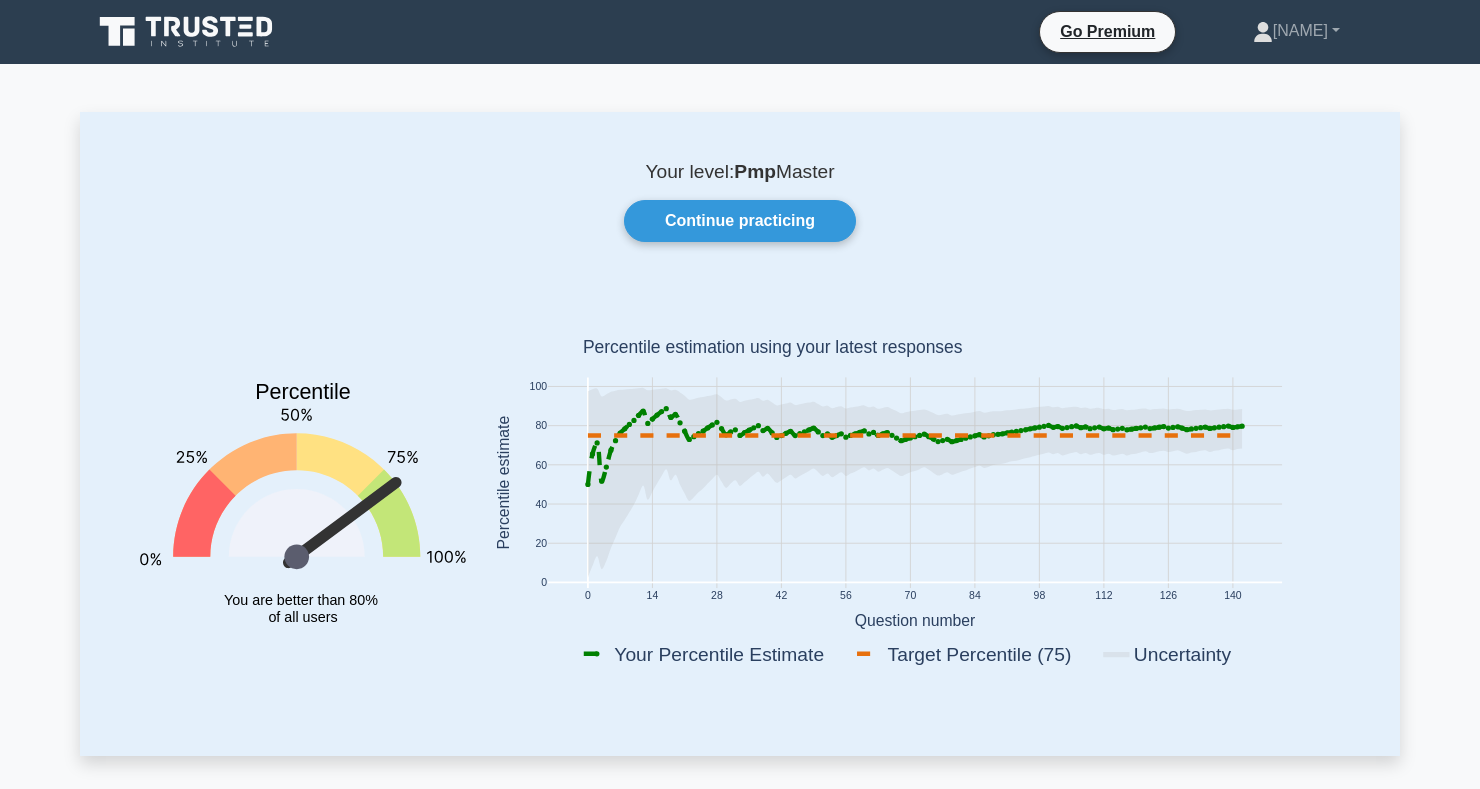 scroll, scrollTop: 147, scrollLeft: 0, axis: vertical 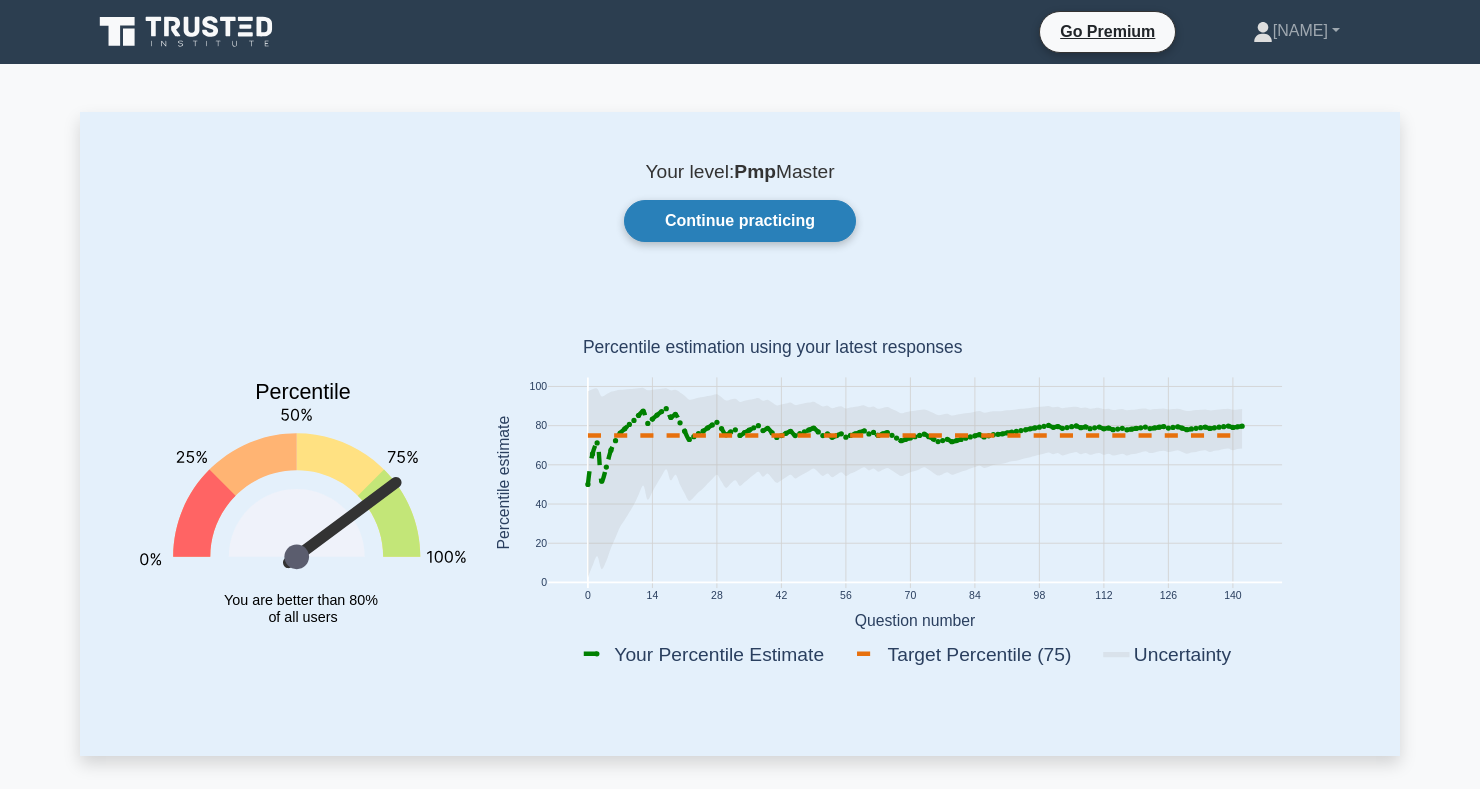 click on "Continue practicing" at bounding box center (740, 221) 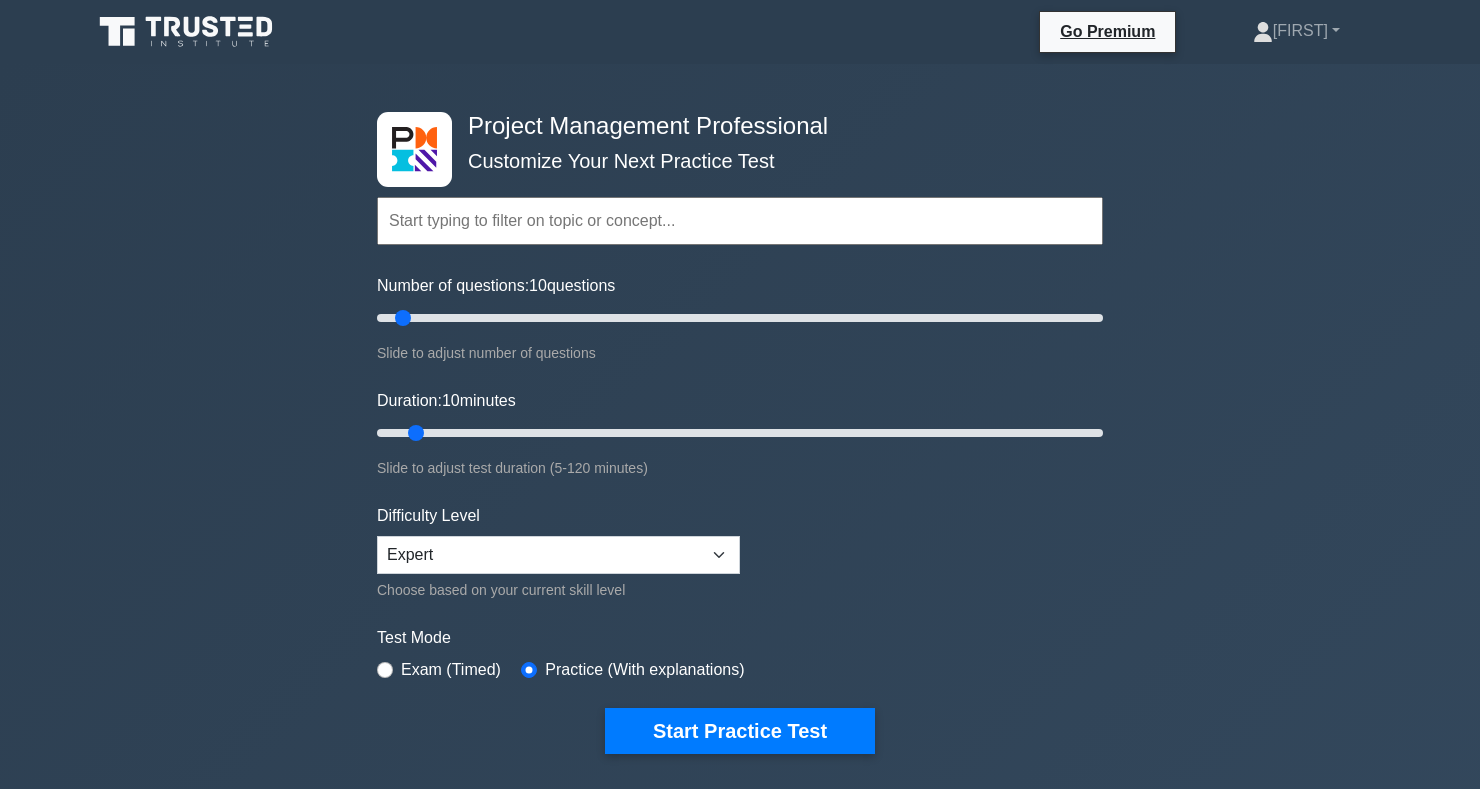 scroll, scrollTop: 0, scrollLeft: 0, axis: both 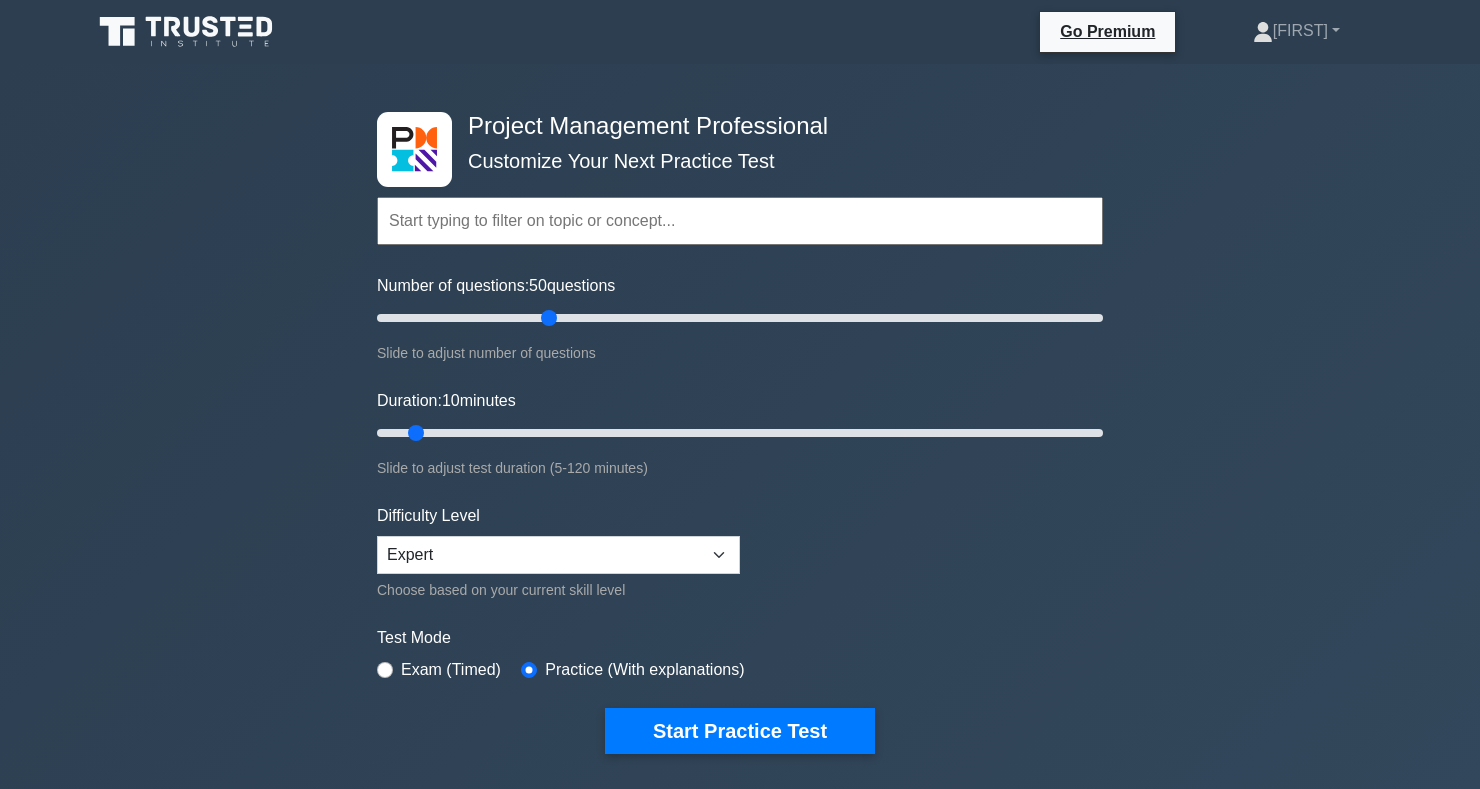 type on "50" 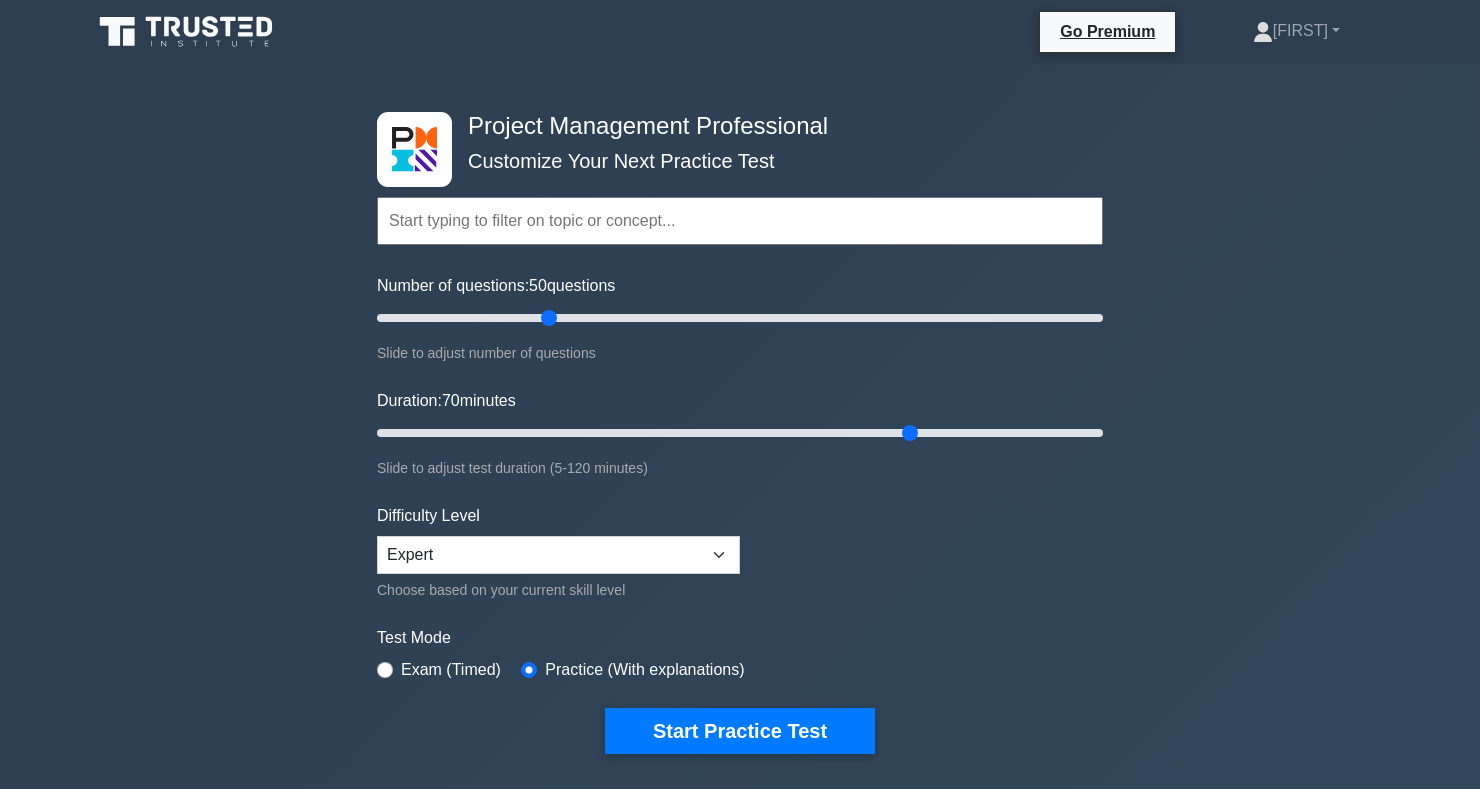 type on "90" 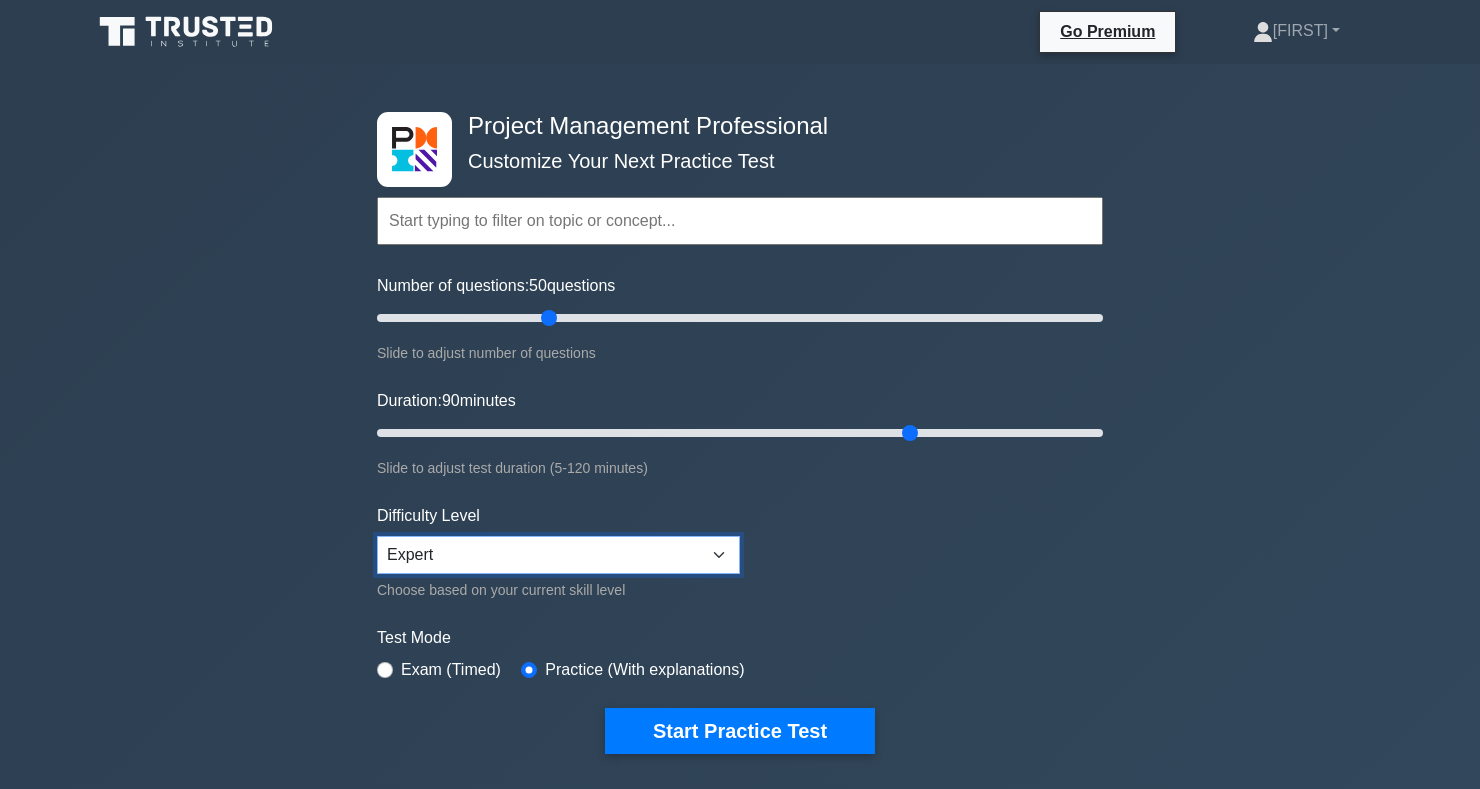 click on "Beginner
Intermediate
Expert" at bounding box center (558, 555) 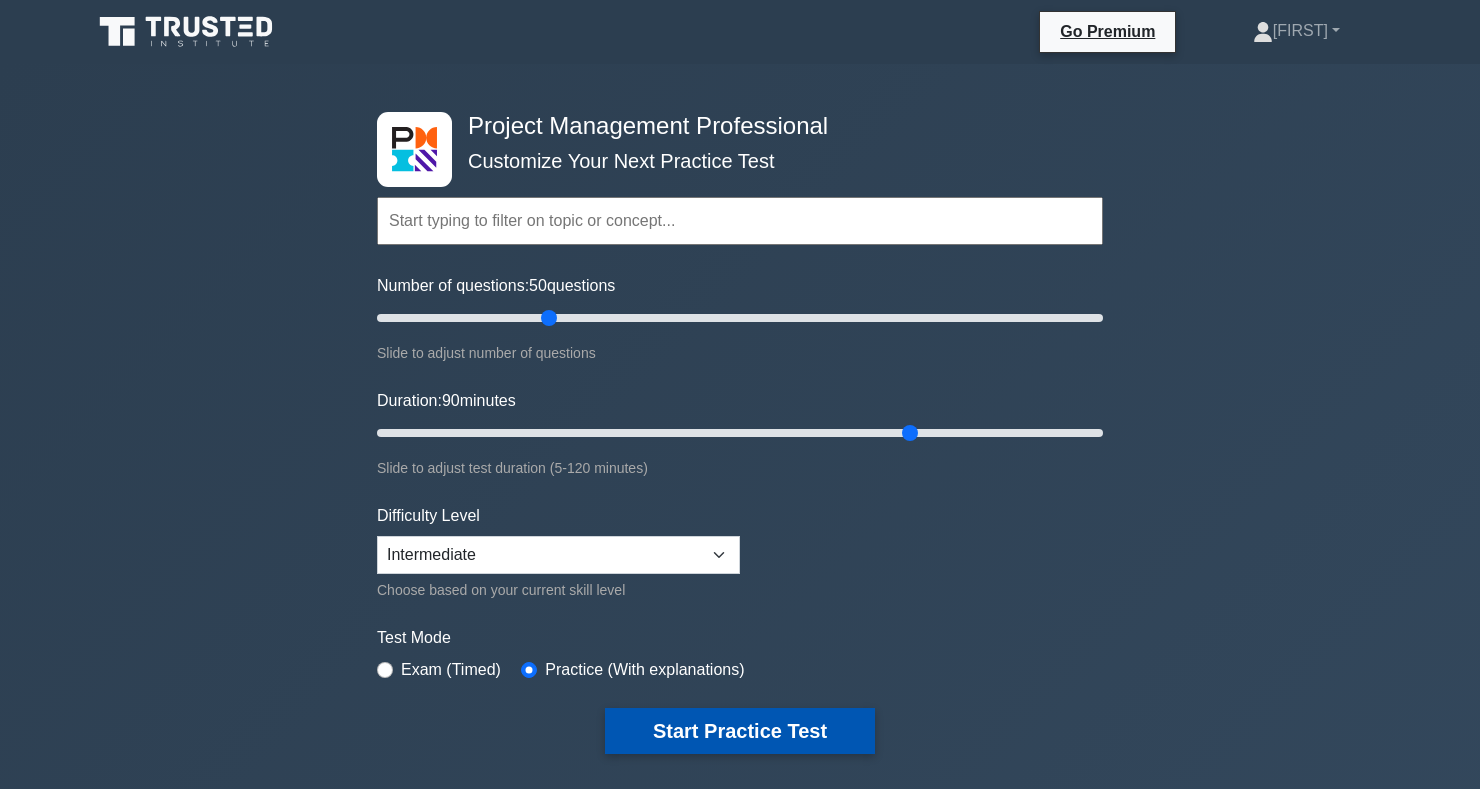 click on "Start Practice Test" at bounding box center [740, 731] 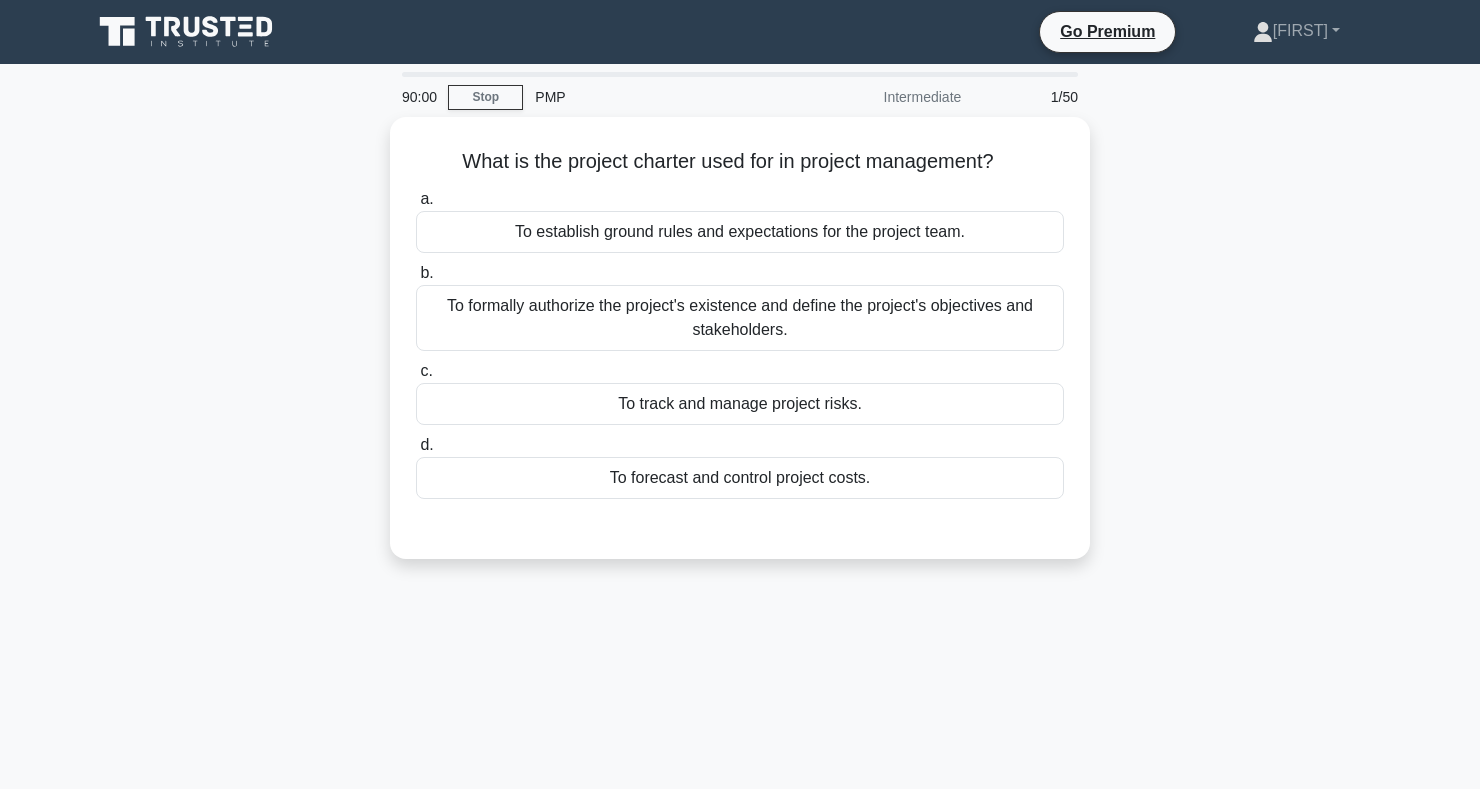 scroll, scrollTop: 0, scrollLeft: 0, axis: both 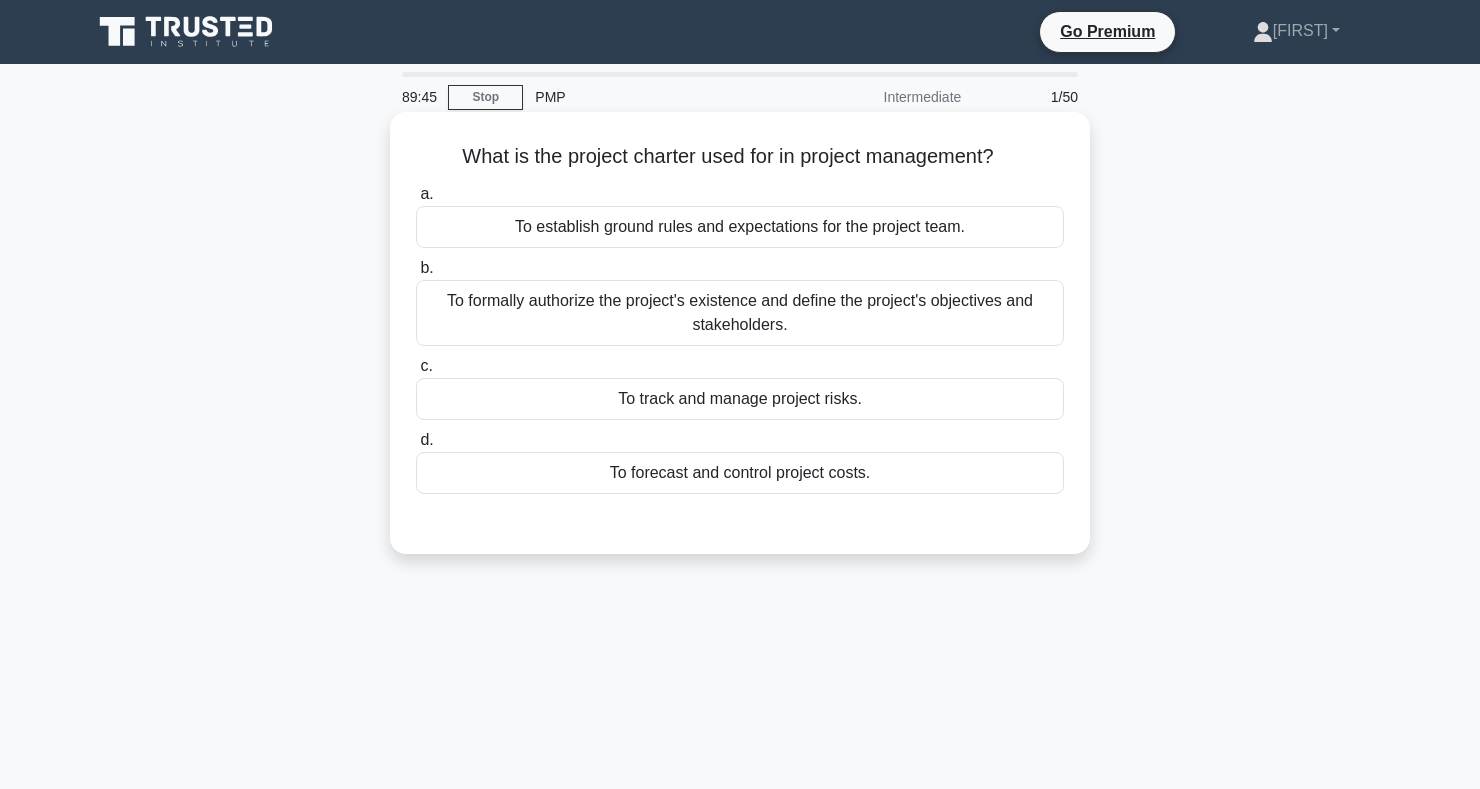 click on "To formally authorize the project's existence and define the project's objectives and stakeholders." at bounding box center (740, 313) 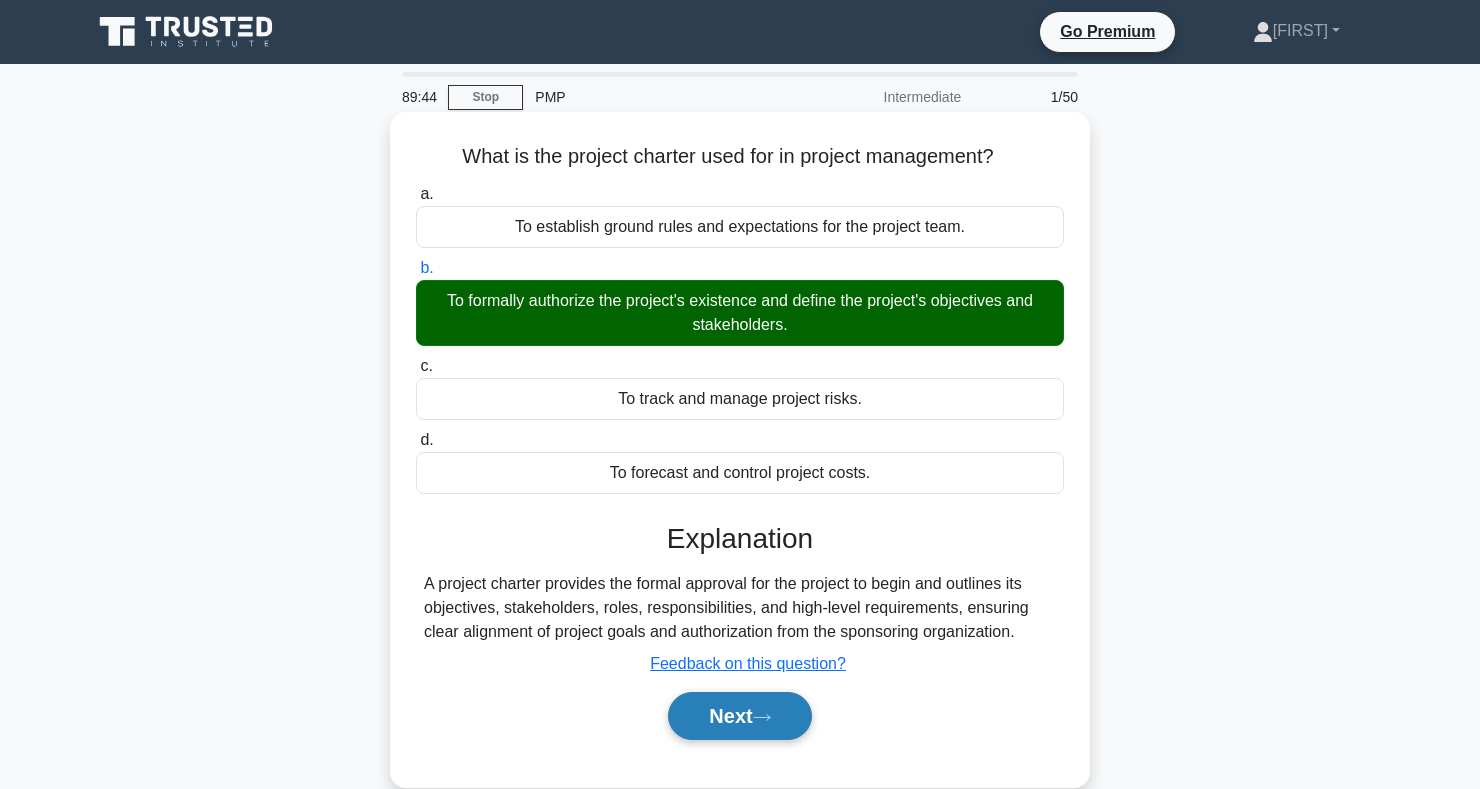 click on "Next" at bounding box center (739, 716) 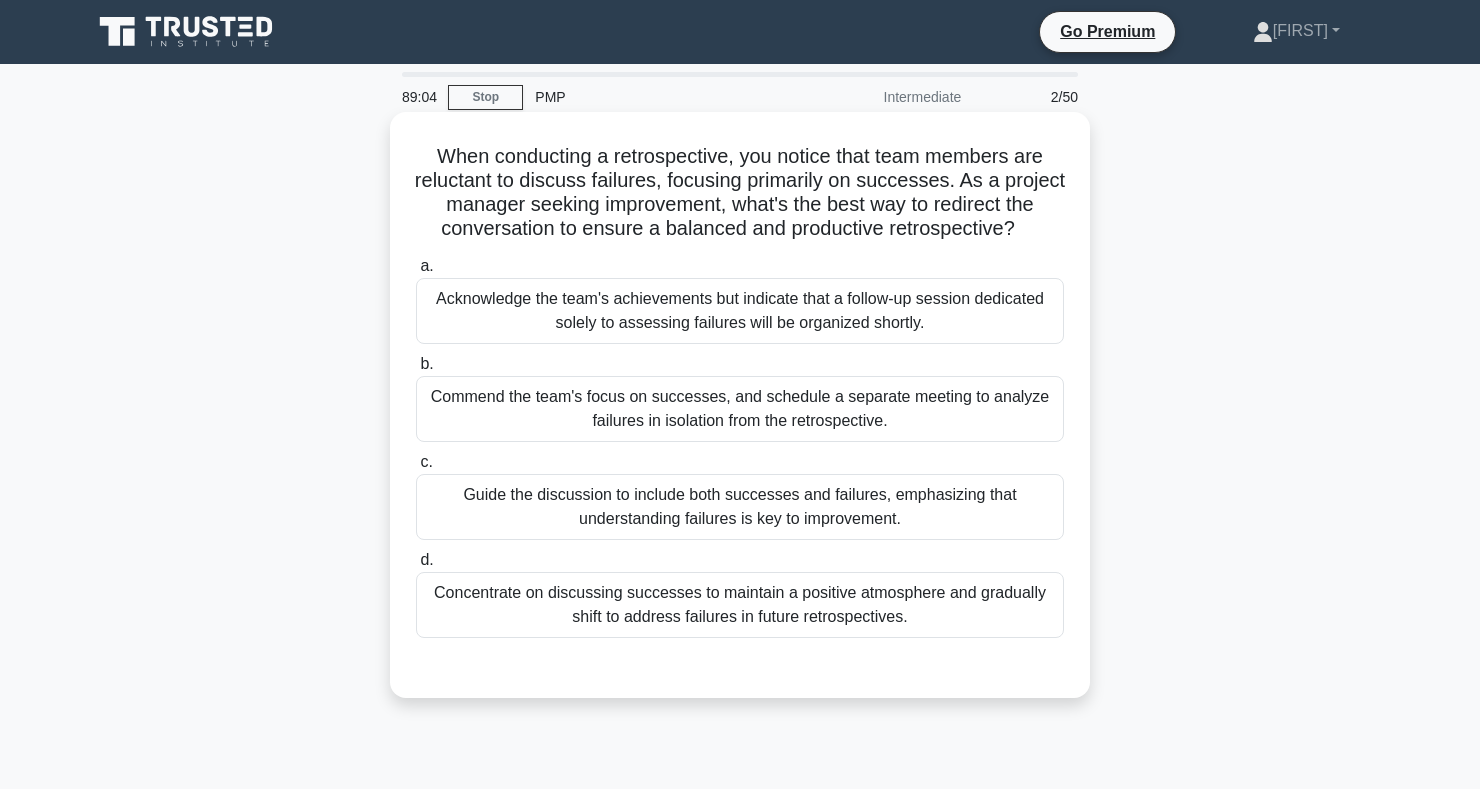 click on "Guide the discussion to include both successes and failures, emphasizing that understanding failures is key to improvement." at bounding box center (740, 507) 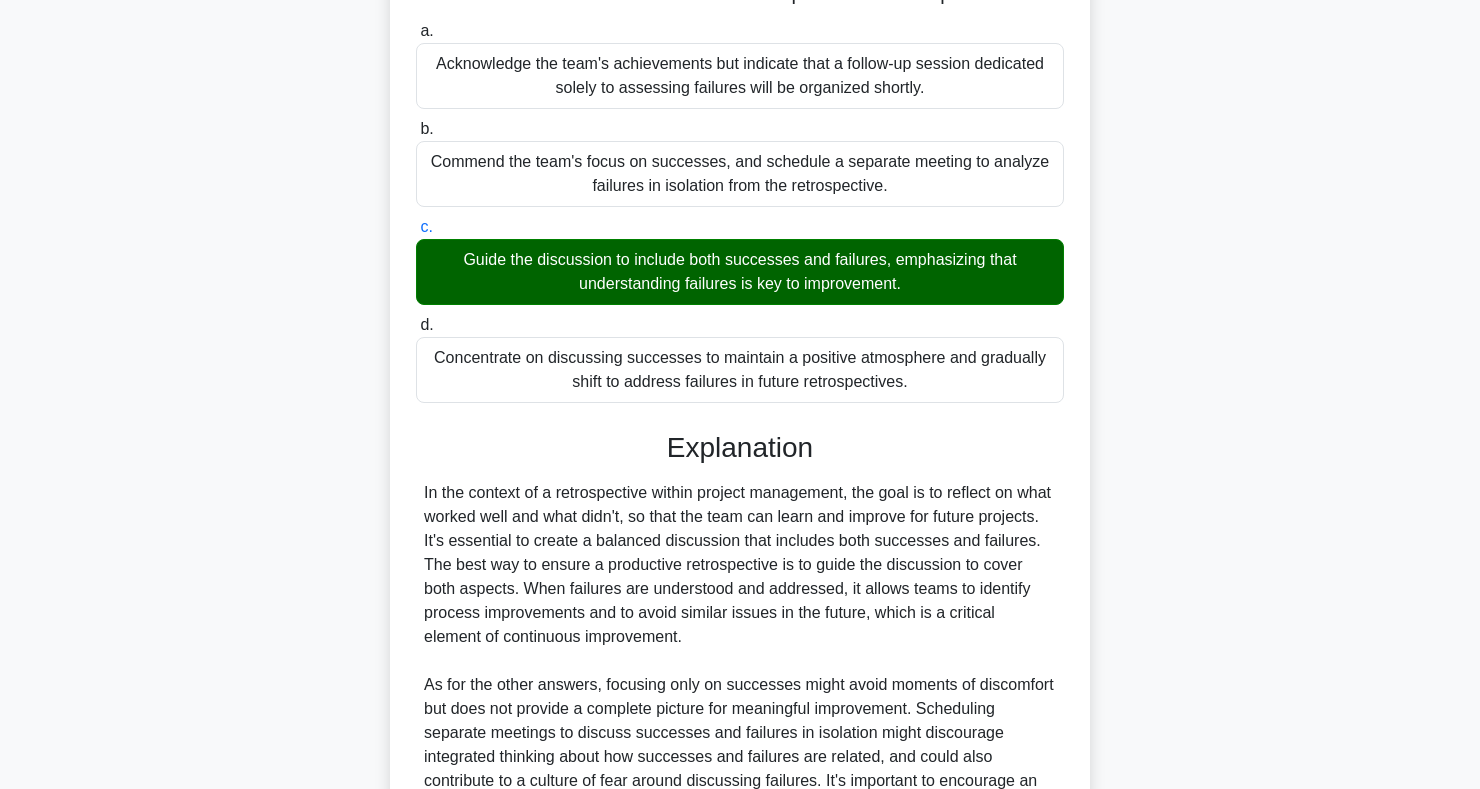 scroll, scrollTop: 467, scrollLeft: 0, axis: vertical 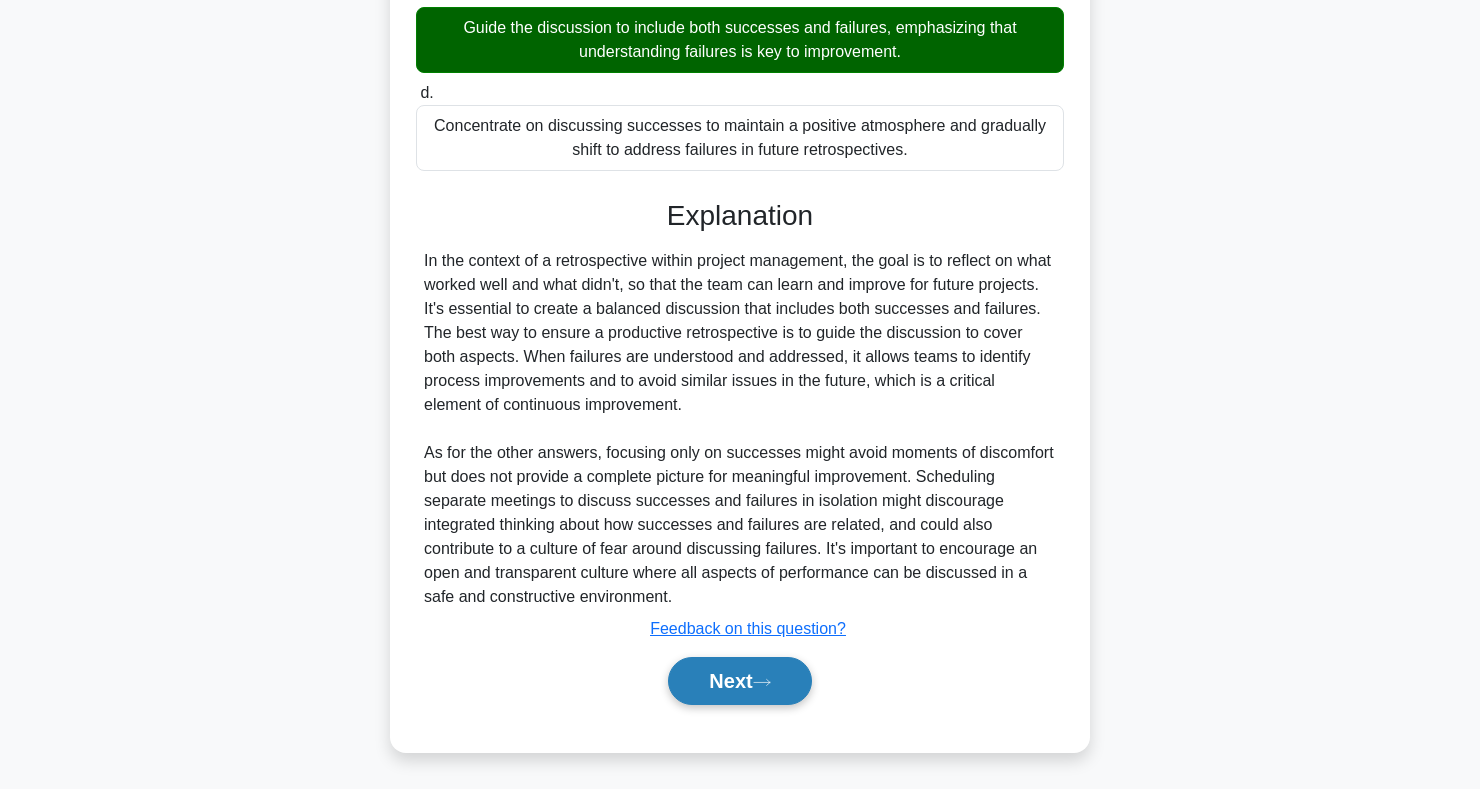 click on "Next" at bounding box center (739, 681) 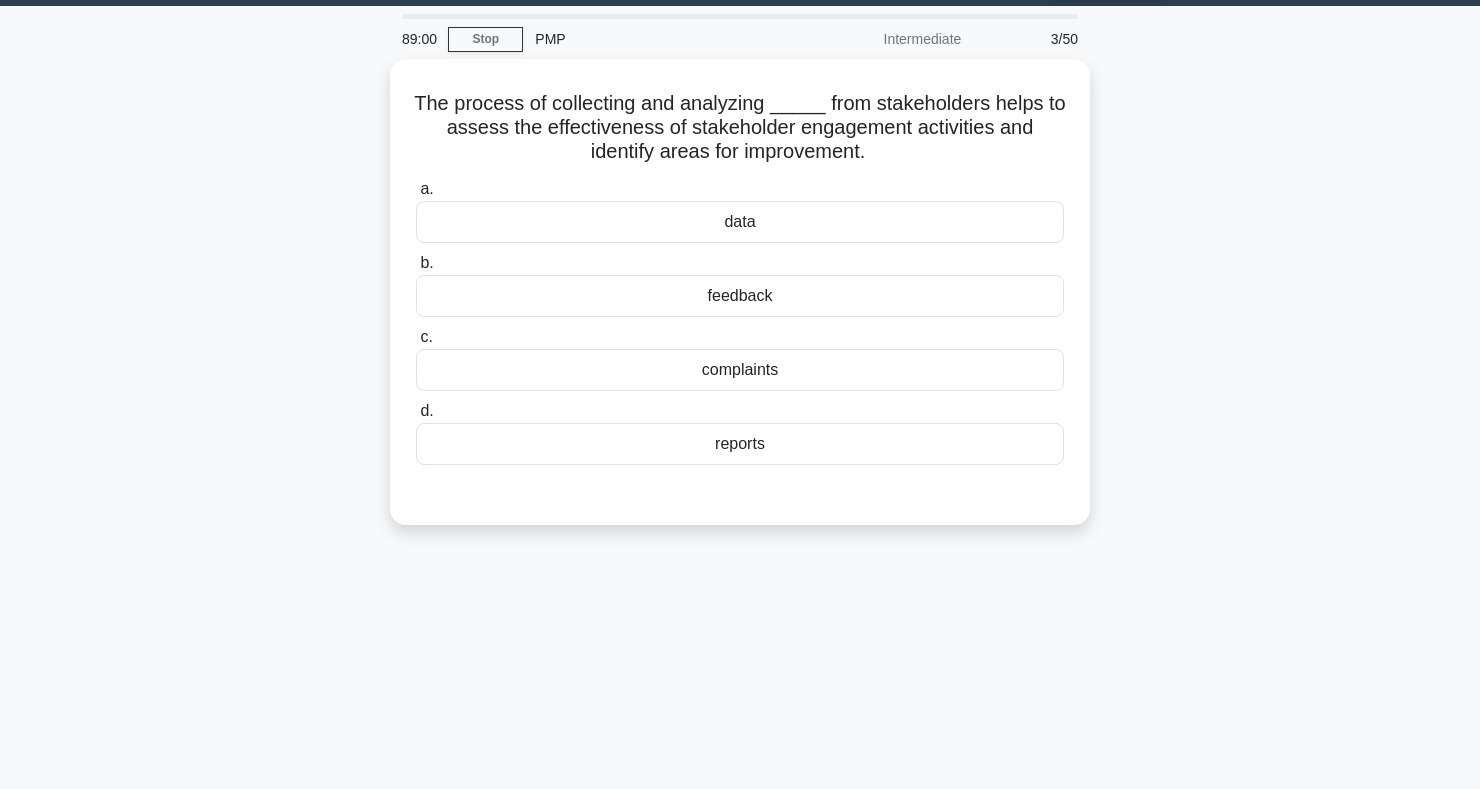 scroll, scrollTop: 0, scrollLeft: 0, axis: both 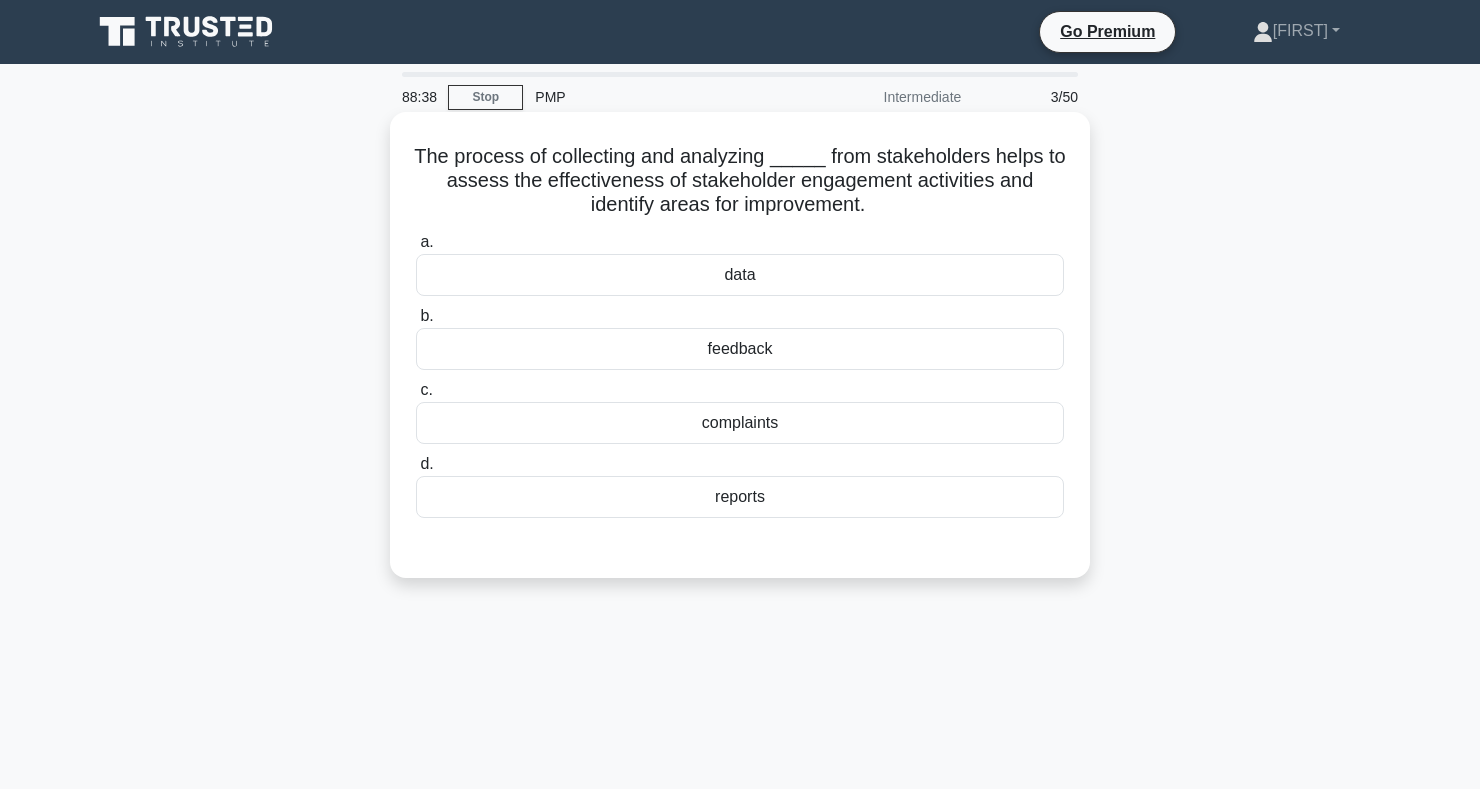 click on "feedback" at bounding box center [740, 349] 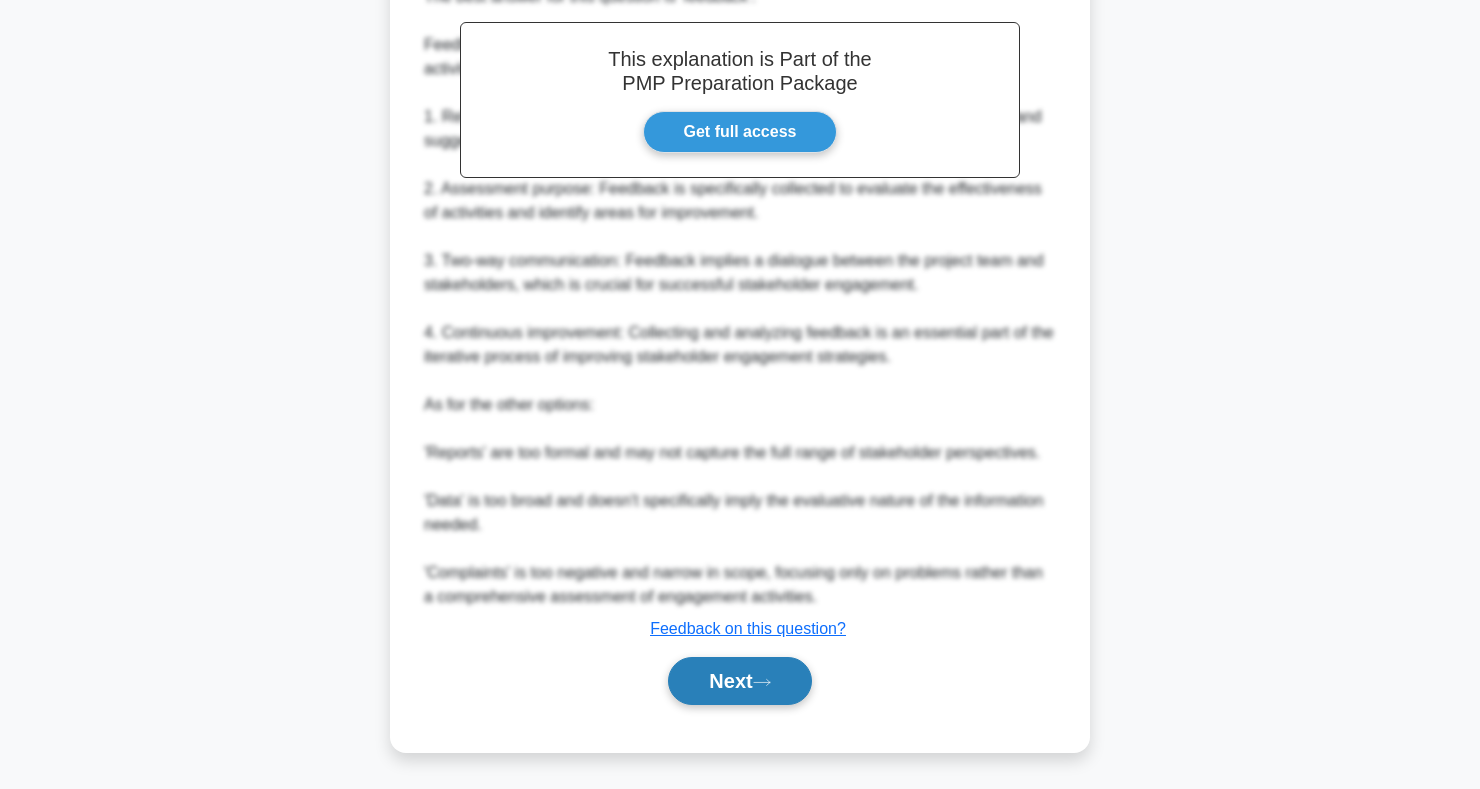 click on "Next" at bounding box center (739, 681) 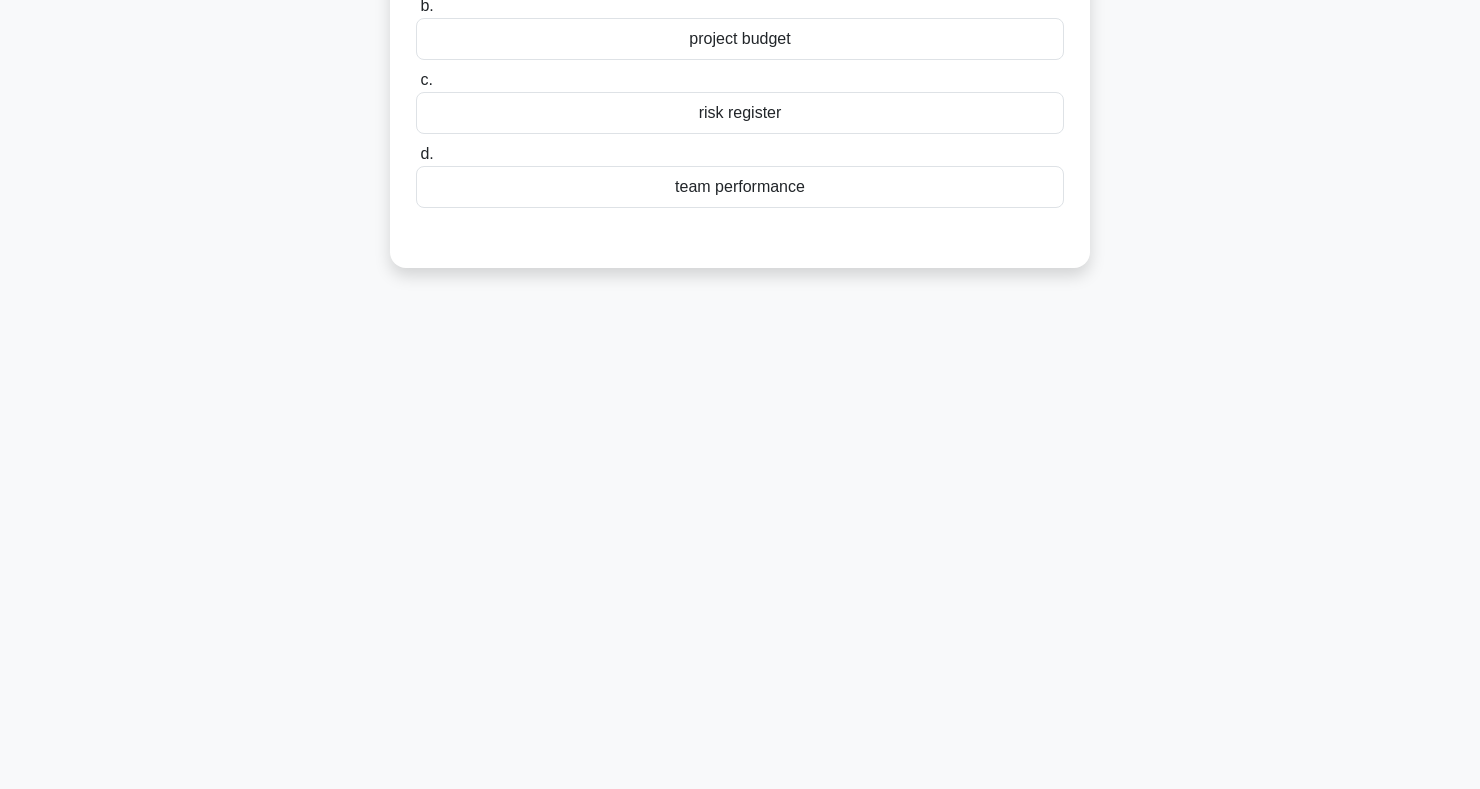 scroll, scrollTop: 0, scrollLeft: 0, axis: both 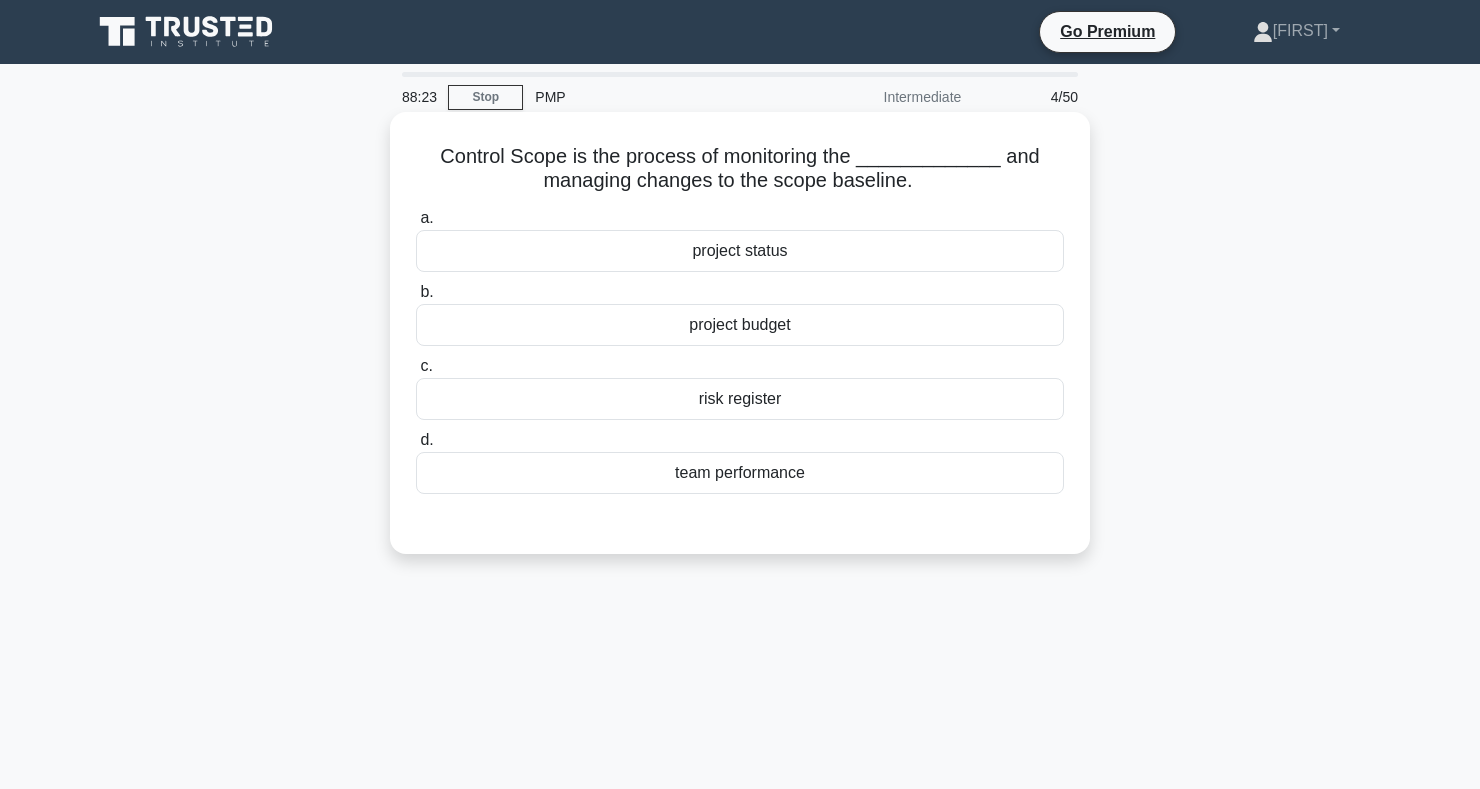 click on "project status" at bounding box center [740, 251] 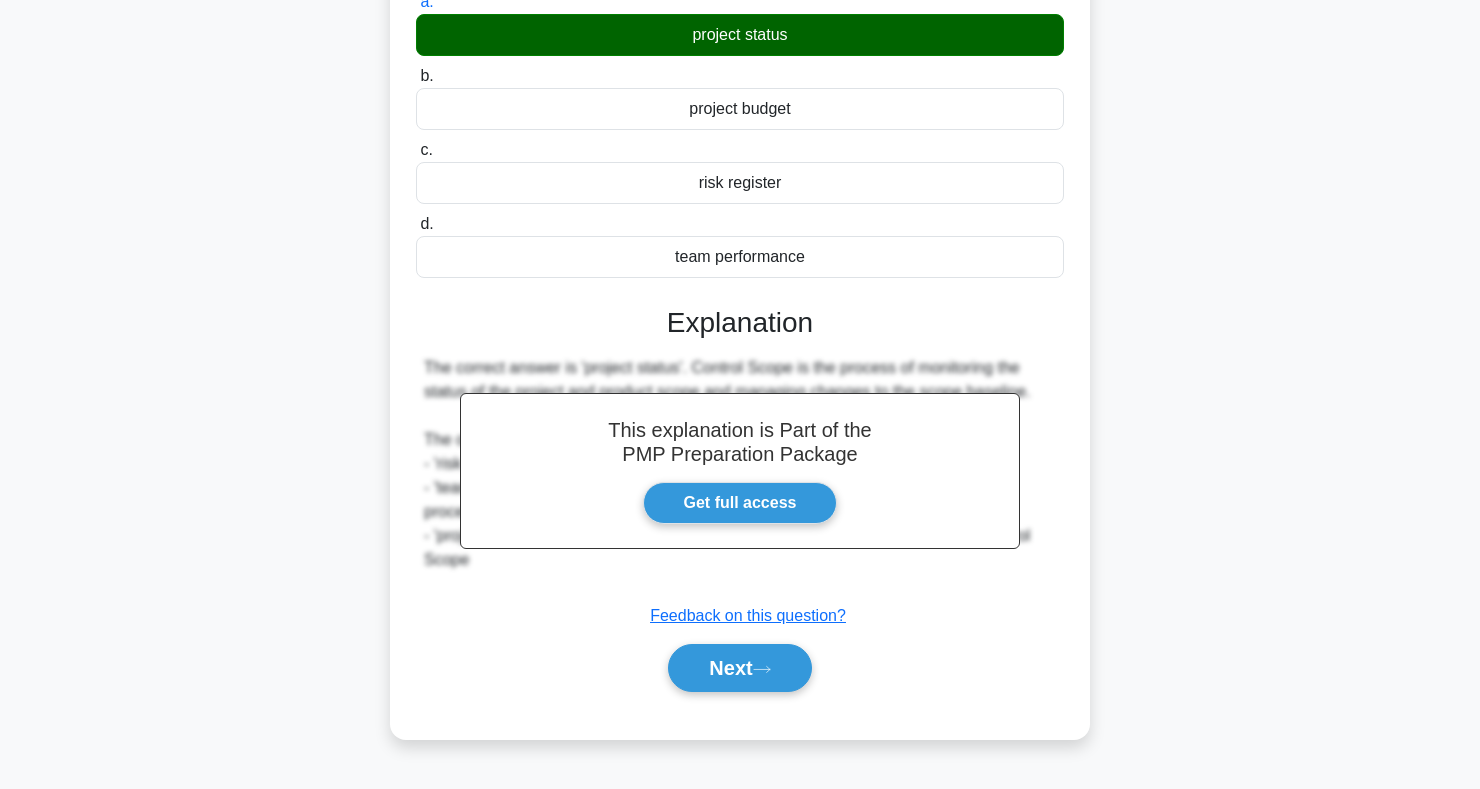 scroll, scrollTop: 291, scrollLeft: 0, axis: vertical 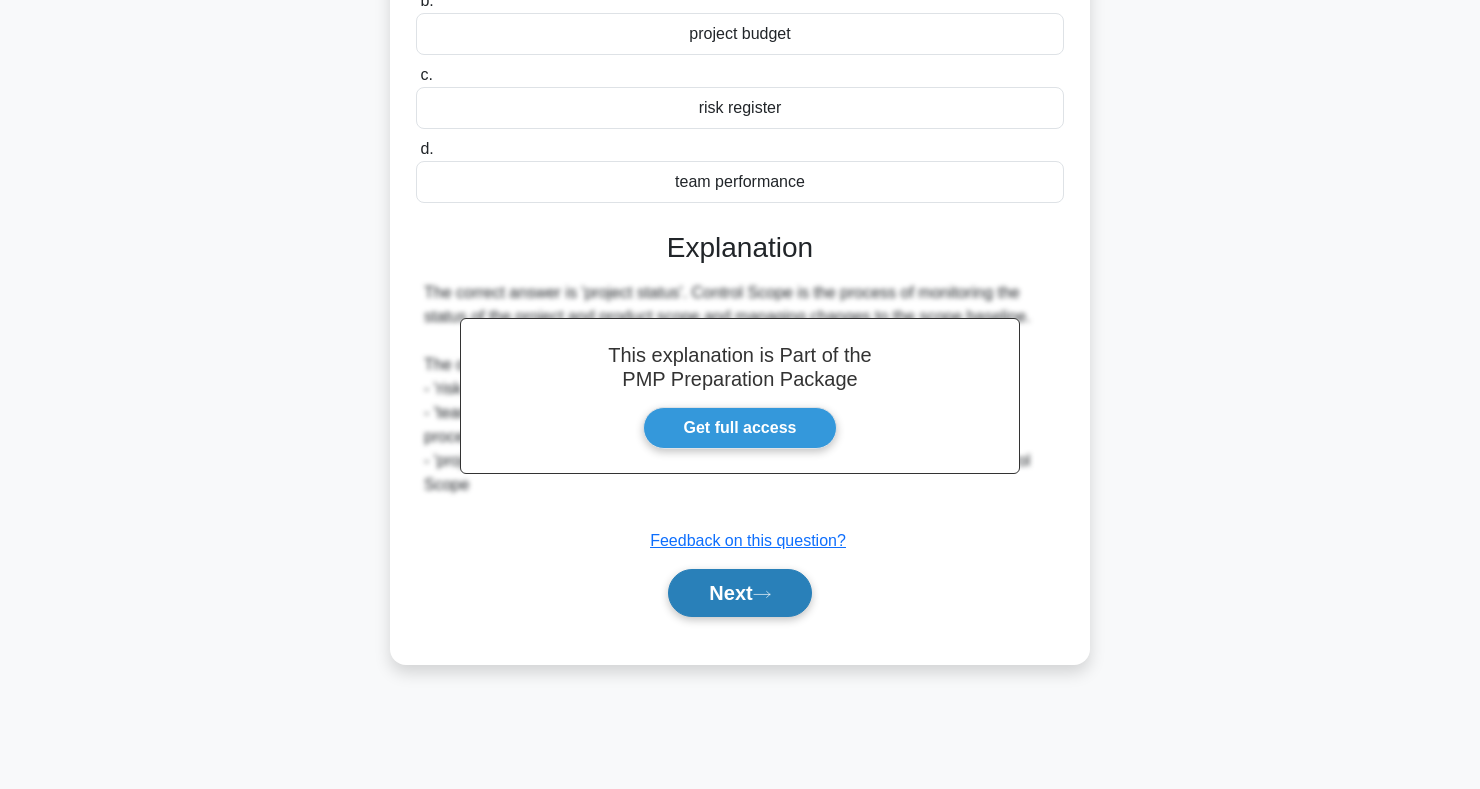 click on "Next" at bounding box center [739, 593] 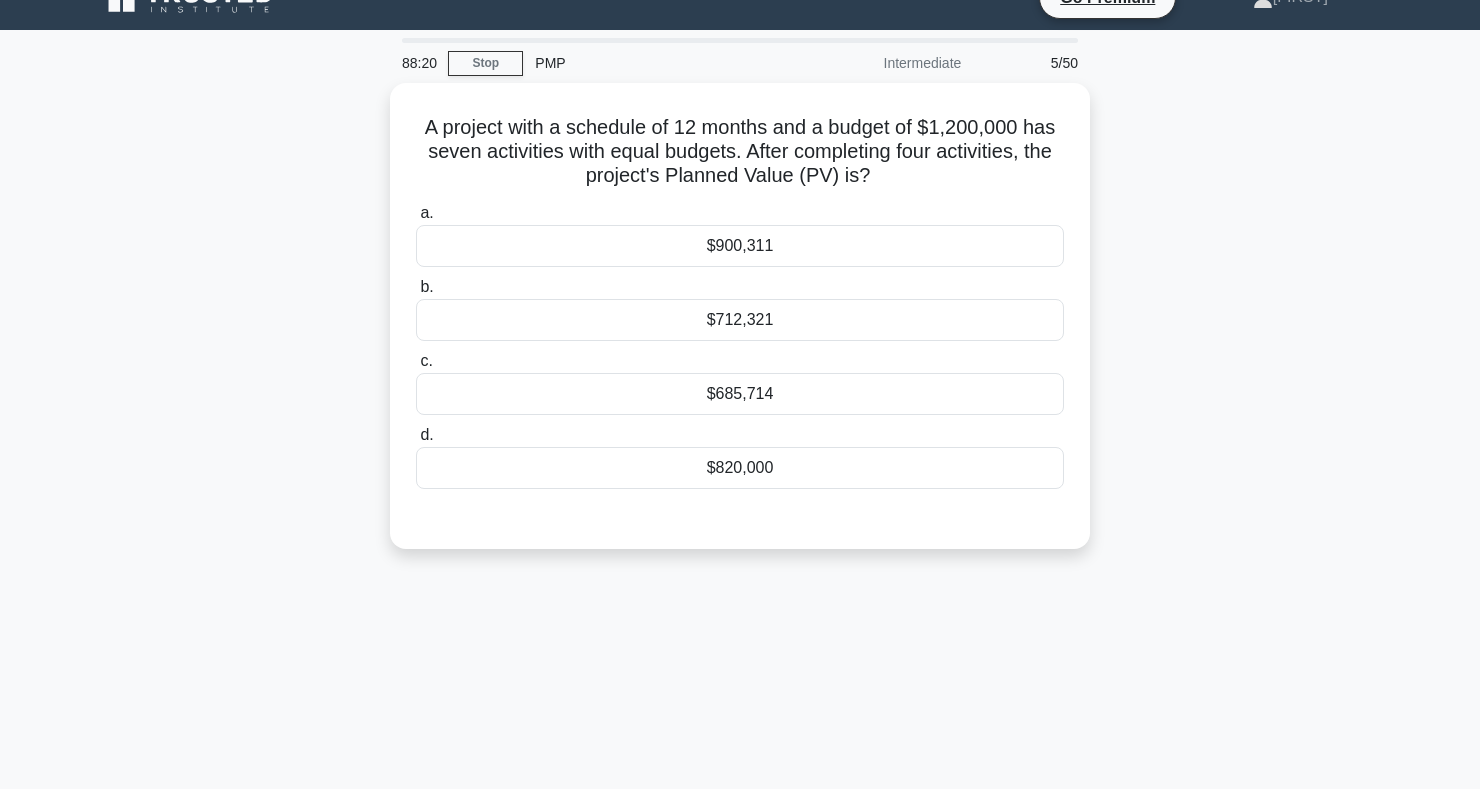 scroll, scrollTop: 0, scrollLeft: 0, axis: both 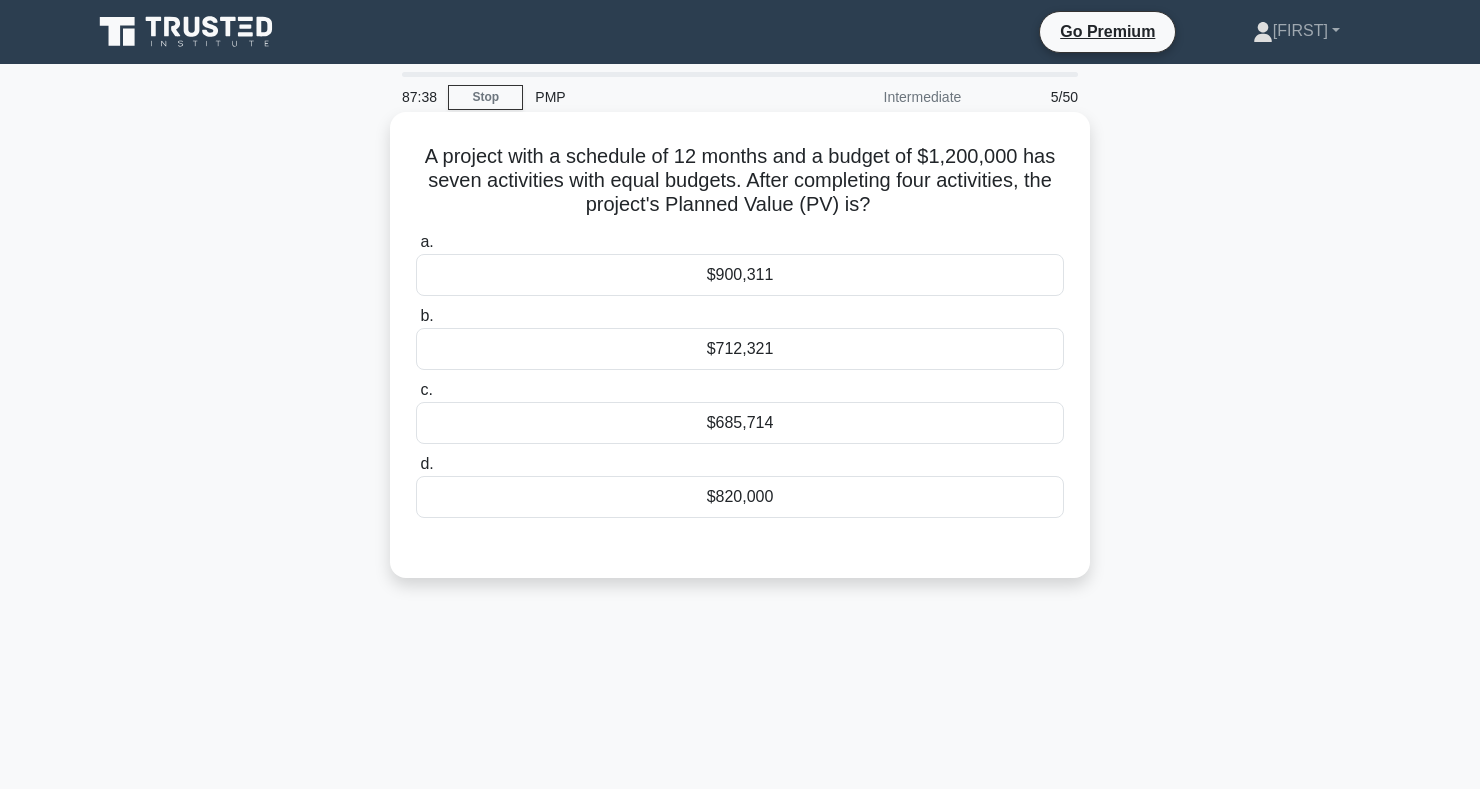 click on "$685,714" at bounding box center [740, 423] 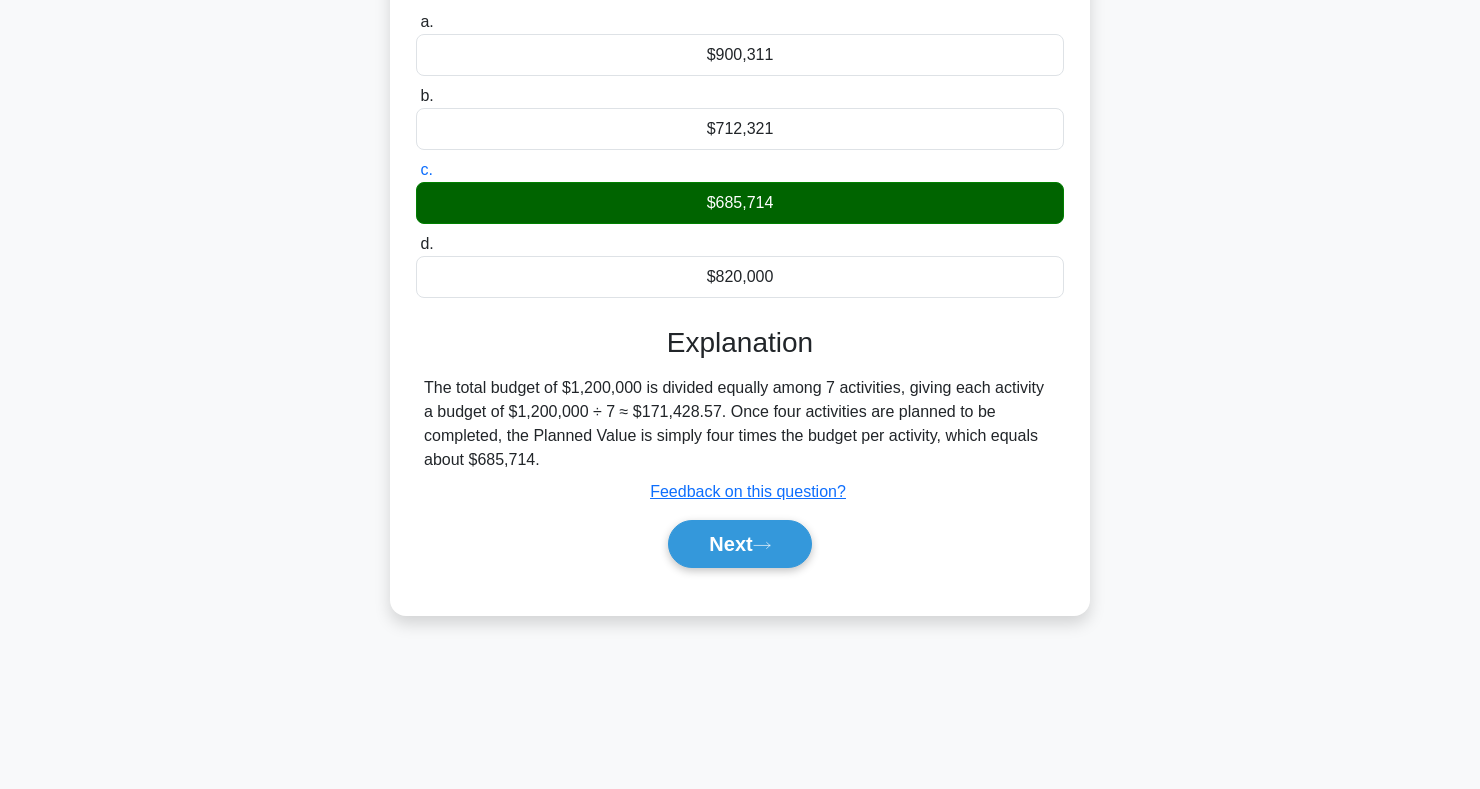 scroll, scrollTop: 222, scrollLeft: 0, axis: vertical 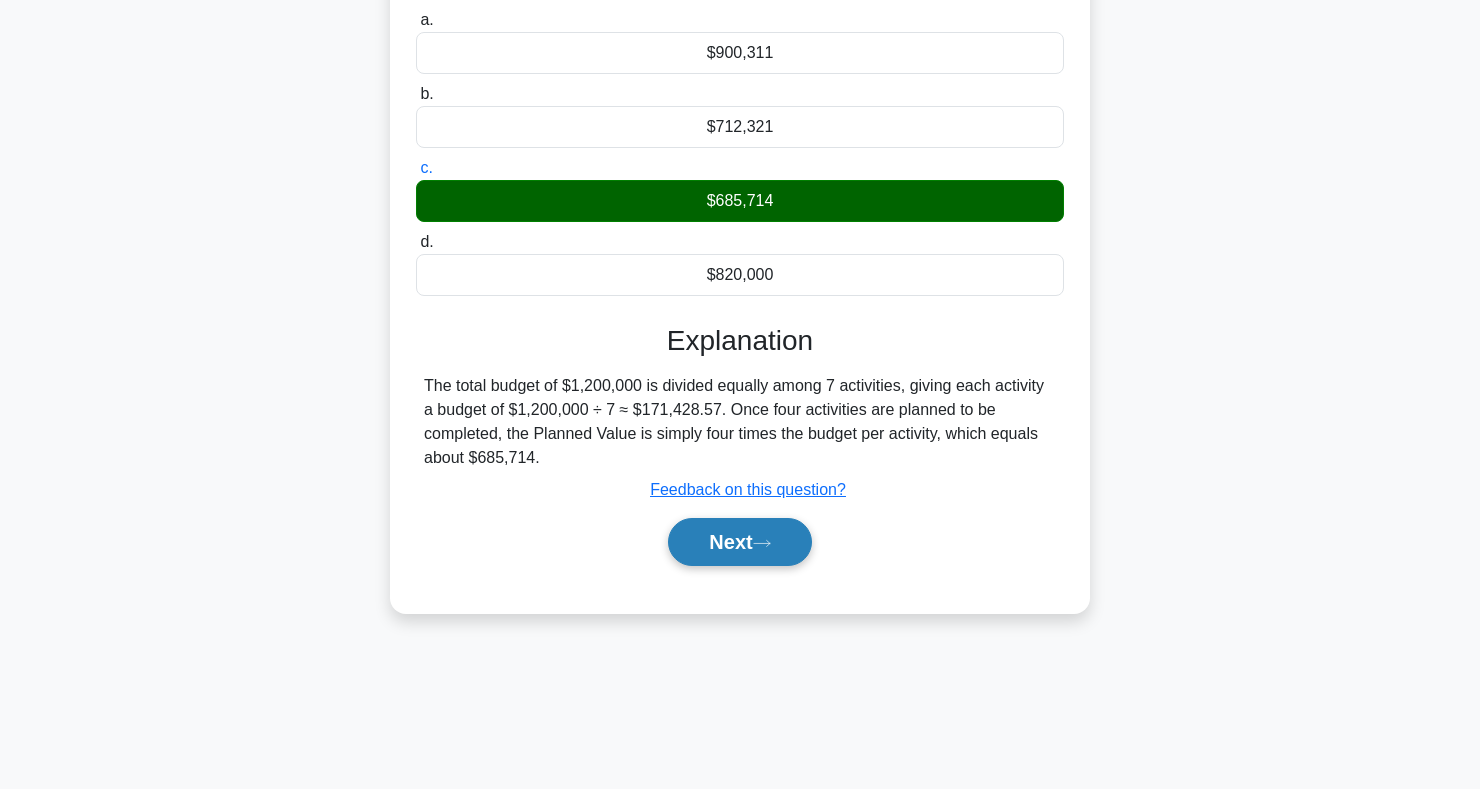 click 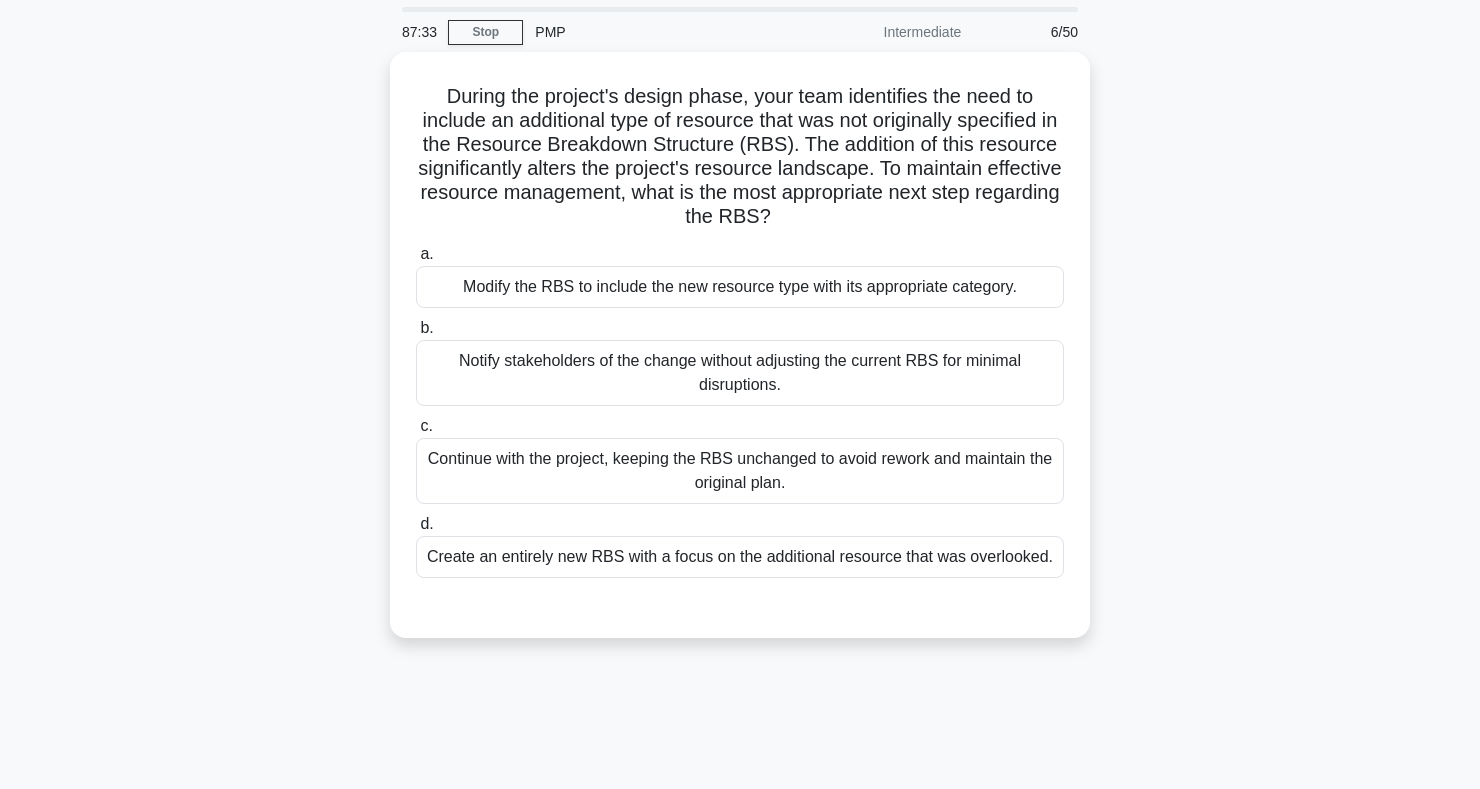 scroll, scrollTop: 64, scrollLeft: 0, axis: vertical 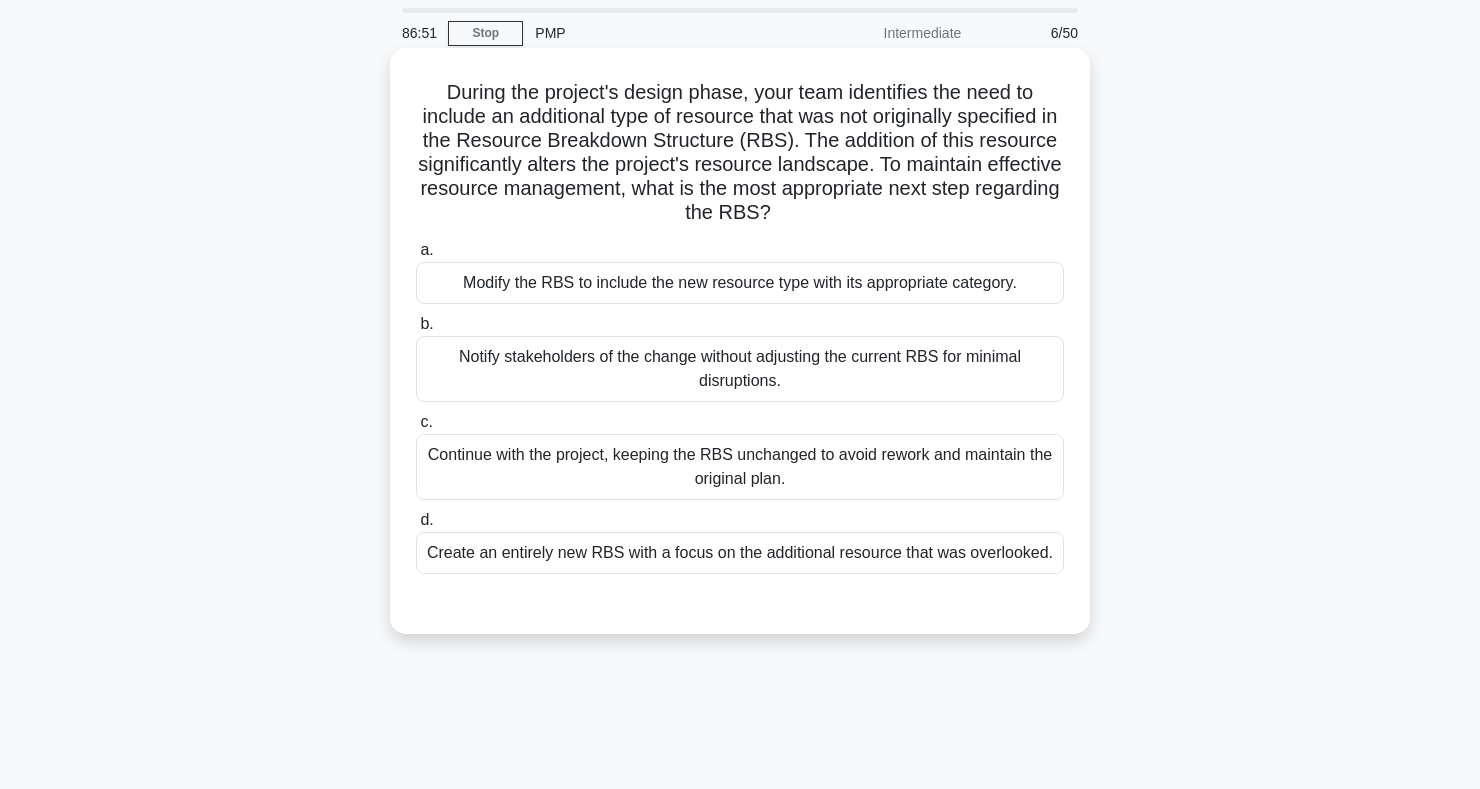 click on "Modify the RBS to include the new resource type with its appropriate category." at bounding box center (740, 283) 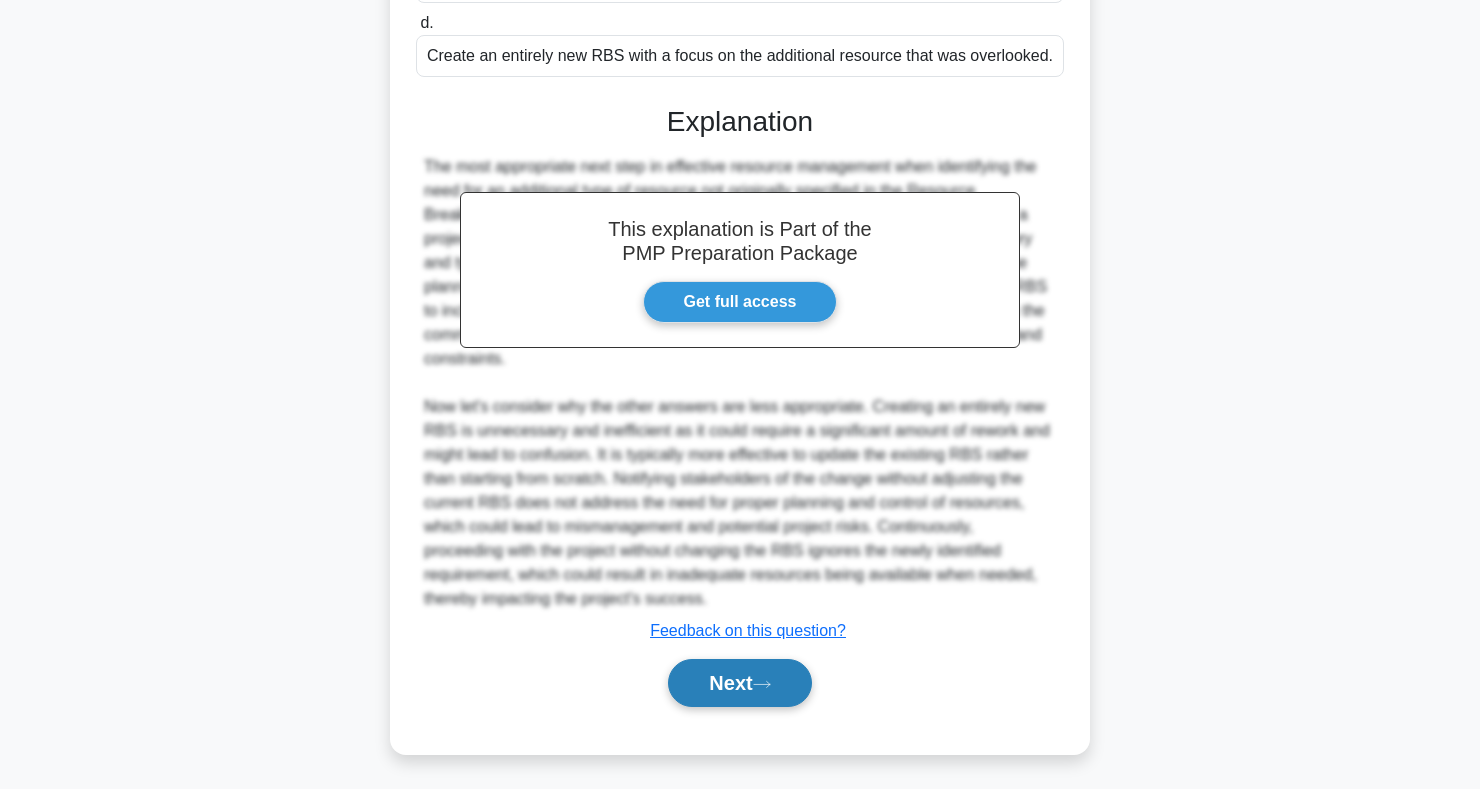 click on "Next" at bounding box center (739, 683) 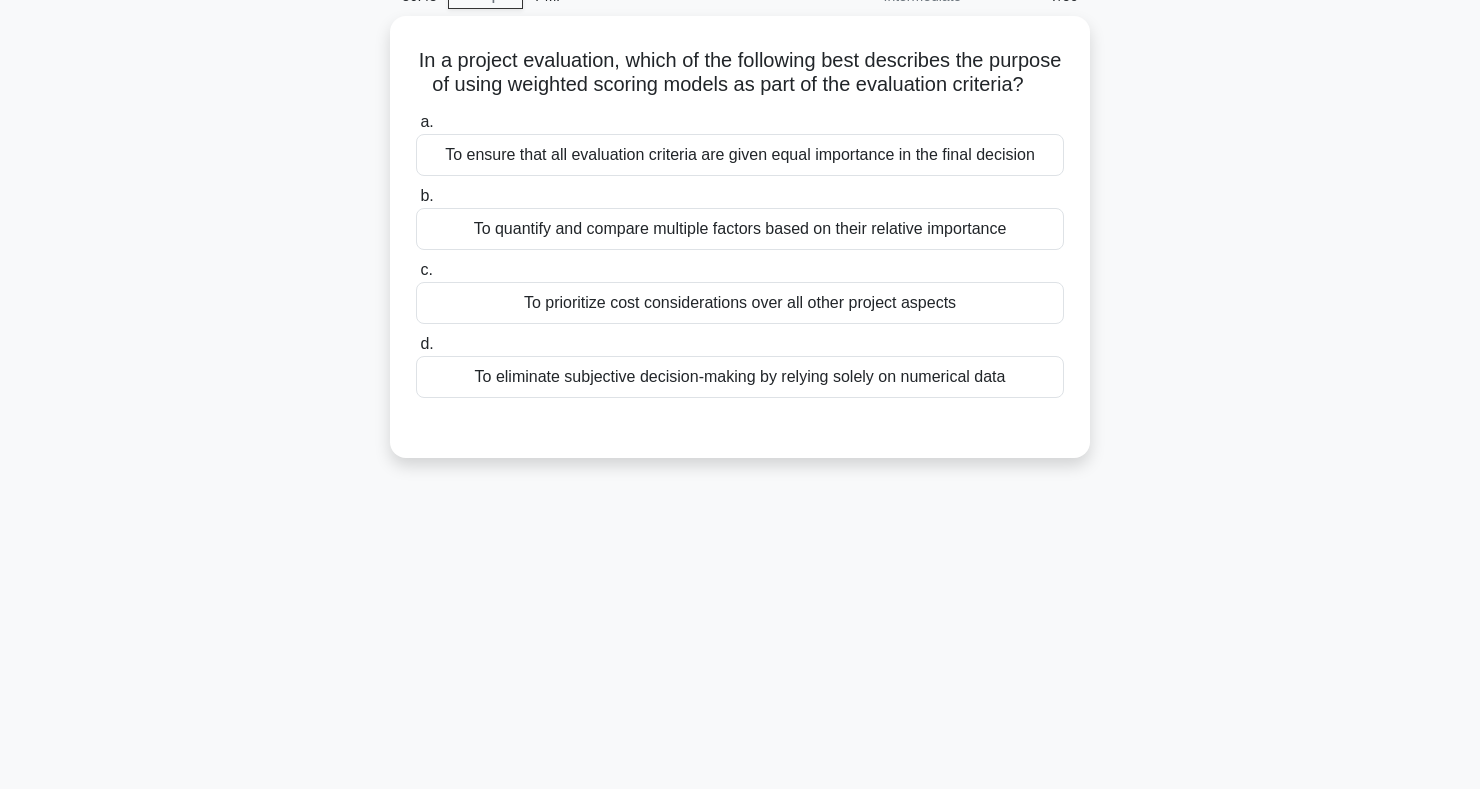 scroll, scrollTop: 0, scrollLeft: 0, axis: both 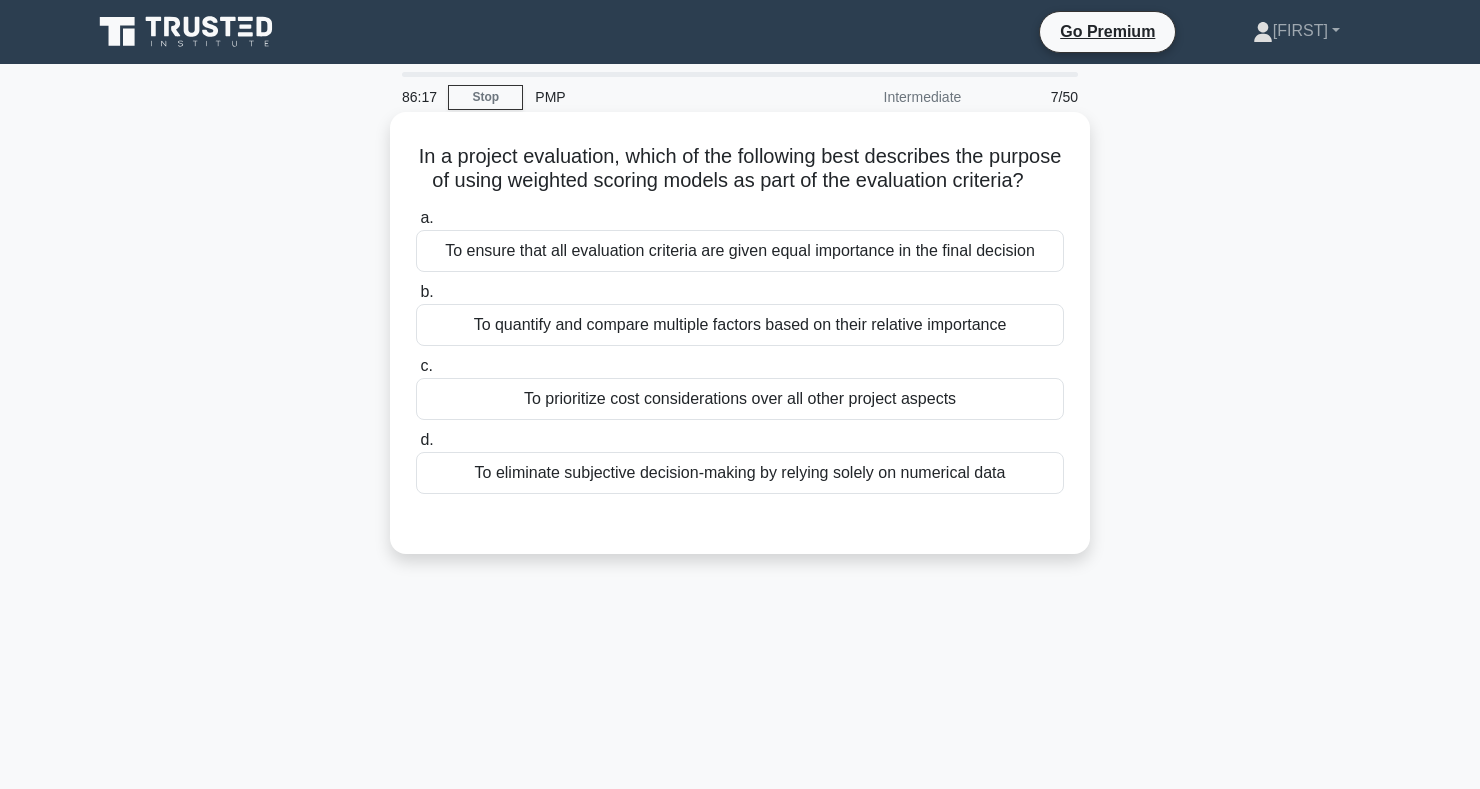 click on "To quantify and compare multiple factors based on their relative importance" at bounding box center [740, 325] 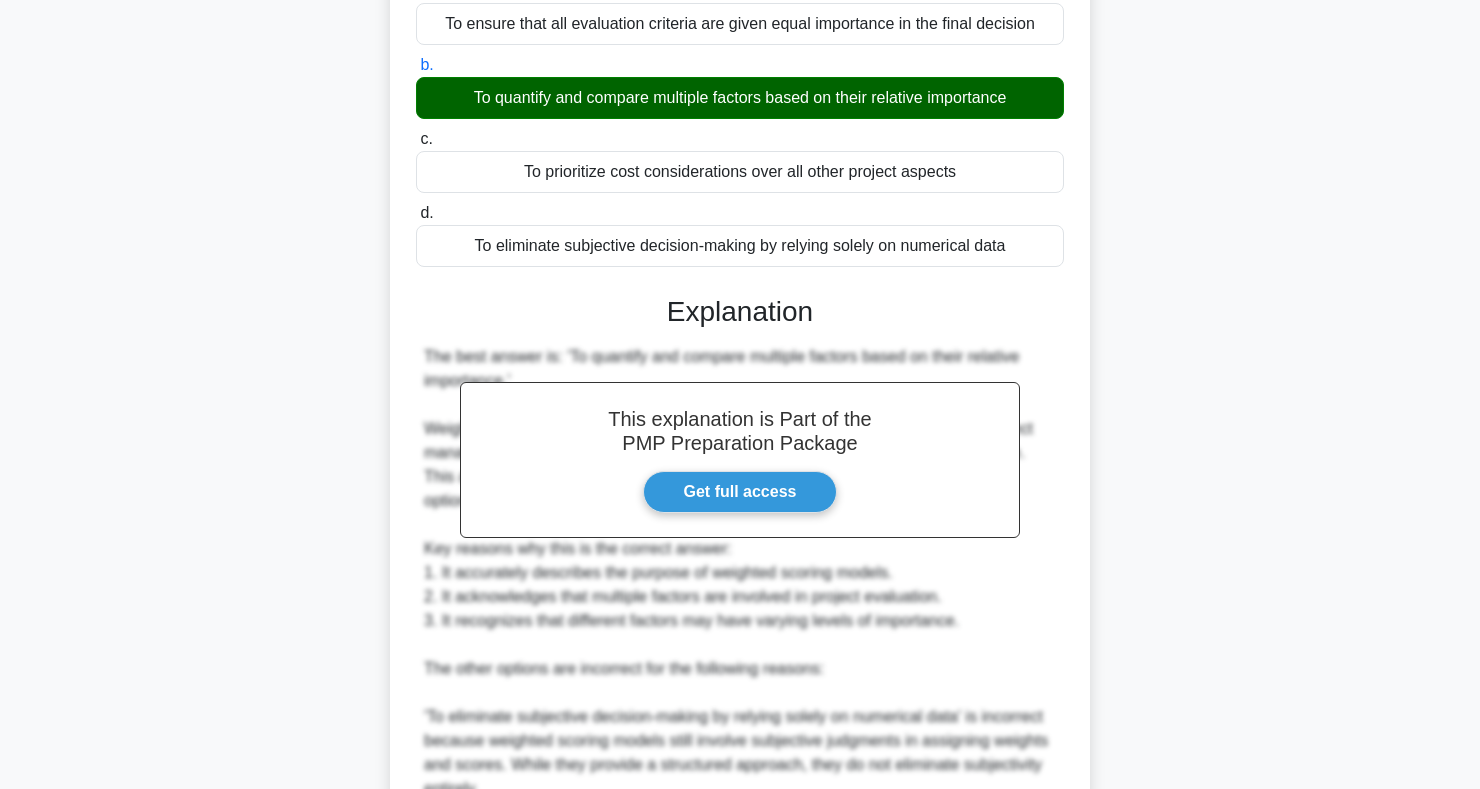 scroll, scrollTop: 611, scrollLeft: 0, axis: vertical 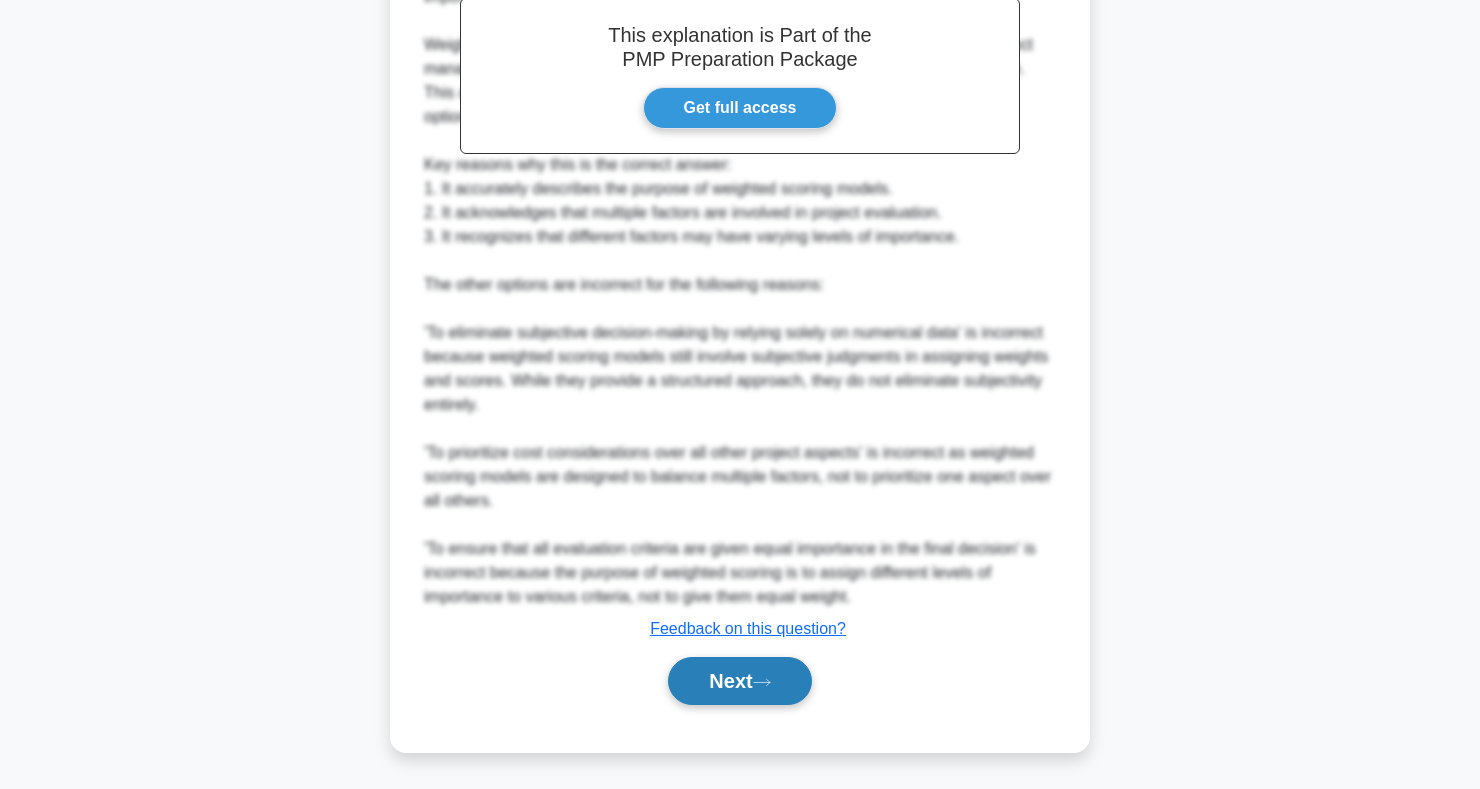 click on "Next" at bounding box center (739, 681) 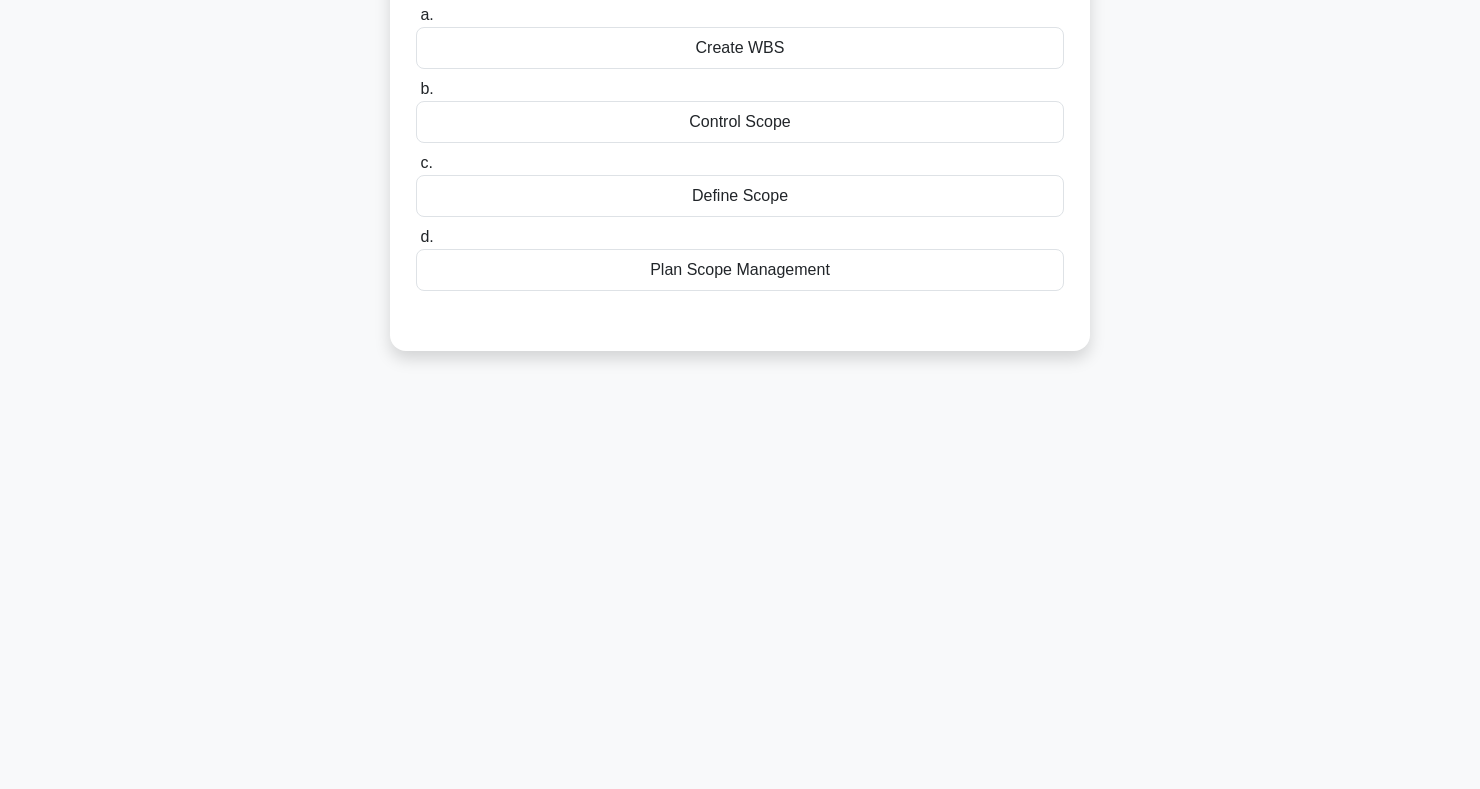 scroll, scrollTop: 0, scrollLeft: 0, axis: both 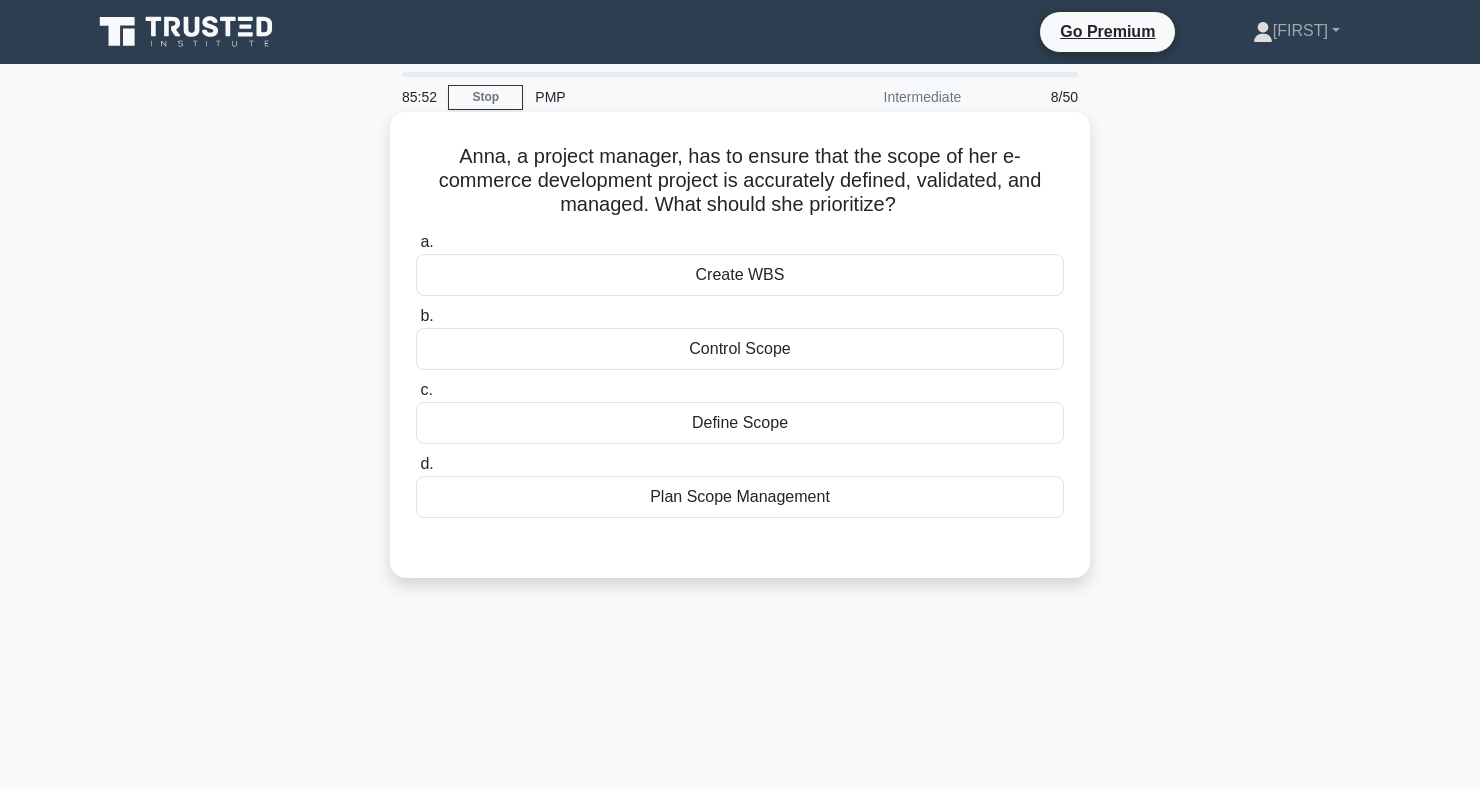 click on "Define Scope" at bounding box center [740, 423] 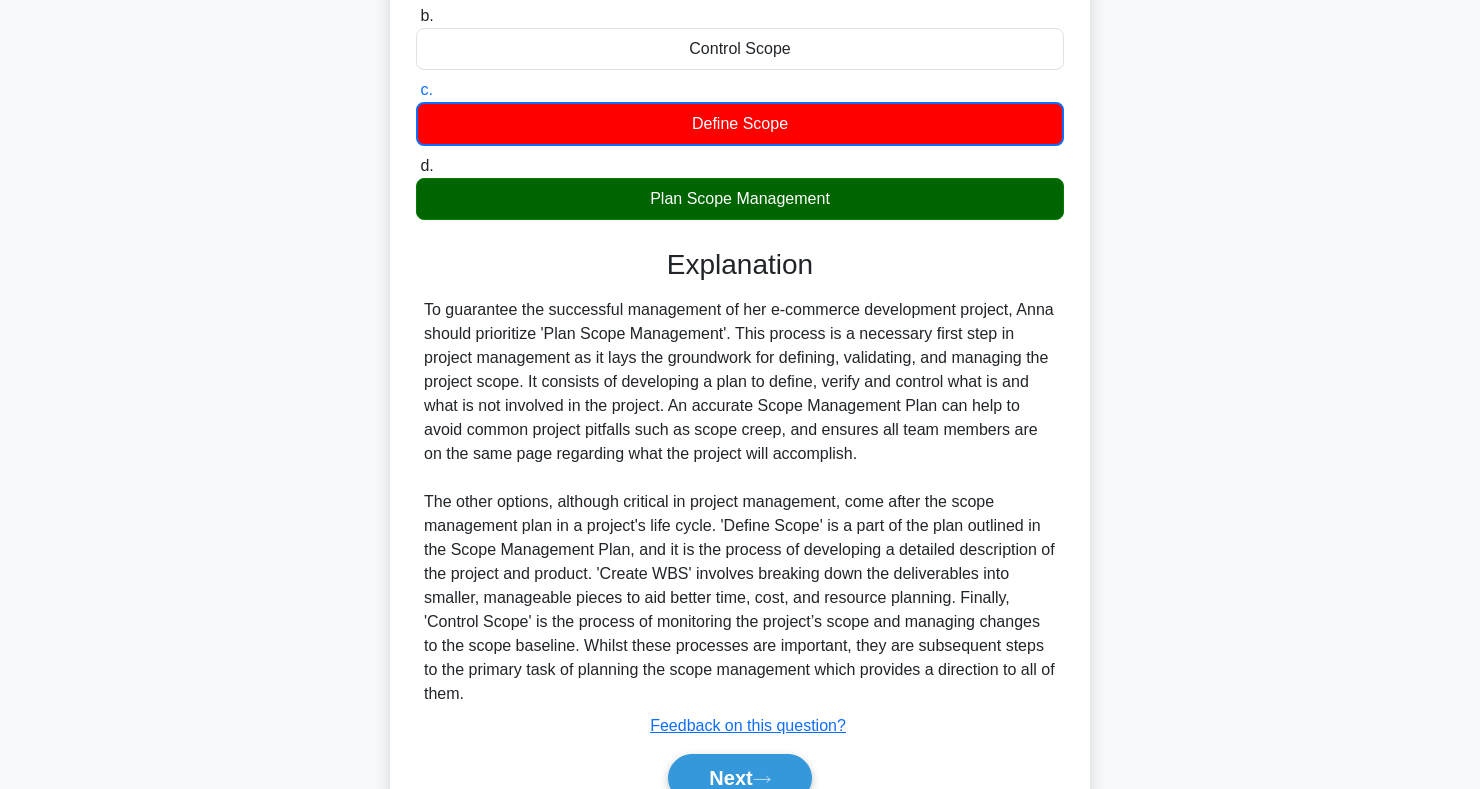 scroll, scrollTop: 397, scrollLeft: 0, axis: vertical 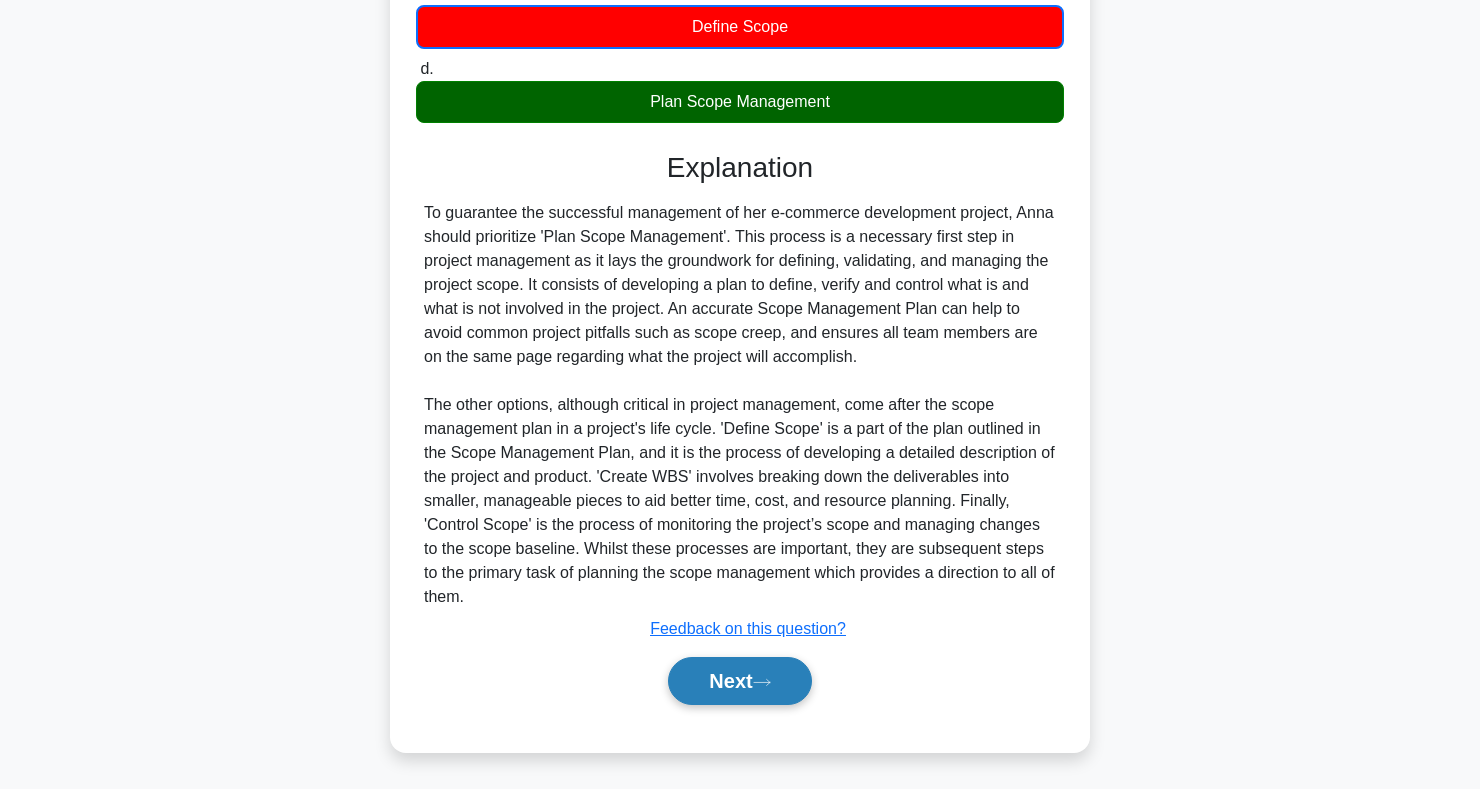 click on "Next" at bounding box center (739, 681) 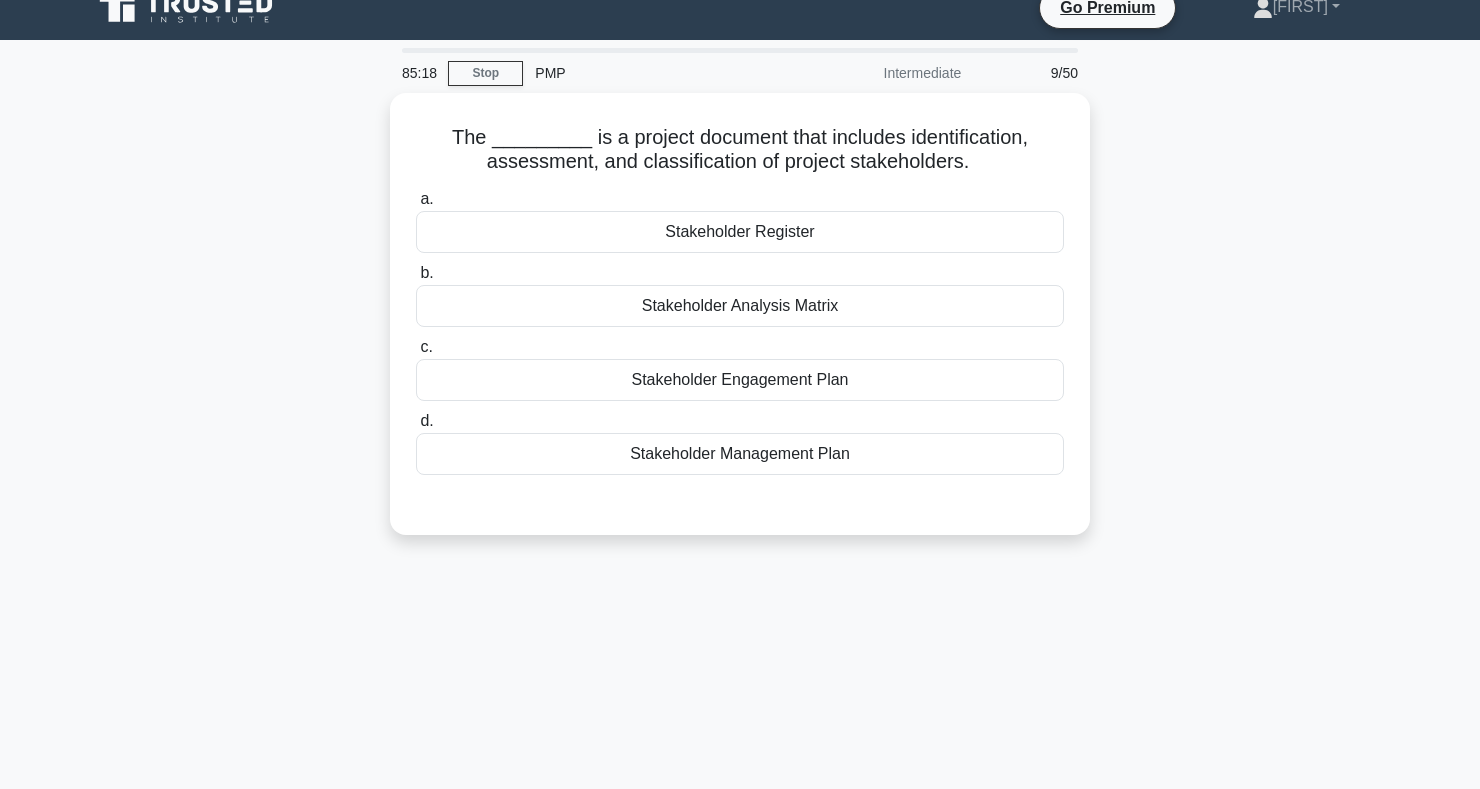 scroll, scrollTop: 0, scrollLeft: 0, axis: both 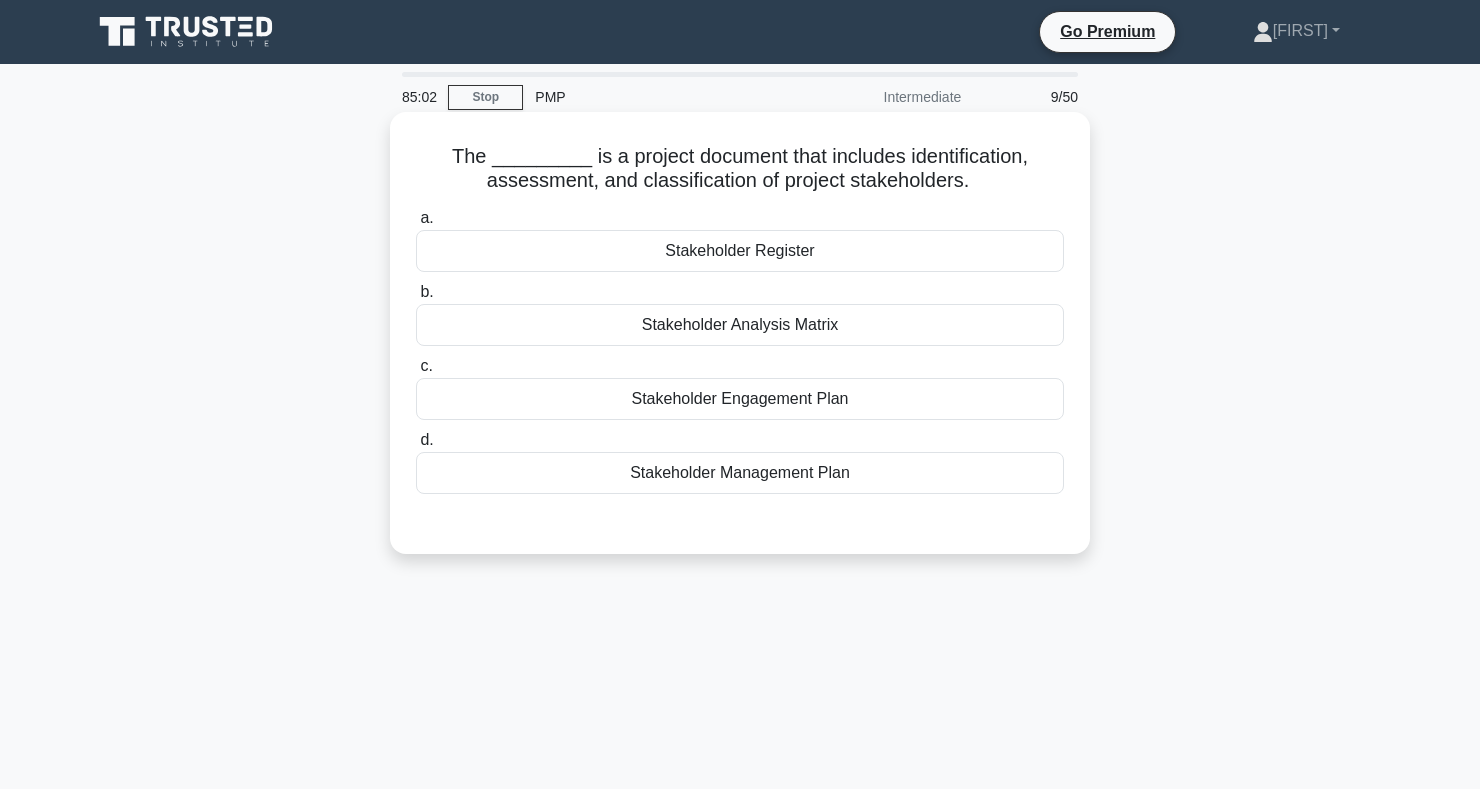 click on "Stakeholder Register" at bounding box center [740, 251] 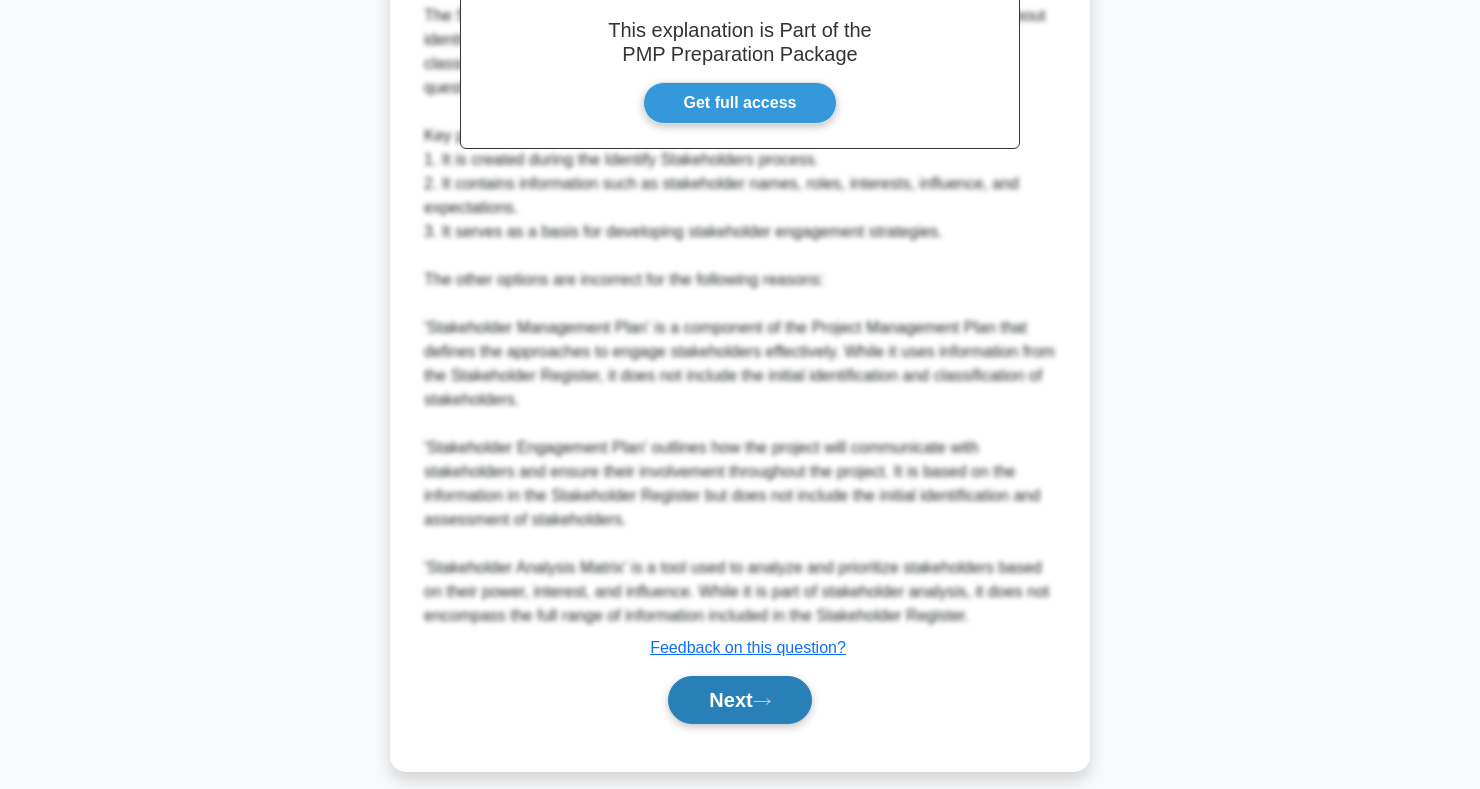 click on "Next" at bounding box center (739, 700) 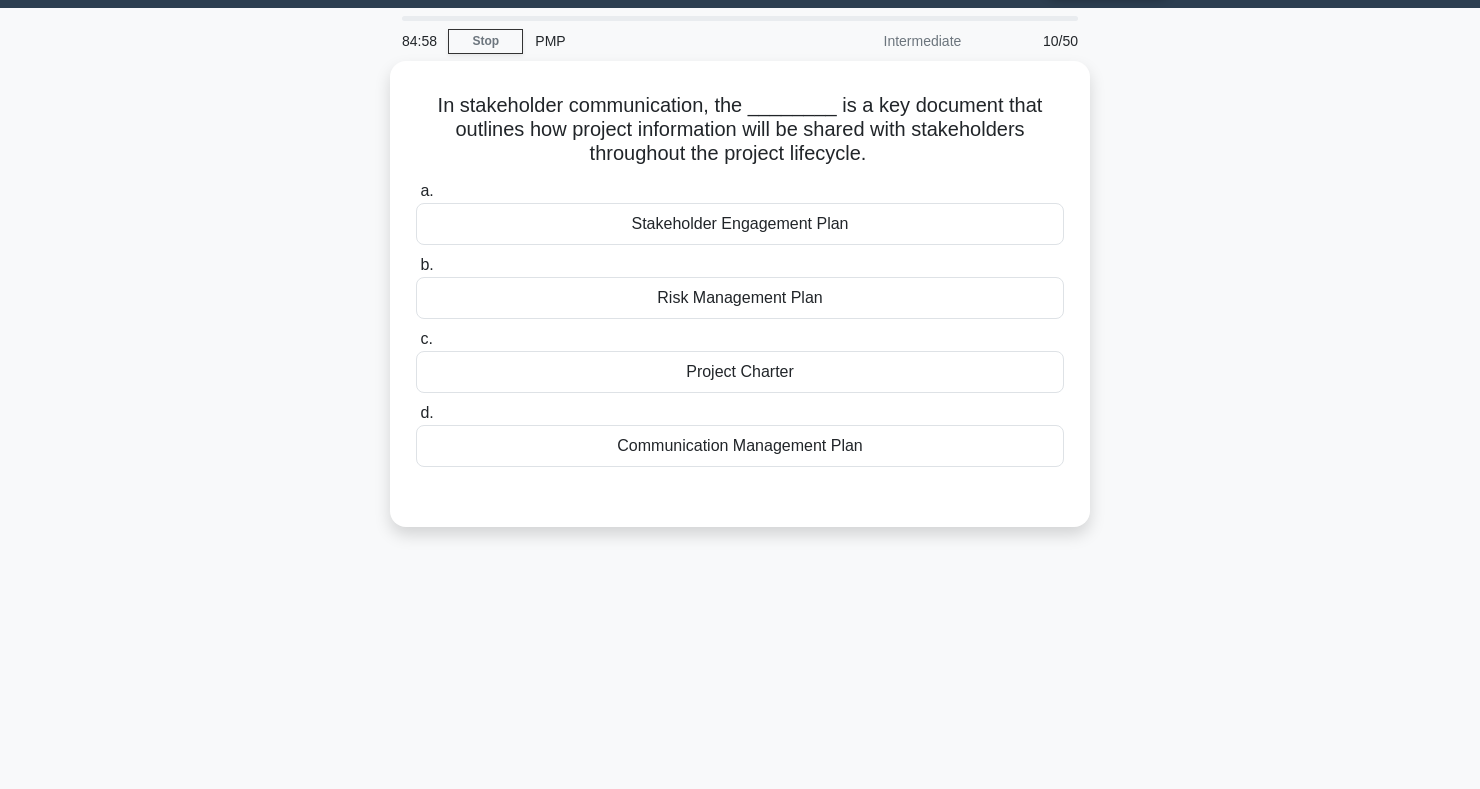 scroll, scrollTop: 0, scrollLeft: 0, axis: both 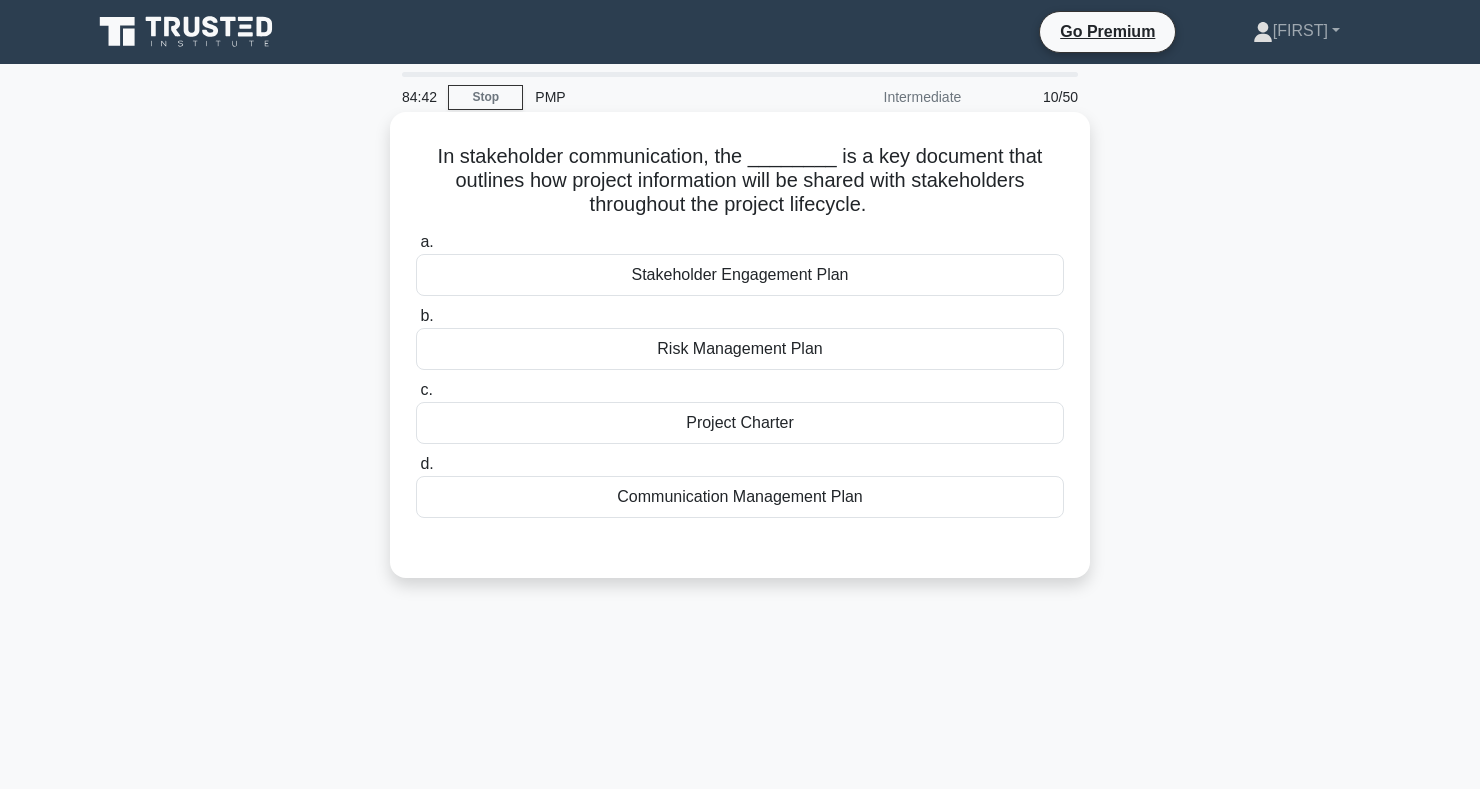 click on "Stakeholder Engagement Plan" at bounding box center [740, 275] 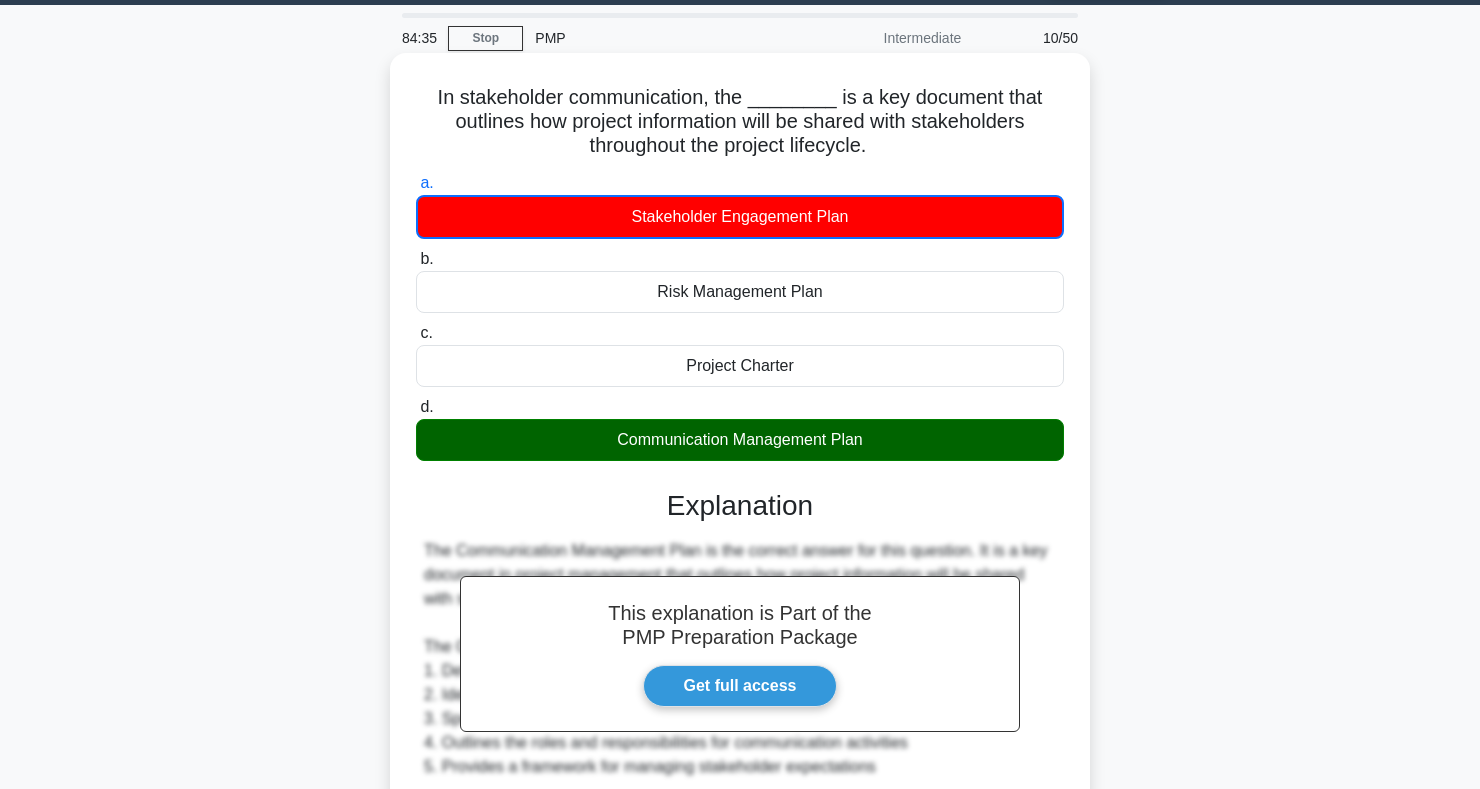 scroll, scrollTop: 0, scrollLeft: 0, axis: both 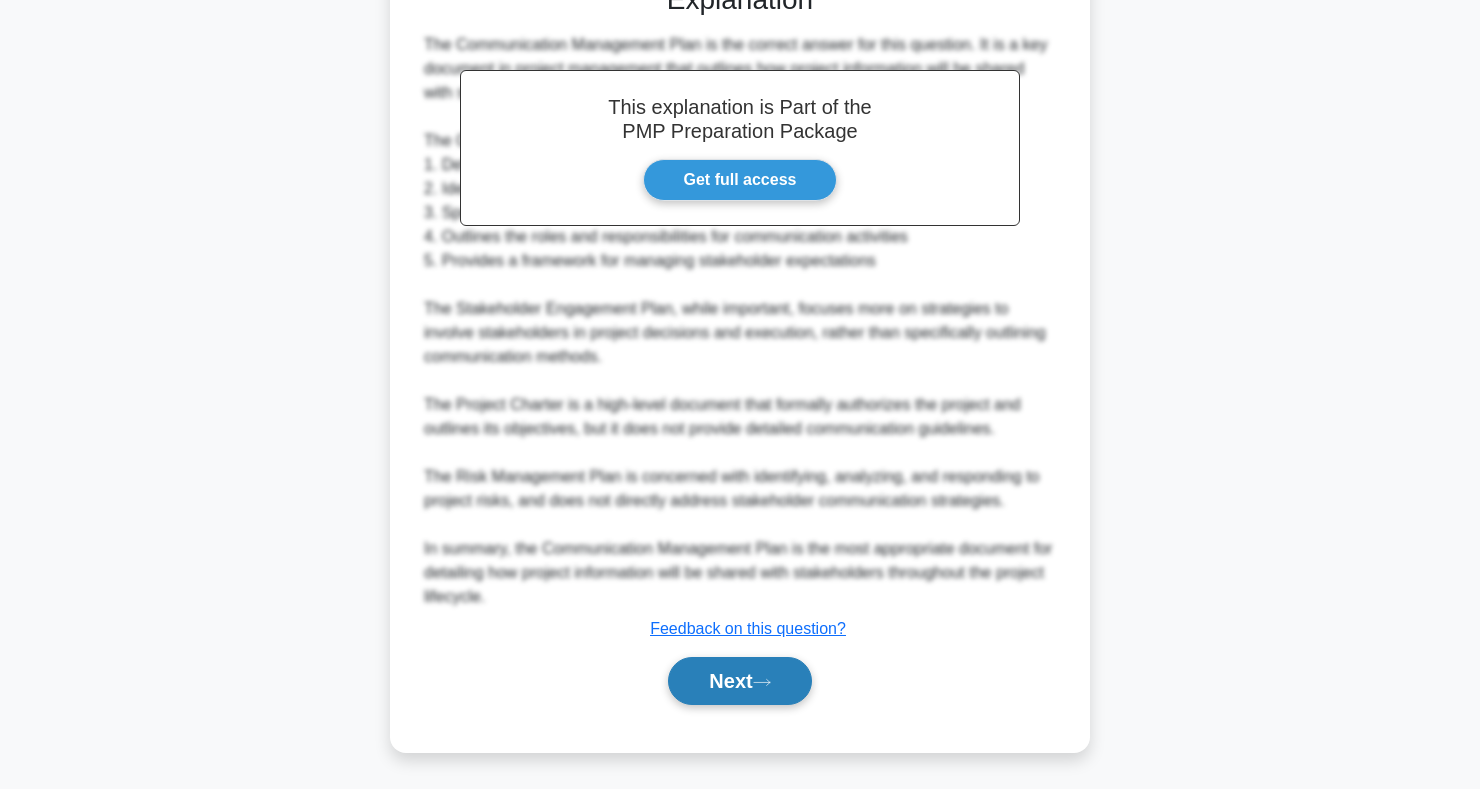 click on "Next" at bounding box center (739, 681) 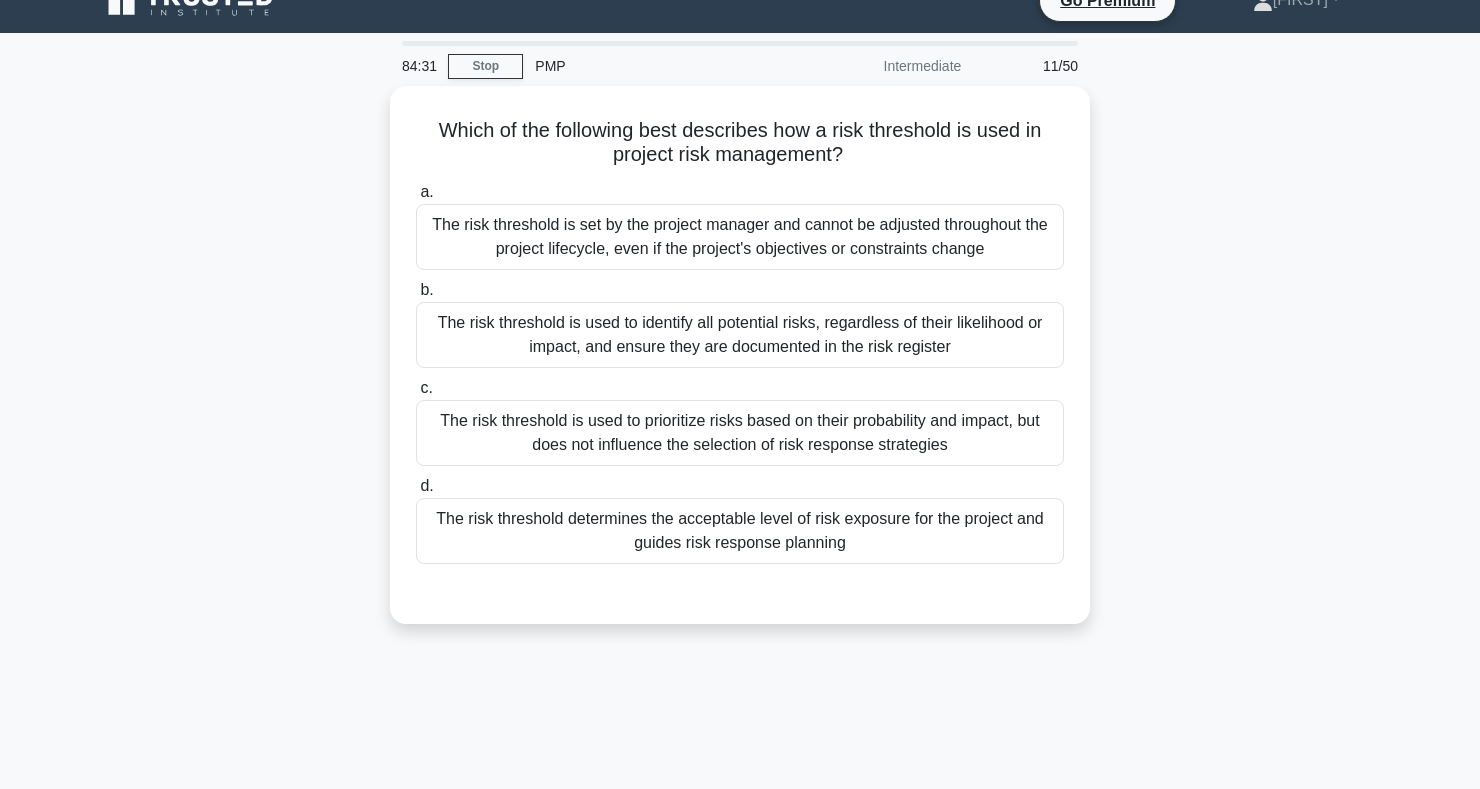 scroll, scrollTop: 0, scrollLeft: 0, axis: both 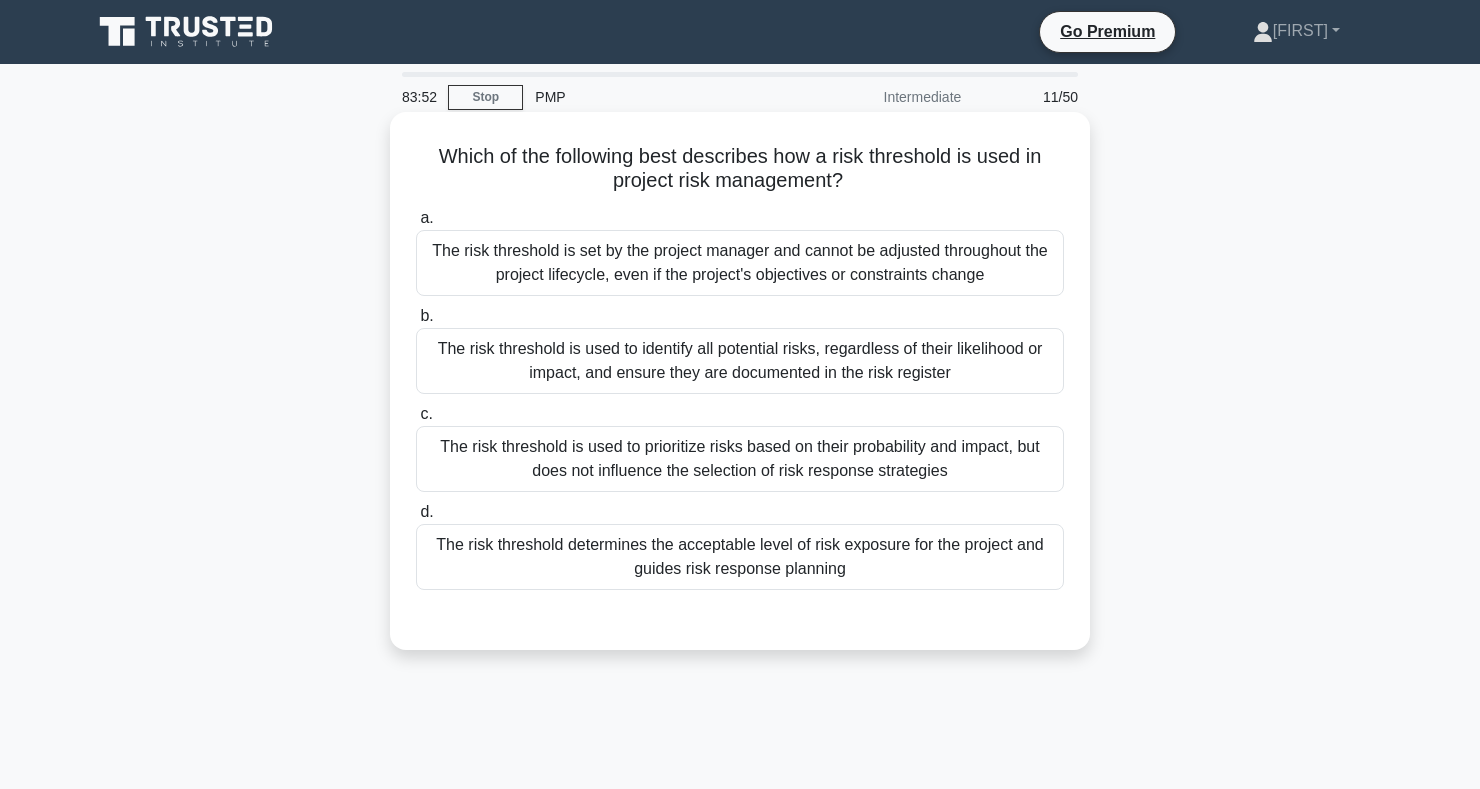 click on "The risk threshold determines the acceptable level of risk exposure for the project and guides risk response planning" at bounding box center (740, 557) 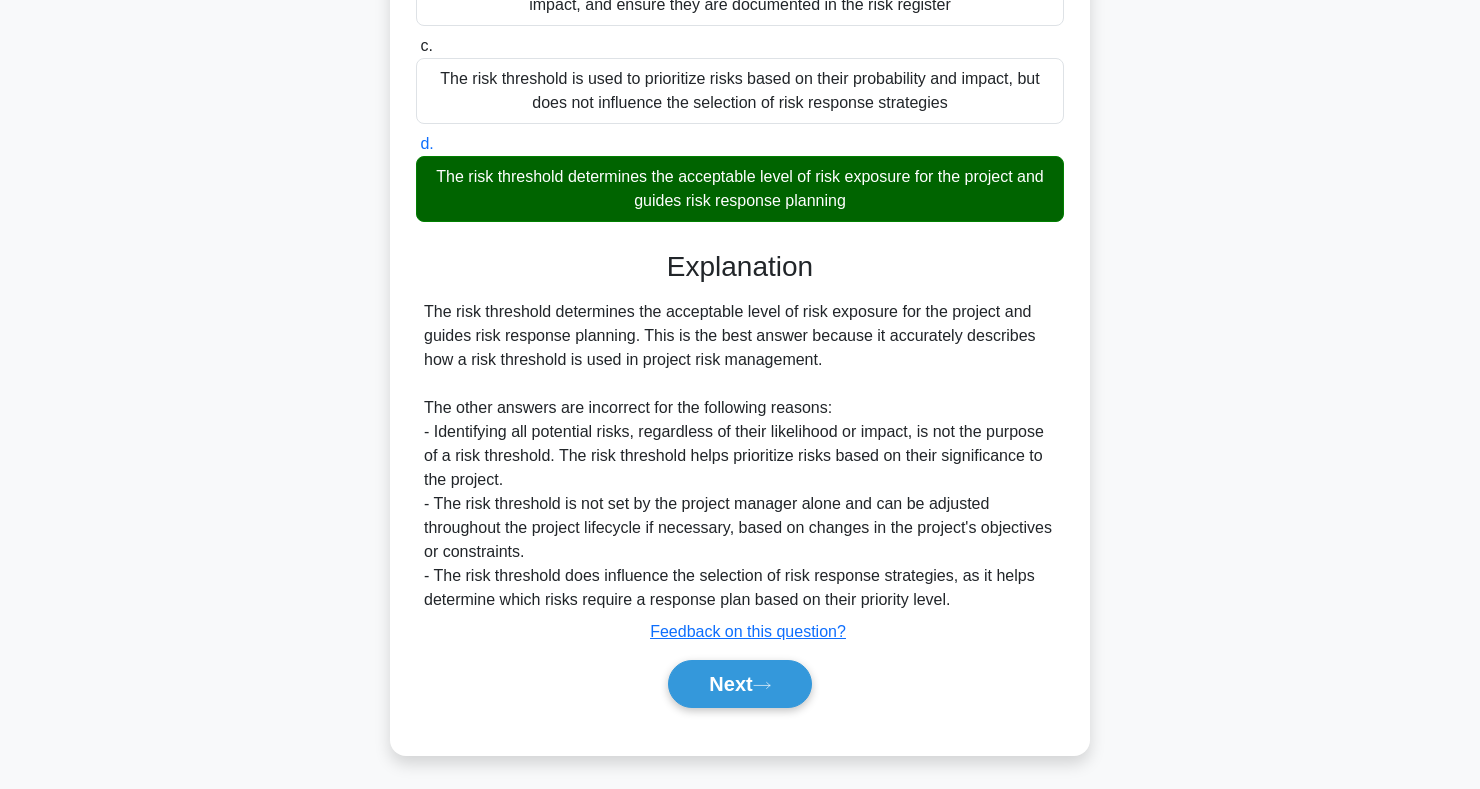 scroll, scrollTop: 371, scrollLeft: 0, axis: vertical 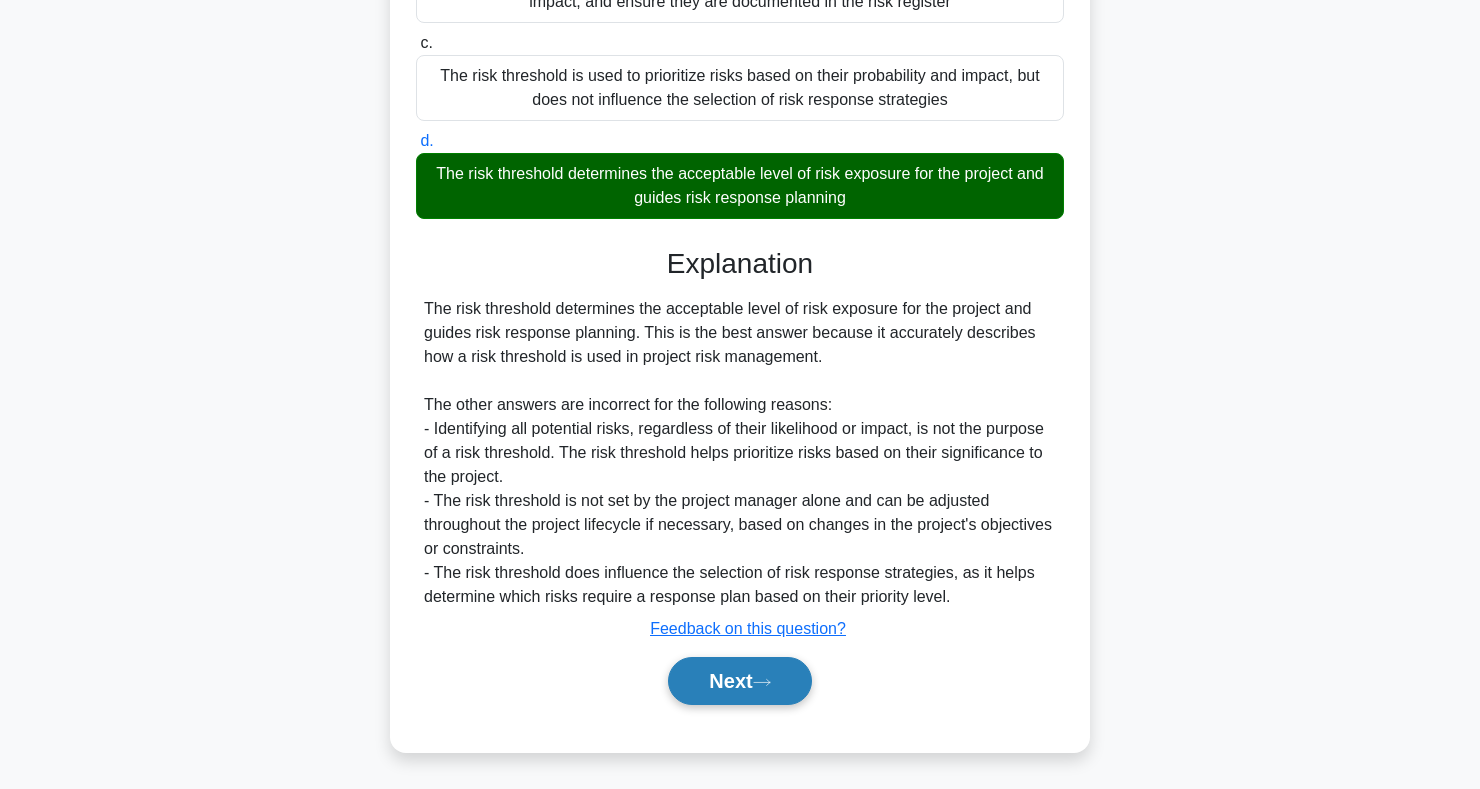 click 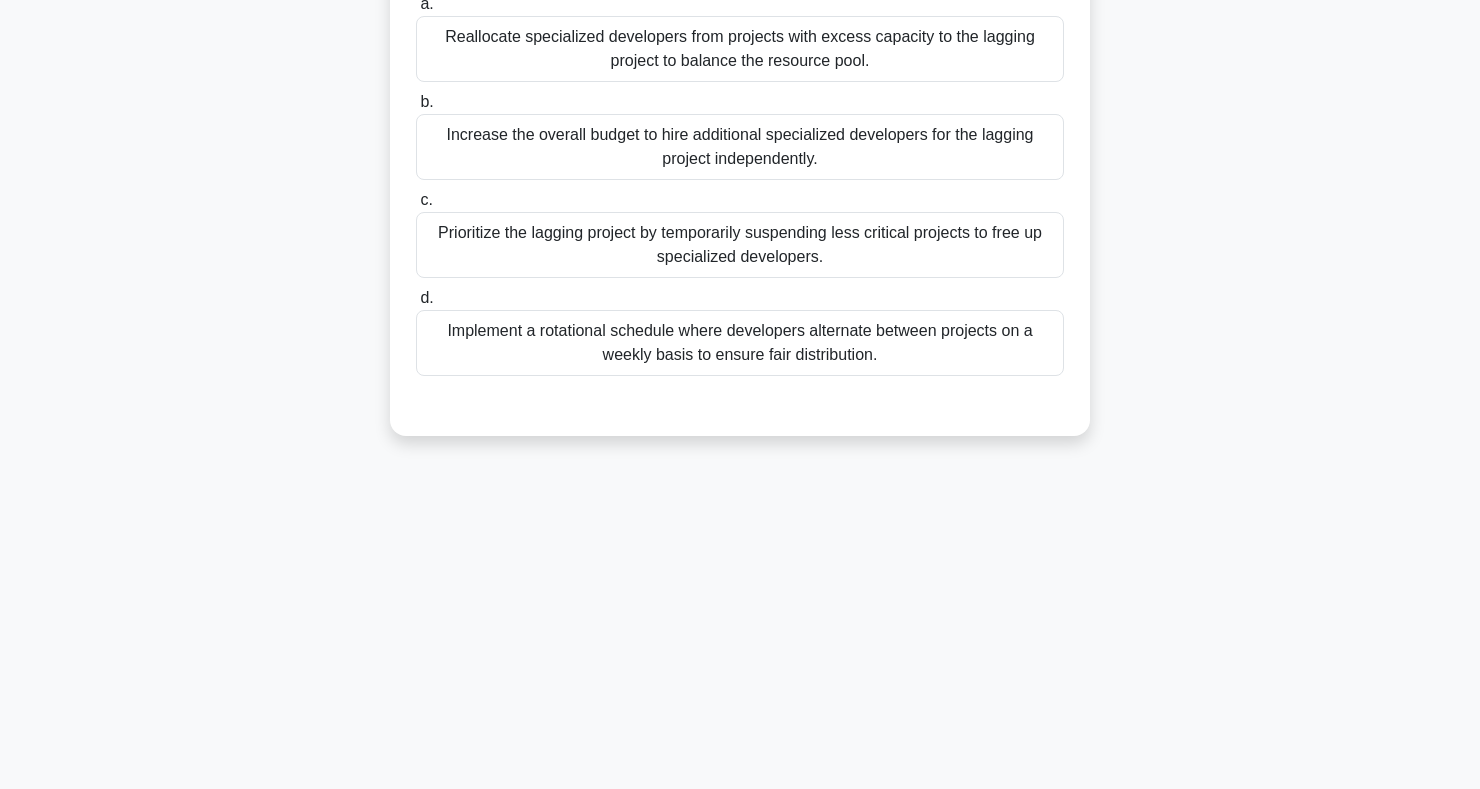 scroll, scrollTop: 0, scrollLeft: 0, axis: both 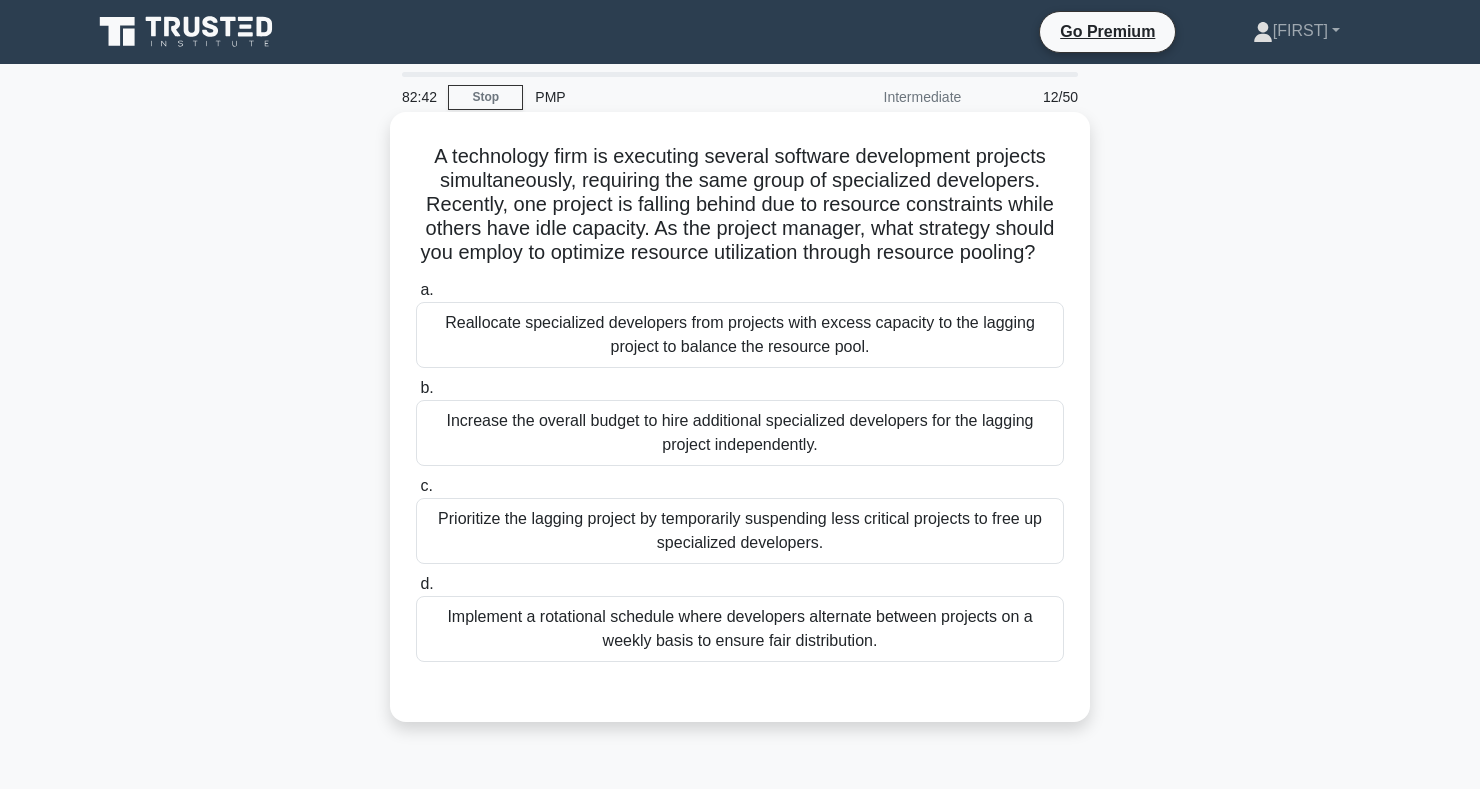 click on "Reallocate specialized developers from projects with excess capacity to the lagging project to balance the resource pool." at bounding box center [740, 335] 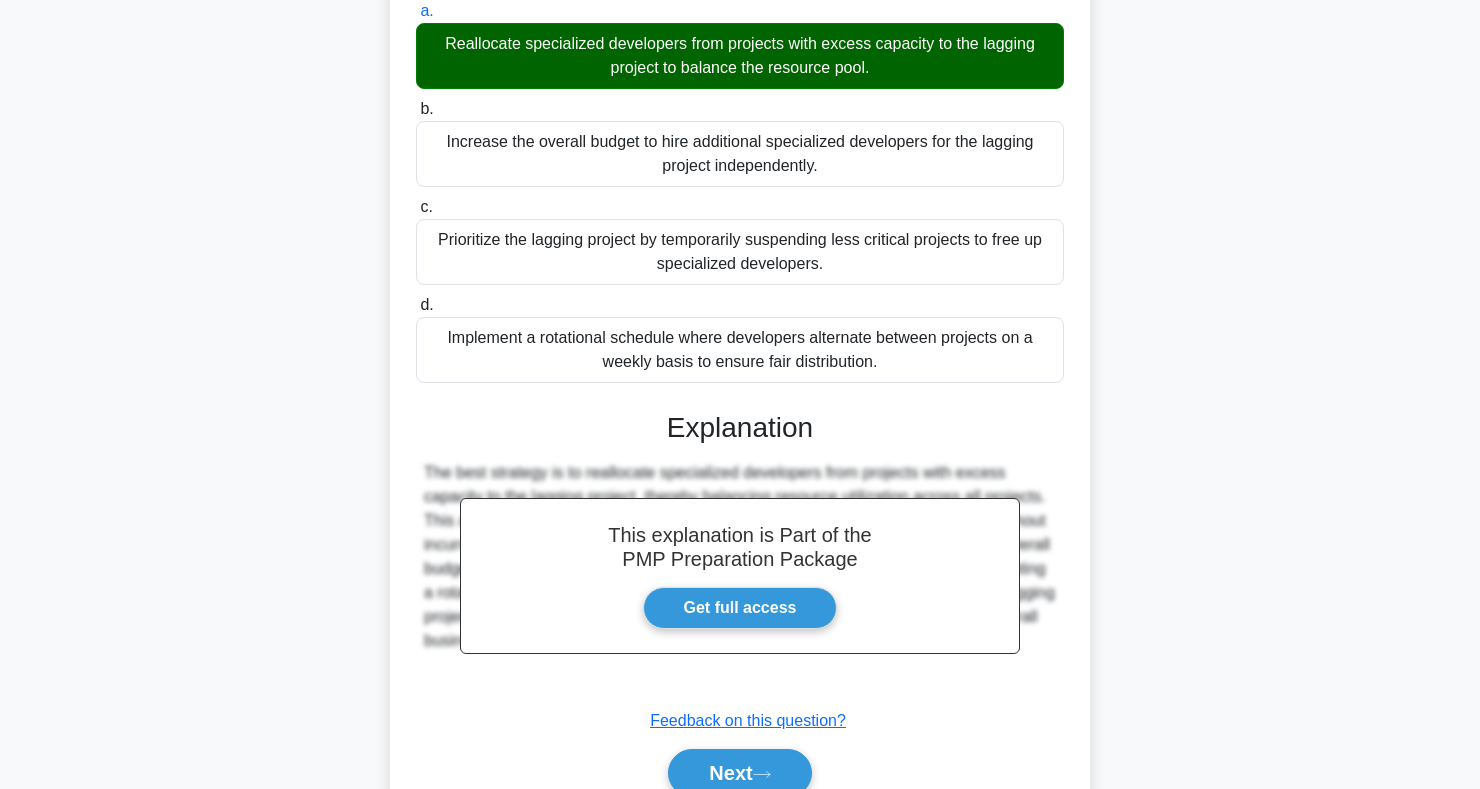 scroll, scrollTop: 395, scrollLeft: 0, axis: vertical 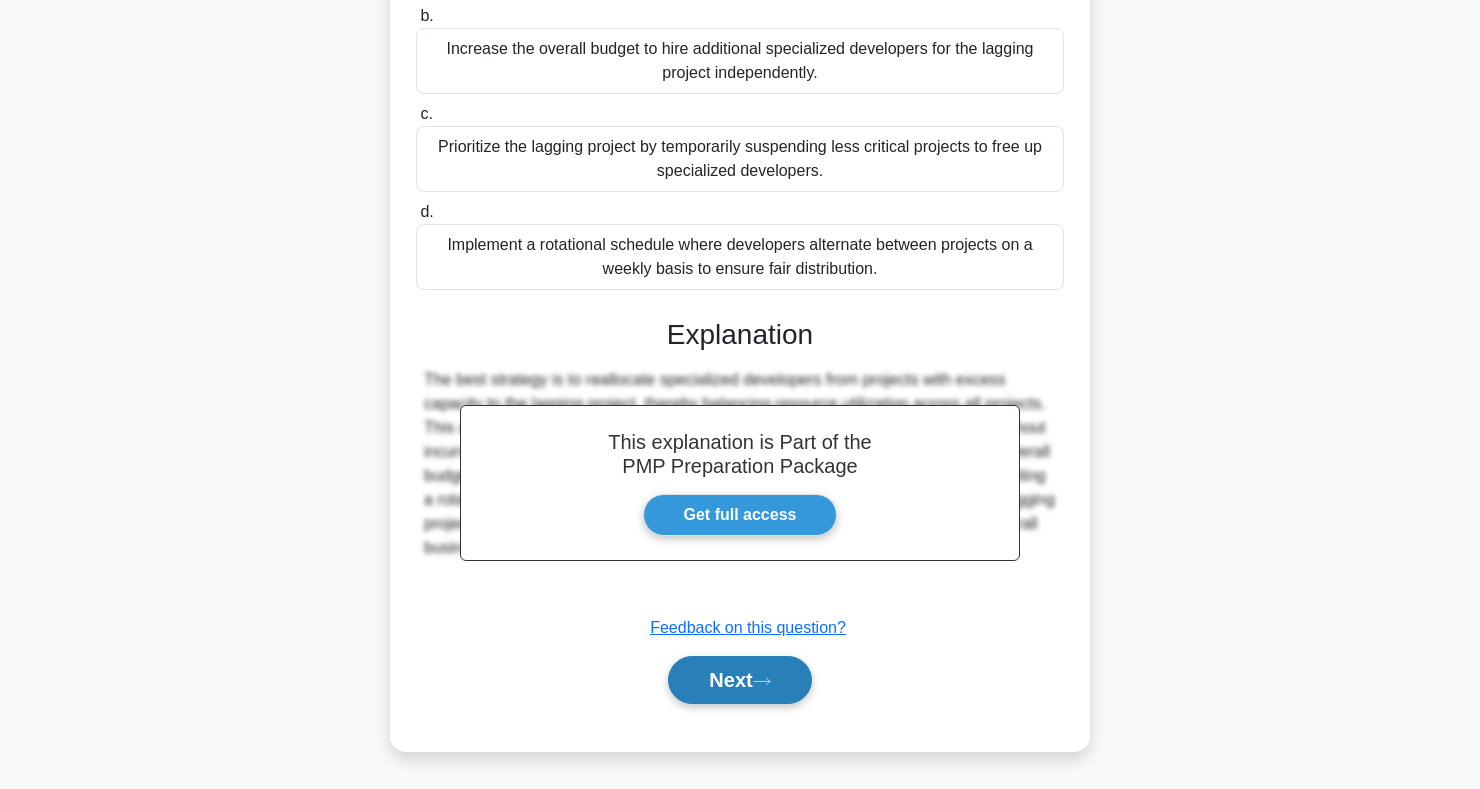 click 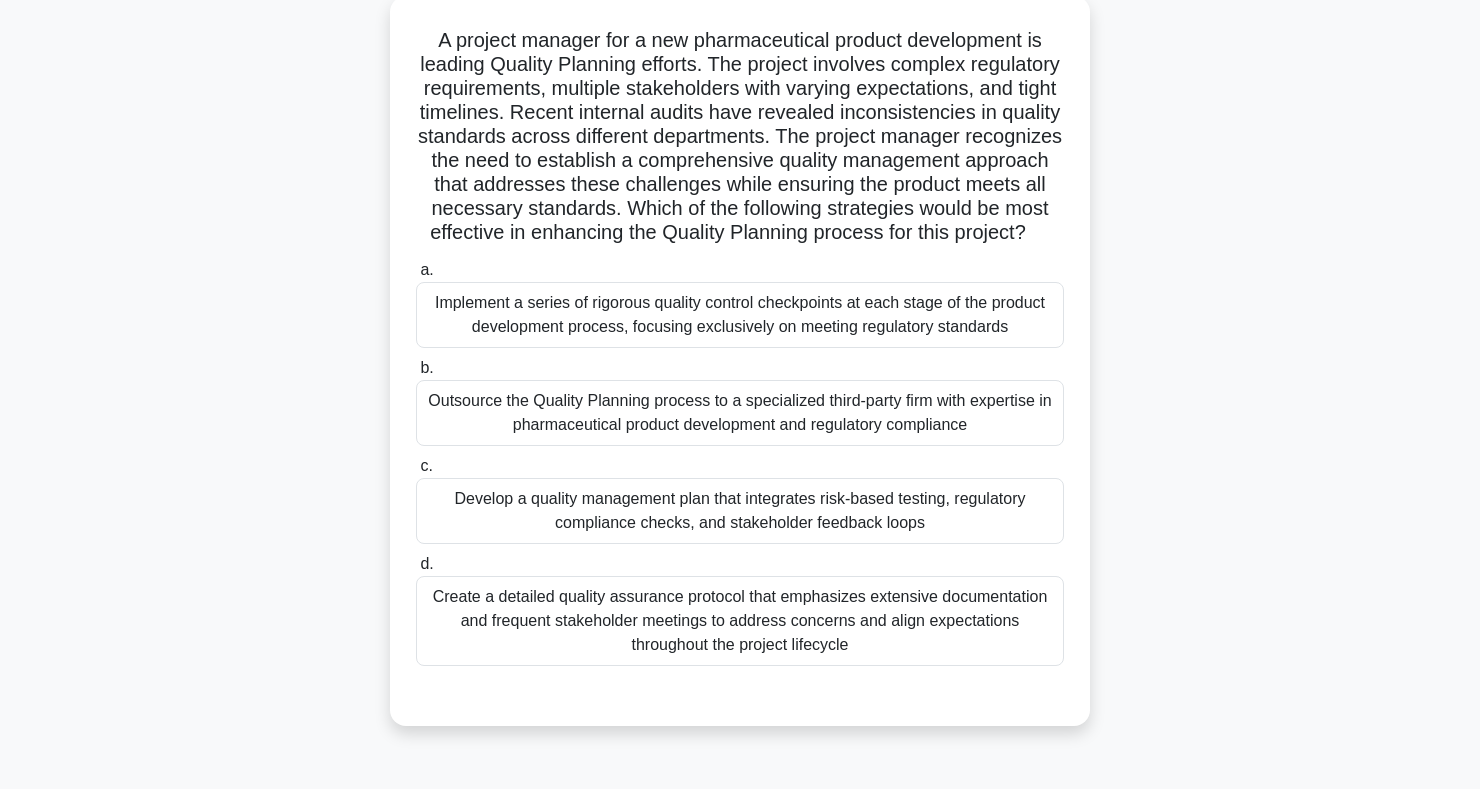scroll, scrollTop: 133, scrollLeft: 0, axis: vertical 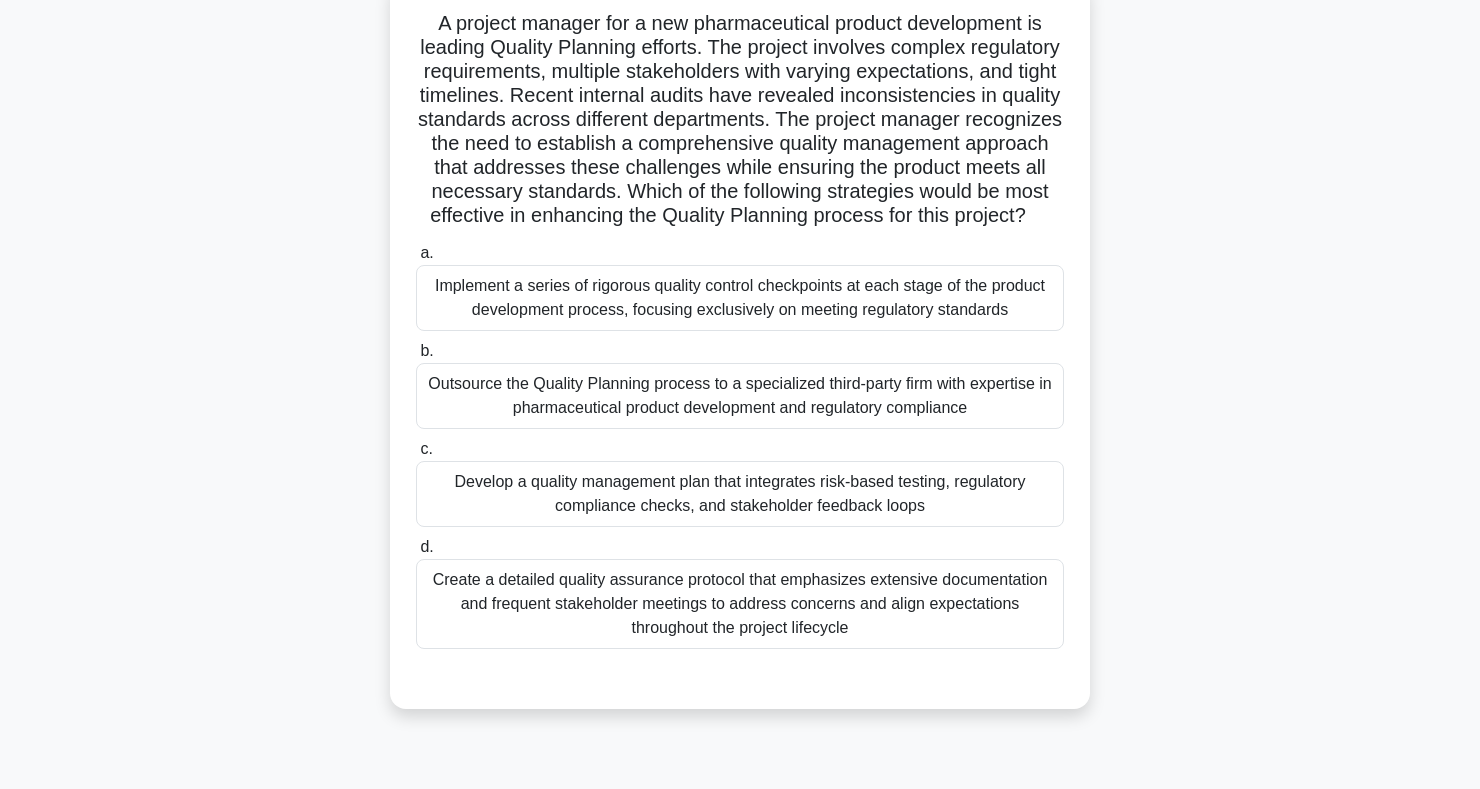click on "Develop a quality management plan that integrates risk-based testing, regulatory compliance checks, and stakeholder feedback loops" at bounding box center [740, 494] 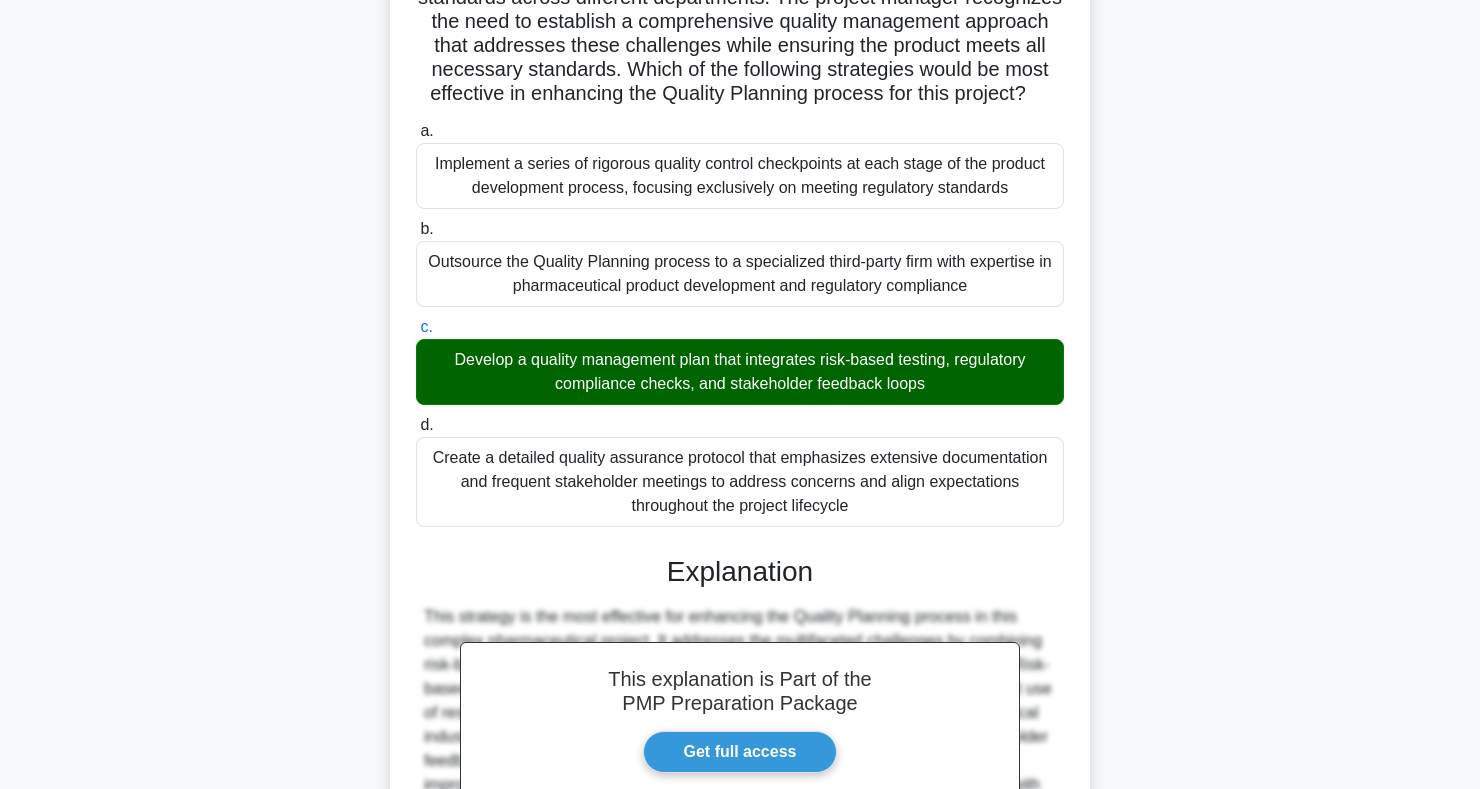 scroll, scrollTop: 539, scrollLeft: 0, axis: vertical 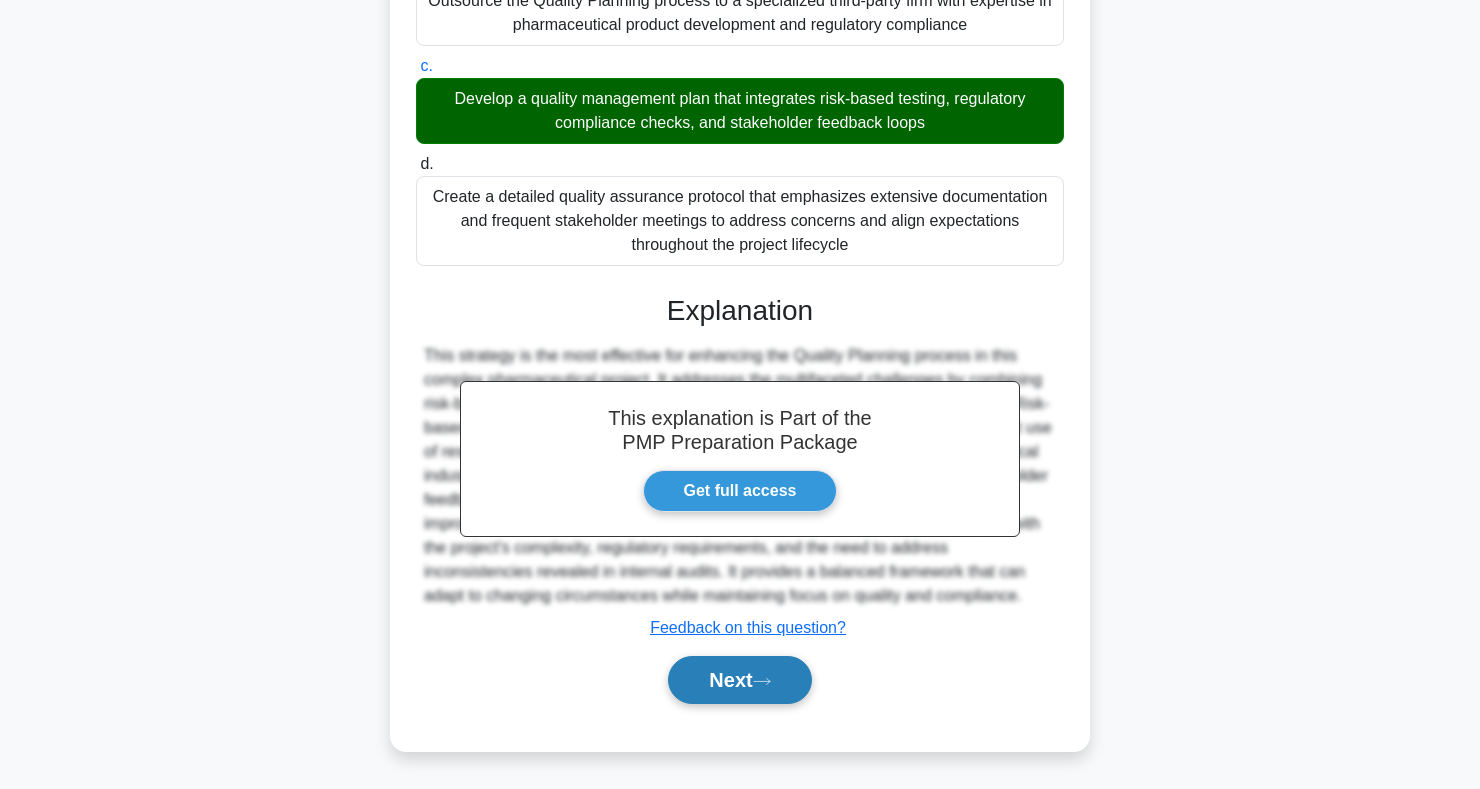 click on "Next" at bounding box center [739, 680] 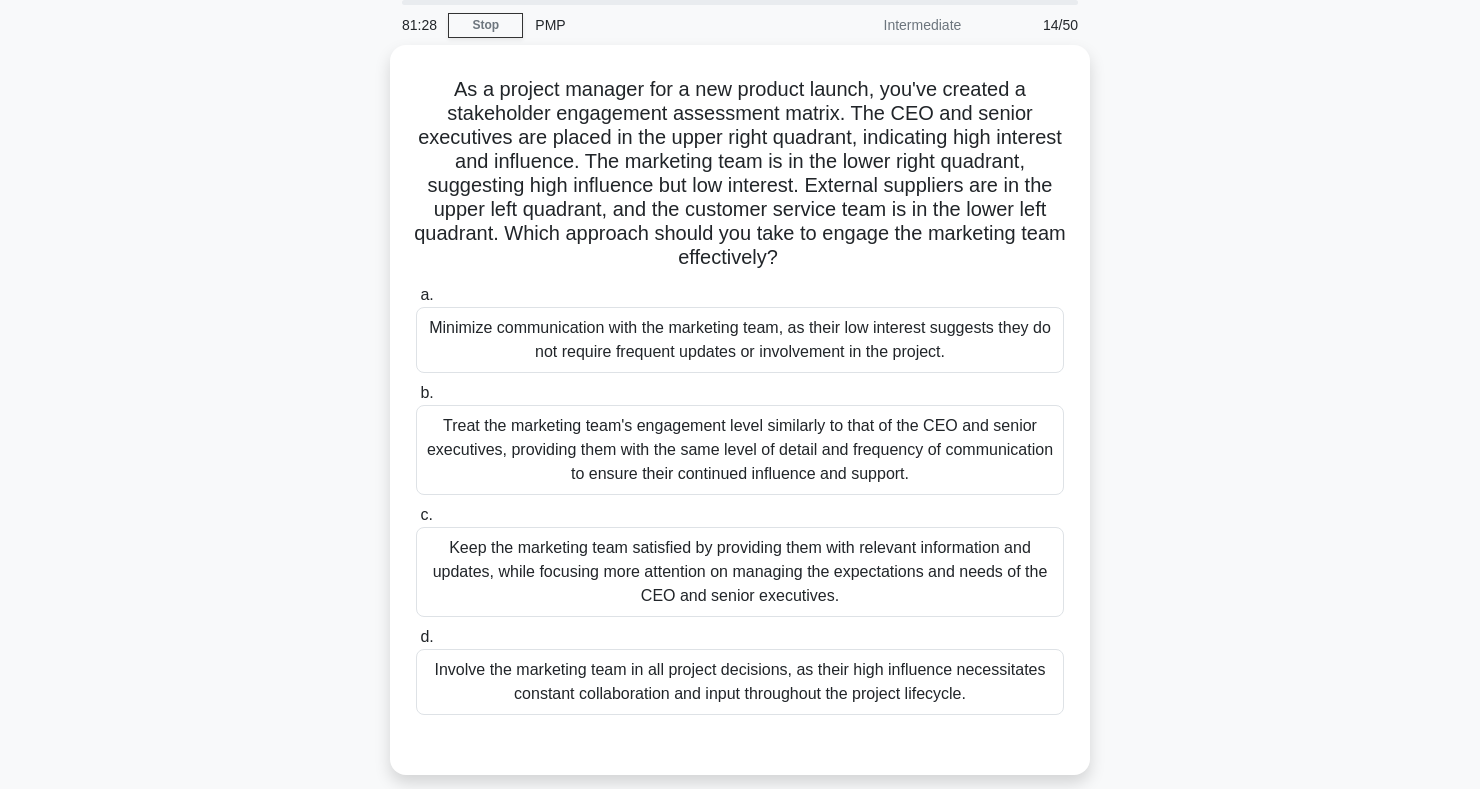 scroll, scrollTop: 0, scrollLeft: 0, axis: both 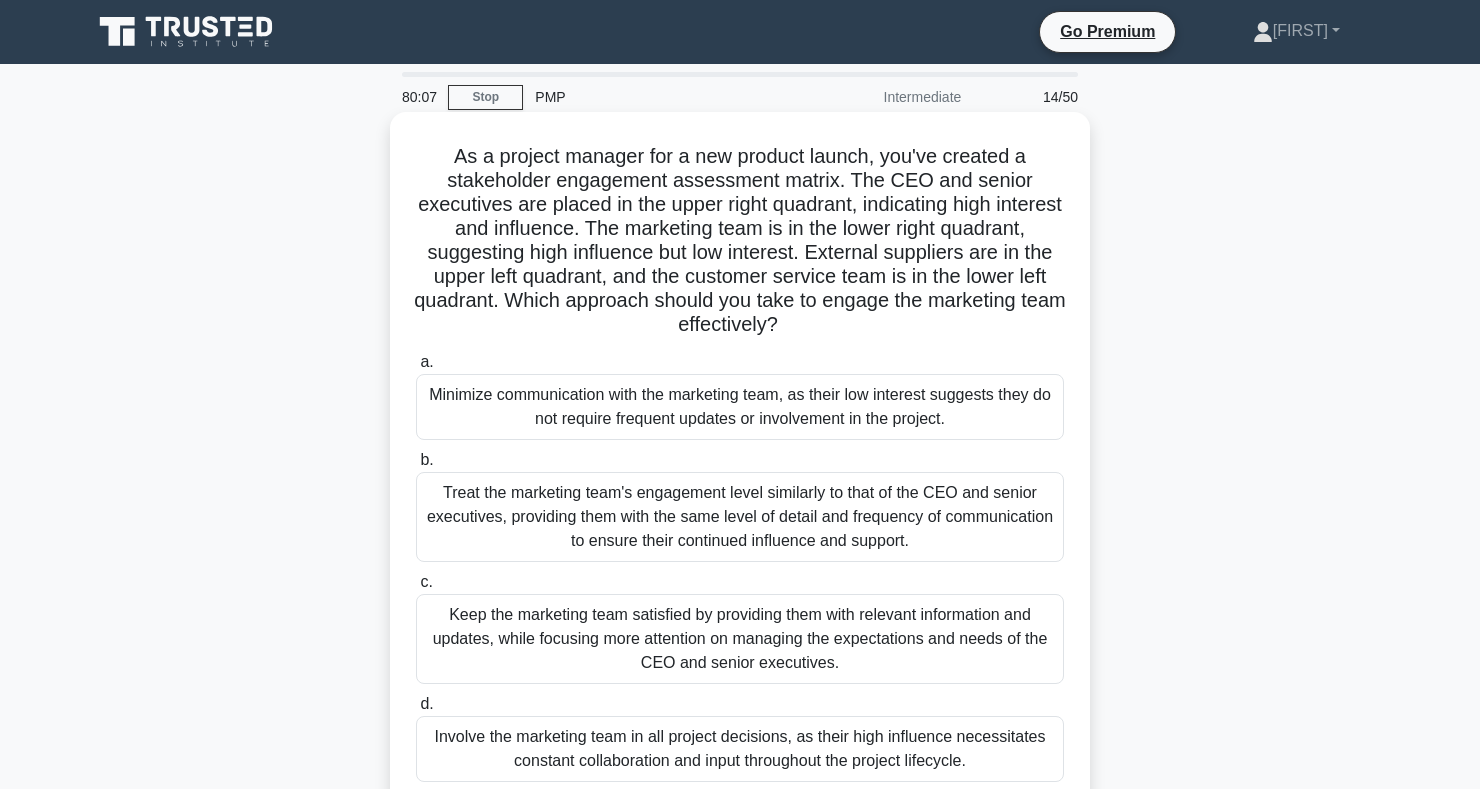 click on "Keep the marketing team satisfied by providing them with relevant information and updates, while focusing more attention on managing the expectations and needs of the CEO and senior executives." at bounding box center [740, 639] 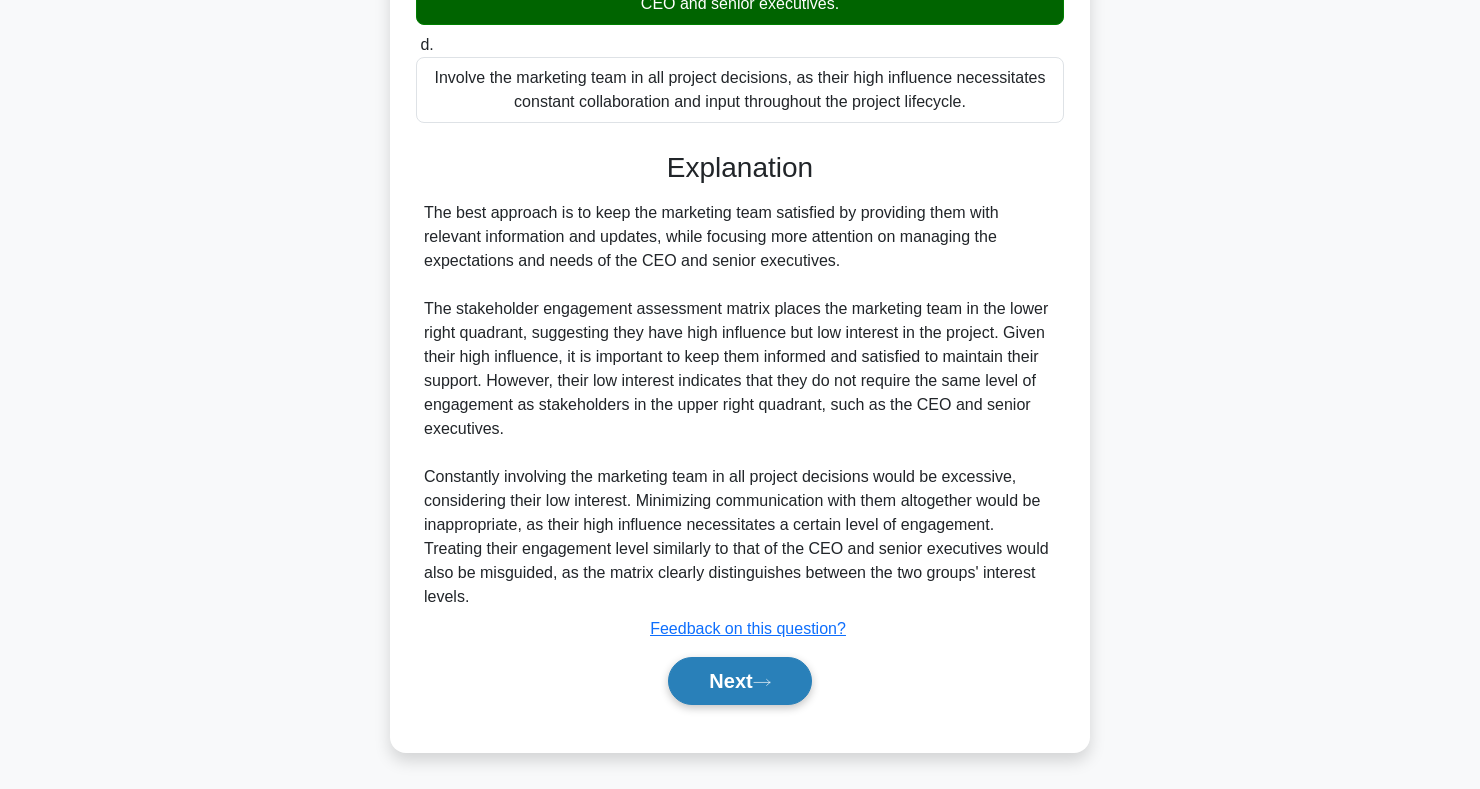 click 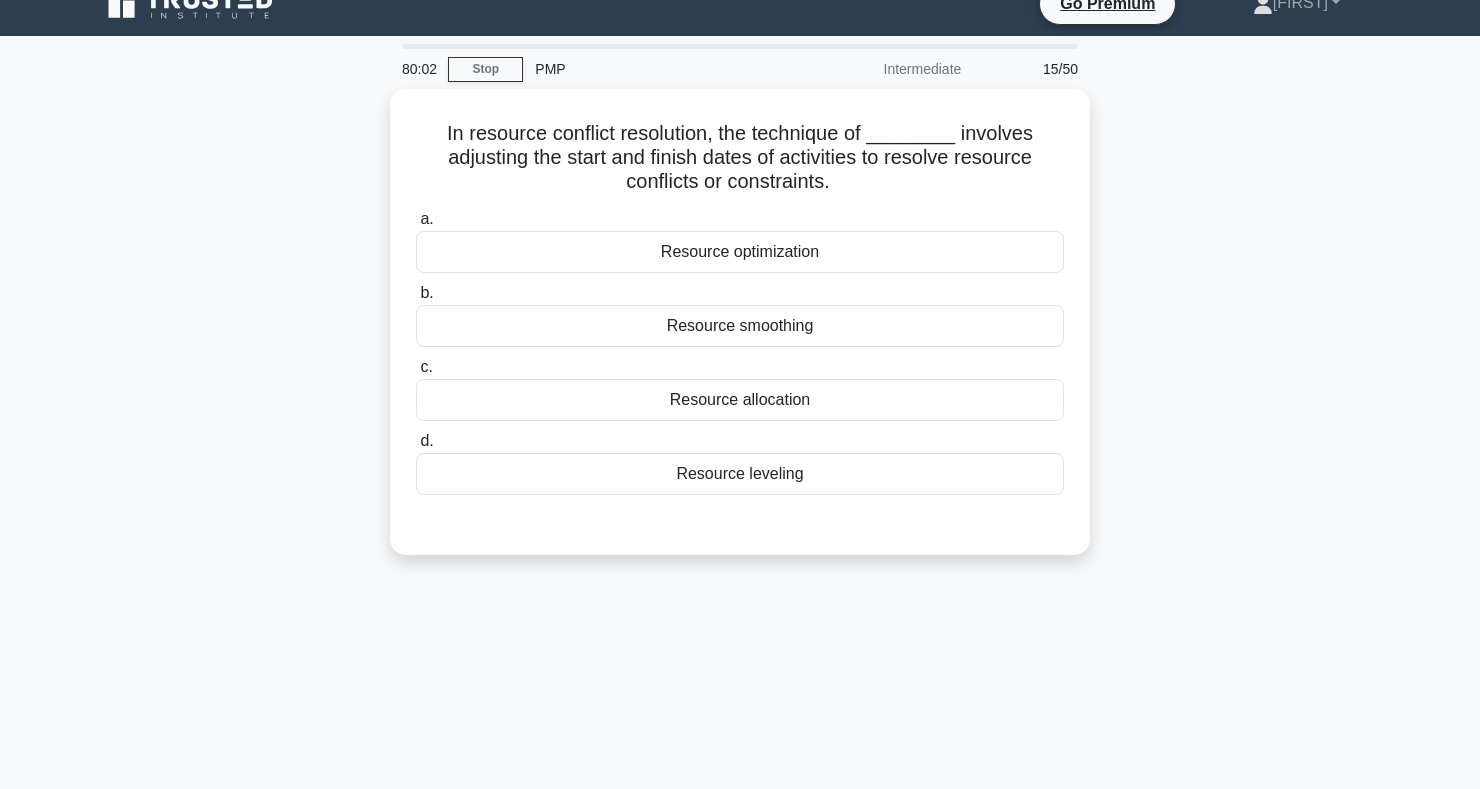 scroll, scrollTop: 0, scrollLeft: 0, axis: both 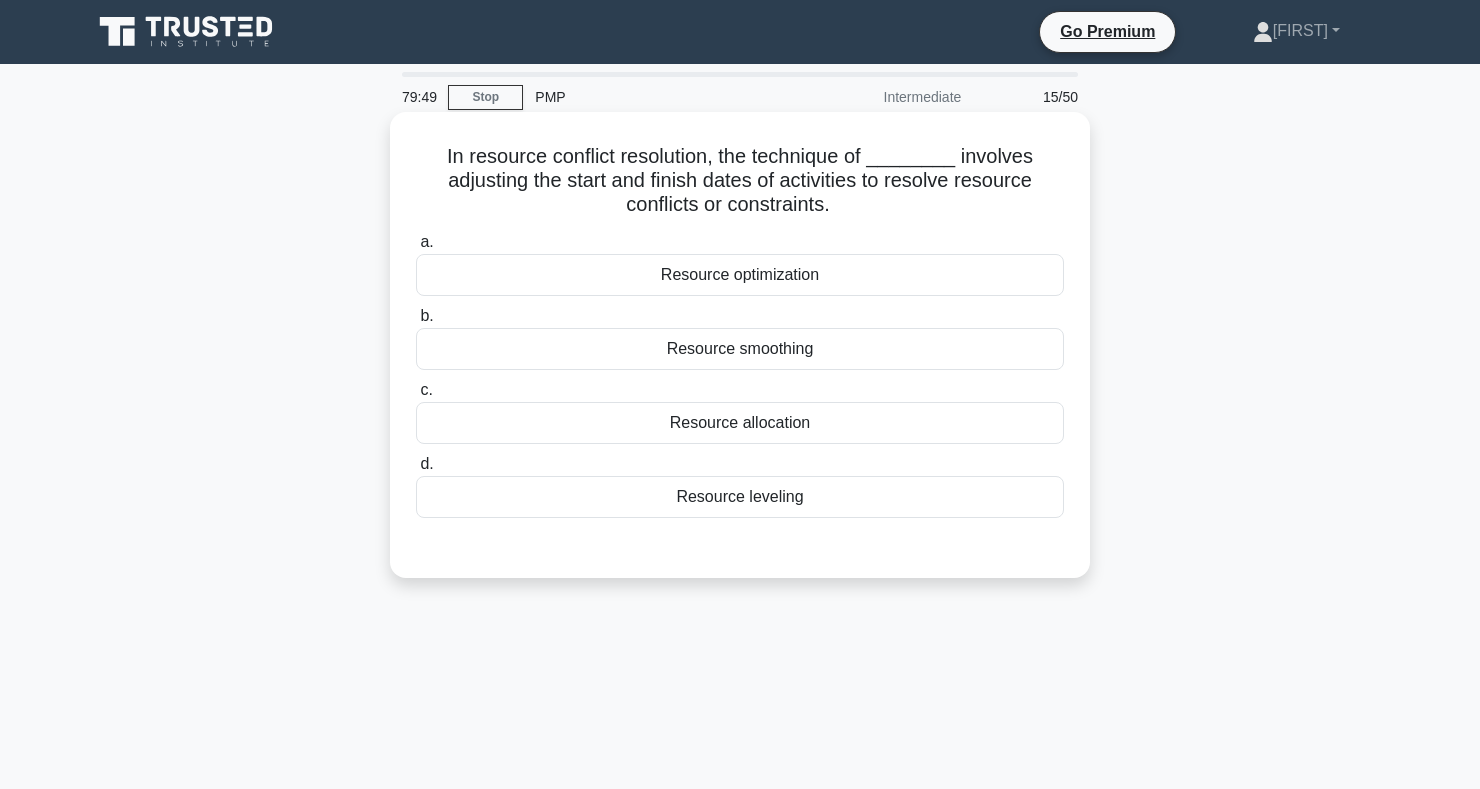 click on "Resource leveling" at bounding box center [740, 497] 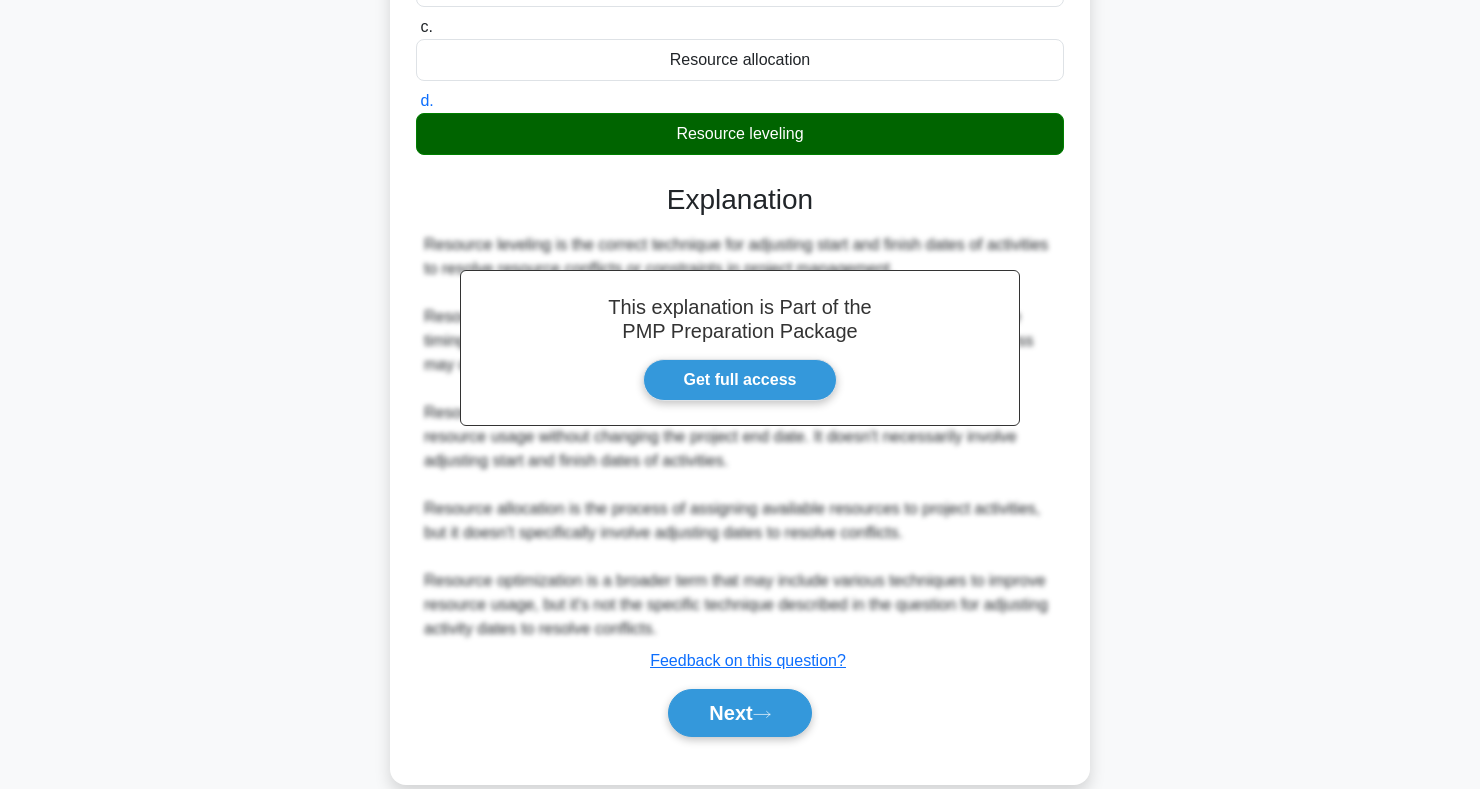 scroll, scrollTop: 395, scrollLeft: 0, axis: vertical 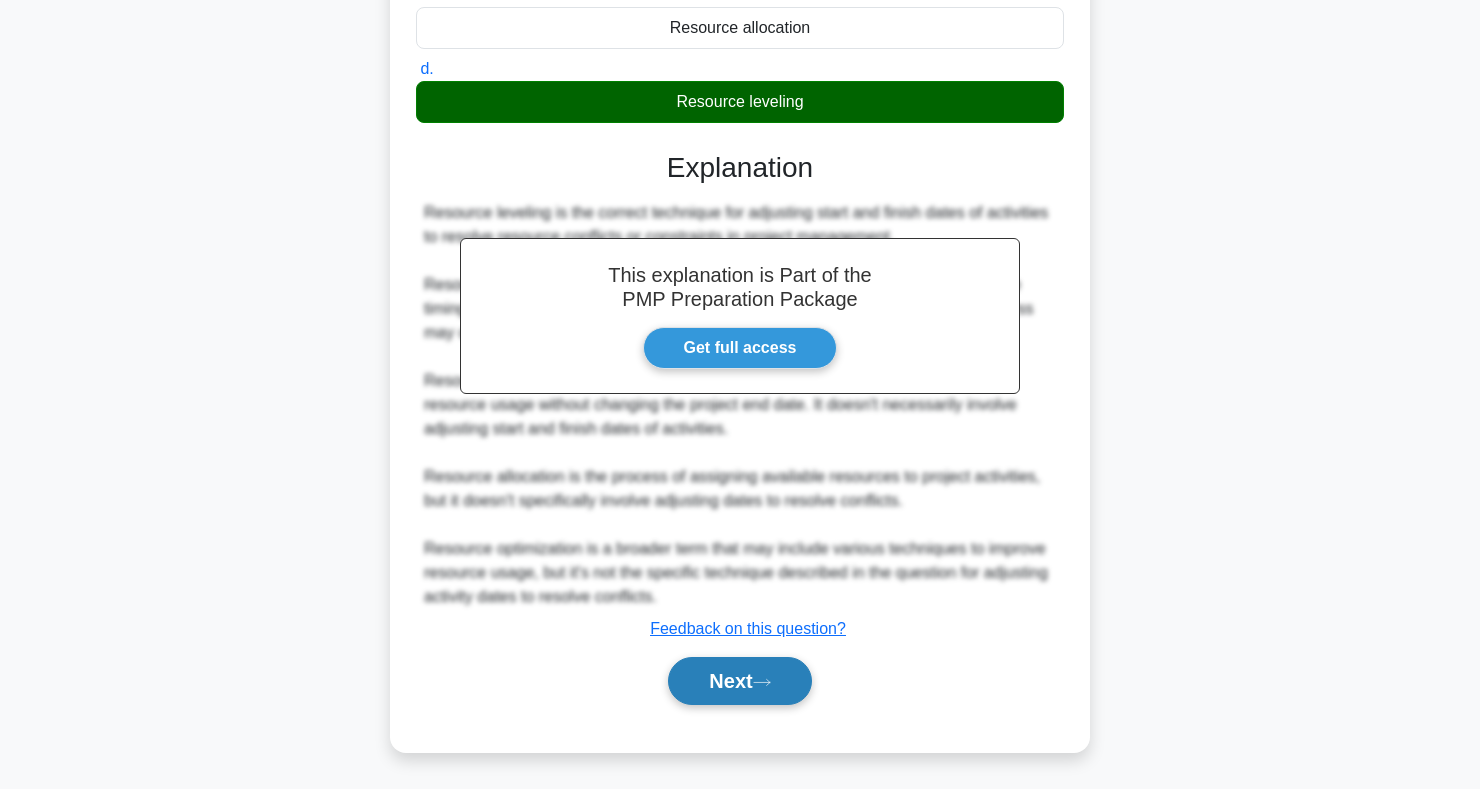 click on "Next" at bounding box center [739, 681] 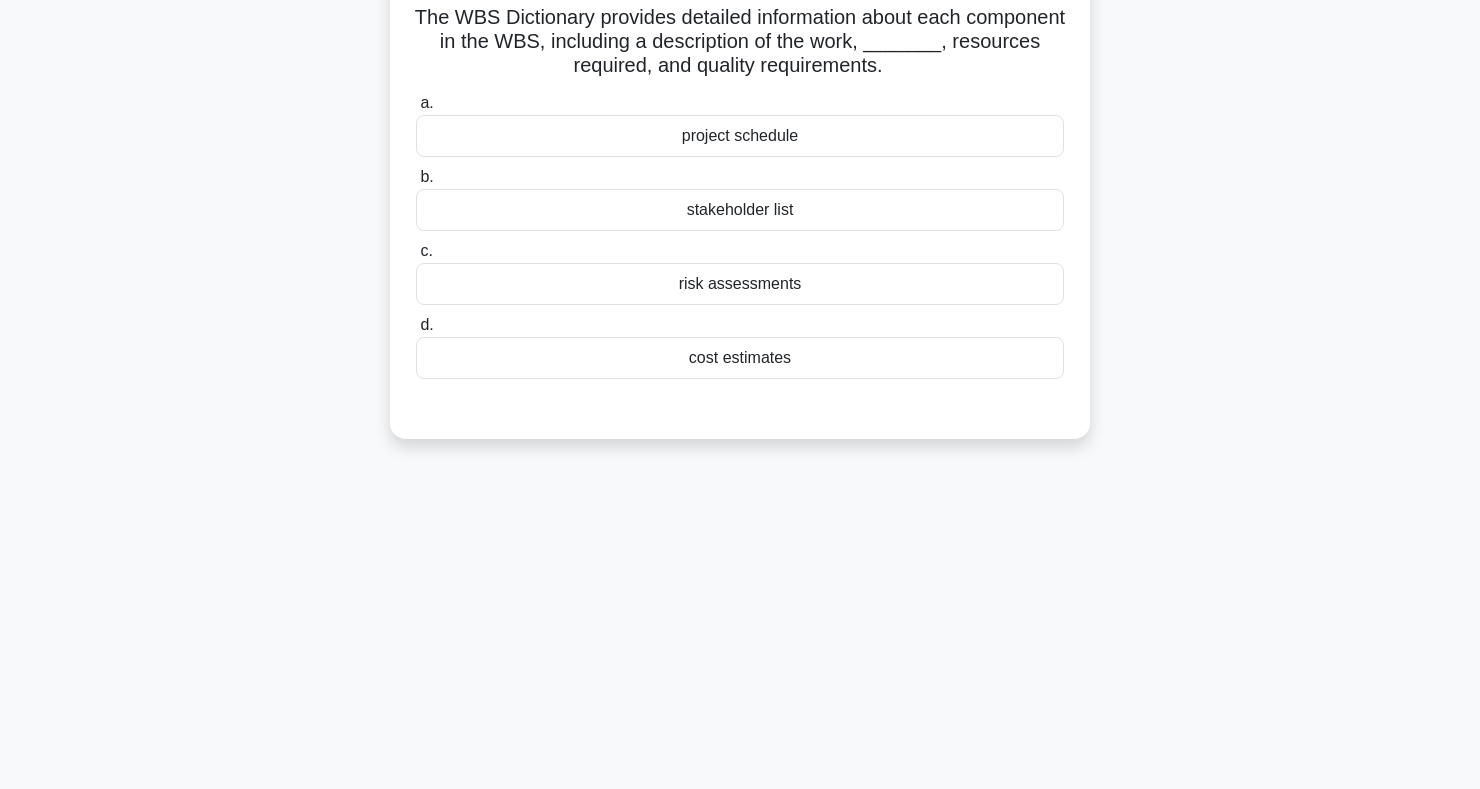 scroll, scrollTop: 0, scrollLeft: 0, axis: both 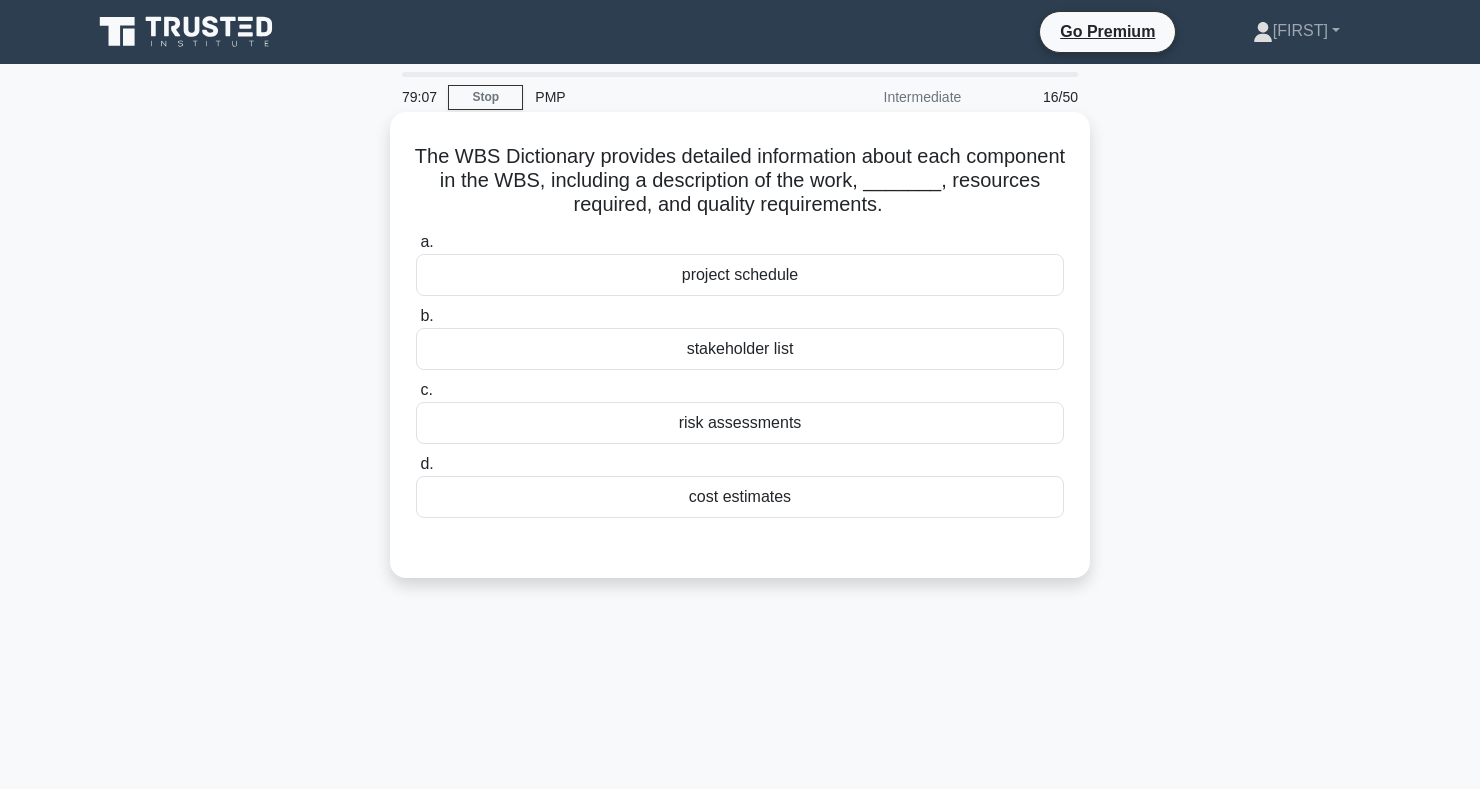 click on "project schedule" at bounding box center [740, 275] 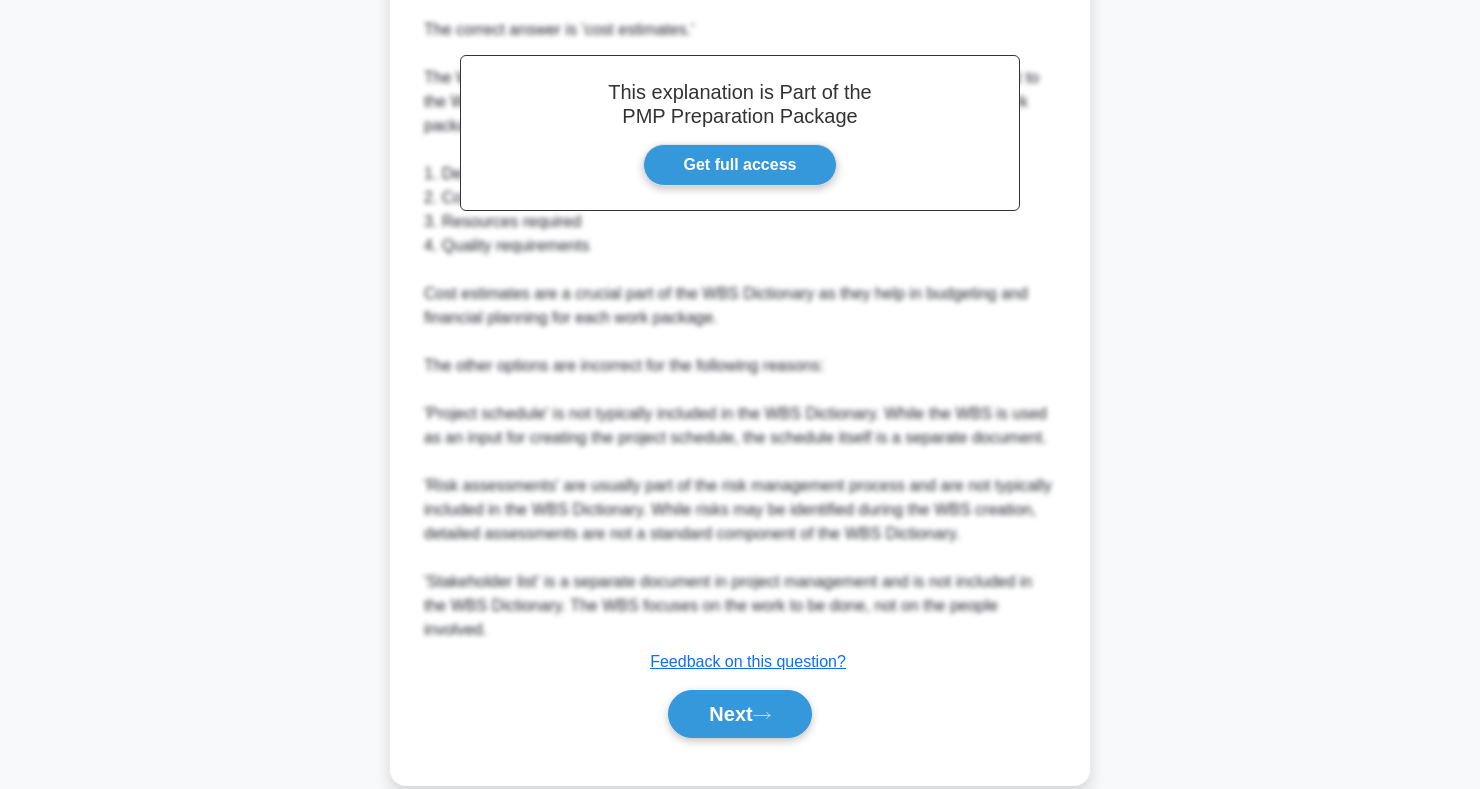 scroll, scrollTop: 589, scrollLeft: 0, axis: vertical 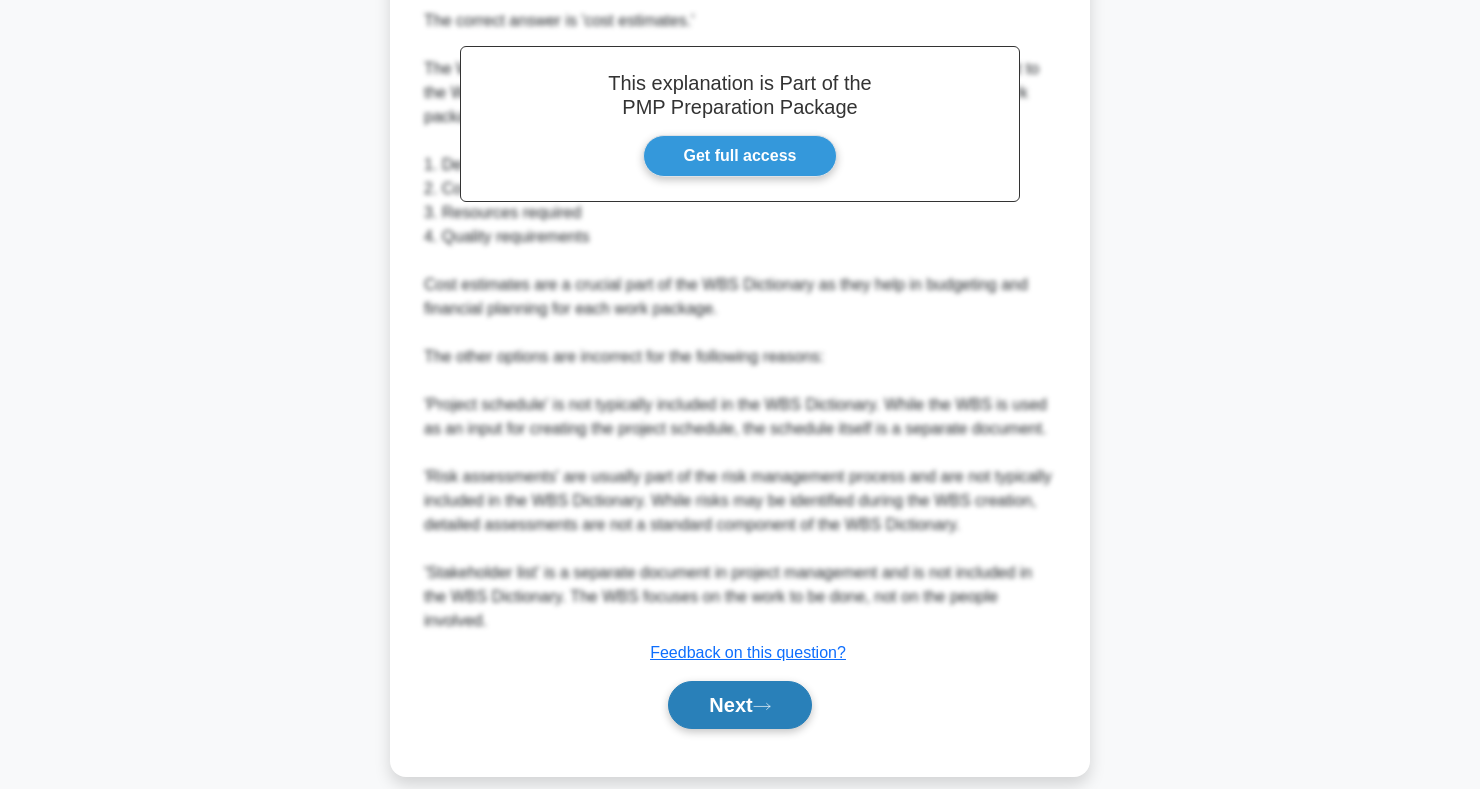 click on "Next" at bounding box center (739, 705) 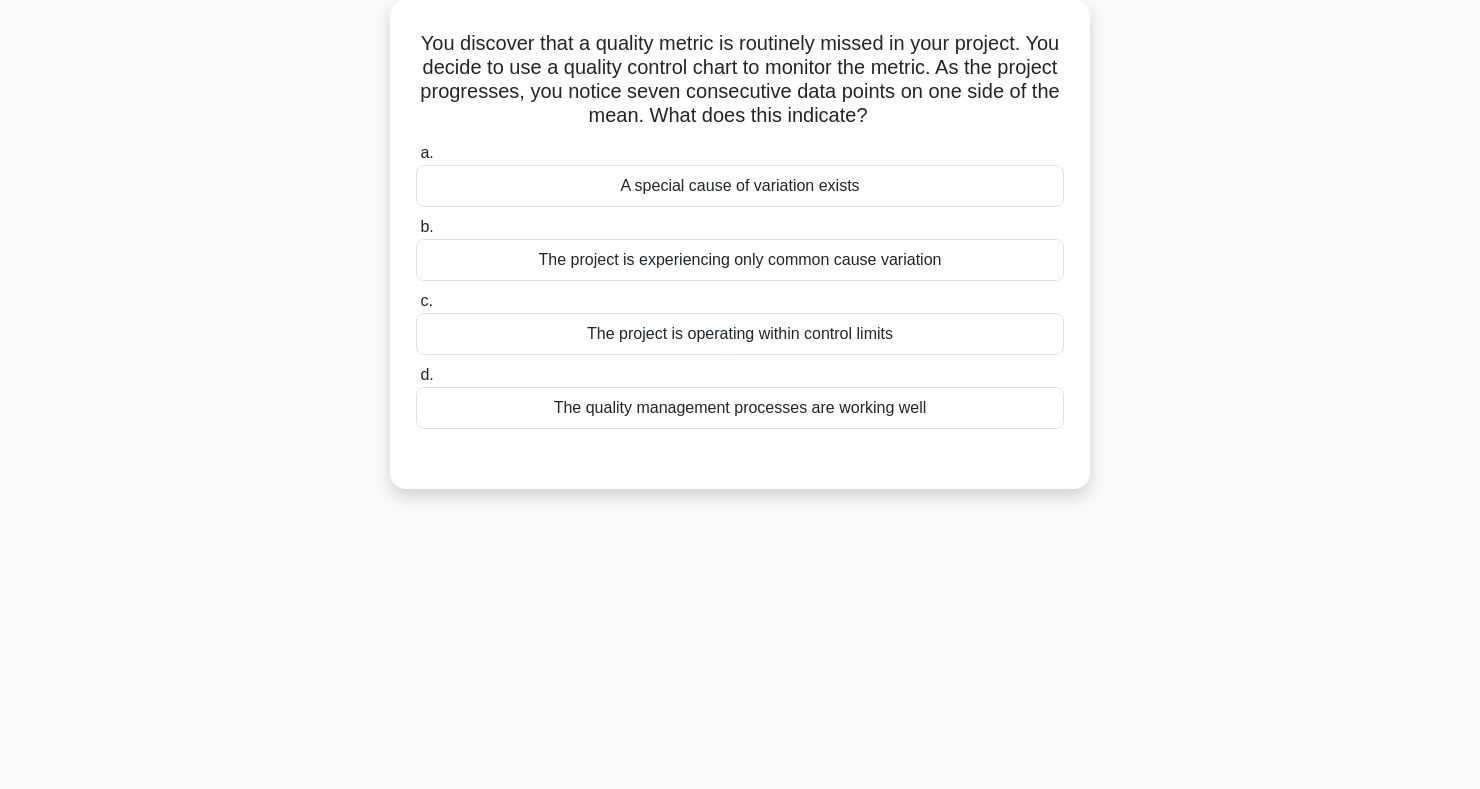 scroll, scrollTop: 0, scrollLeft: 0, axis: both 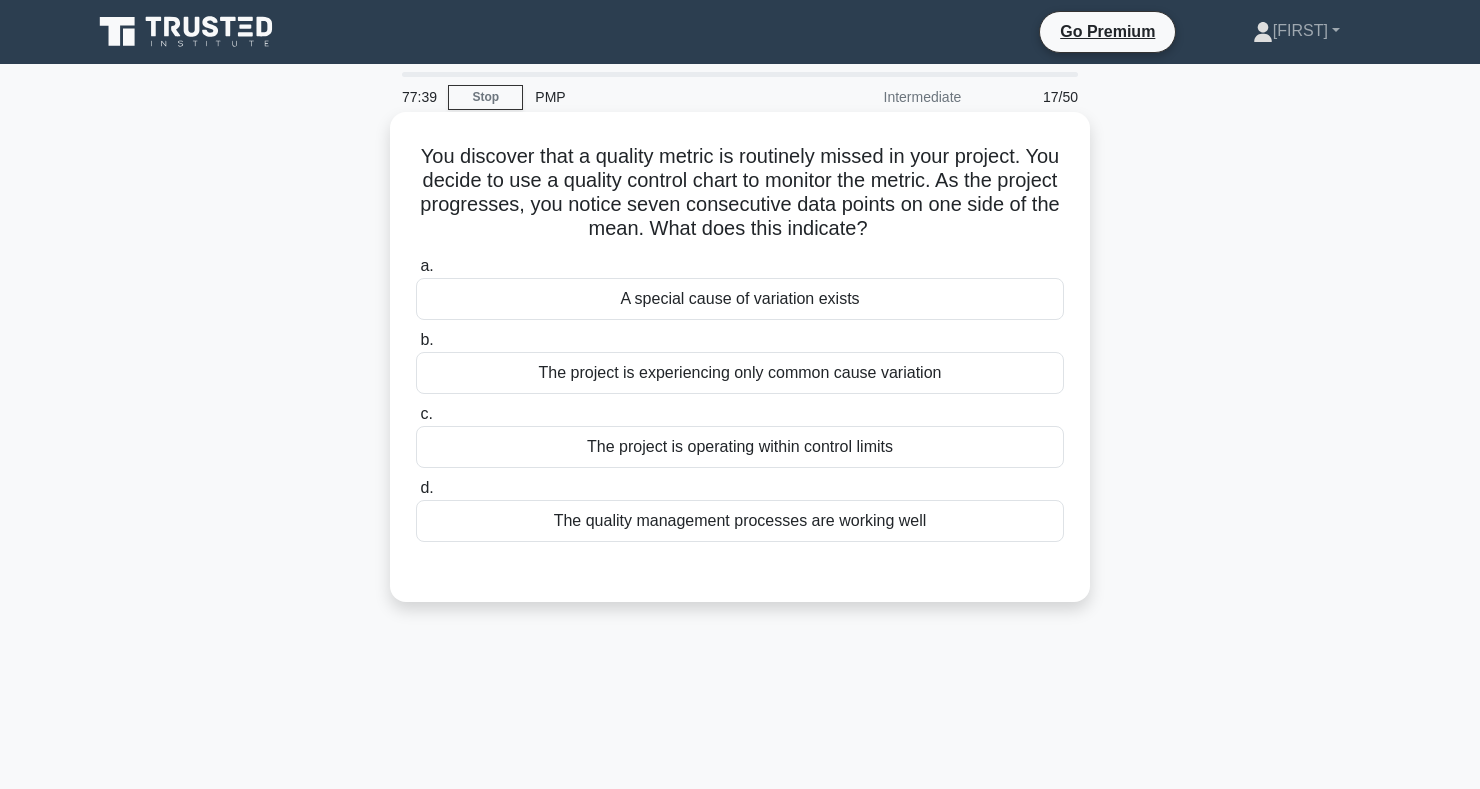 click on "A special cause of variation exists" at bounding box center (740, 299) 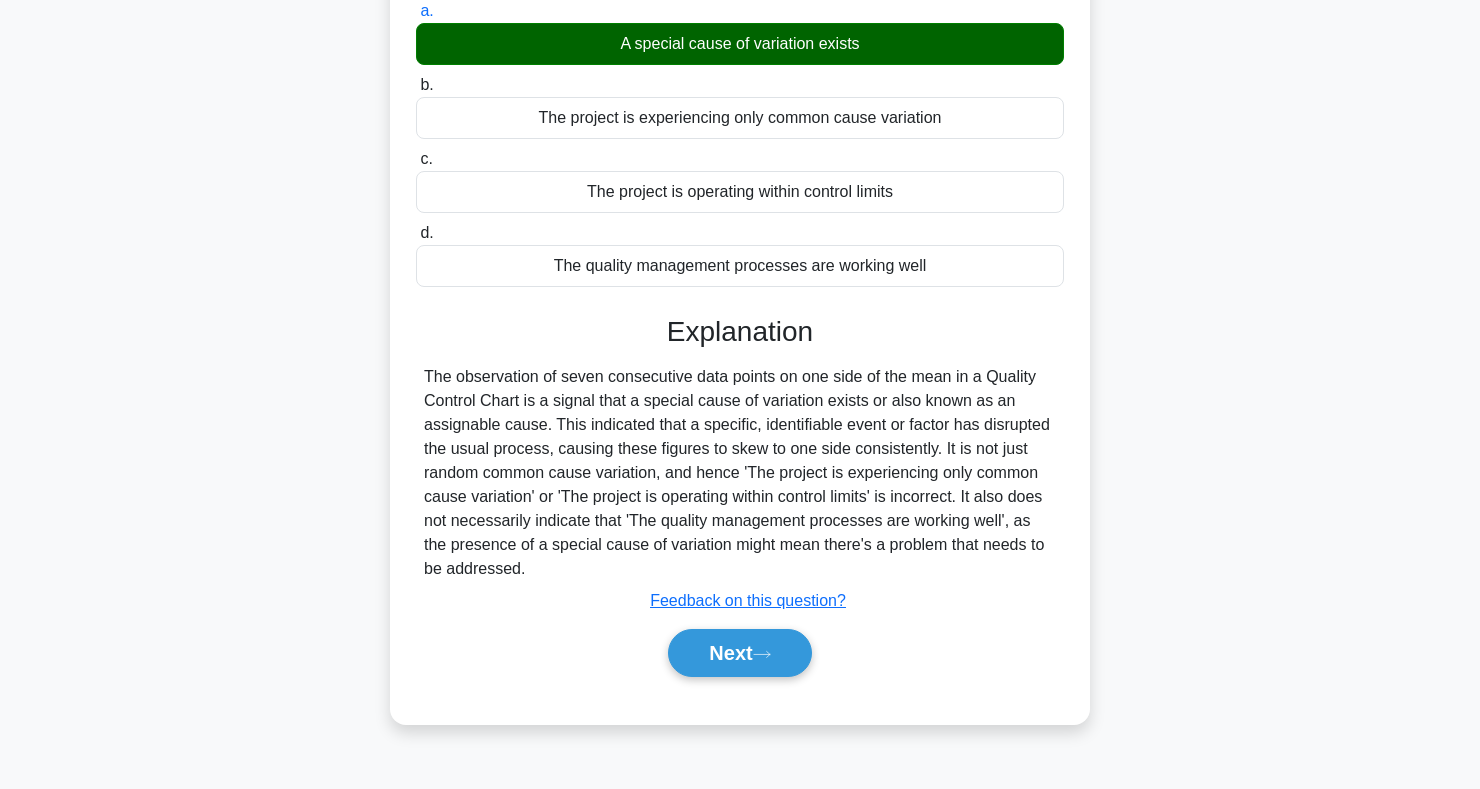 scroll, scrollTop: 258, scrollLeft: 0, axis: vertical 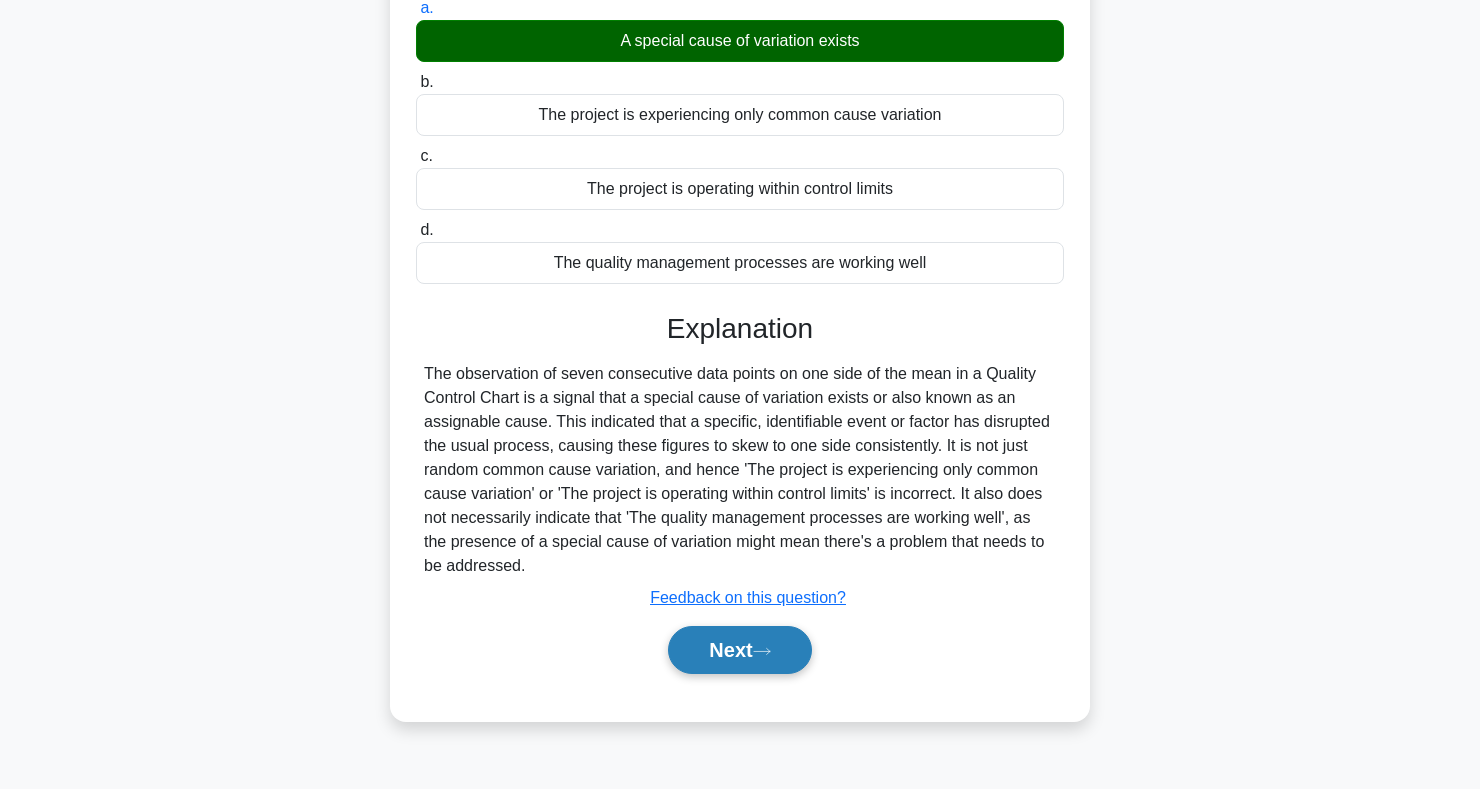 click on "Next" at bounding box center (739, 650) 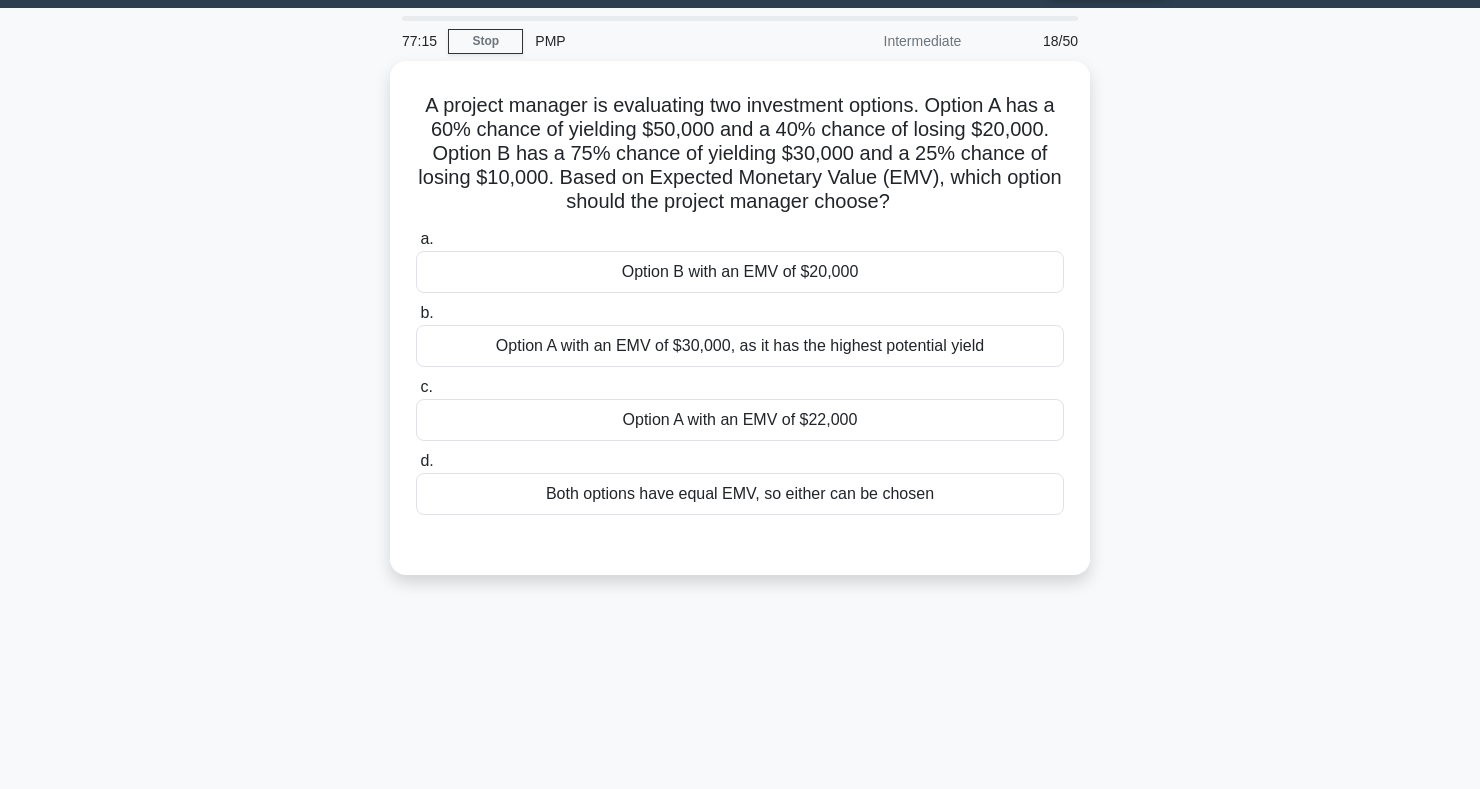 scroll, scrollTop: 0, scrollLeft: 0, axis: both 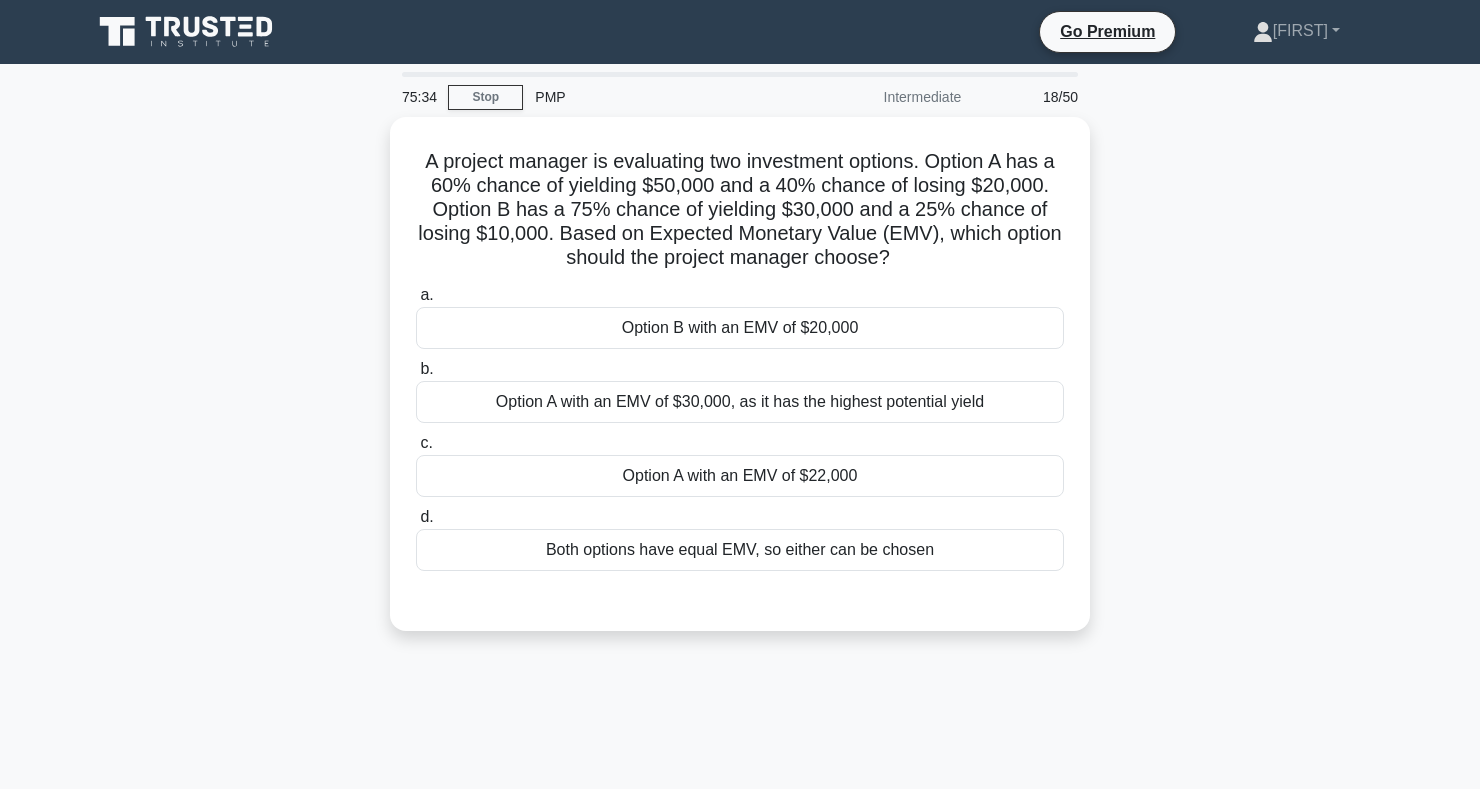 click on "75:34
Stop
PMP
Intermediate
18/50
A project manager is evaluating two investment options. Option A has a 60% chance of yielding $50,000 and a 40% chance of losing $20,000. Option B has a 75% chance of yielding $30,000 and a 25% chance of losing $10,000. Based on Expected Monetary Value (EMV), which option should the project manager choose?
.spinner_0XTQ{transform-origin:center;animation:spinner_y6GP .75s linear infinite}@keyframes spinner_y6GP{100%{transform:rotate(360deg)}}
a. b." at bounding box center [740, 572] 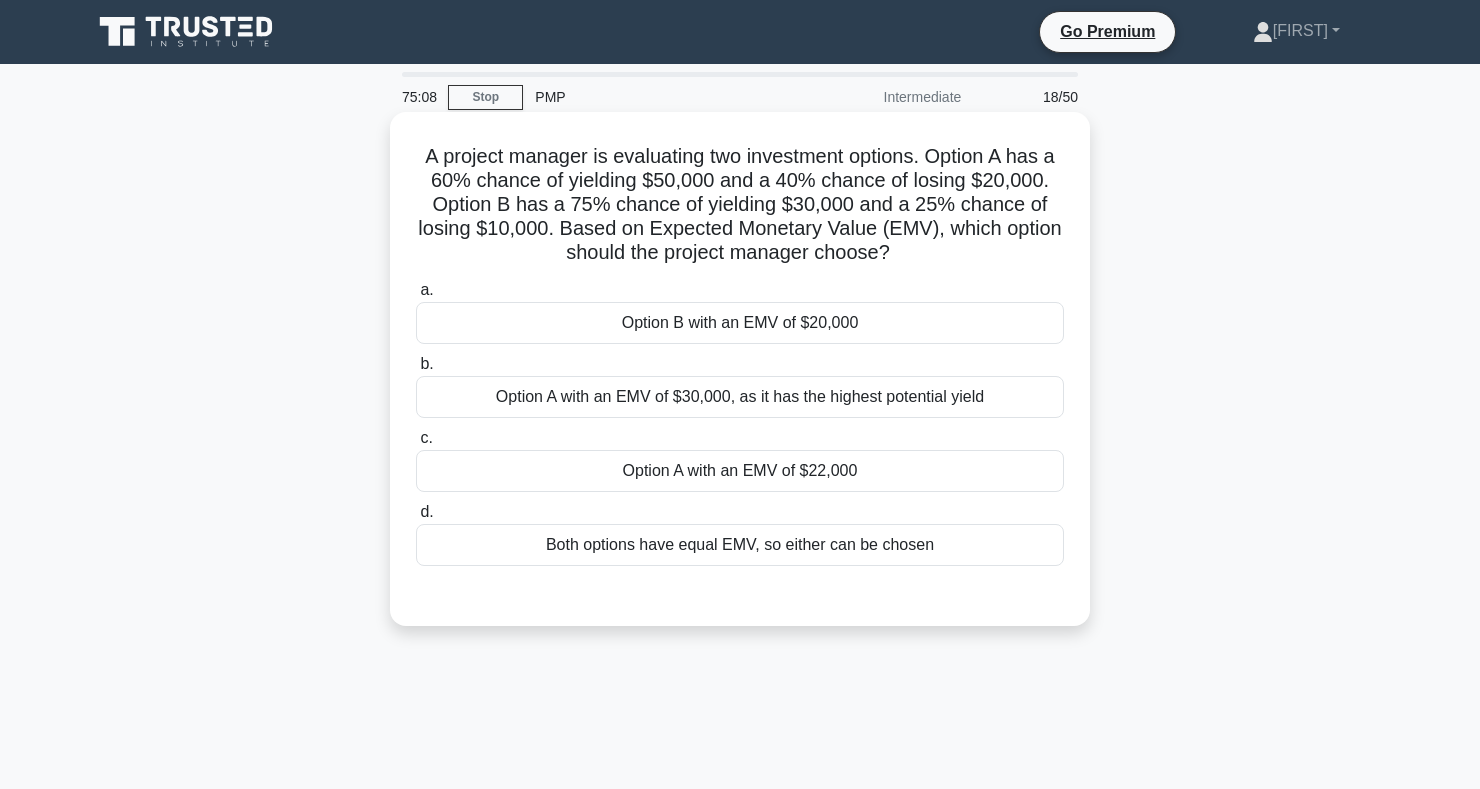 click on "Option A with an EMV of $22,000" at bounding box center (740, 471) 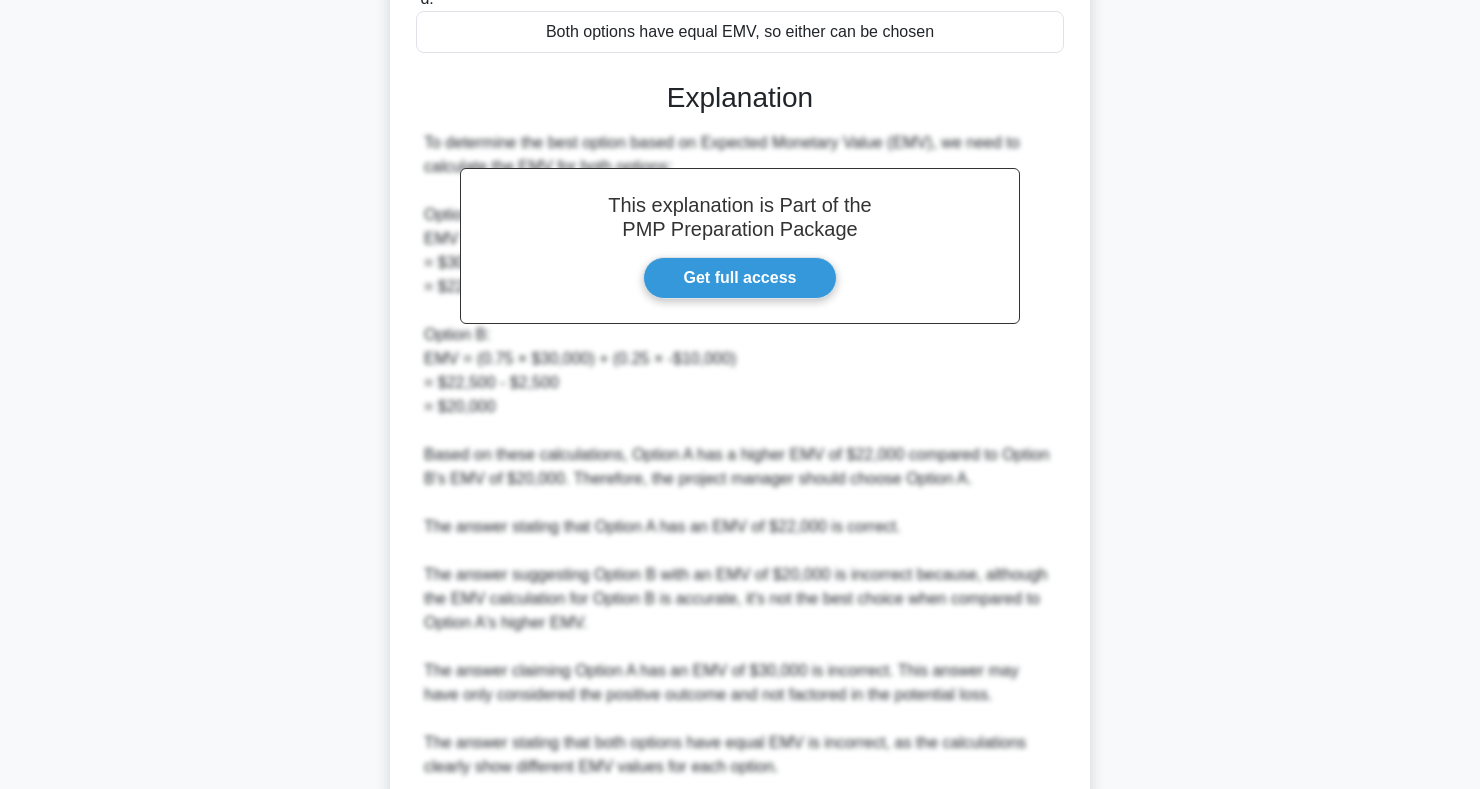 scroll, scrollTop: 683, scrollLeft: 0, axis: vertical 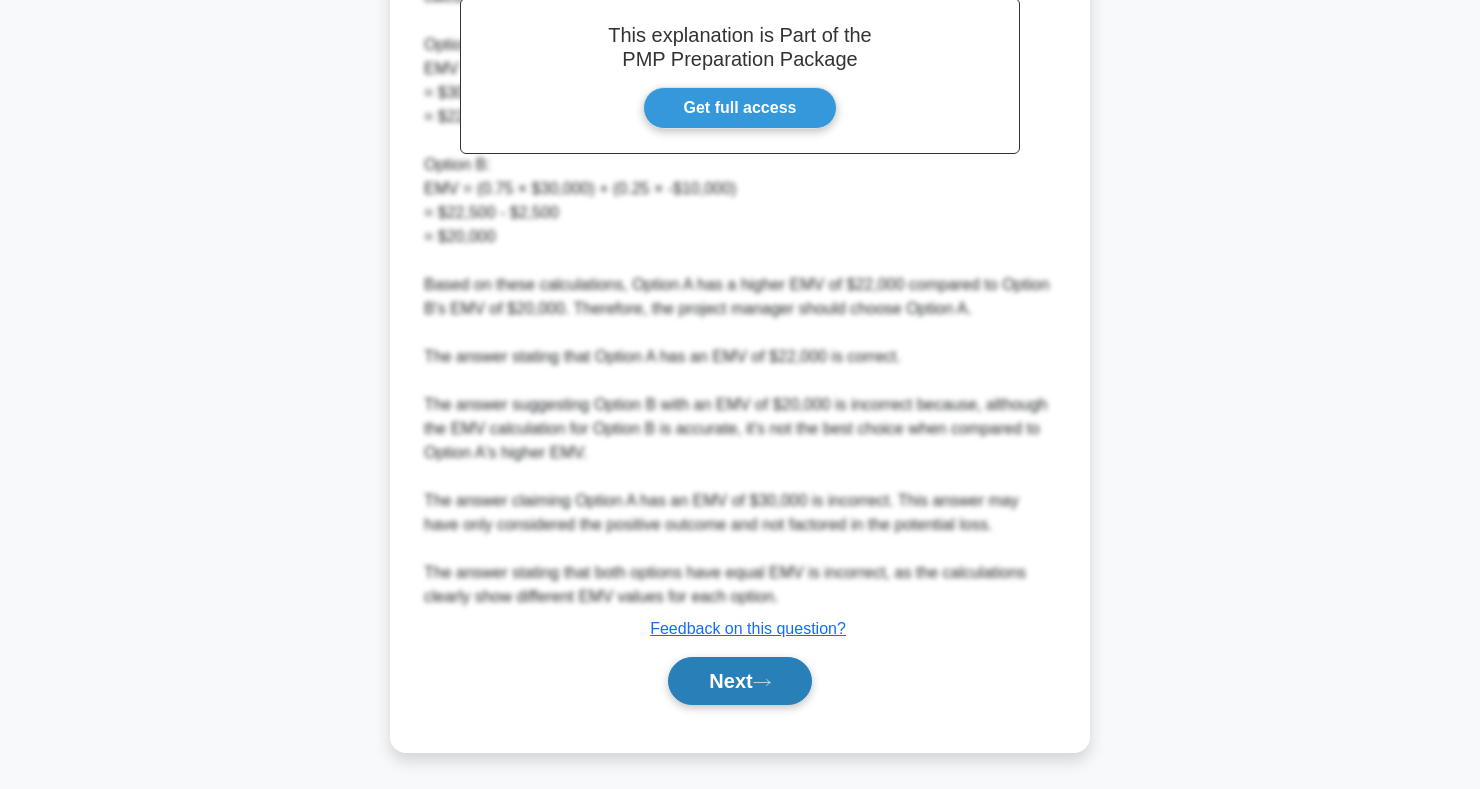 click on "Next" at bounding box center (739, 681) 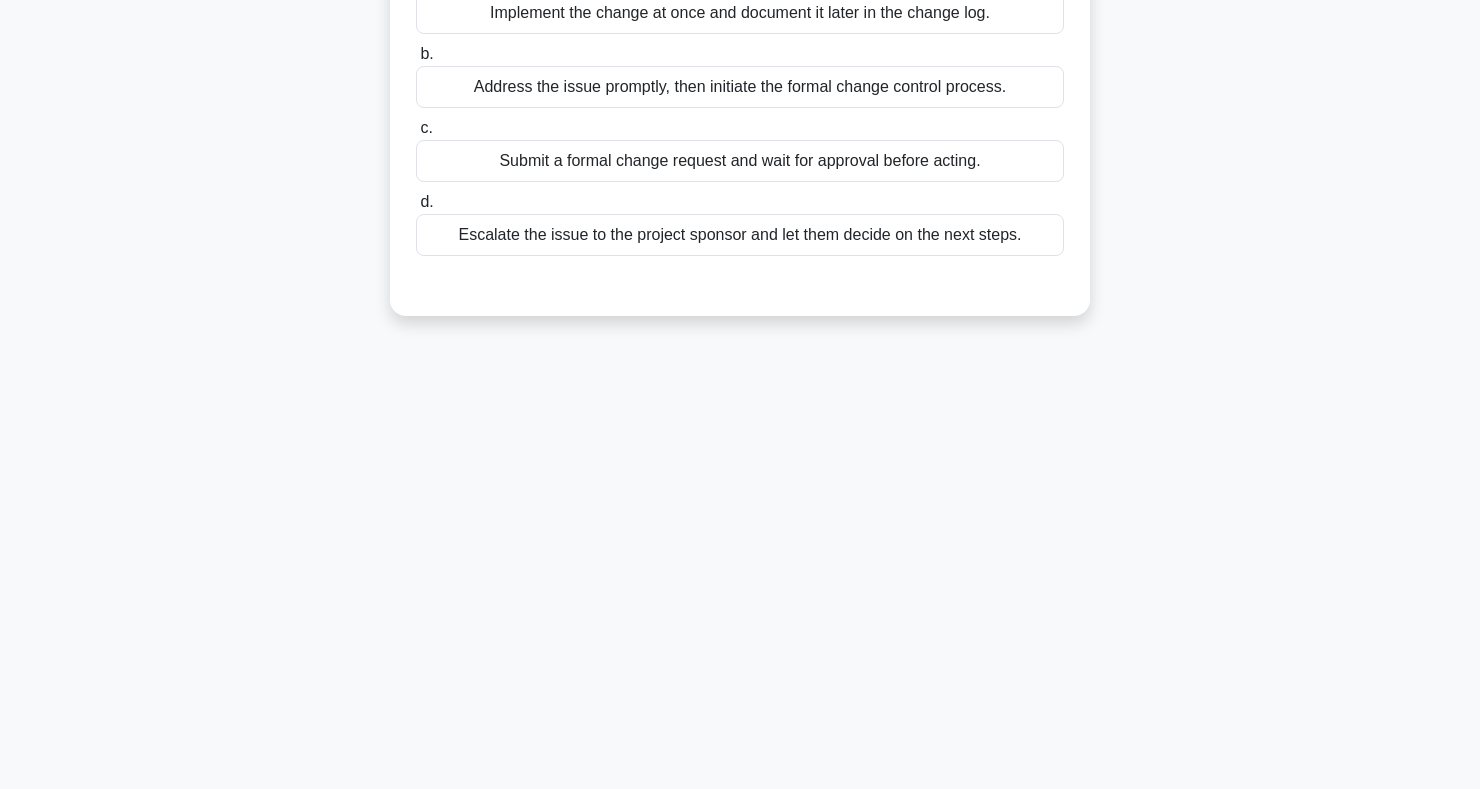 scroll, scrollTop: 0, scrollLeft: 0, axis: both 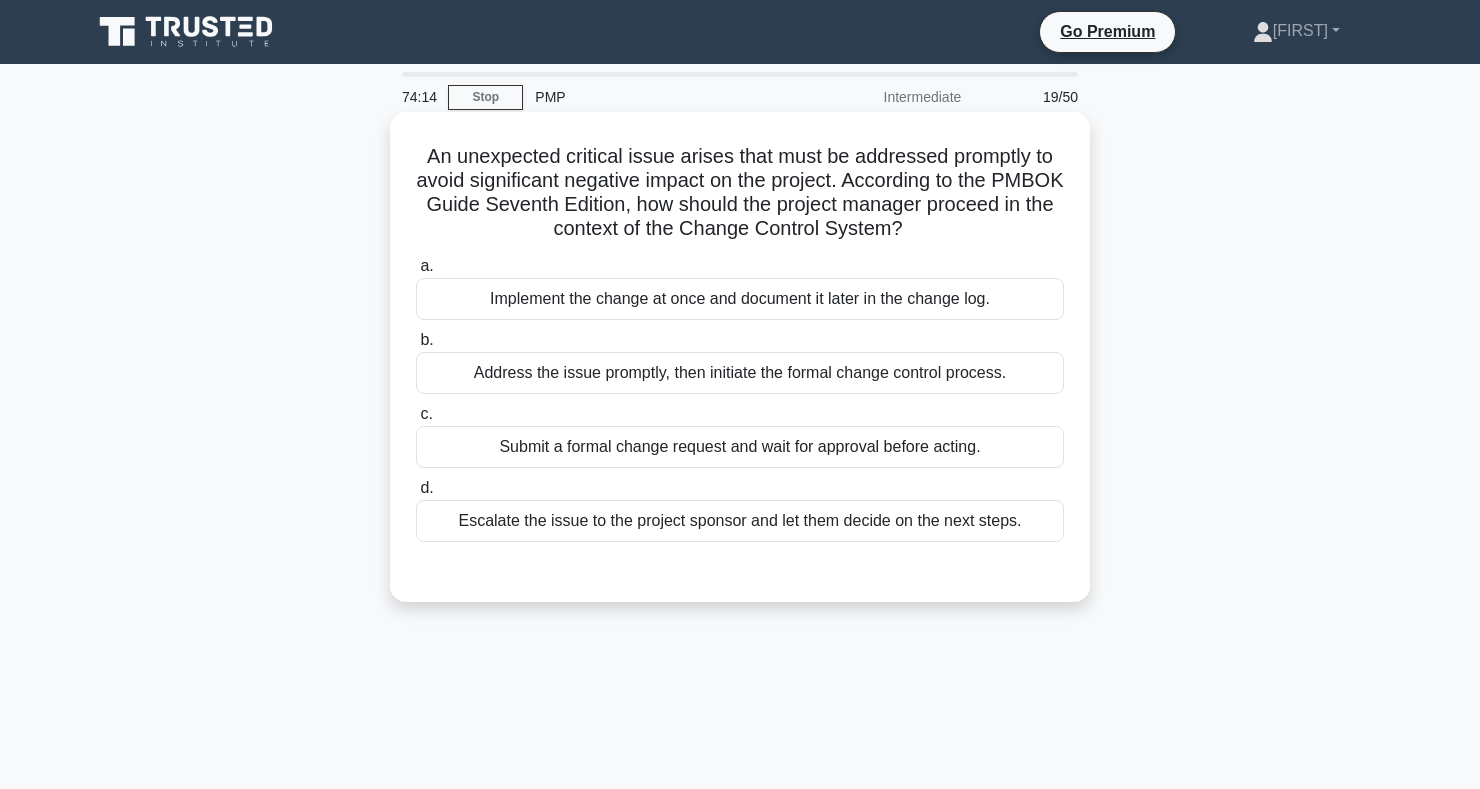click on "Address the issue promptly, then initiate the formal change control process." at bounding box center (740, 373) 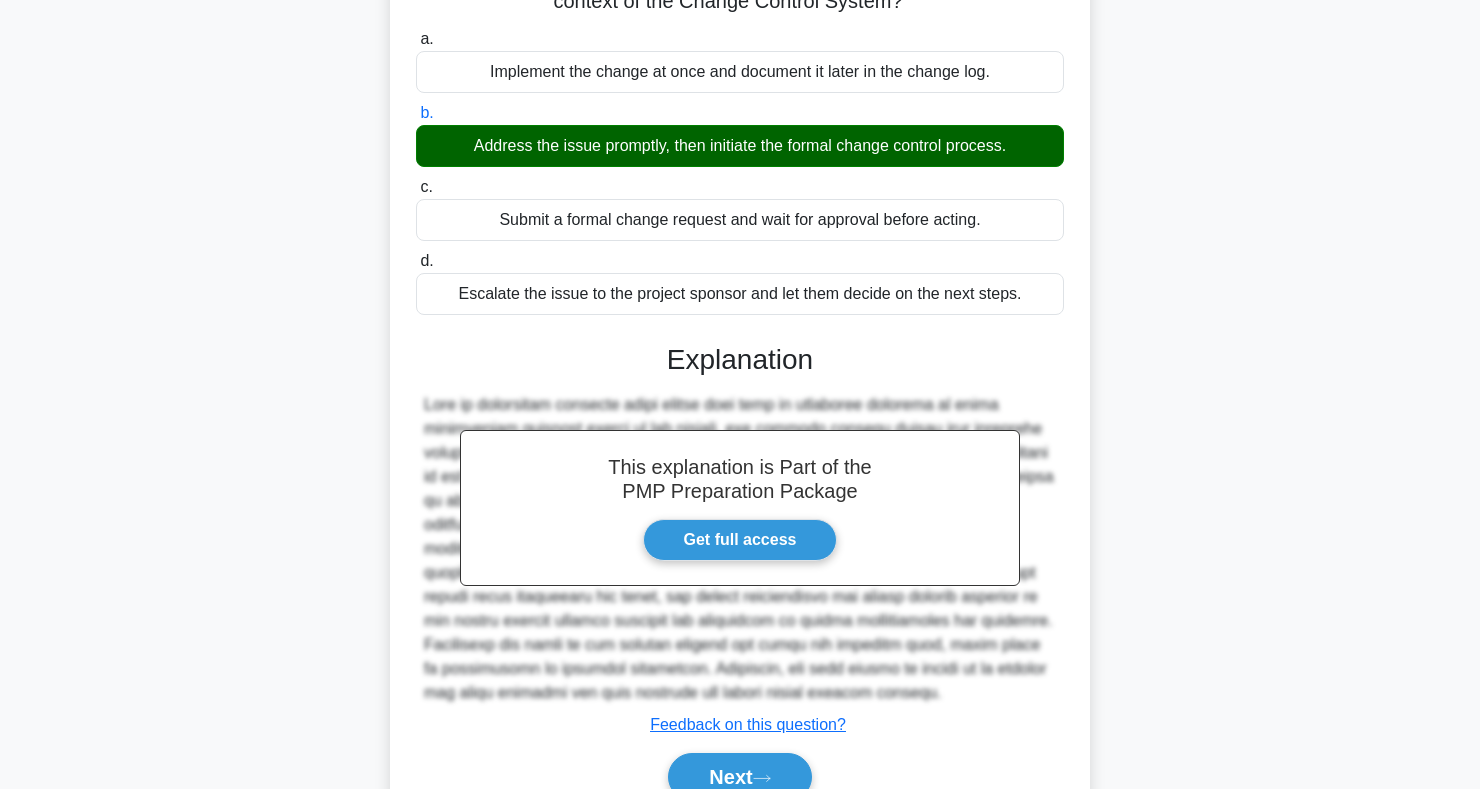 scroll, scrollTop: 323, scrollLeft: 0, axis: vertical 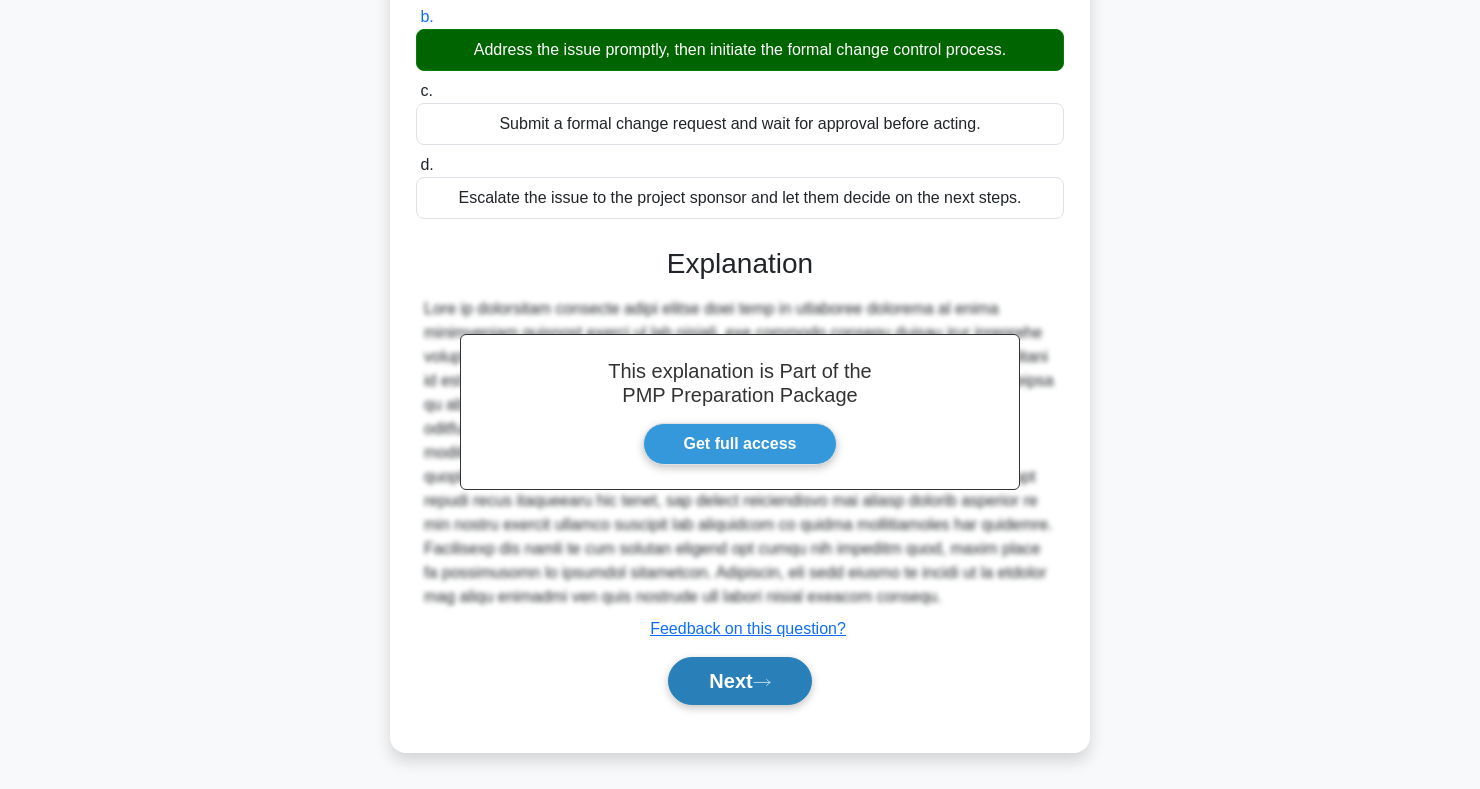click on "Next" at bounding box center (739, 681) 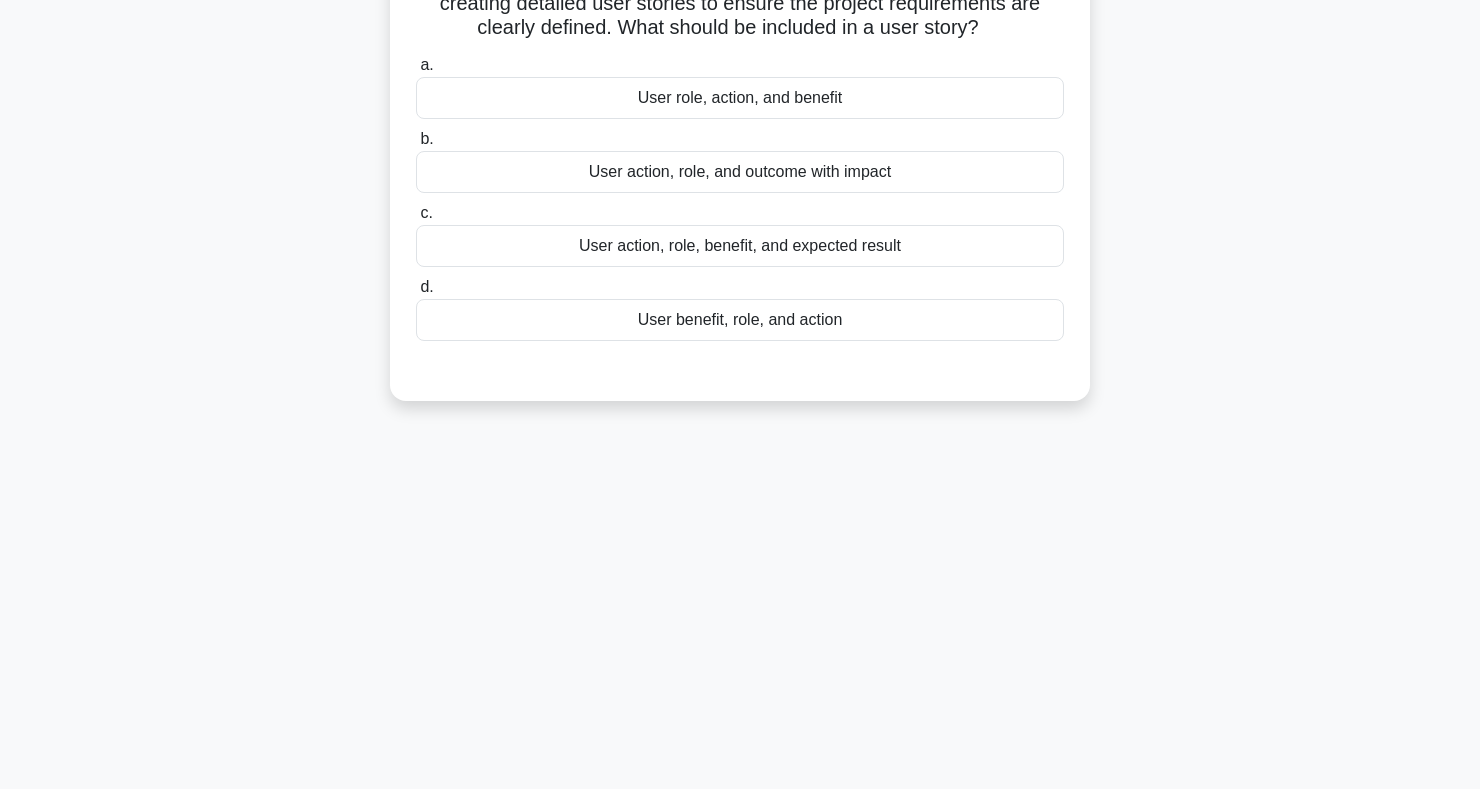 scroll, scrollTop: 0, scrollLeft: 0, axis: both 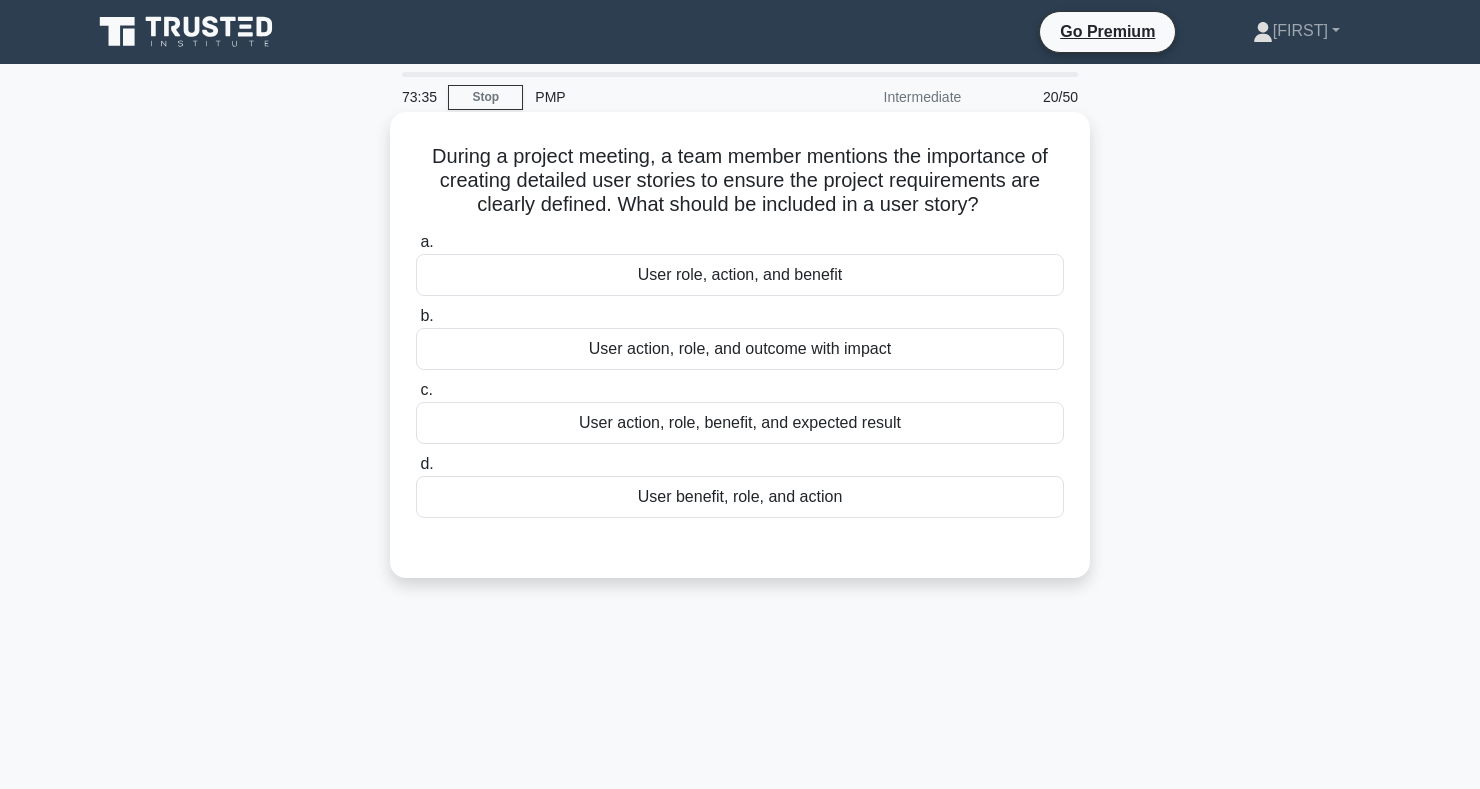 click on "User role, action, and benefit" at bounding box center (740, 275) 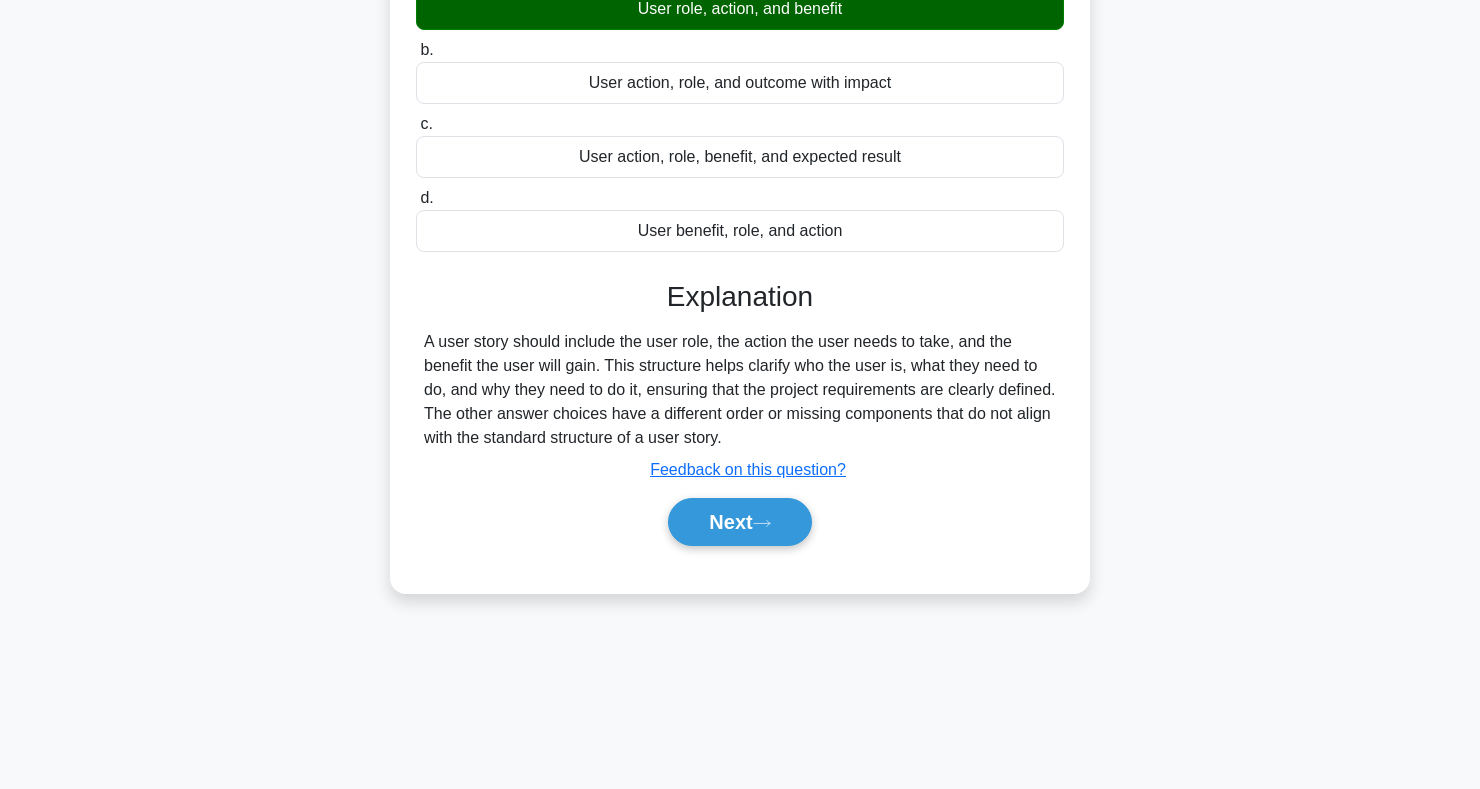 scroll, scrollTop: 291, scrollLeft: 0, axis: vertical 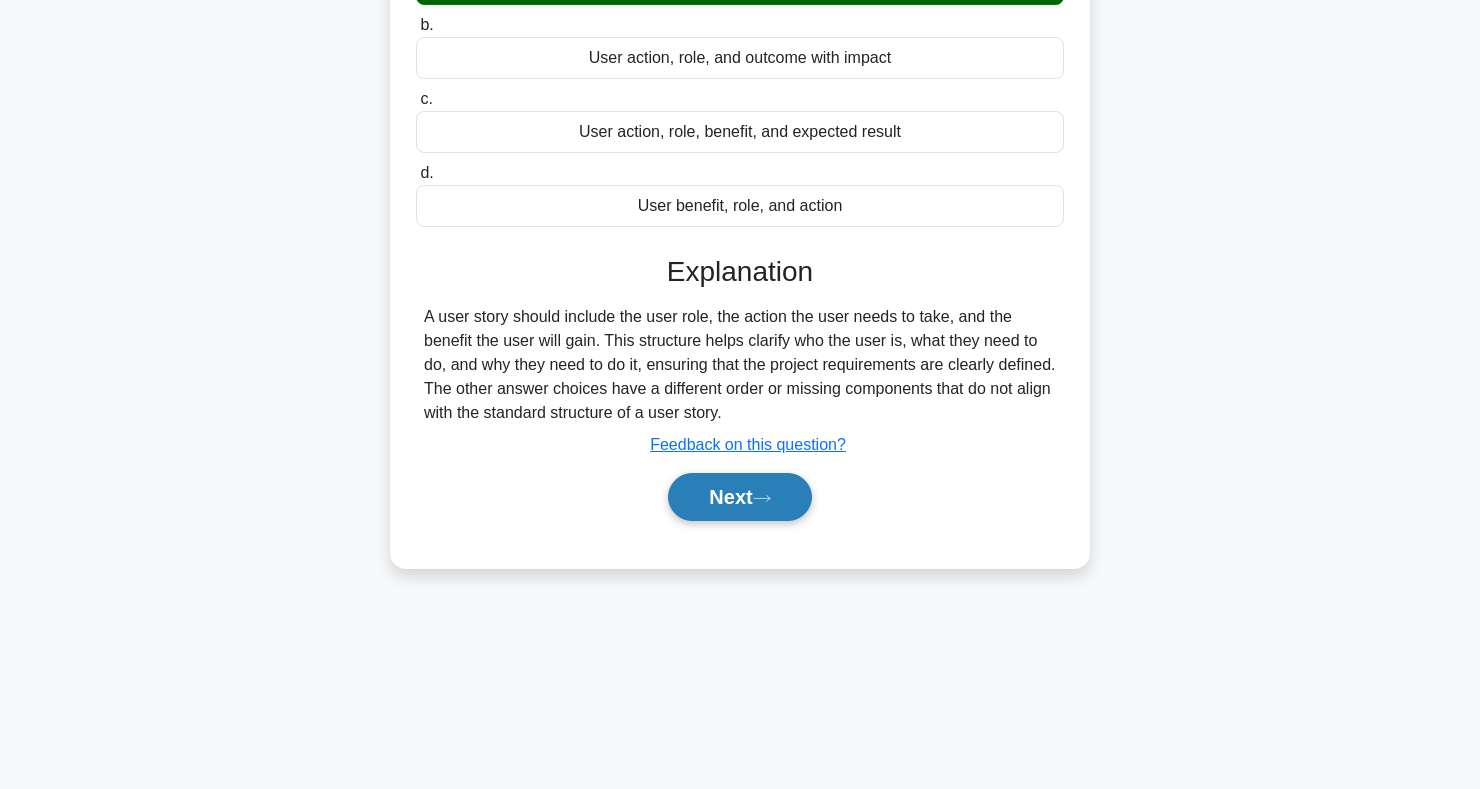click on "Next" at bounding box center (739, 497) 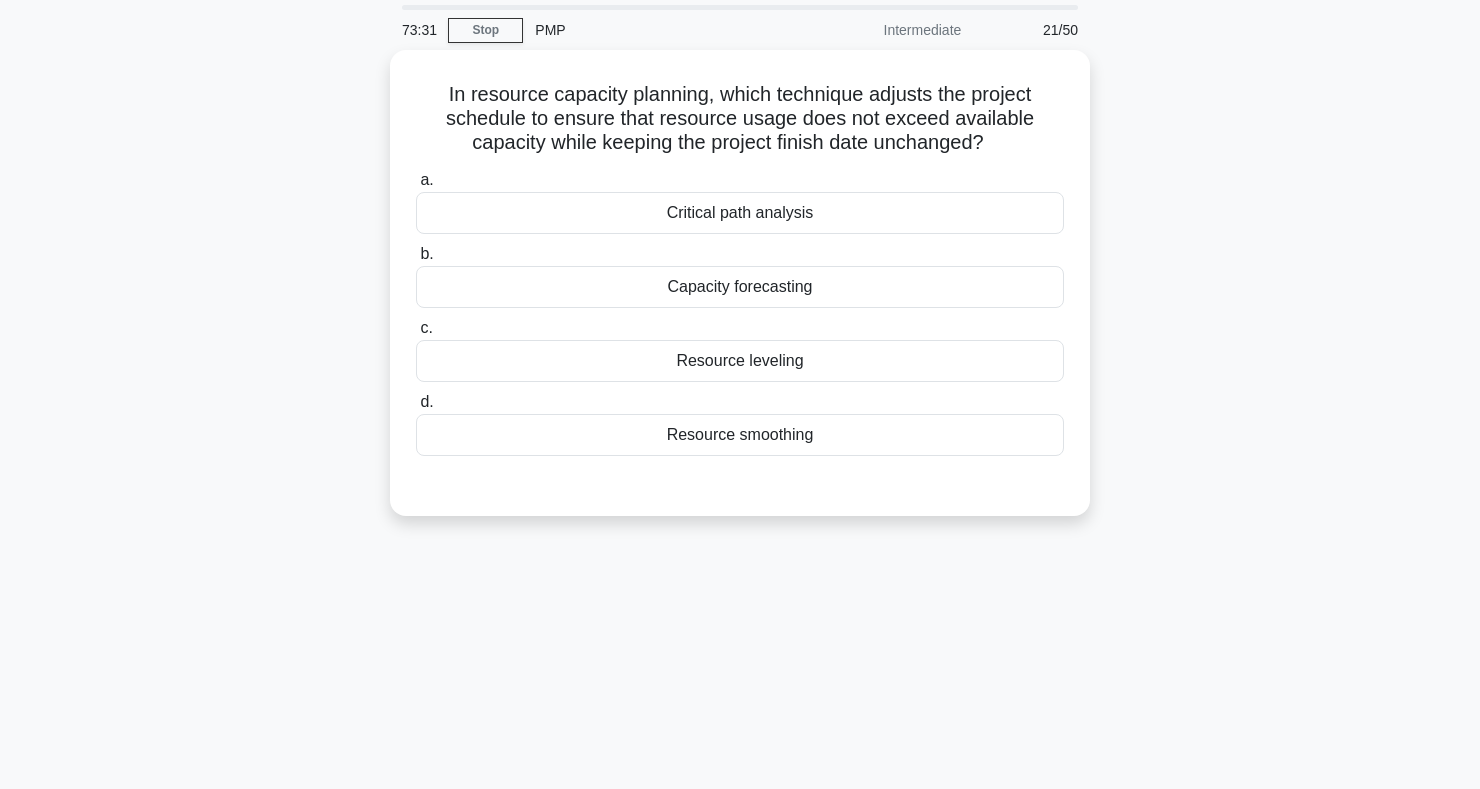 scroll, scrollTop: 0, scrollLeft: 0, axis: both 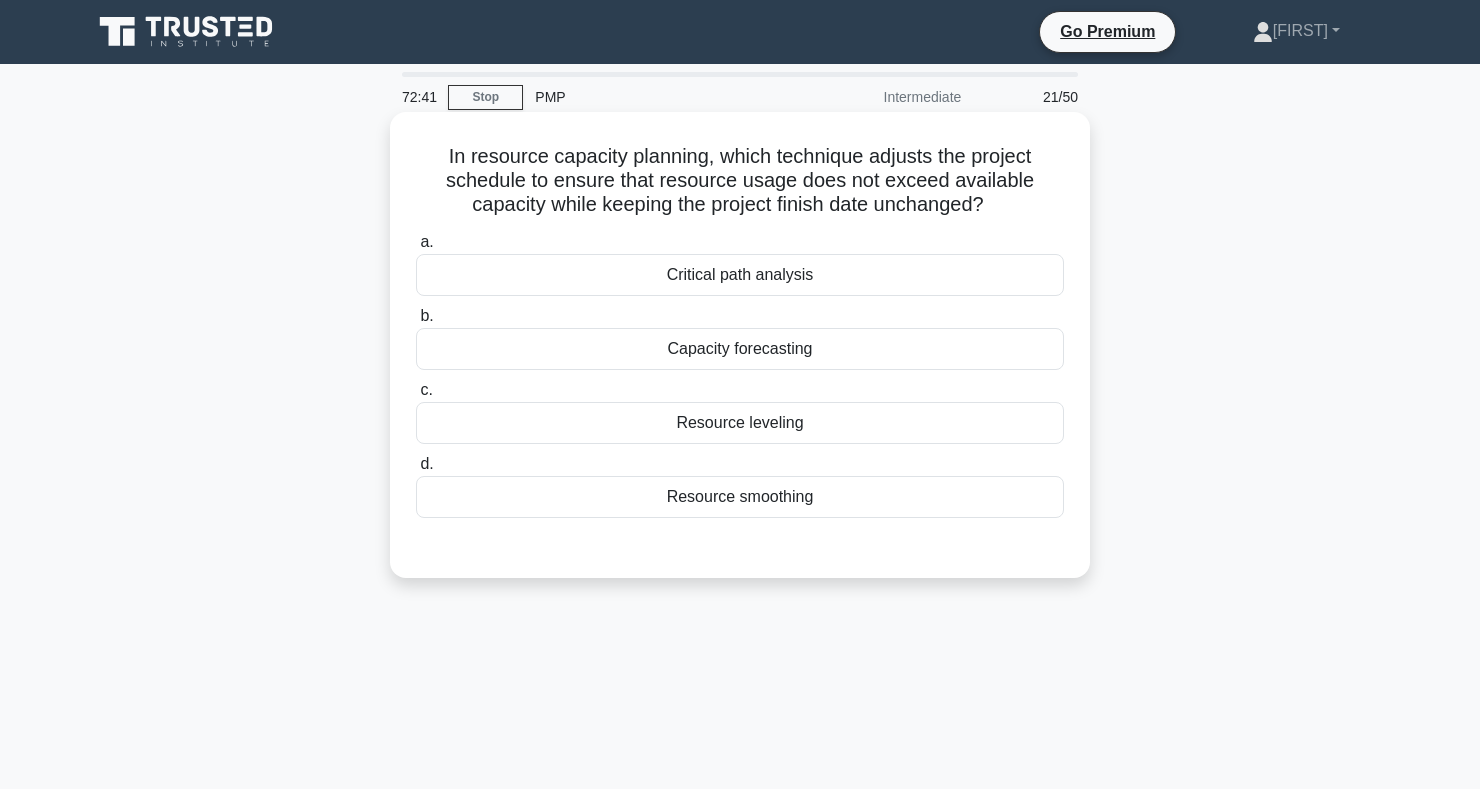 click on "Resource leveling" at bounding box center (740, 423) 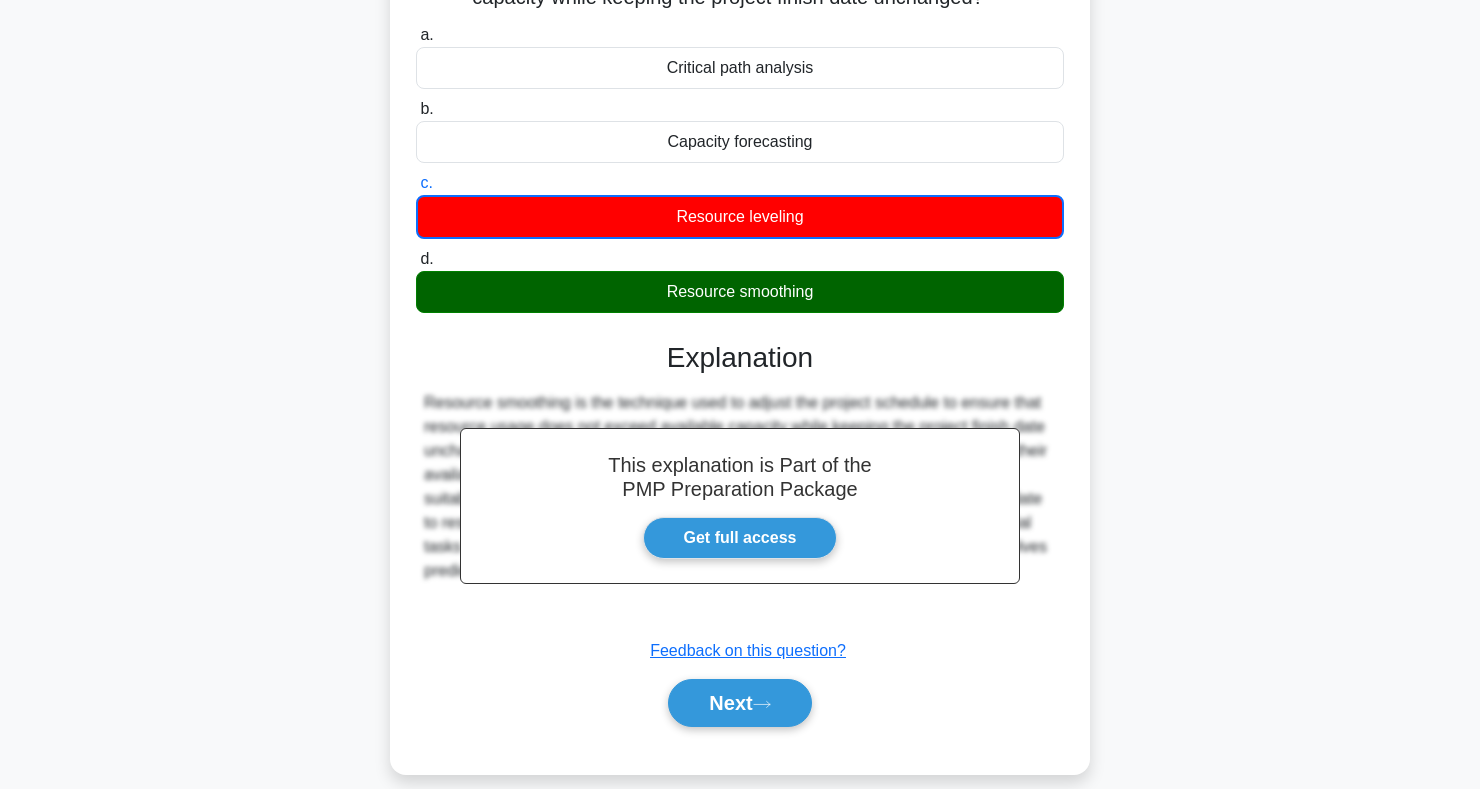 scroll, scrollTop: 291, scrollLeft: 0, axis: vertical 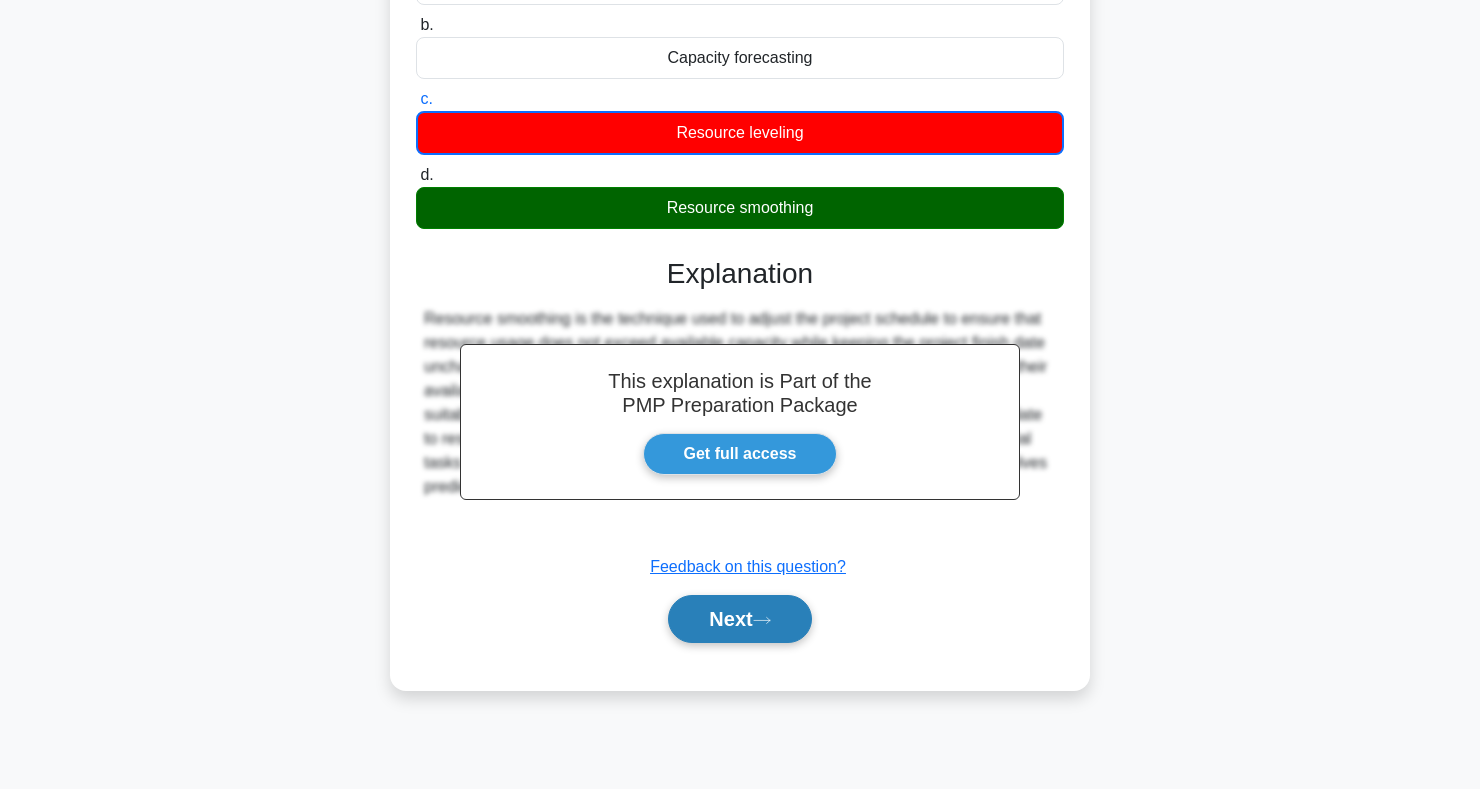 click on "Next" at bounding box center (739, 619) 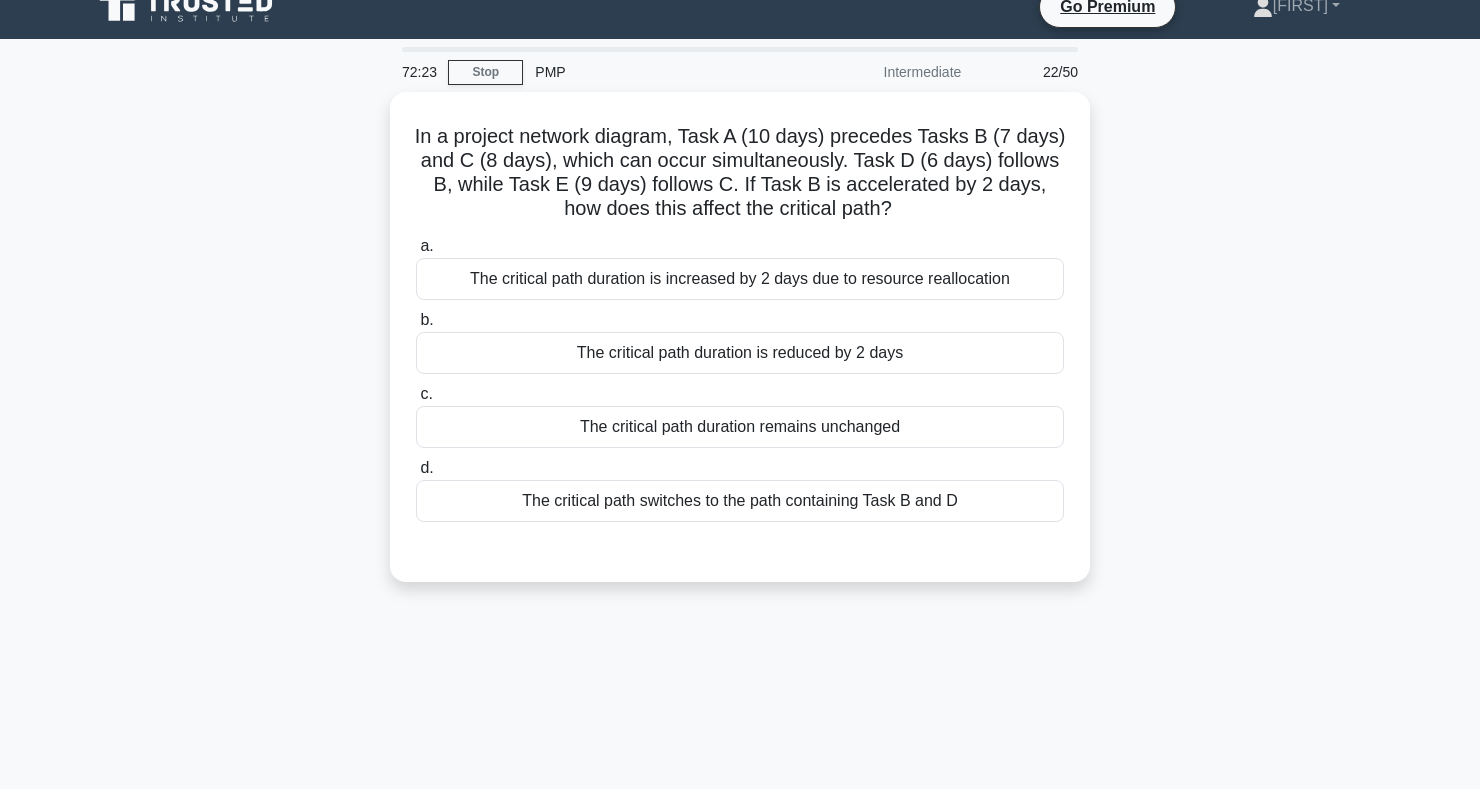 scroll, scrollTop: 0, scrollLeft: 0, axis: both 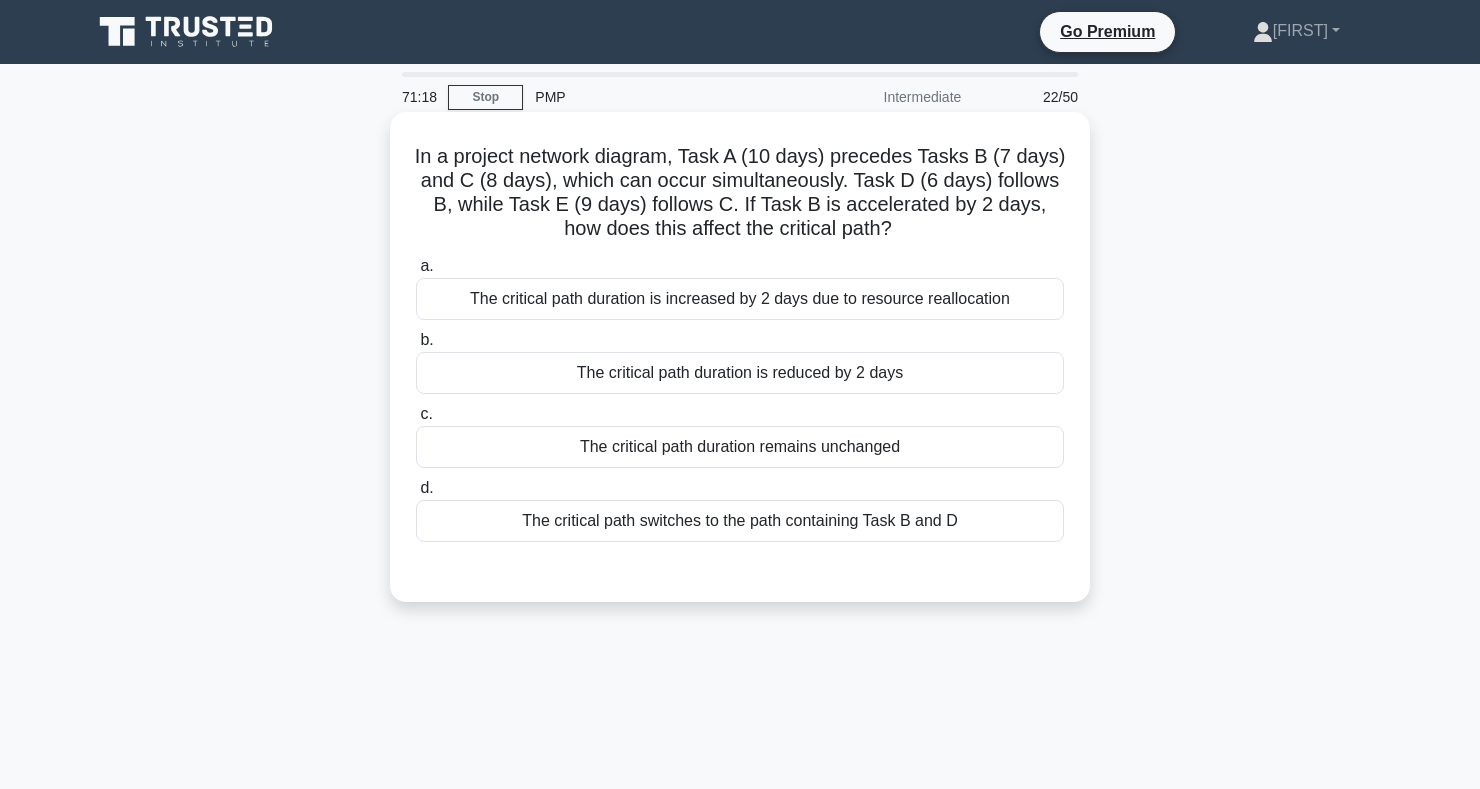 click on "The critical path duration remains unchanged" at bounding box center [740, 447] 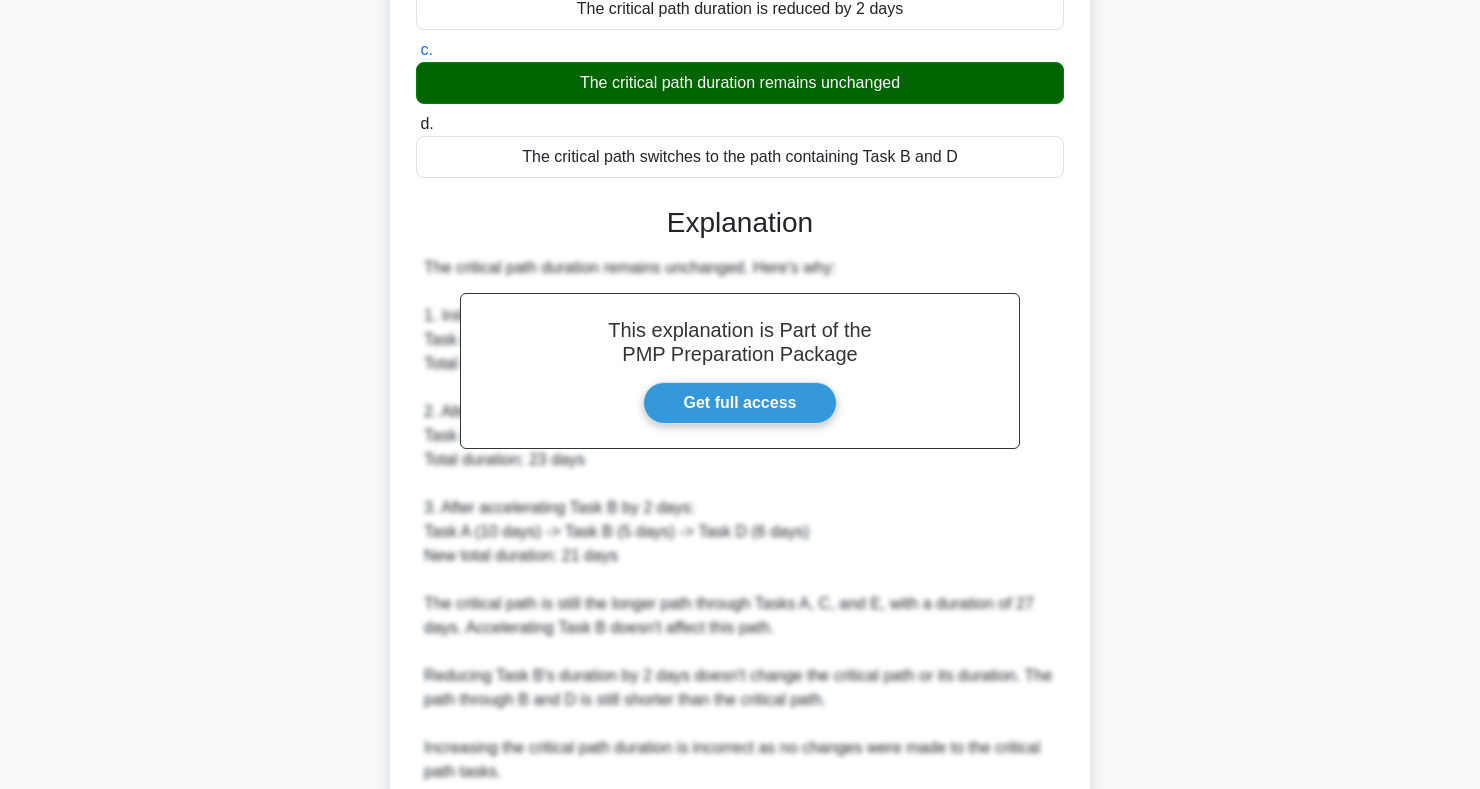 scroll, scrollTop: 611, scrollLeft: 0, axis: vertical 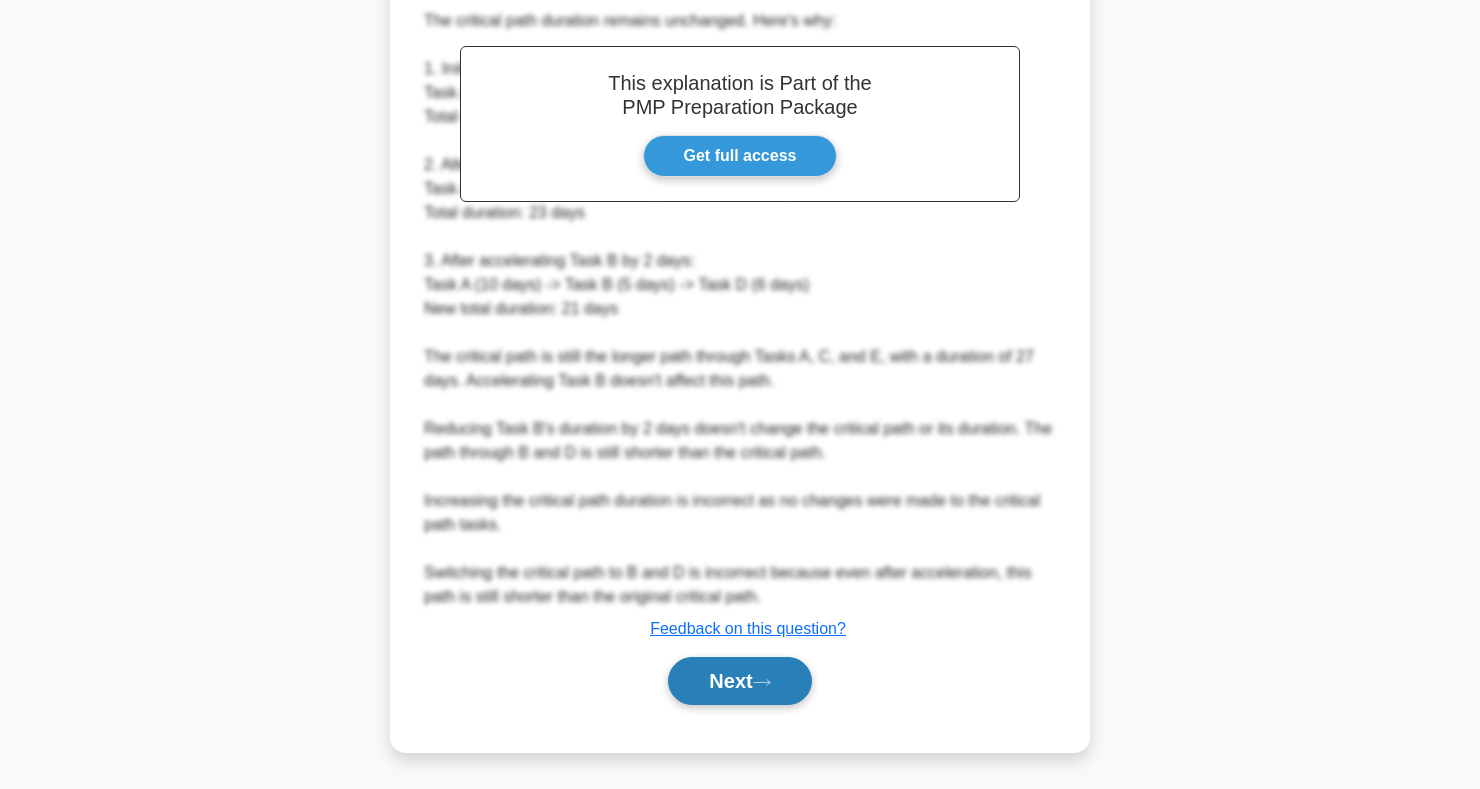 click on "Next" at bounding box center [739, 681] 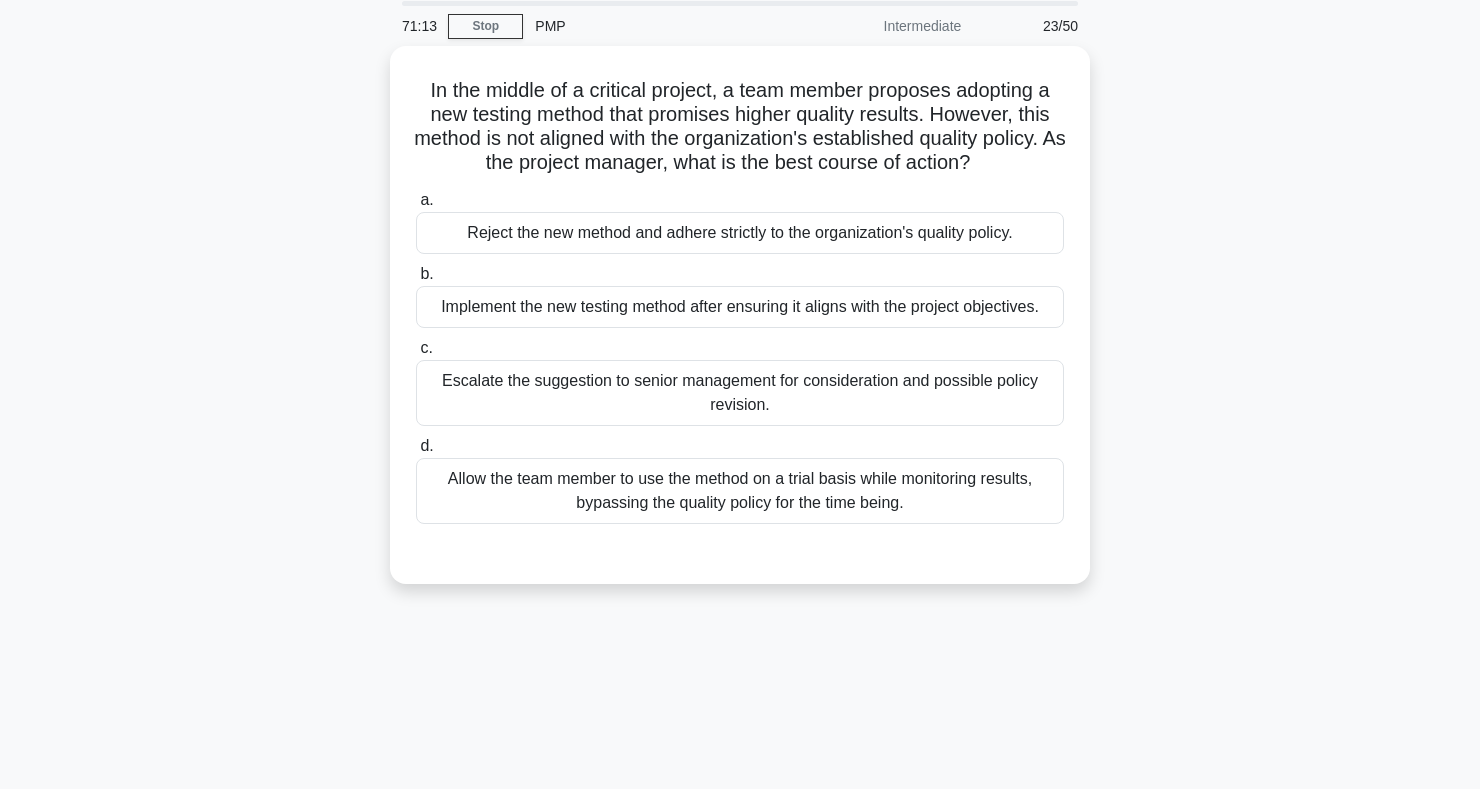 scroll, scrollTop: 67, scrollLeft: 0, axis: vertical 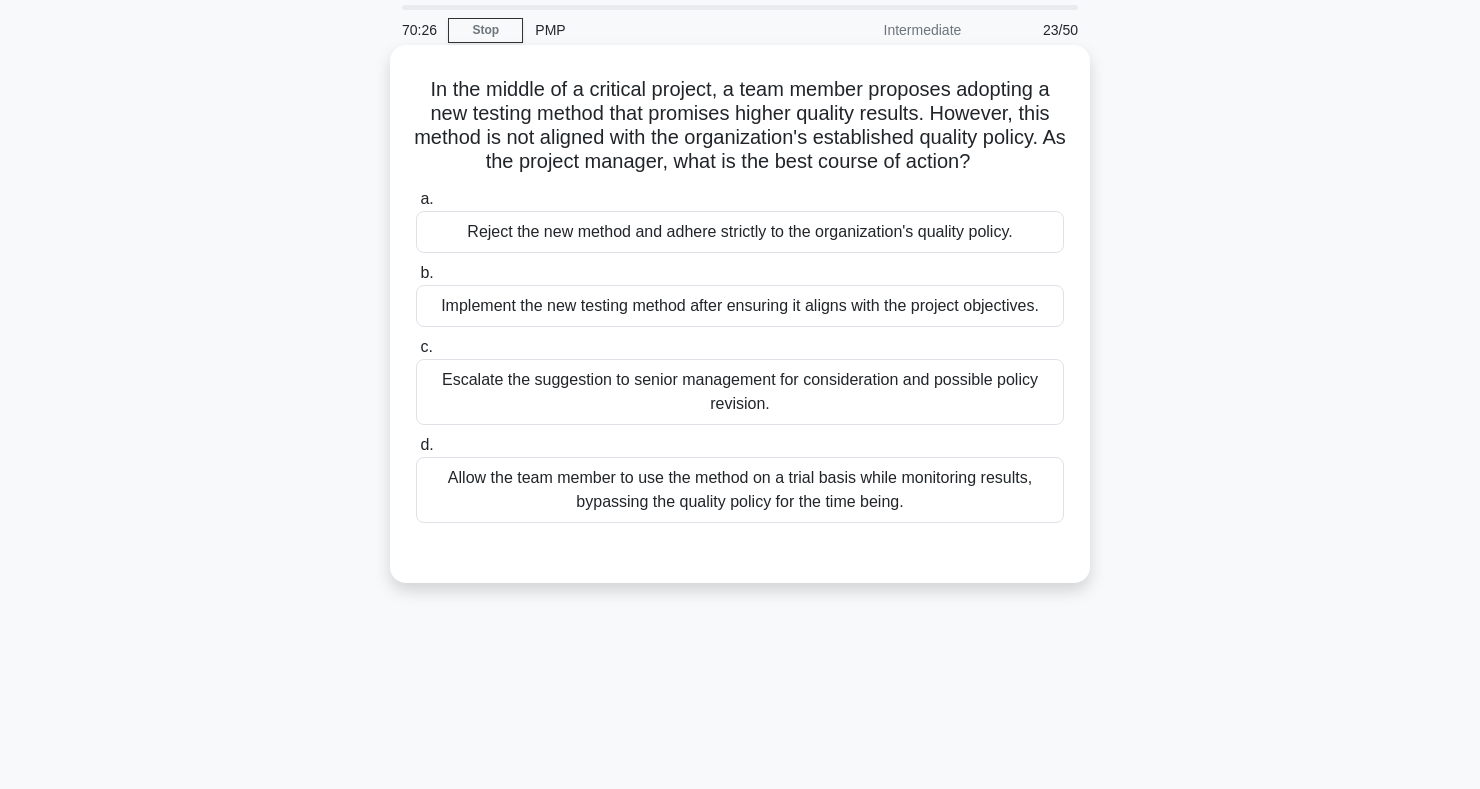 click on "Implement the new testing method after ensuring it aligns with the project objectives." at bounding box center (740, 306) 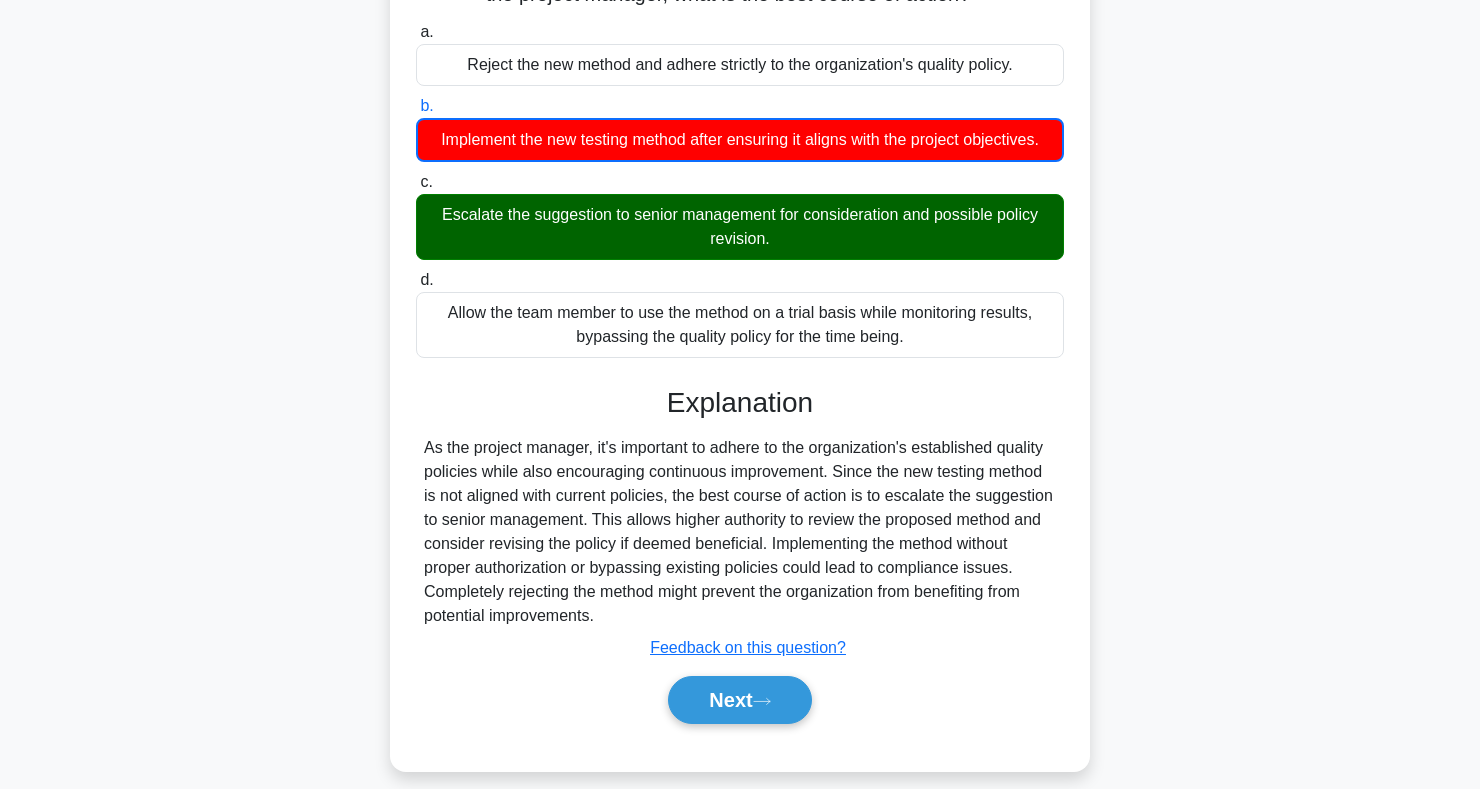 scroll, scrollTop: 291, scrollLeft: 0, axis: vertical 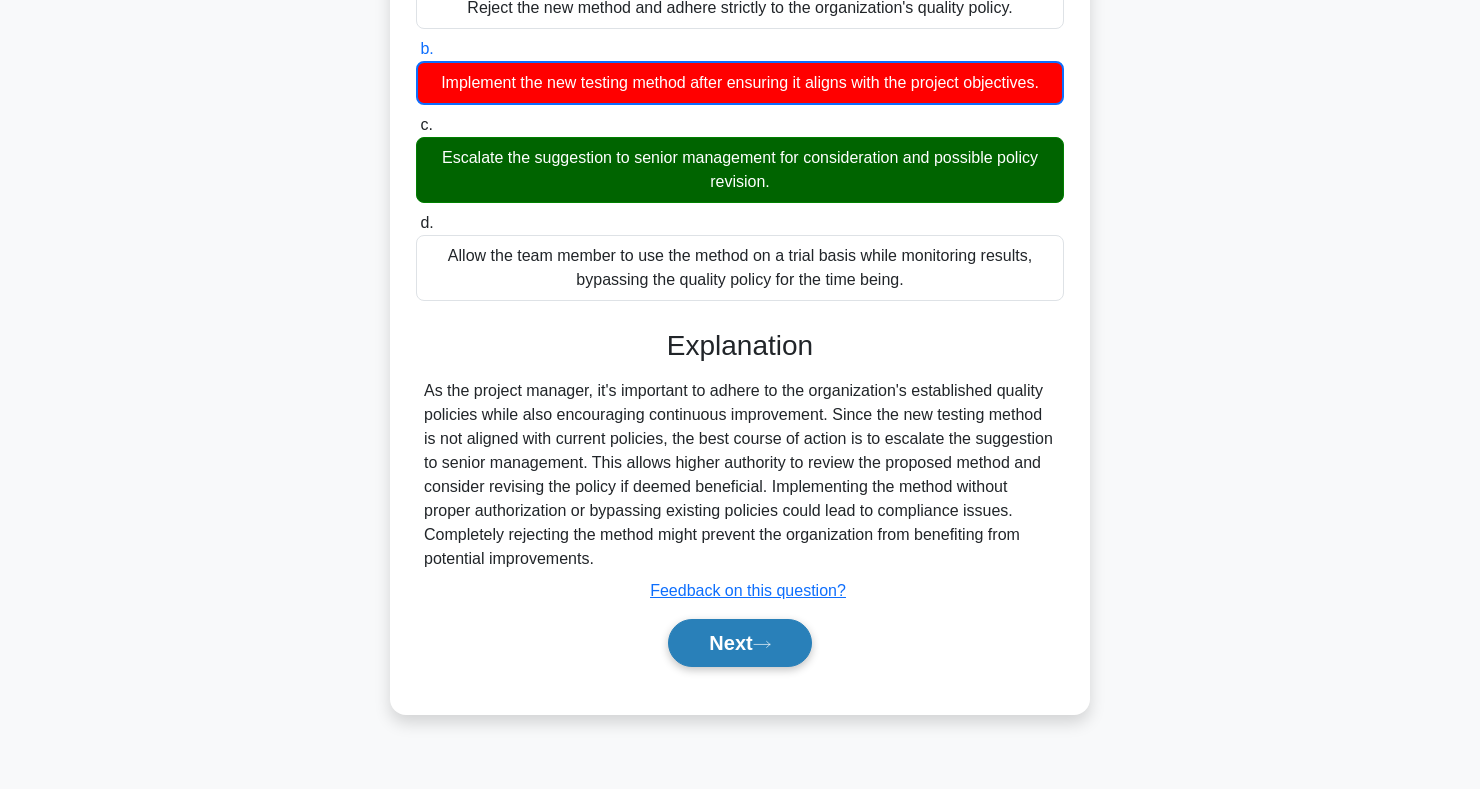 click on "Next" at bounding box center (739, 643) 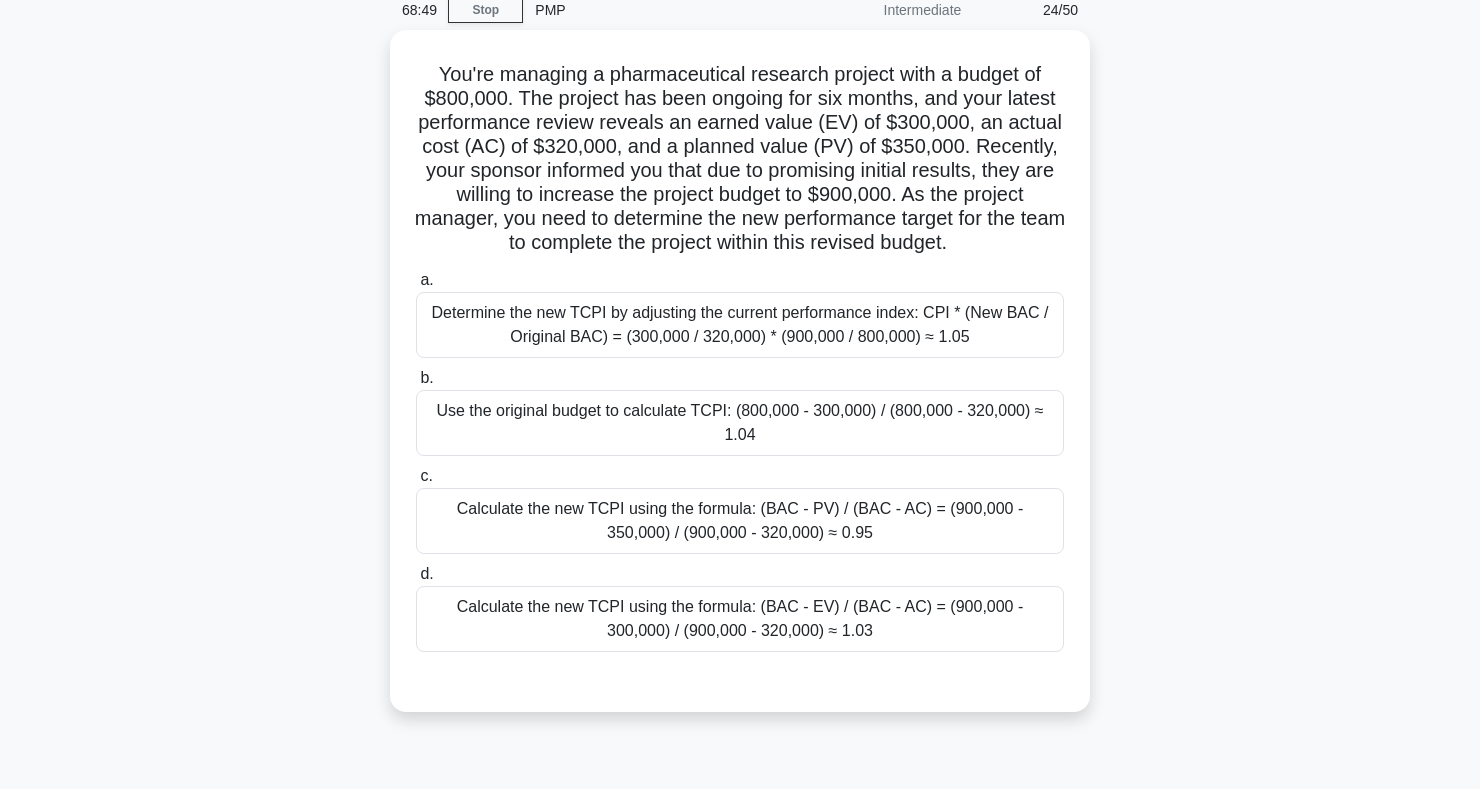 scroll, scrollTop: 88, scrollLeft: 0, axis: vertical 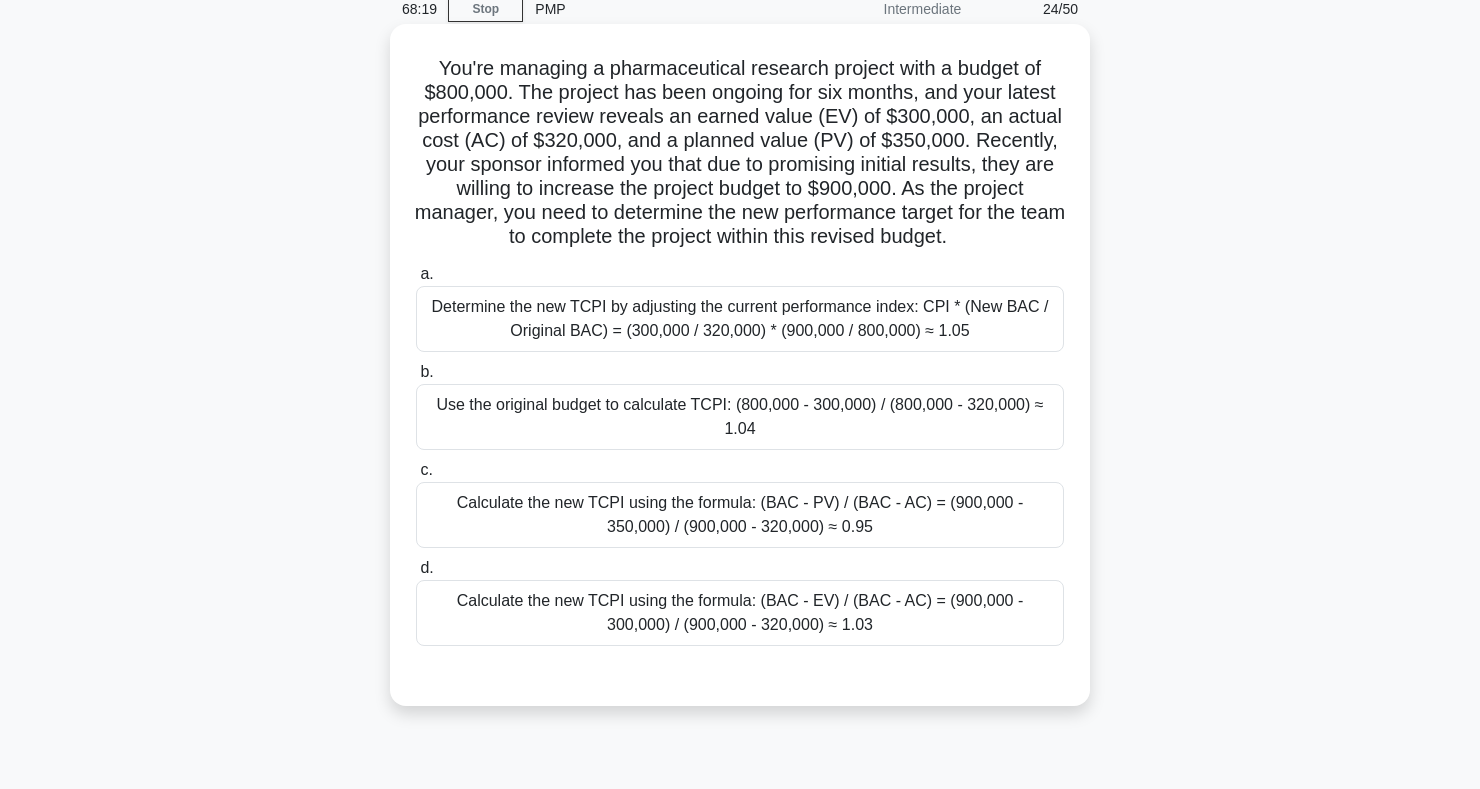 click on "d.
Calculate the new TCPI using the formula: (BAC - EV) / (BAC - AC) = (900,000 - 300,000) / (900,000 - 320,000) ≈ 1.03" at bounding box center [740, 601] 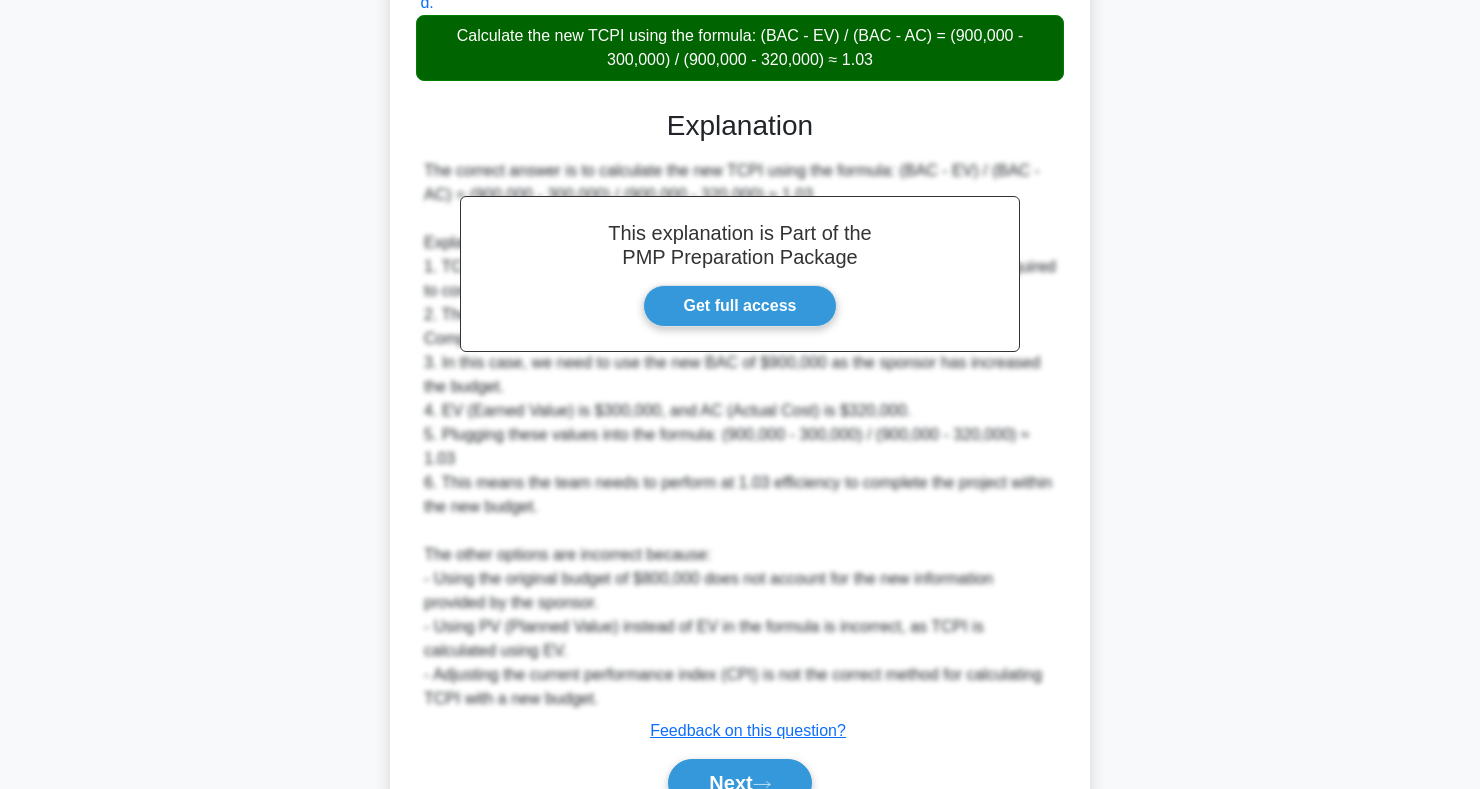 scroll, scrollTop: 755, scrollLeft: 0, axis: vertical 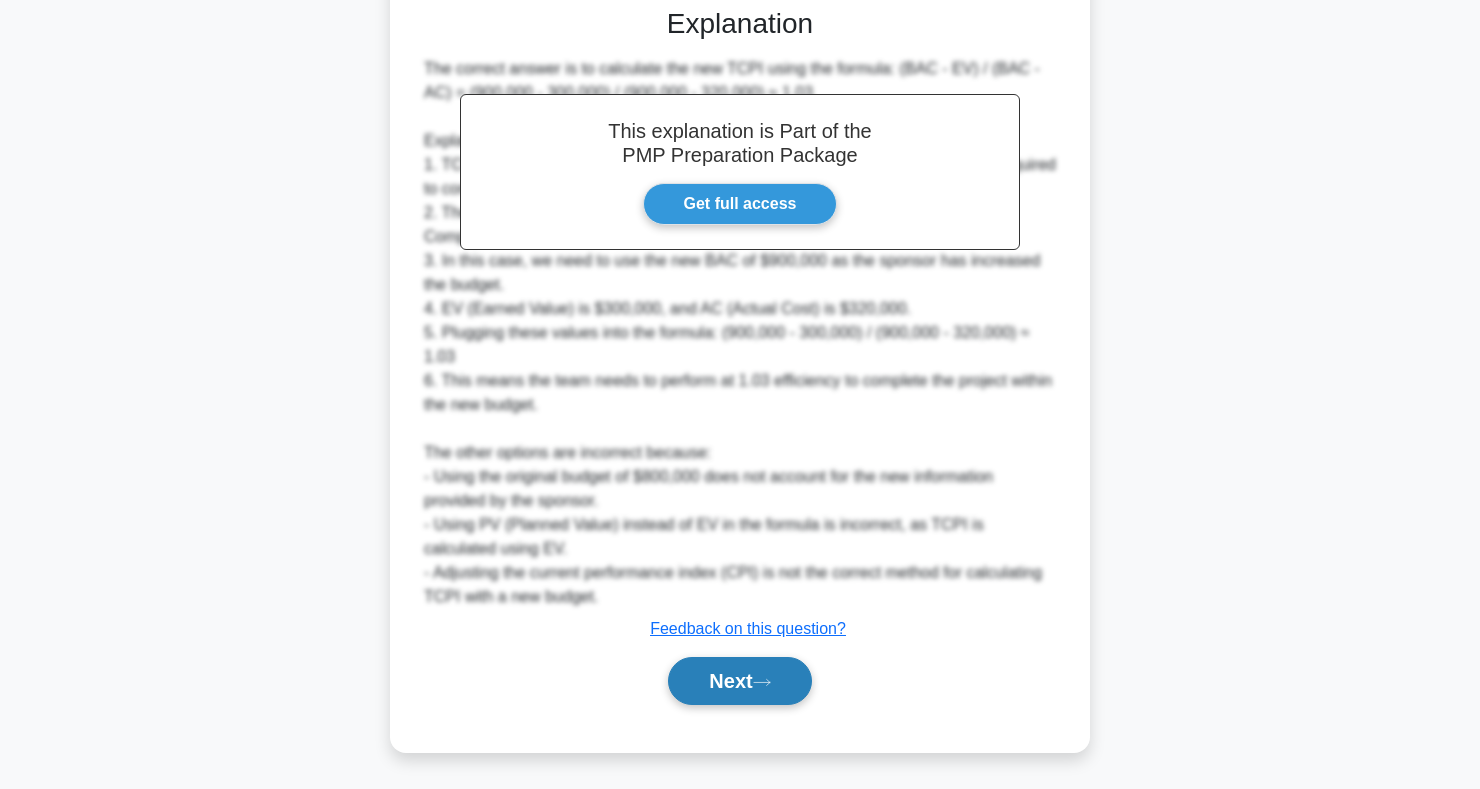 click 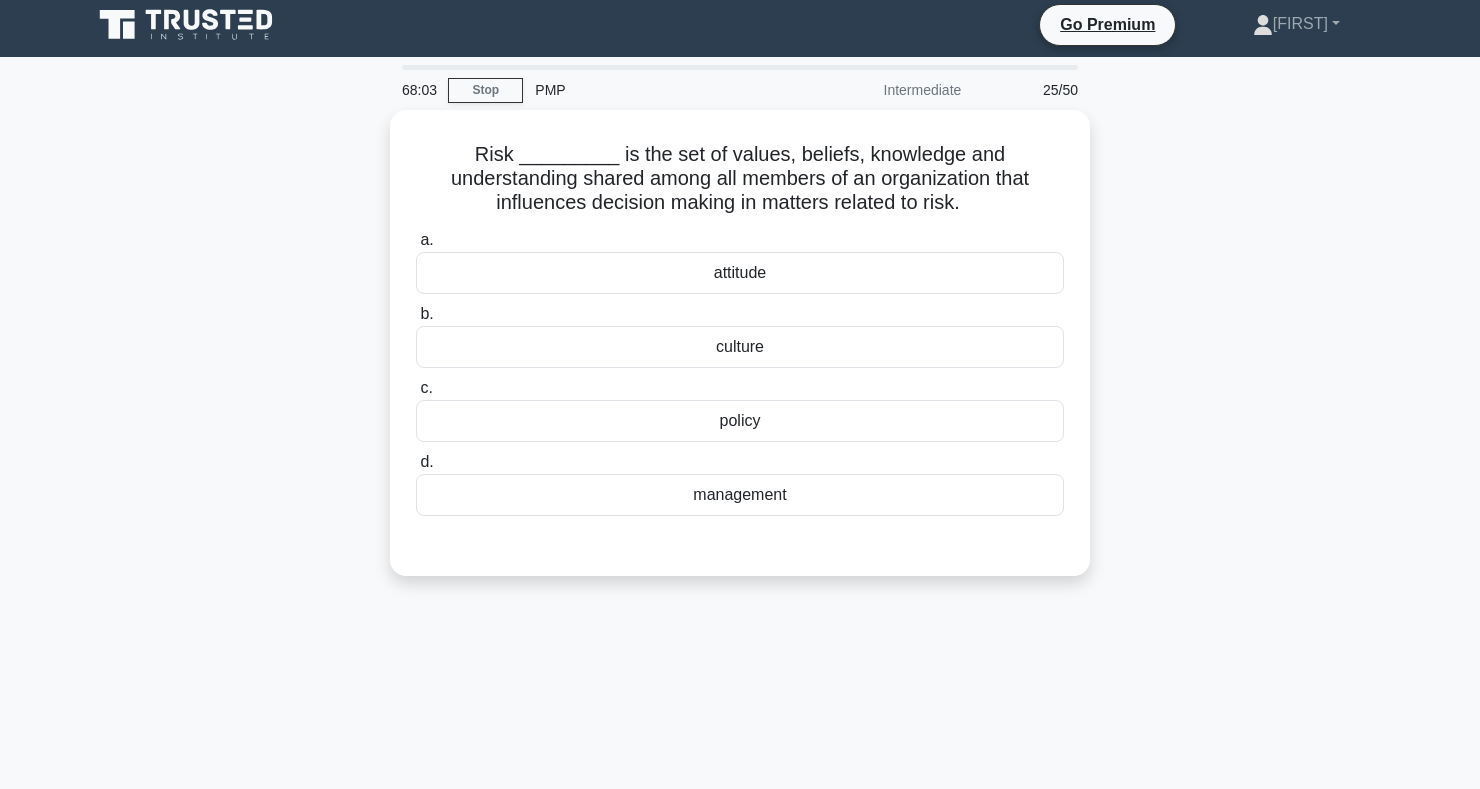 scroll, scrollTop: 7, scrollLeft: 0, axis: vertical 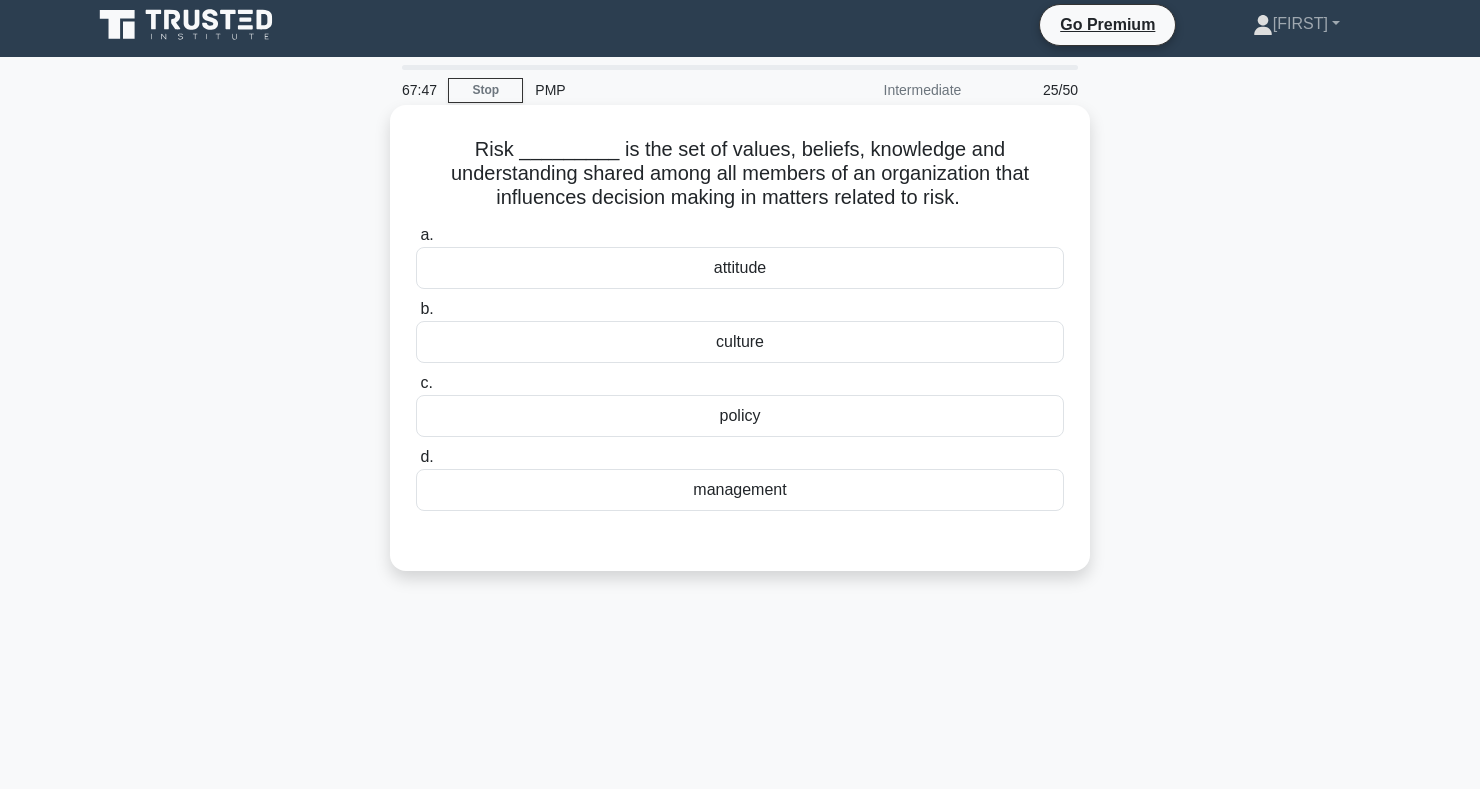 click on "culture" at bounding box center [740, 342] 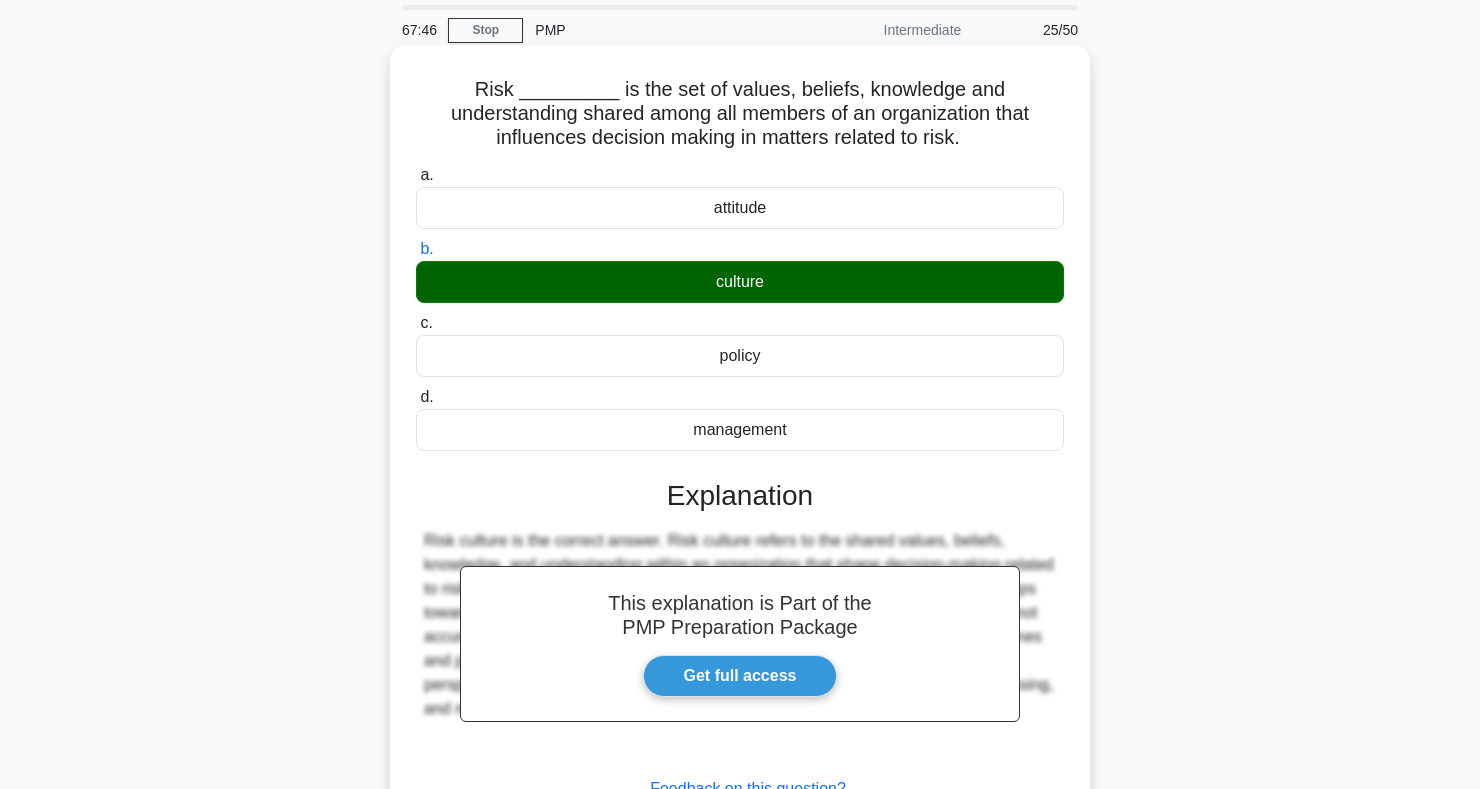 scroll, scrollTop: 291, scrollLeft: 0, axis: vertical 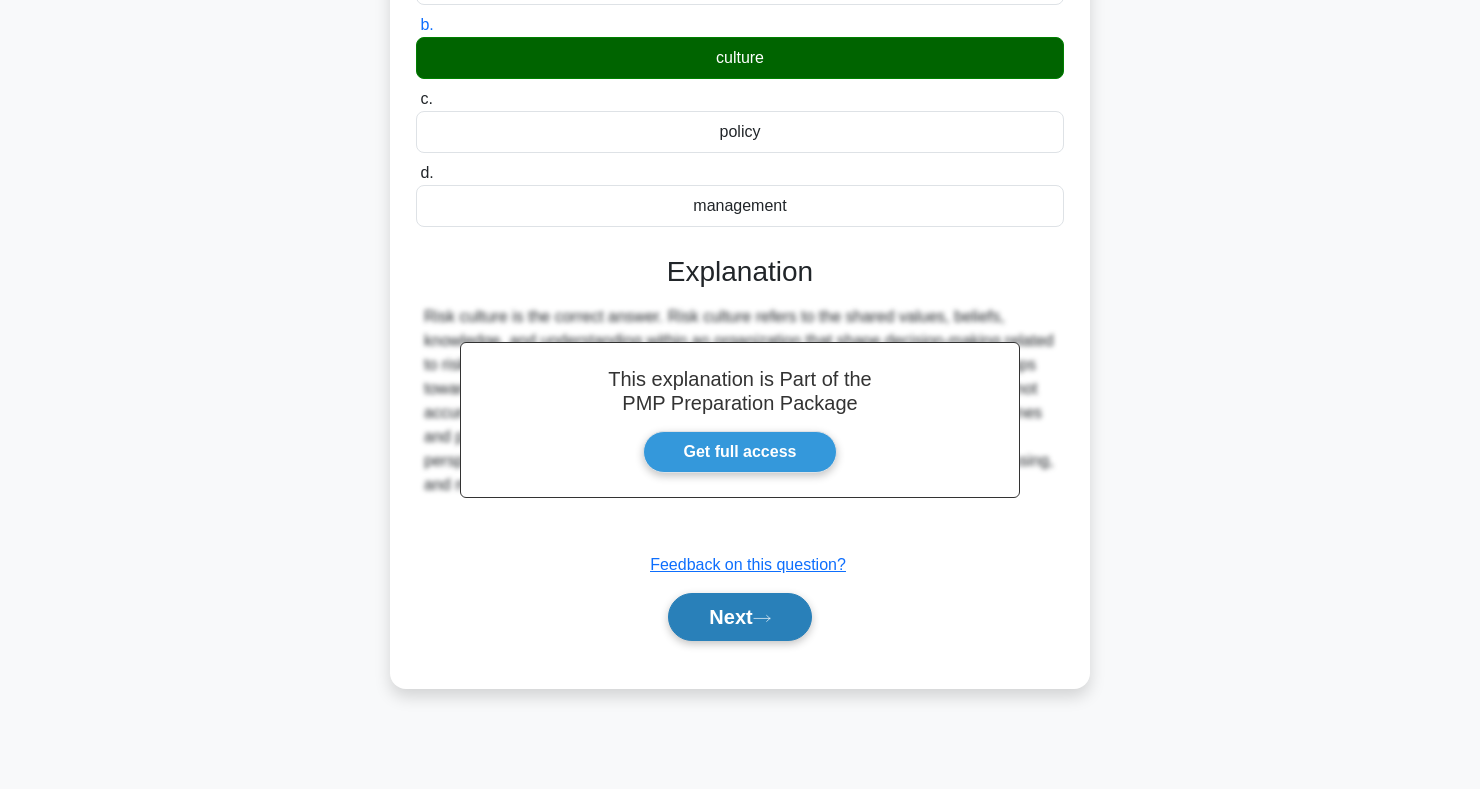 click on "Next" at bounding box center [739, 617] 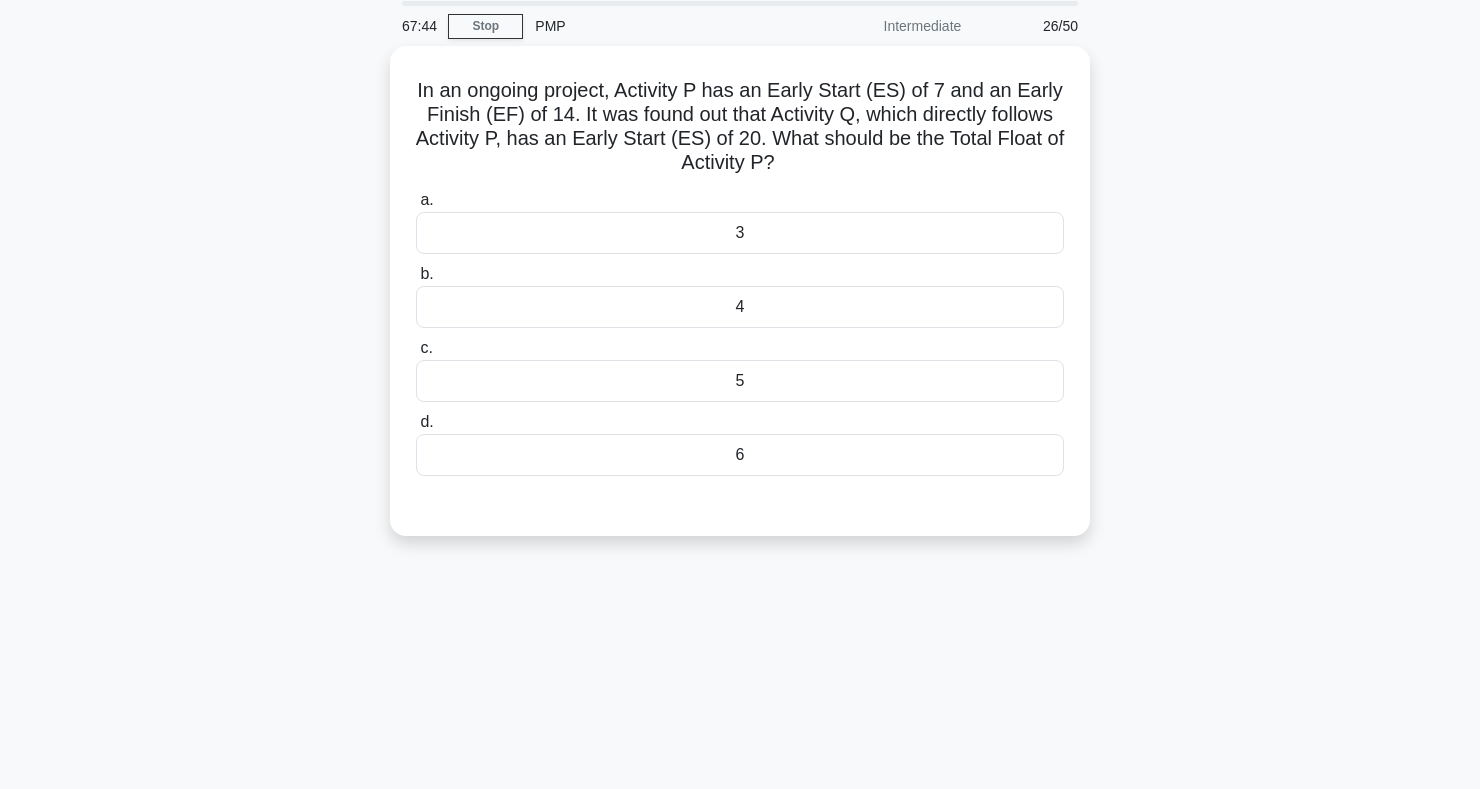 scroll, scrollTop: 0, scrollLeft: 0, axis: both 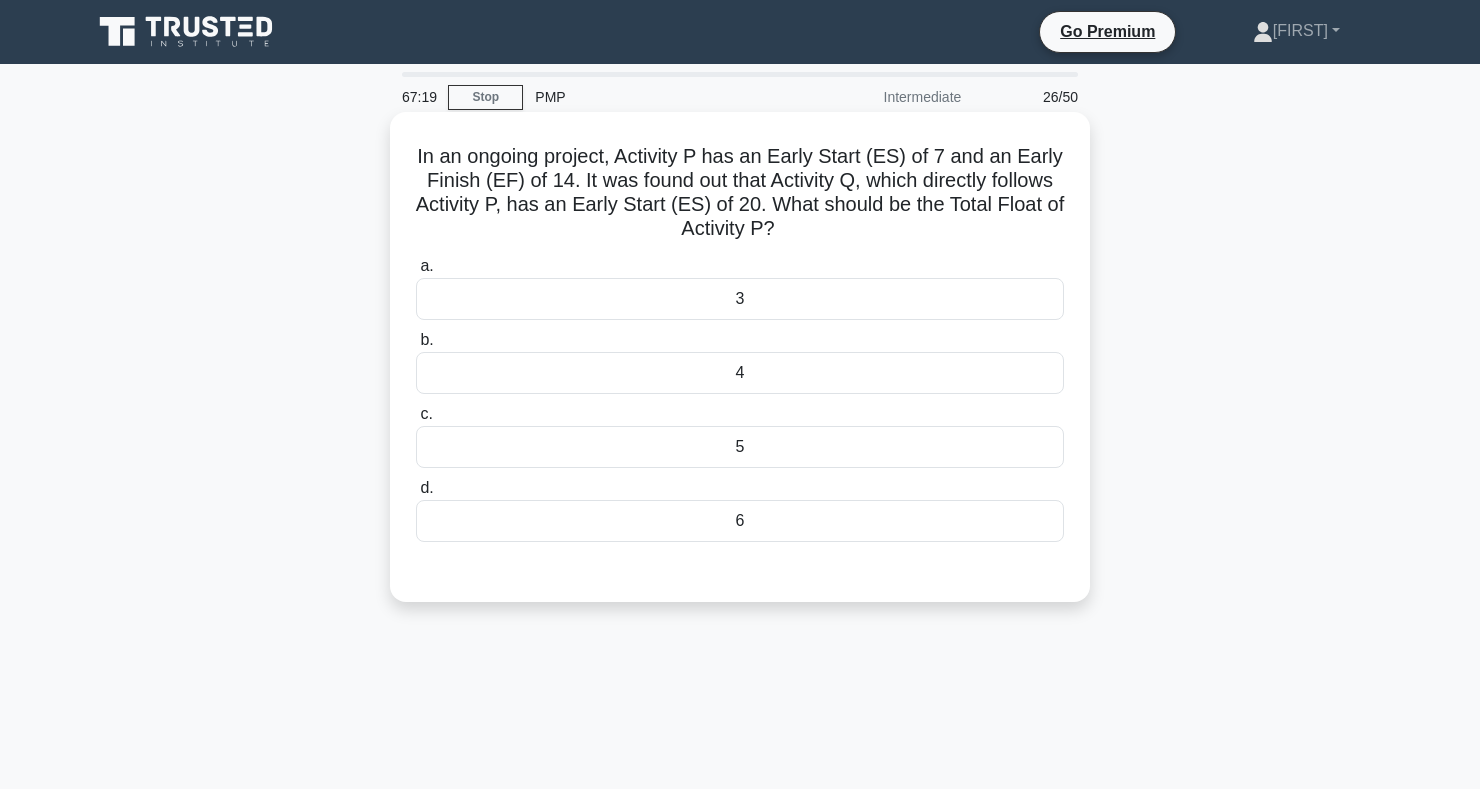 click on "6" at bounding box center (740, 521) 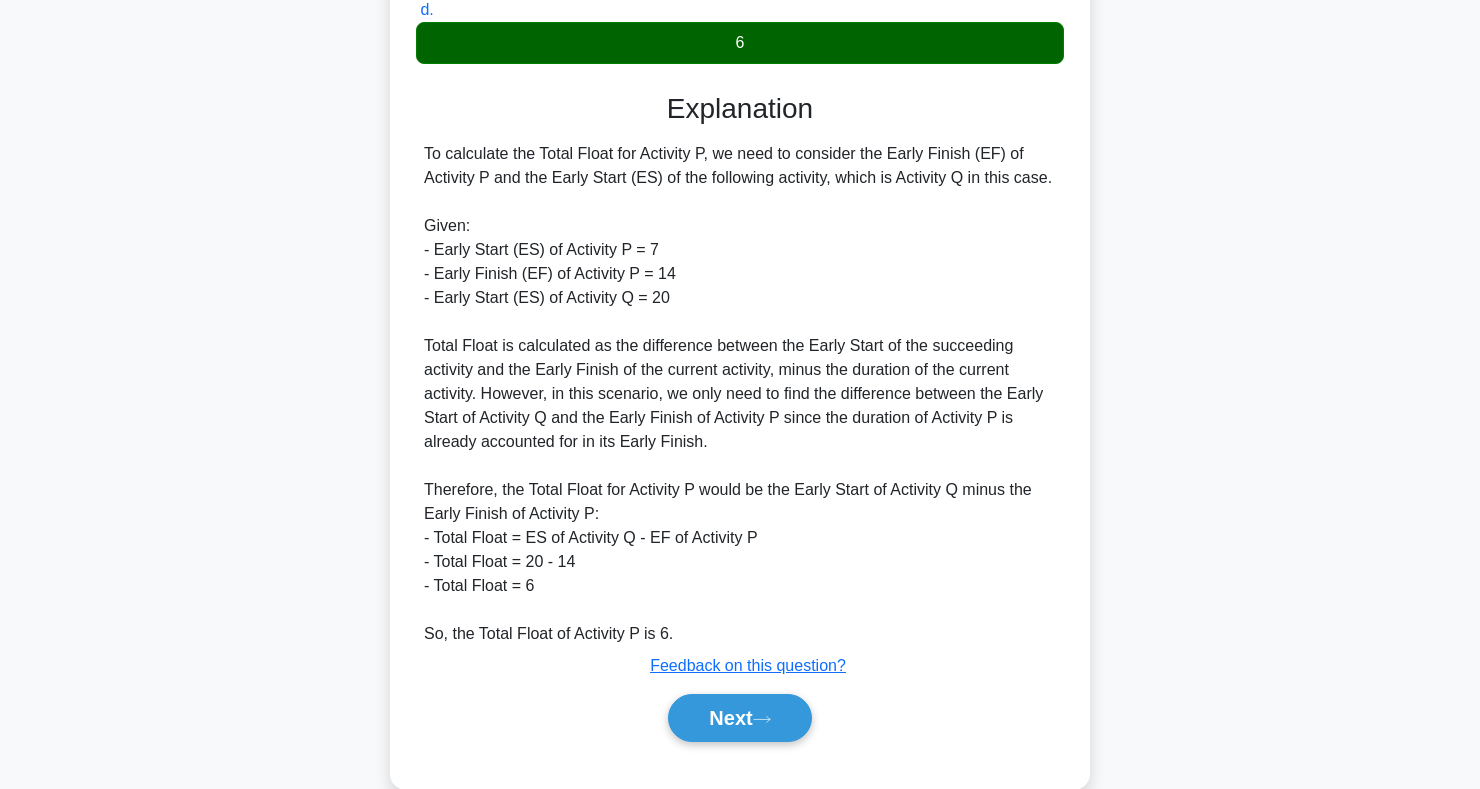 scroll, scrollTop: 515, scrollLeft: 0, axis: vertical 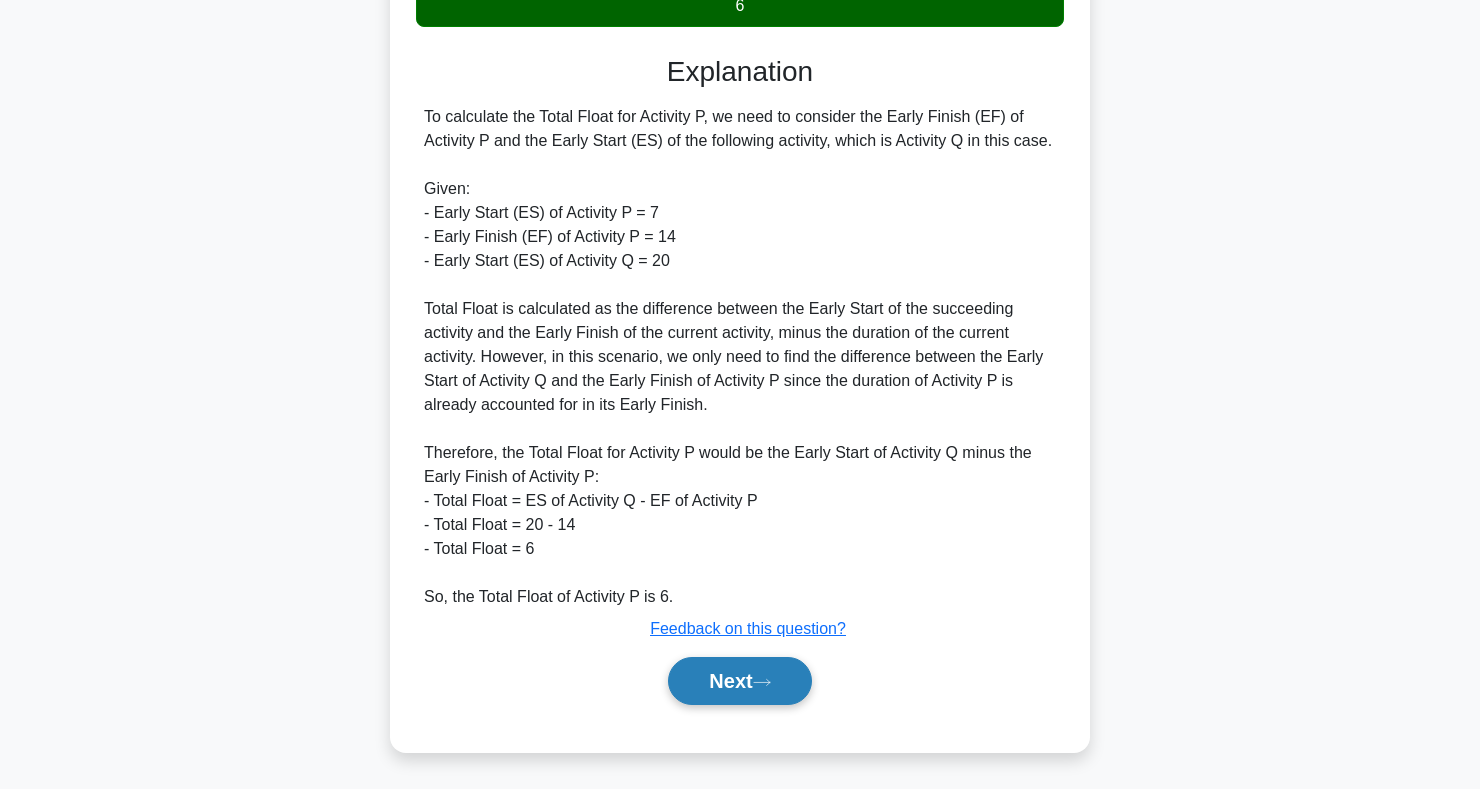 click on "Next" at bounding box center (739, 681) 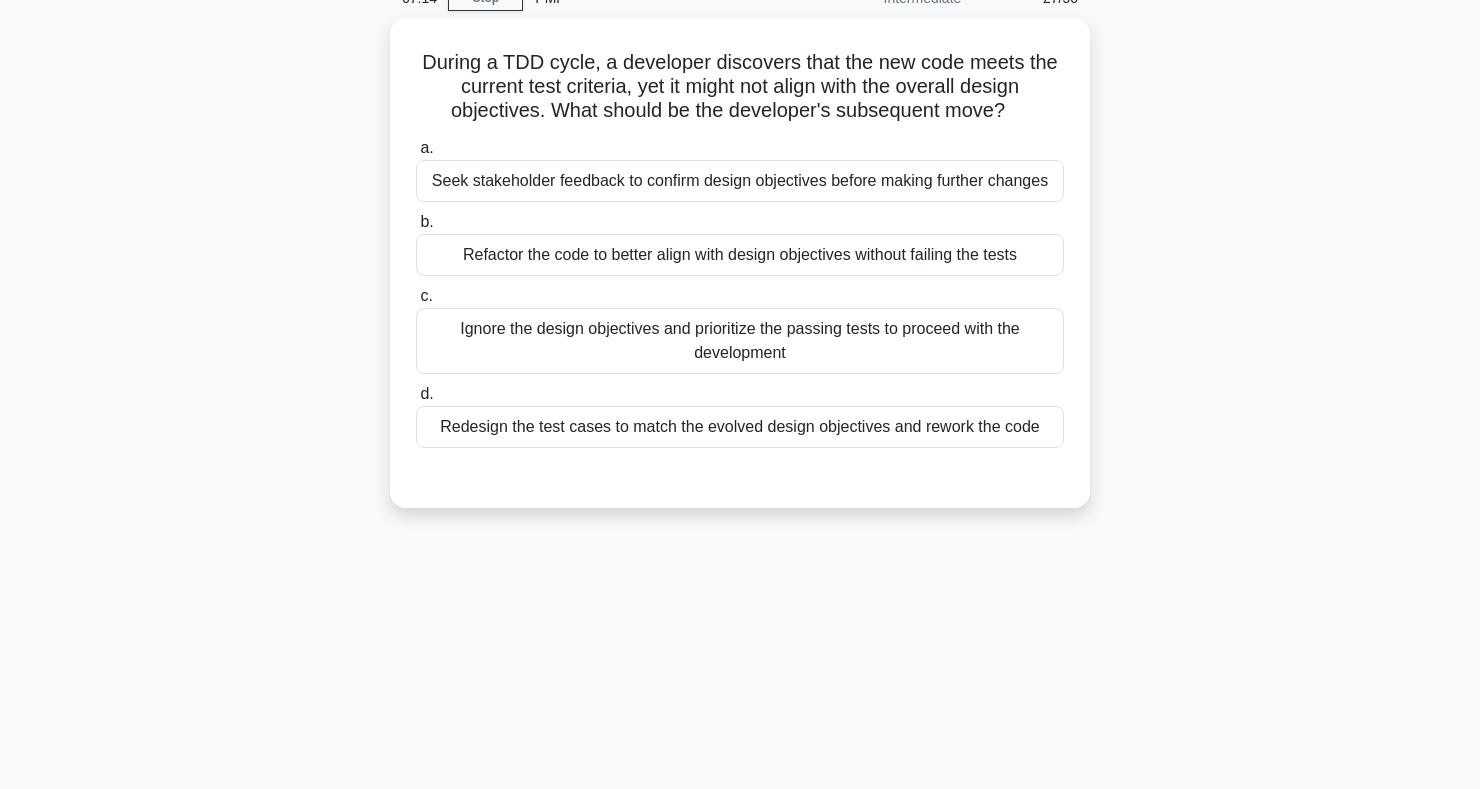 scroll, scrollTop: 0, scrollLeft: 0, axis: both 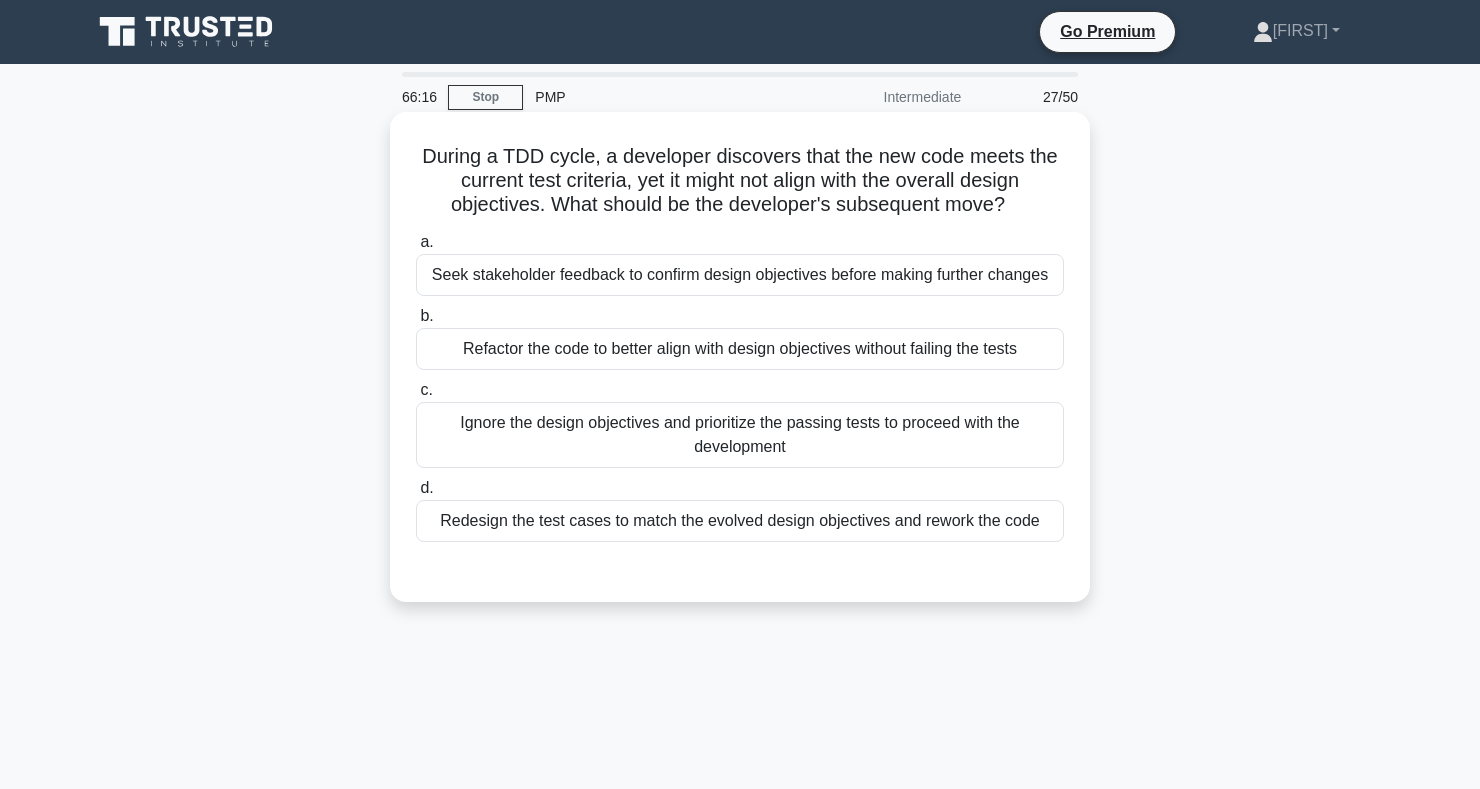 click on "Refactor the code to better align with design objectives without failing the tests" at bounding box center (740, 349) 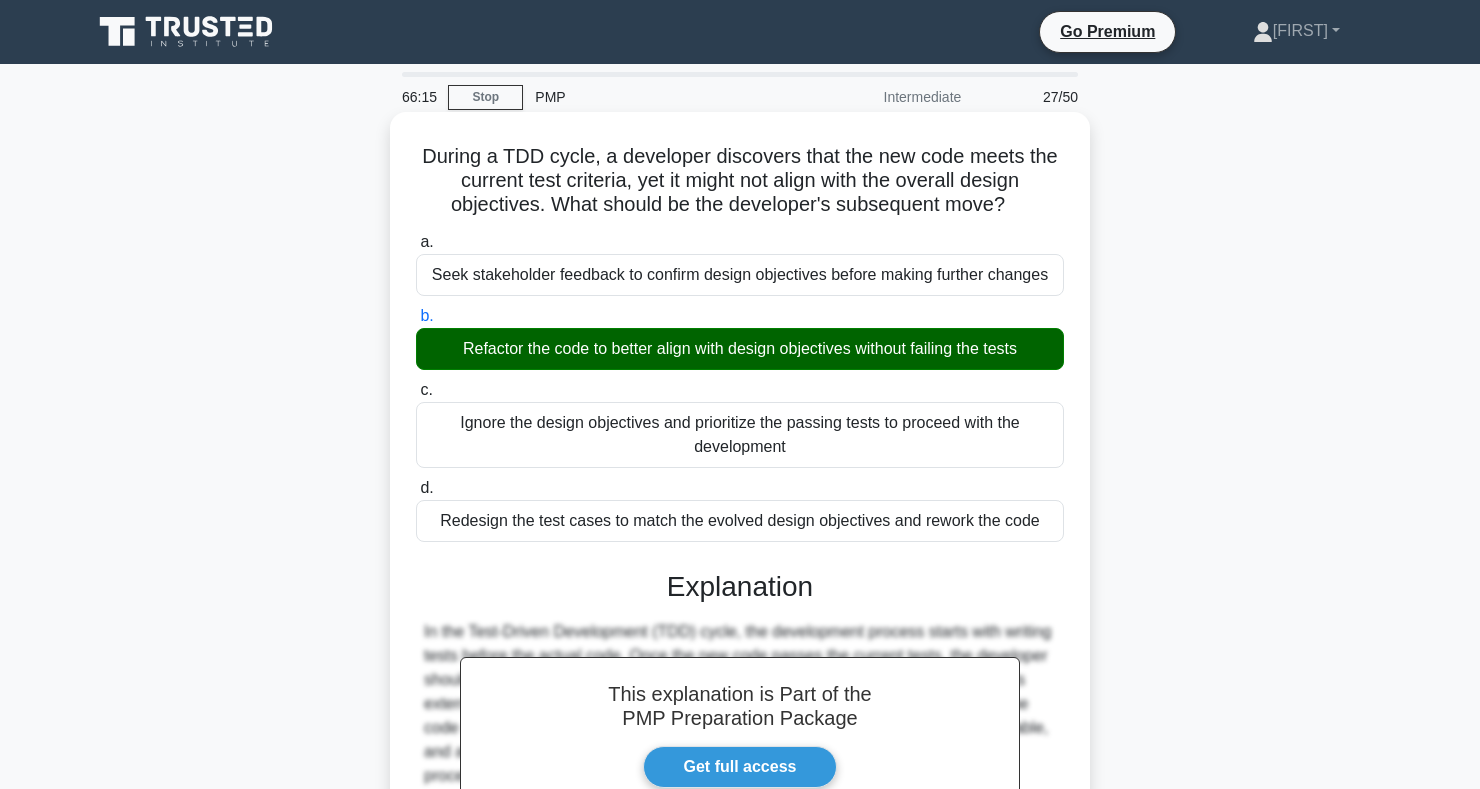 scroll, scrollTop: 395, scrollLeft: 0, axis: vertical 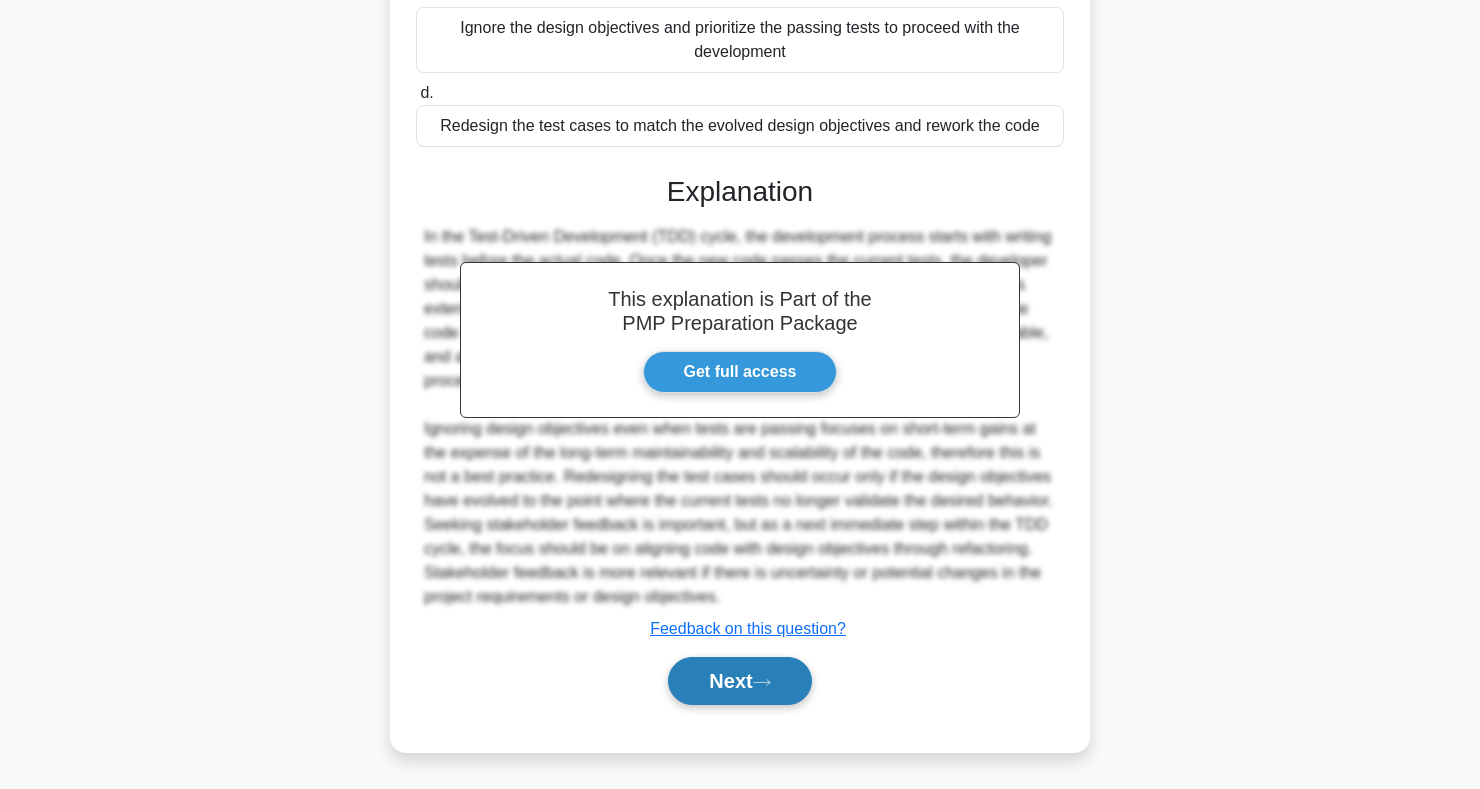 click 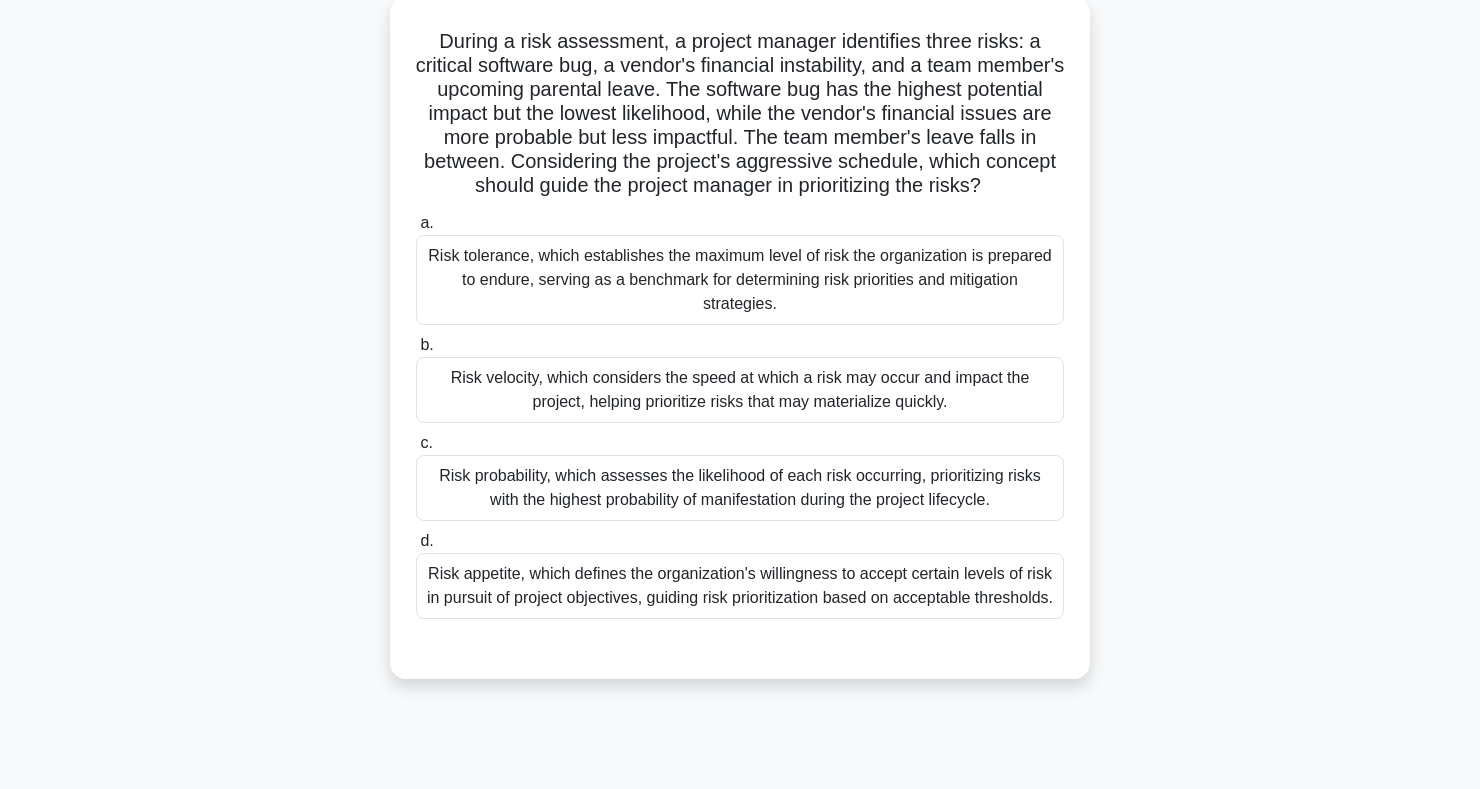 scroll, scrollTop: 119, scrollLeft: 0, axis: vertical 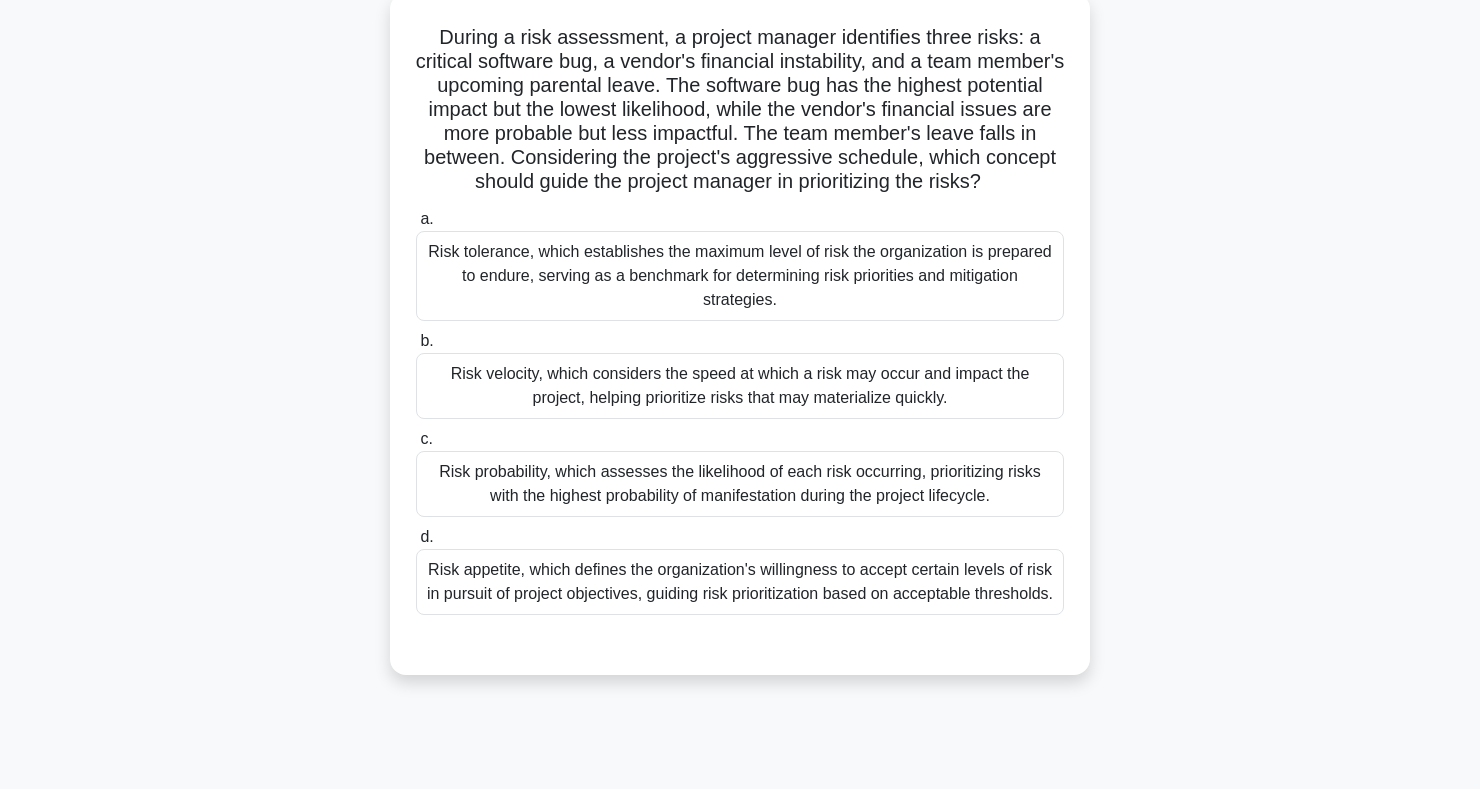 click on "Risk probability, which assesses the likelihood of each risk occurring, prioritizing risks with the highest probability of manifestation during the project lifecycle." at bounding box center [740, 484] 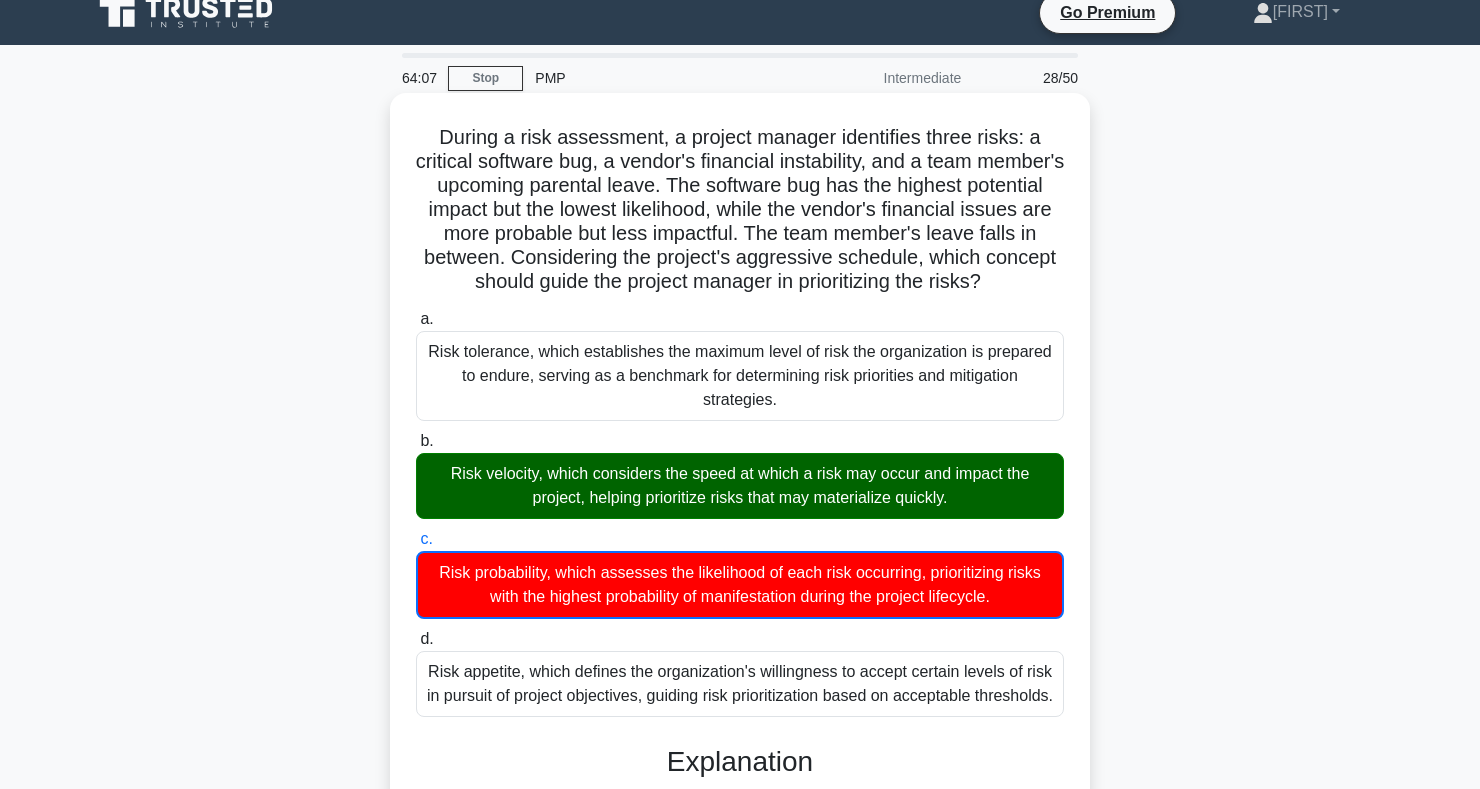 scroll, scrollTop: 0, scrollLeft: 0, axis: both 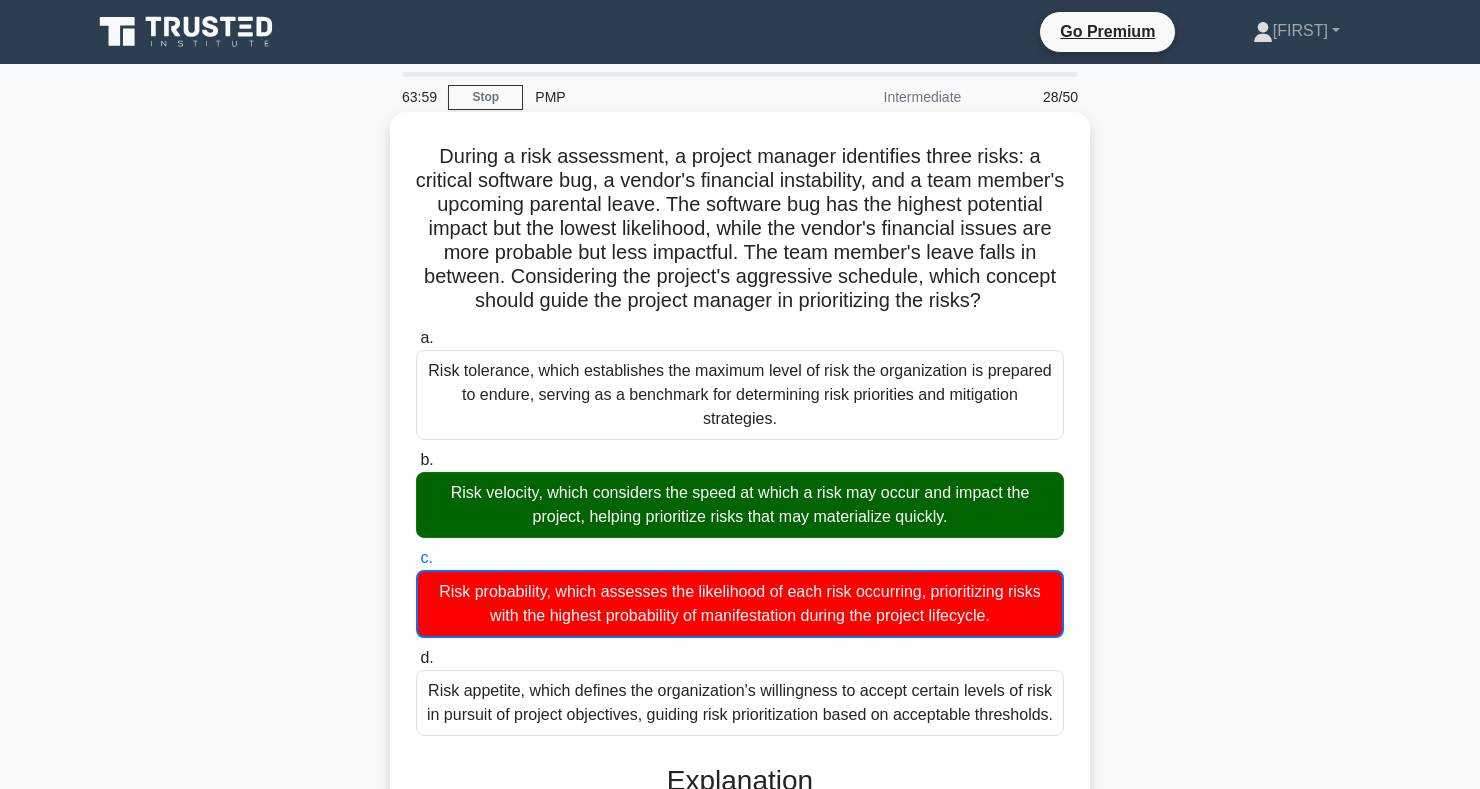 copy on "During a risk assessment, a project manager identifies three risks: a critical software bug, a vendor's financial instability, and a team member's upcoming parental leave. The software bug has the highest potential impact but the lowest likelihood, while the vendor's financial issues are more probable but less impactful. The team member's leave falls in between. Considering the project's aggressive schedule, which concept should guide the project manager in prioritizing the risks?
.spinner_0XTQ{transform-origin:center;animation:spinner_y6GP .75s linear infinite}@keyframes spinner_y6GP{100%{transform:rotate(360deg)}}
a.
Risk tolerance, which establishes the maximum level of risk the organization is prepared to endure, serving as a benchmark for determining risk priorities and mitigation strategies.
b.
Risk velocity, which considers the speed at..." 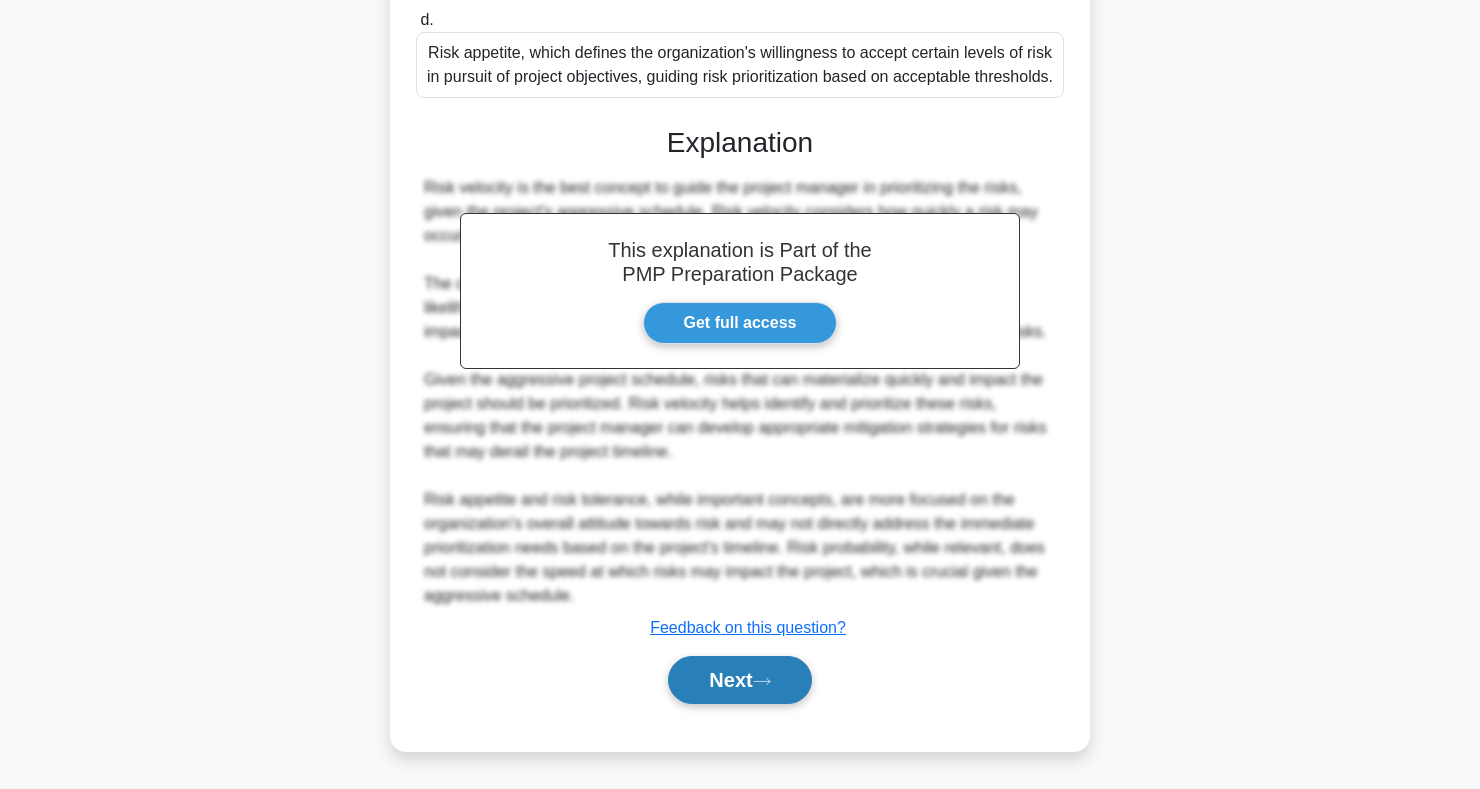 click on "Next" at bounding box center [739, 680] 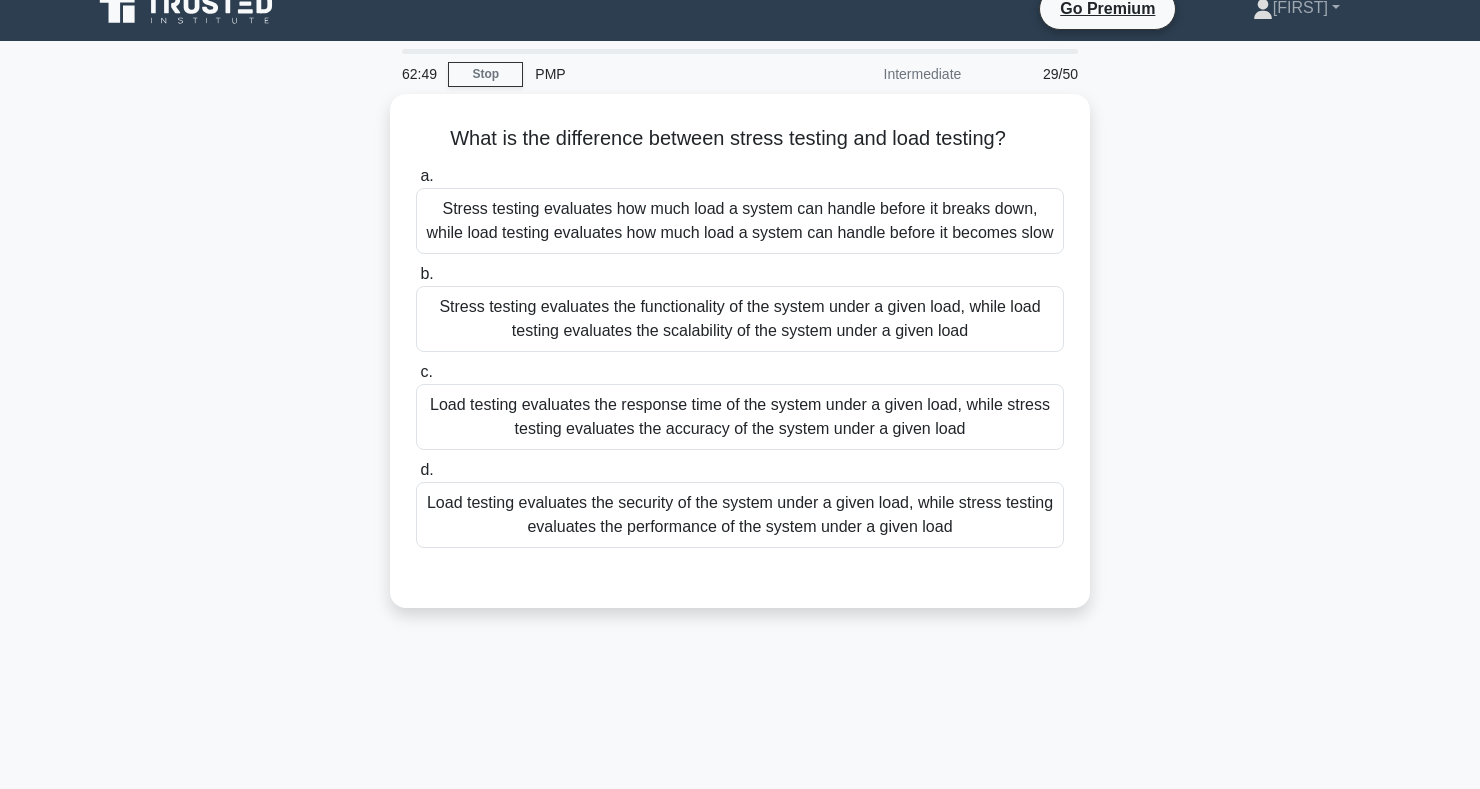 scroll, scrollTop: 0, scrollLeft: 0, axis: both 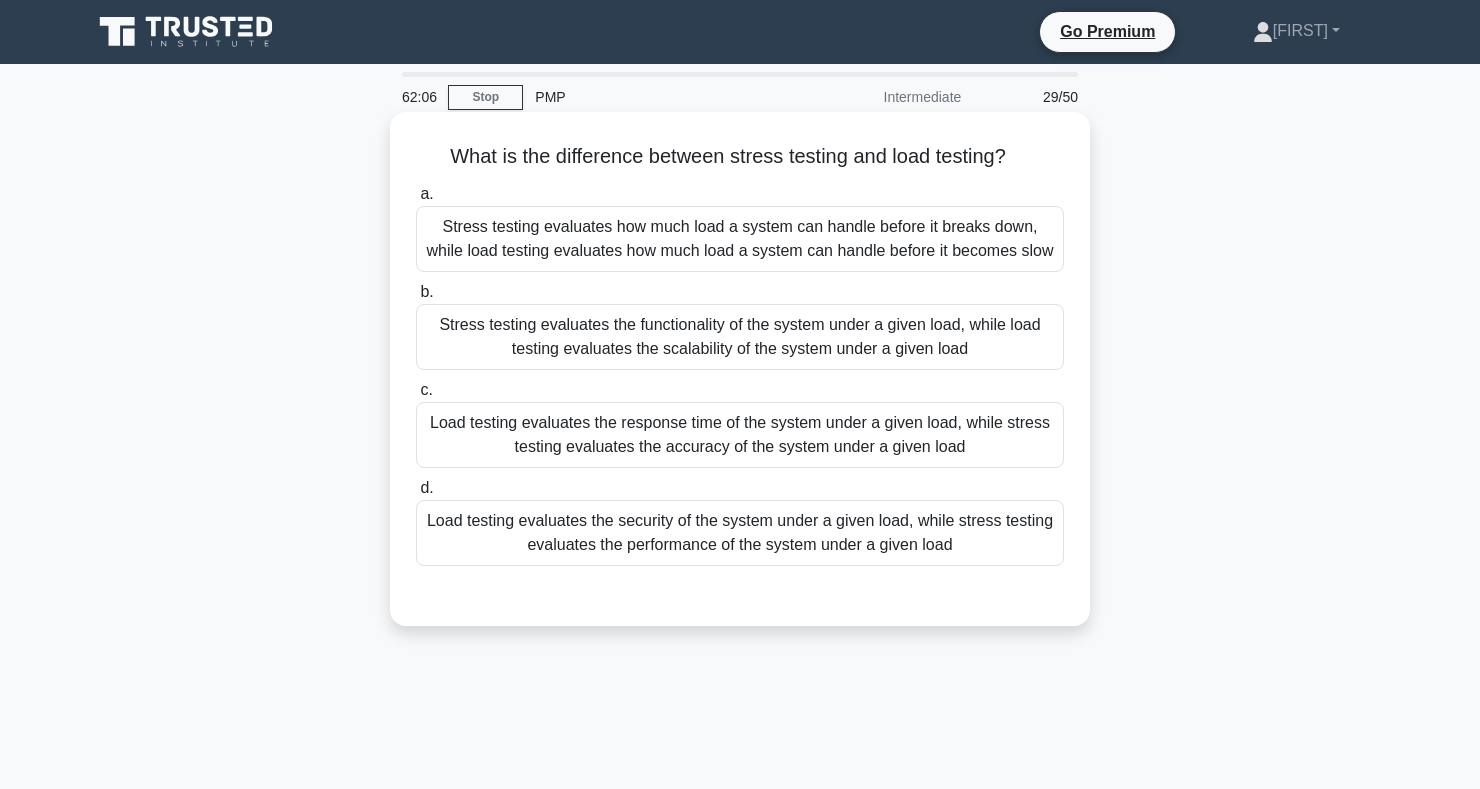 click on "Load testing evaluates the response time of the system under a given load, while stress testing evaluates the accuracy of the system under a given load" at bounding box center [740, 435] 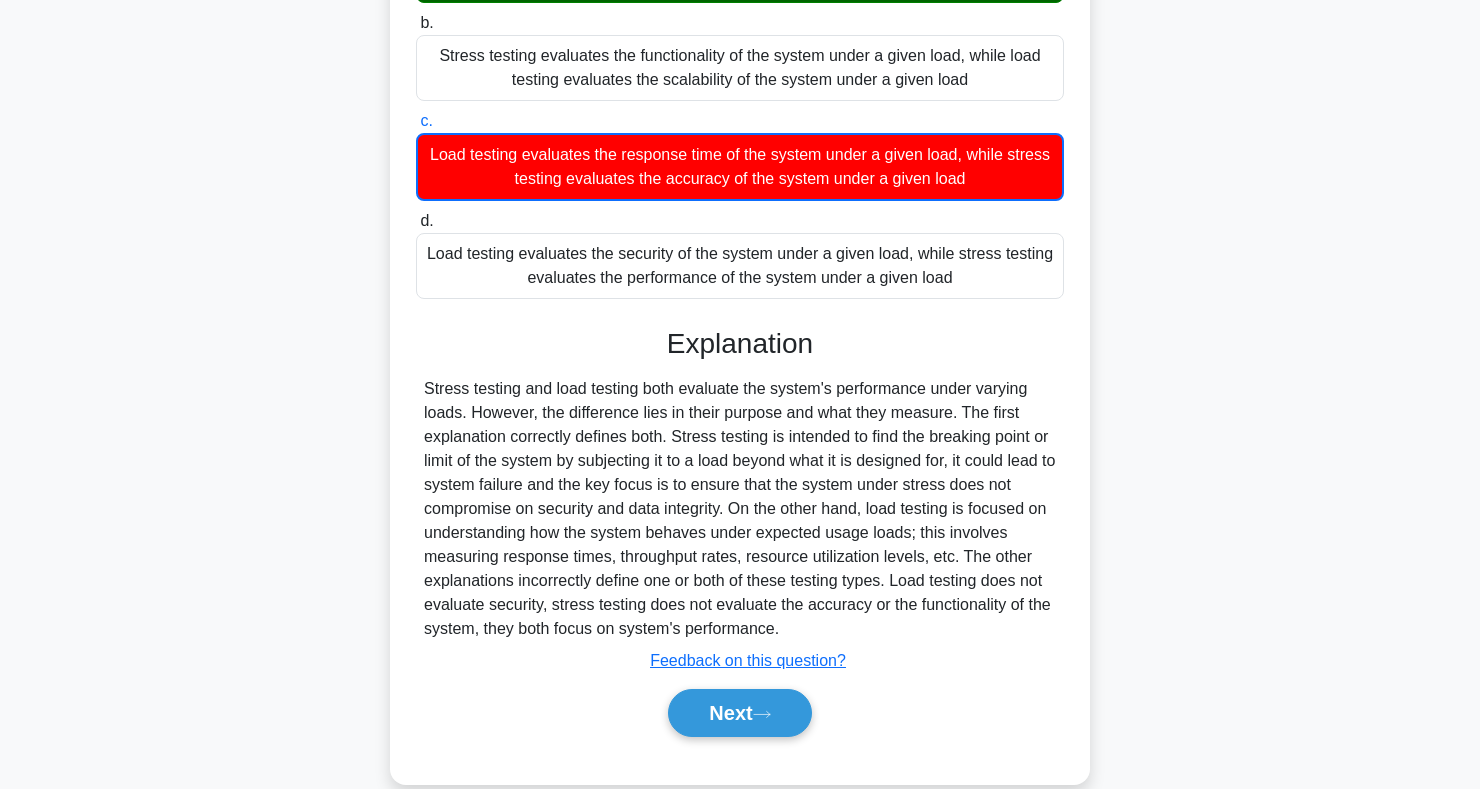 scroll, scrollTop: 325, scrollLeft: 0, axis: vertical 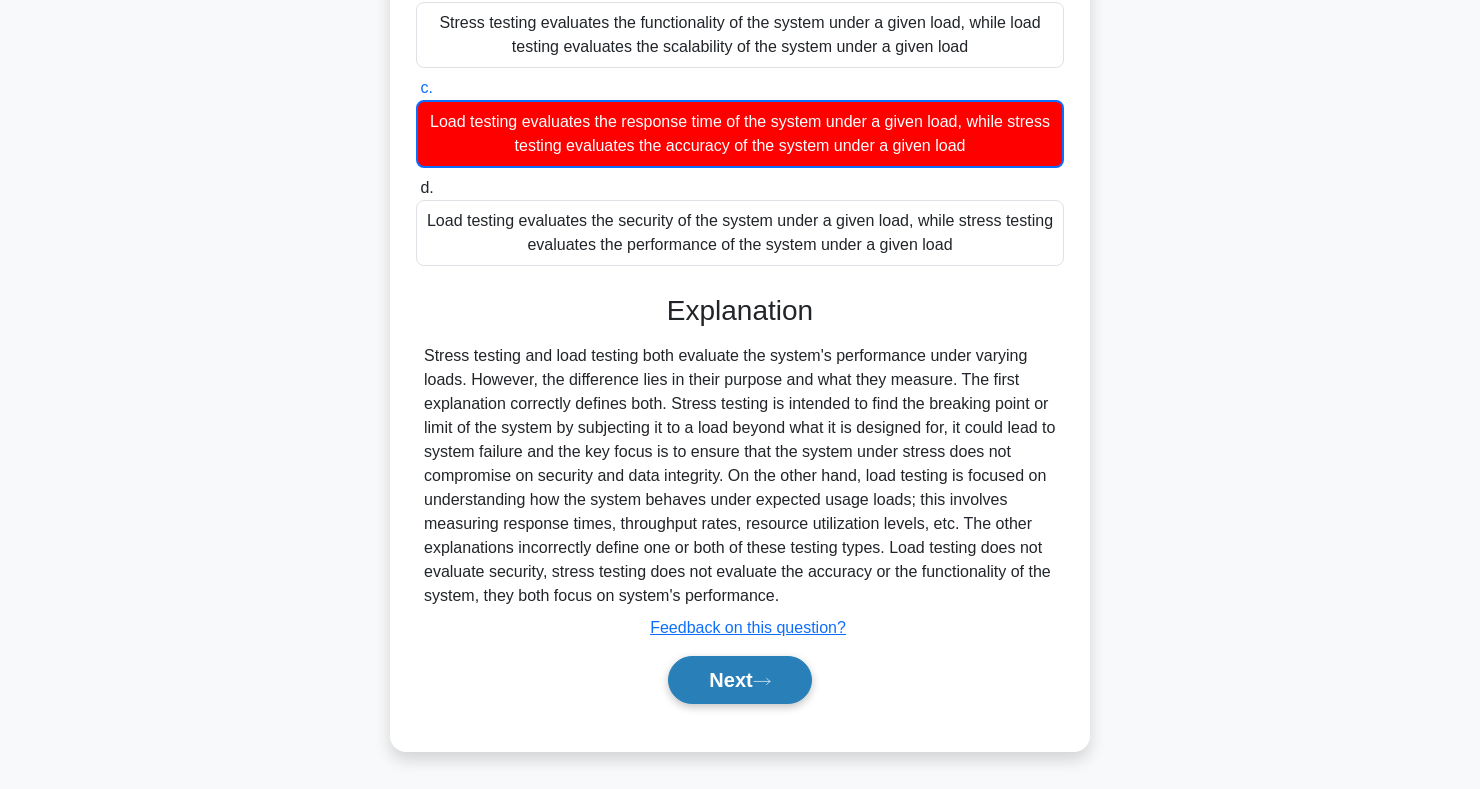 click on "Next" at bounding box center (739, 680) 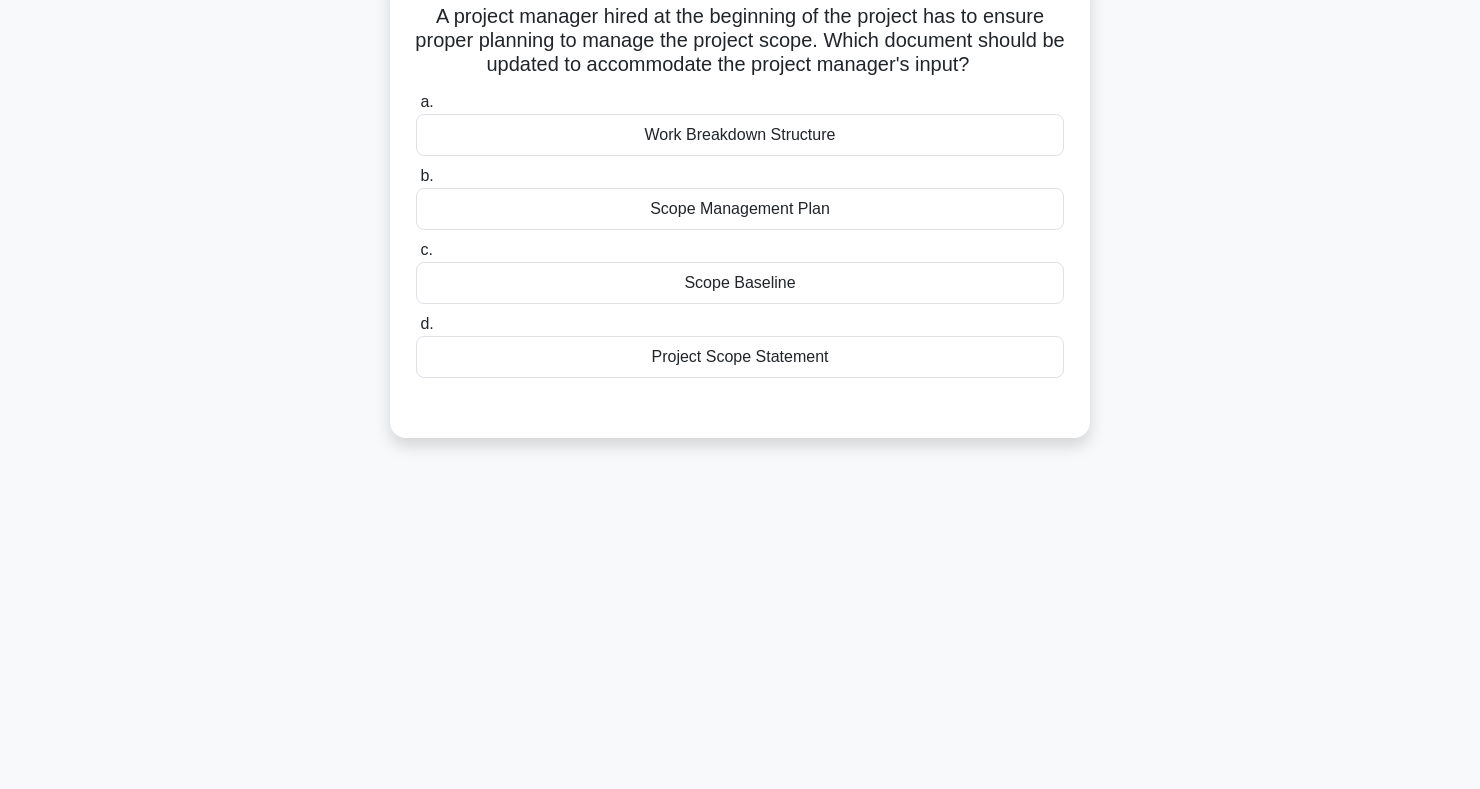 scroll, scrollTop: 0, scrollLeft: 0, axis: both 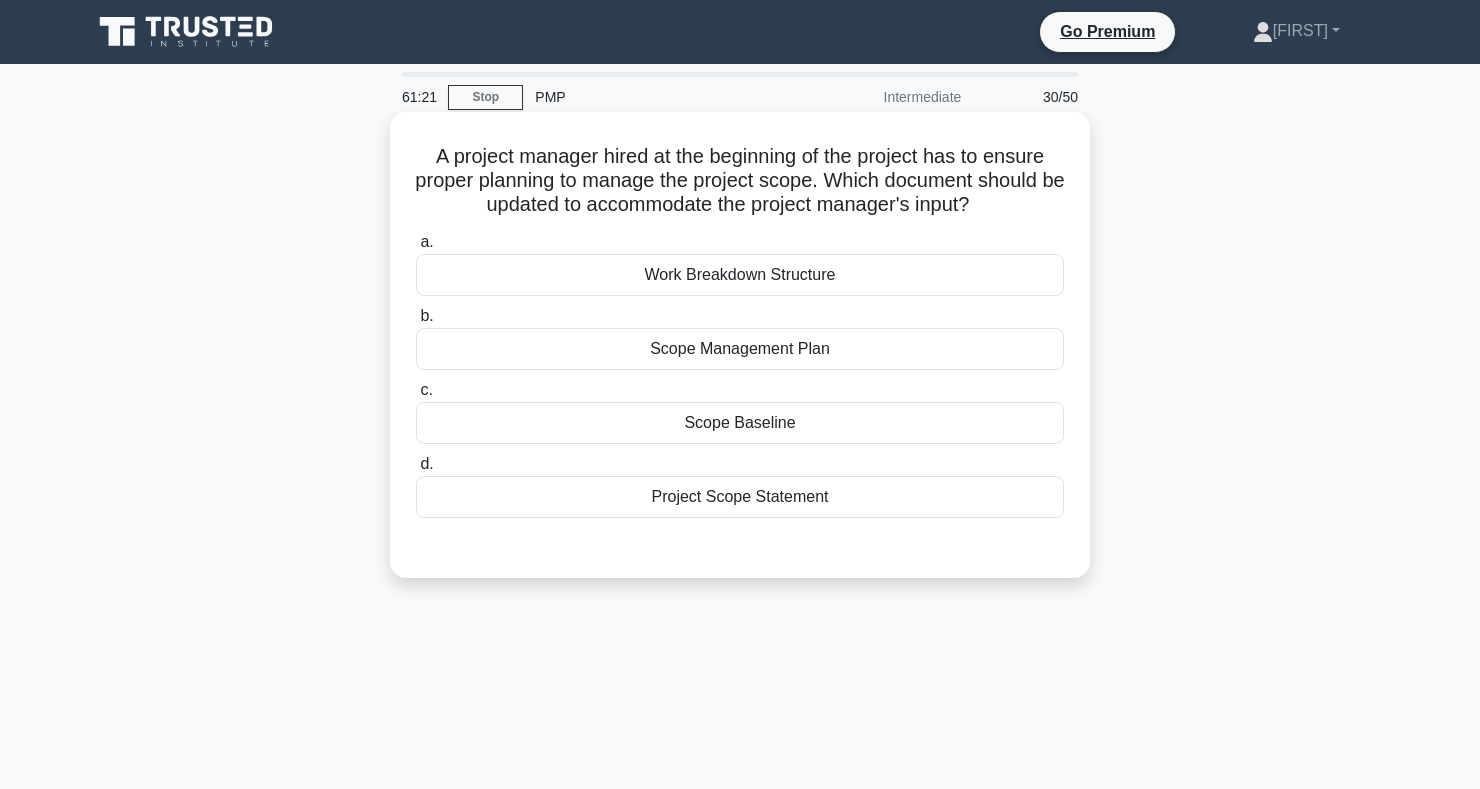 click on "Scope Management Plan" at bounding box center [740, 349] 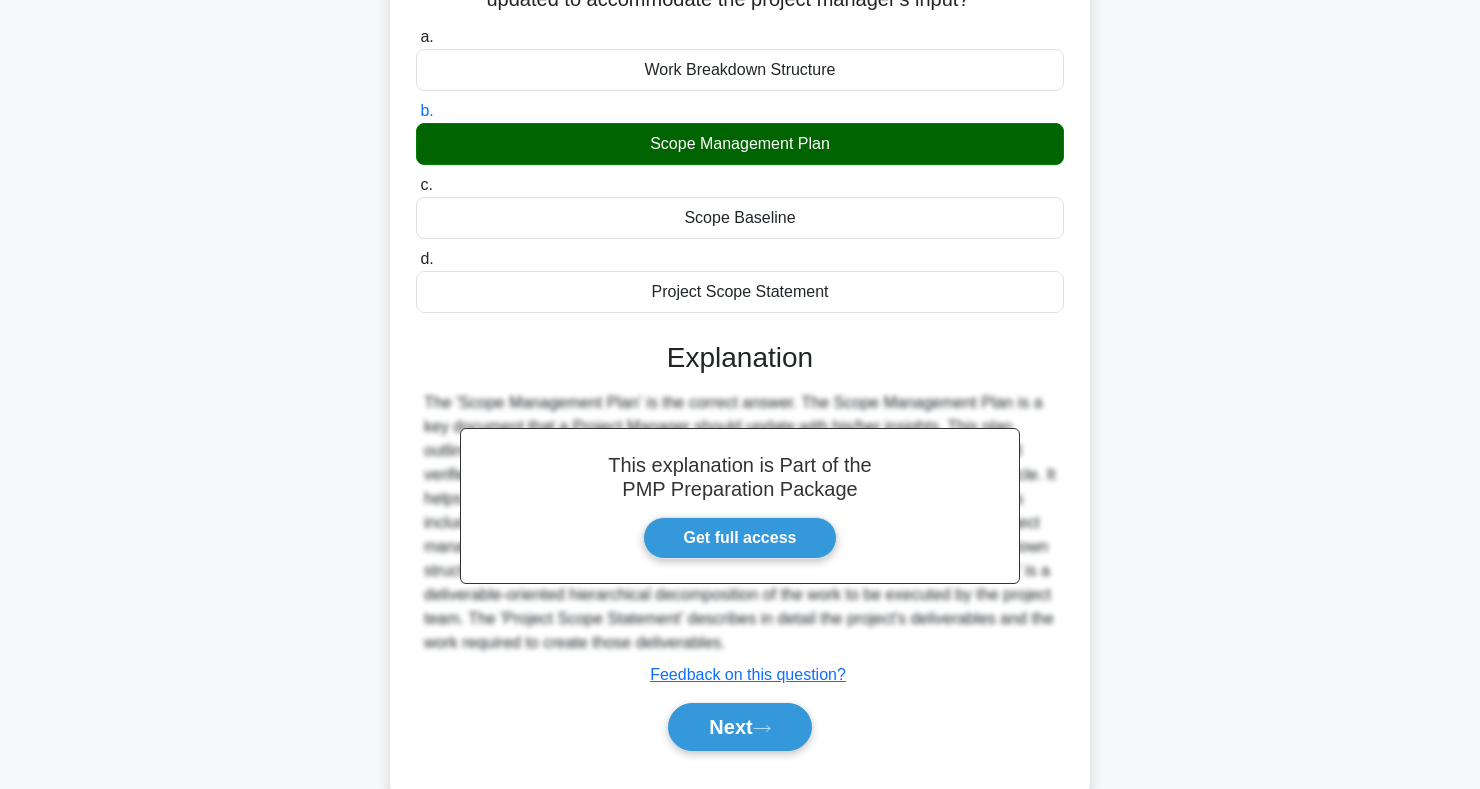 scroll, scrollTop: 291, scrollLeft: 0, axis: vertical 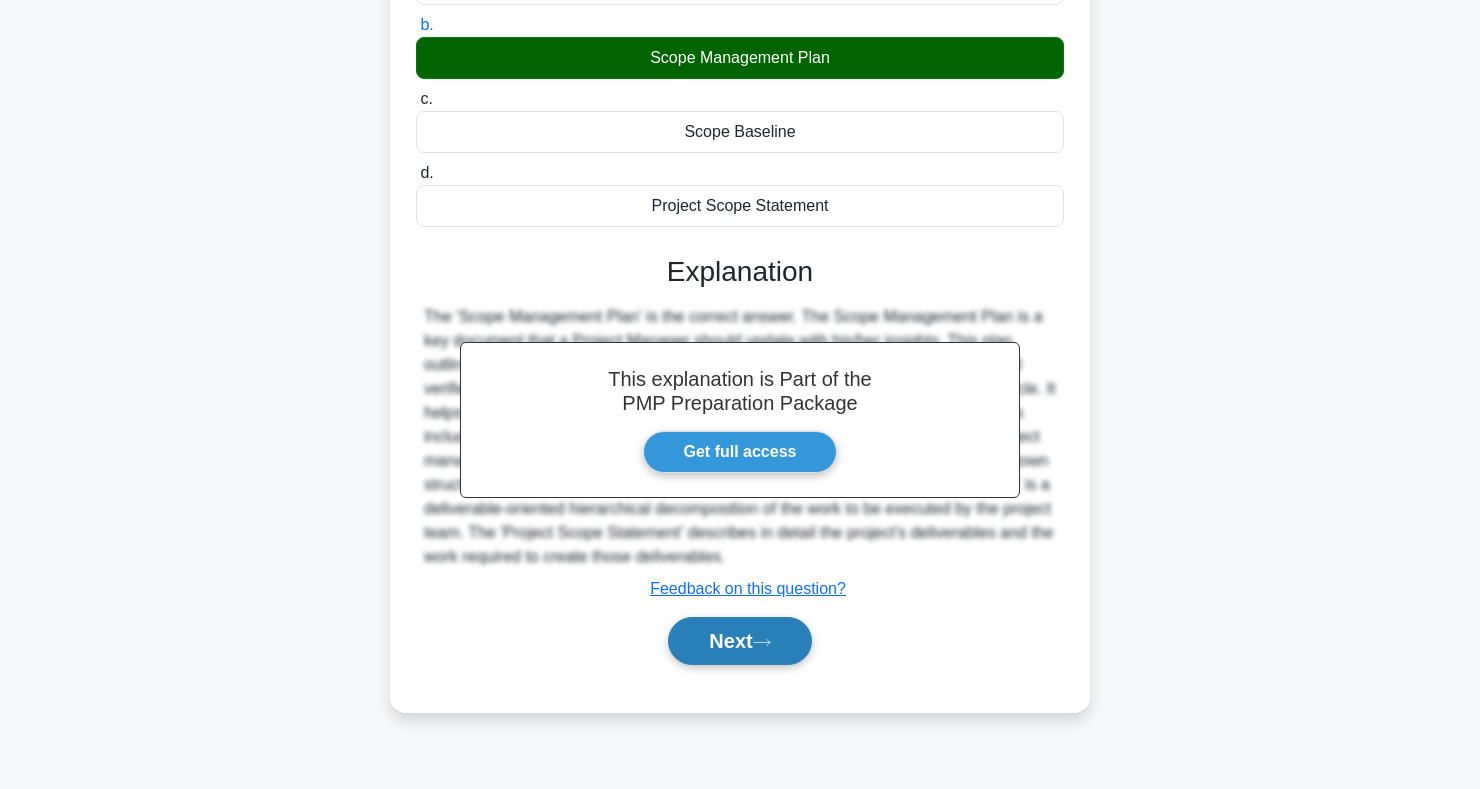 click on "Next" at bounding box center (739, 641) 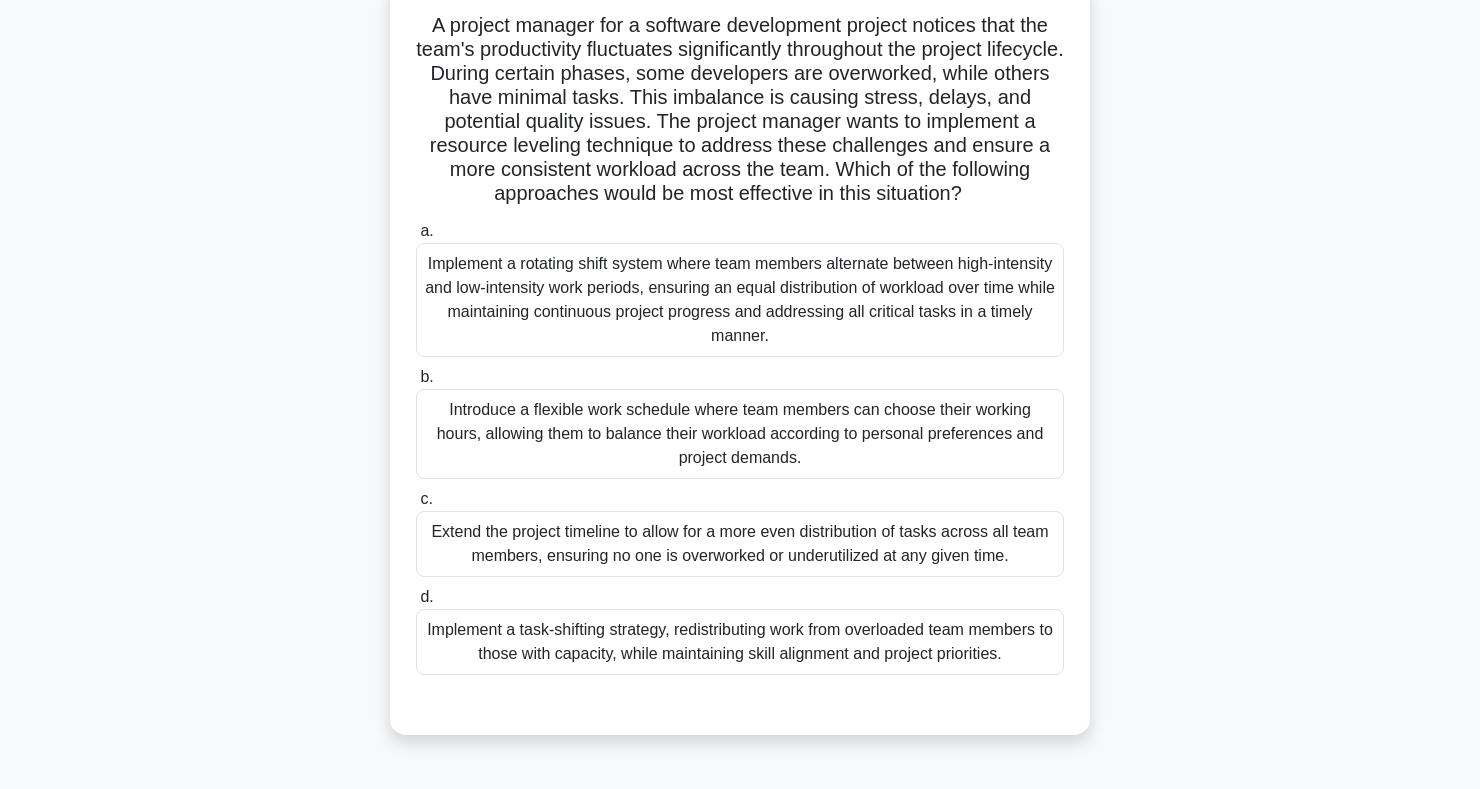 scroll, scrollTop: 149, scrollLeft: 0, axis: vertical 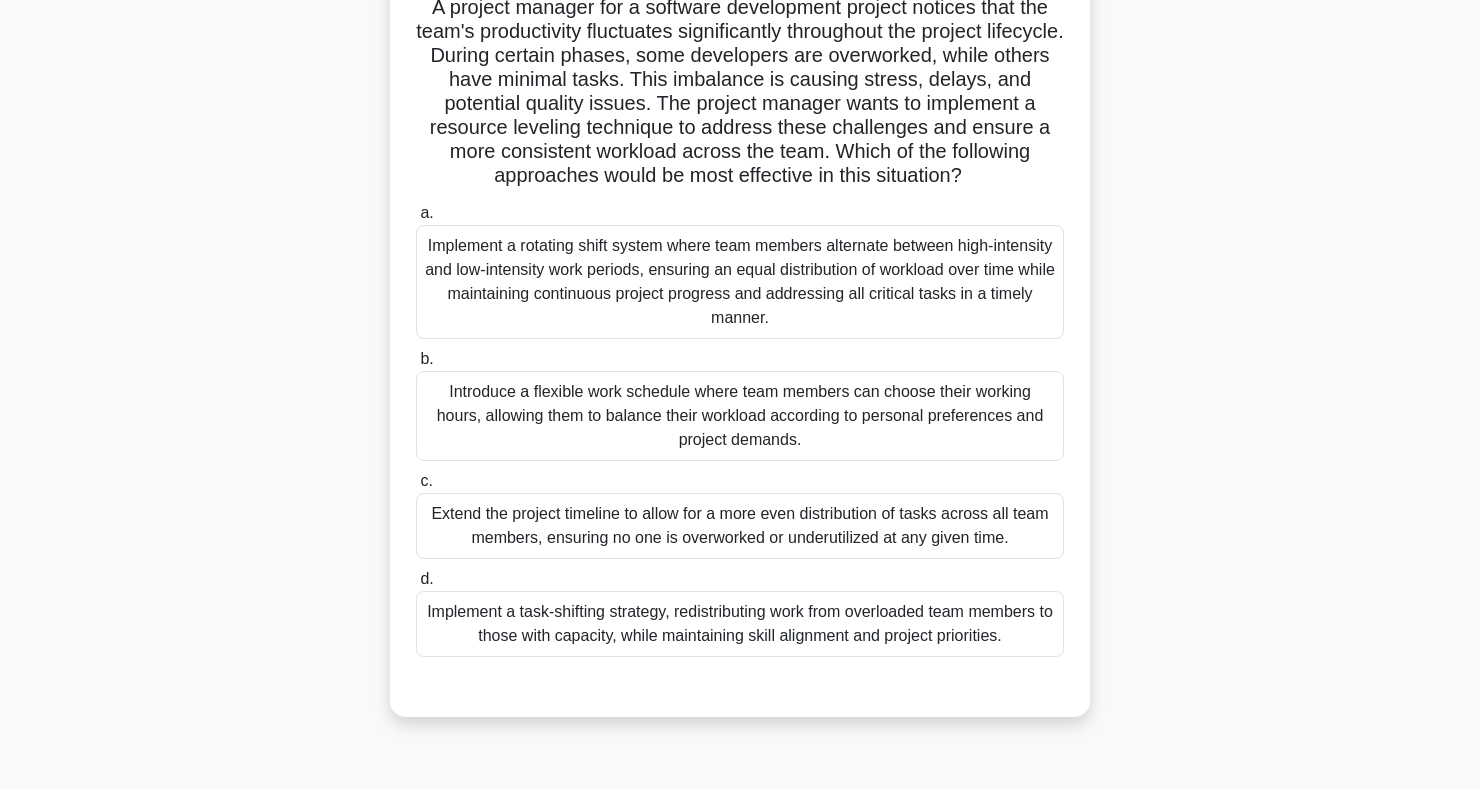 click on "Implement a task-shifting strategy, redistributing work from overloaded team members to those with capacity, while maintaining skill alignment and project priorities." at bounding box center [740, 624] 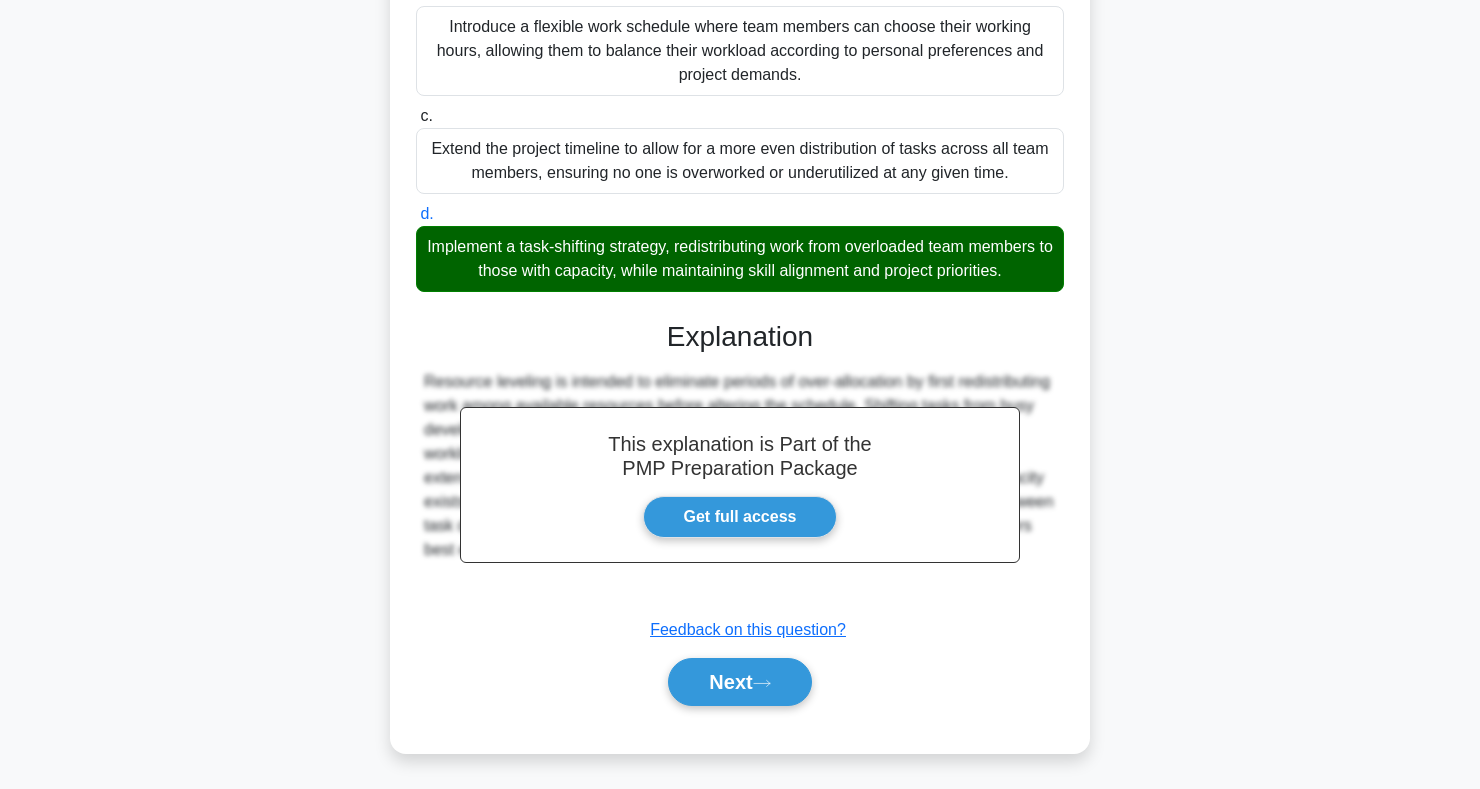 scroll, scrollTop: 515, scrollLeft: 0, axis: vertical 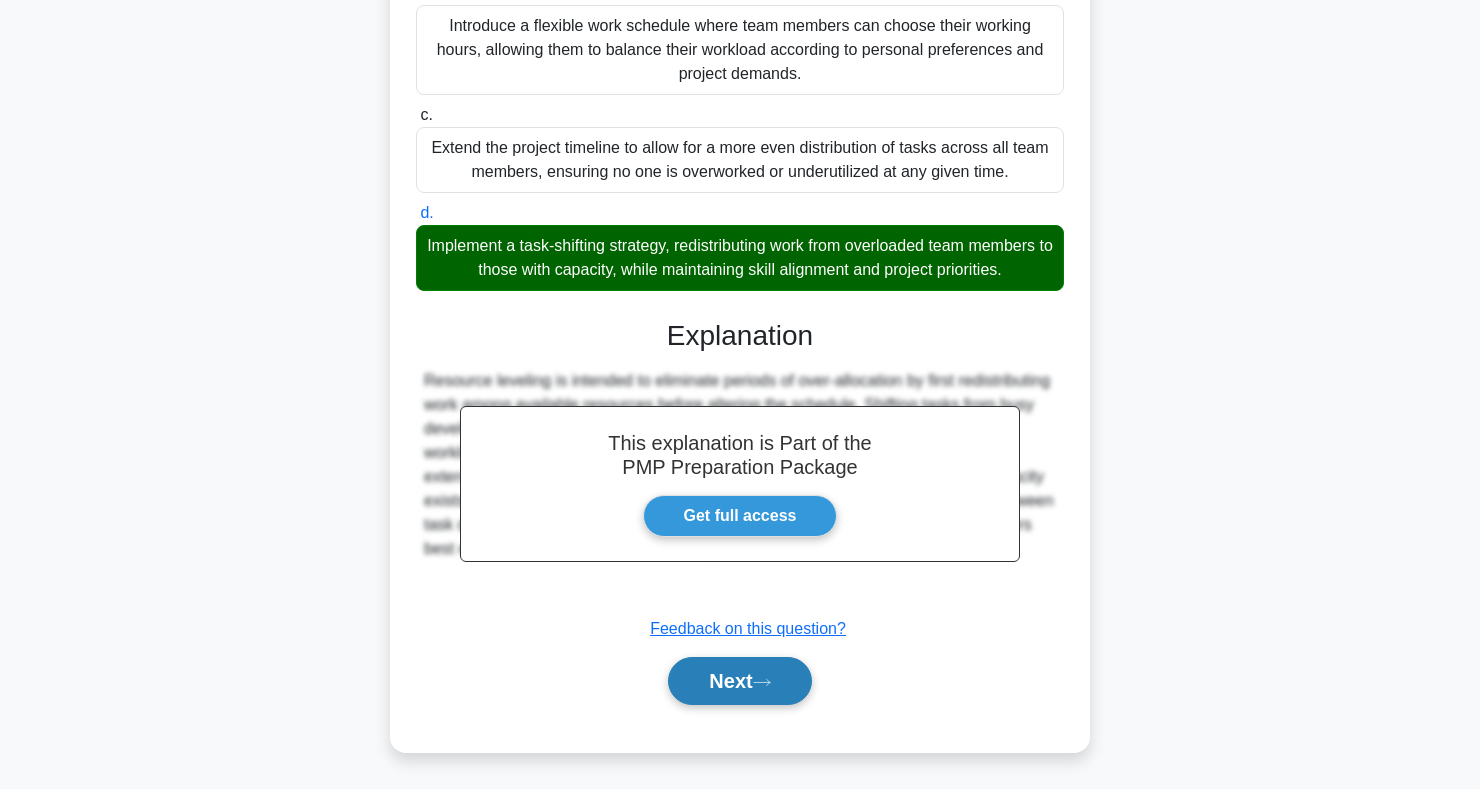 click on "Next" at bounding box center [739, 681] 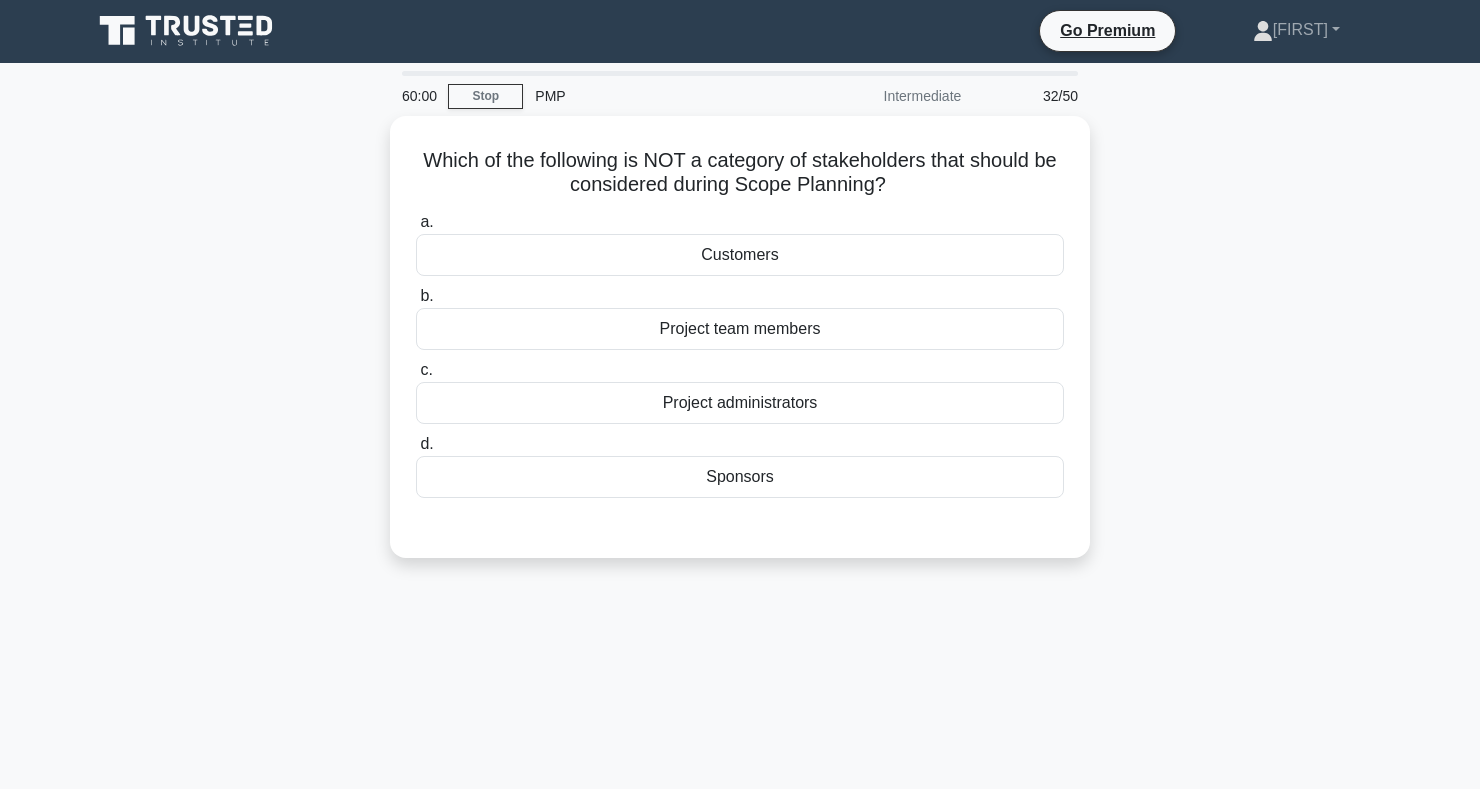 scroll, scrollTop: 0, scrollLeft: 0, axis: both 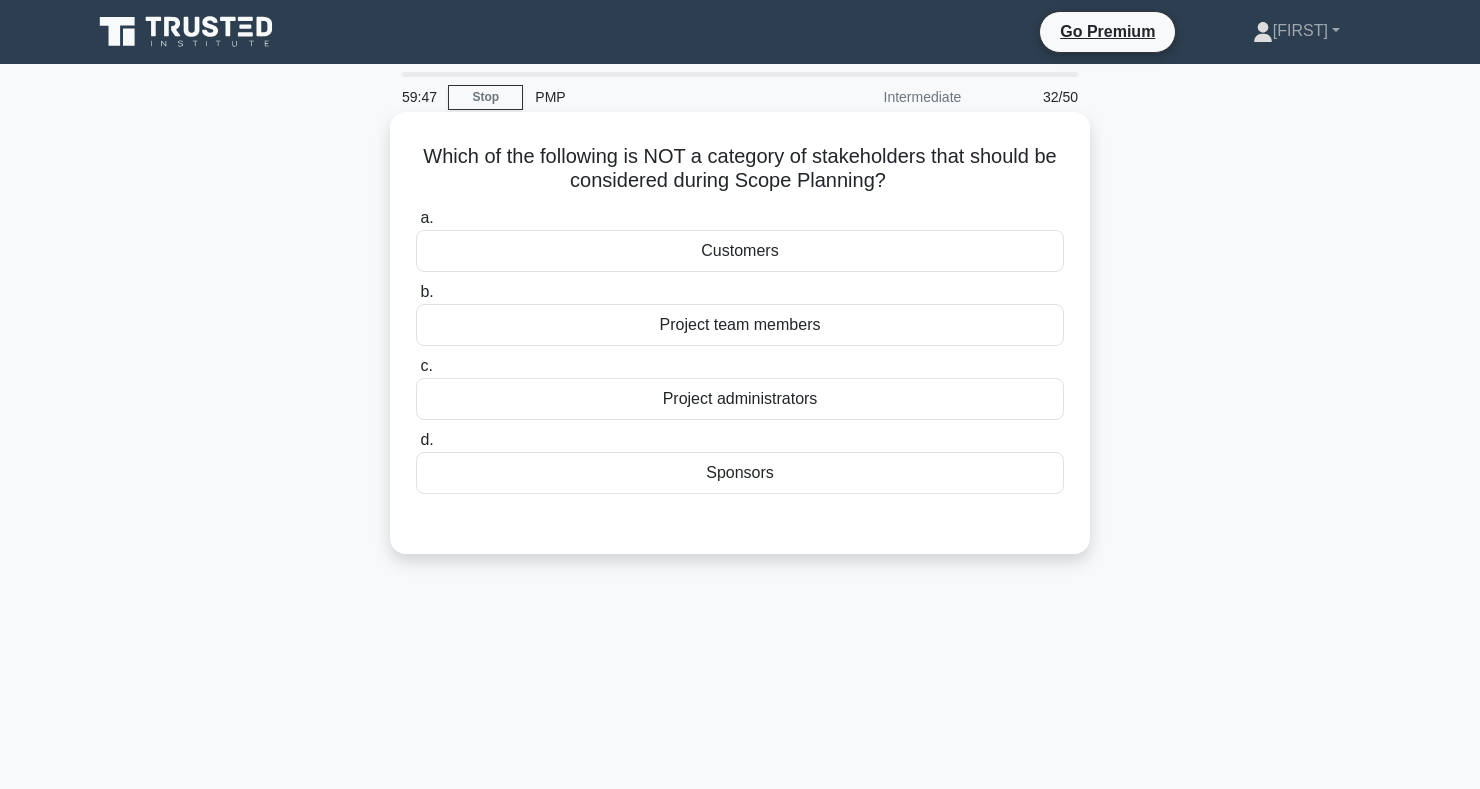 click on "Project administrators" at bounding box center (740, 399) 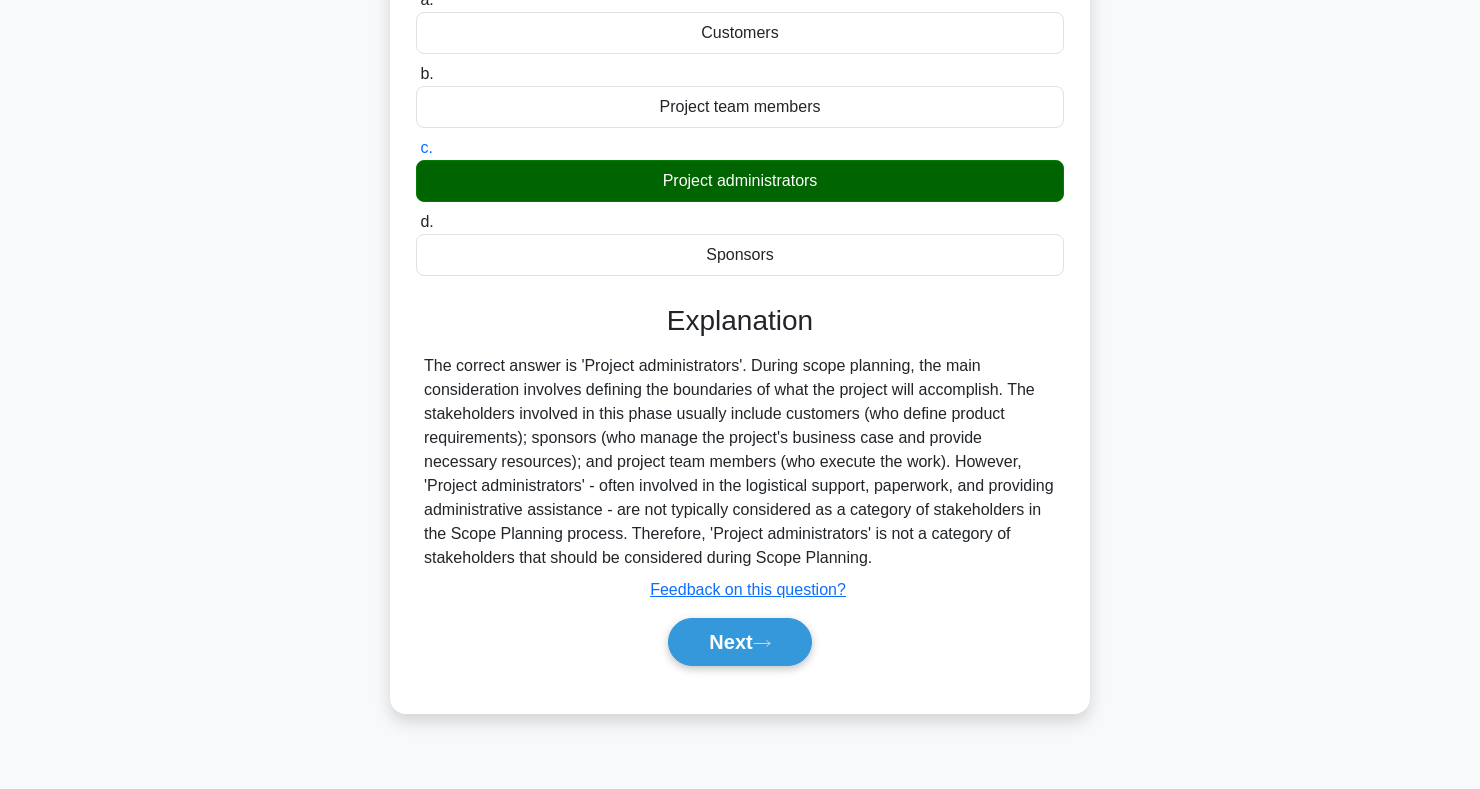 scroll, scrollTop: 291, scrollLeft: 0, axis: vertical 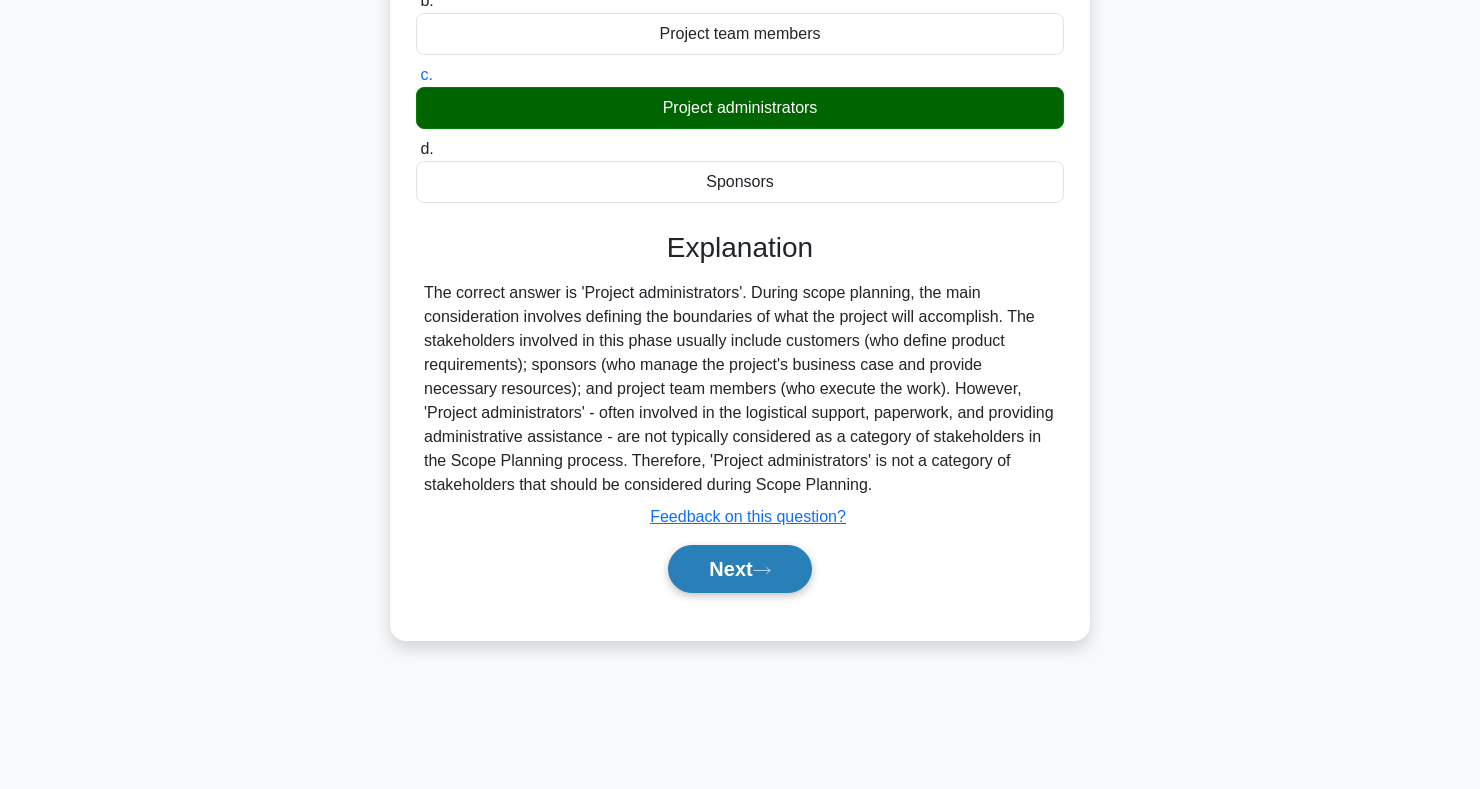 click on "Next" at bounding box center [739, 569] 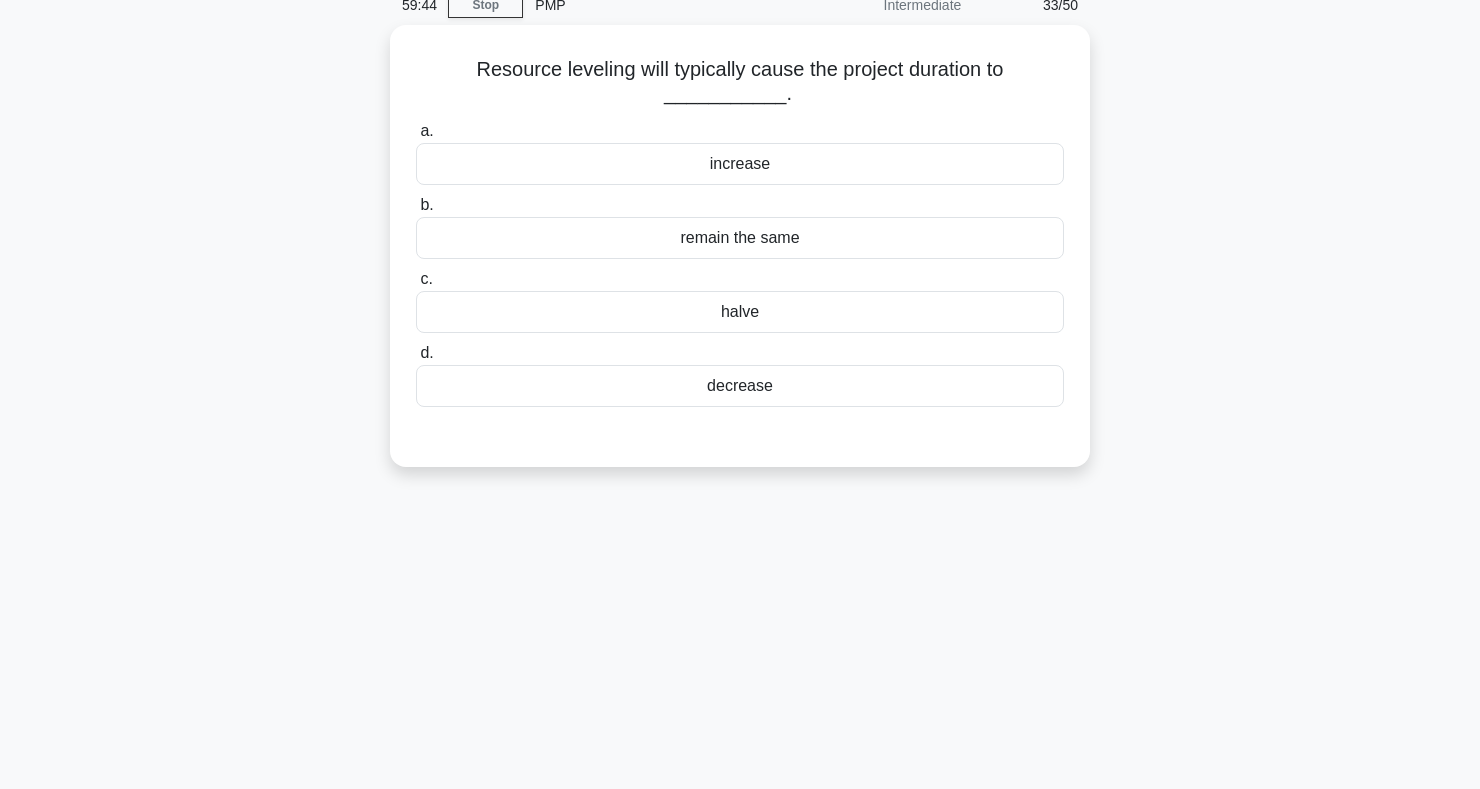 scroll, scrollTop: 0, scrollLeft: 0, axis: both 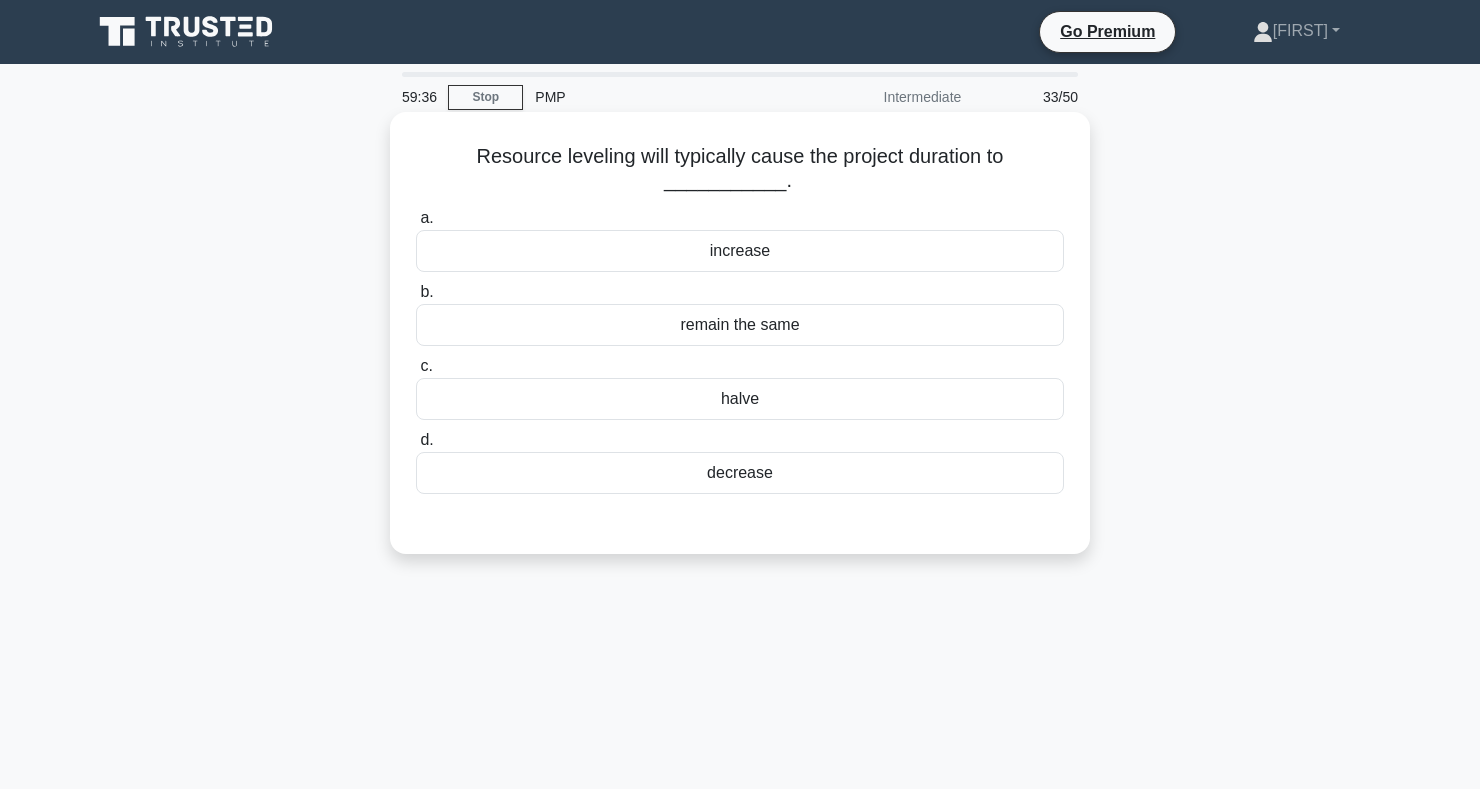 click on "remain the same" at bounding box center (740, 325) 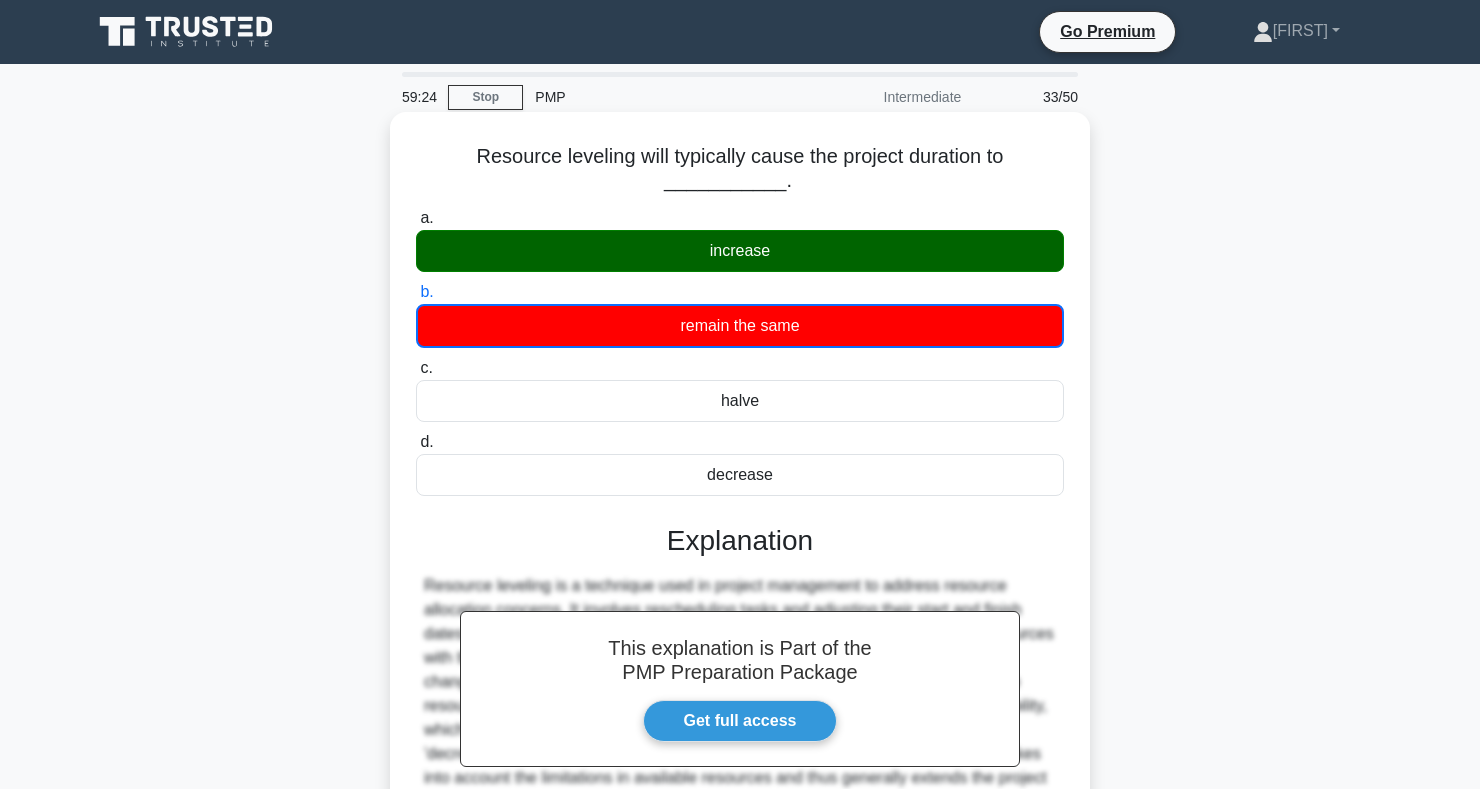 copy on "Resource leveling will typically cause the project duration to ___________.
.spinner_0XTQ{transform-origin:center;animation:spinner_y6GP .75s linear infinite}@keyframes spinner_y6GP{100%{transform:rotate(360deg)}}
a.
increase
b.
remain the same
c.
halve
d.
decrease" 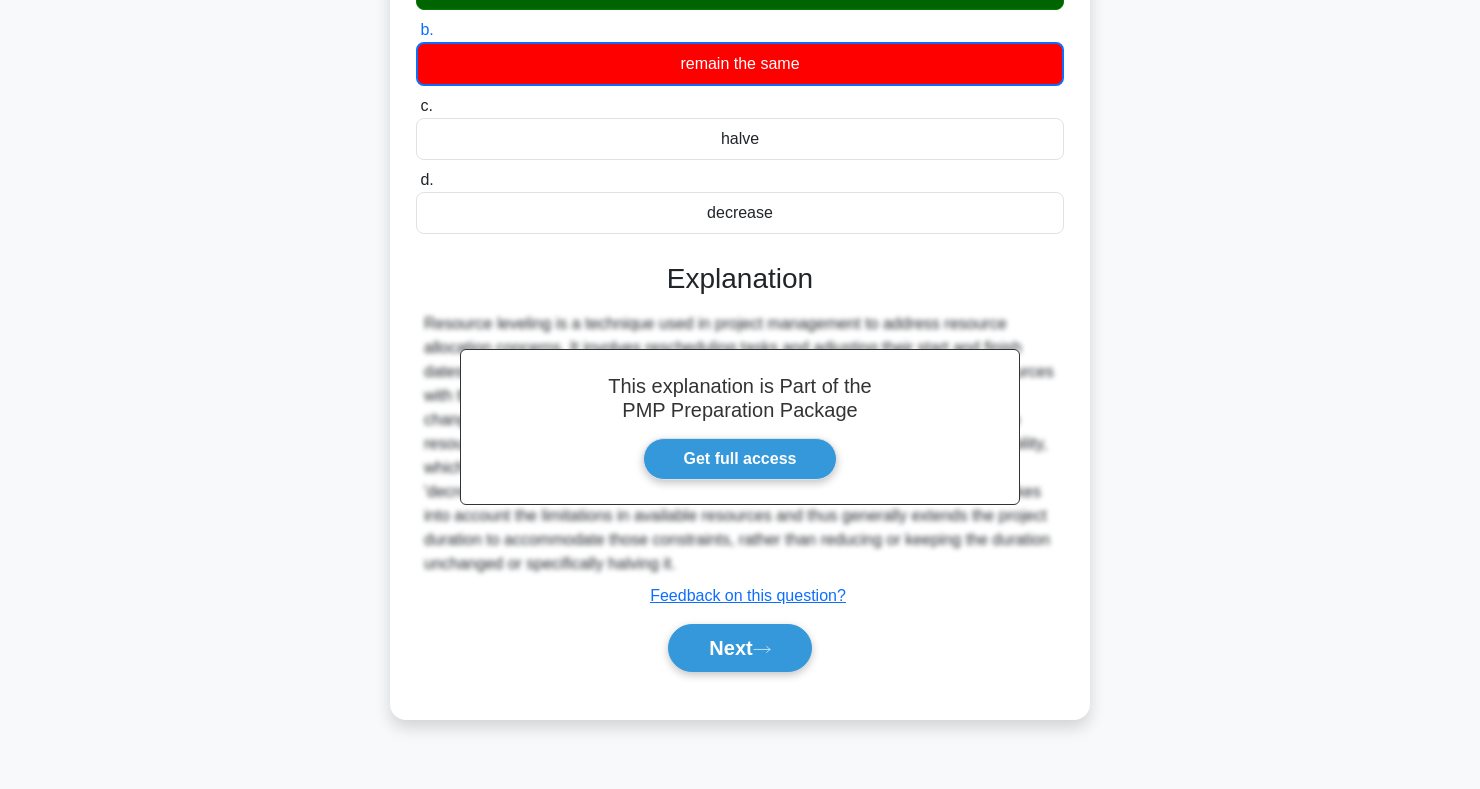 scroll, scrollTop: 291, scrollLeft: 0, axis: vertical 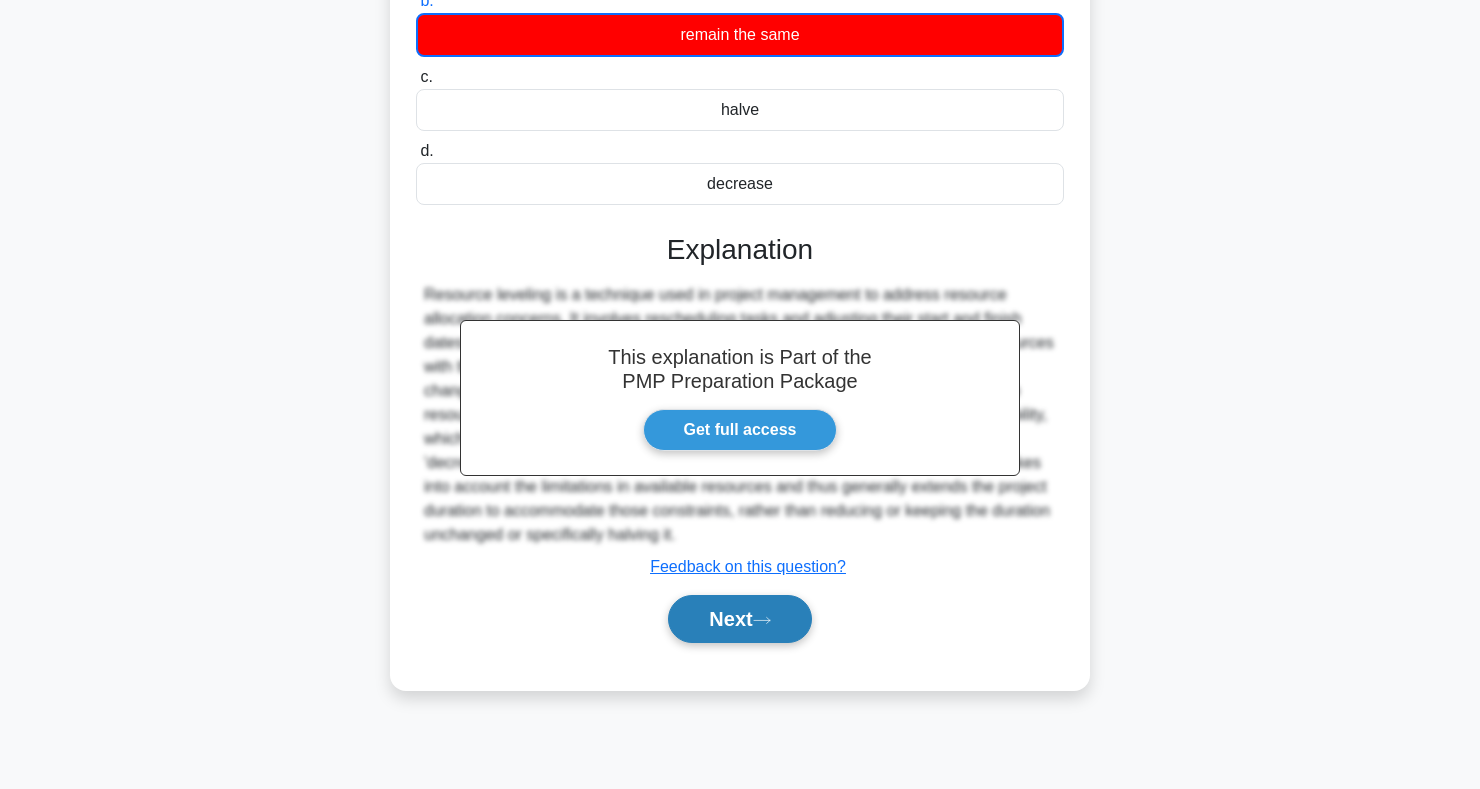 click 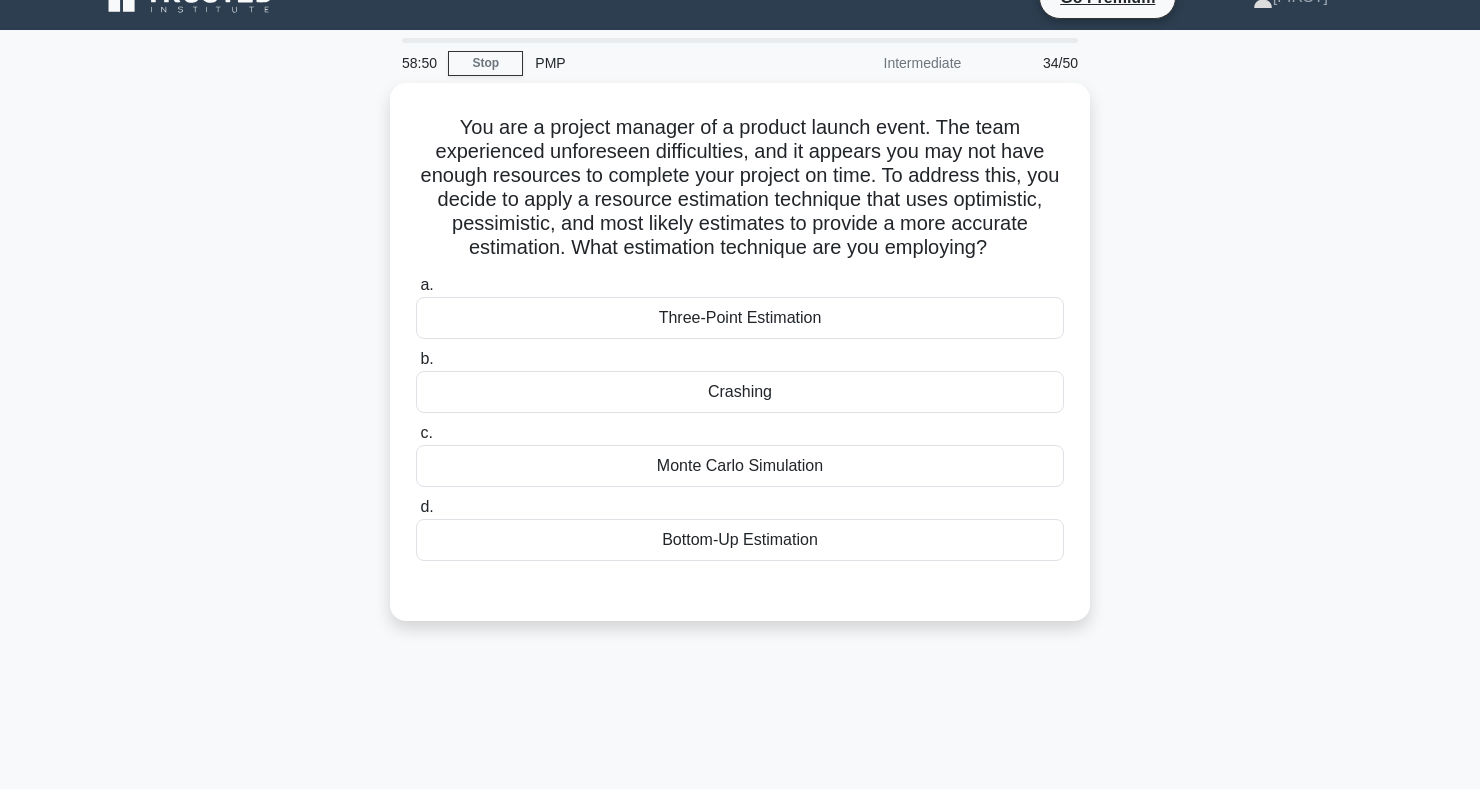scroll, scrollTop: 0, scrollLeft: 0, axis: both 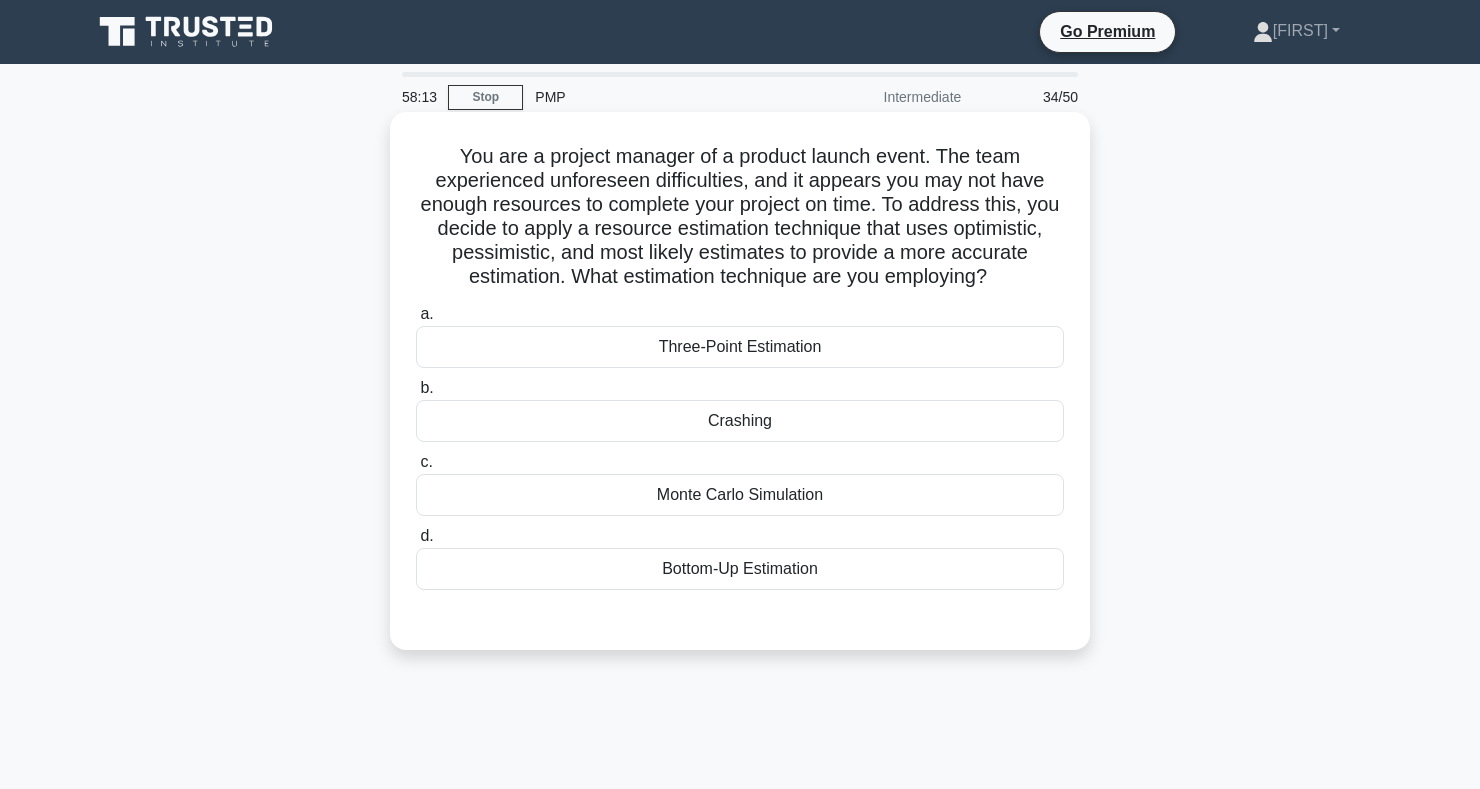 click on "Monte Carlo Simulation" at bounding box center (740, 495) 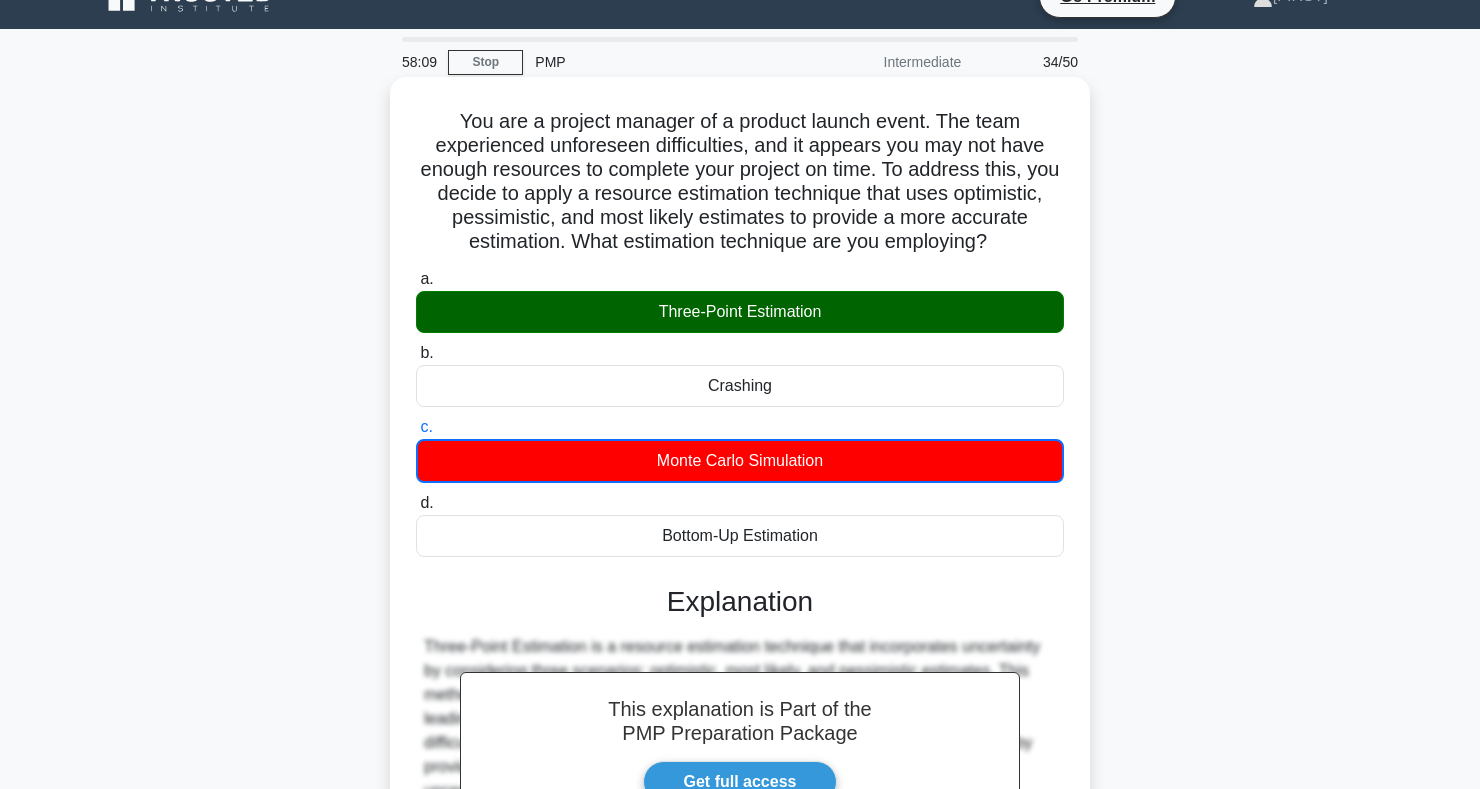 scroll, scrollTop: 0, scrollLeft: 0, axis: both 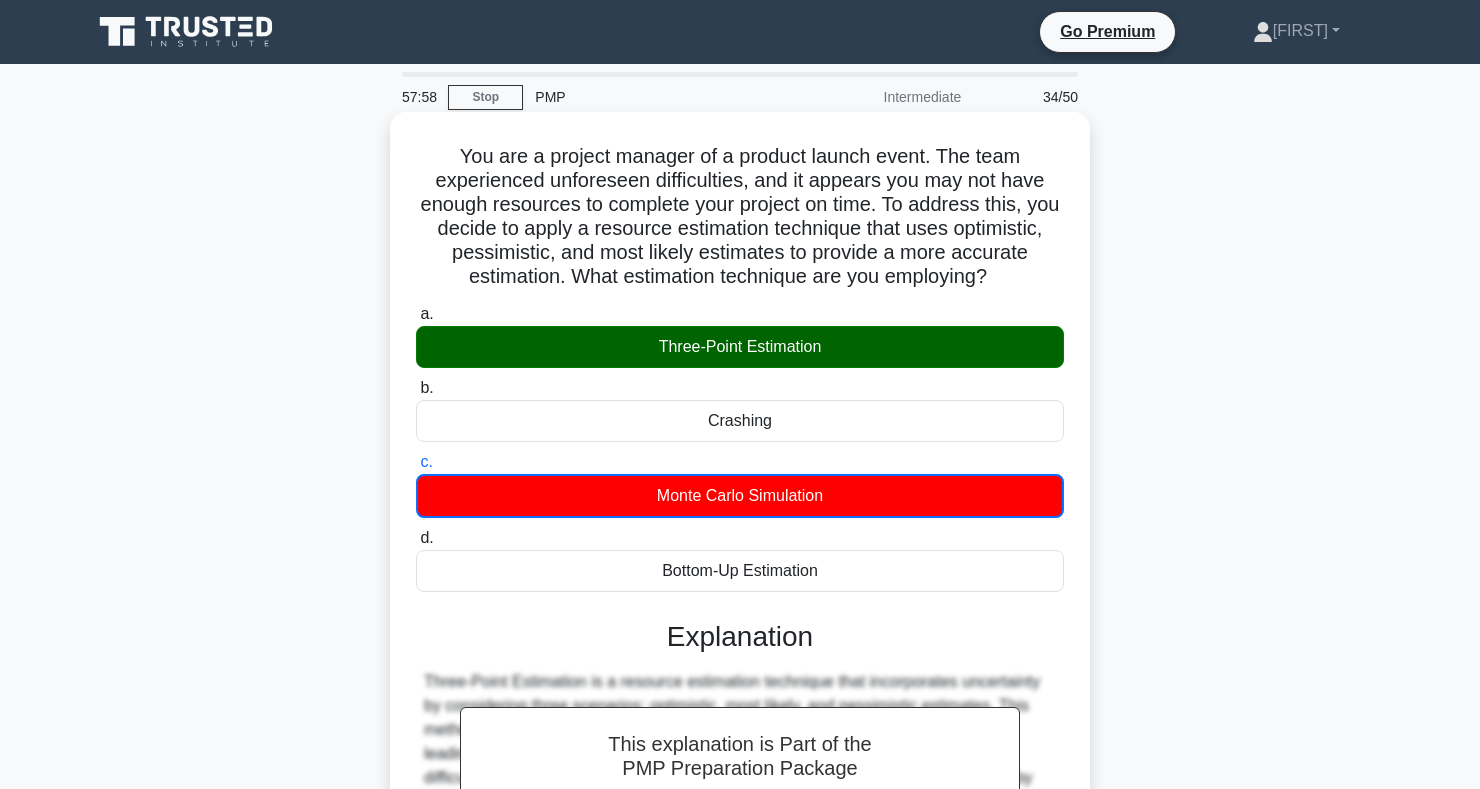 copy on "You are a project manager of a product launch event. The team experienced unforeseen difficulties, and it appears you may not have enough resources to complete your project on time. To address this, you decide to apply a resource estimation technique that uses optimistic, pessimistic, and most likely estimates to provide a more accurate estimation. What estimation technique are you employing?
.spinner_0XTQ{transform-origin:center;animation:spinner_y6GP .75s linear infinite}@keyframes spinner_y6GP{100%{transform:rotate(360deg)}}
a.
Three-Point Estimation
b.
Crashing
c.
Monte Carlo Simulation
d.
Bottom-Up Estimation" 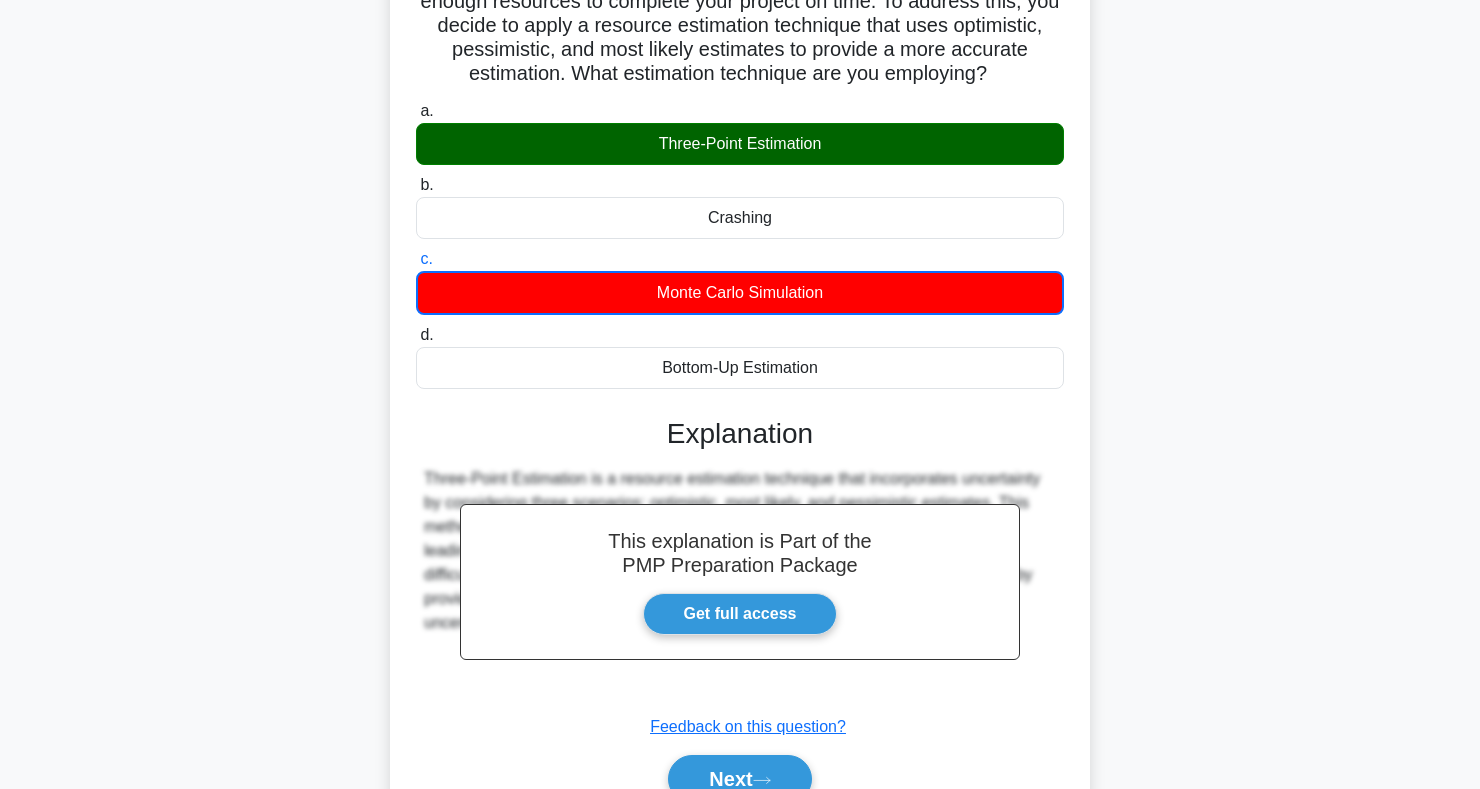 scroll, scrollTop: 301, scrollLeft: 0, axis: vertical 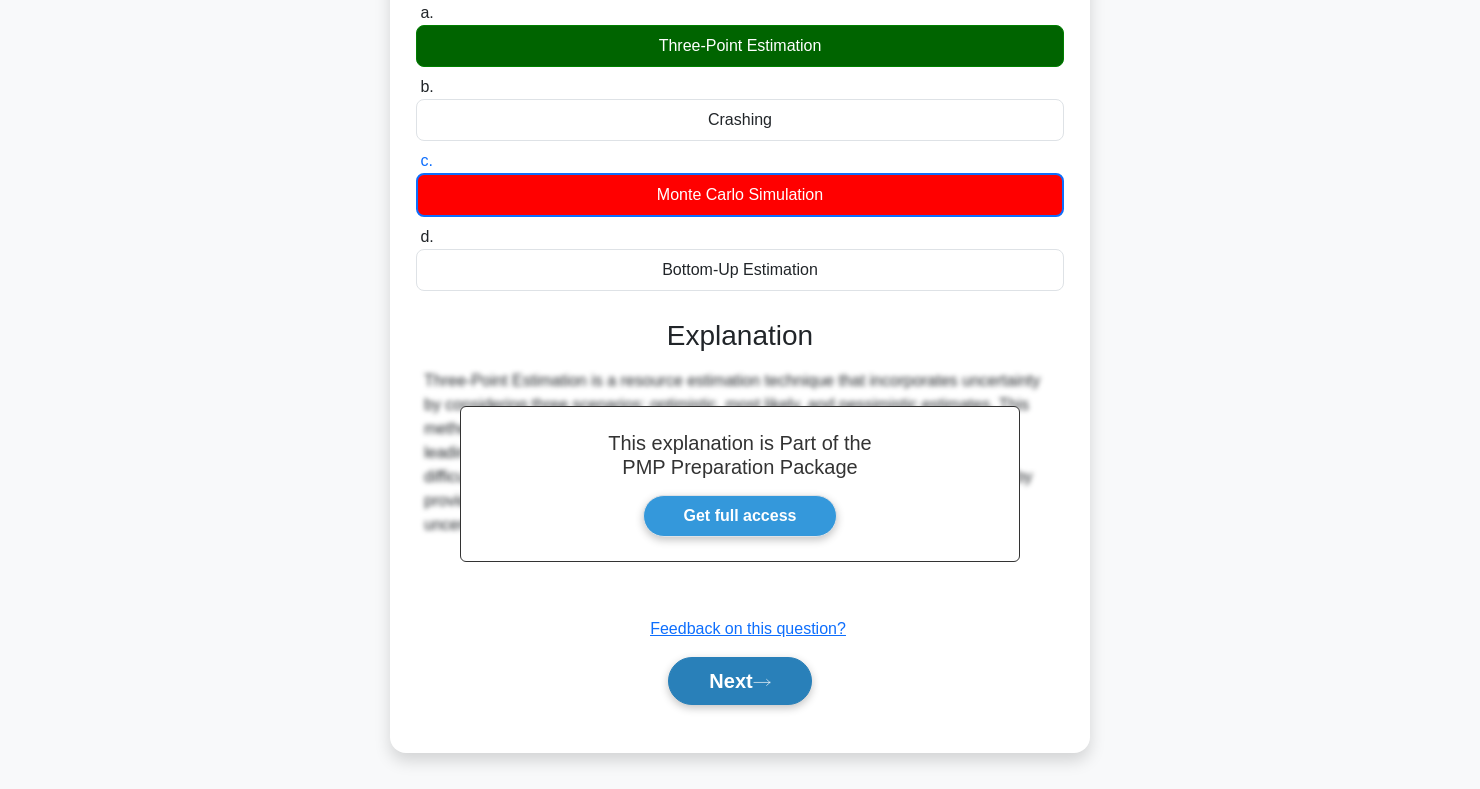 click on "Next" at bounding box center [739, 681] 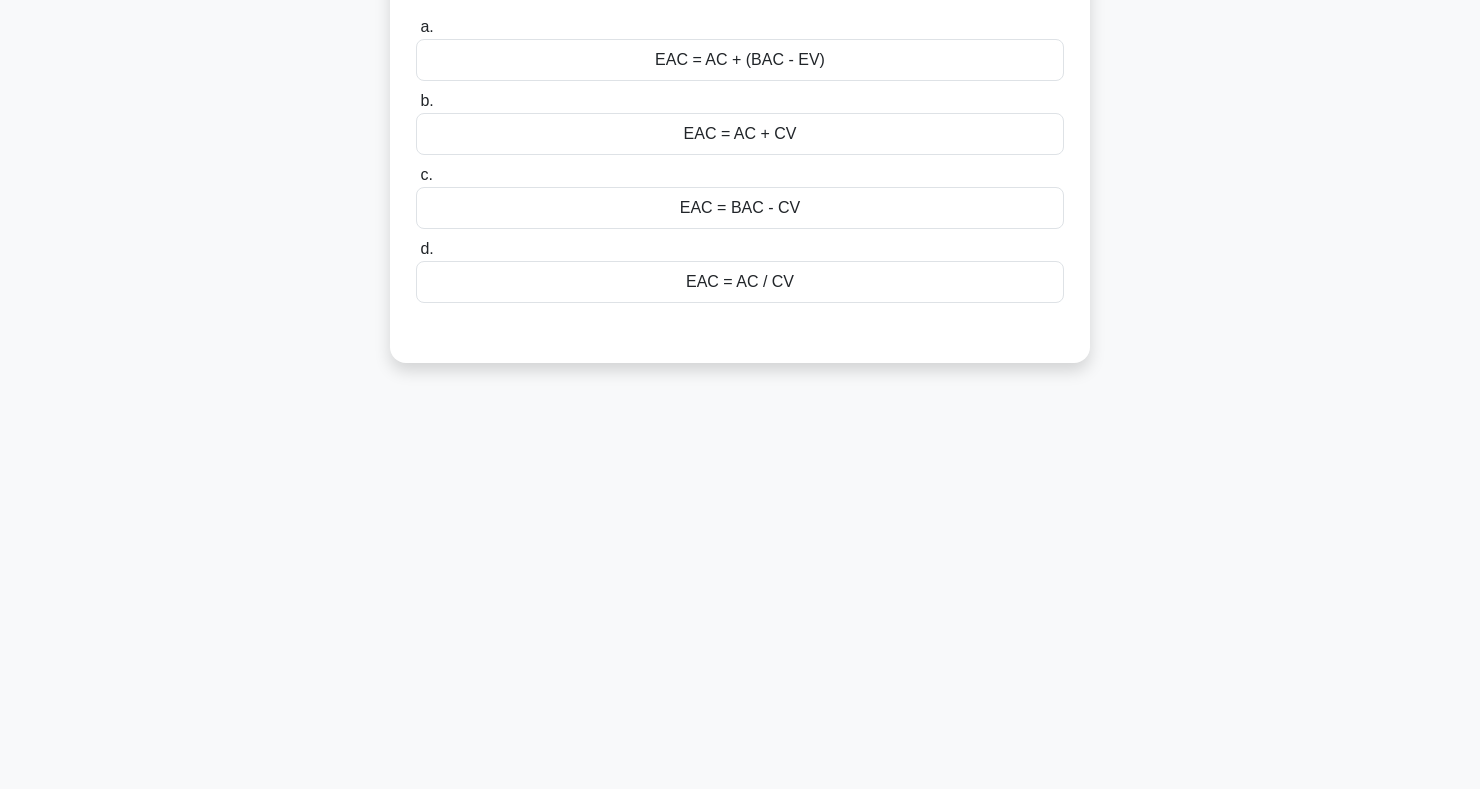 scroll, scrollTop: 0, scrollLeft: 0, axis: both 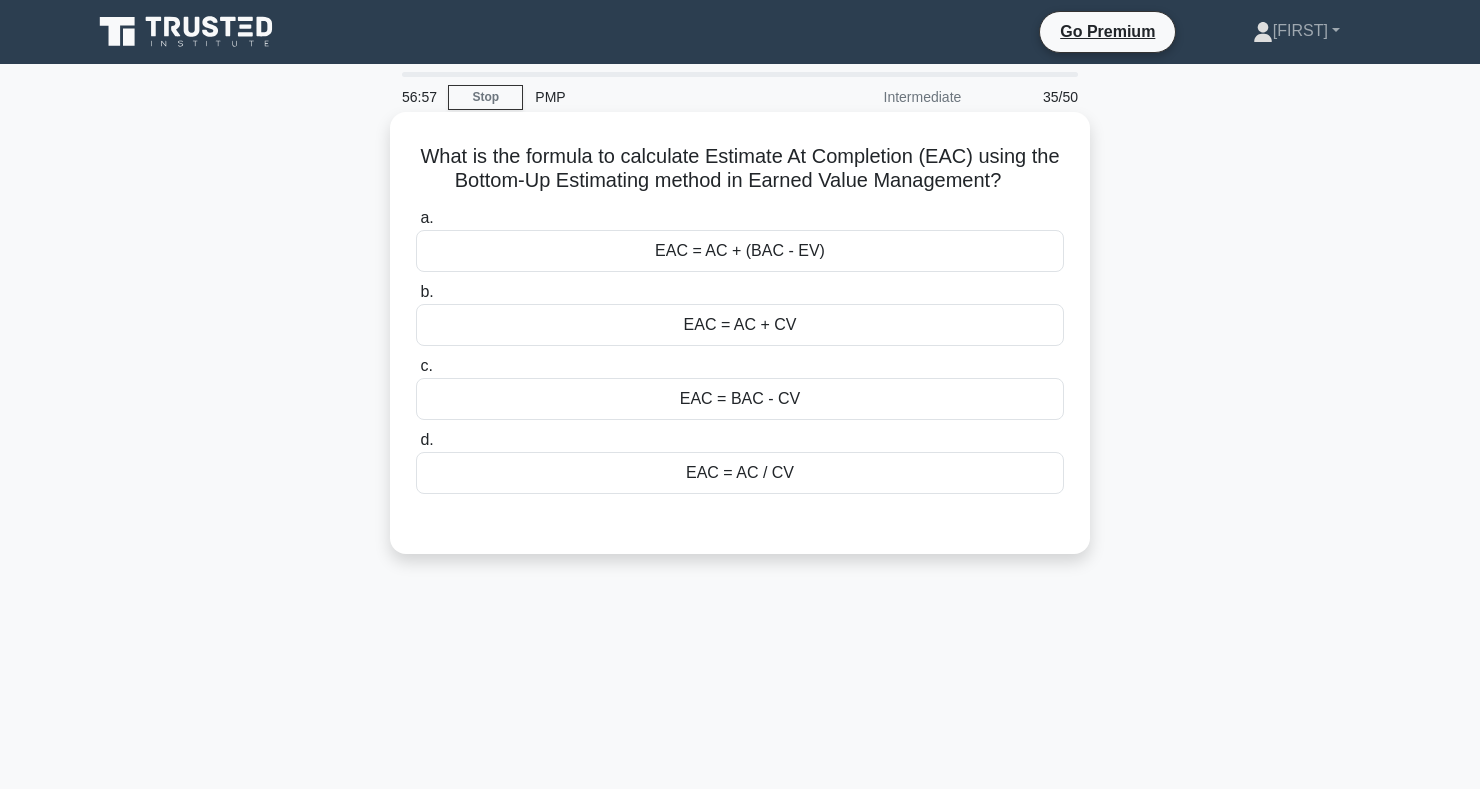 click on "EAC = AC + (BAC - EV)" at bounding box center (740, 251) 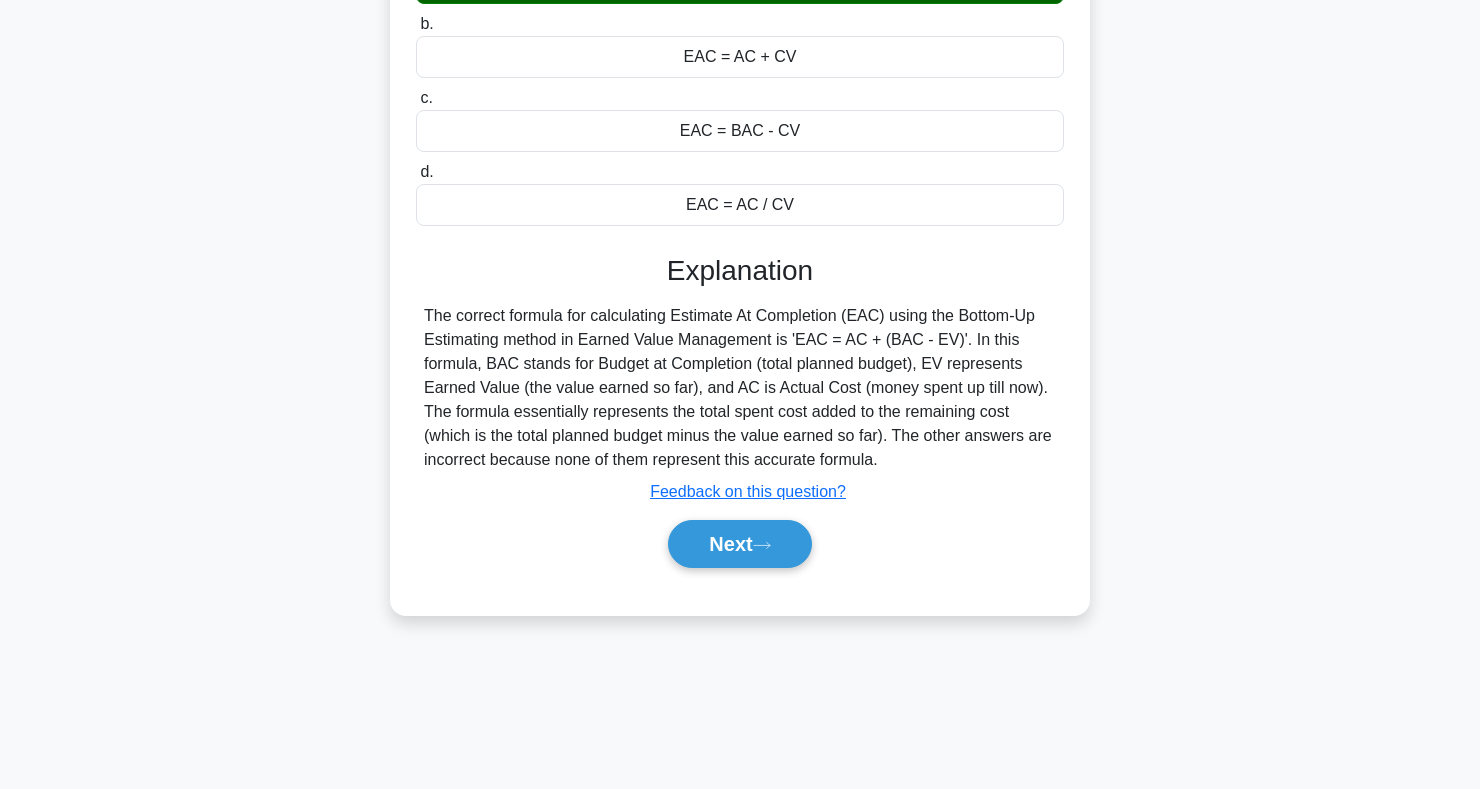 scroll, scrollTop: 291, scrollLeft: 0, axis: vertical 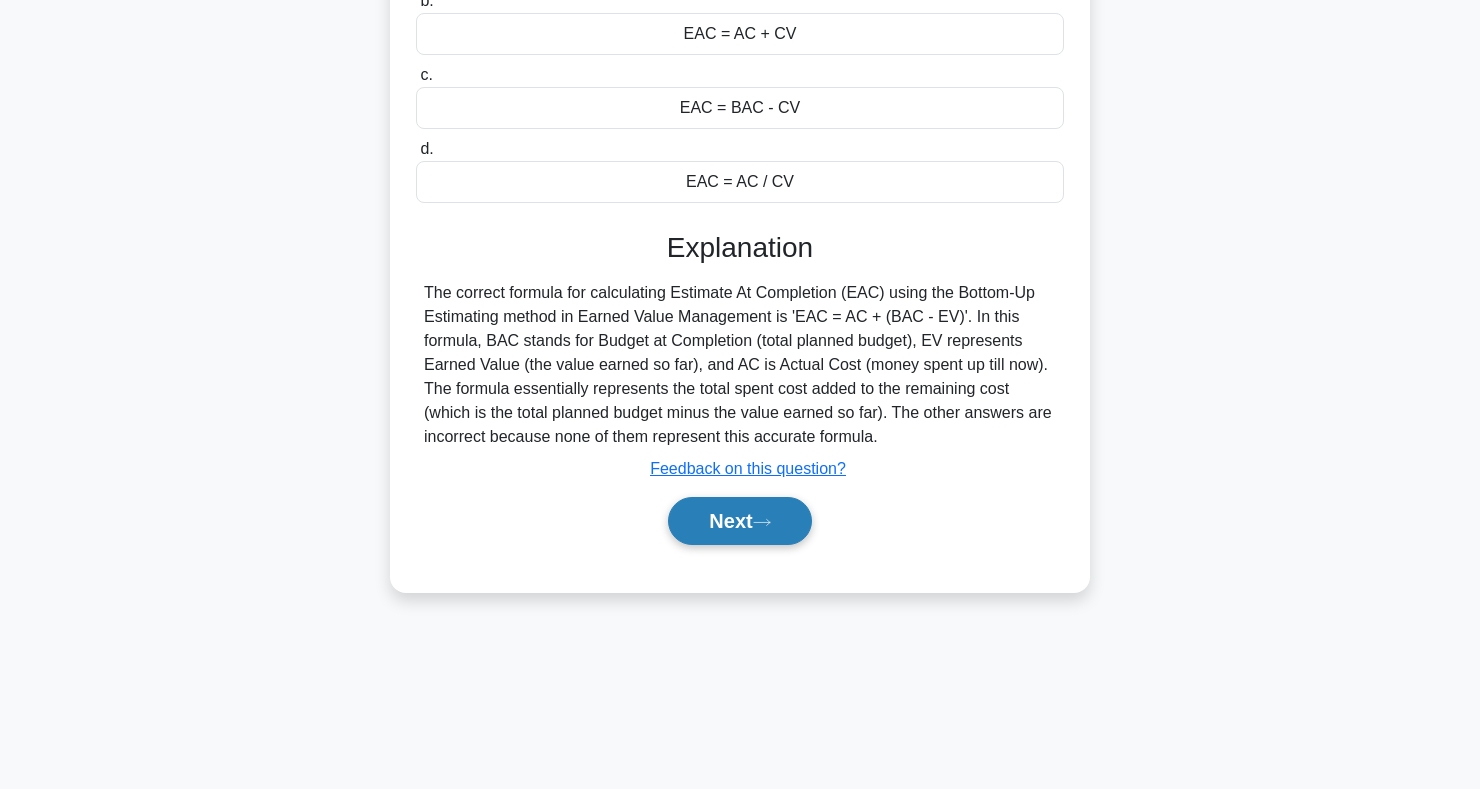 click on "Next" at bounding box center [739, 521] 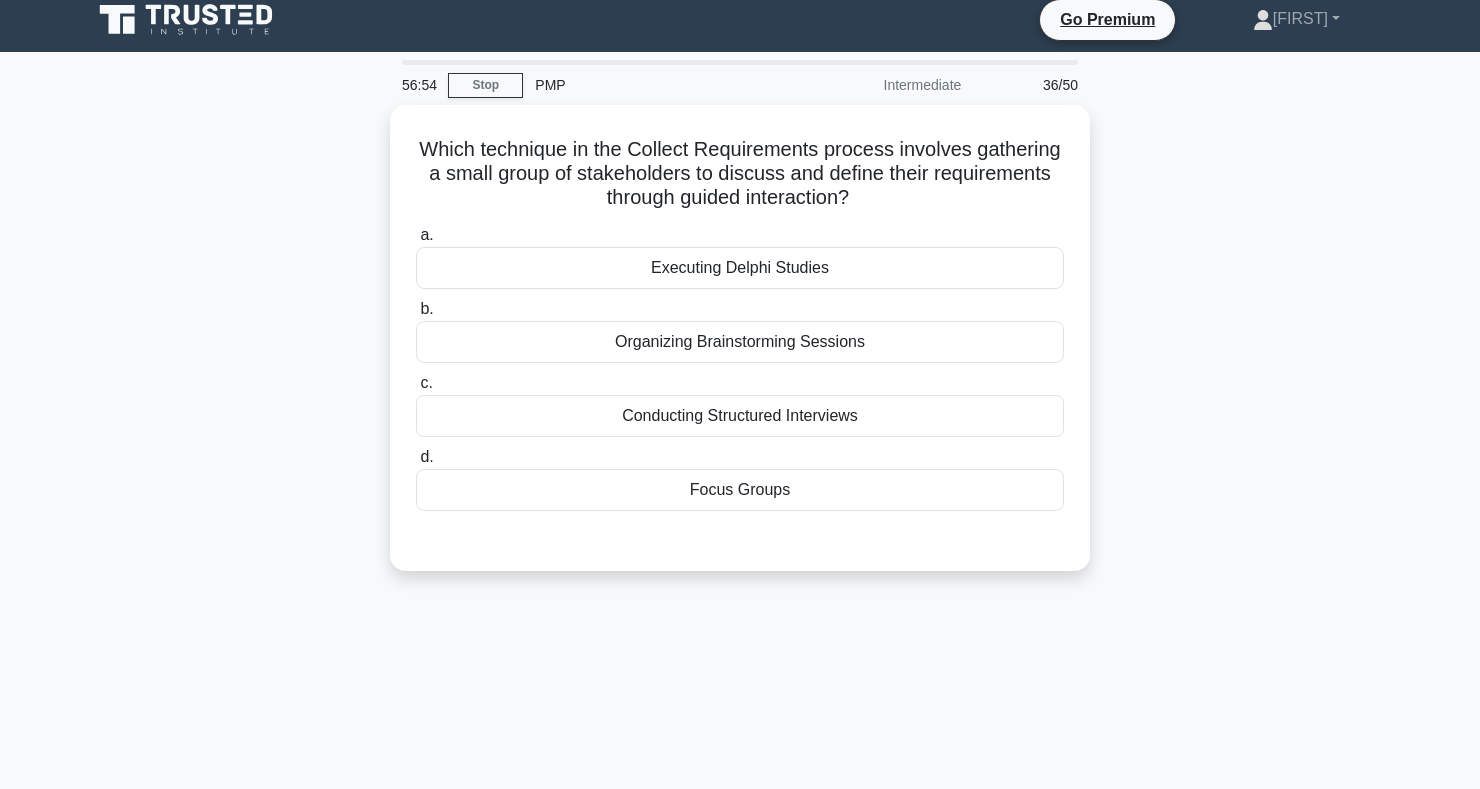 scroll, scrollTop: 0, scrollLeft: 0, axis: both 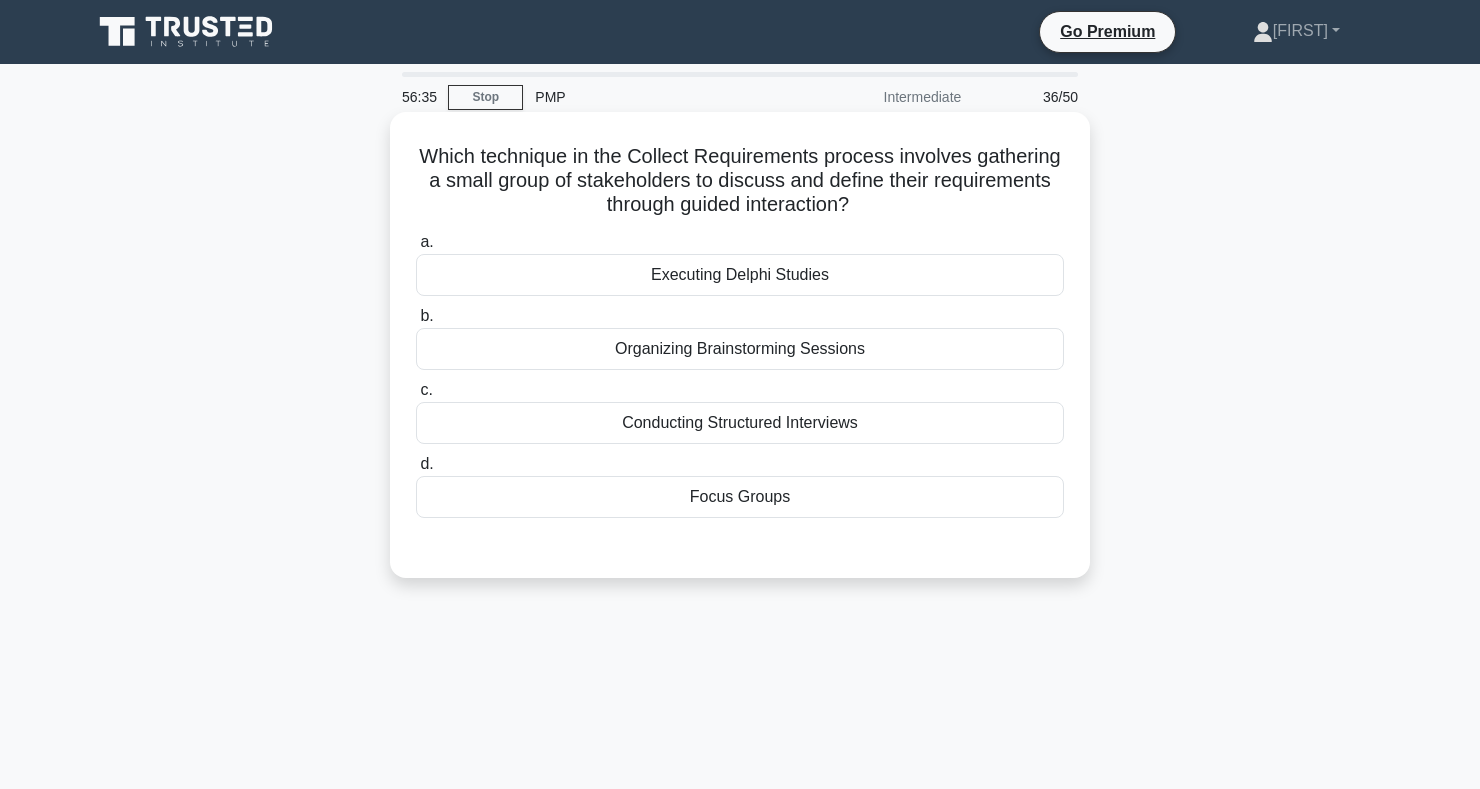 click on "Organizing Brainstorming Sessions" at bounding box center (740, 349) 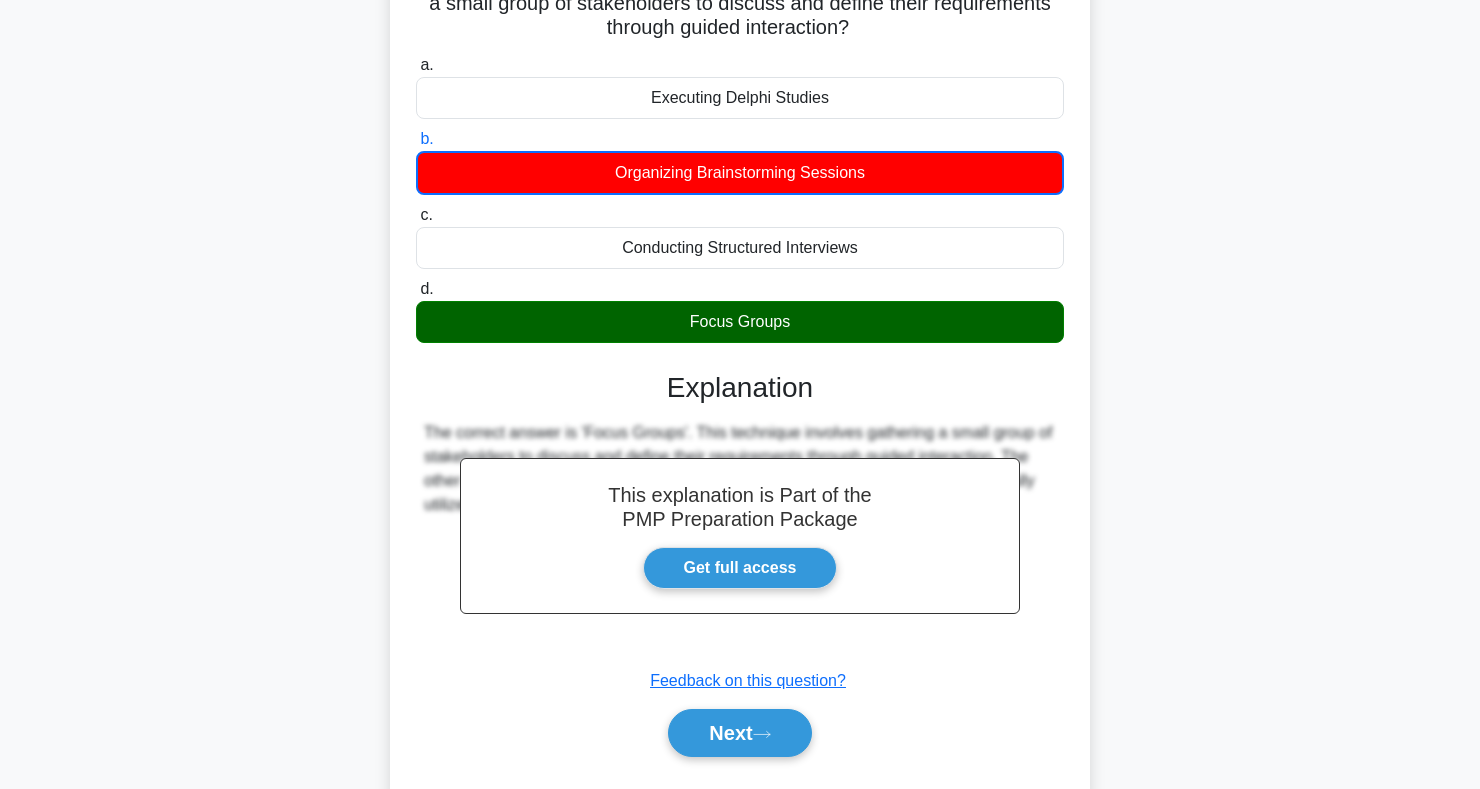 scroll, scrollTop: 291, scrollLeft: 0, axis: vertical 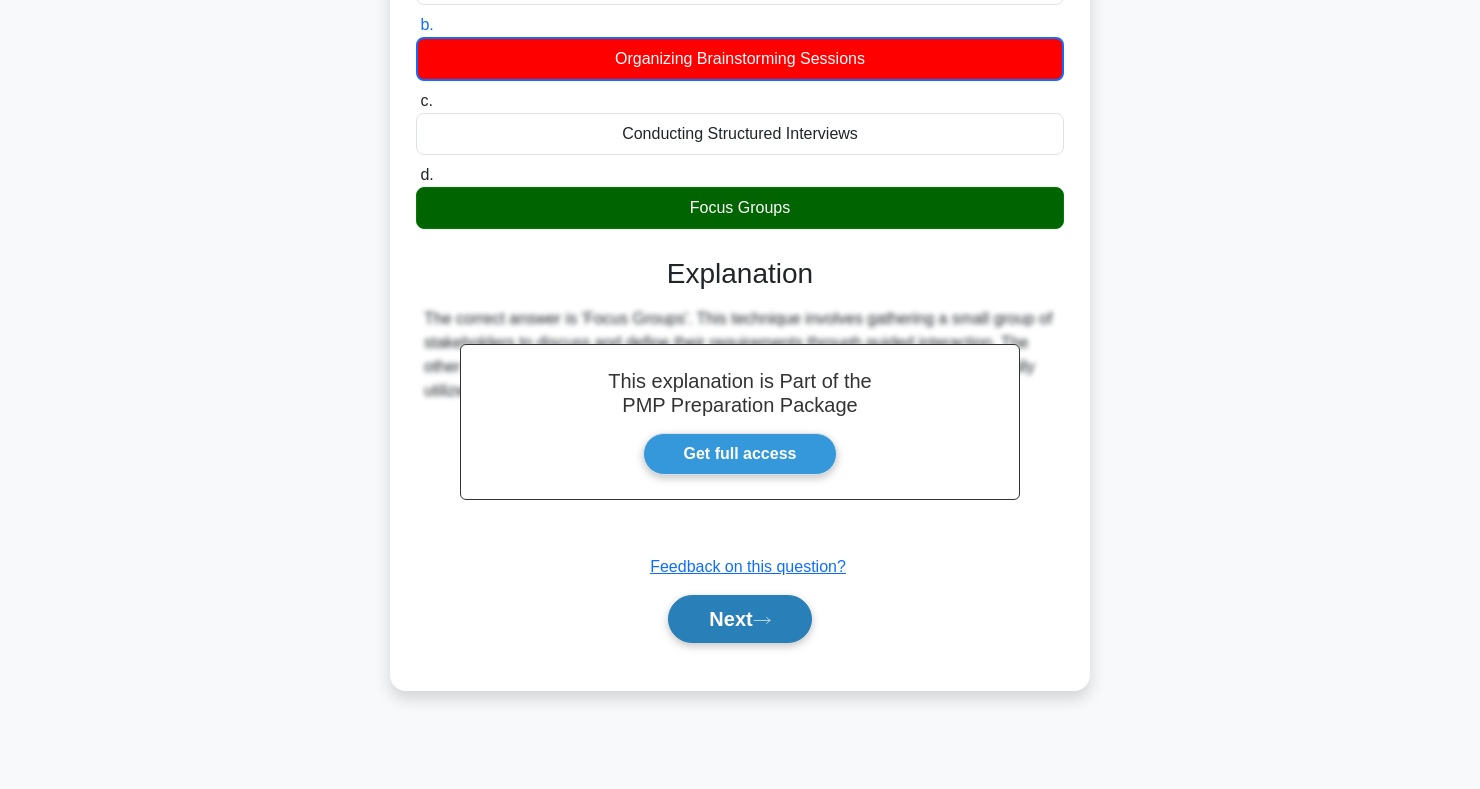 click 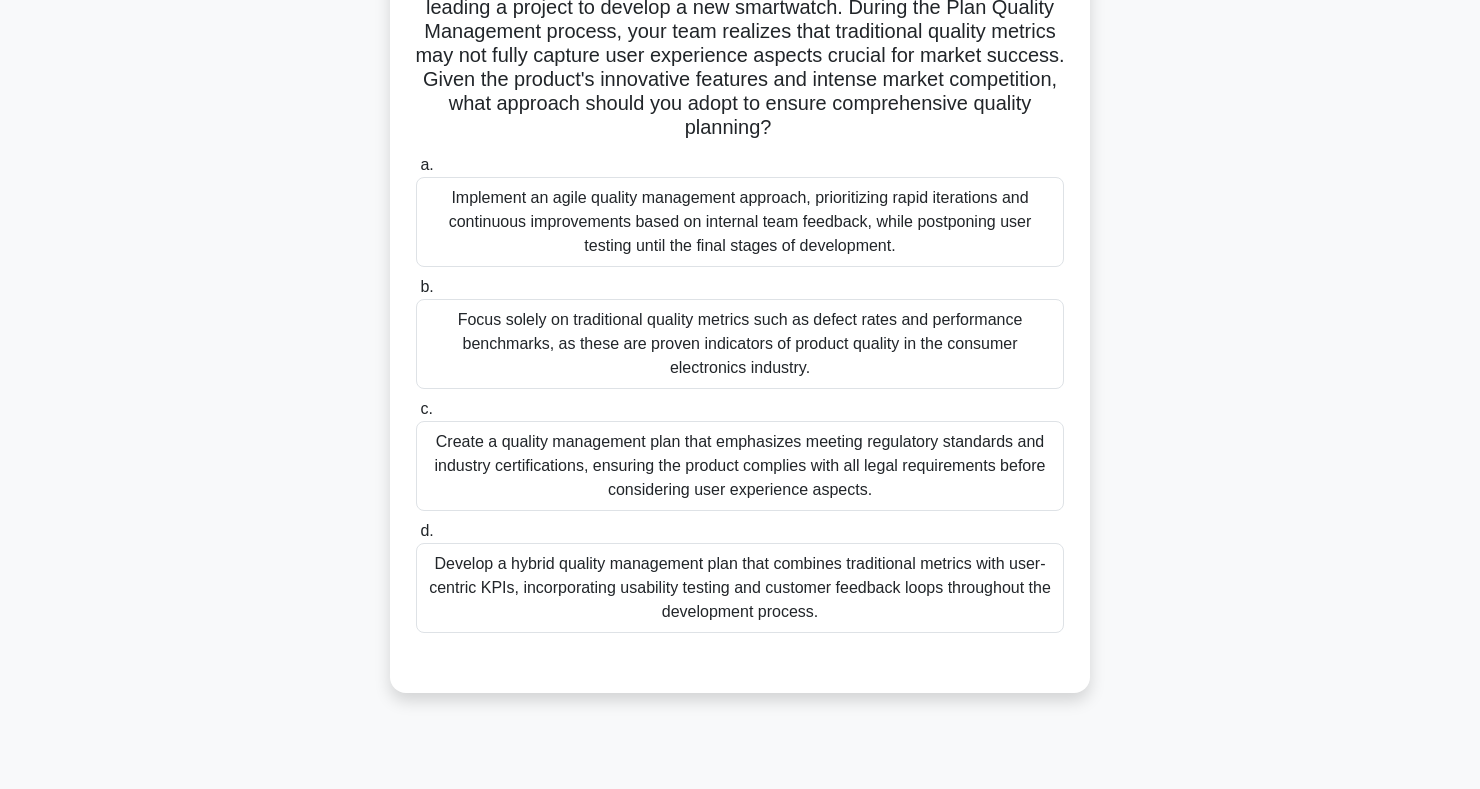 scroll, scrollTop: 184, scrollLeft: 0, axis: vertical 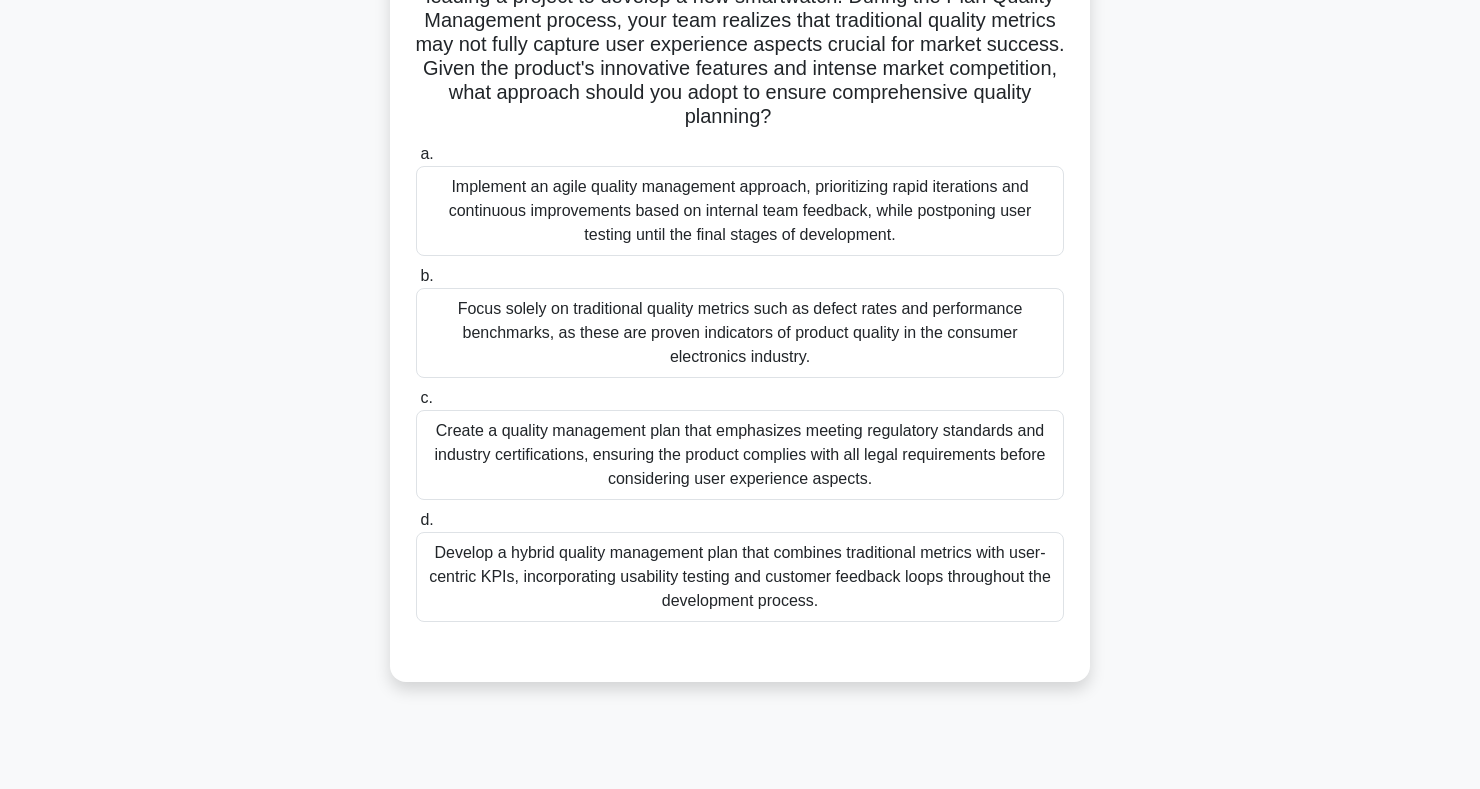 click on "Develop a hybrid quality management plan that combines traditional metrics with user-centric KPIs, incorporating usability testing and customer feedback loops throughout the development process." at bounding box center [740, 577] 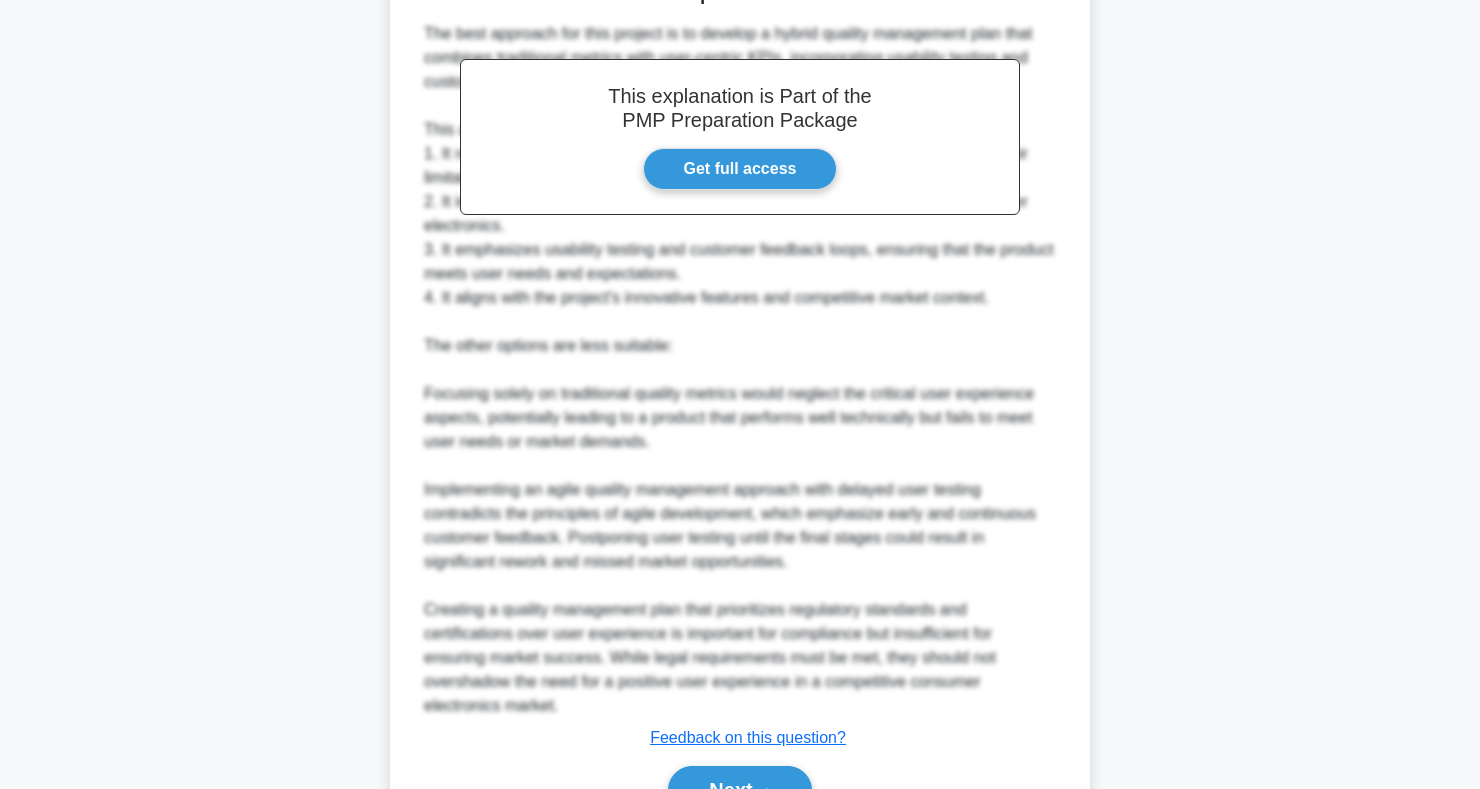 scroll, scrollTop: 971, scrollLeft: 0, axis: vertical 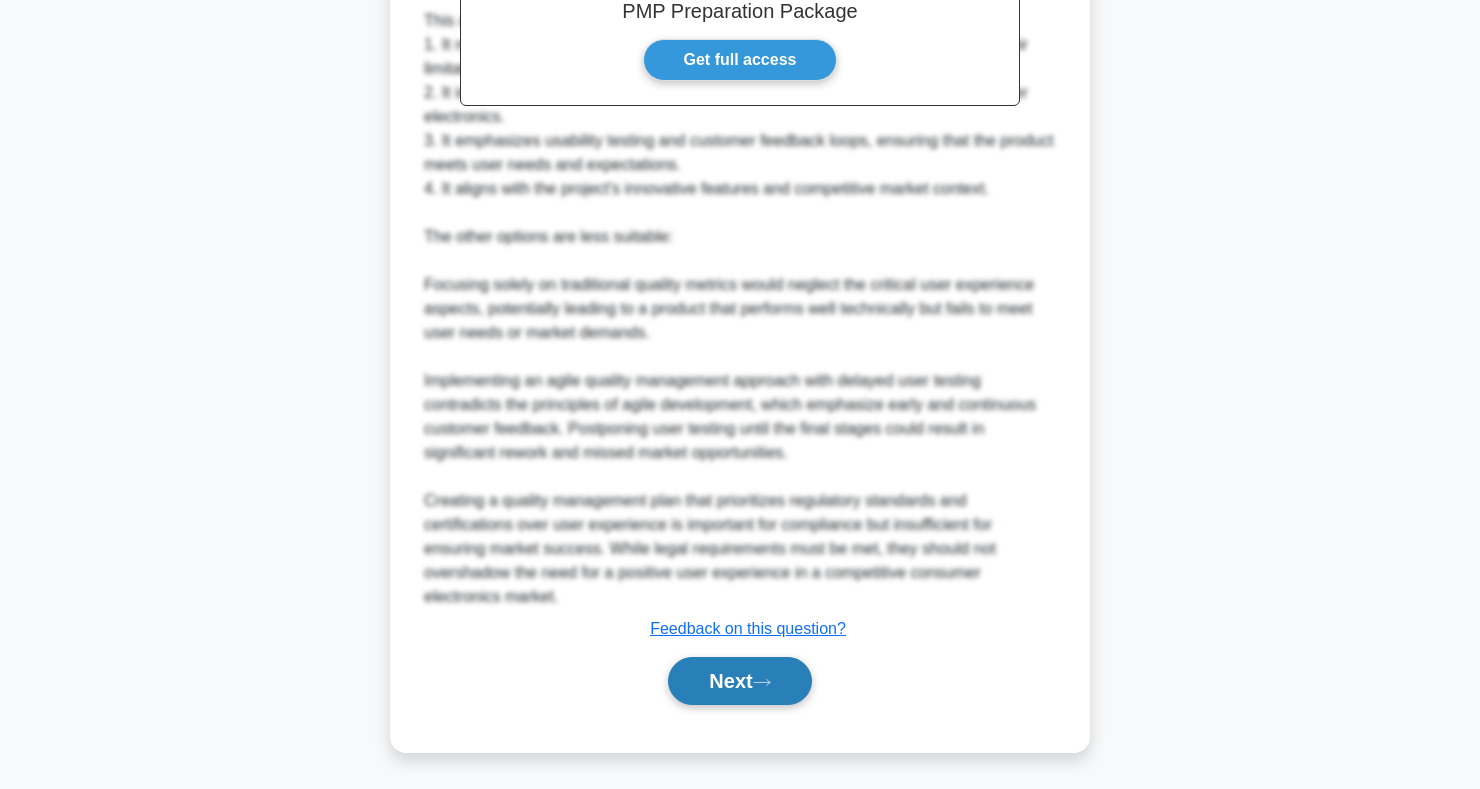 click on "Next" at bounding box center [739, 681] 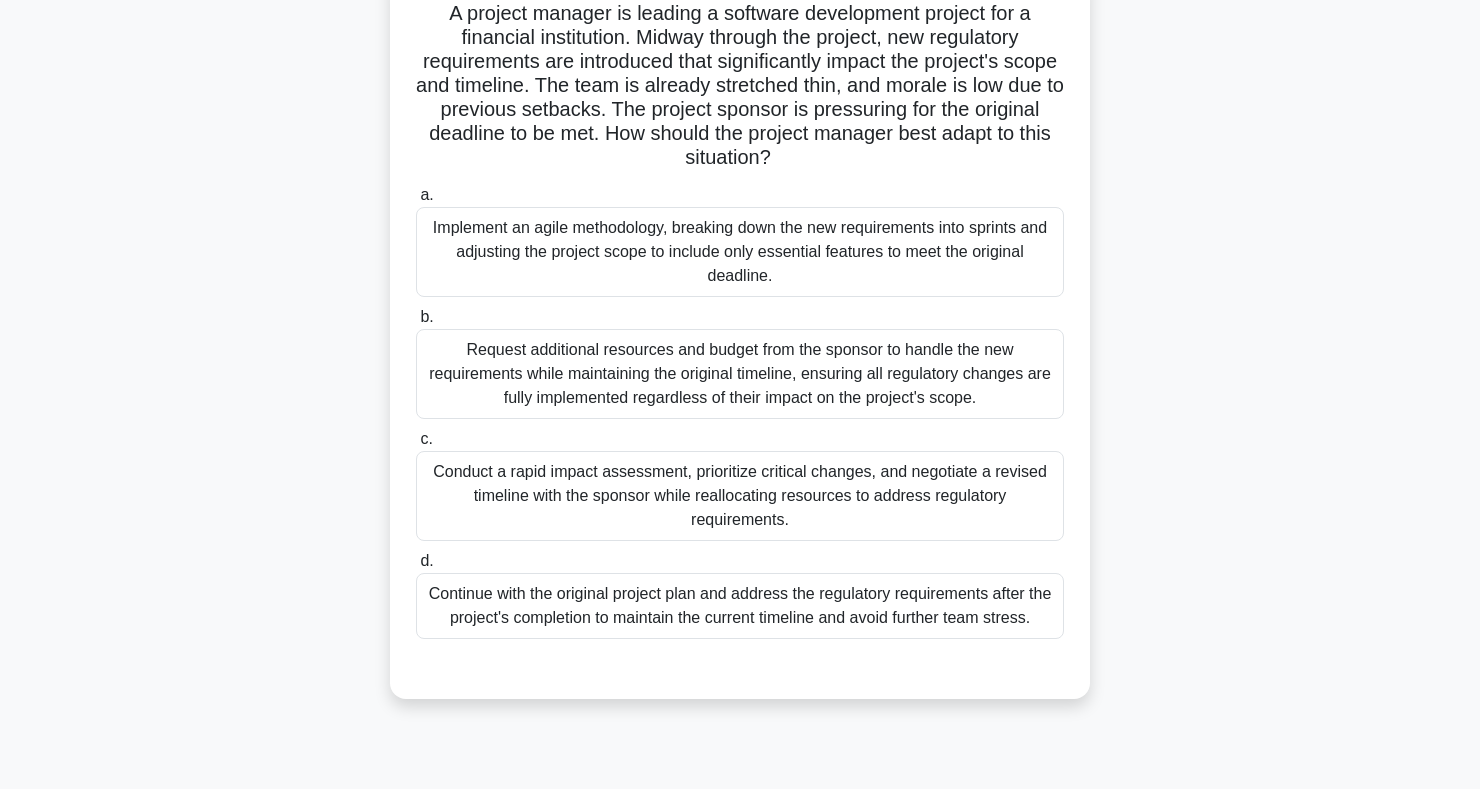 scroll, scrollTop: 154, scrollLeft: 0, axis: vertical 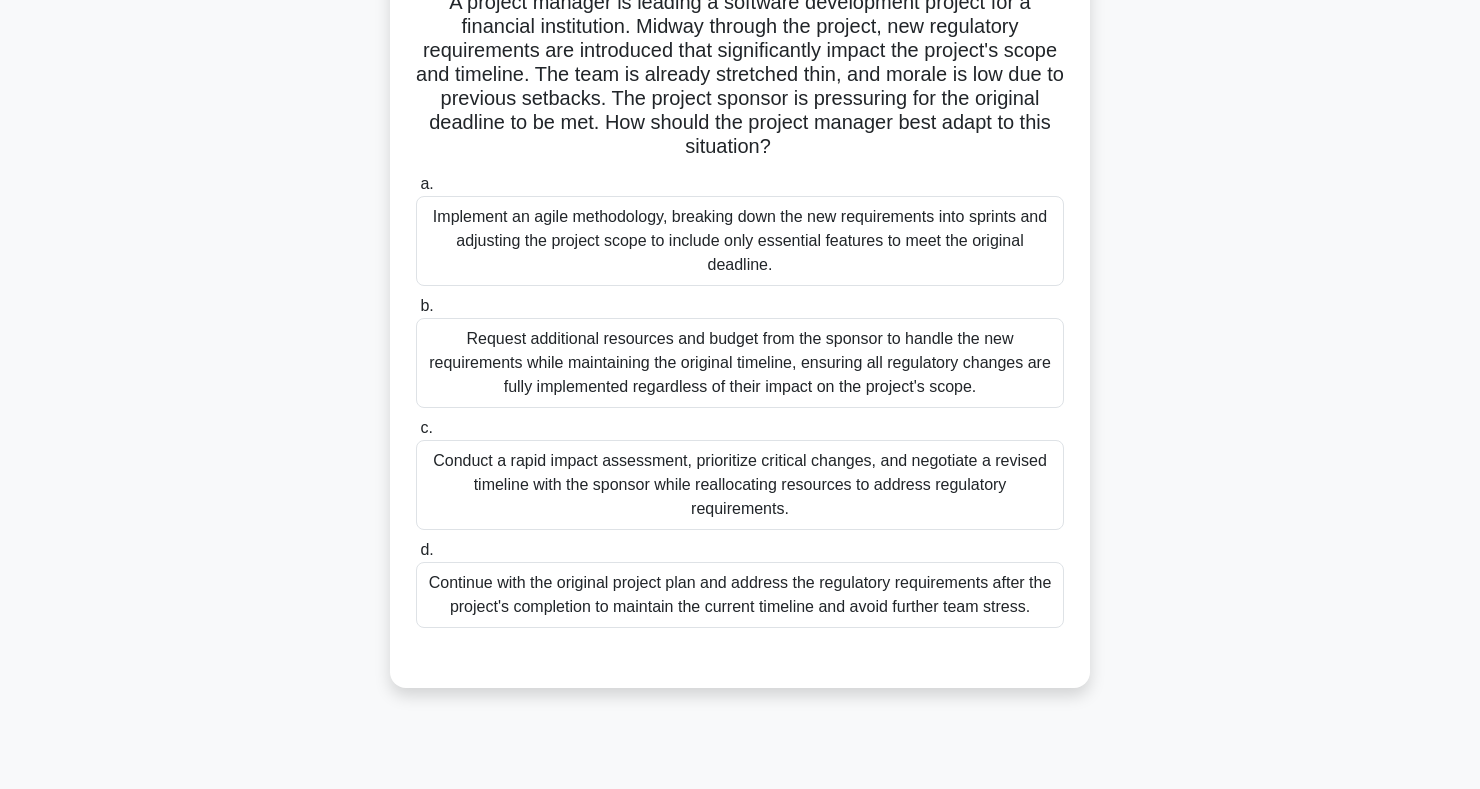 click on "Conduct a rapid impact assessment, prioritize critical changes, and negotiate a revised timeline with the sponsor while reallocating resources to address regulatory requirements." at bounding box center [740, 485] 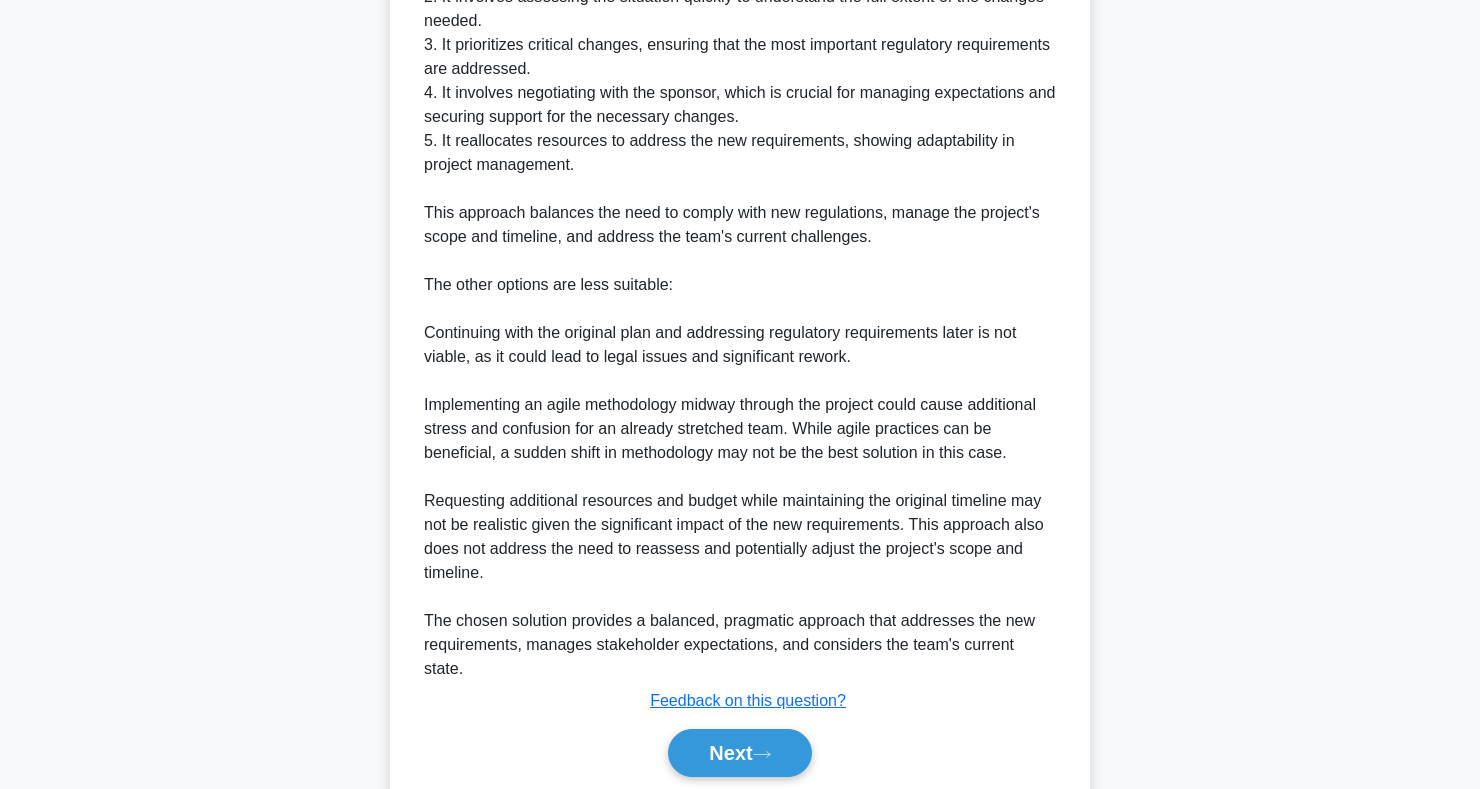 scroll, scrollTop: 1091, scrollLeft: 0, axis: vertical 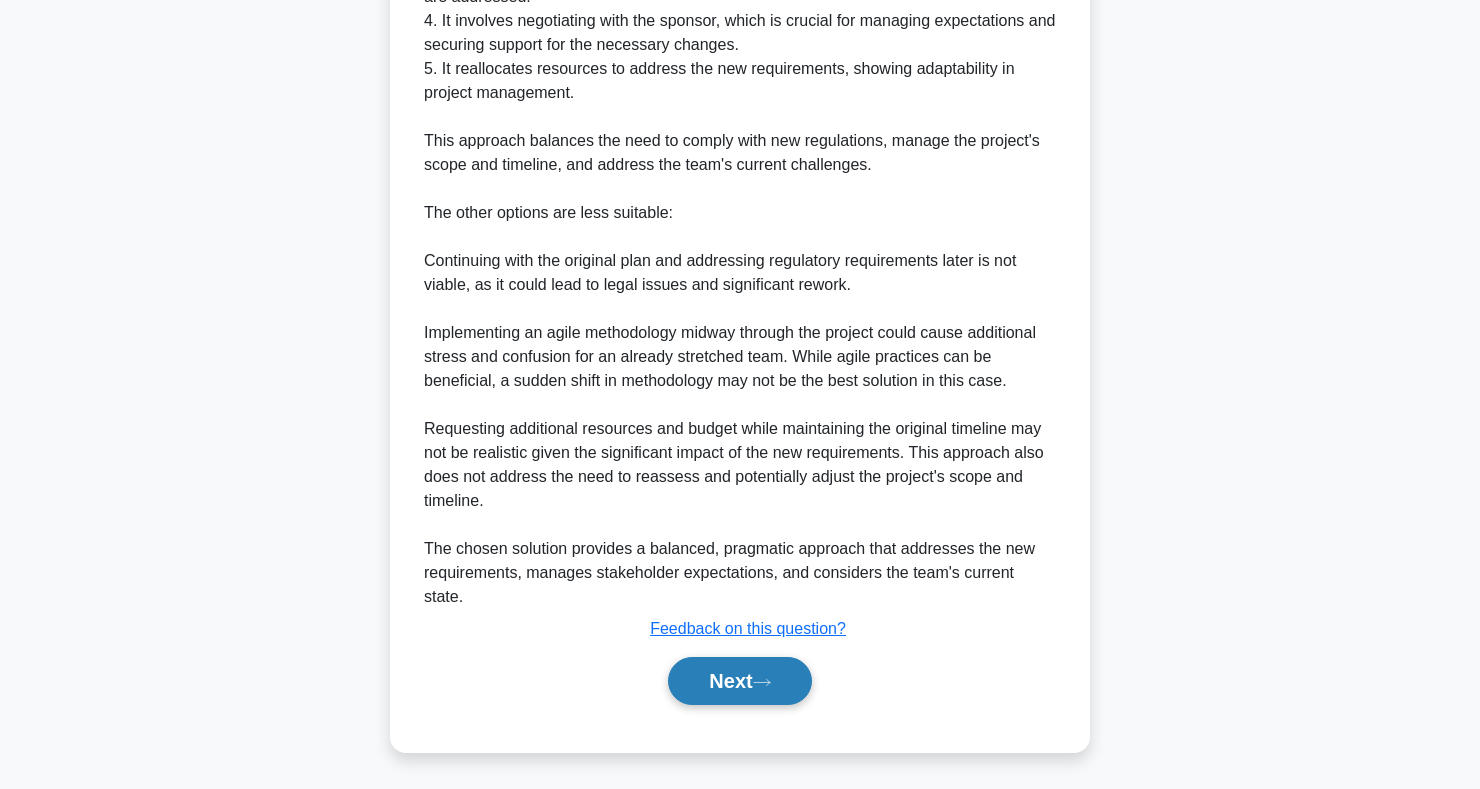 click 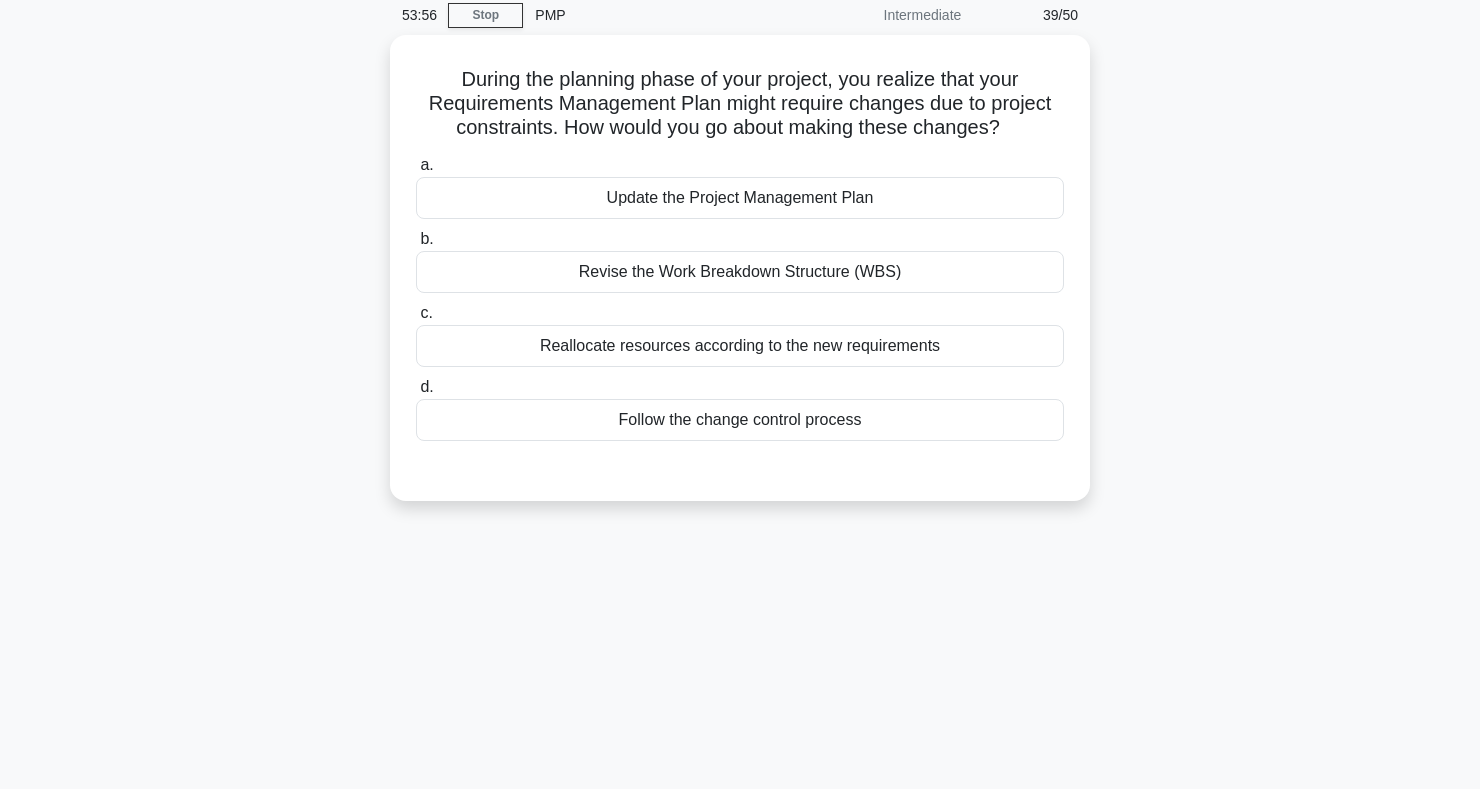 scroll, scrollTop: 0, scrollLeft: 0, axis: both 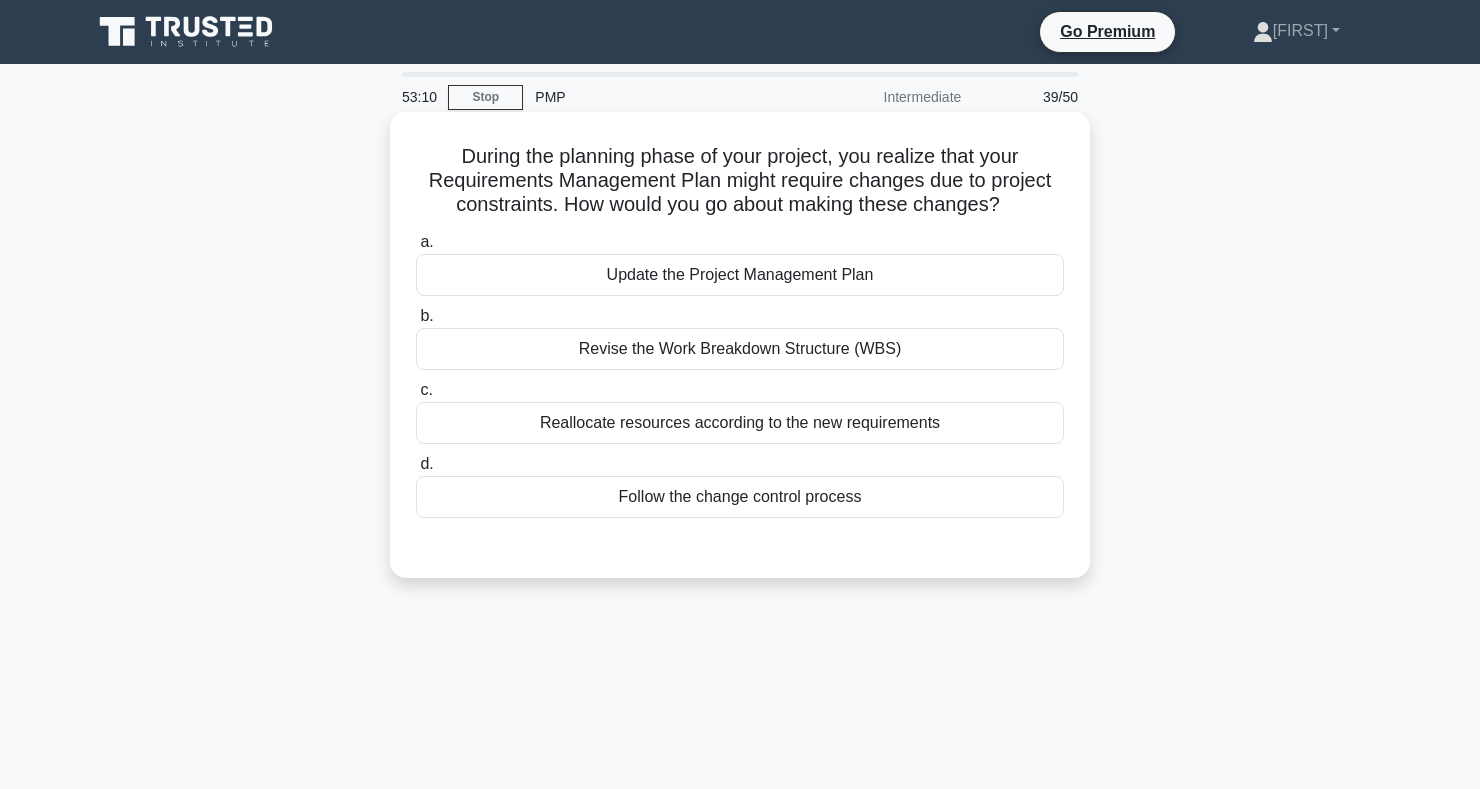 click on "Reallocate resources according to the new requirements" at bounding box center (740, 423) 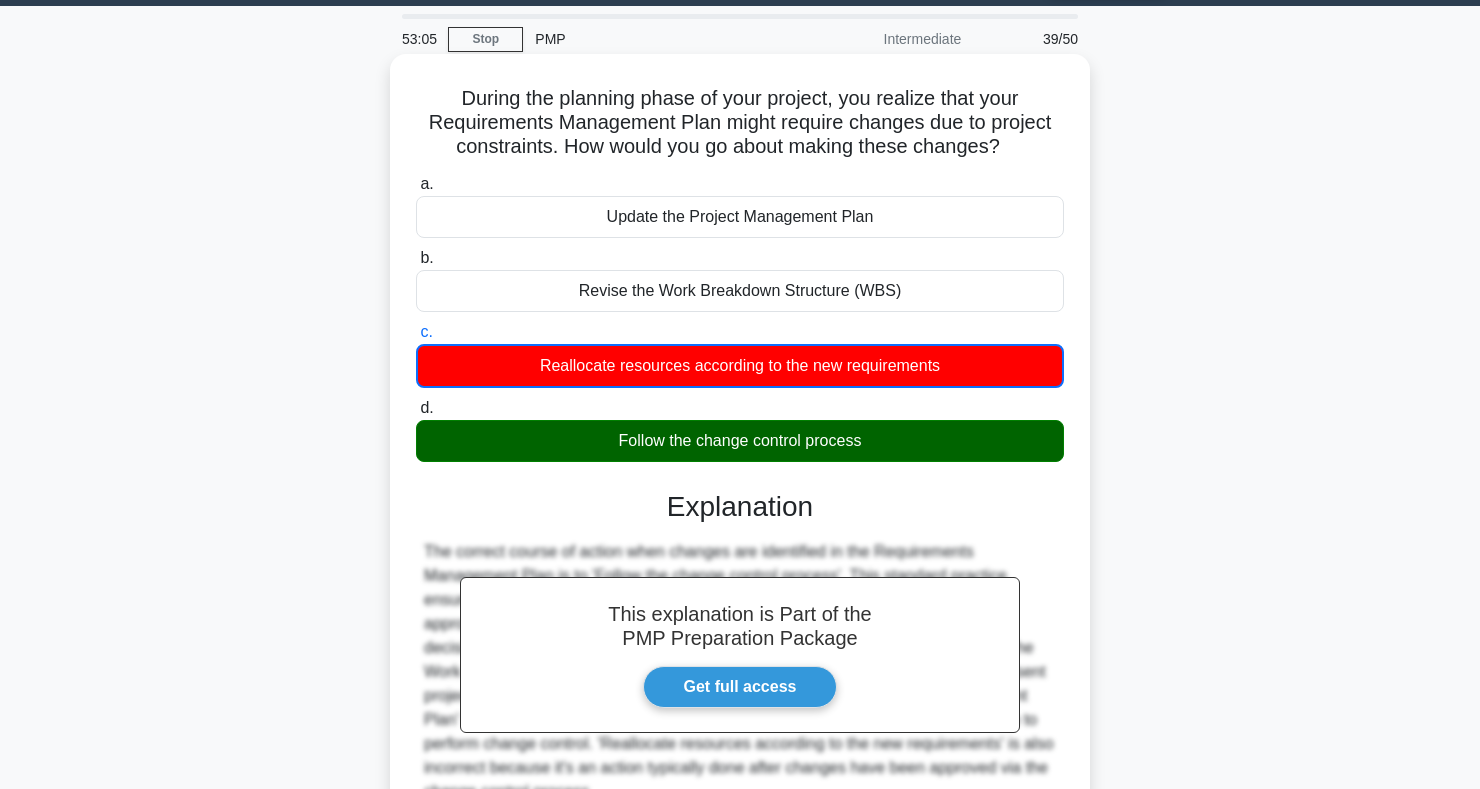 scroll, scrollTop: 0, scrollLeft: 0, axis: both 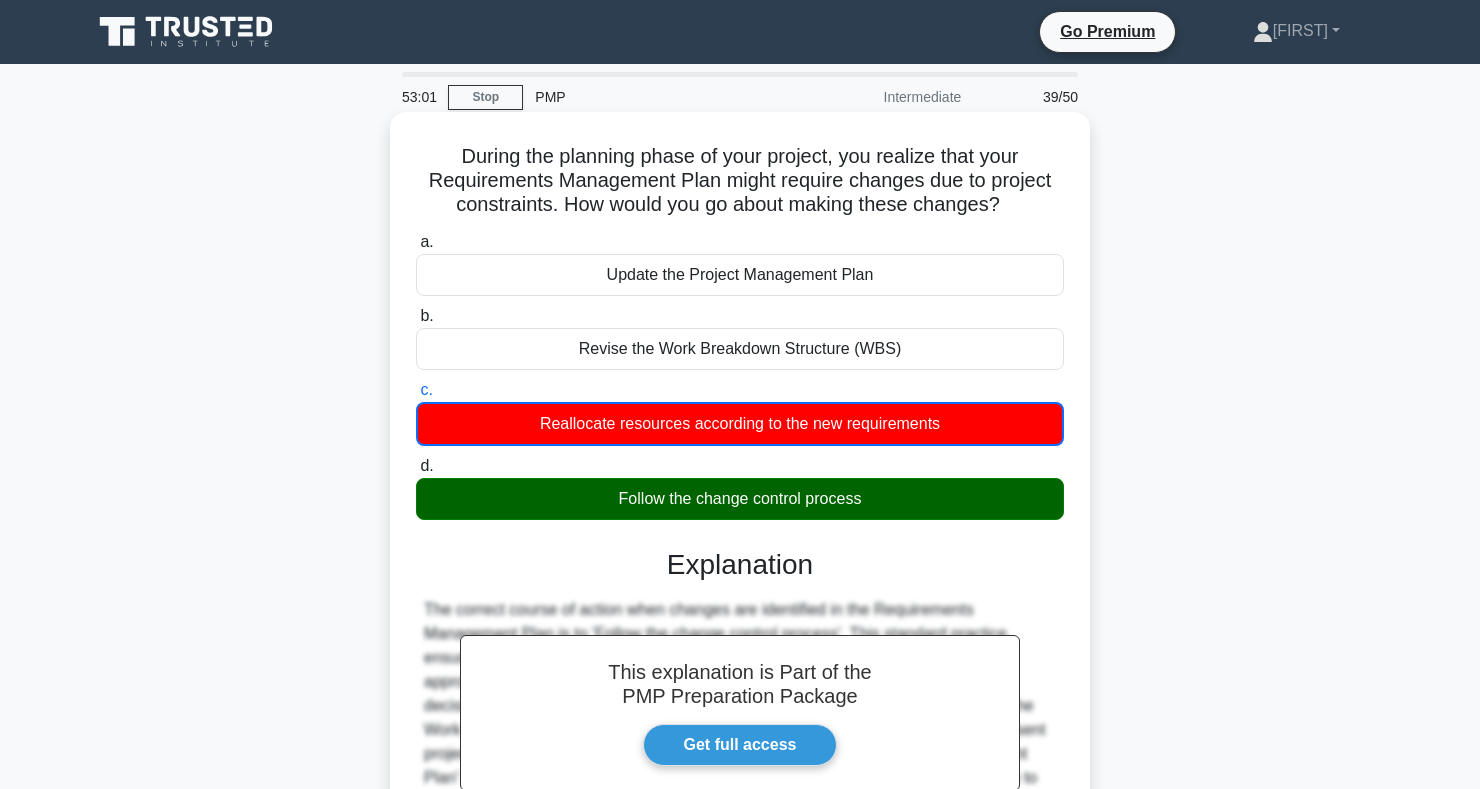 copy on "During the planning phase of your project, you realize that your Requirements Management Plan might require changes due to project constraints. How would you go about making these changes?
.spinner_0XTQ{transform-origin:center;animation:spinner_y6GP .75s linear infinite}@keyframes spinner_y6GP{100%{transform:rotate(360deg)}}
a.
Update the Project Management Plan
b.
Revise the Work Breakdown Structure (WBS)
c.
Reallocate resources according to the new requirements
d.
Follow the change control process" 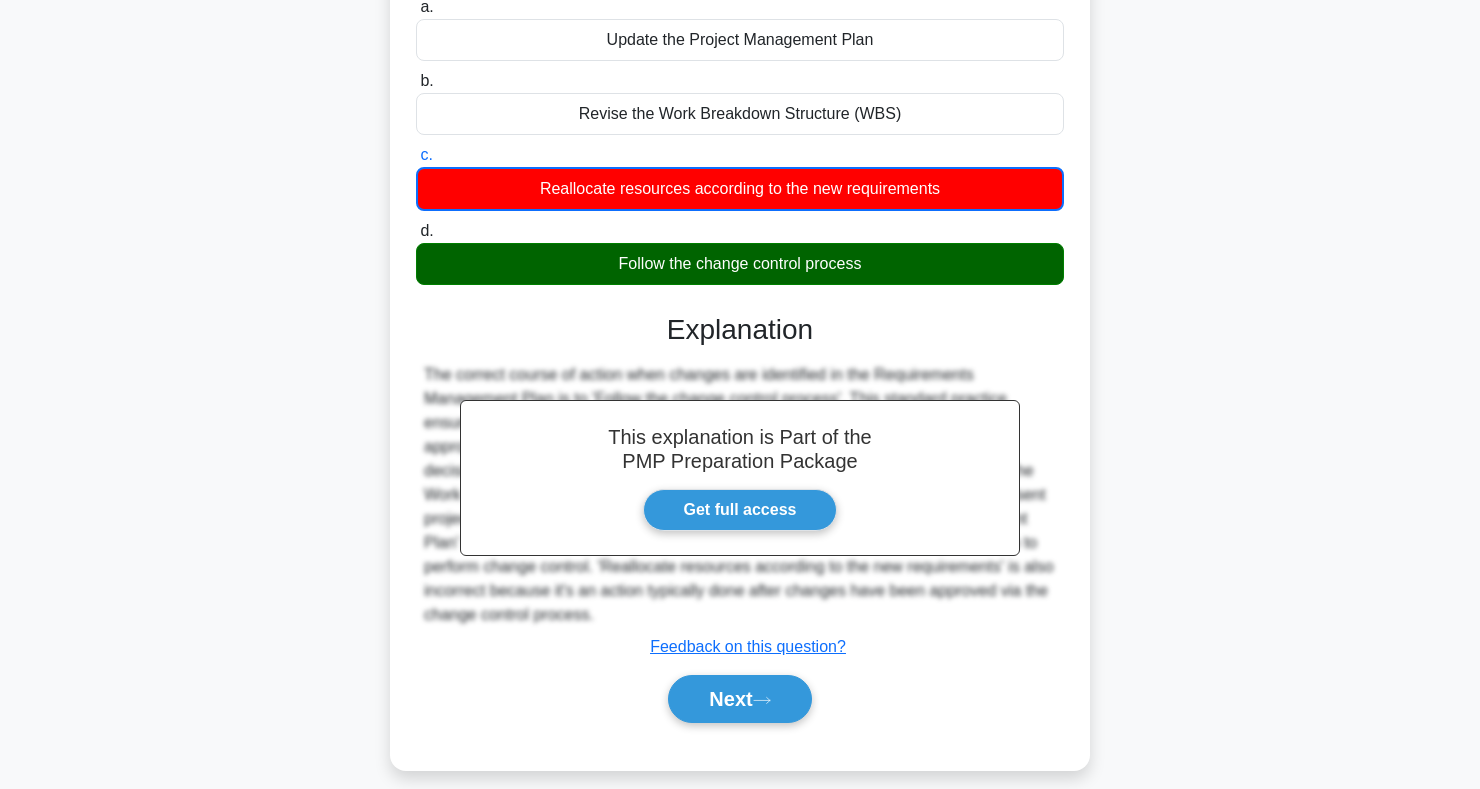 scroll, scrollTop: 291, scrollLeft: 0, axis: vertical 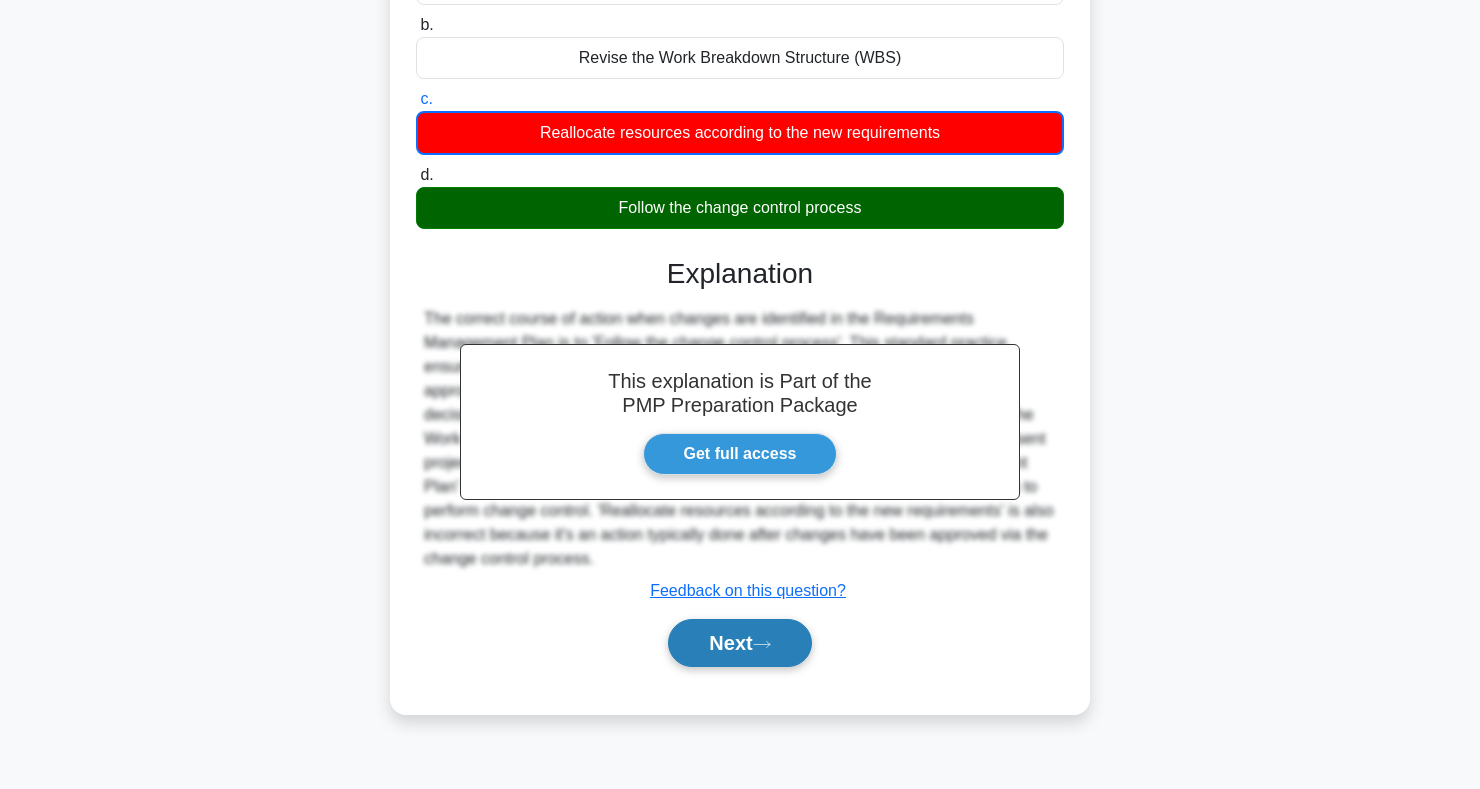 click on "Next" at bounding box center (739, 643) 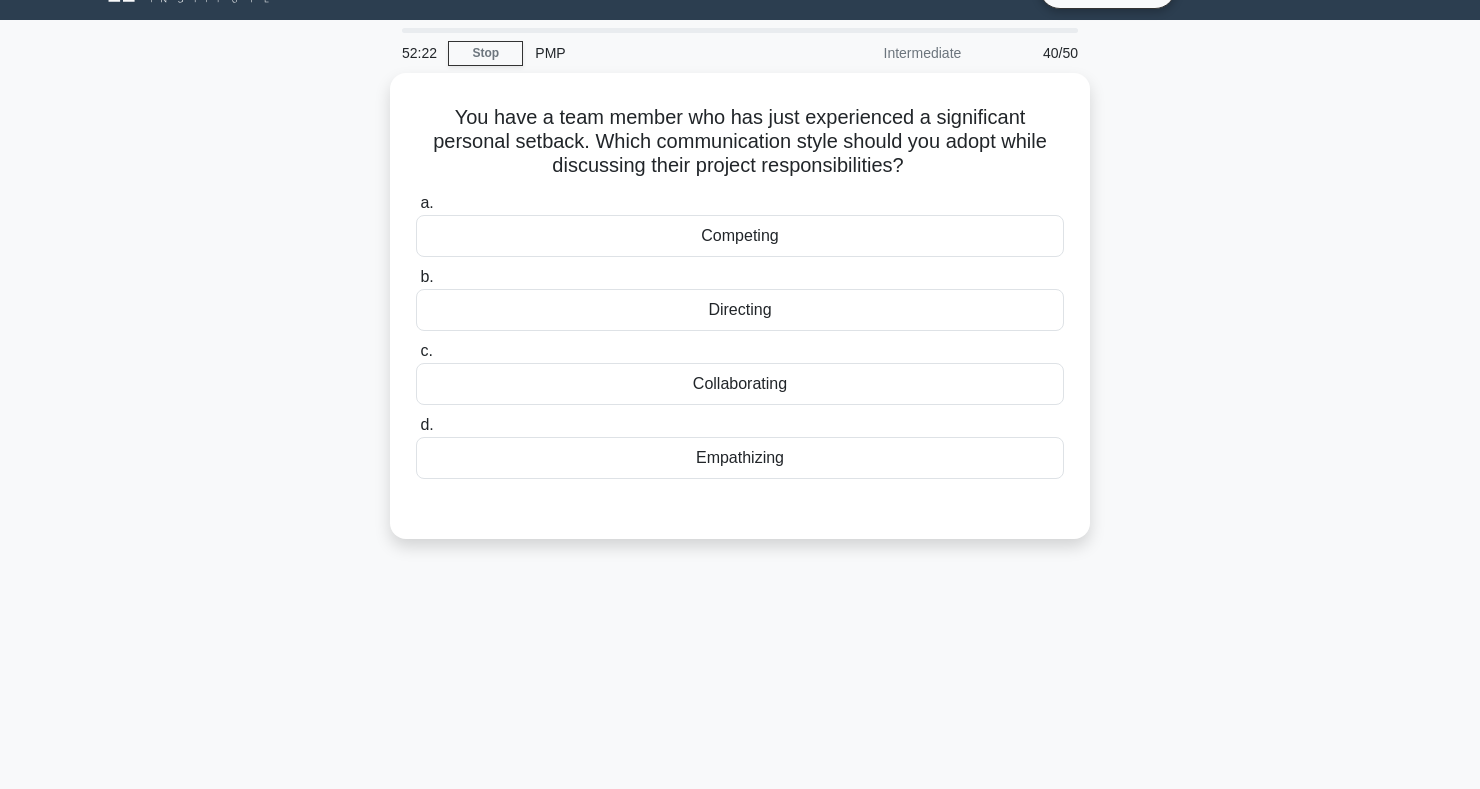 scroll, scrollTop: 0, scrollLeft: 0, axis: both 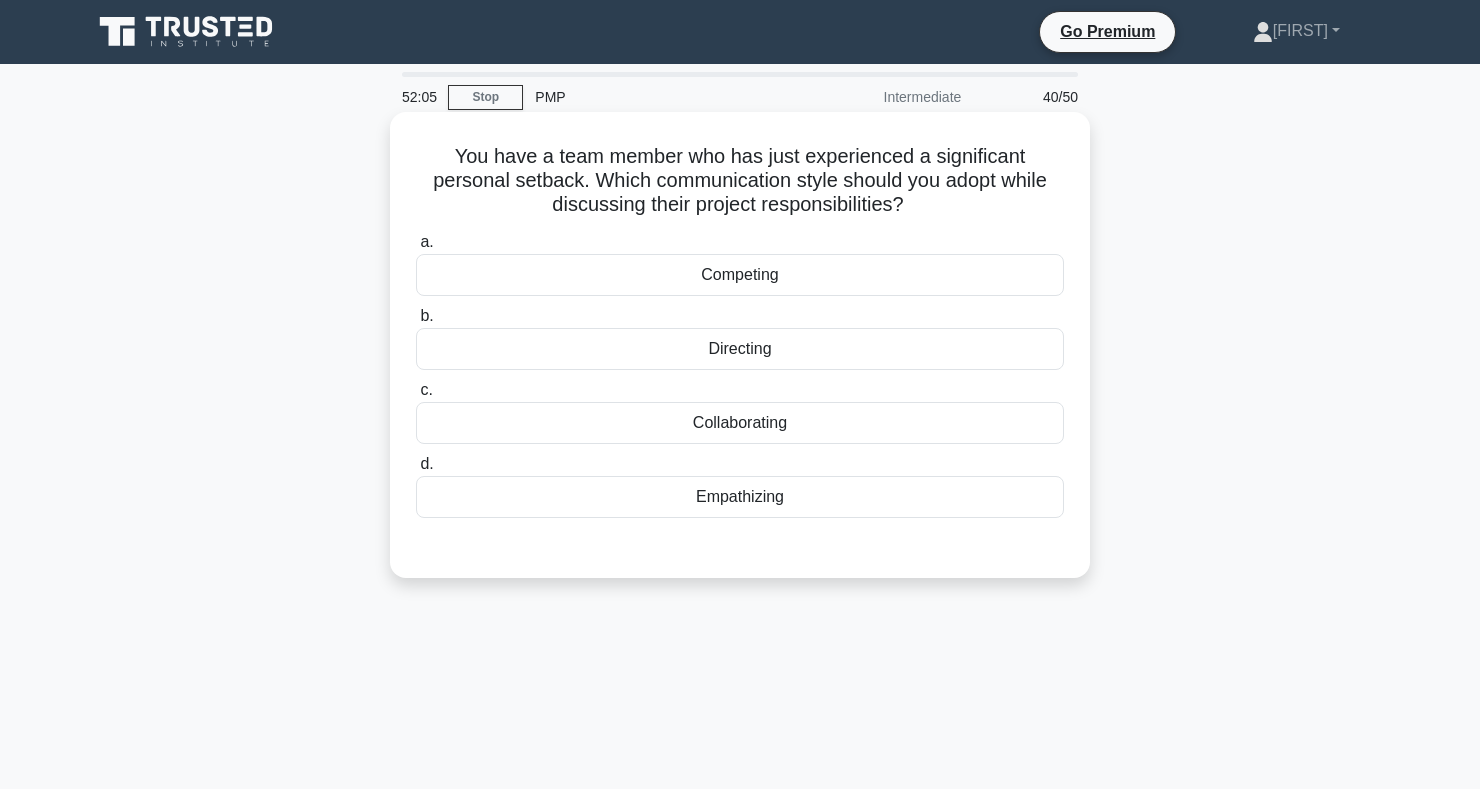 click on "Collaborating" at bounding box center [740, 423] 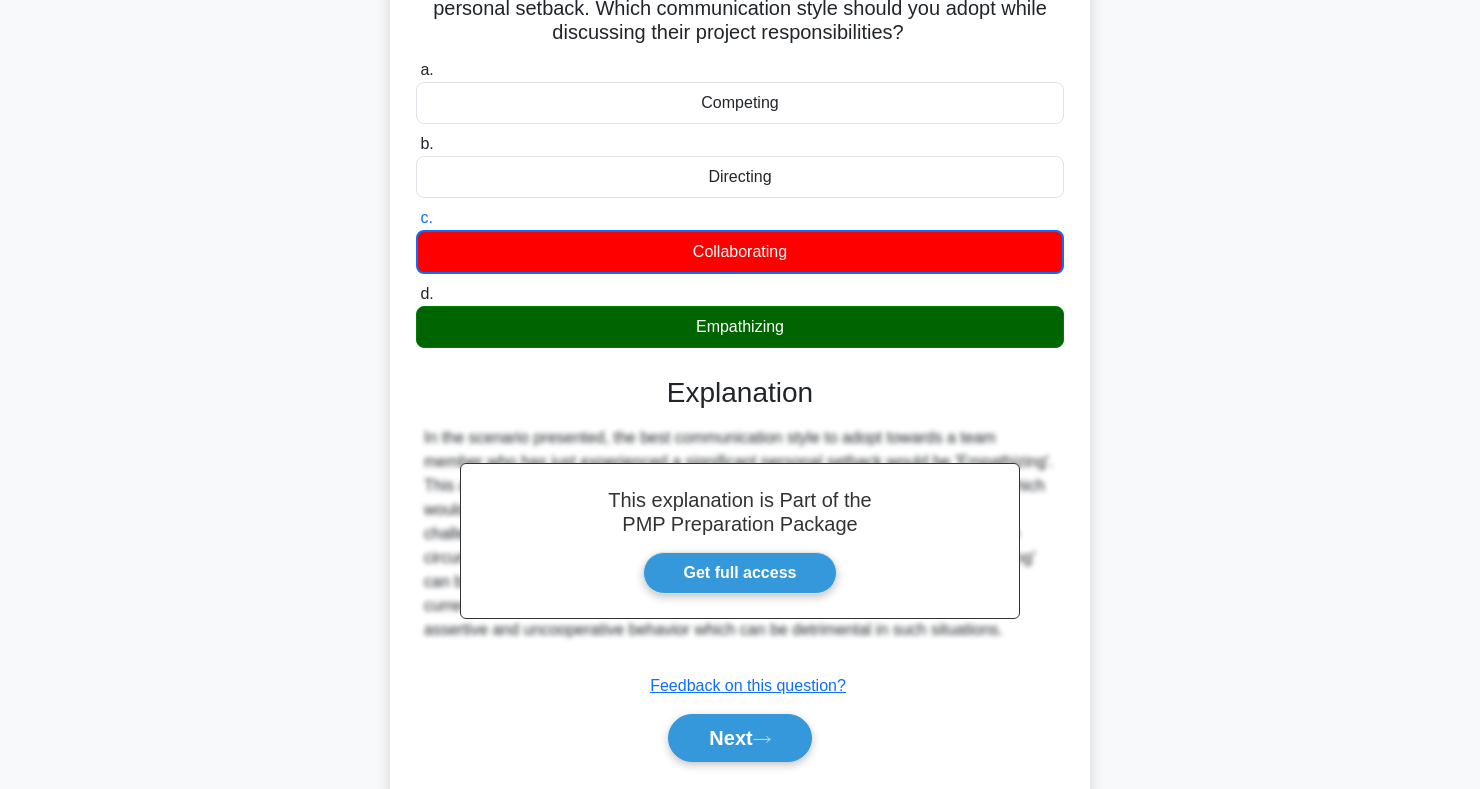 scroll, scrollTop: 291, scrollLeft: 0, axis: vertical 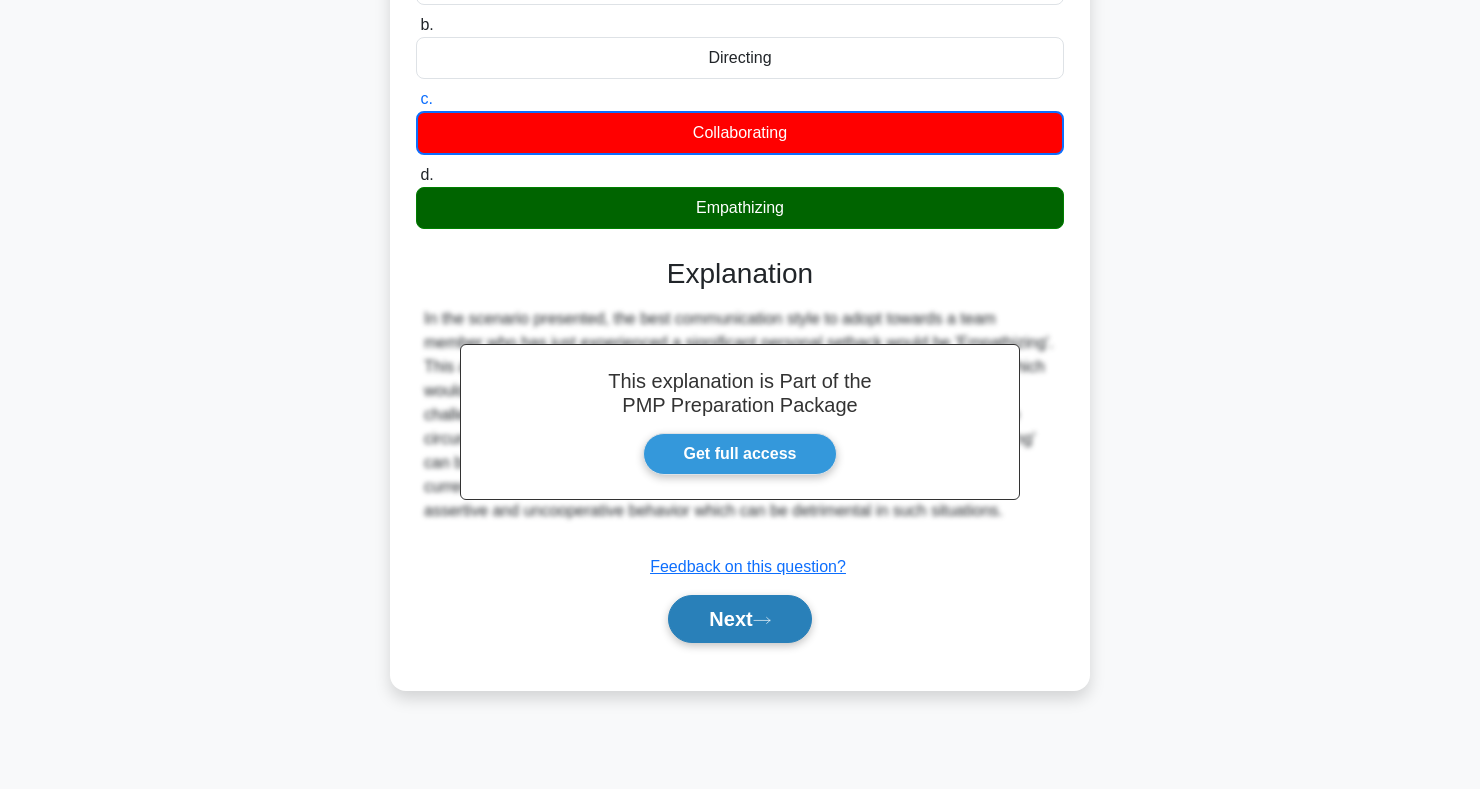 click on "Next" at bounding box center [739, 619] 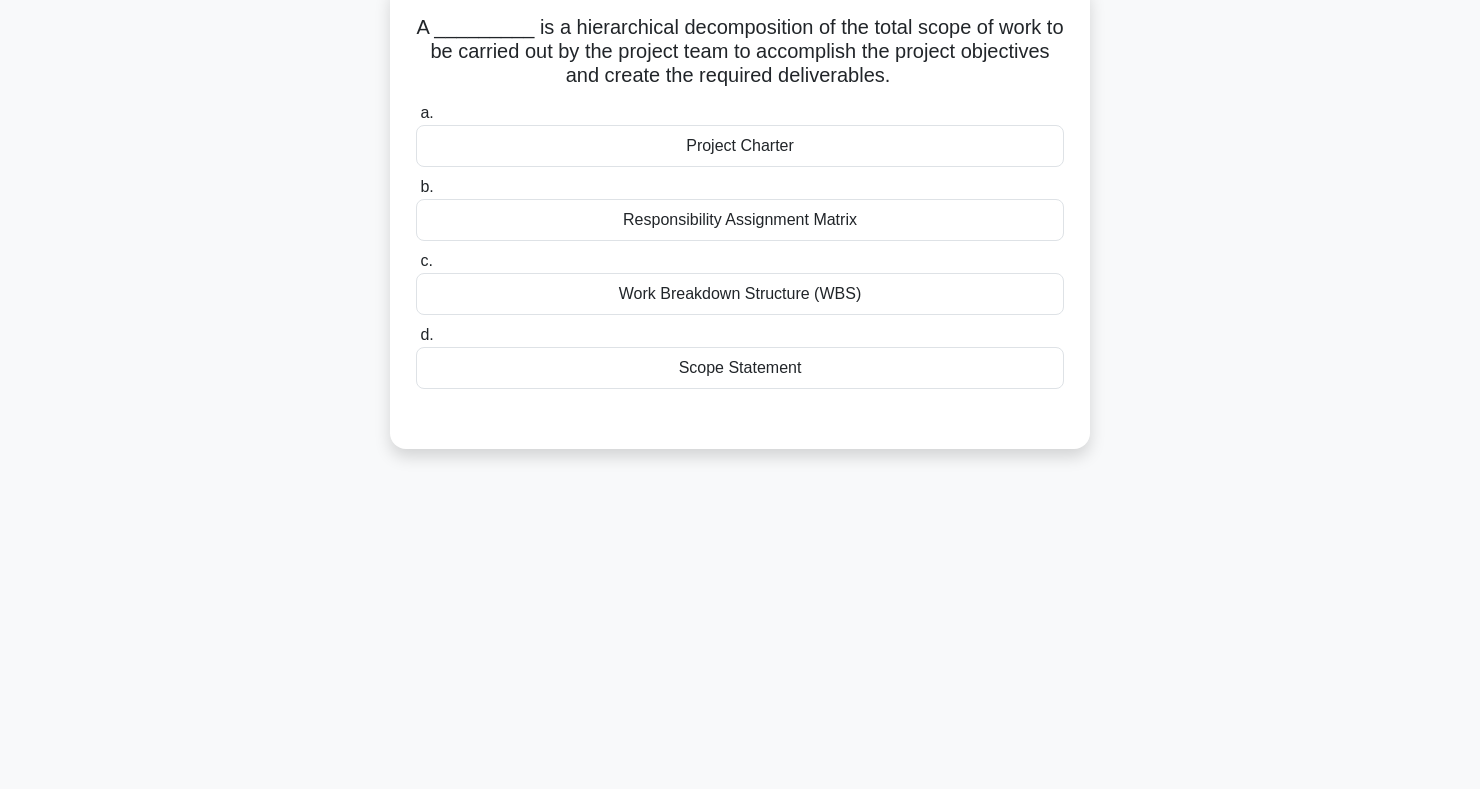 scroll, scrollTop: 0, scrollLeft: 0, axis: both 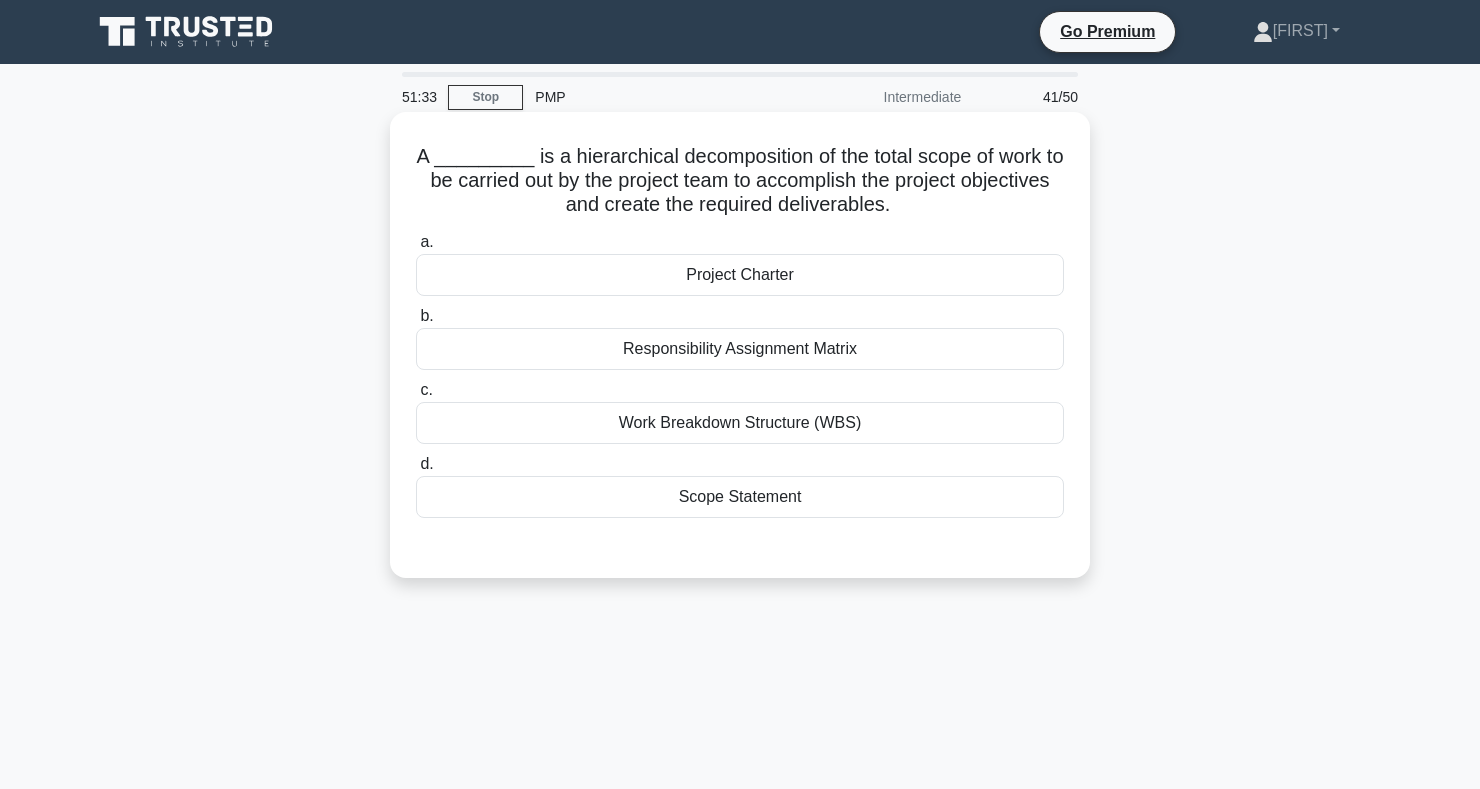 click on "Work Breakdown Structure (WBS)" at bounding box center (740, 423) 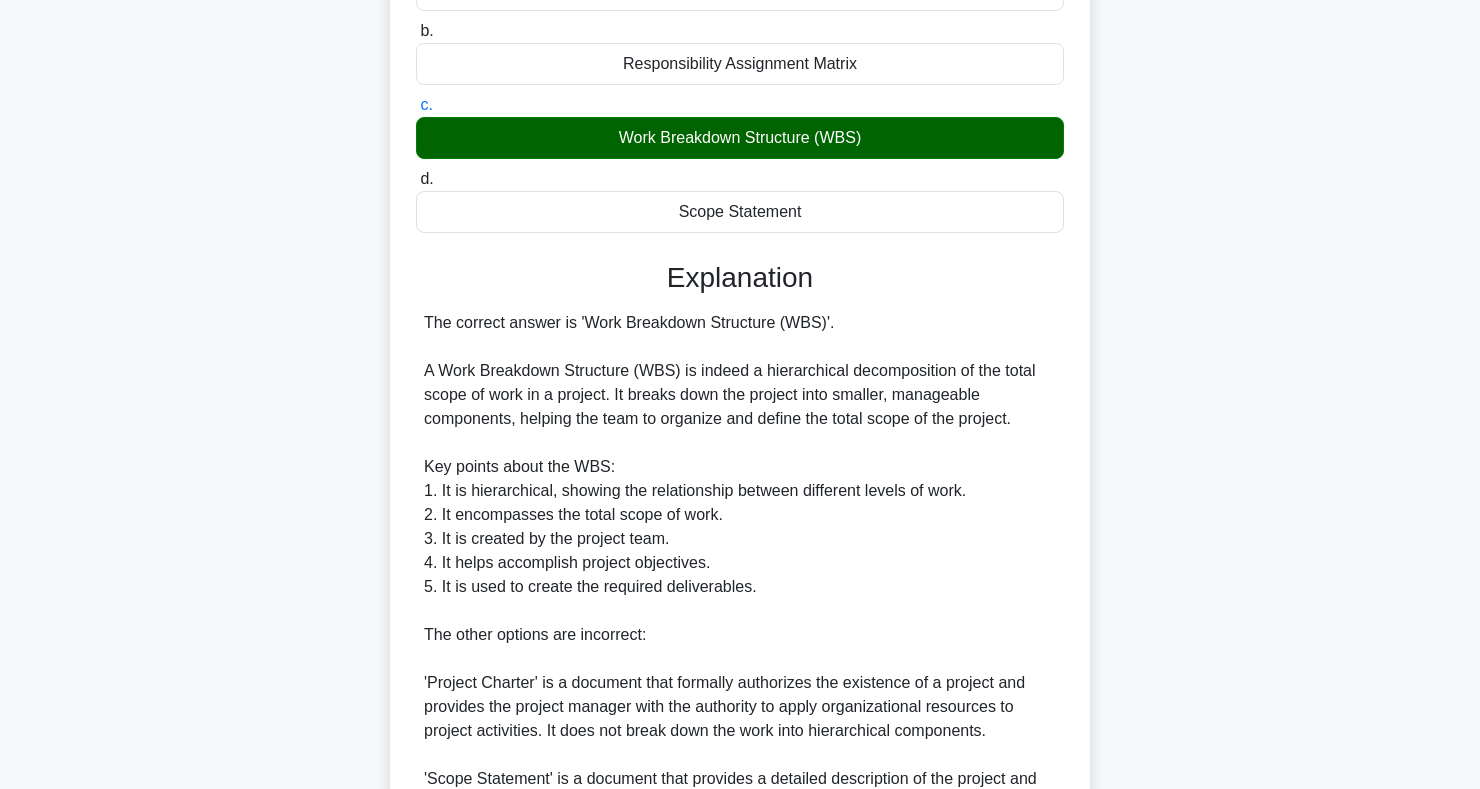scroll, scrollTop: 635, scrollLeft: 0, axis: vertical 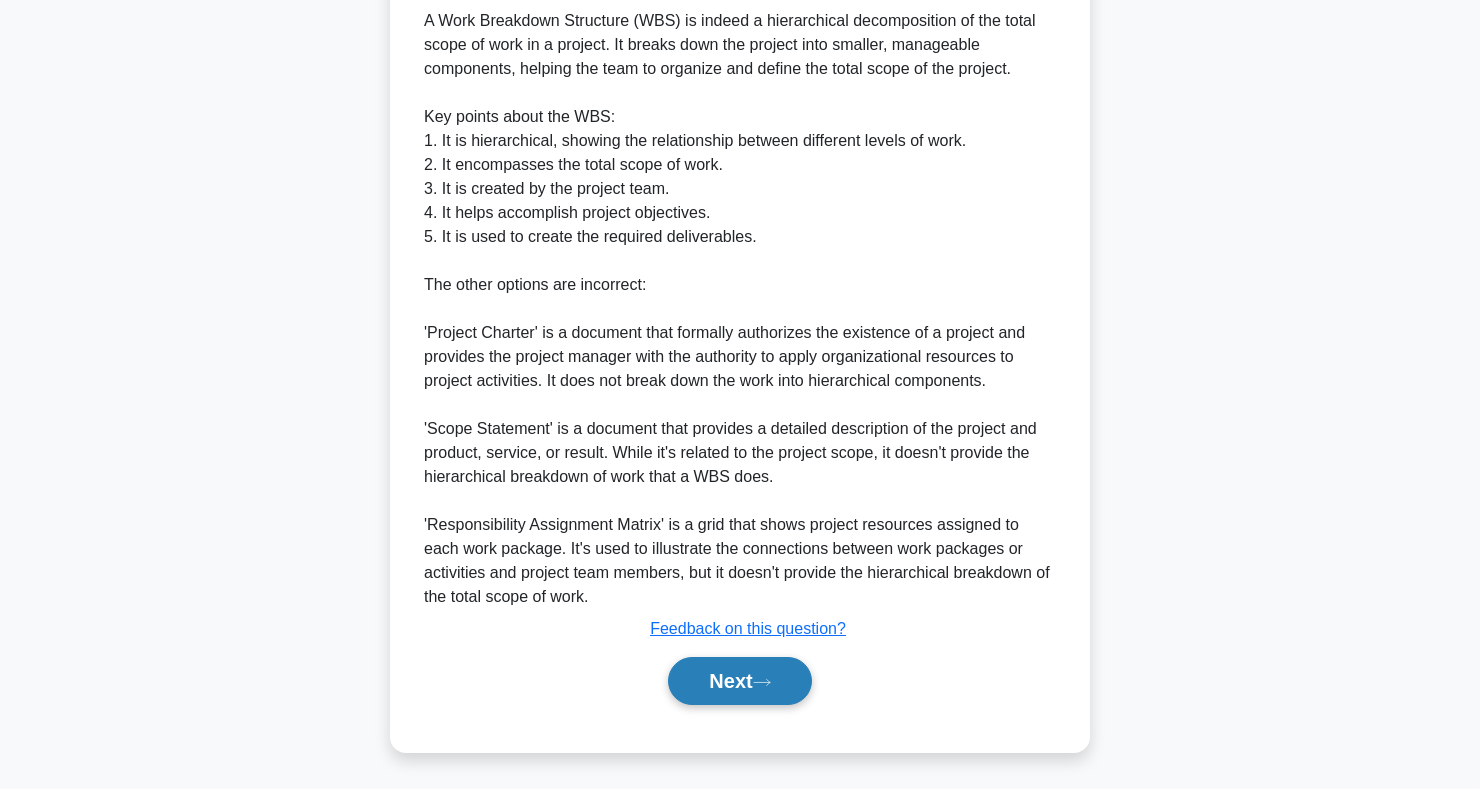 click 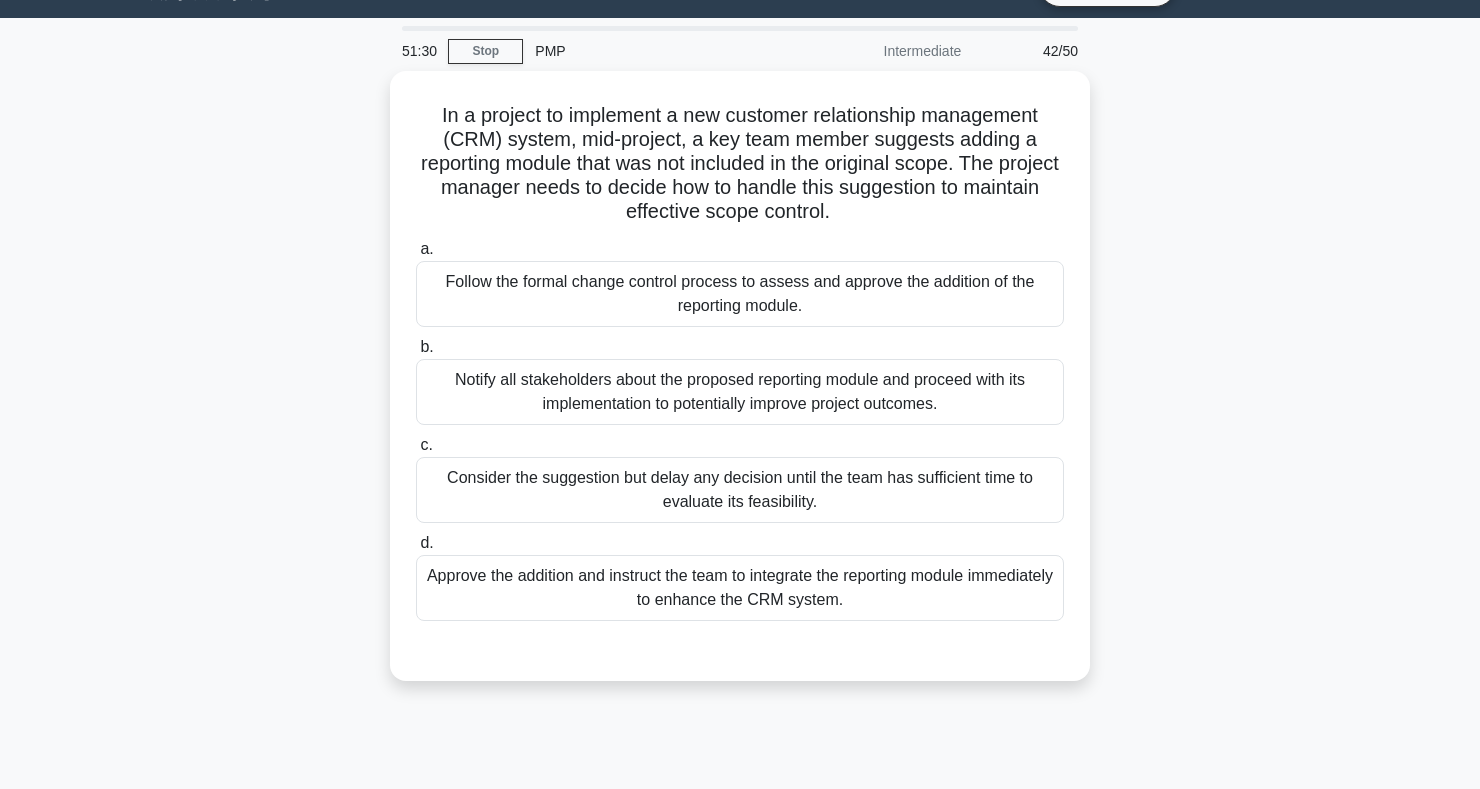 scroll, scrollTop: 0, scrollLeft: 0, axis: both 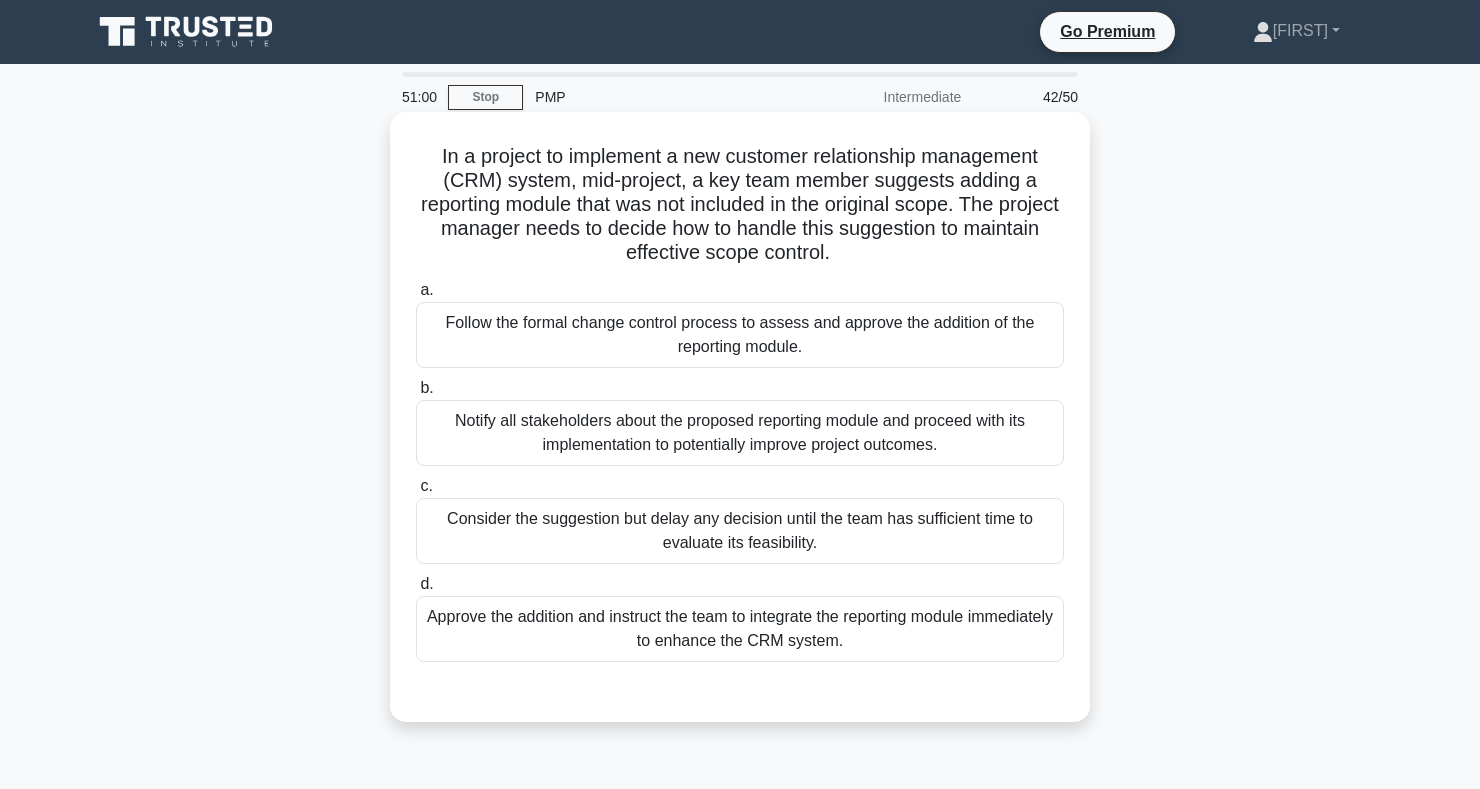 click on "Follow the formal change control process to assess and approve the addition of the reporting module." at bounding box center (740, 335) 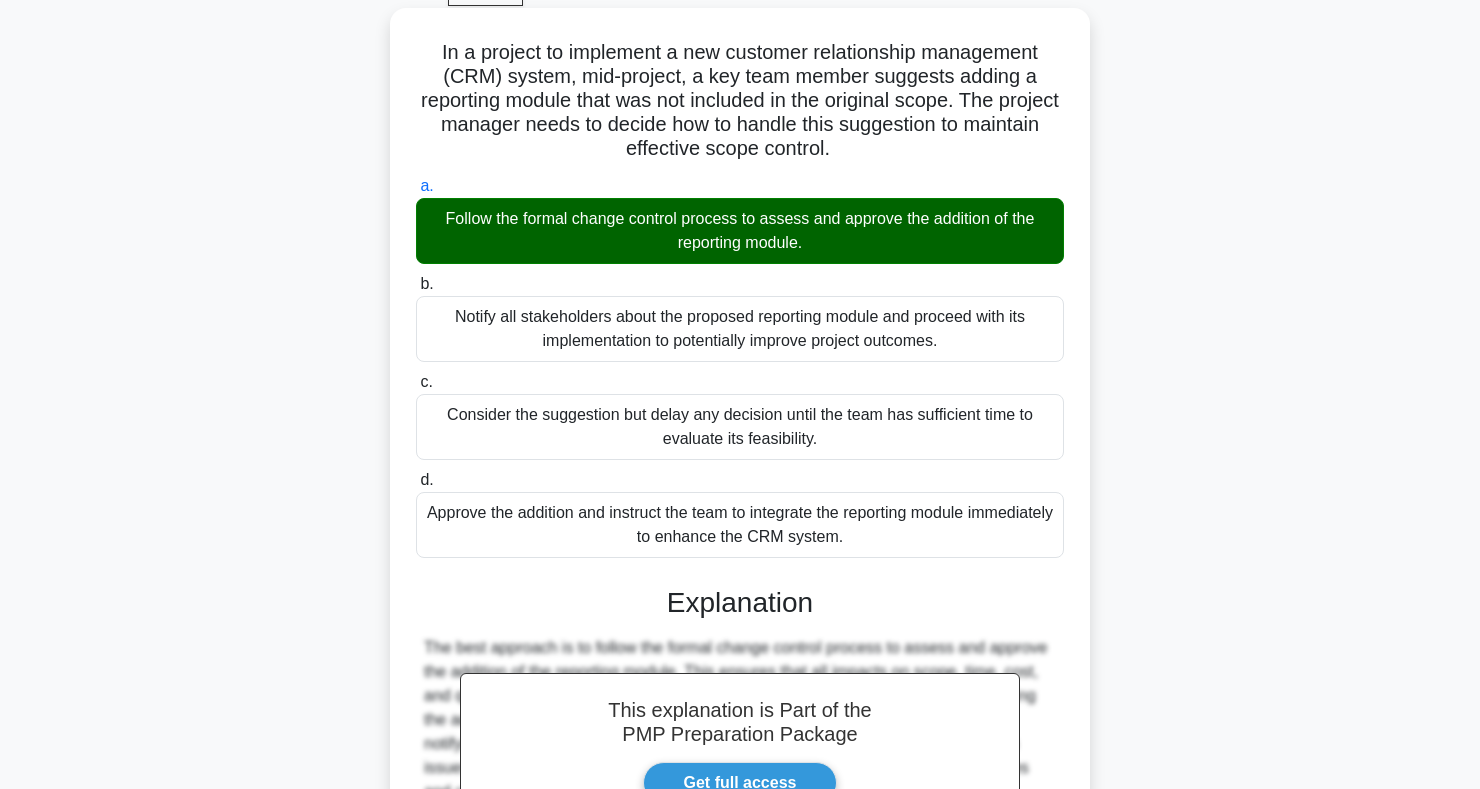 scroll, scrollTop: 371, scrollLeft: 0, axis: vertical 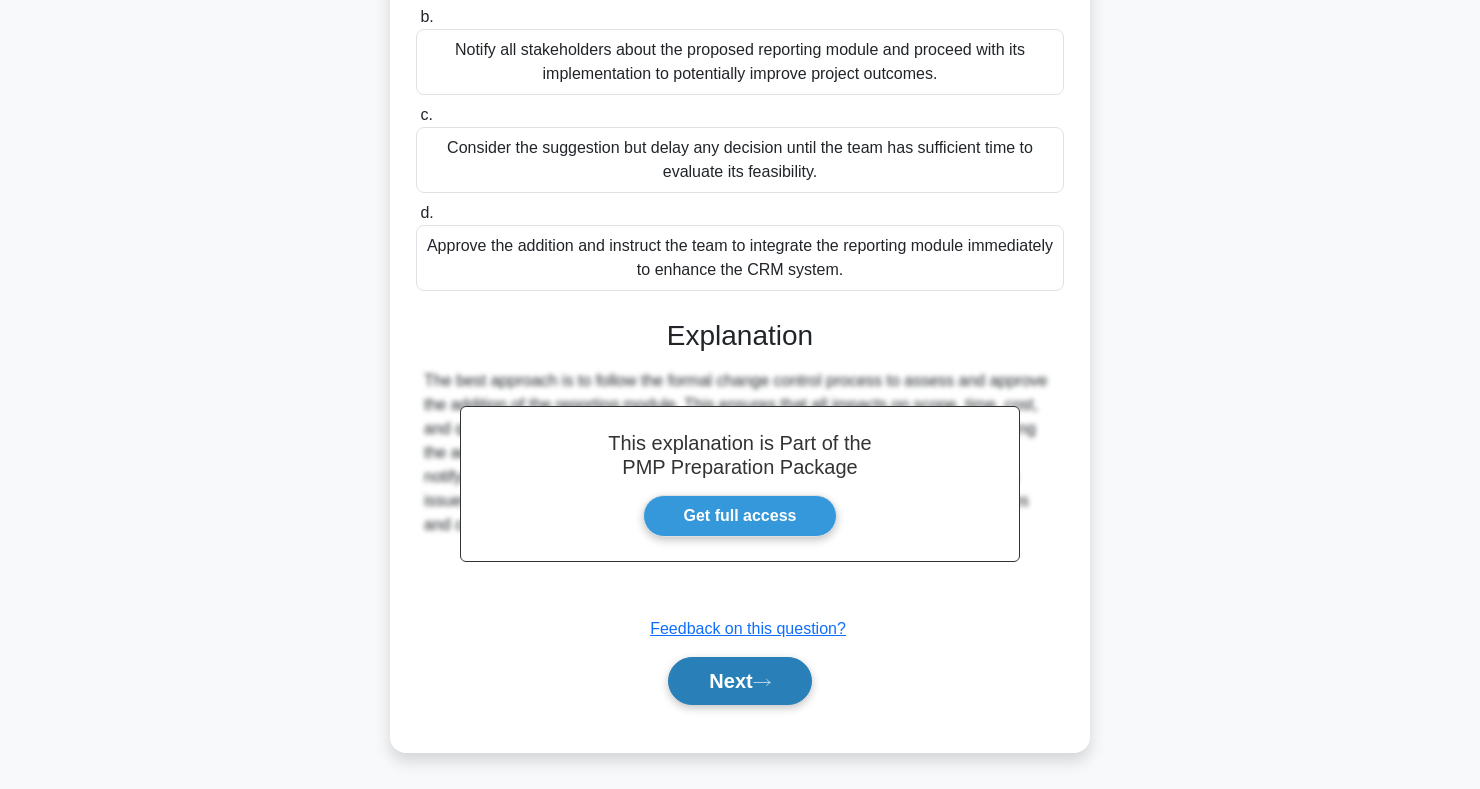click on "Next" at bounding box center (739, 681) 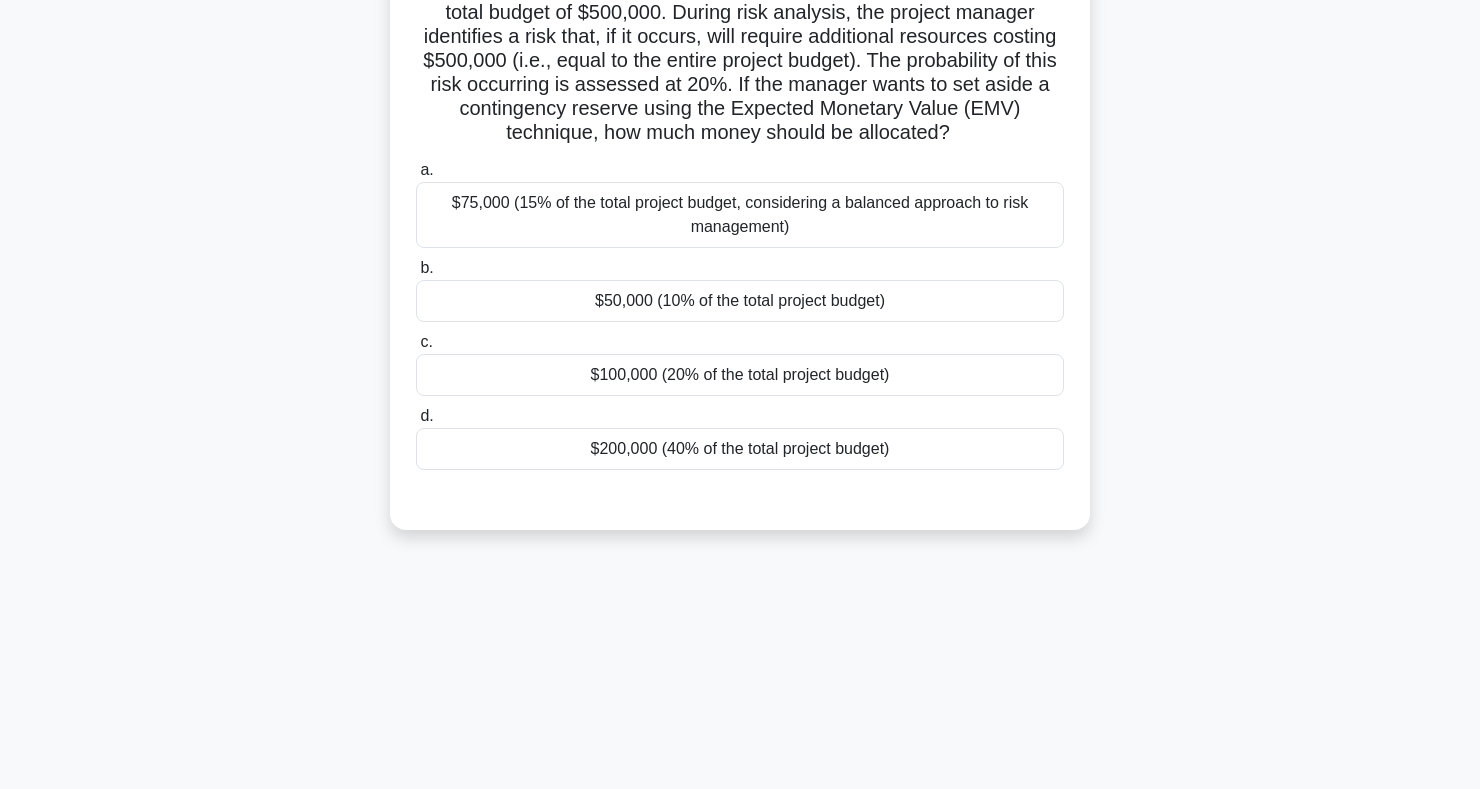 scroll, scrollTop: 0, scrollLeft: 0, axis: both 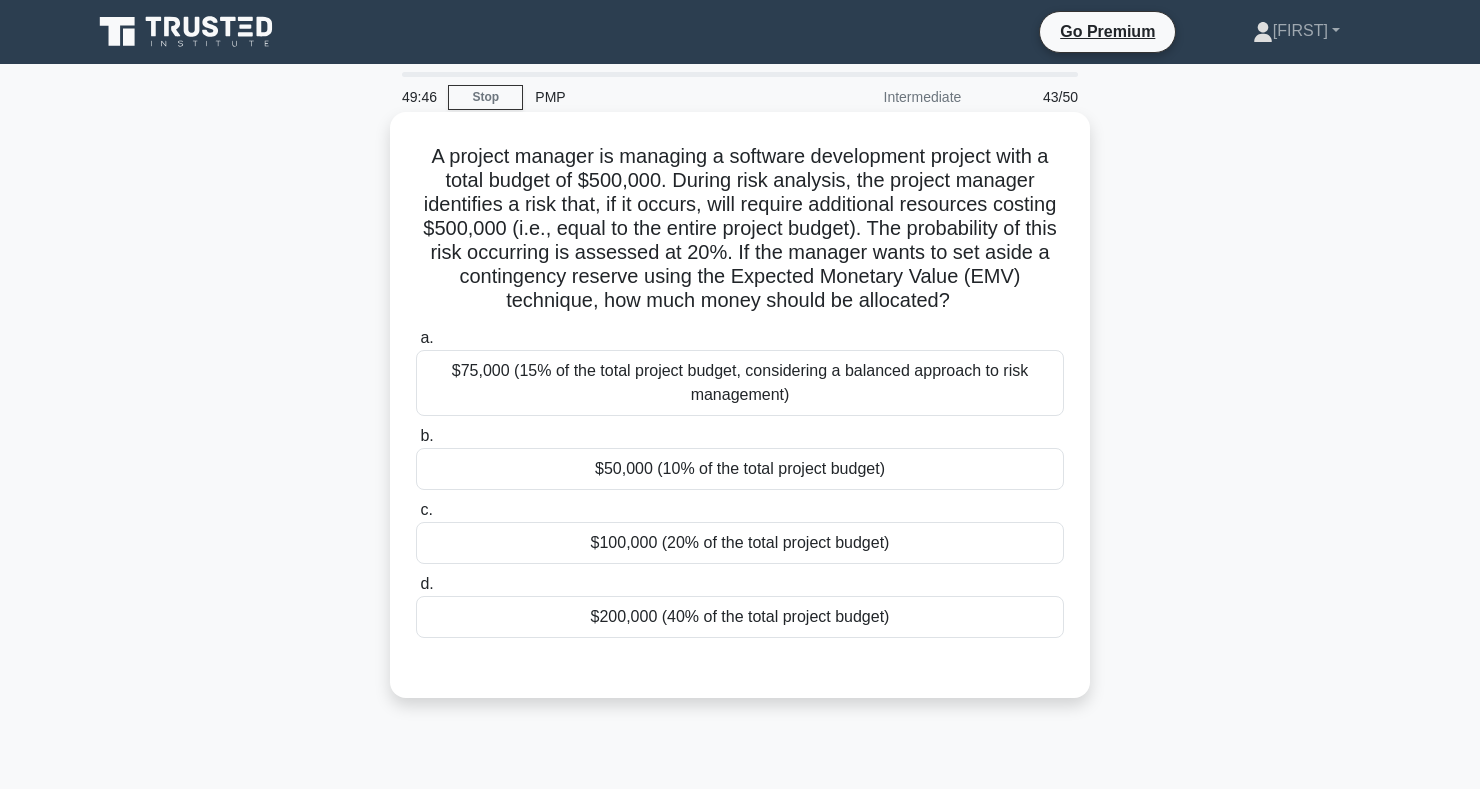 click on "$100,000 (20% of the total project budget)" at bounding box center (740, 543) 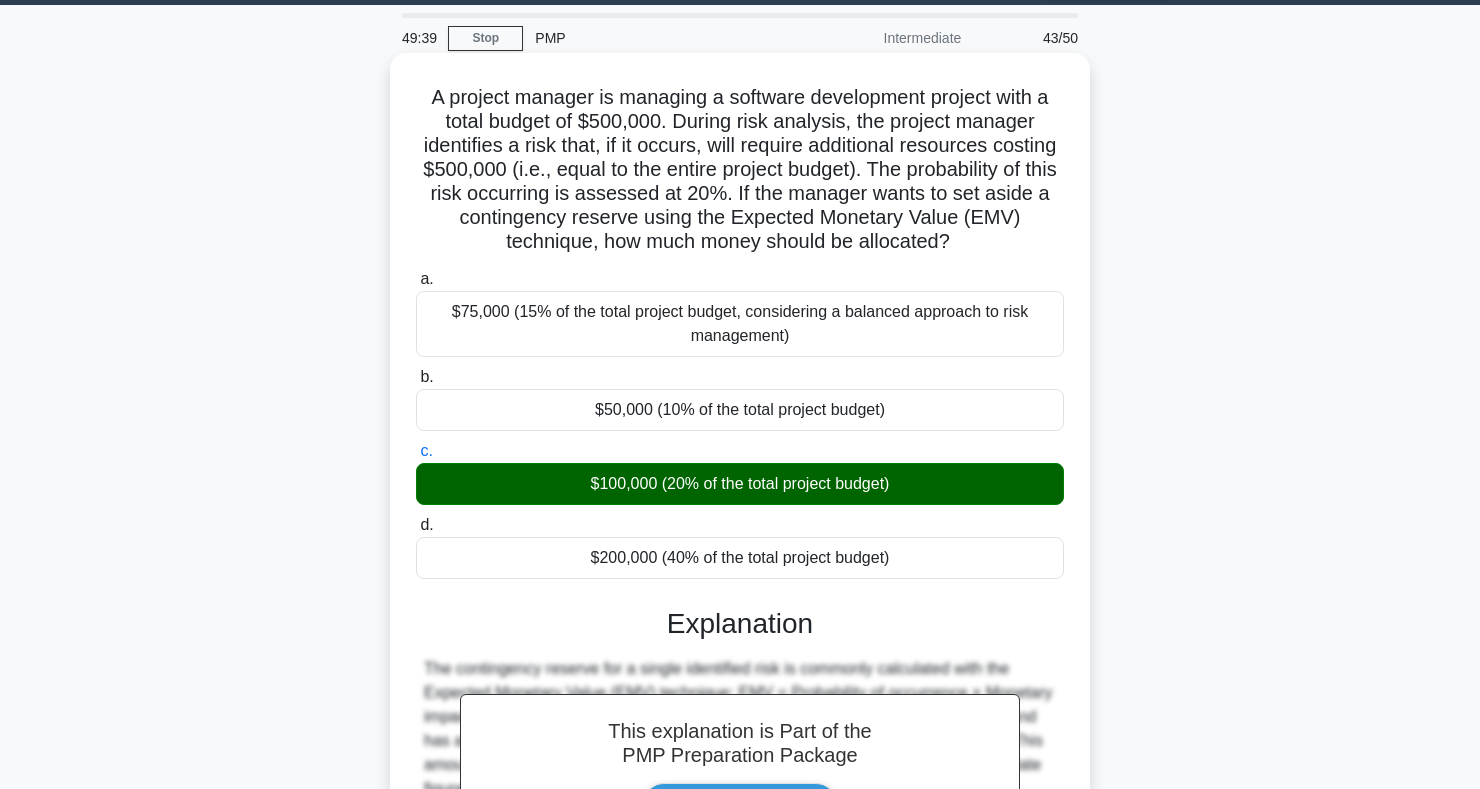 scroll, scrollTop: 55, scrollLeft: 0, axis: vertical 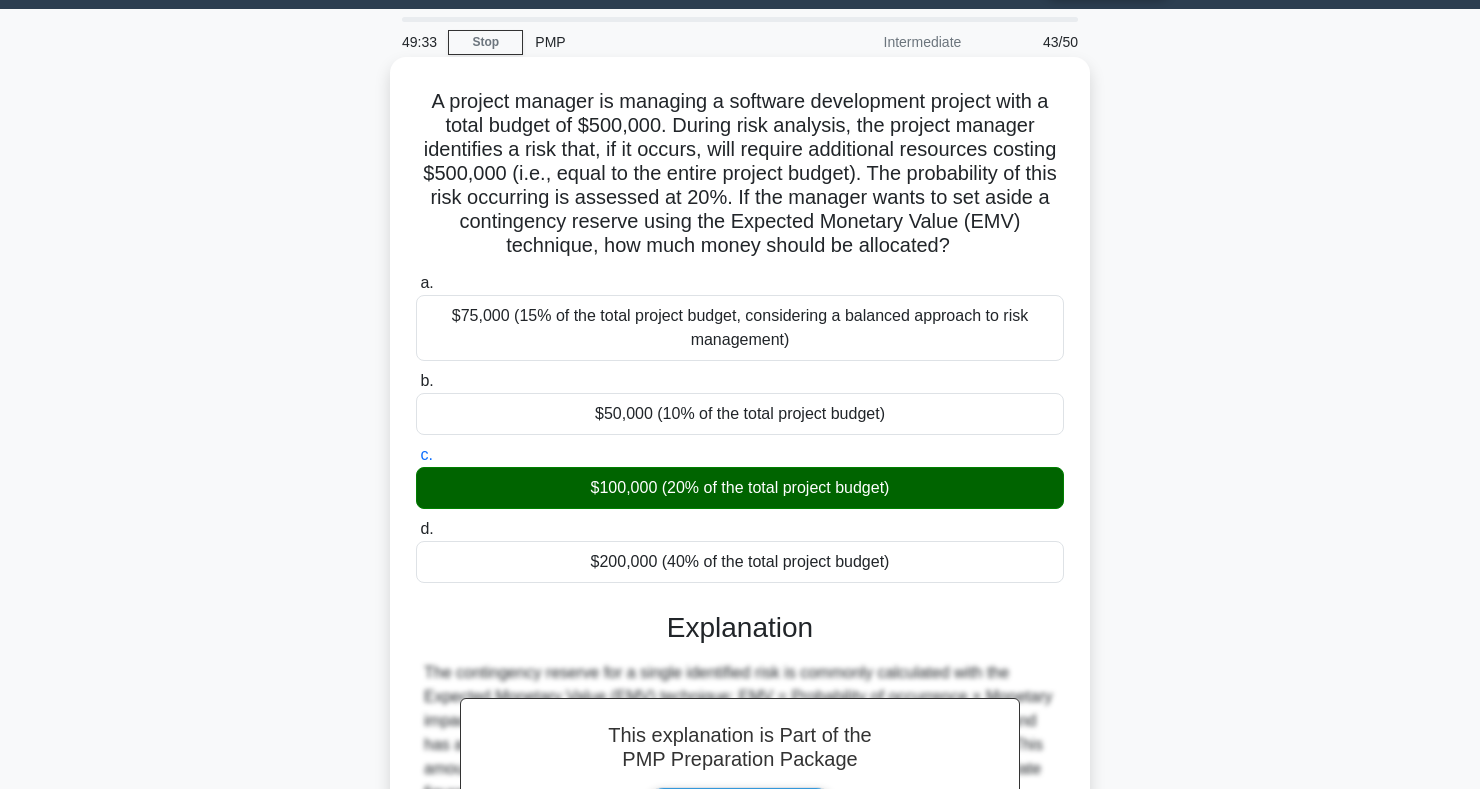 copy on "A project manager is managing a software development project with a total budget of $500,000. During risk analysis, the project manager identifies a risk that, if it occurs, will require additional resources costing $500,000 (i.e., equal to the entire project budget). The probability of this risk occurring is assessed at 20%. If the manager wants to set aside a contingency reserve using the Expected Monetary Value (EMV) technique, how much money should be allocated?
.spinner_0XTQ{transform-origin:center;animation:spinner_y6GP .75s linear infinite}@keyframes spinner_y6GP{100%{transform:rotate(360deg)}}
a.
$75,000 (15% of the total project budget, considering a balanced approach to risk management)
b.
$50,000 (10% of the total project budget)
c.
$100,000 (20% of the total proj..." 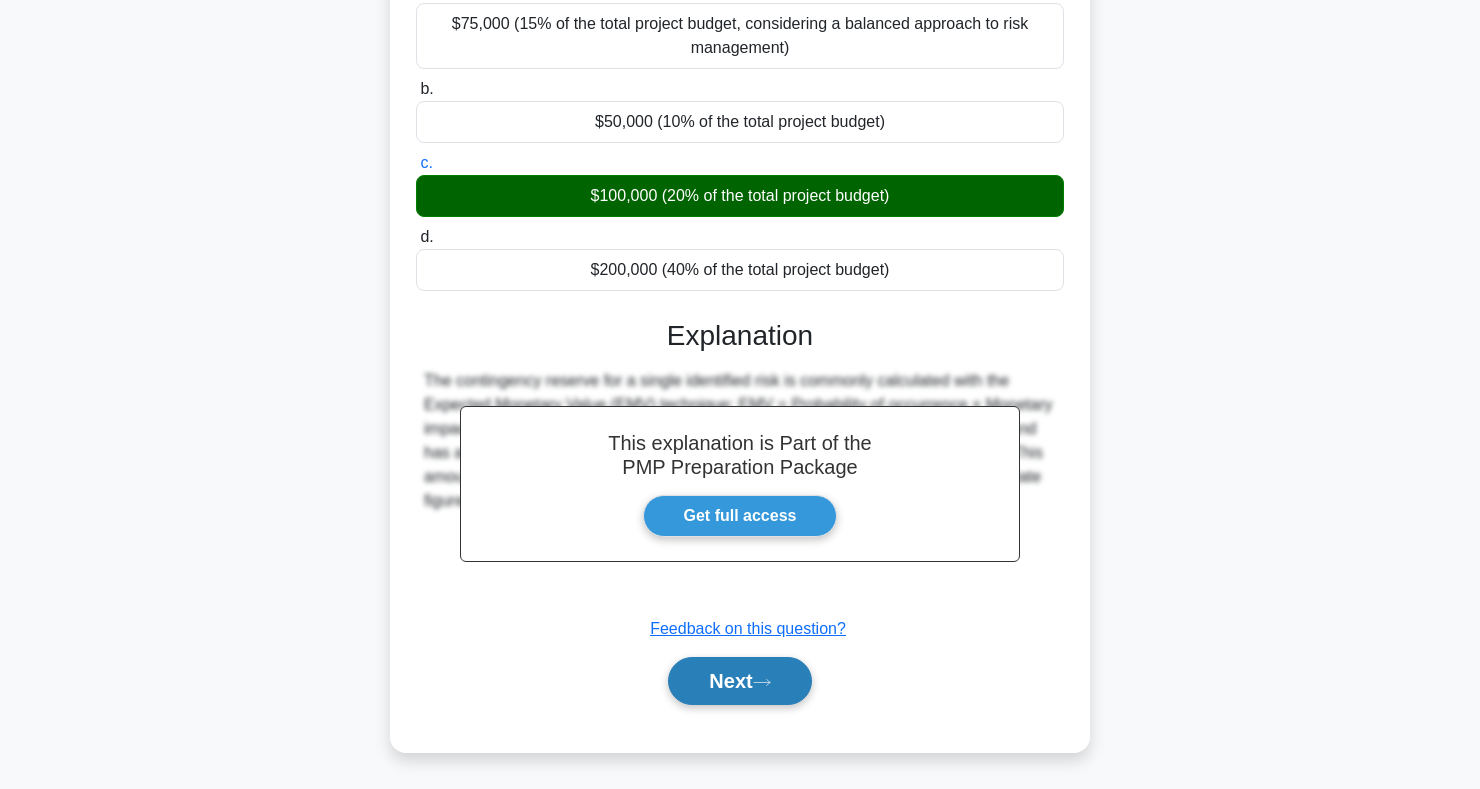 click on "Next" at bounding box center (739, 681) 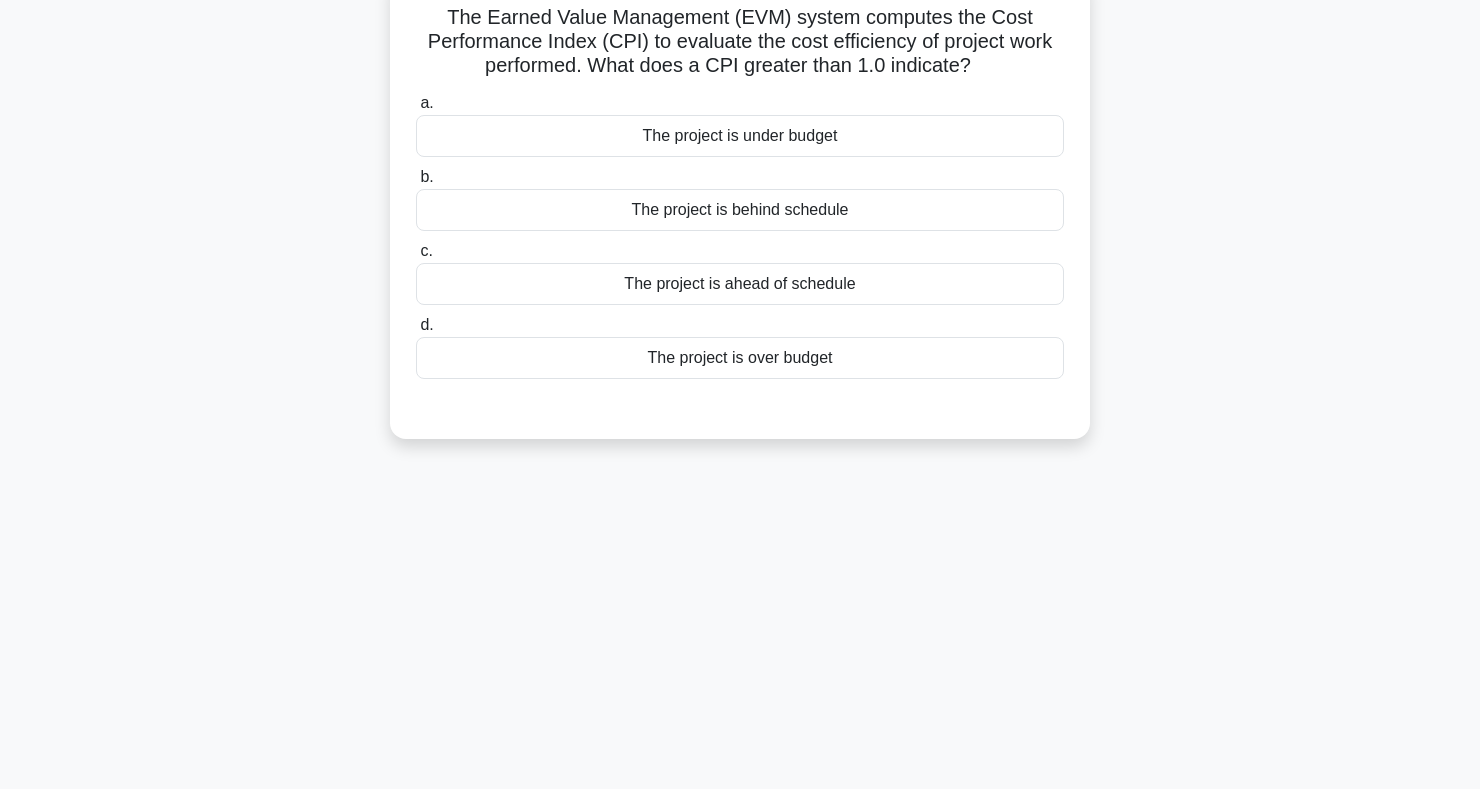 scroll, scrollTop: 0, scrollLeft: 0, axis: both 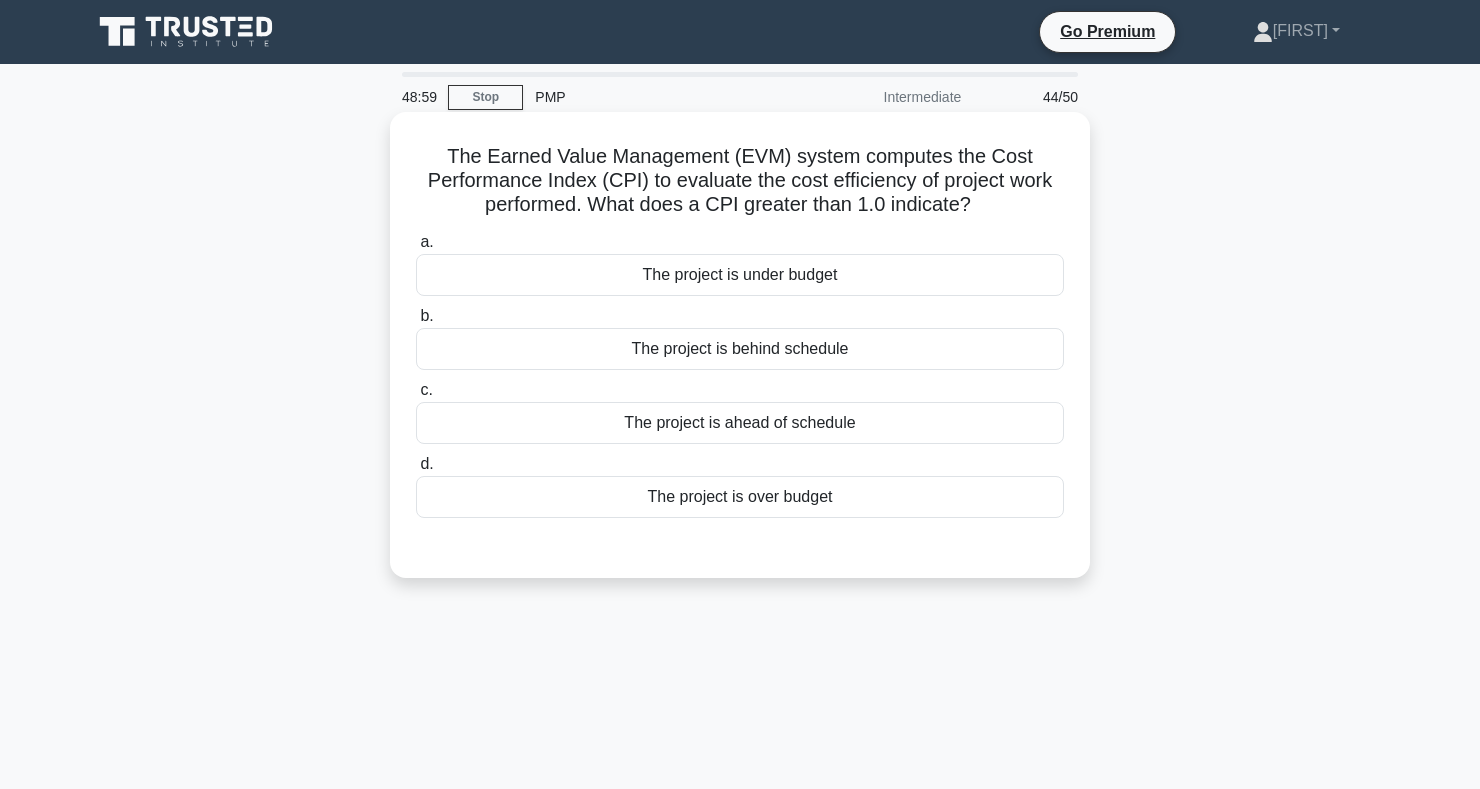 click on "The project is under budget" at bounding box center [740, 275] 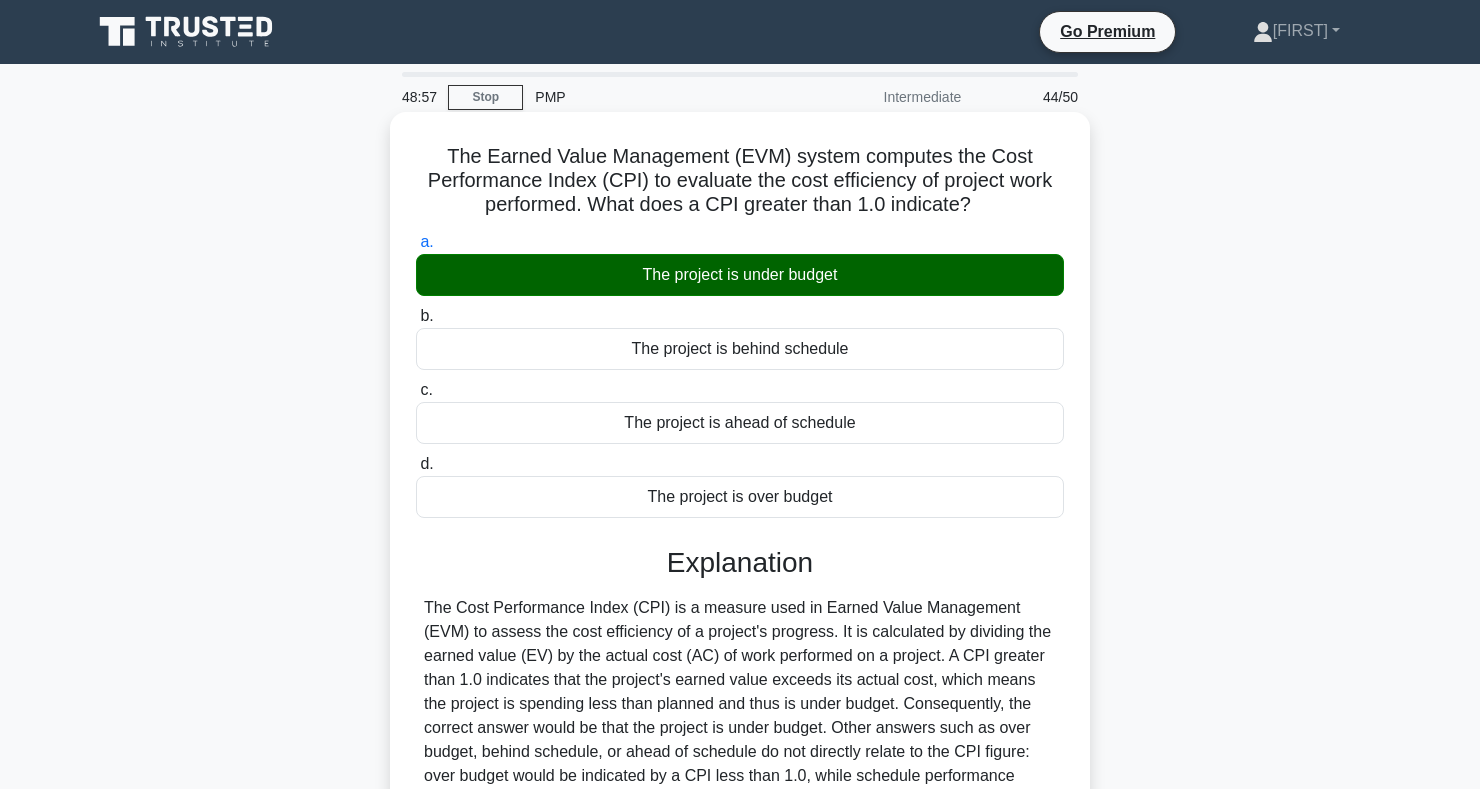 scroll, scrollTop: 291, scrollLeft: 0, axis: vertical 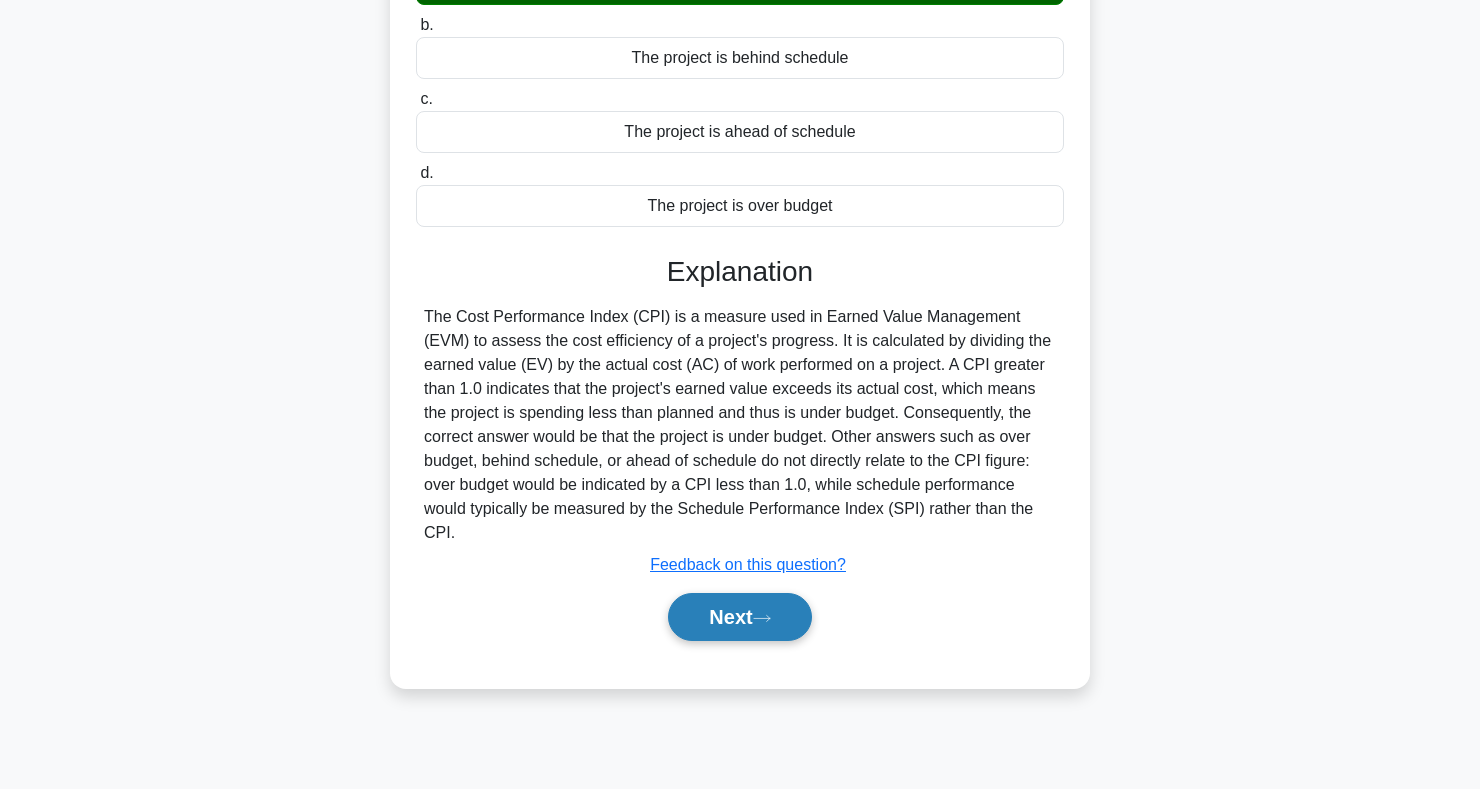 click on "Next" at bounding box center [739, 617] 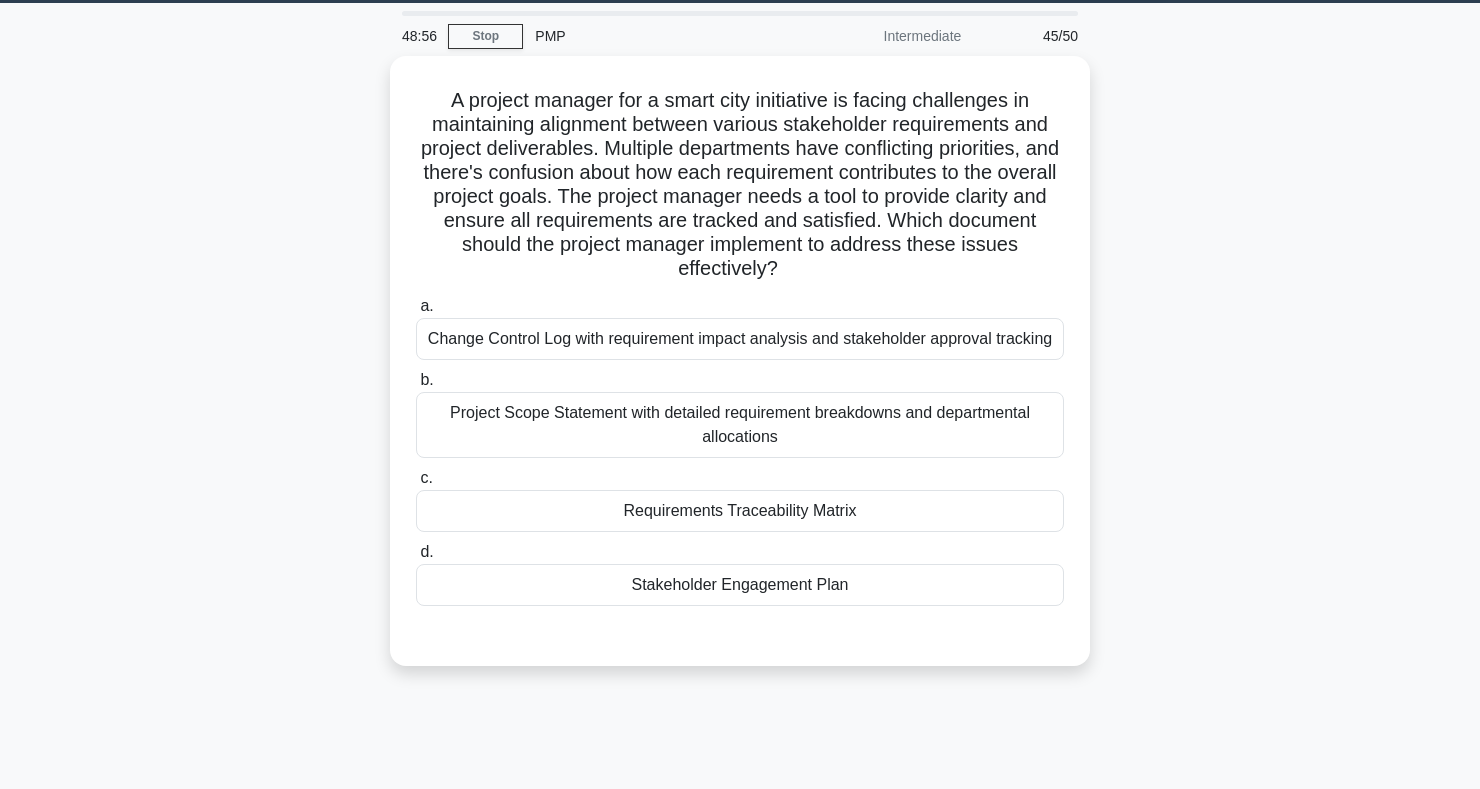 scroll, scrollTop: 0, scrollLeft: 0, axis: both 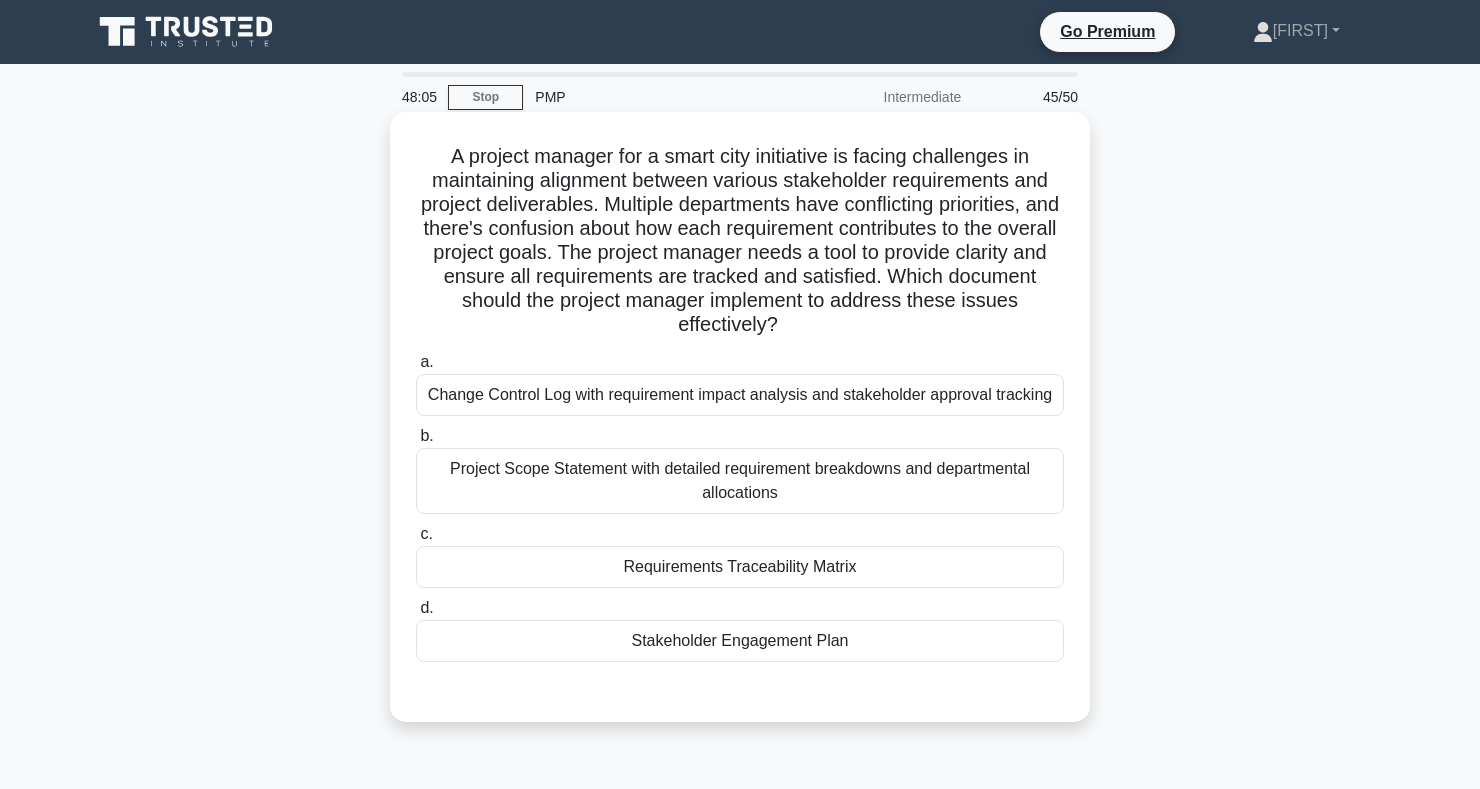 click on "Requirements Traceability Matrix" at bounding box center (740, 567) 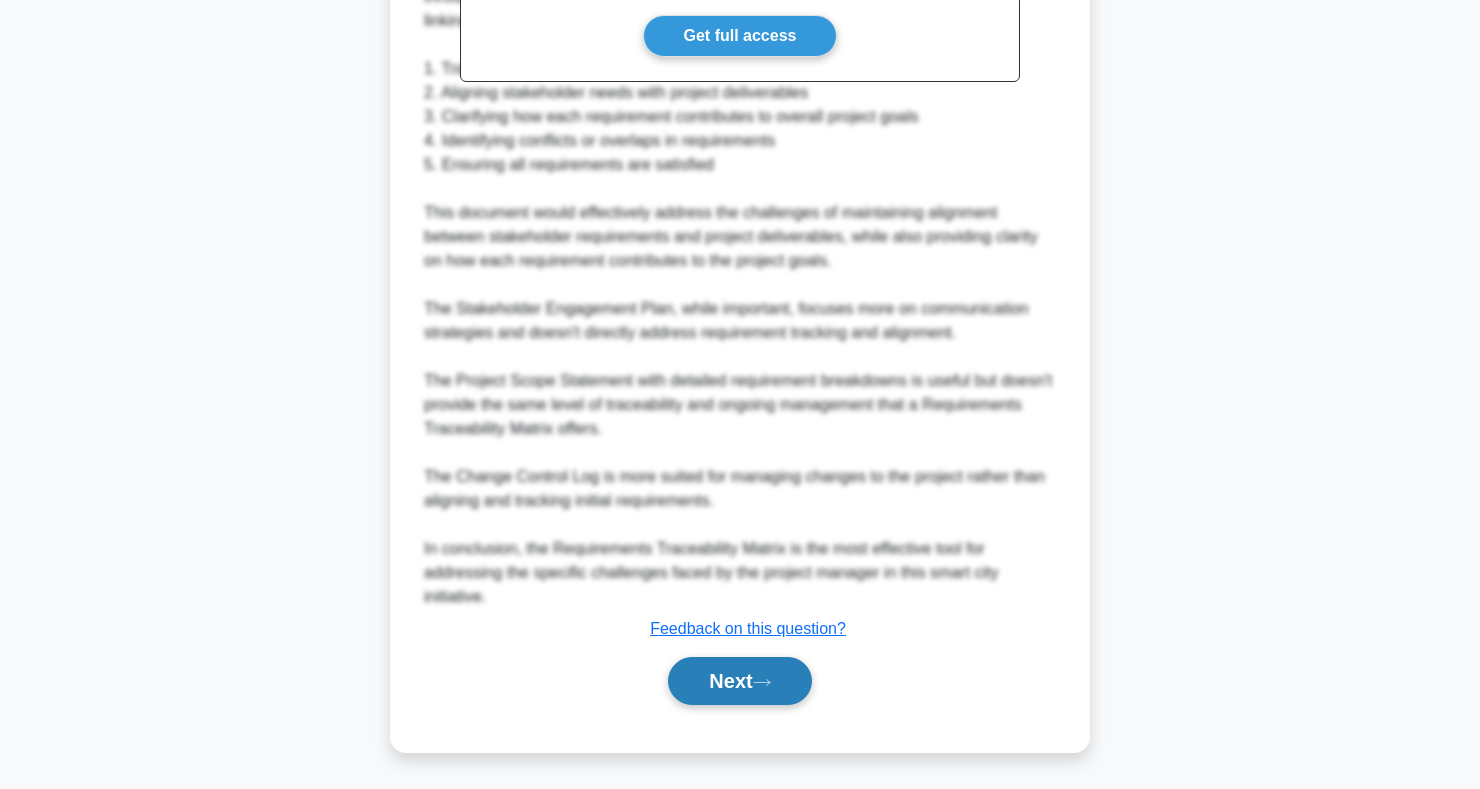 click on "Next" at bounding box center [739, 681] 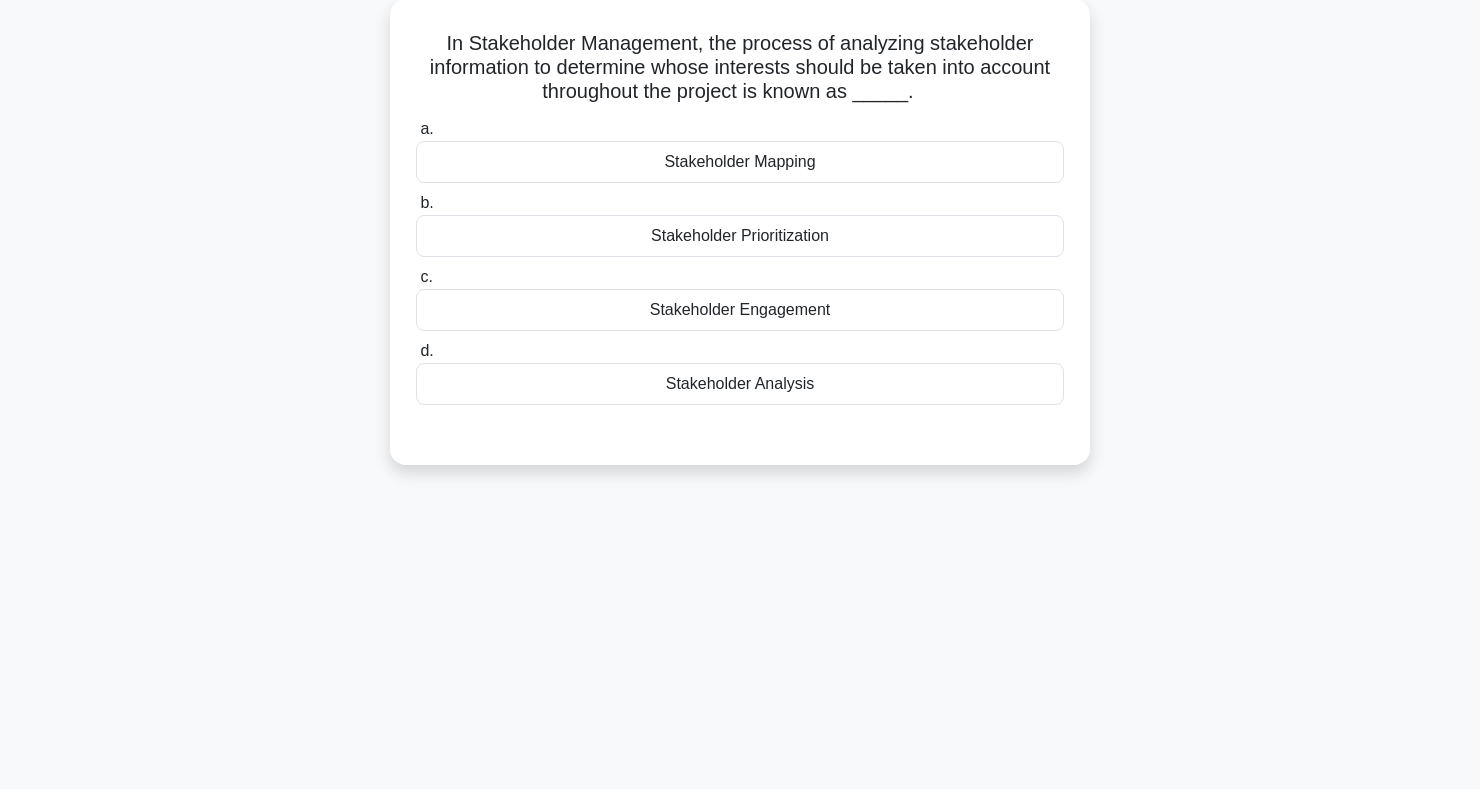 scroll, scrollTop: 0, scrollLeft: 0, axis: both 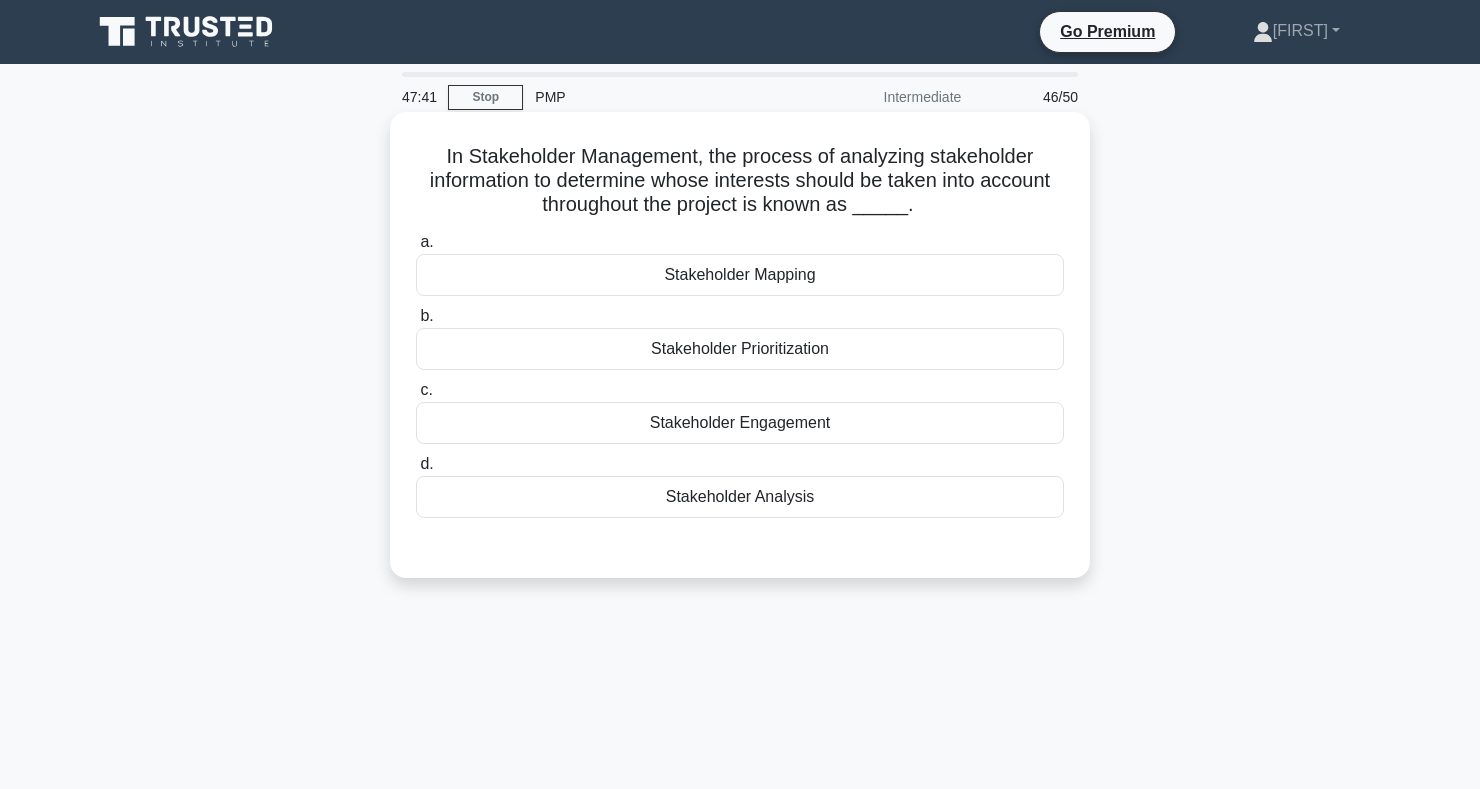 click on "Stakeholder Analysis" at bounding box center [740, 497] 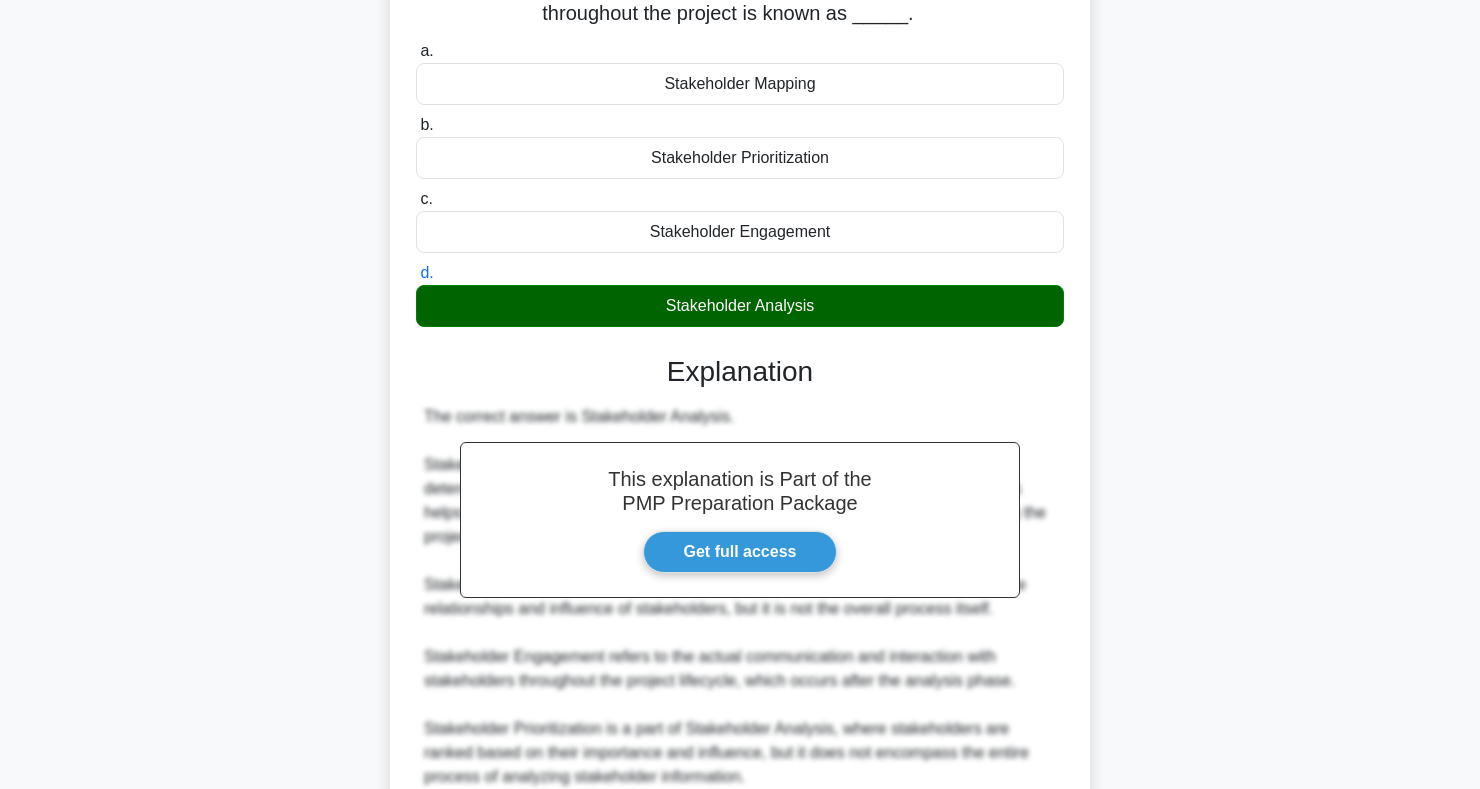 scroll, scrollTop: 371, scrollLeft: 0, axis: vertical 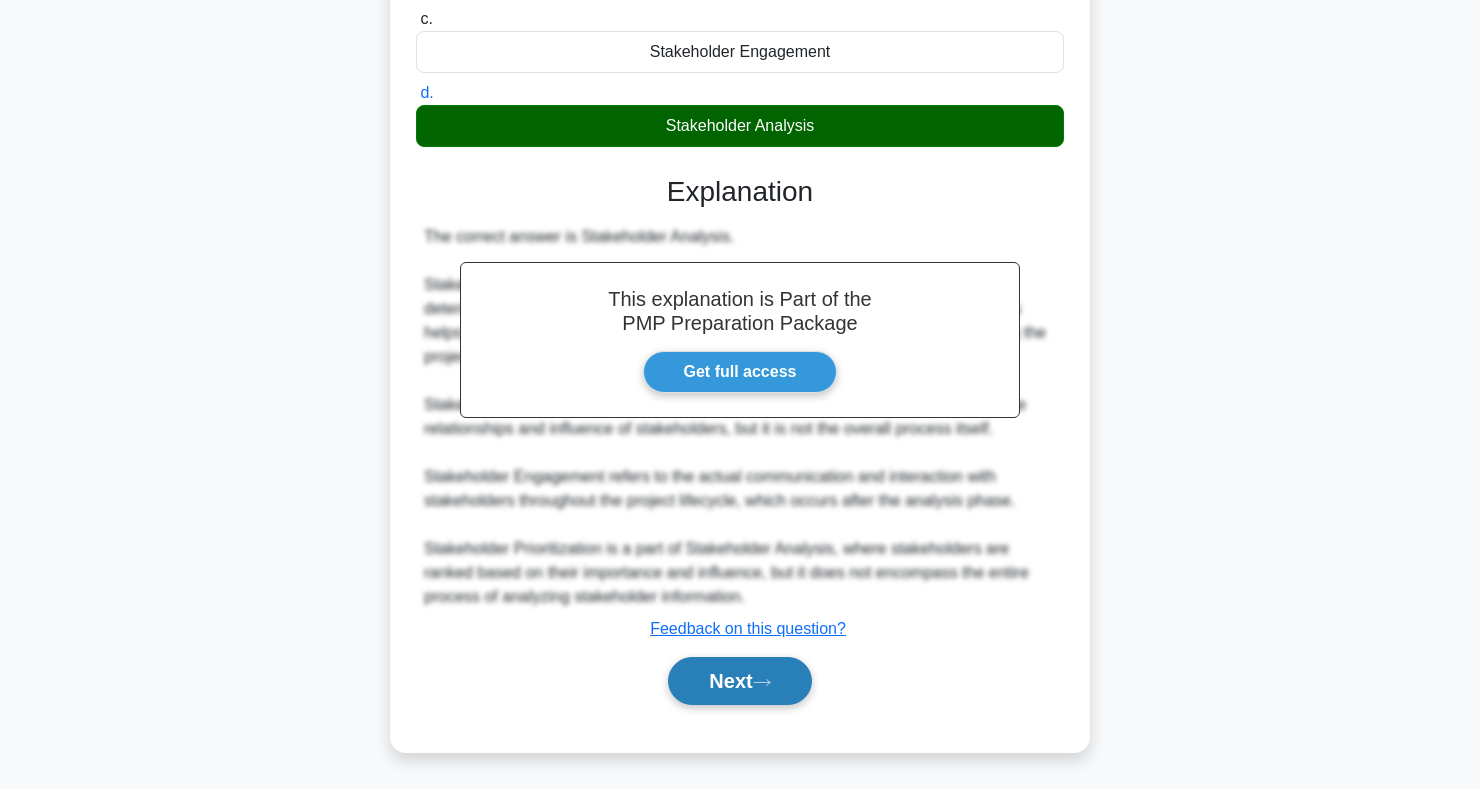 click on "Next" at bounding box center (739, 681) 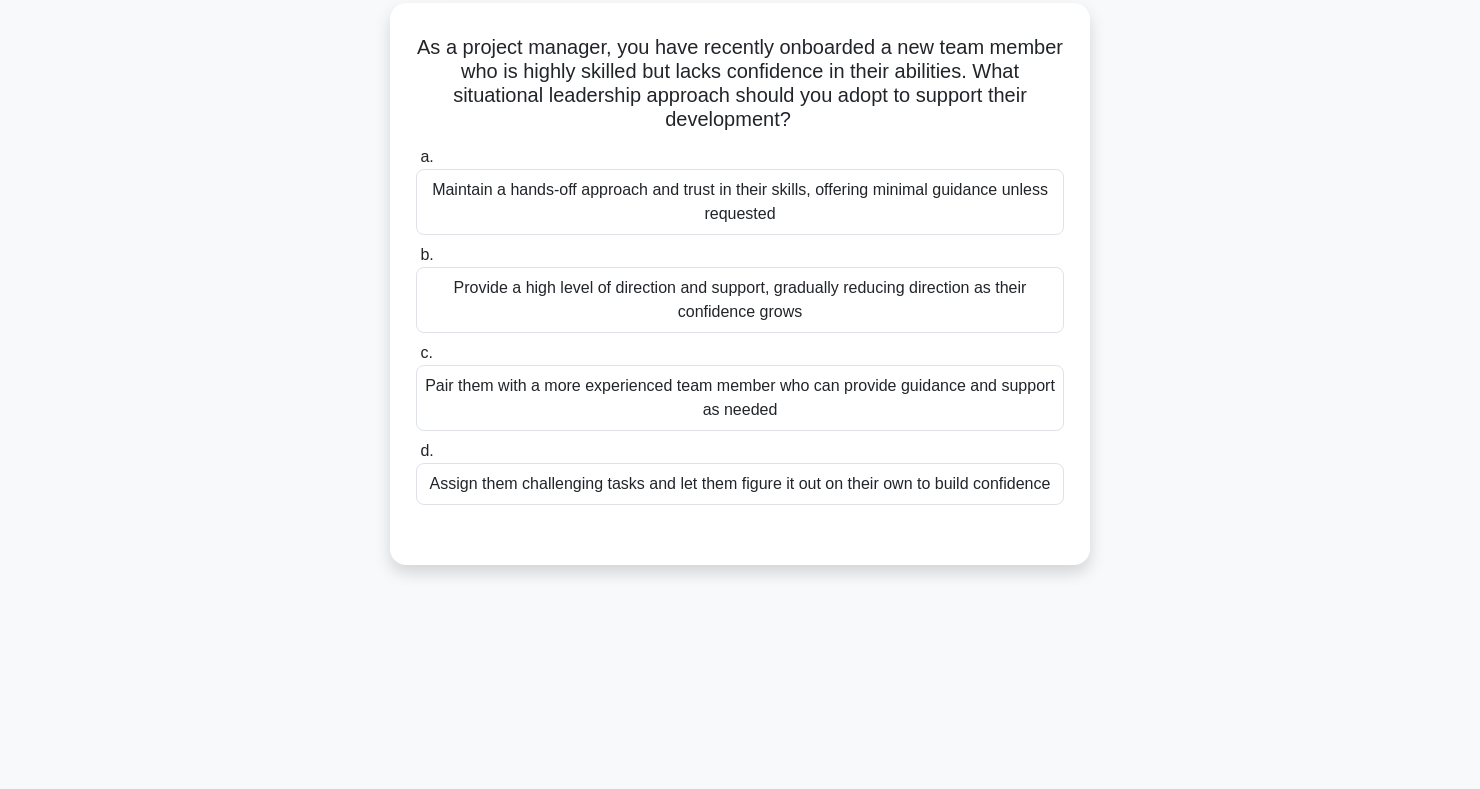 scroll, scrollTop: 0, scrollLeft: 0, axis: both 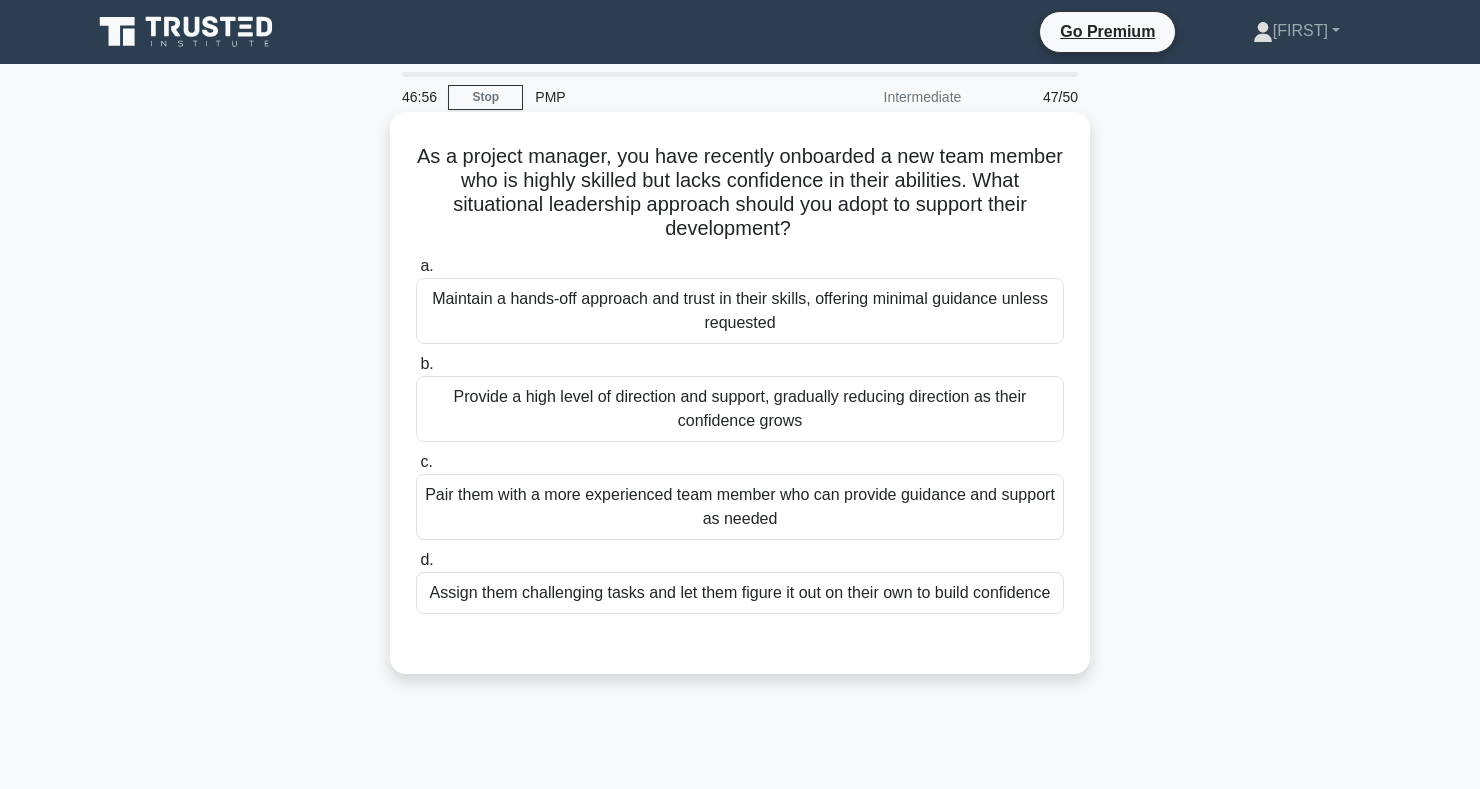 click on "Provide a high level of direction and support, gradually reducing direction as their confidence grows" at bounding box center (740, 409) 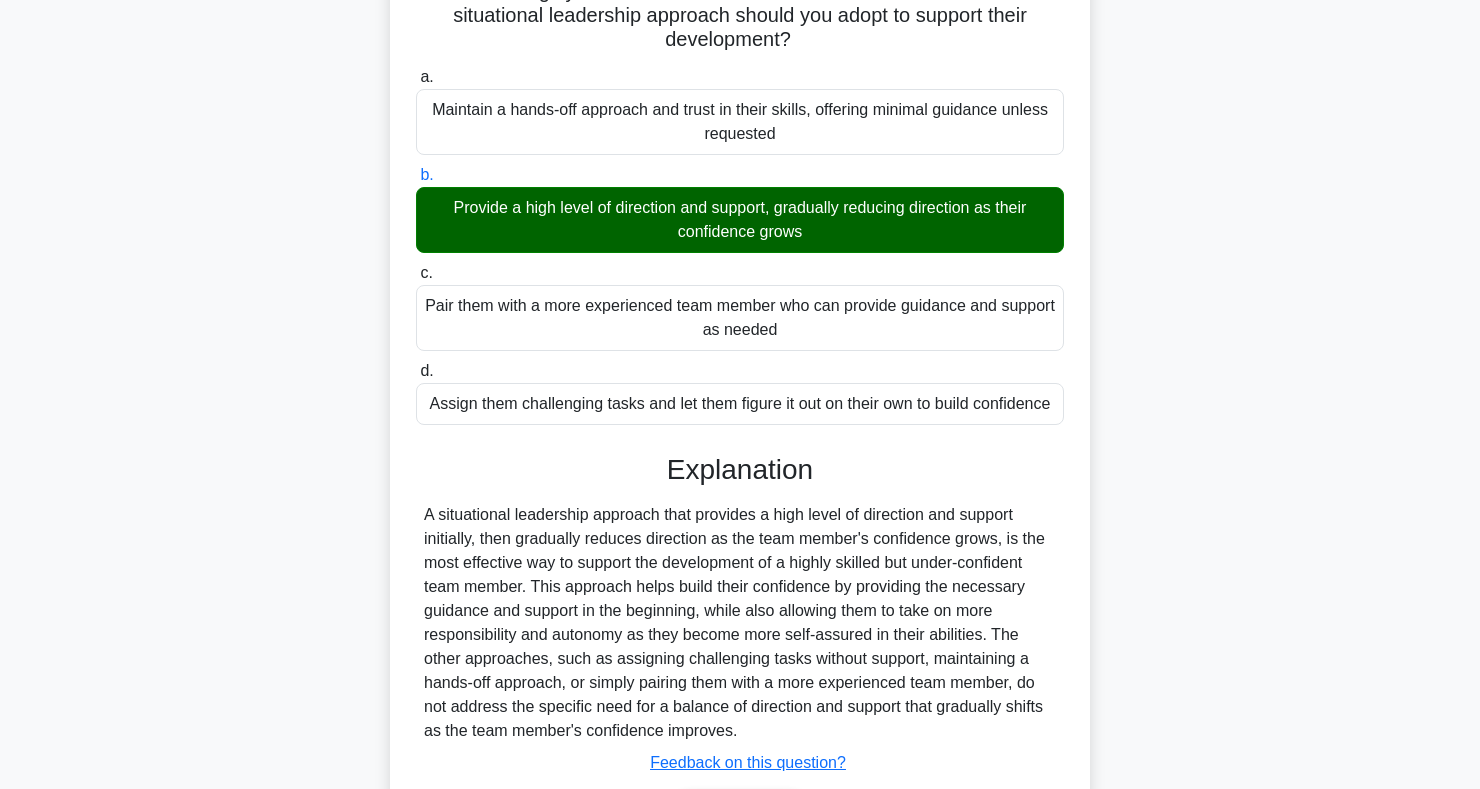 scroll, scrollTop: 323, scrollLeft: 0, axis: vertical 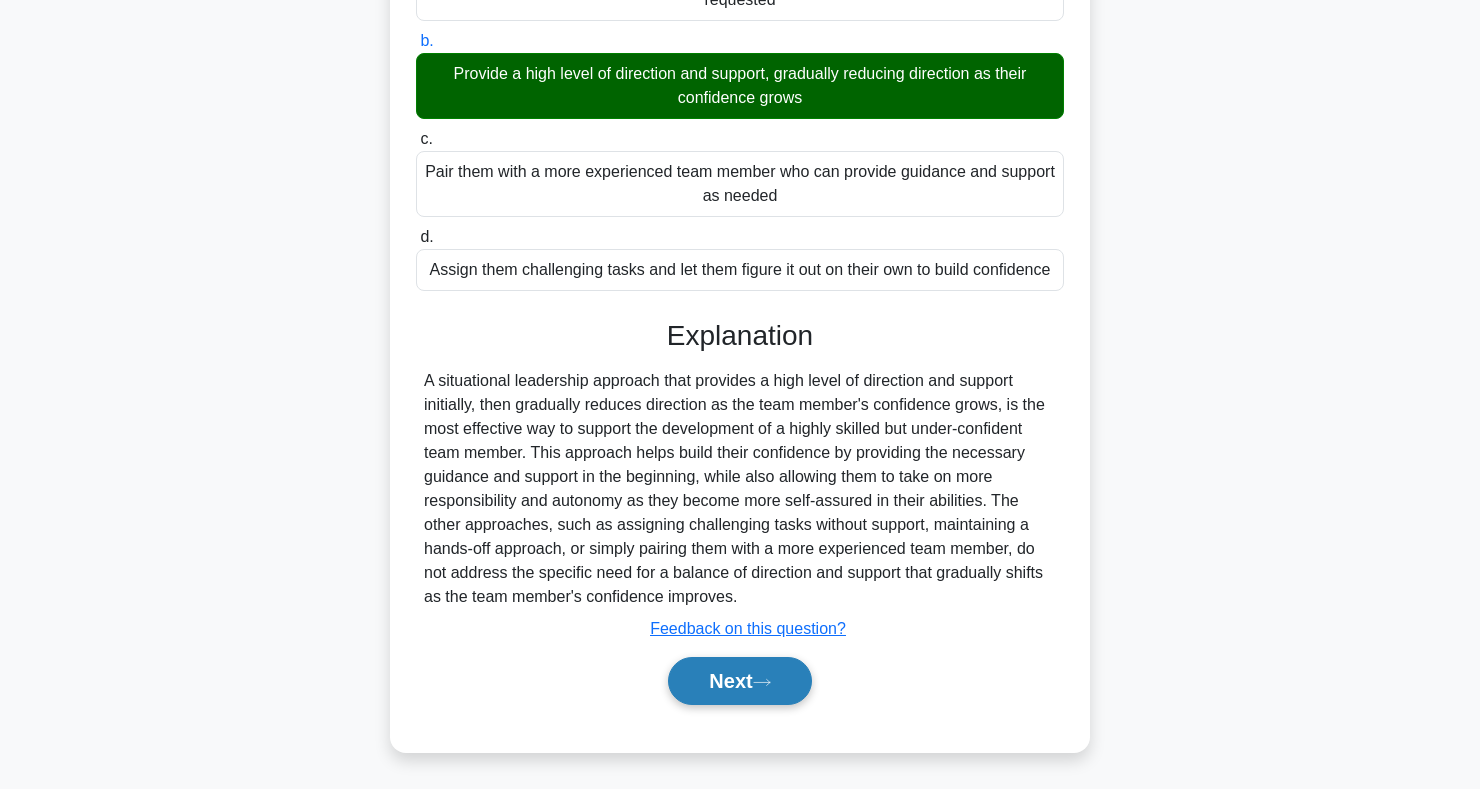 click on "Next" at bounding box center [739, 681] 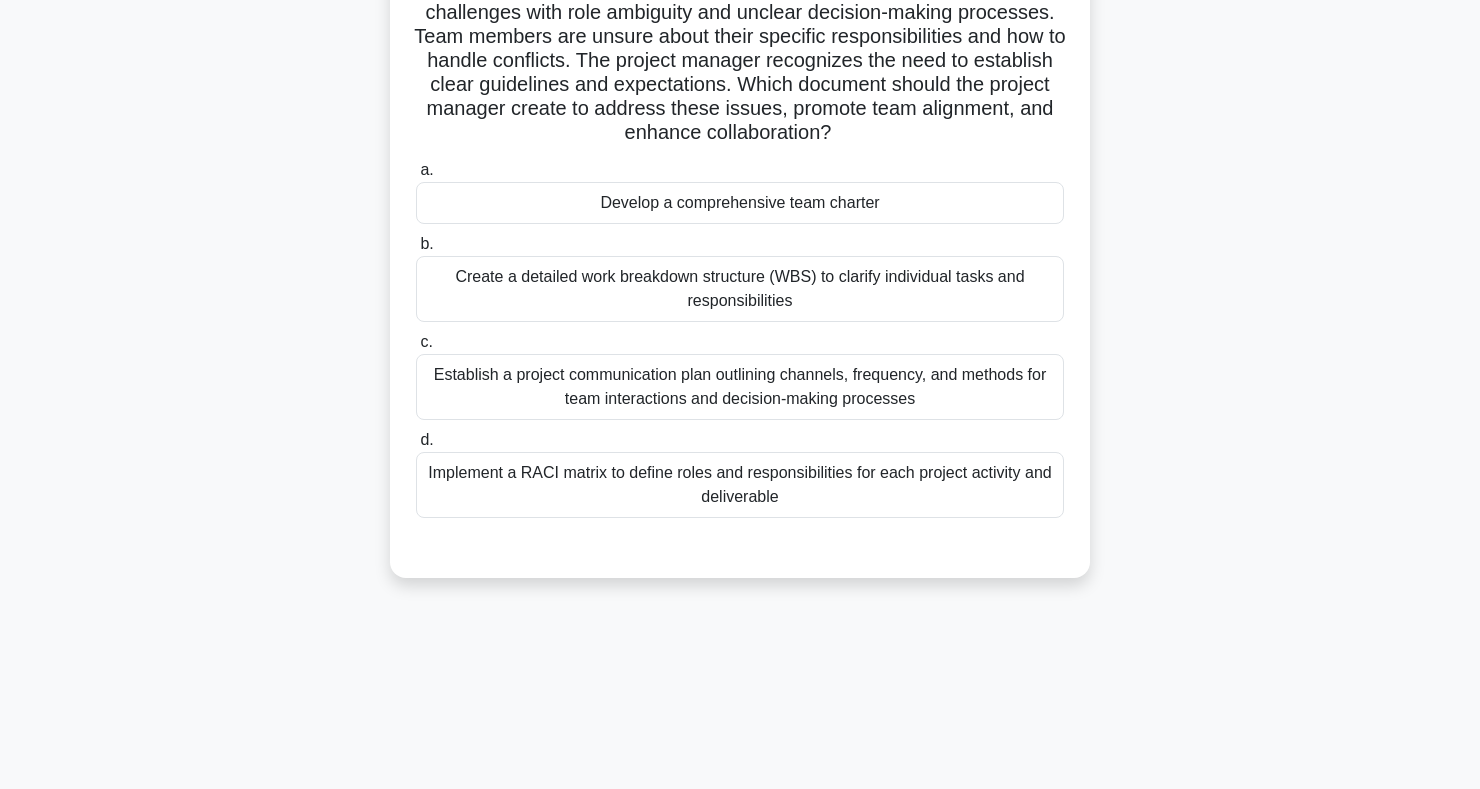 scroll, scrollTop: 0, scrollLeft: 0, axis: both 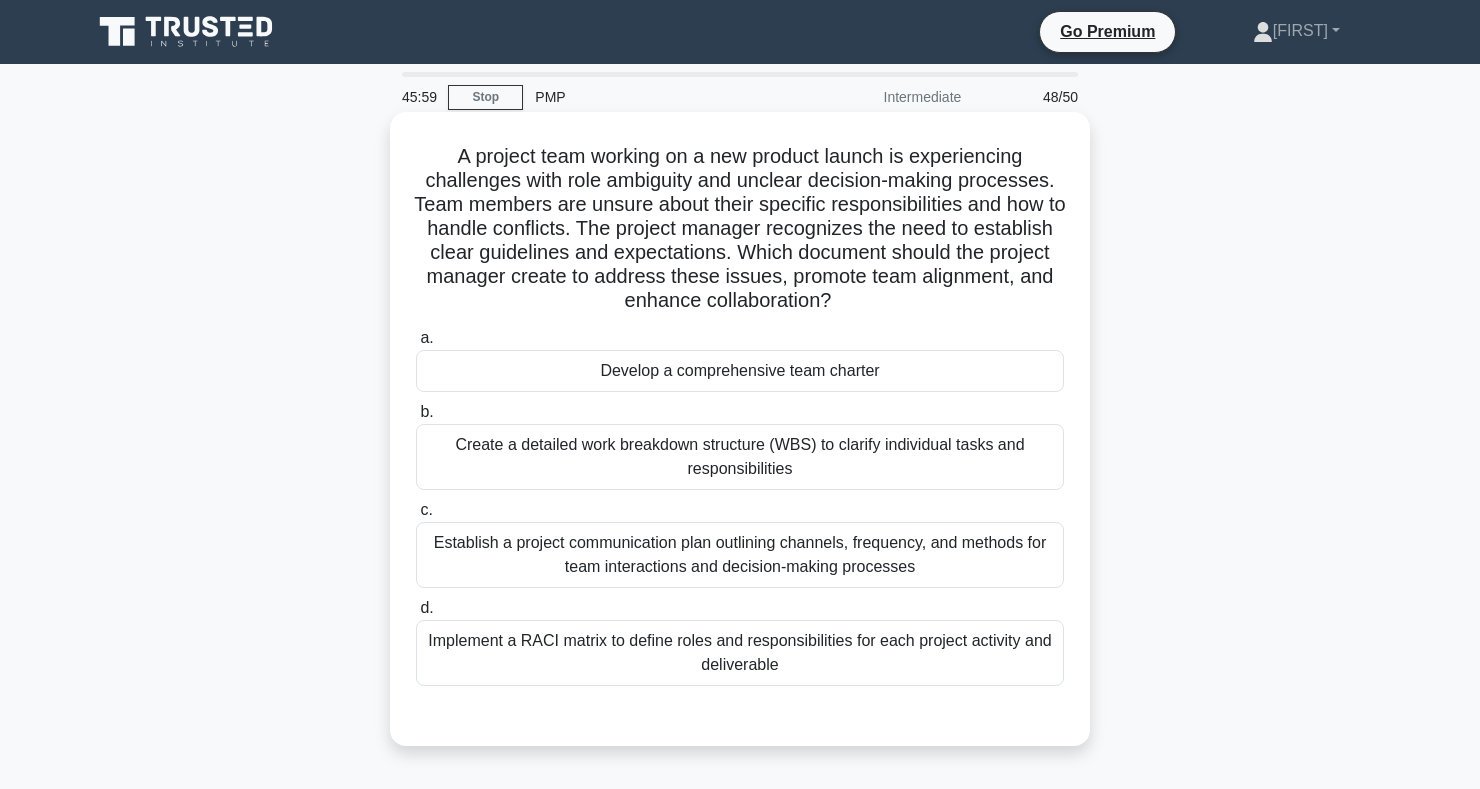 click on "Implement a RACI matrix to define roles and responsibilities for each project activity and deliverable" at bounding box center (740, 653) 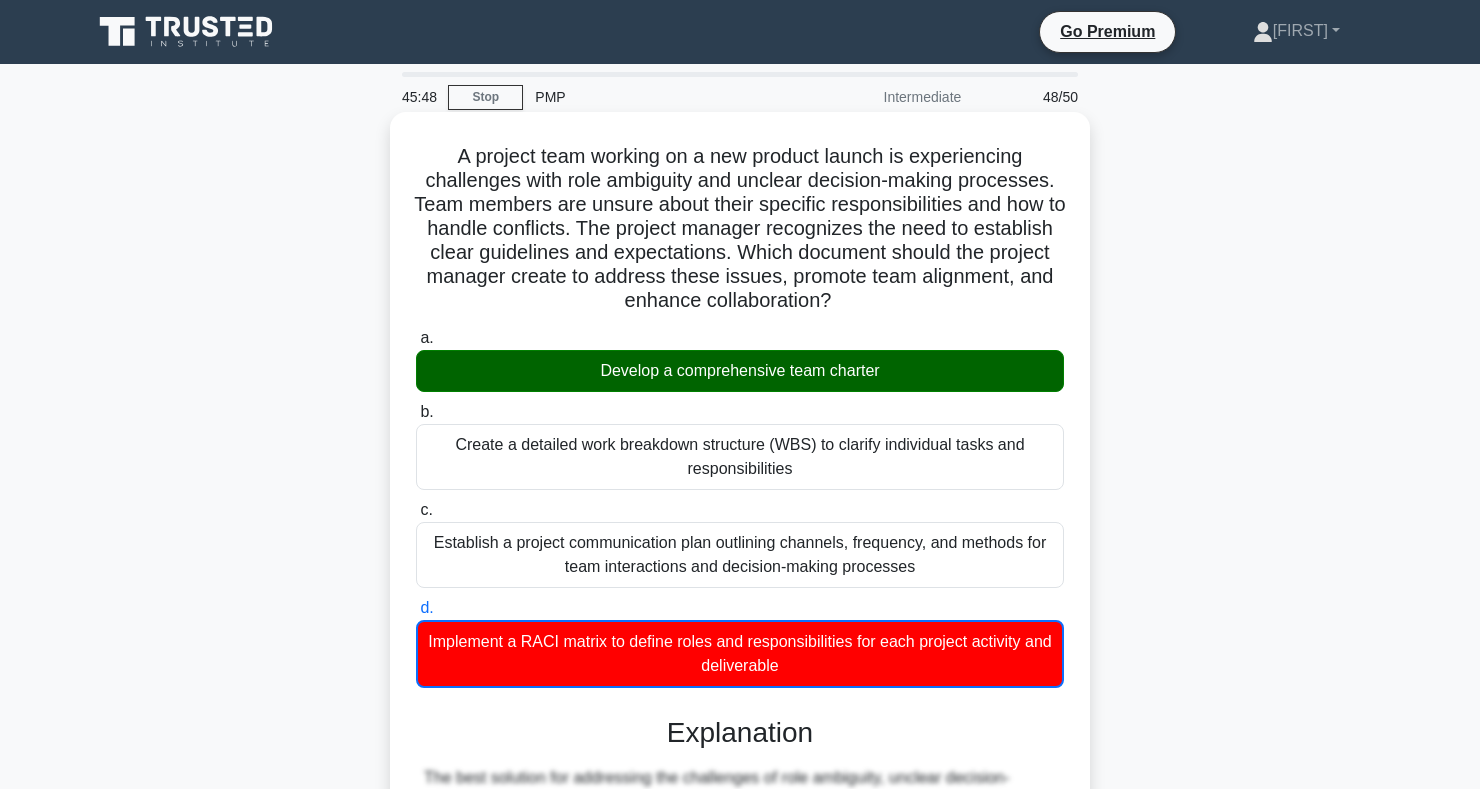copy on "A project team working on a new product launch is experiencing challenges with role ambiguity and unclear decision-making processes. Team members are unsure about their specific responsibilities and how to handle conflicts. The project manager recognizes the need to establish clear guidelines and expectations. Which document should the project manager create to address these issues, promote team alignment, and enhance collaboration?
.spinner_0XTQ{transform-origin:center;animation:spinner_y6GP .75s linear infinite}@keyframes spinner_y6GP{100%{transform:rotate(360deg)}}
a.
Develop a comprehensive team charter
b.
Create a detailed work breakdown structure (WBS) to clarify individual tasks and responsibilities
c.
Establish a project communication plan outlining channels, frequen..." 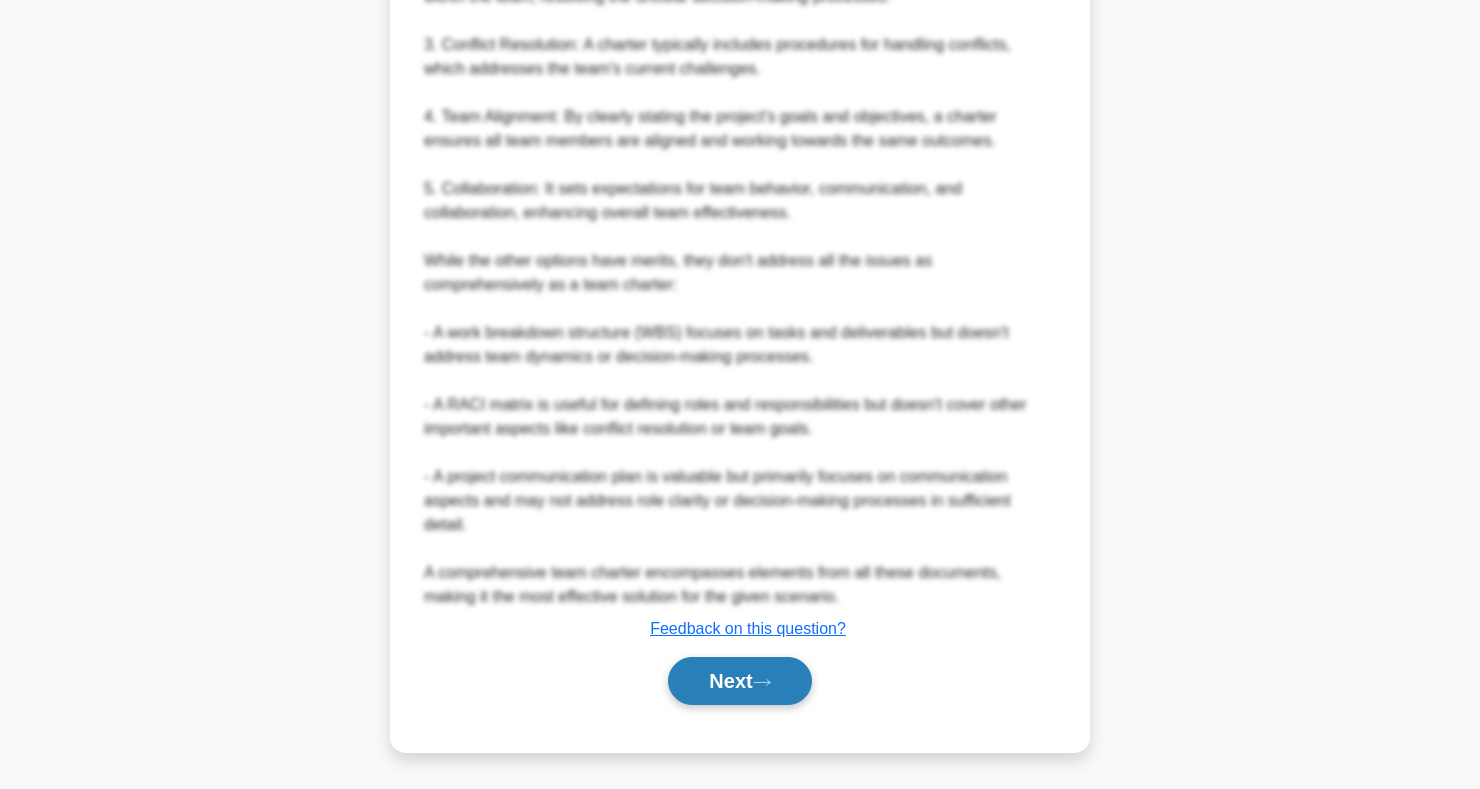 click on "Next" at bounding box center [739, 681] 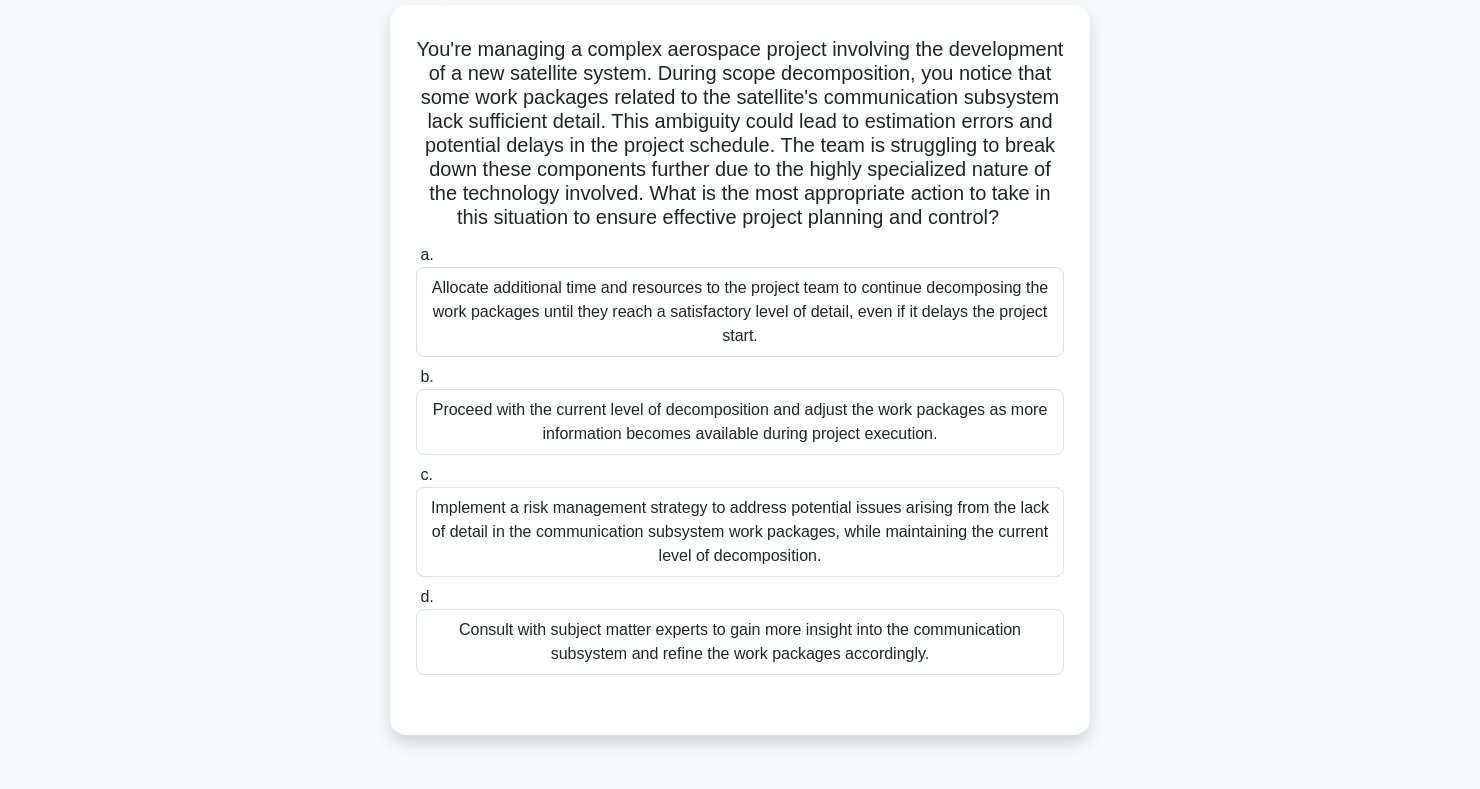 scroll, scrollTop: 118, scrollLeft: 0, axis: vertical 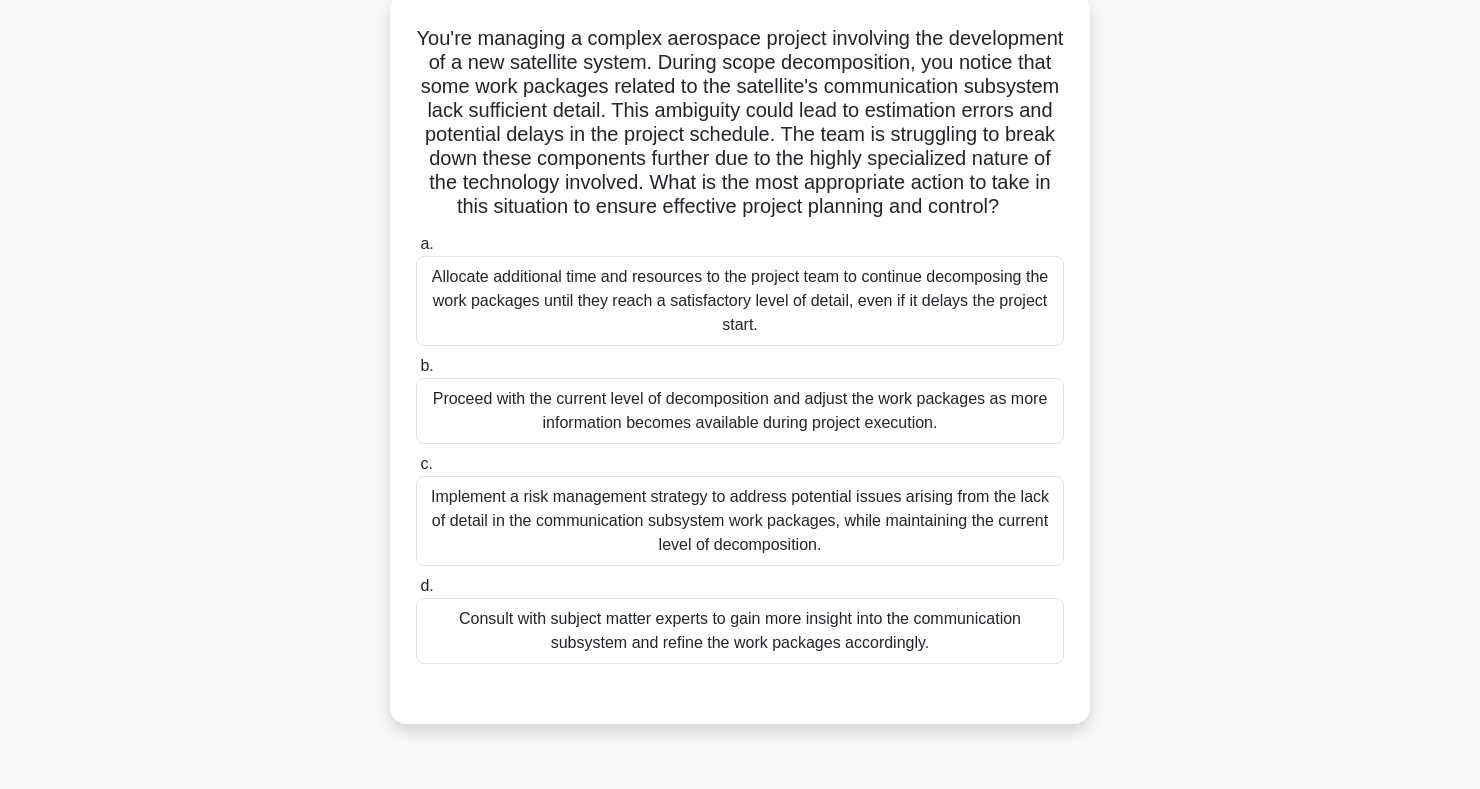 click on "Consult with subject matter experts to gain more insight into the communication subsystem and refine the work packages accordingly." at bounding box center (740, 631) 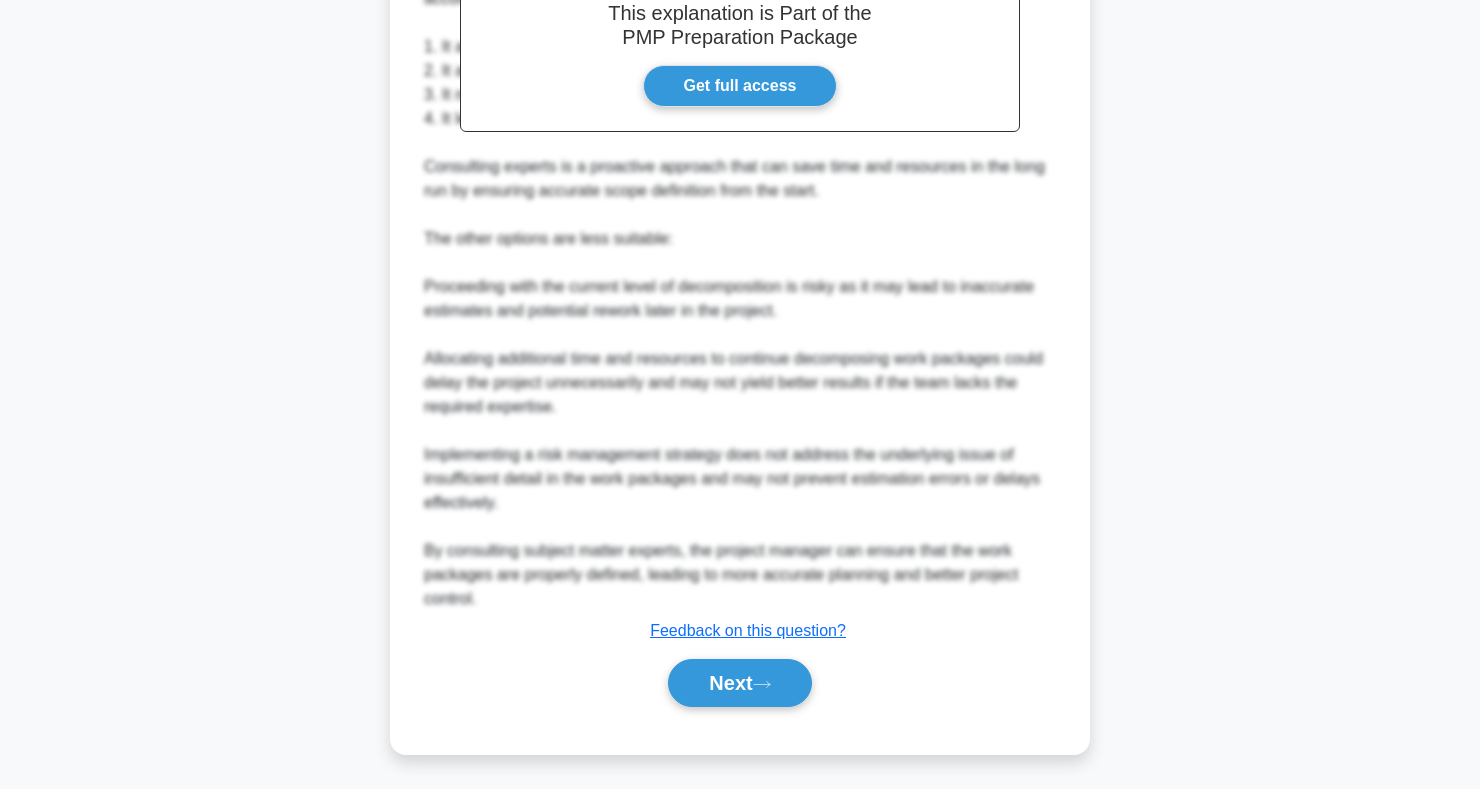 scroll, scrollTop: 923, scrollLeft: 0, axis: vertical 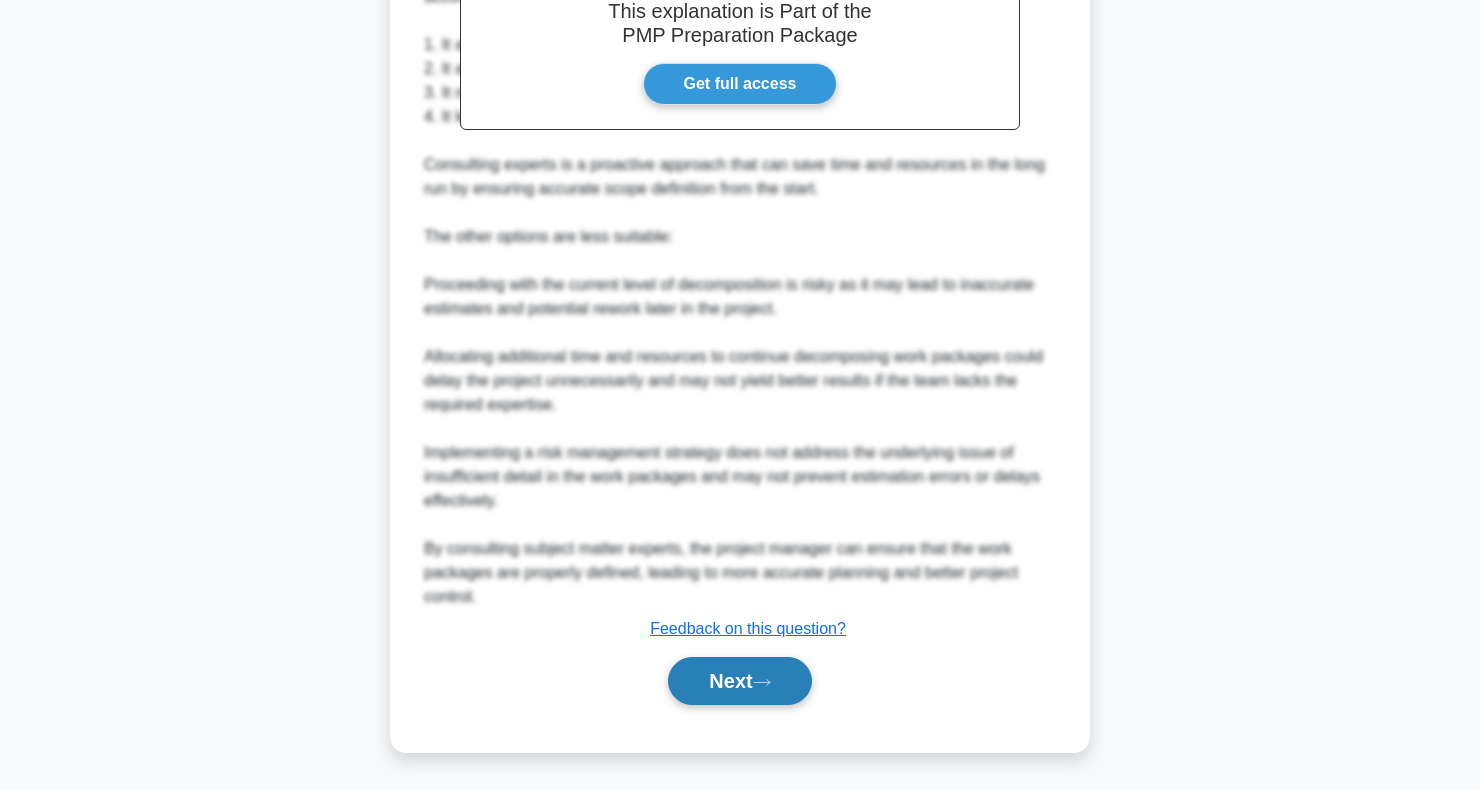 click 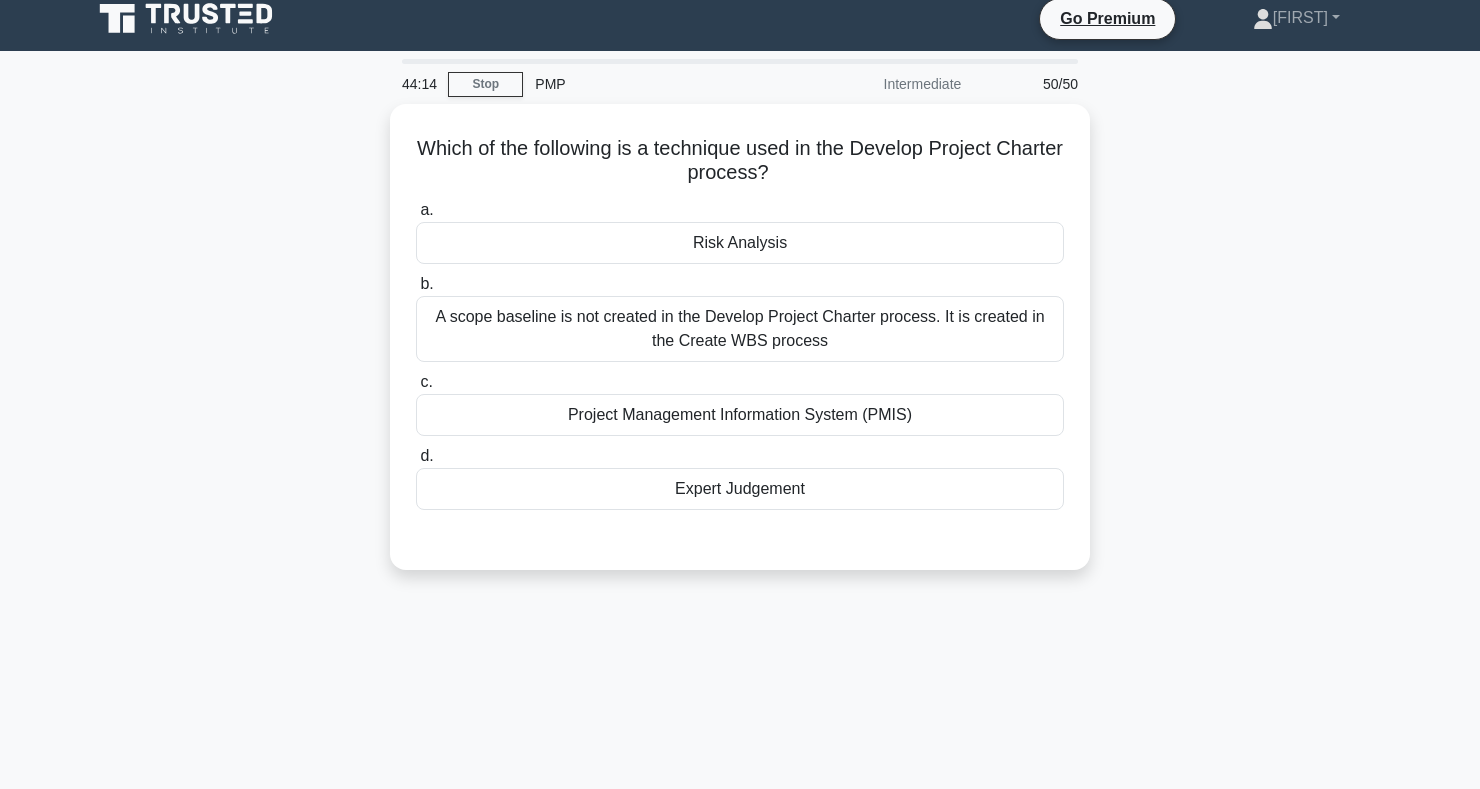 scroll, scrollTop: 0, scrollLeft: 0, axis: both 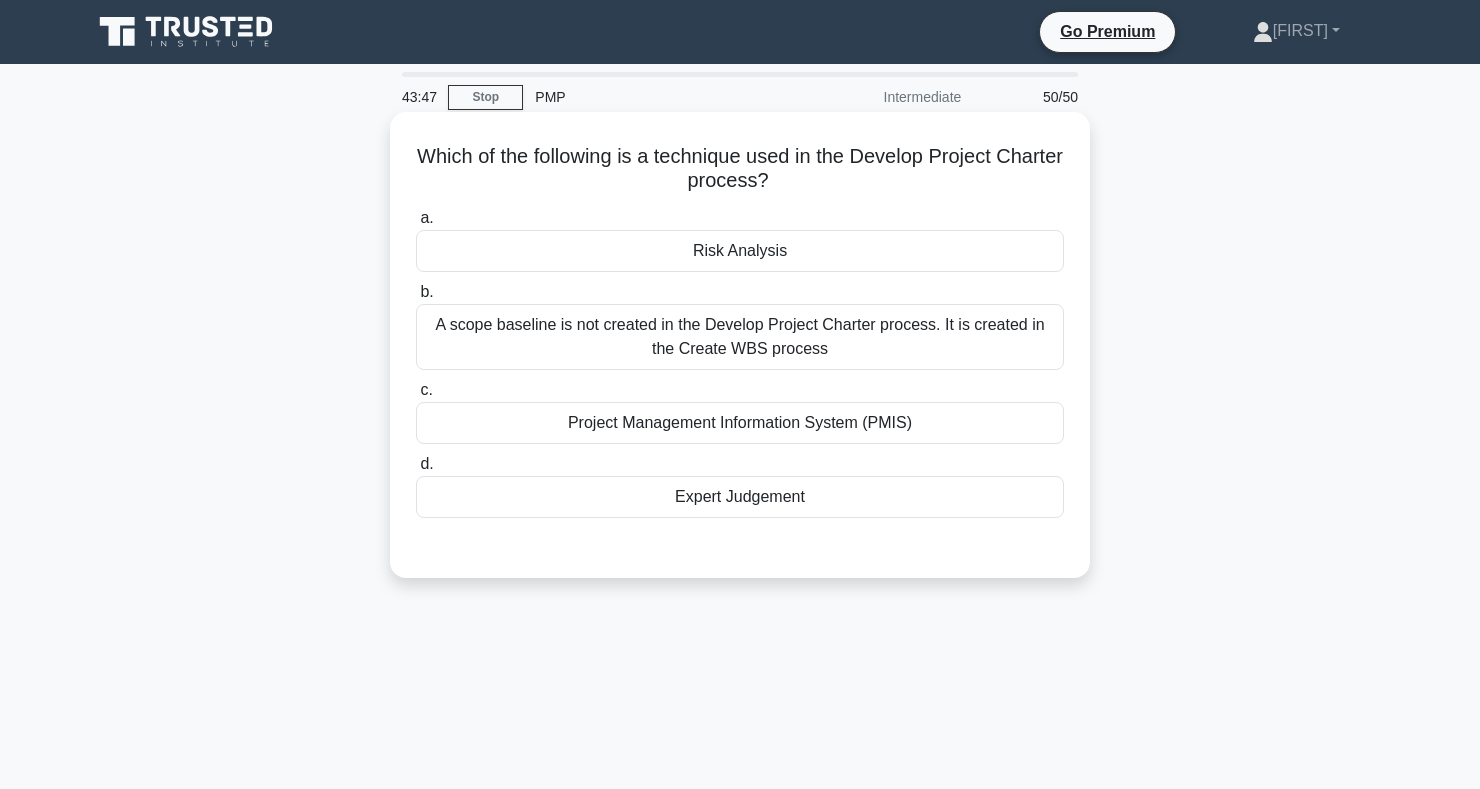 click on "Project Management Information System (PMIS)" at bounding box center (740, 423) 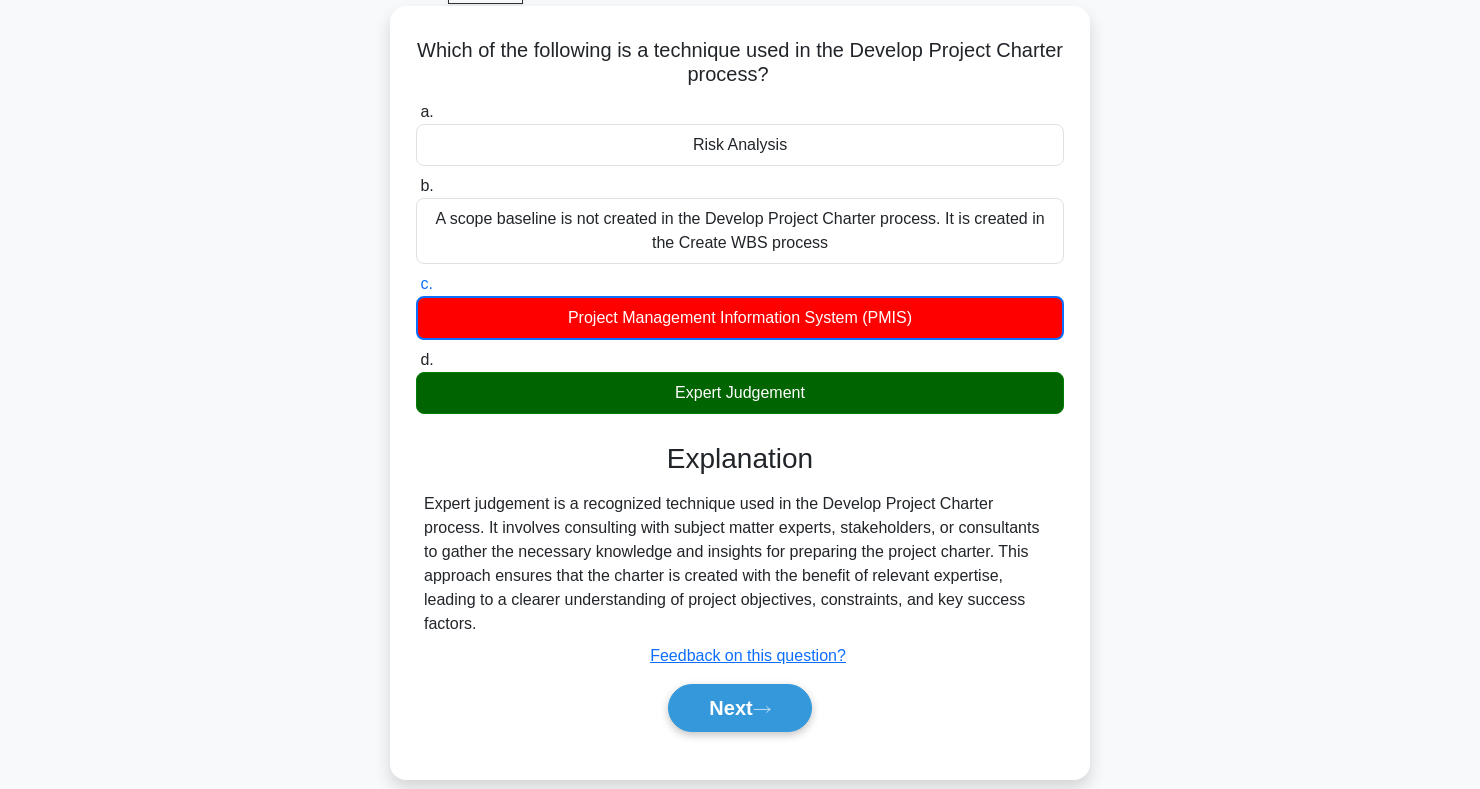 scroll, scrollTop: 107, scrollLeft: 0, axis: vertical 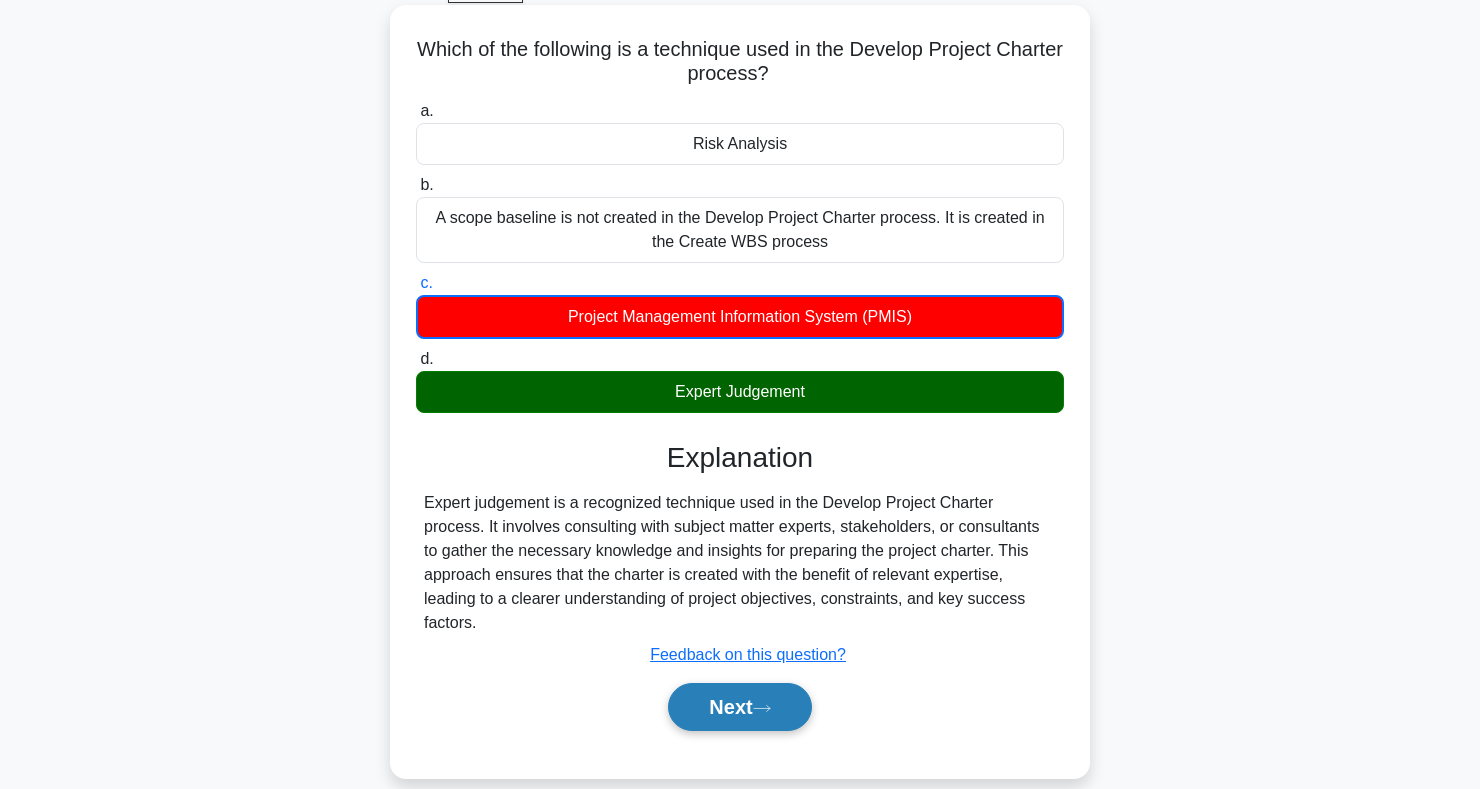 click on "Next" at bounding box center [739, 707] 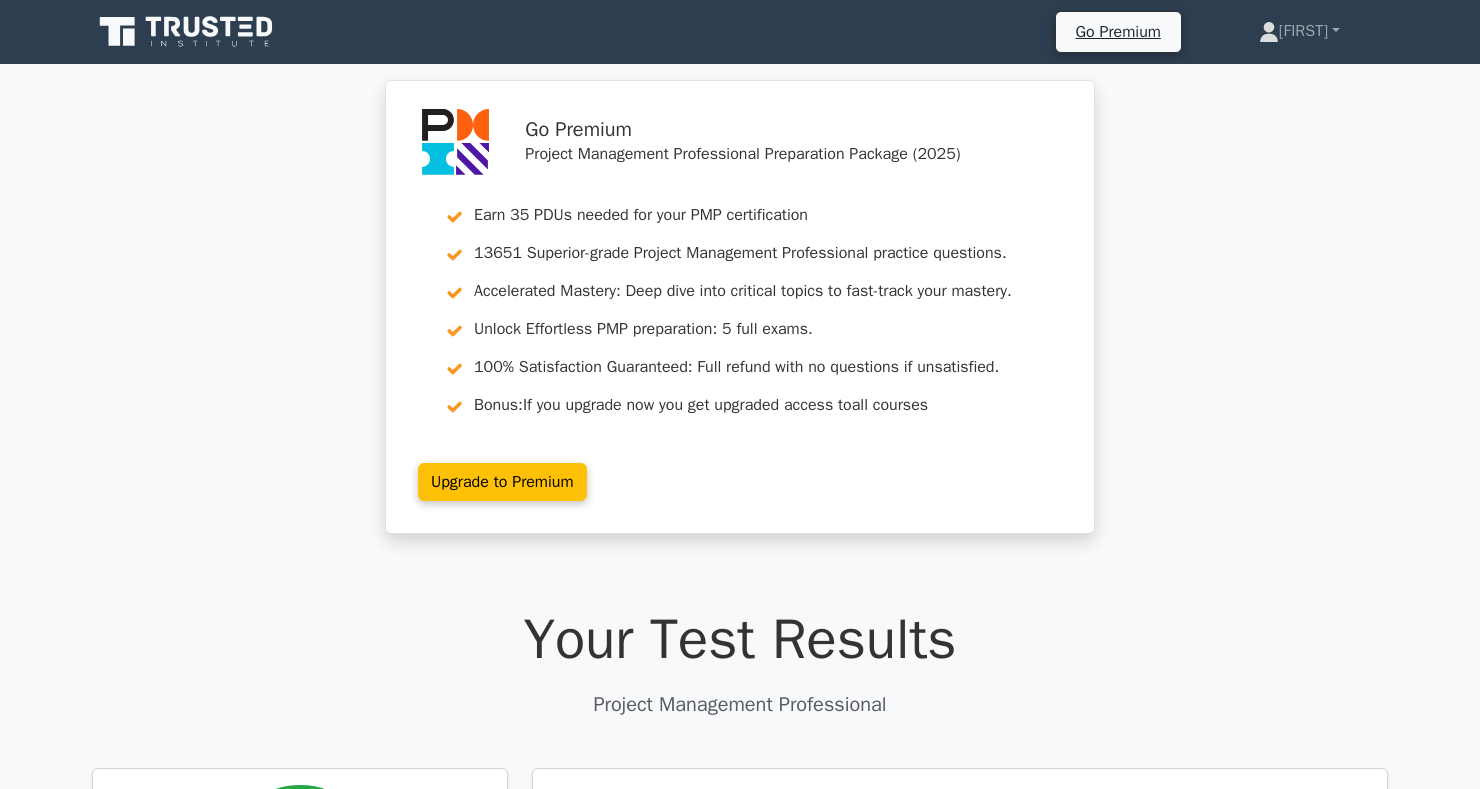 scroll, scrollTop: 0, scrollLeft: 0, axis: both 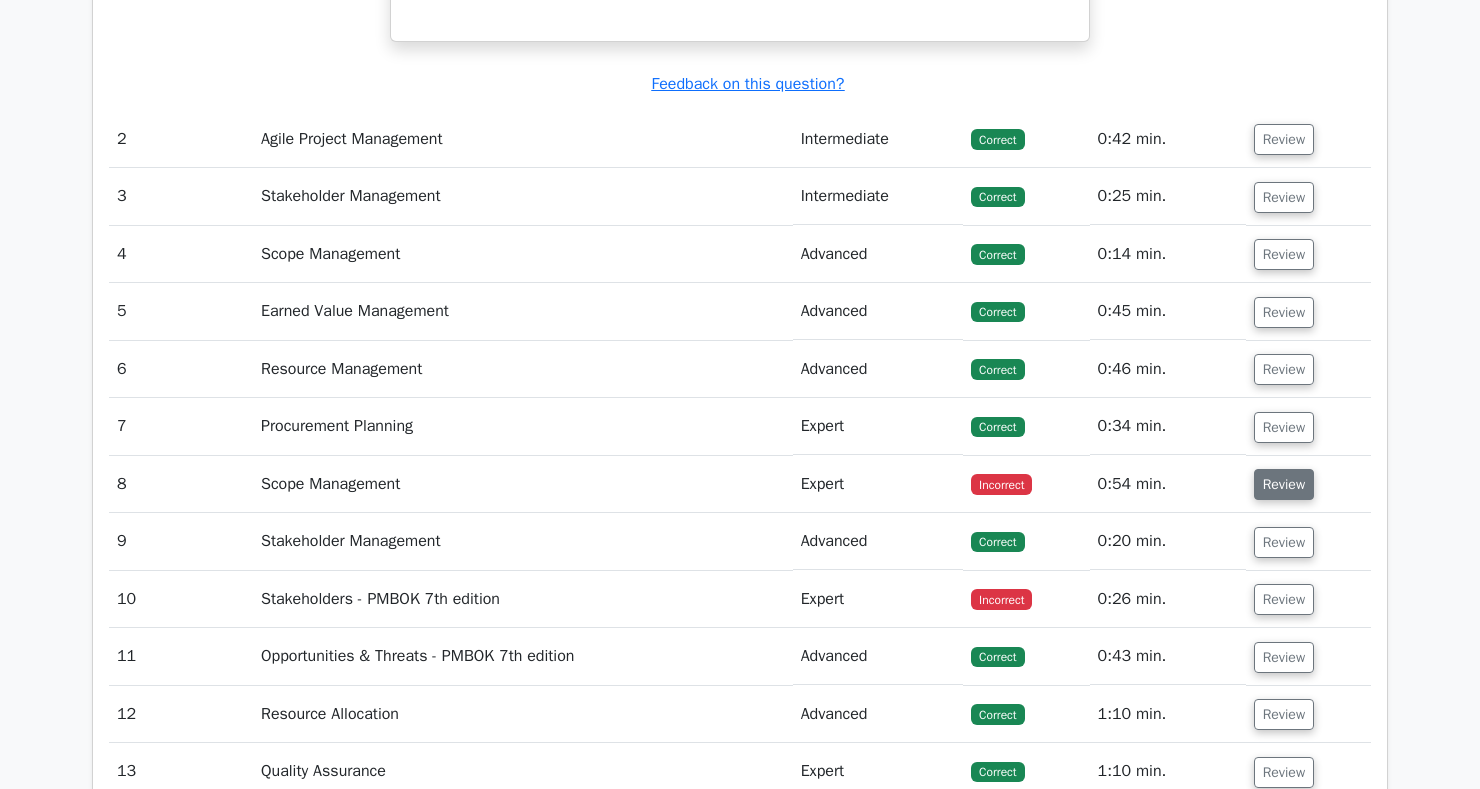 click on "Review" at bounding box center (1284, 484) 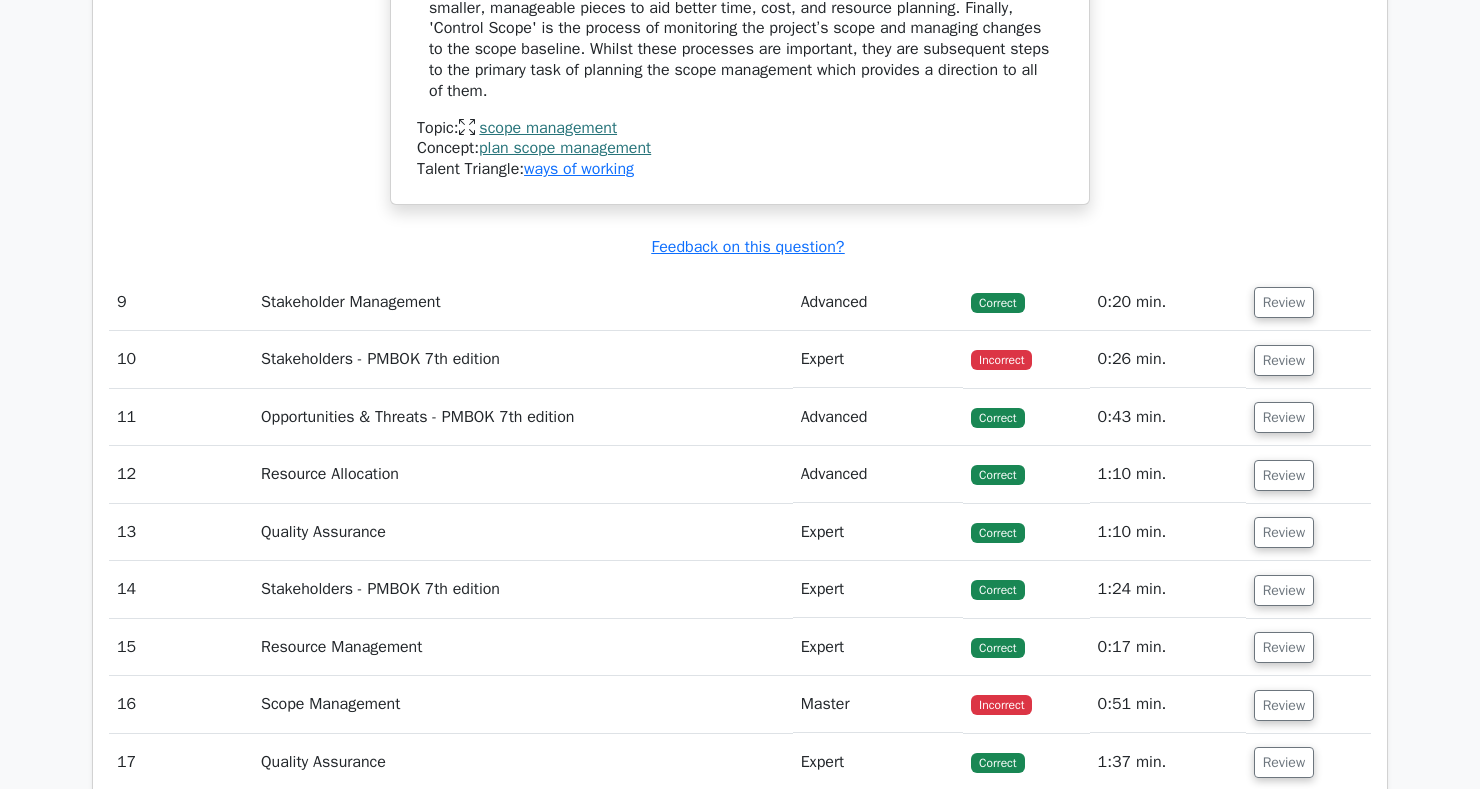 scroll, scrollTop: 4290, scrollLeft: 0, axis: vertical 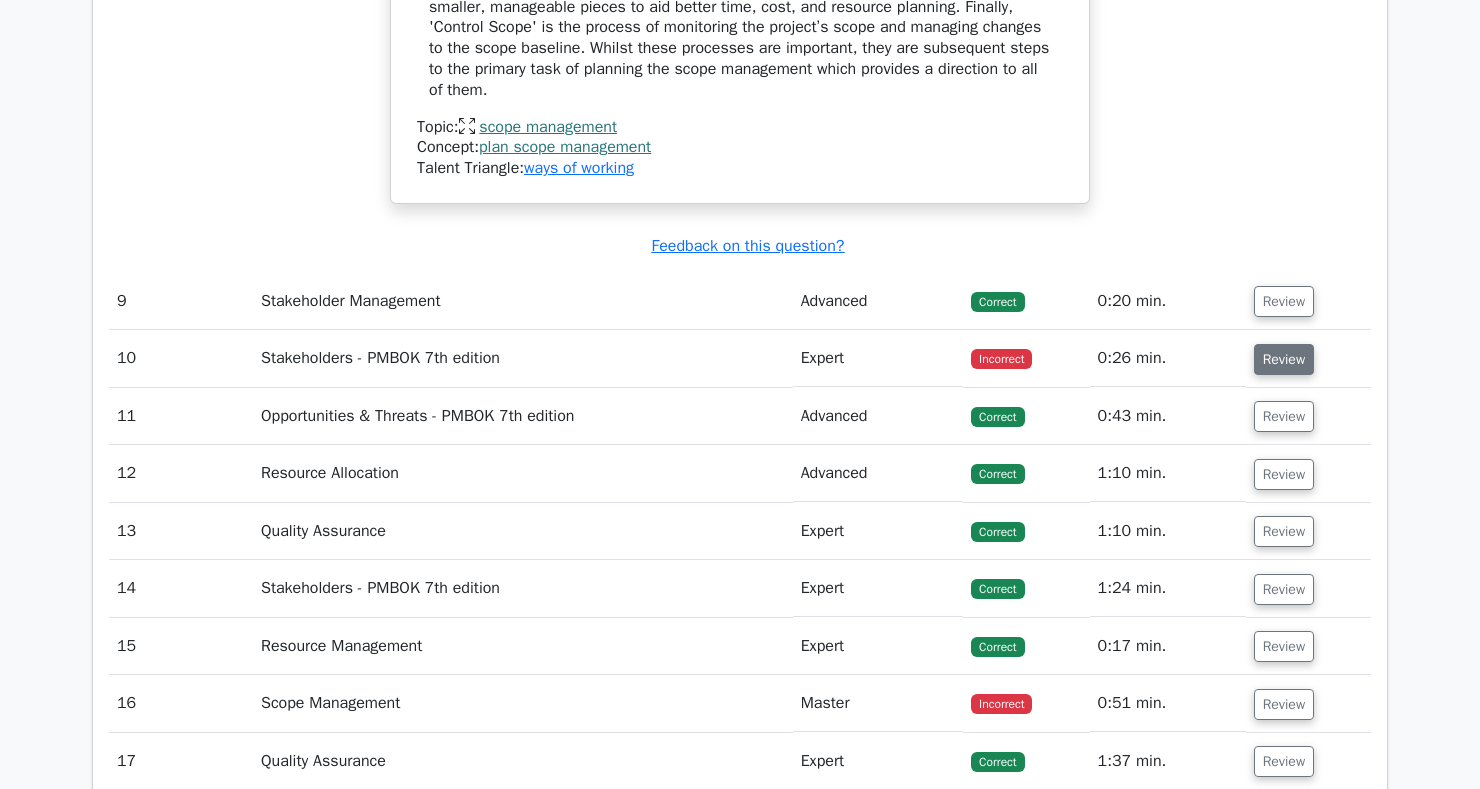 click on "Review" at bounding box center [1284, 359] 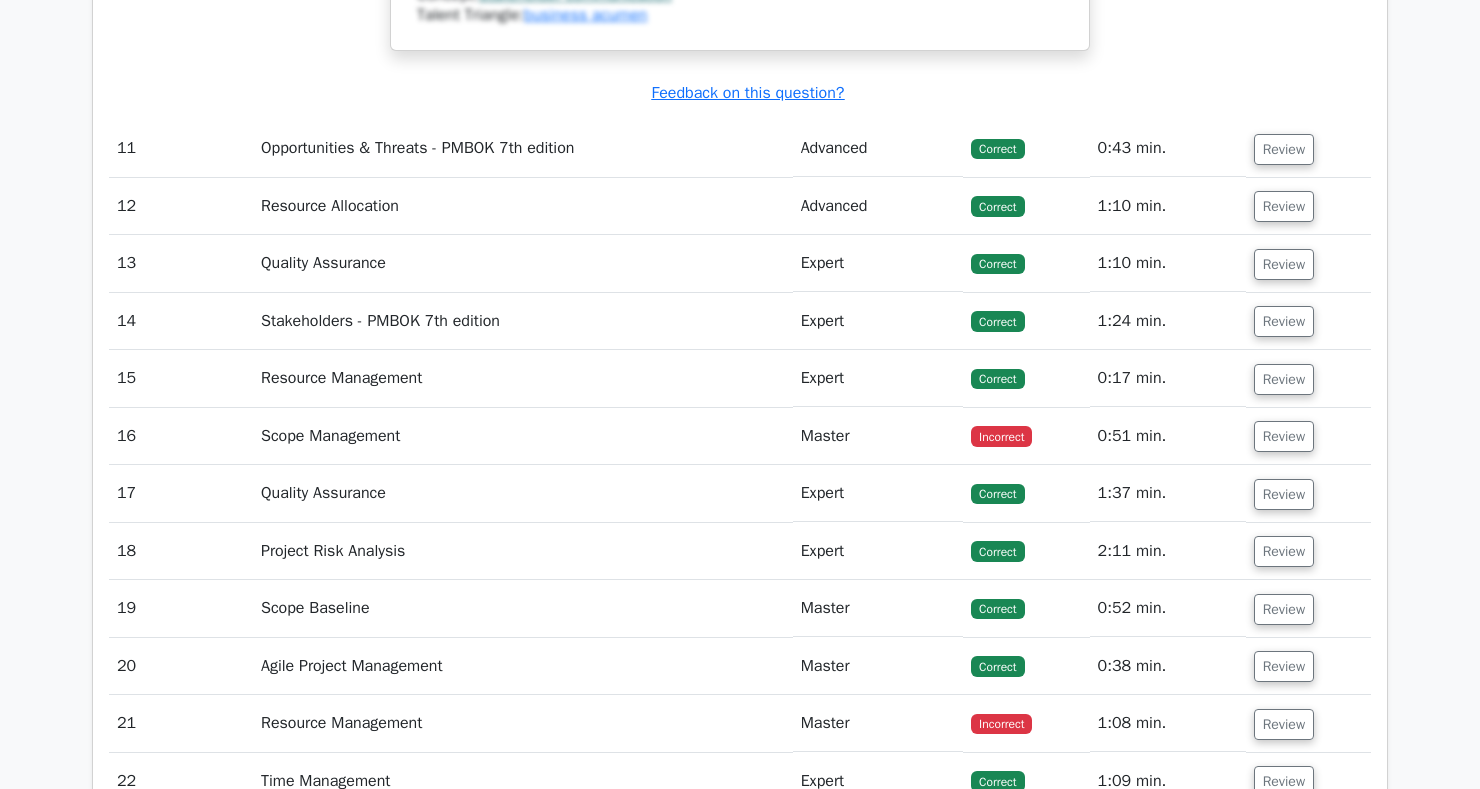 scroll, scrollTop: 5692, scrollLeft: 0, axis: vertical 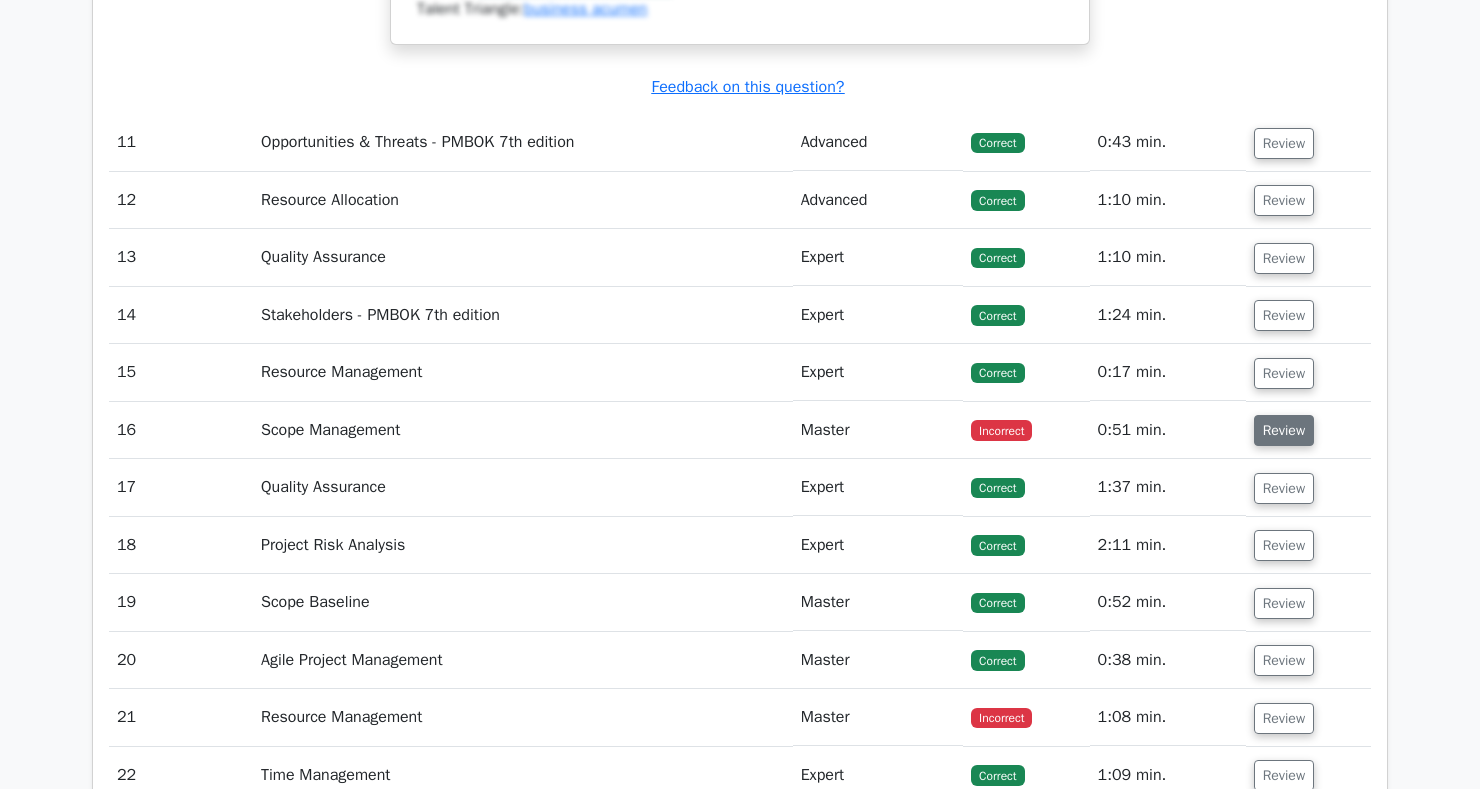 click on "Review" at bounding box center [1284, 430] 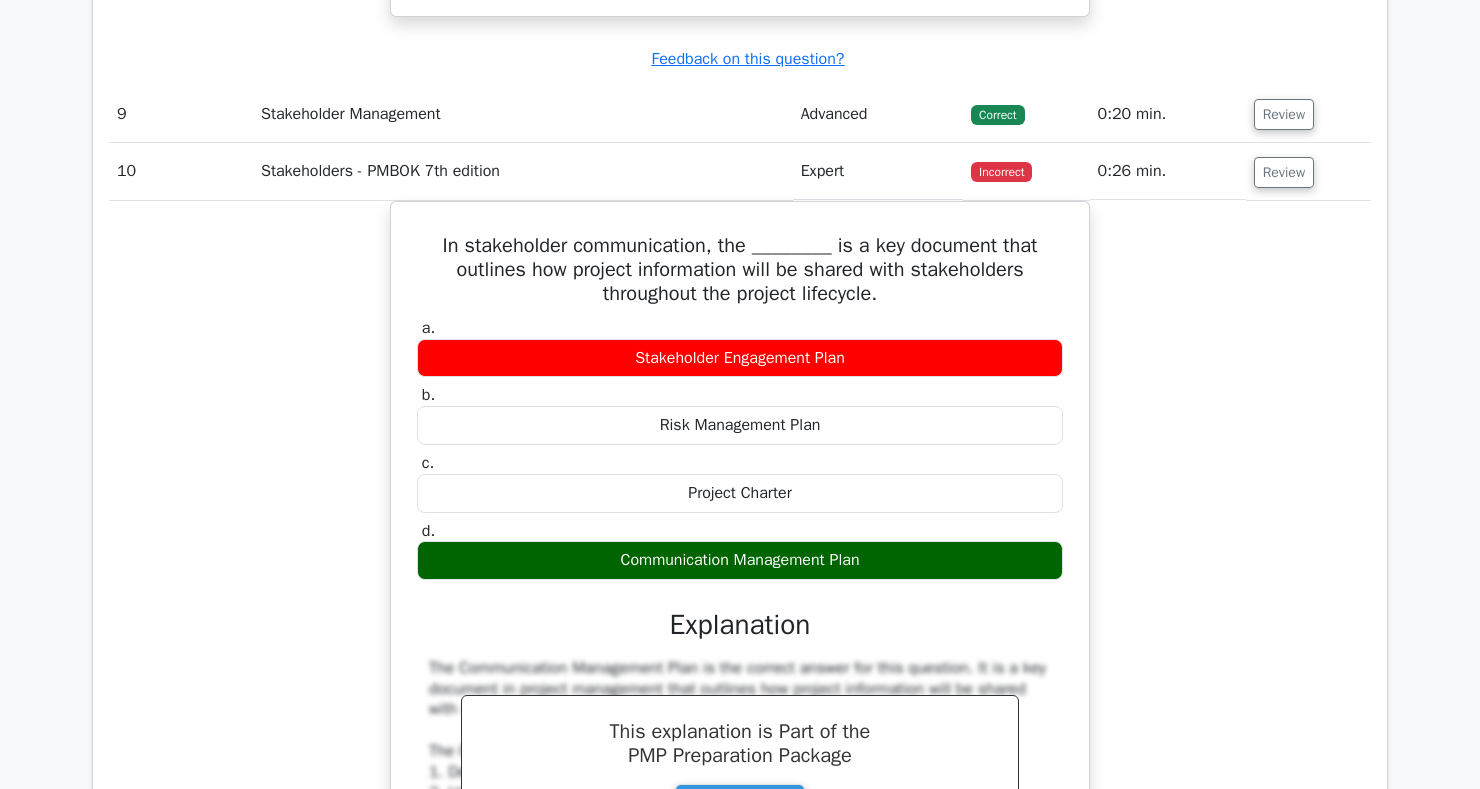 scroll, scrollTop: 4479, scrollLeft: 0, axis: vertical 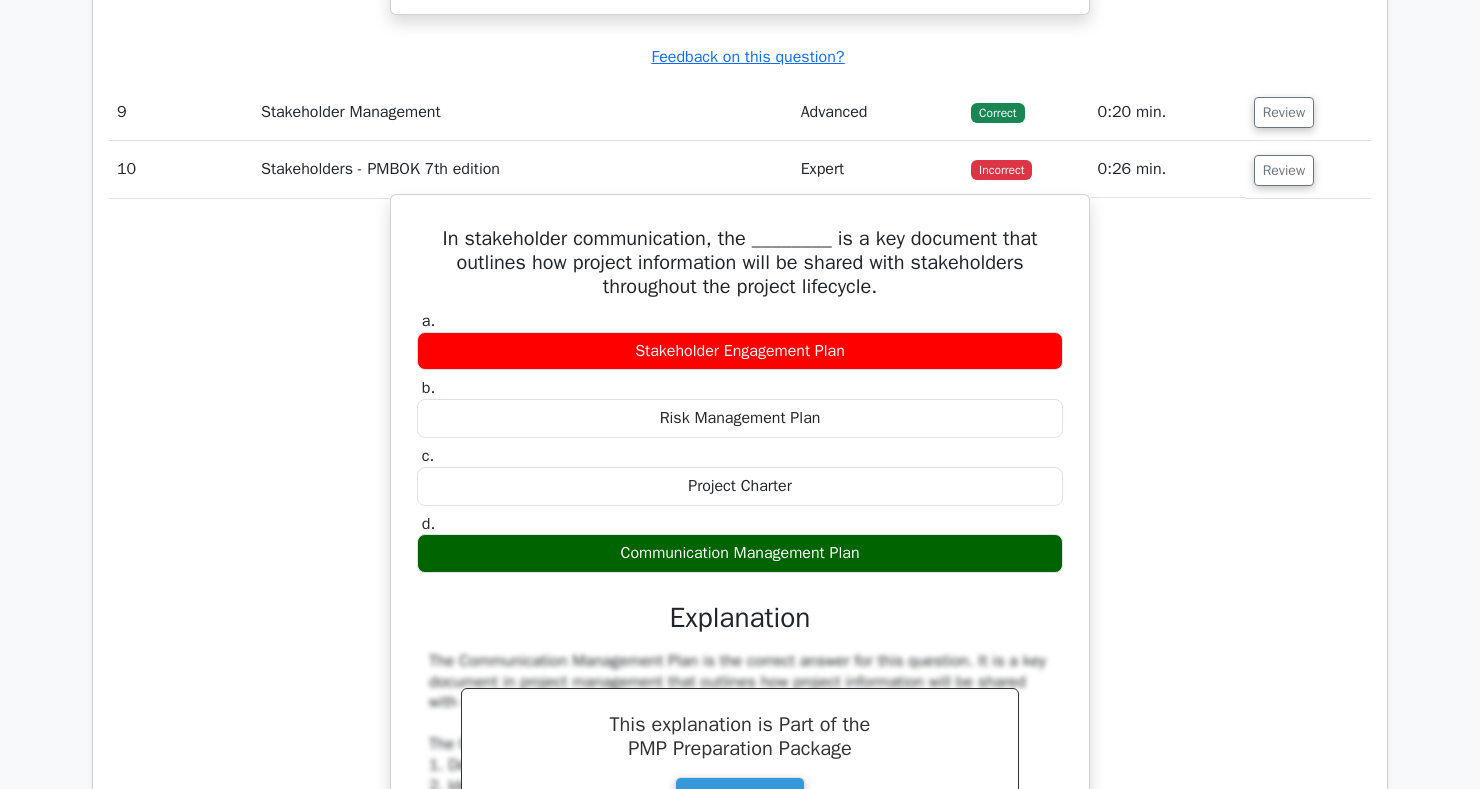 copy on "In stakeholder communication, the ________ is a key document that outlines how project information will be shared with stakeholders throughout the project lifecycle.
a.
Stakeholder Engagement Plan
b.
Risk Management Plan
c.
Project Charter
d.
Communication Management Plan" 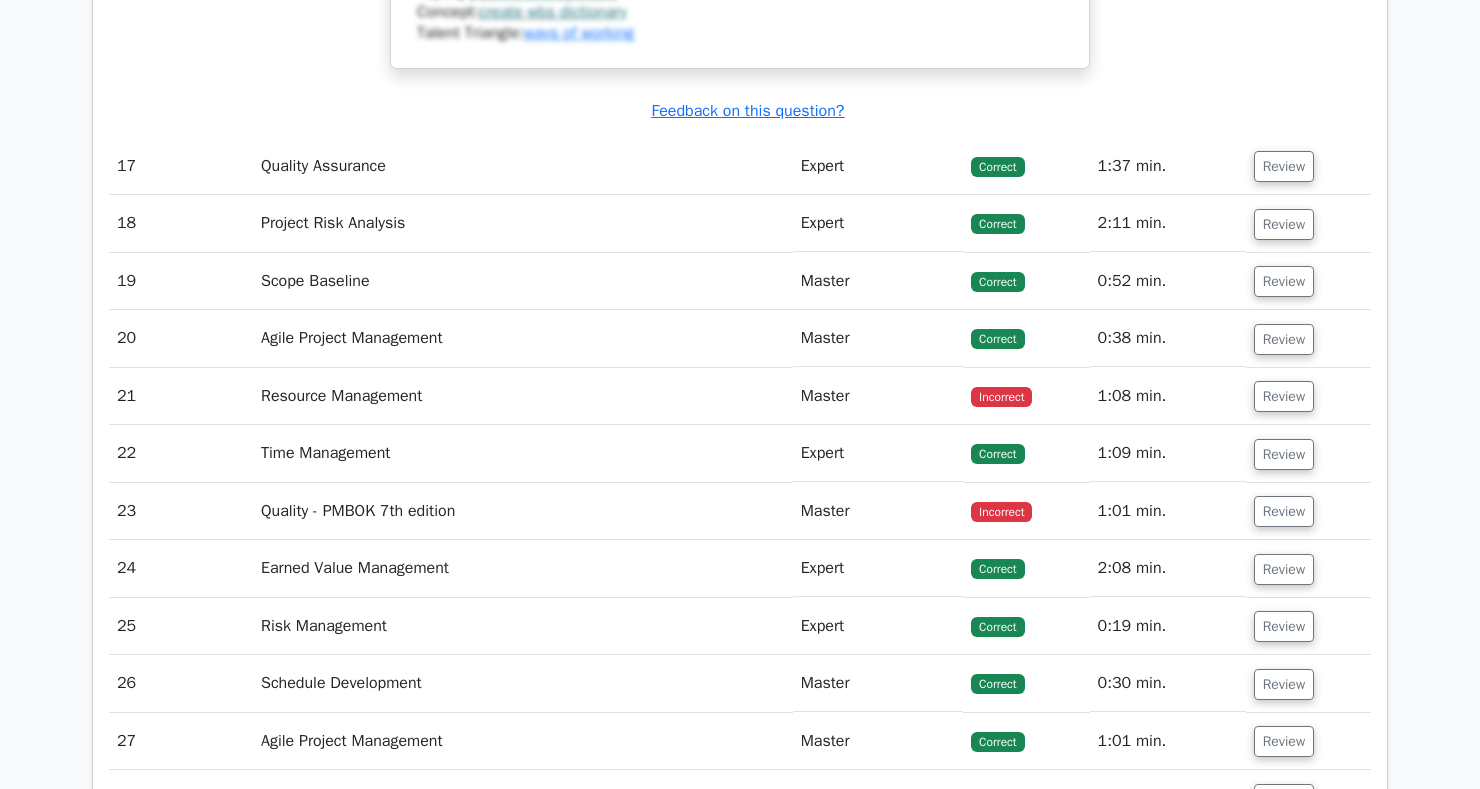 scroll, scrollTop: 7205, scrollLeft: 0, axis: vertical 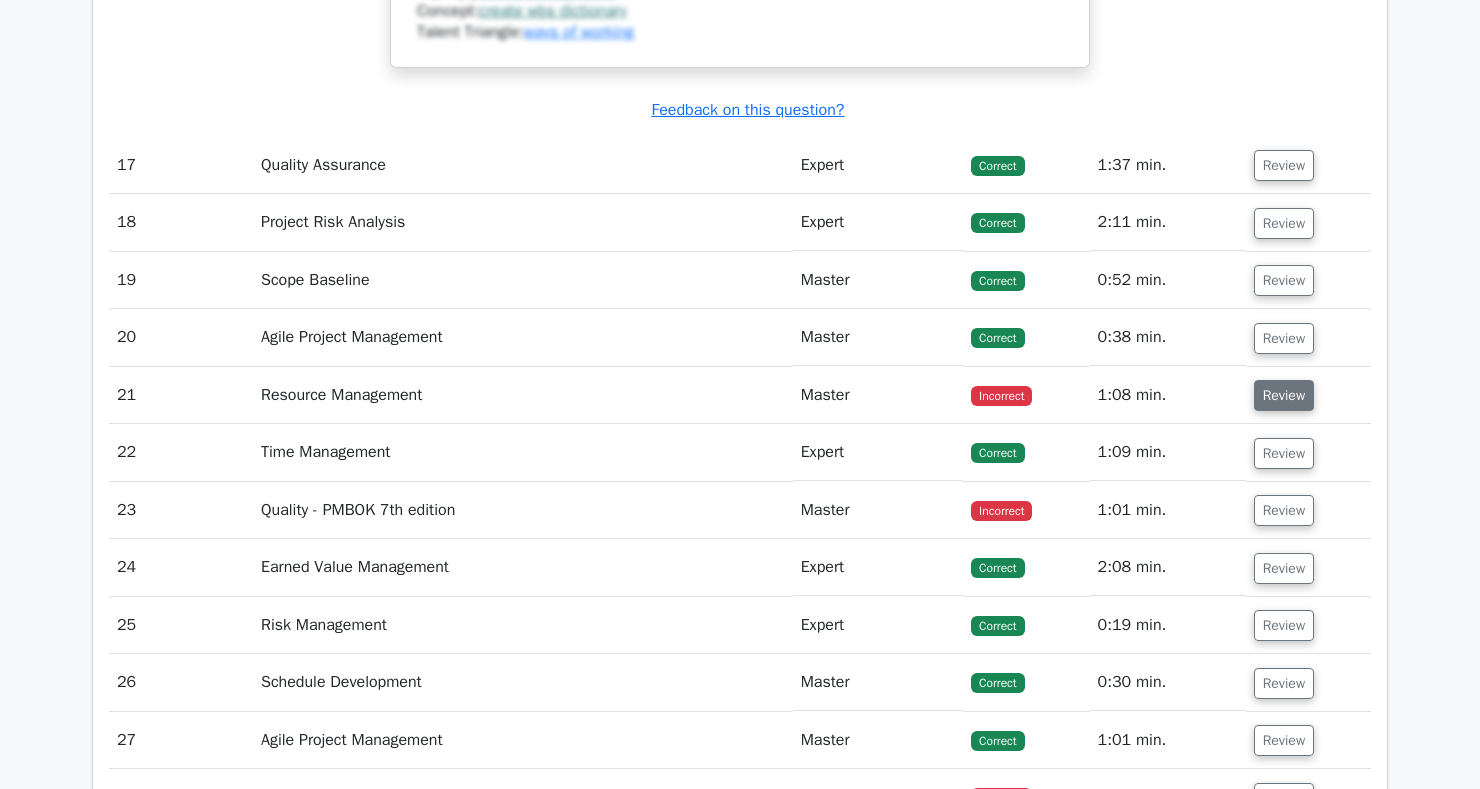 click on "Review" at bounding box center (1284, 395) 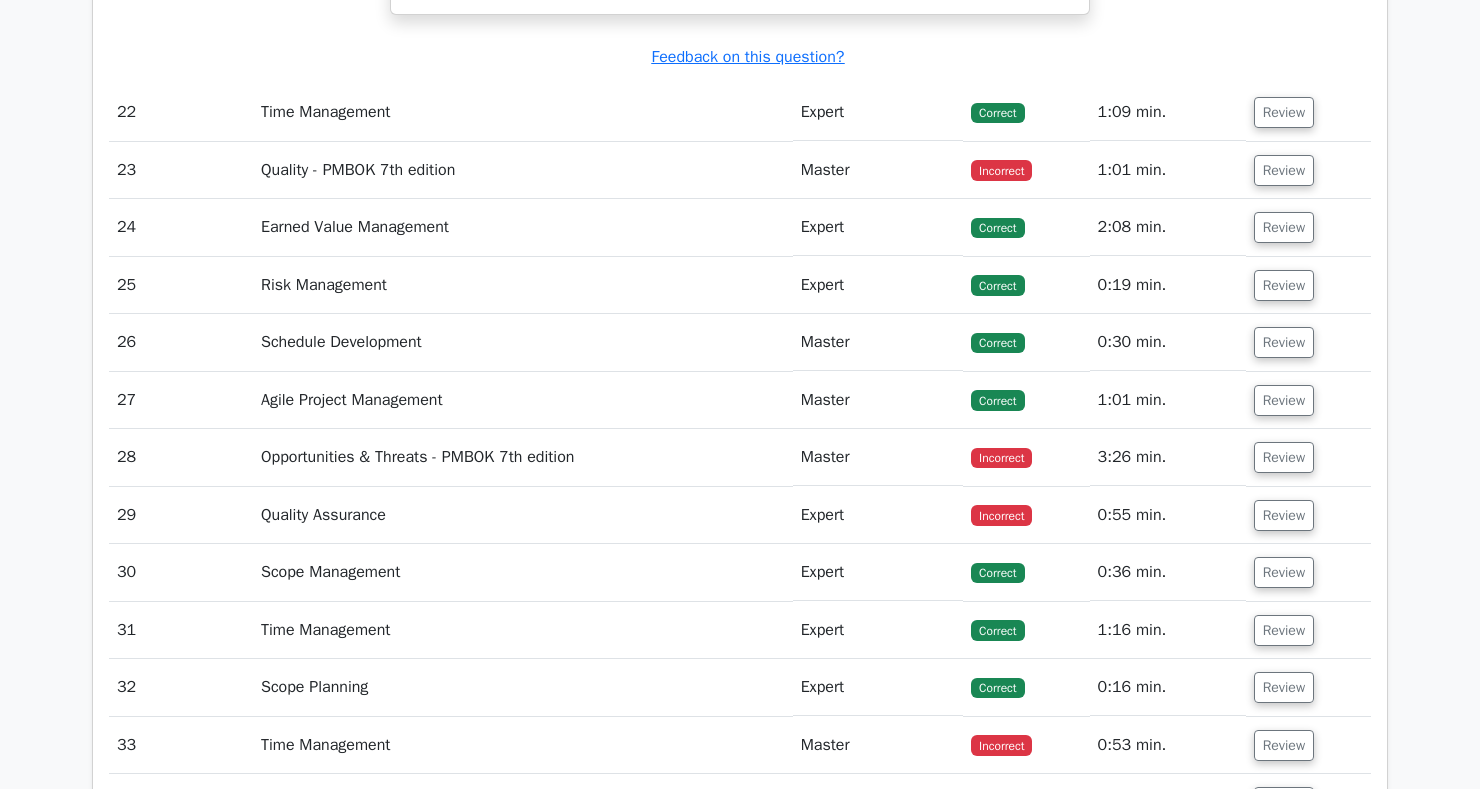 scroll, scrollTop: 8376, scrollLeft: 0, axis: vertical 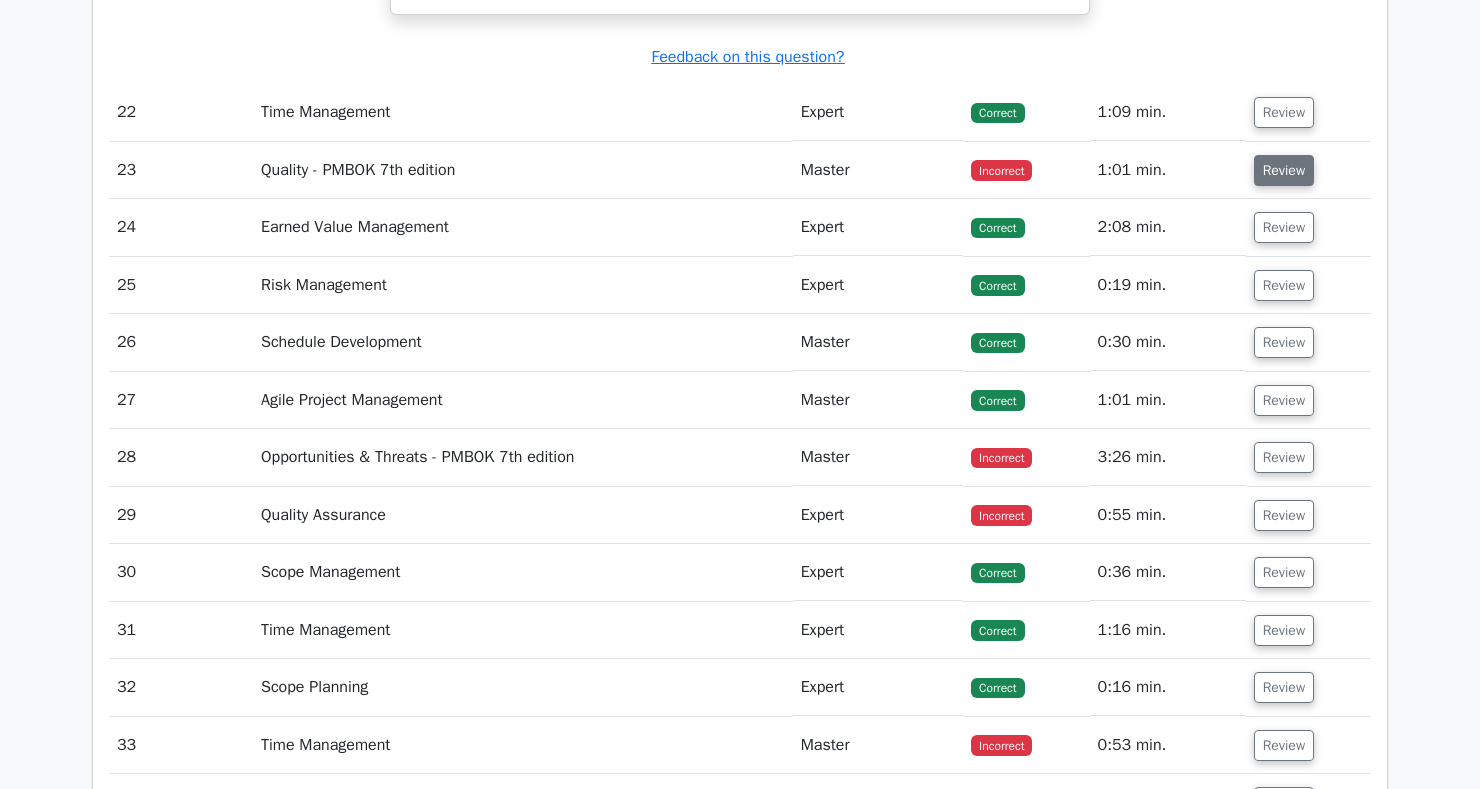 click on "Review" at bounding box center (1284, 170) 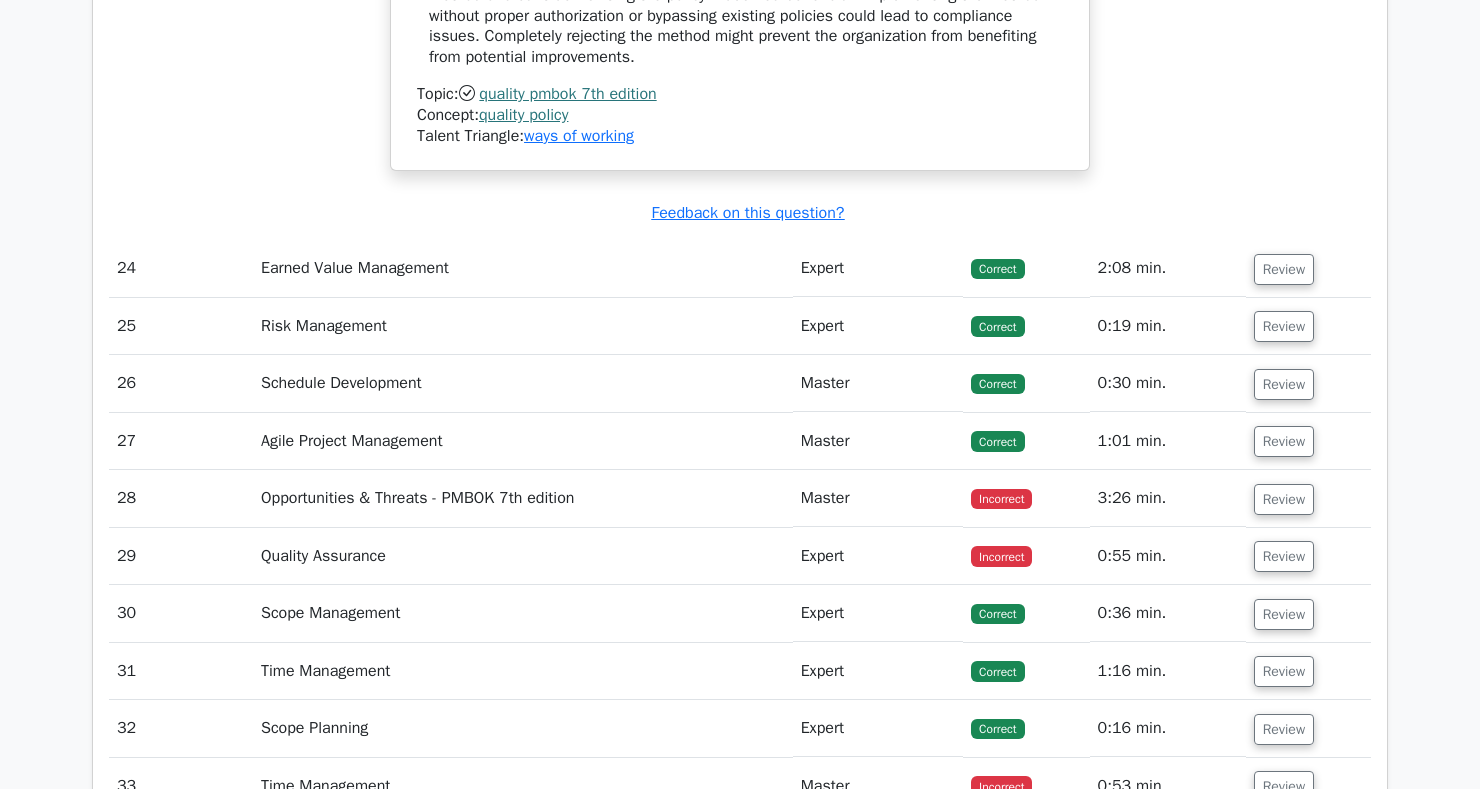 scroll, scrollTop: 9197, scrollLeft: 0, axis: vertical 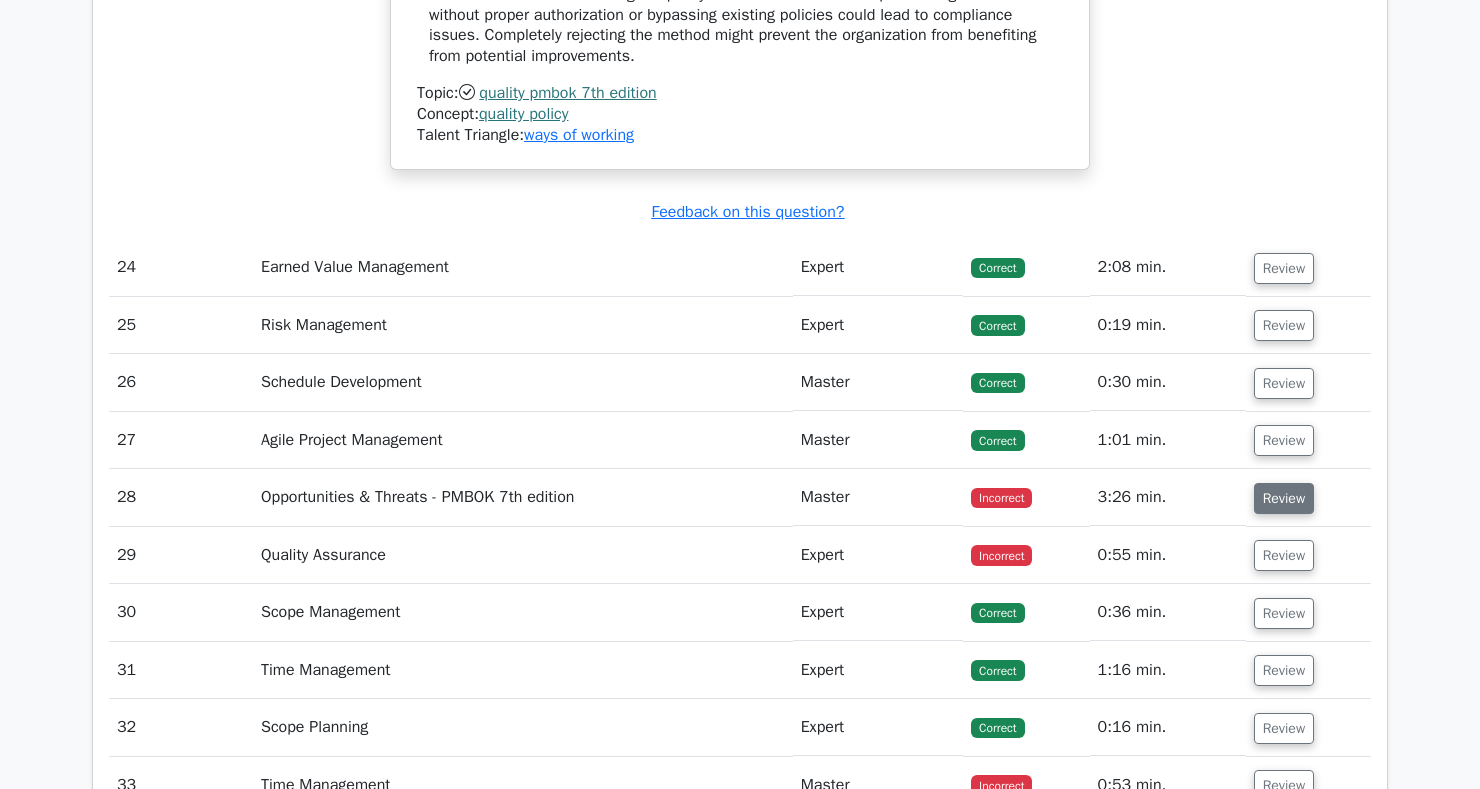 click on "Review" at bounding box center (1284, 498) 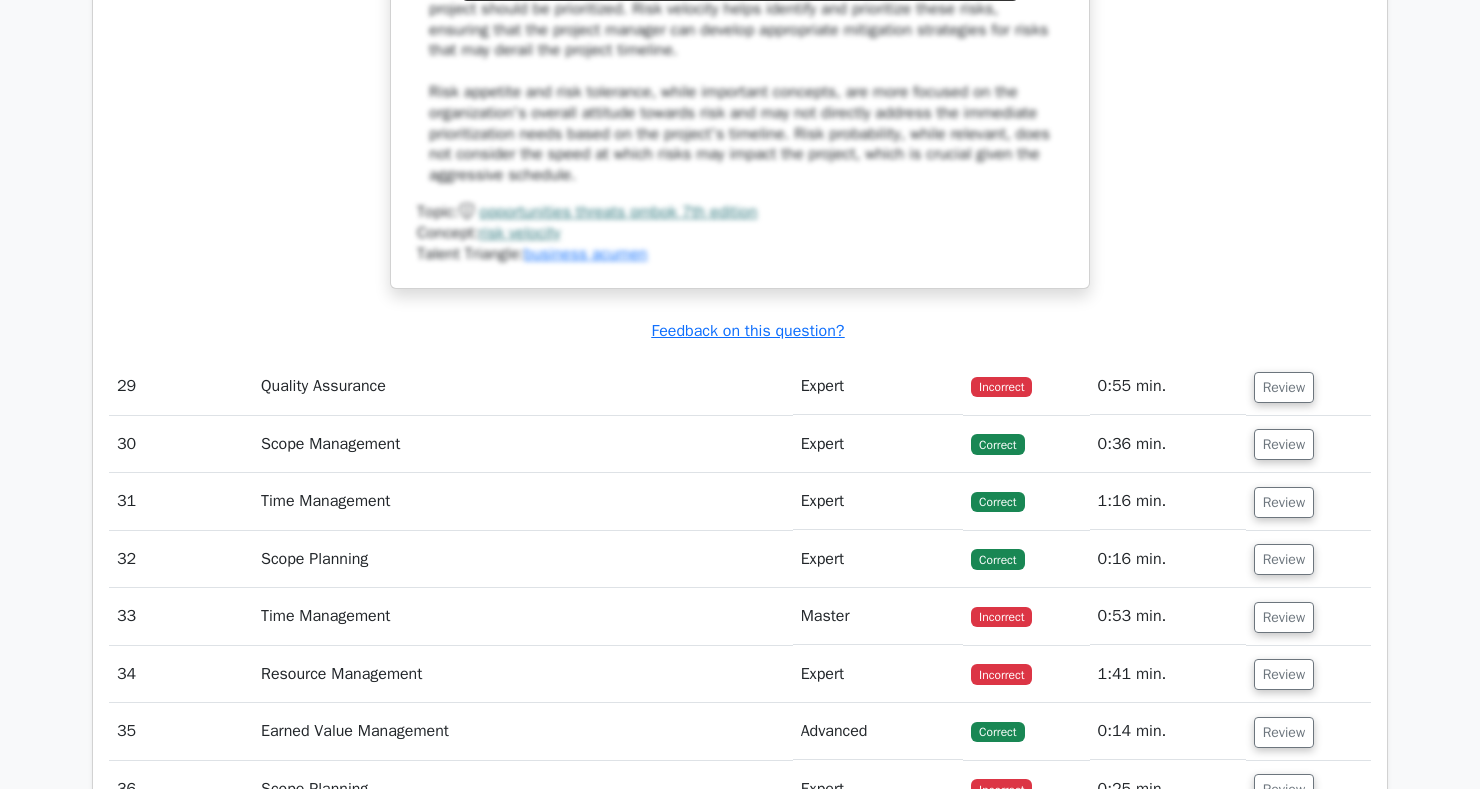 scroll, scrollTop: 10578, scrollLeft: 0, axis: vertical 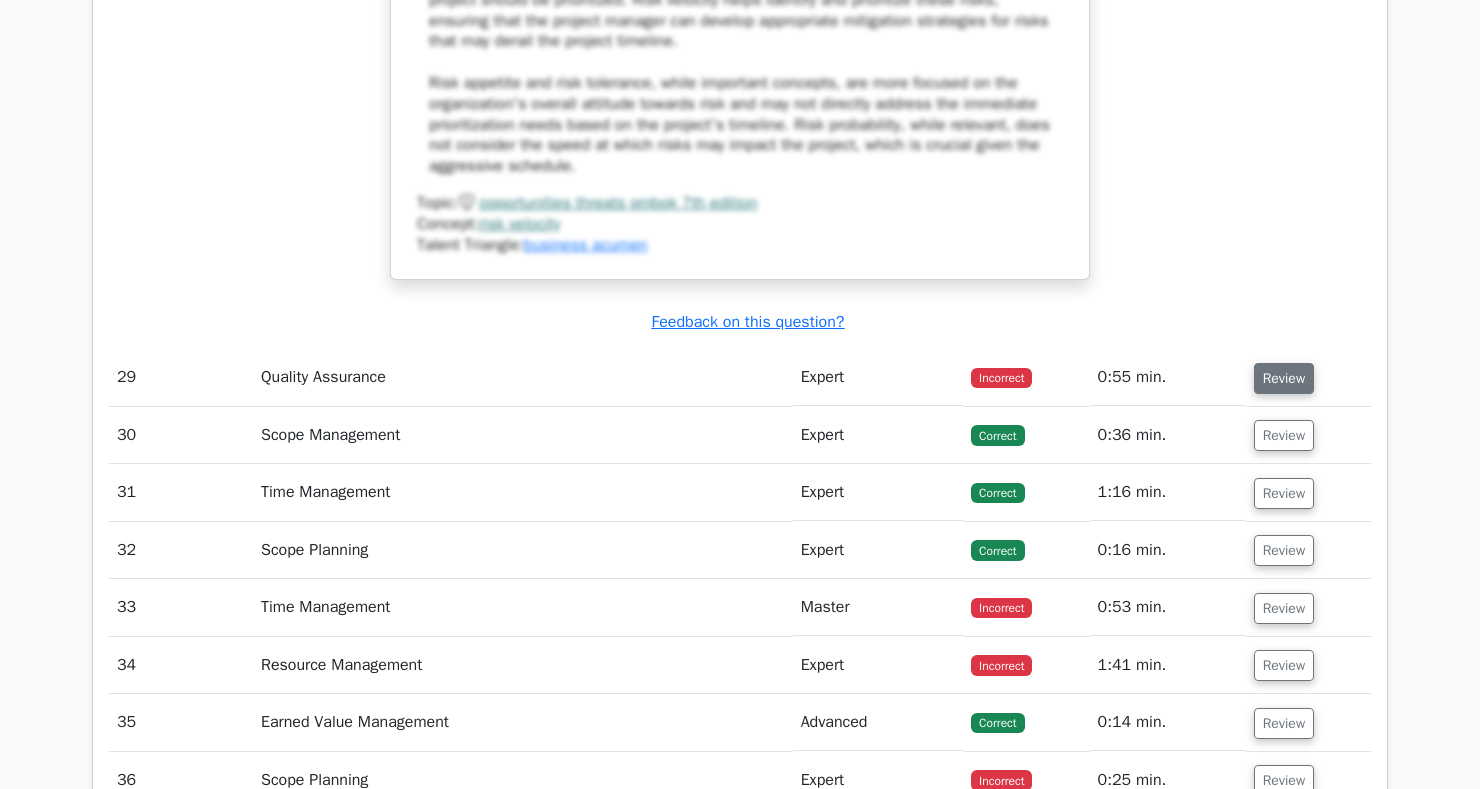 click on "Review" at bounding box center [1284, 378] 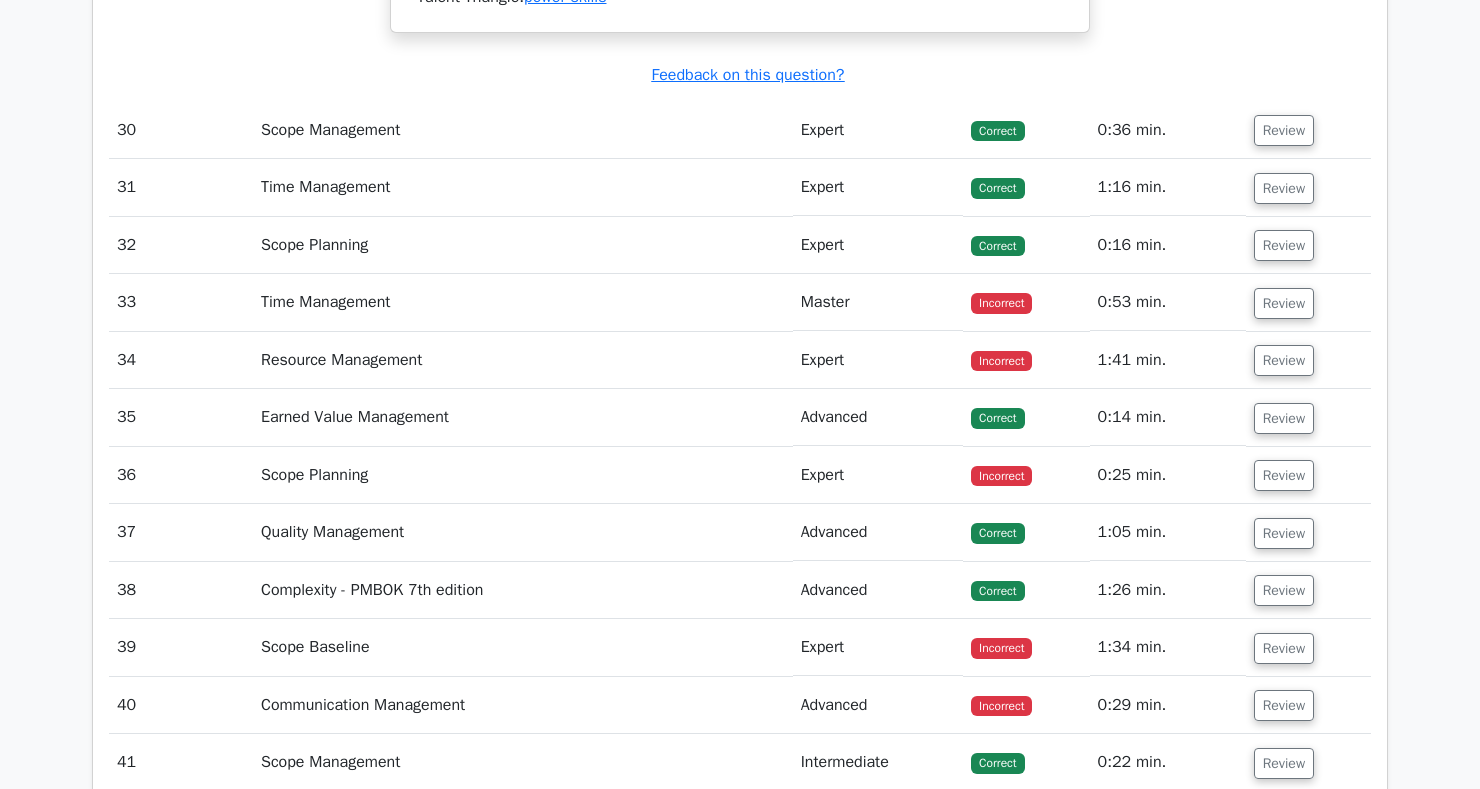 scroll, scrollTop: 11760, scrollLeft: 0, axis: vertical 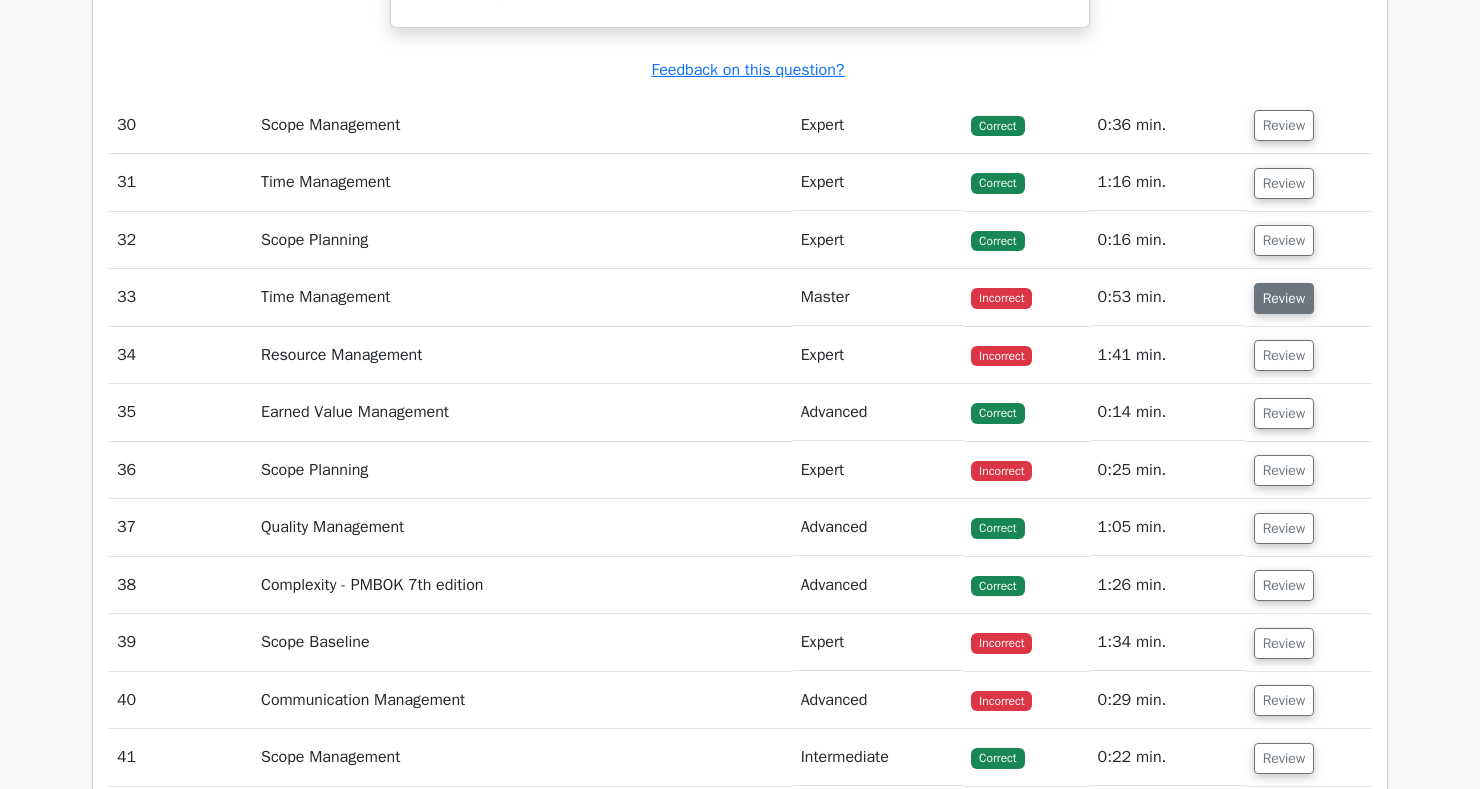 click on "Review" at bounding box center [1284, 298] 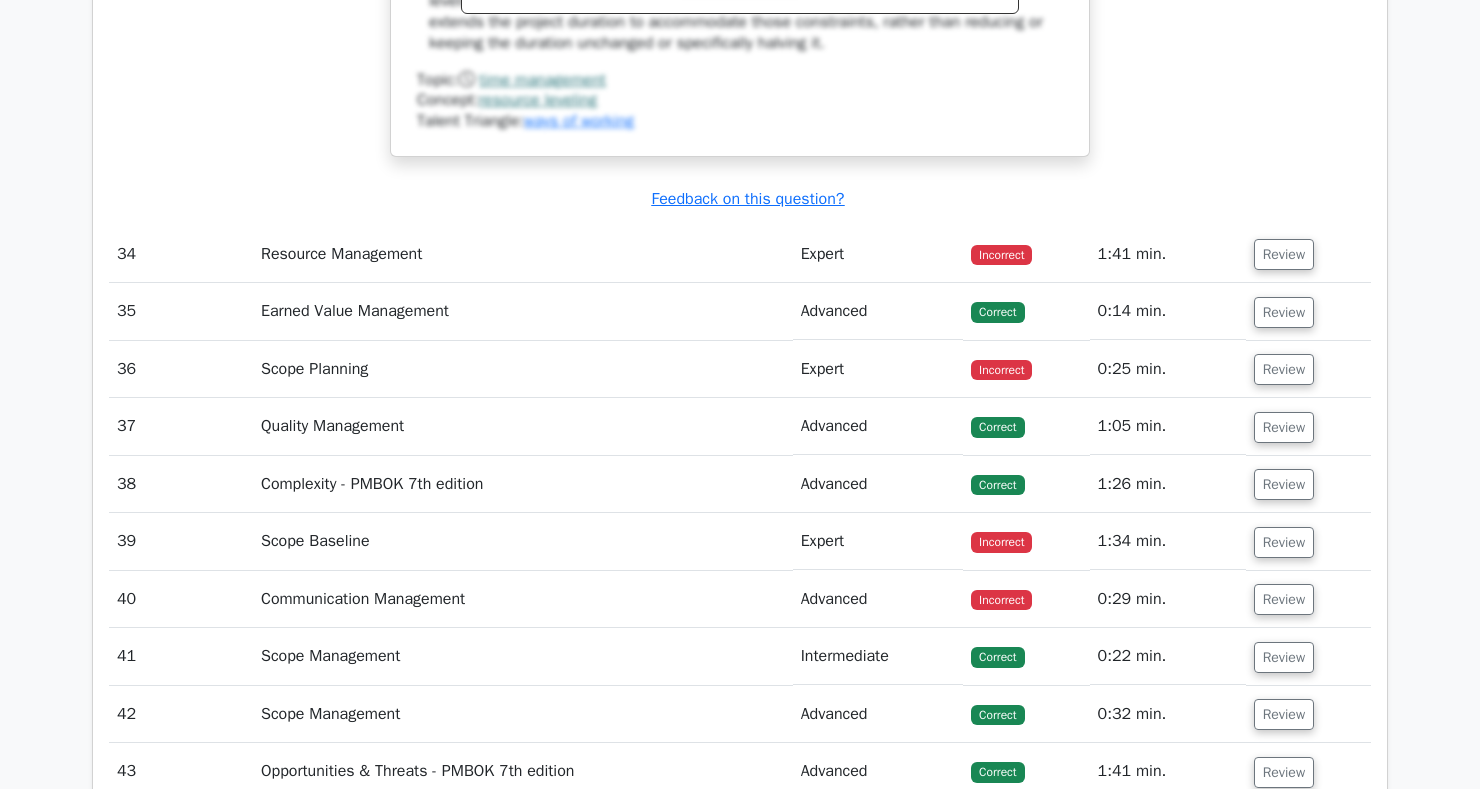 scroll, scrollTop: 12674, scrollLeft: 0, axis: vertical 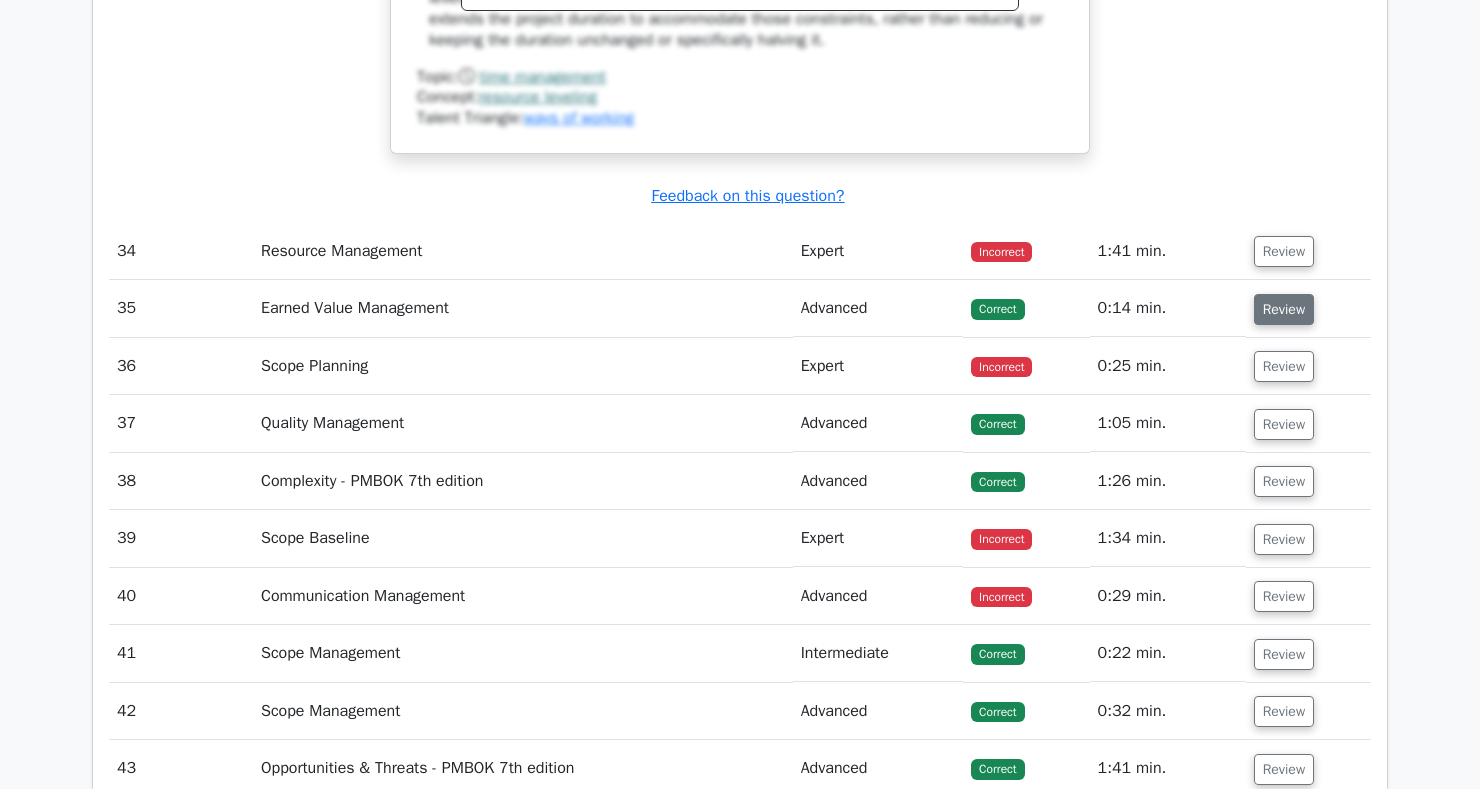 click on "Review" at bounding box center (1284, 309) 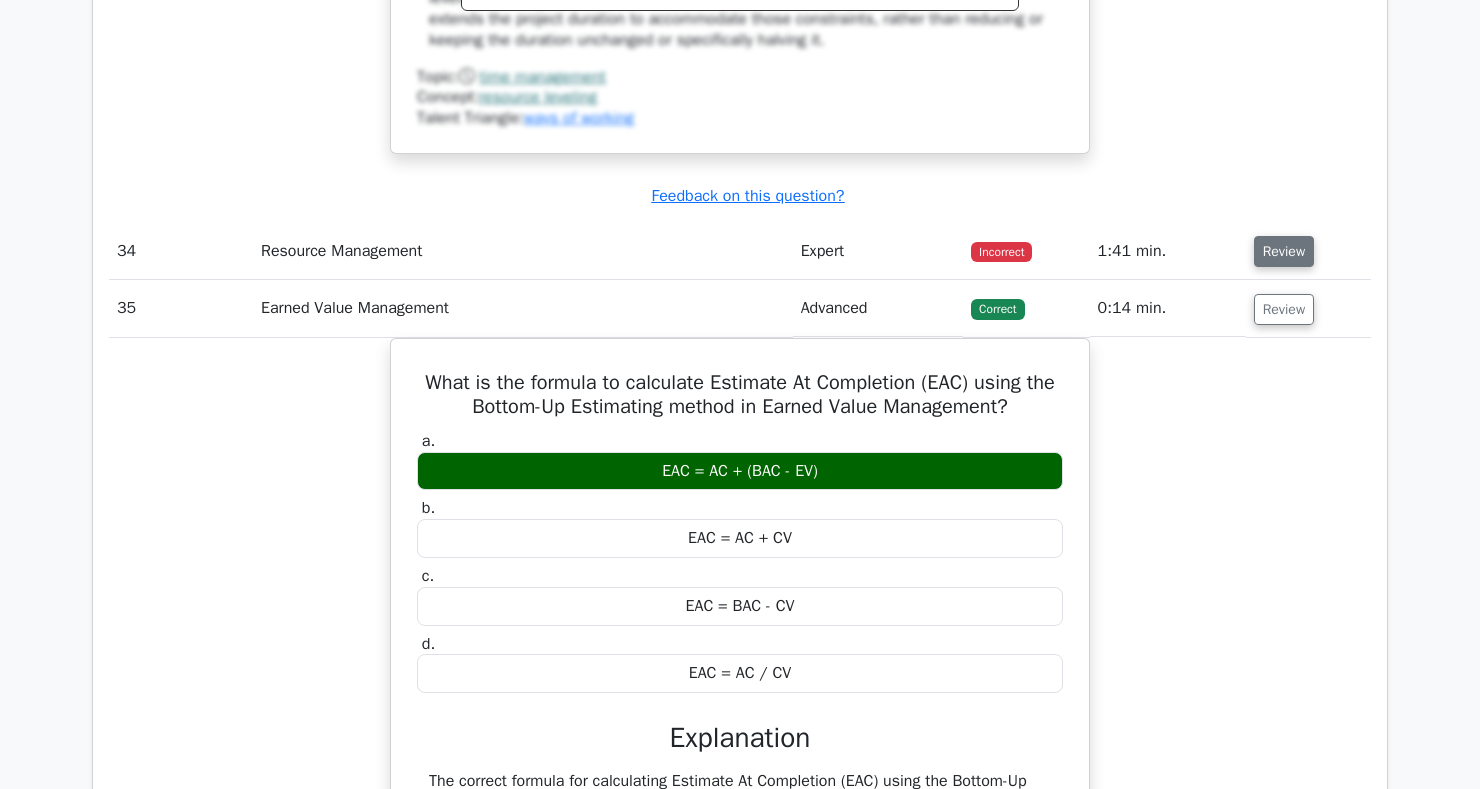 click on "Review" at bounding box center [1284, 251] 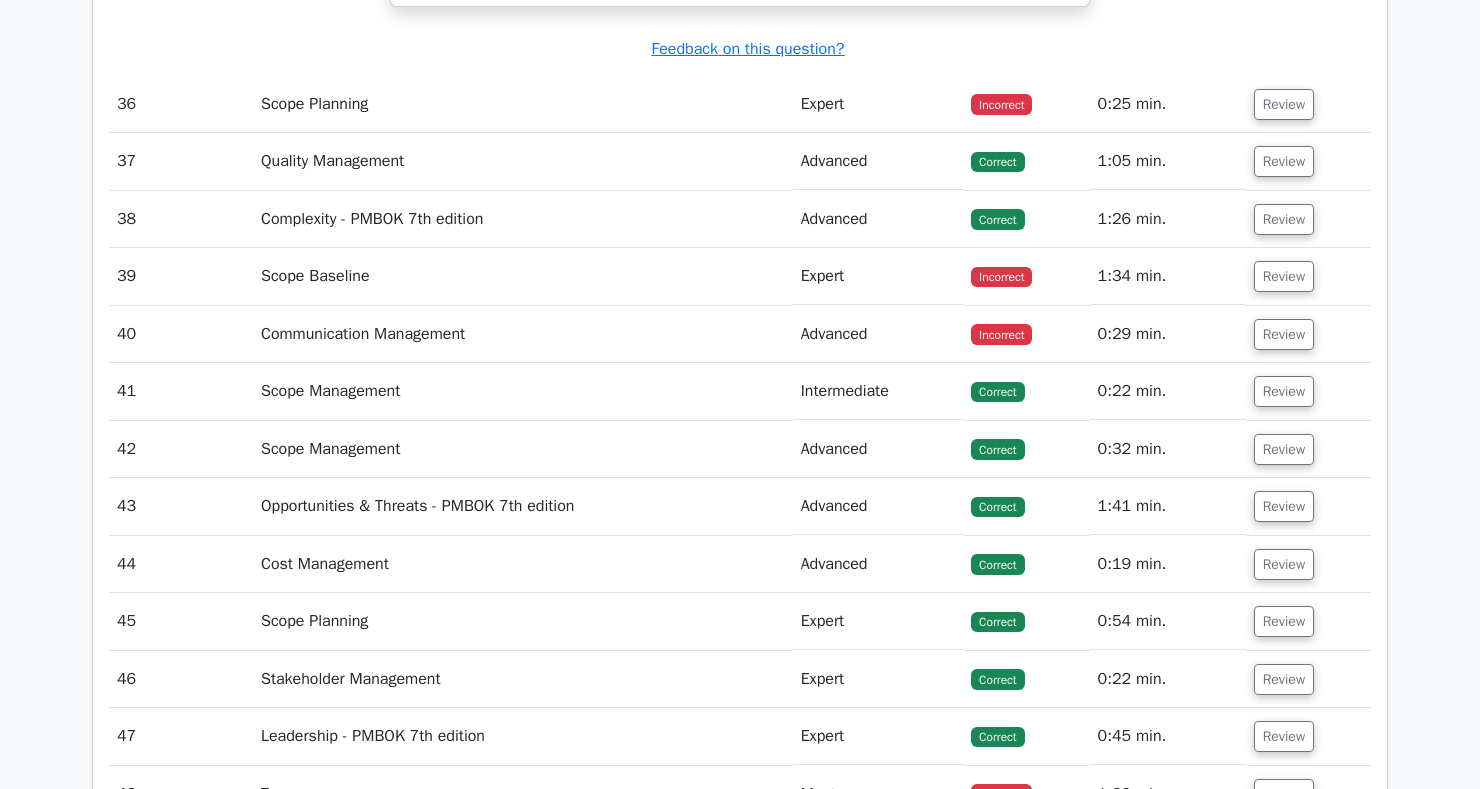 scroll, scrollTop: 14556, scrollLeft: 0, axis: vertical 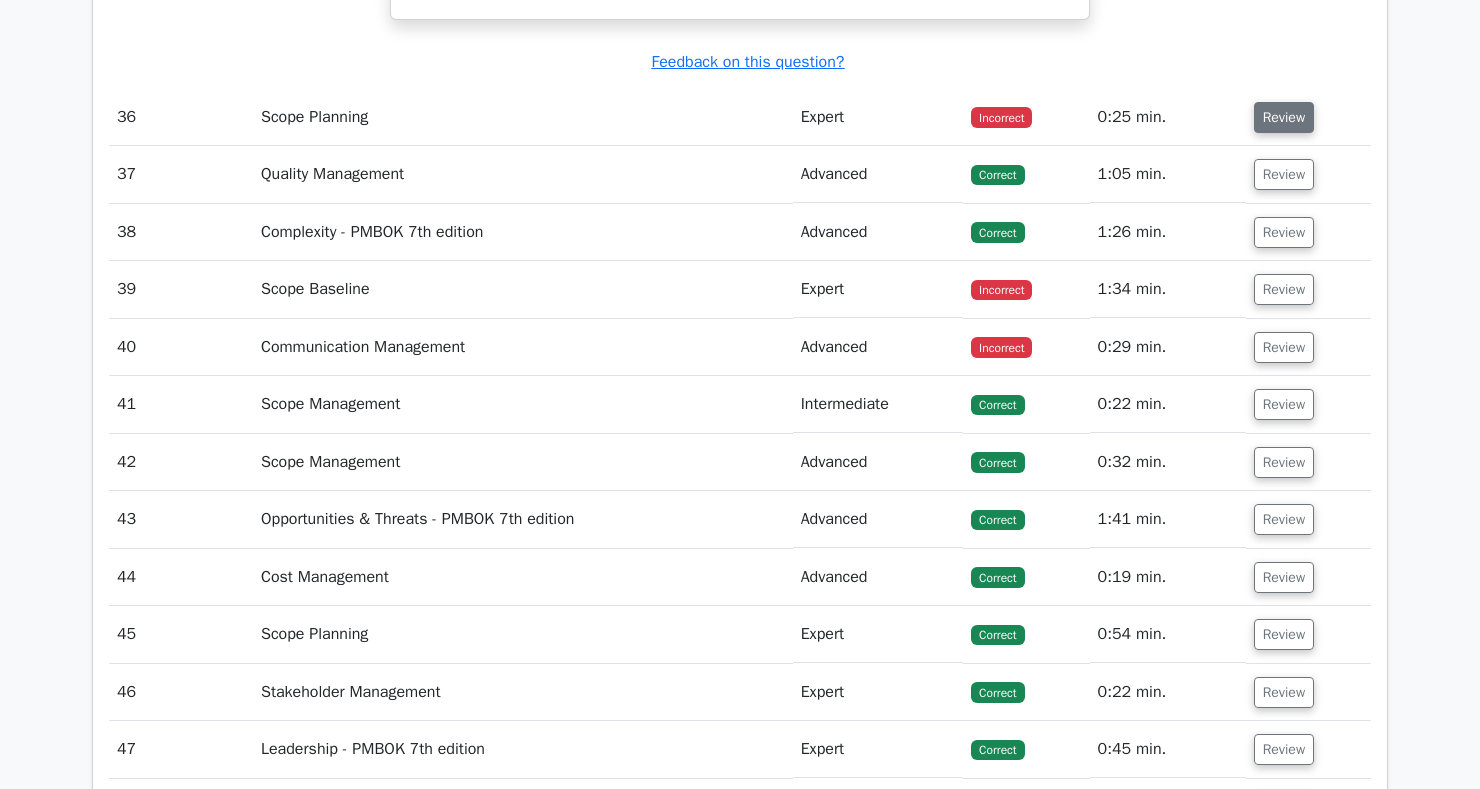 click on "Review" at bounding box center (1284, 117) 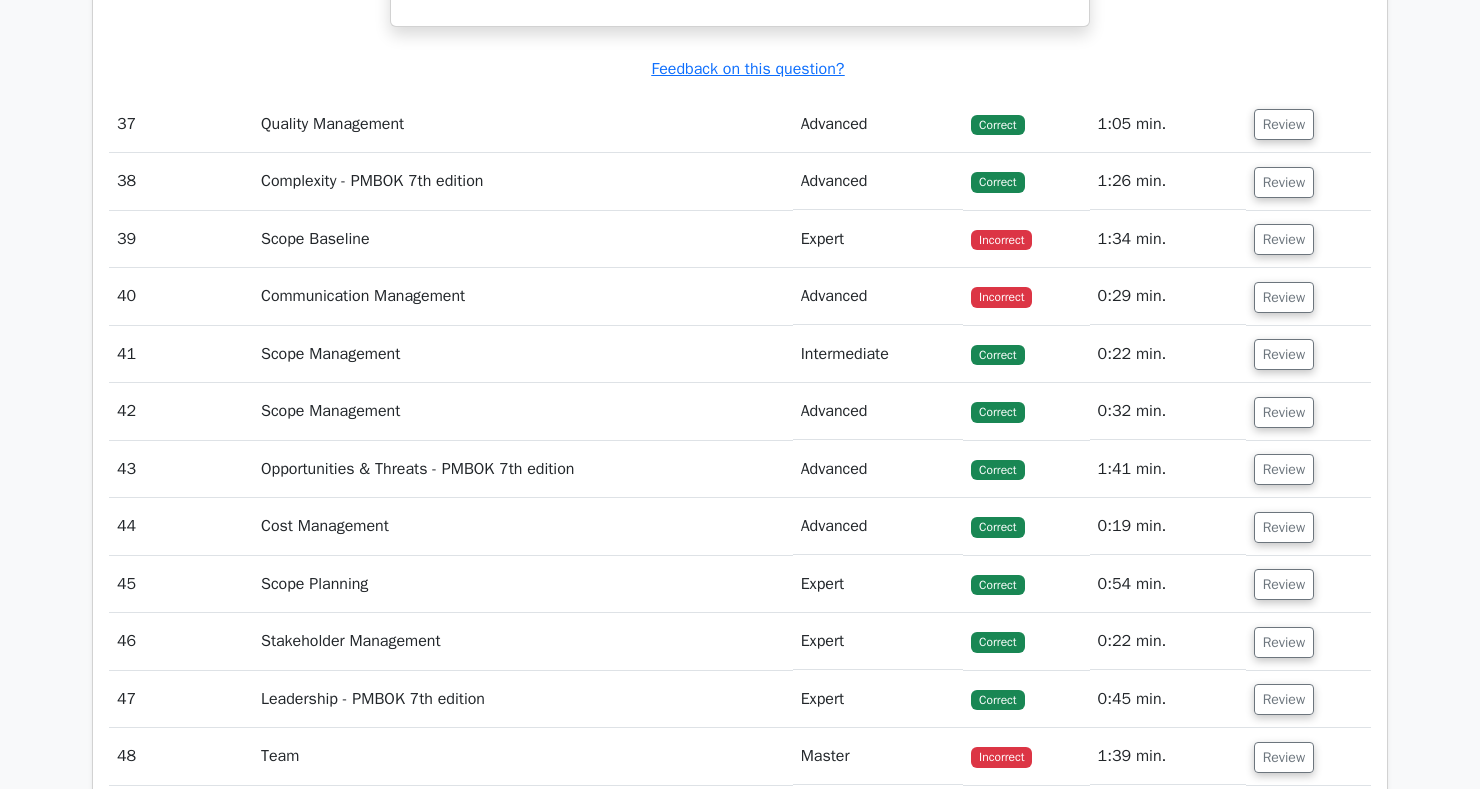 scroll, scrollTop: 15444, scrollLeft: 0, axis: vertical 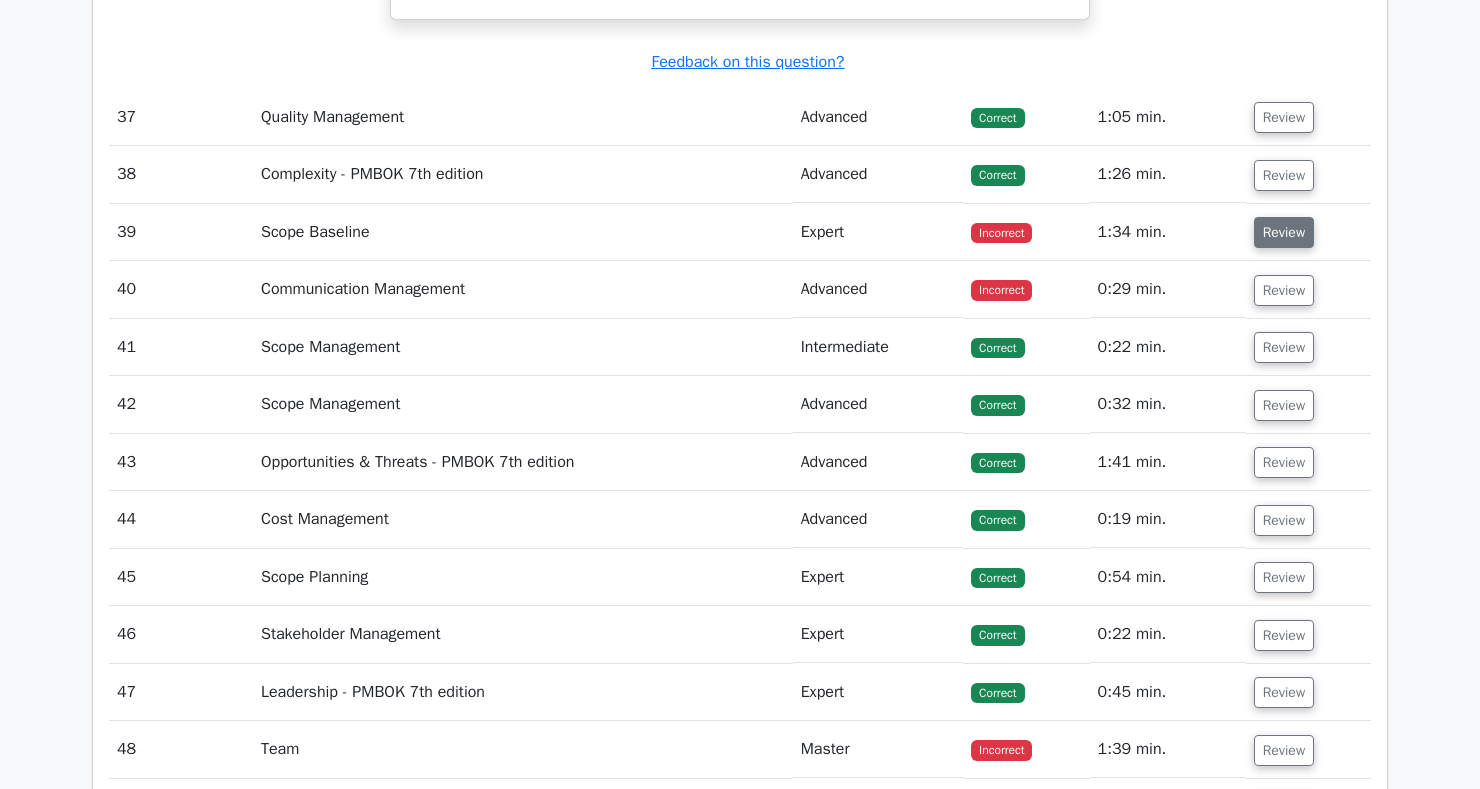 click on "Review" at bounding box center (1284, 232) 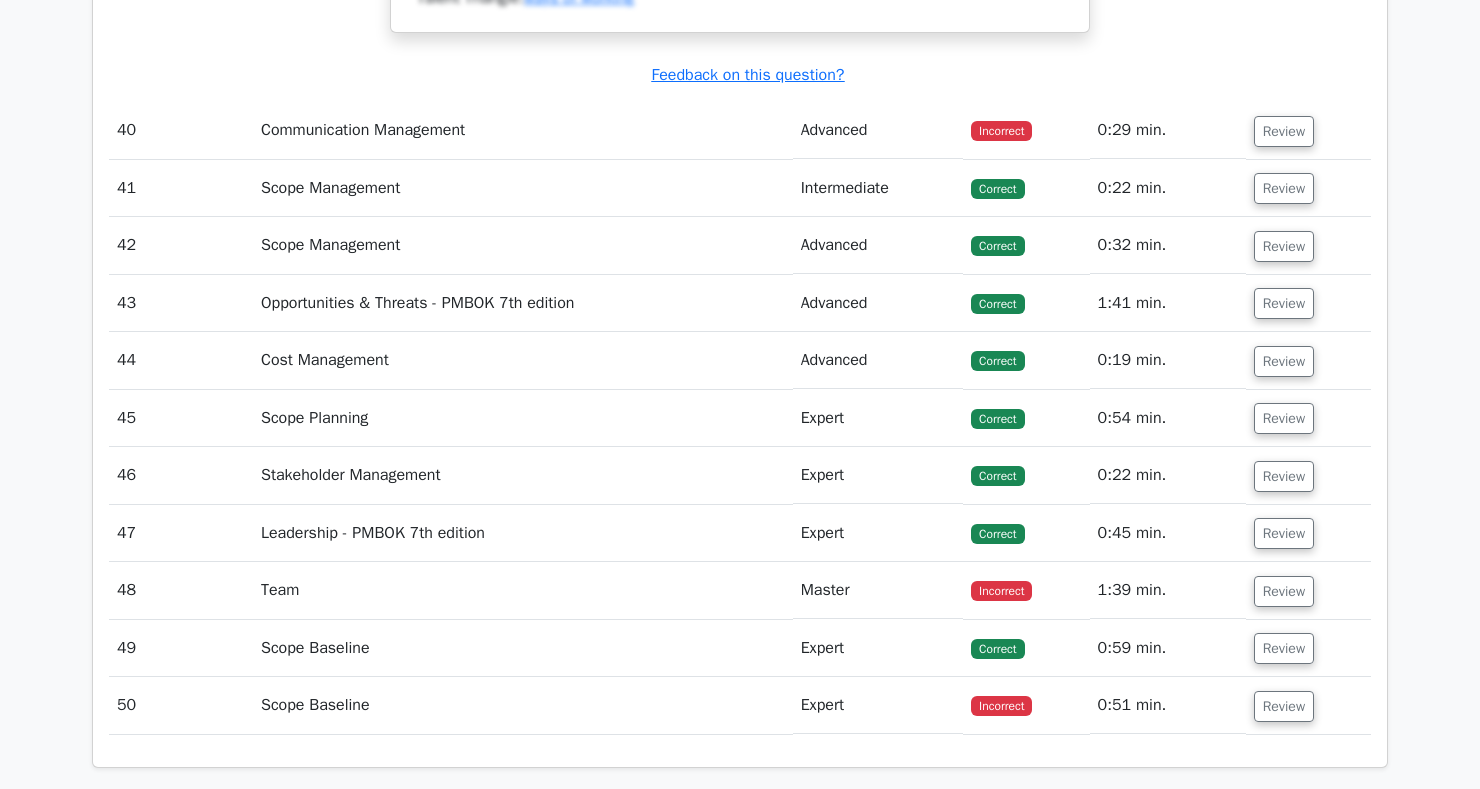 scroll, scrollTop: 16479, scrollLeft: 0, axis: vertical 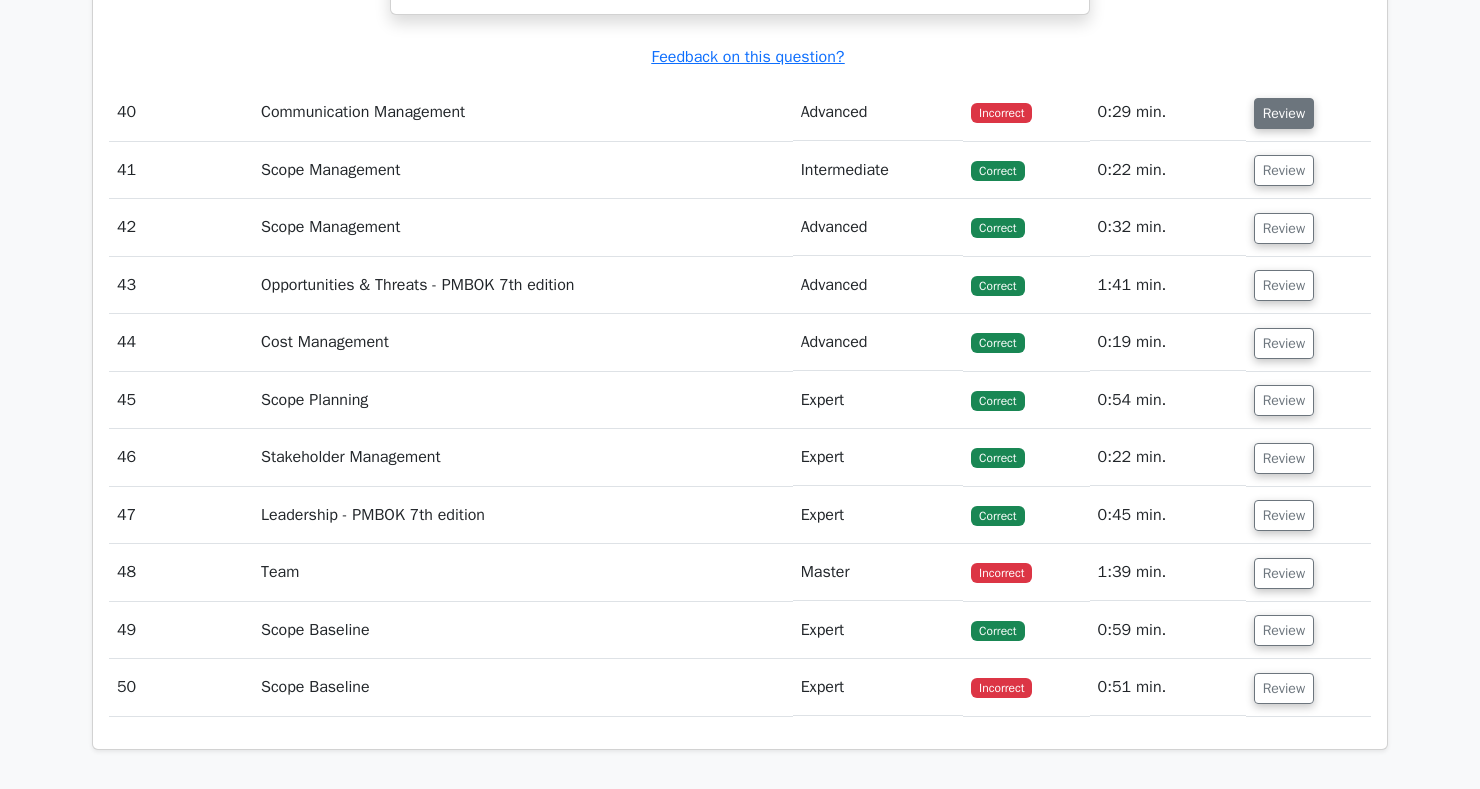 click on "Review" at bounding box center [1284, 113] 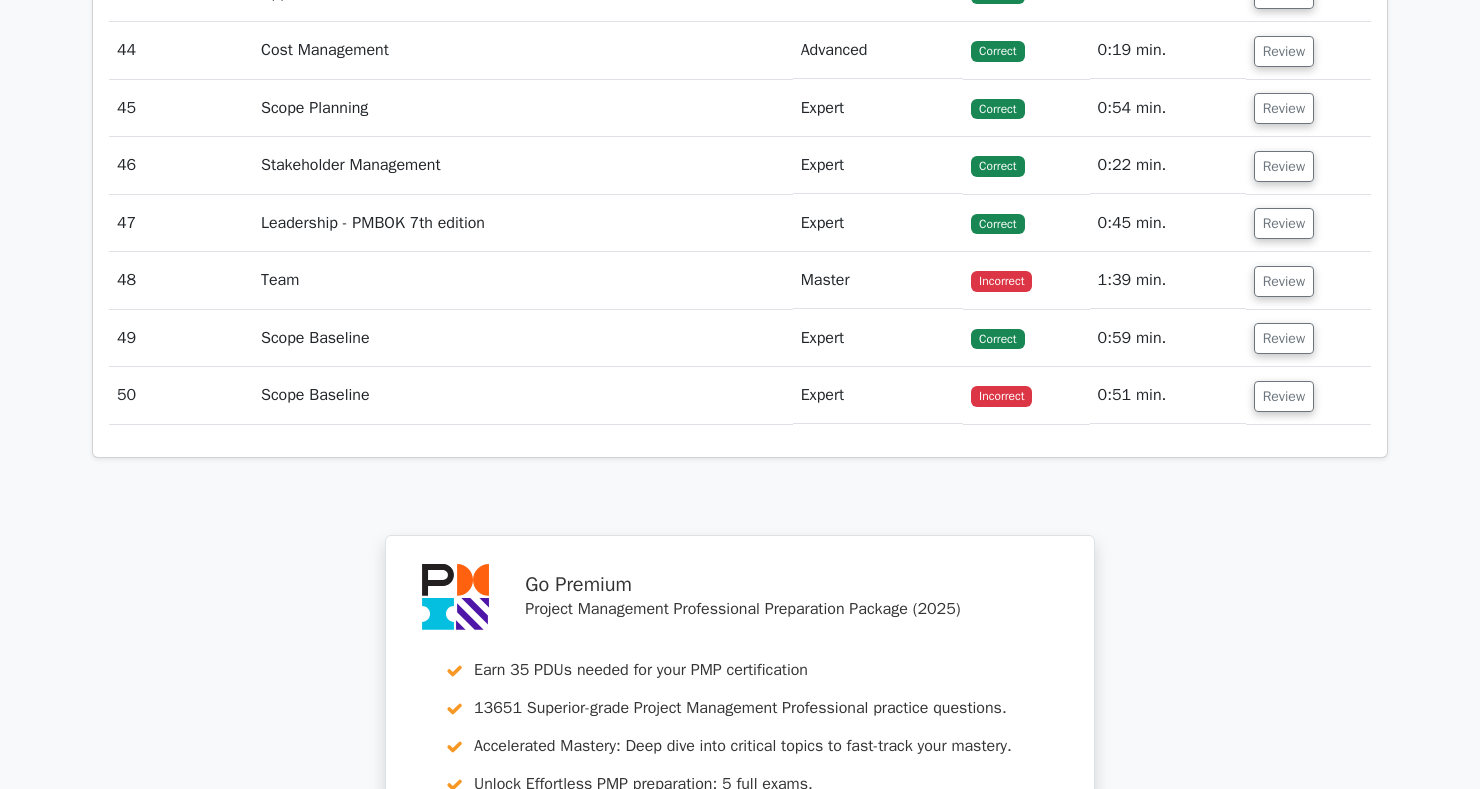 scroll, scrollTop: 17609, scrollLeft: 0, axis: vertical 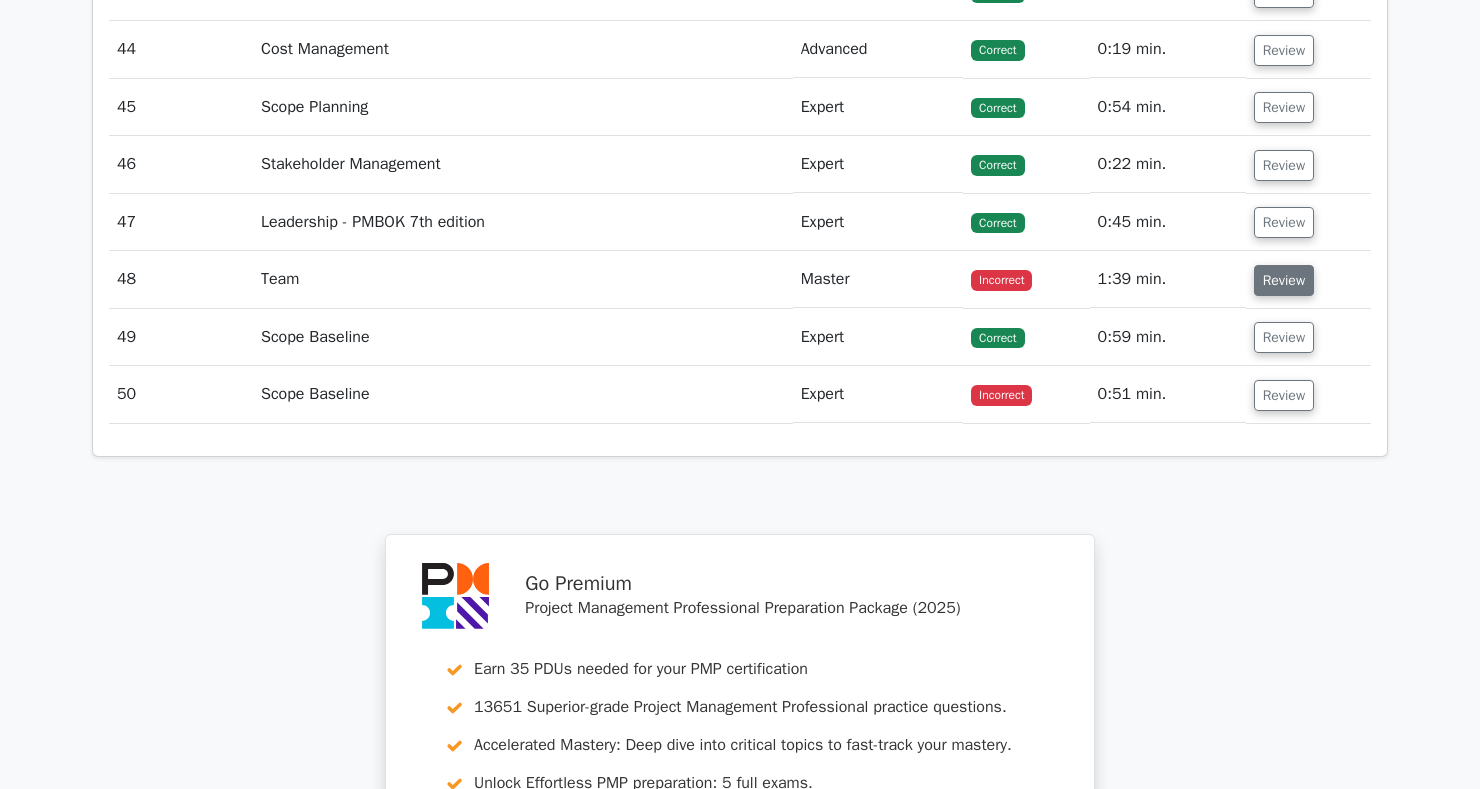 click on "Review" at bounding box center (1284, 280) 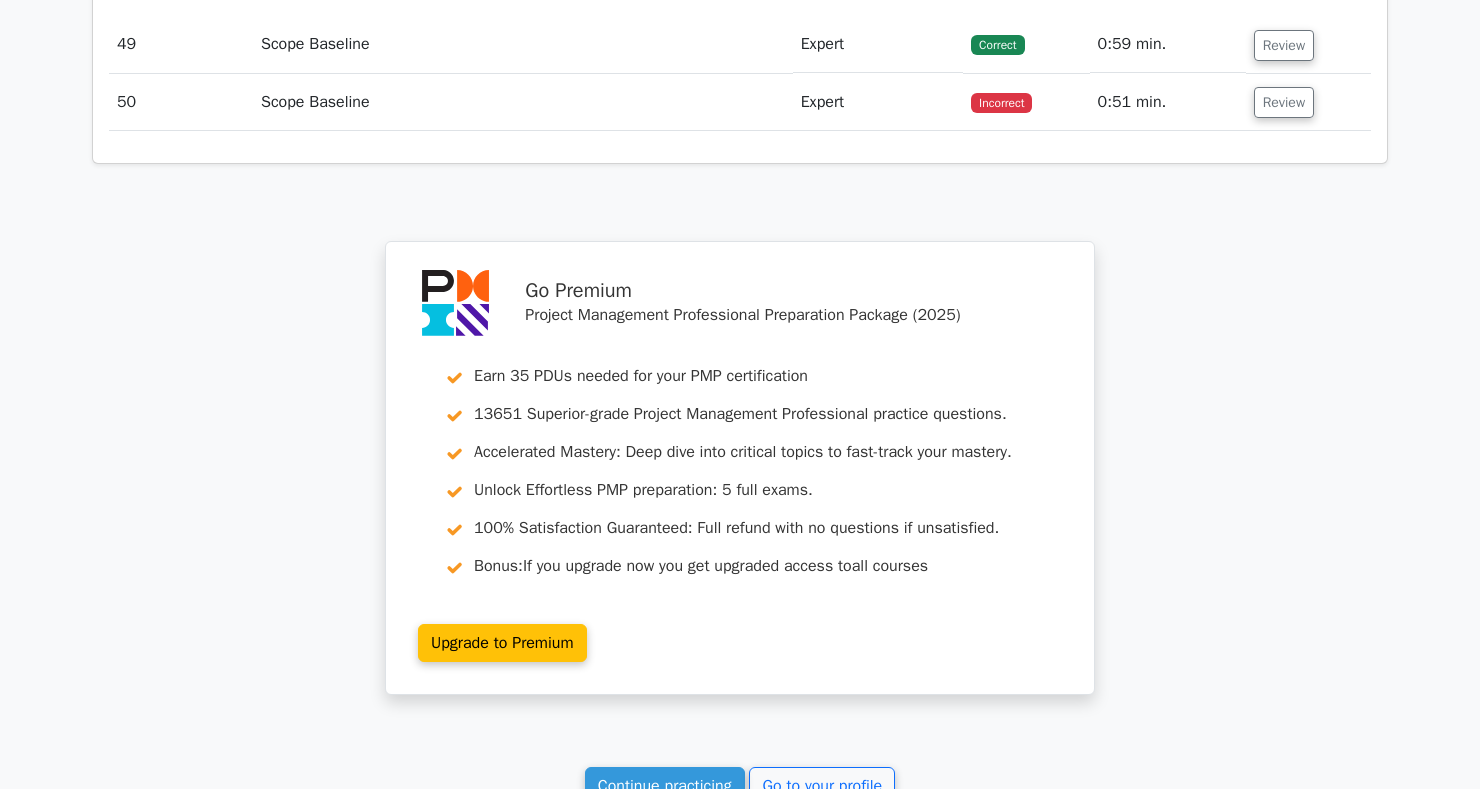 scroll, scrollTop: 19502, scrollLeft: 0, axis: vertical 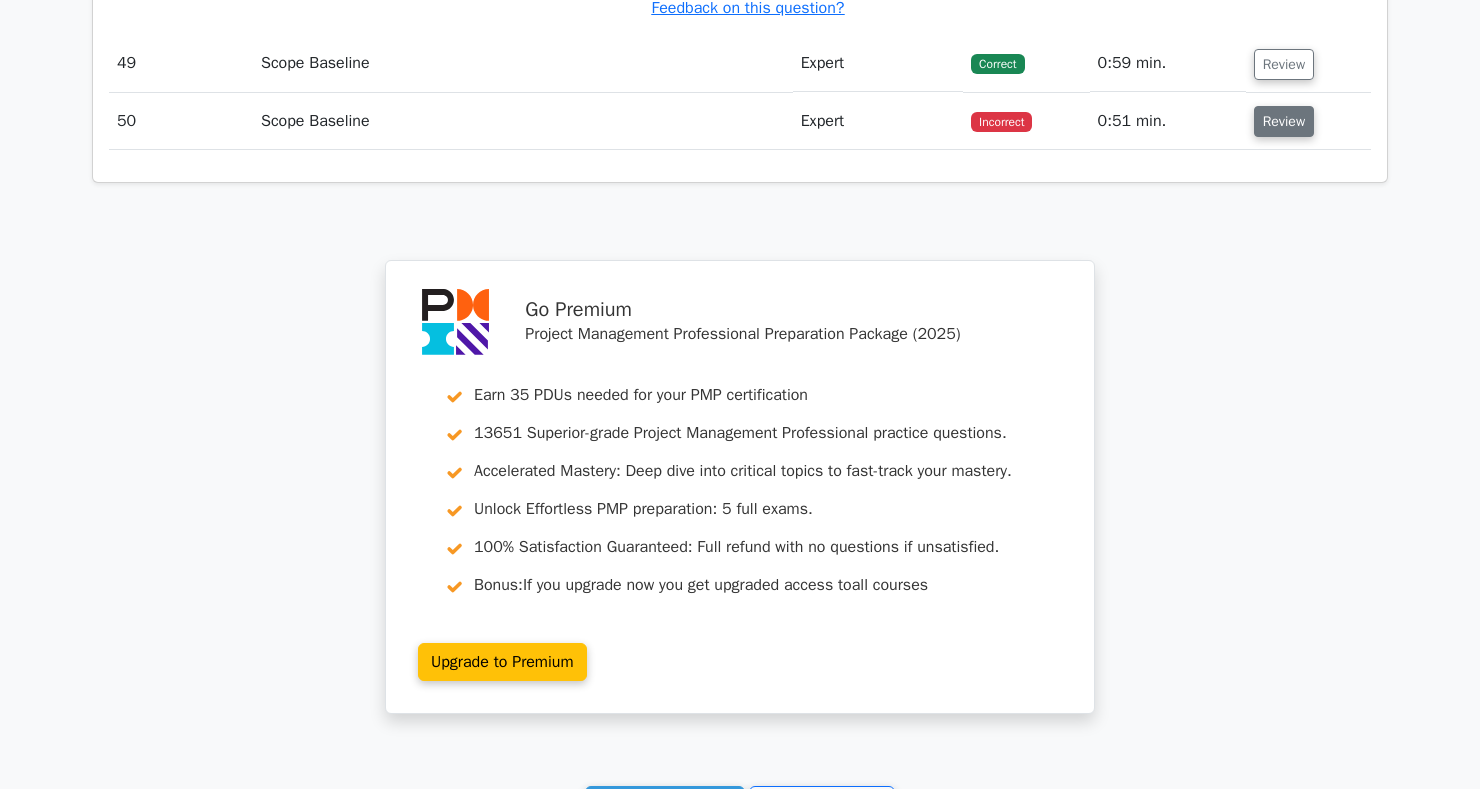 click on "Review" at bounding box center [1284, 121] 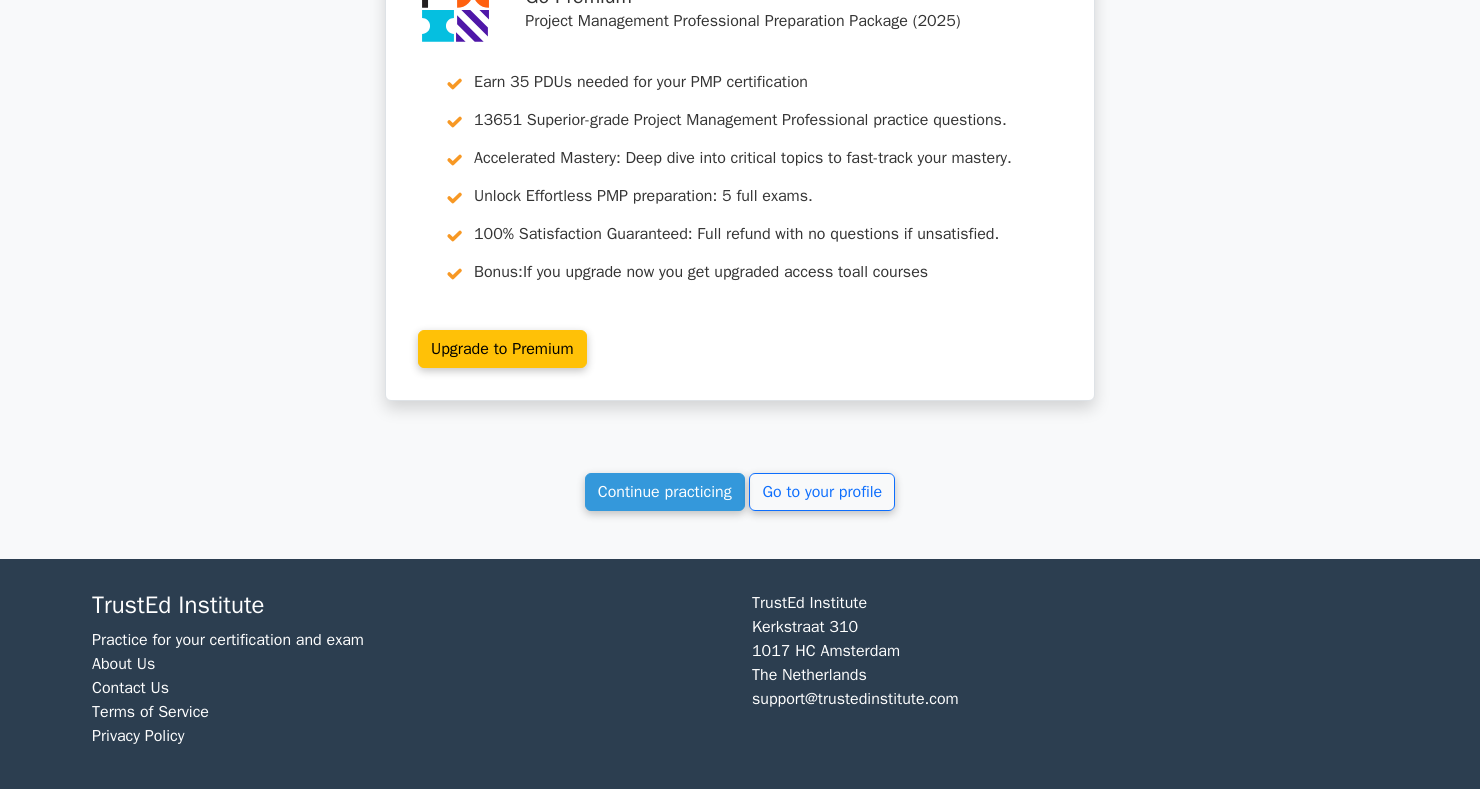 scroll, scrollTop: 20524, scrollLeft: 0, axis: vertical 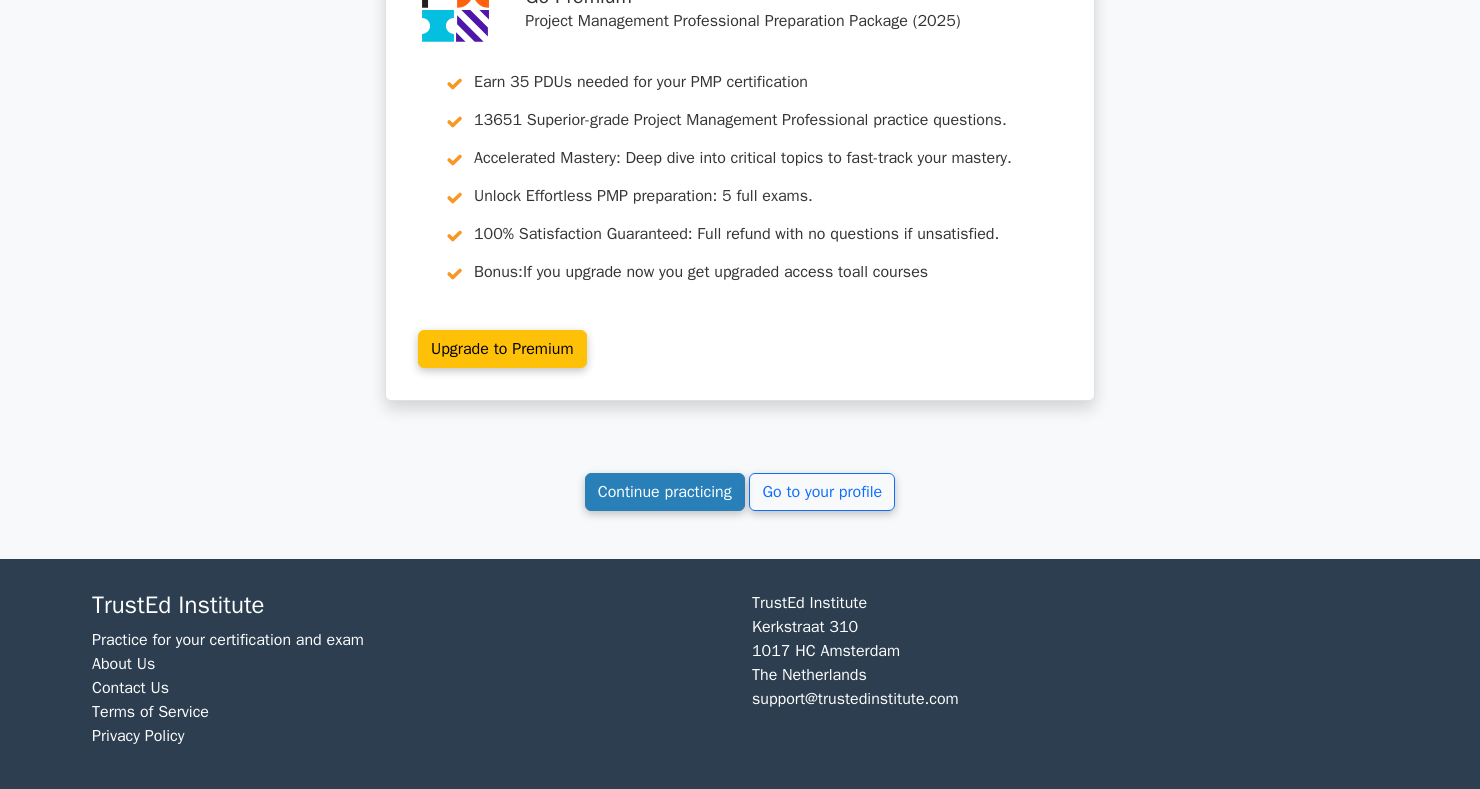 click on "Continue practicing" at bounding box center (665, 492) 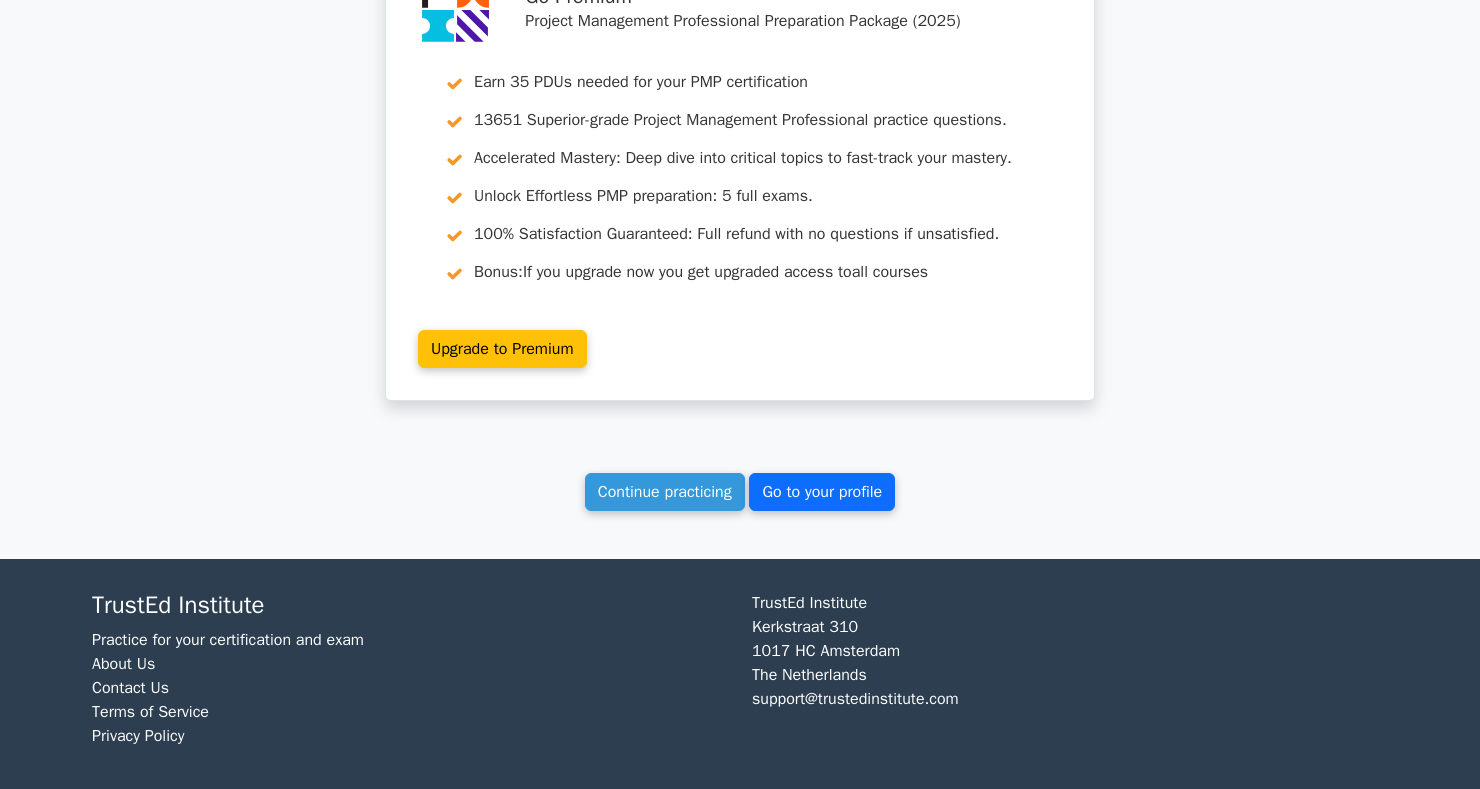 click on "Go to your profile" at bounding box center [822, 492] 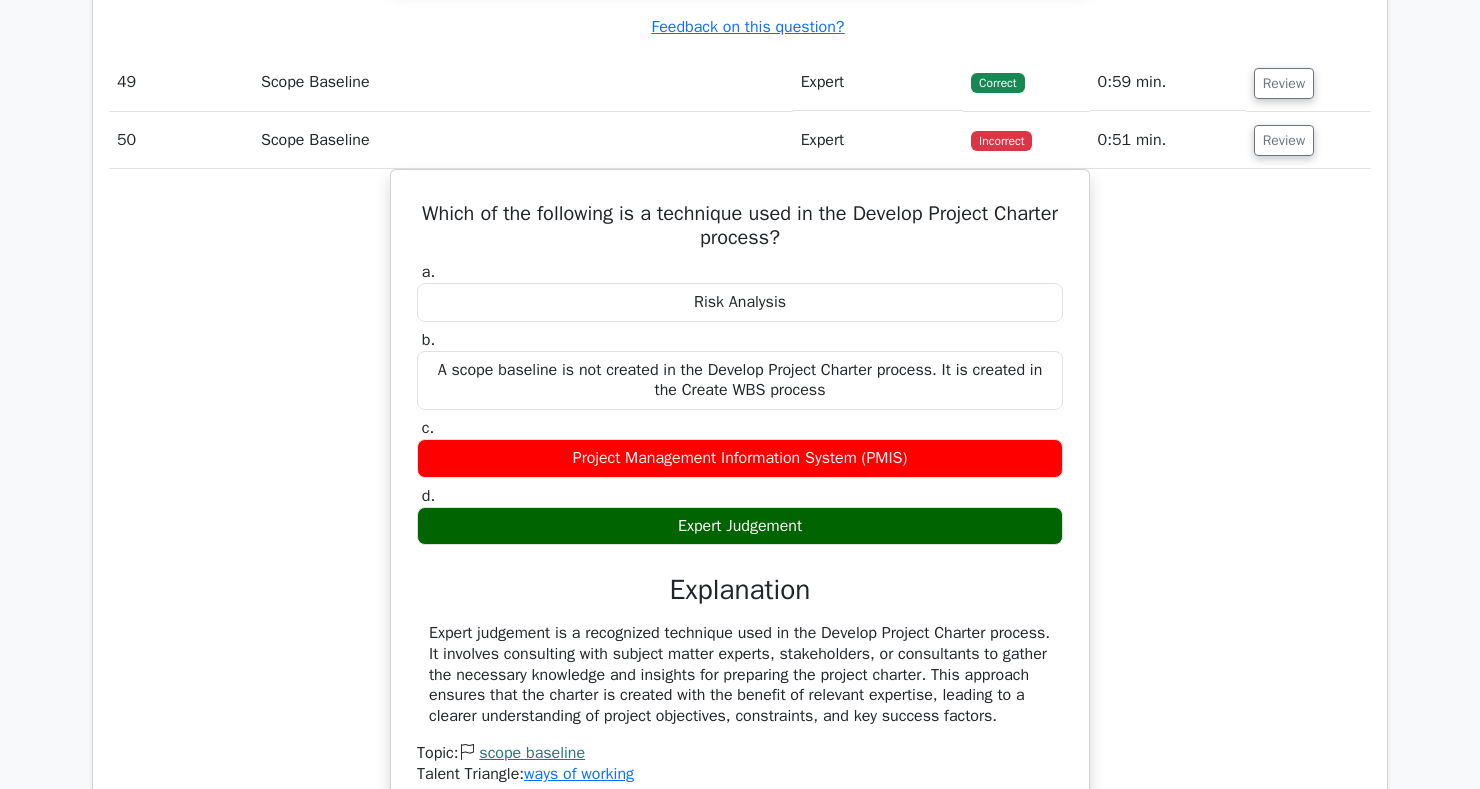 scroll, scrollTop: 20614, scrollLeft: 0, axis: vertical 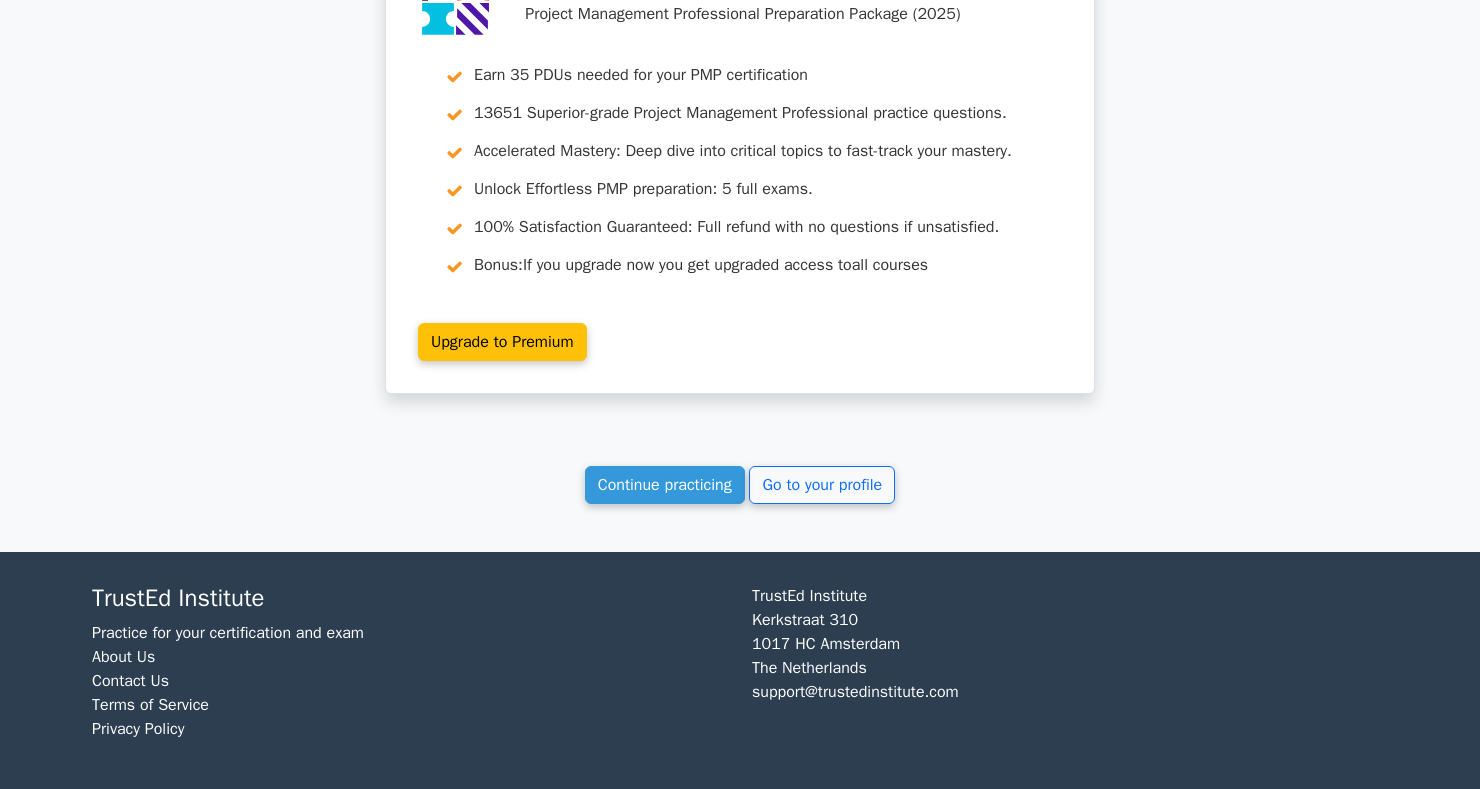click on "Your Test Results
Project Management Professional
72%
Your Score
Keep practicing!
Performance by Topic
Agile Project Management
100%
Stakeholder Management
100% Scope Management 0%" at bounding box center [740, -9711] 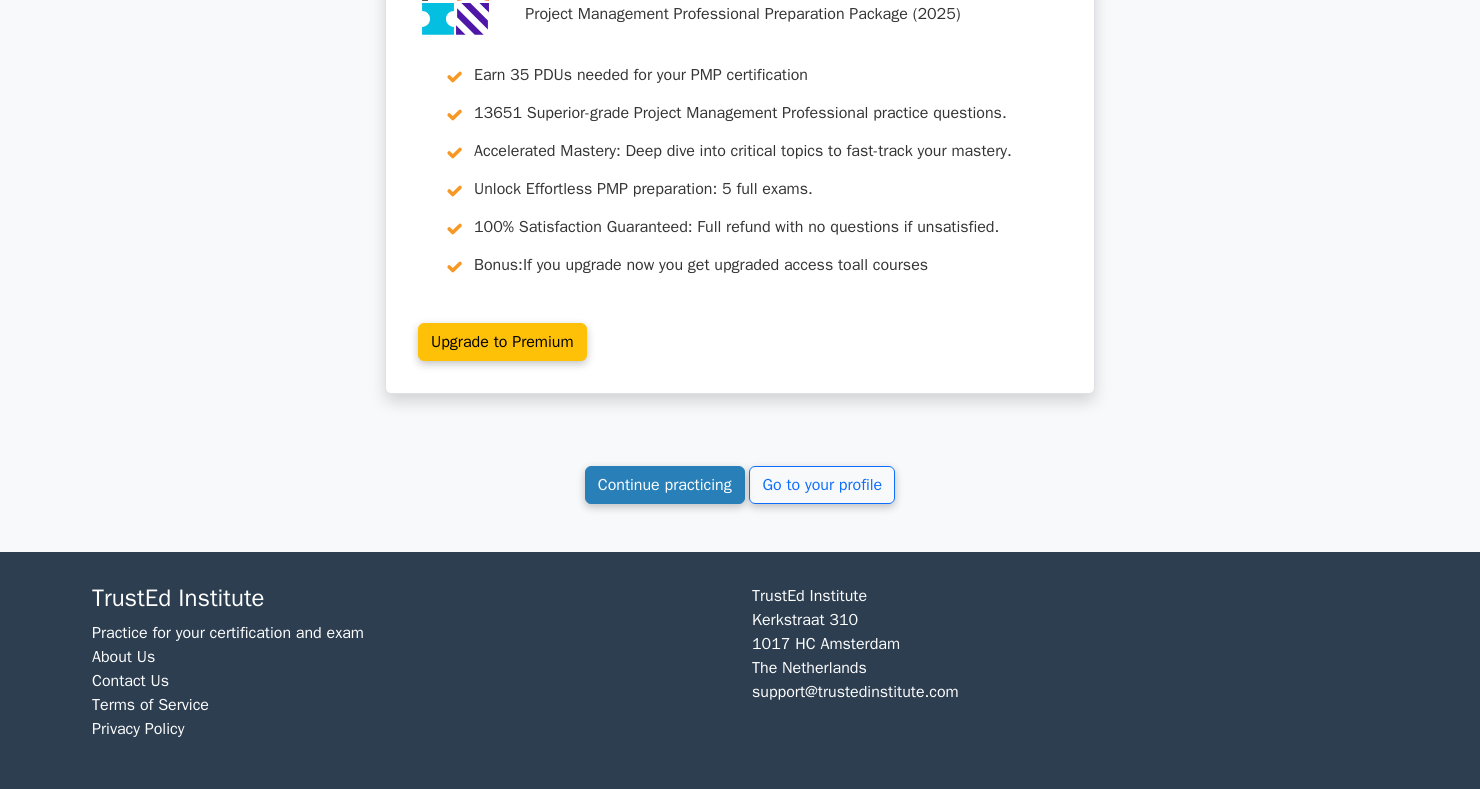 click on "Continue practicing" at bounding box center [665, 485] 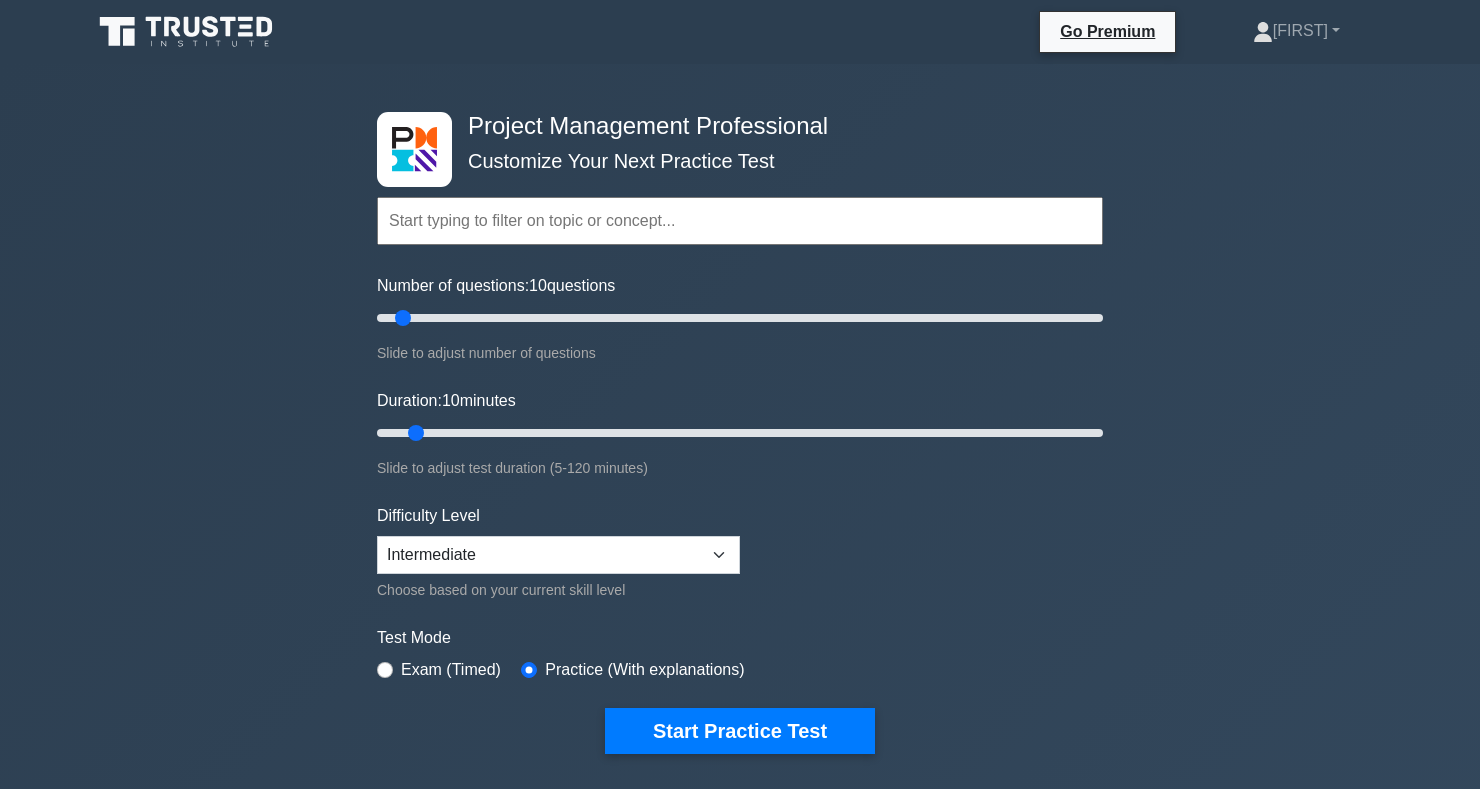 scroll, scrollTop: 0, scrollLeft: 0, axis: both 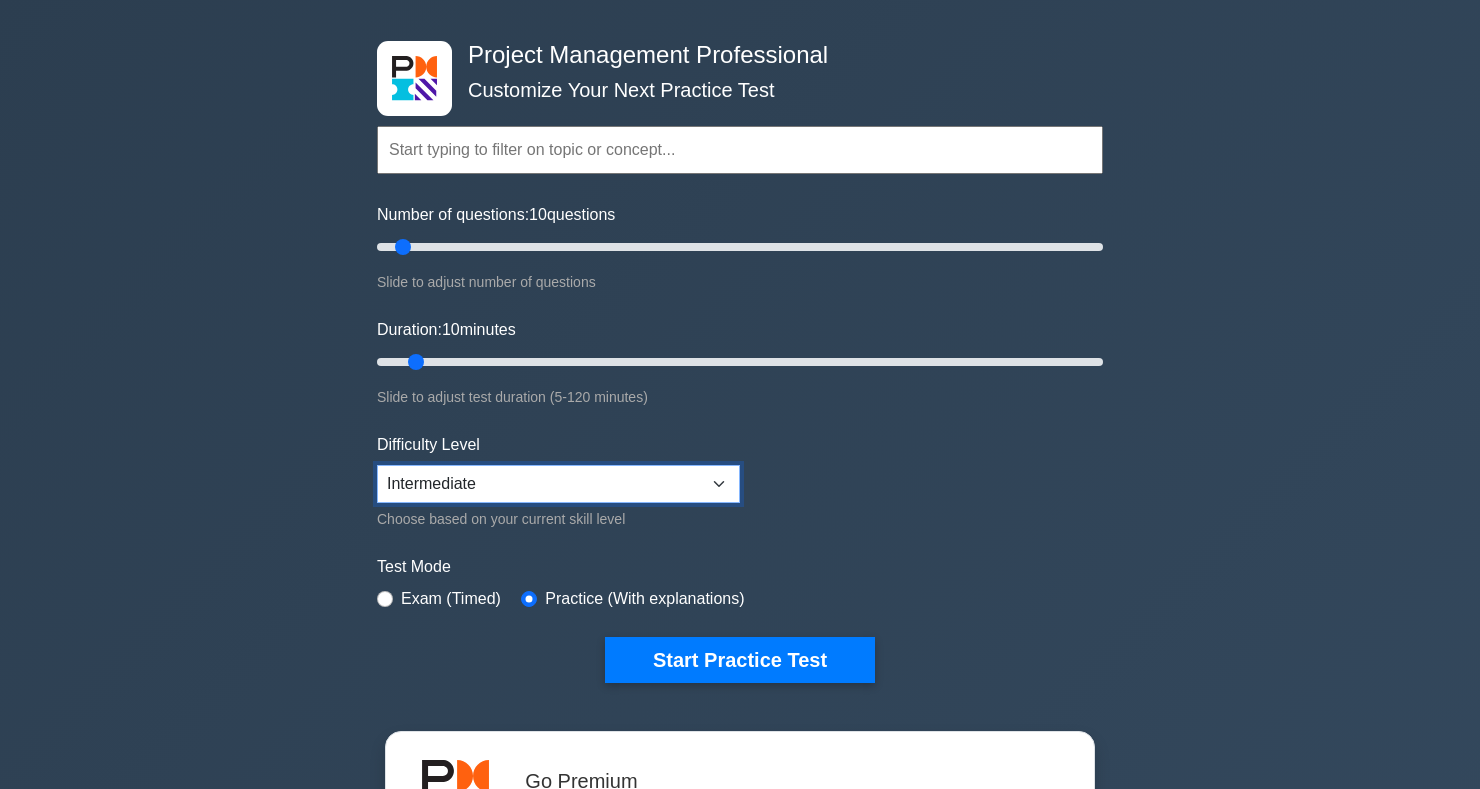 click on "Beginner
Intermediate
Expert" at bounding box center [558, 484] 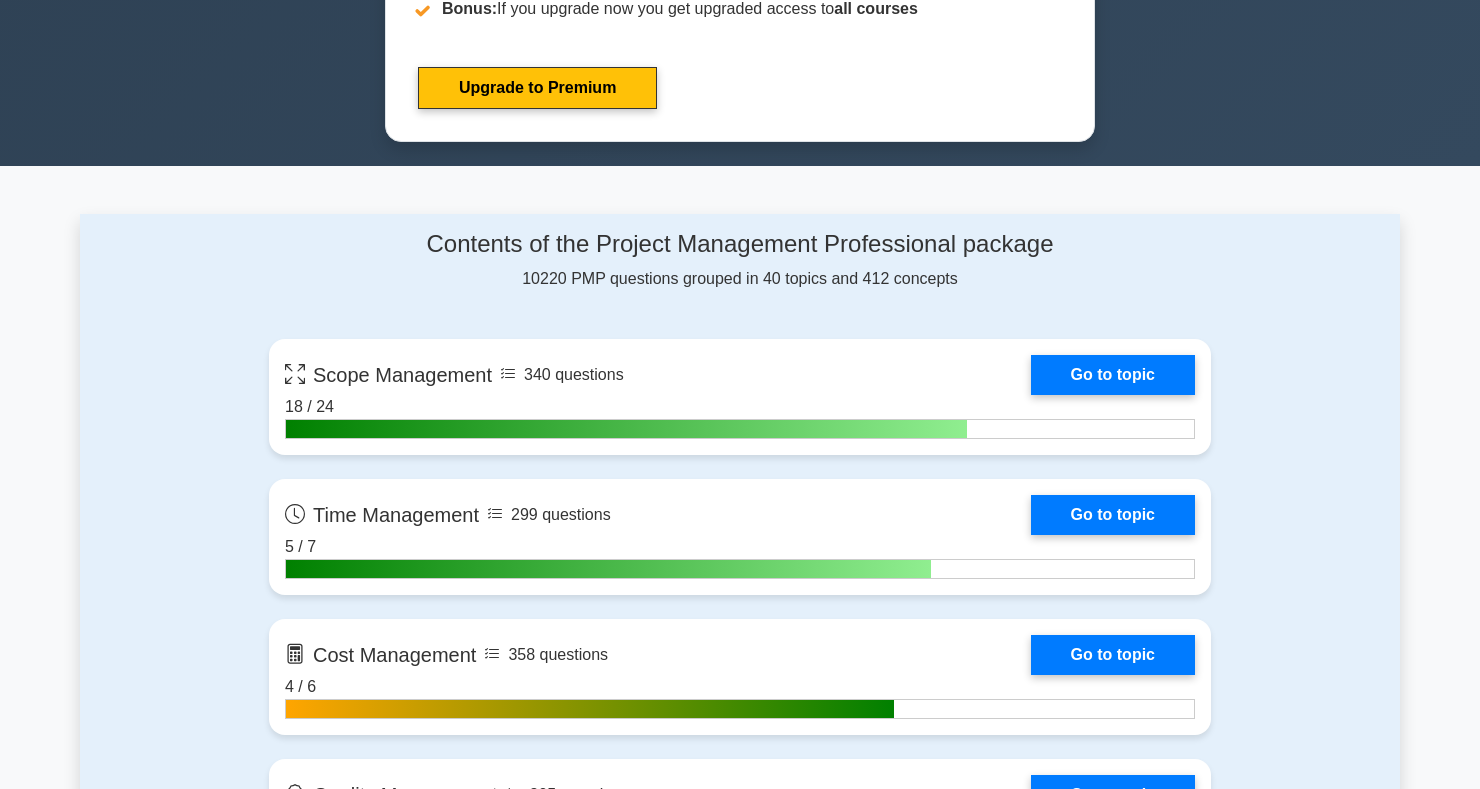 scroll, scrollTop: 1124, scrollLeft: 0, axis: vertical 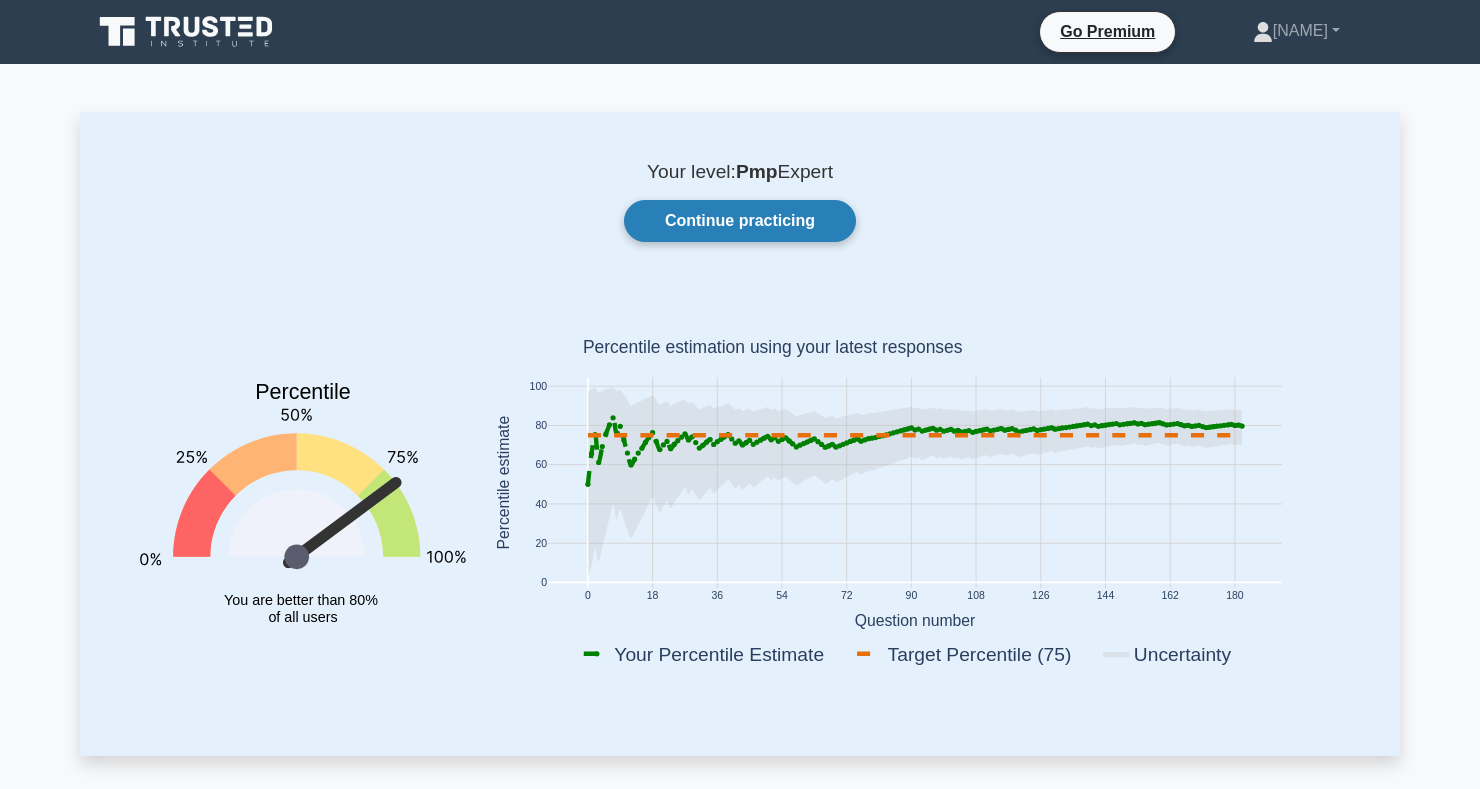 click on "Continue practicing" at bounding box center (740, 221) 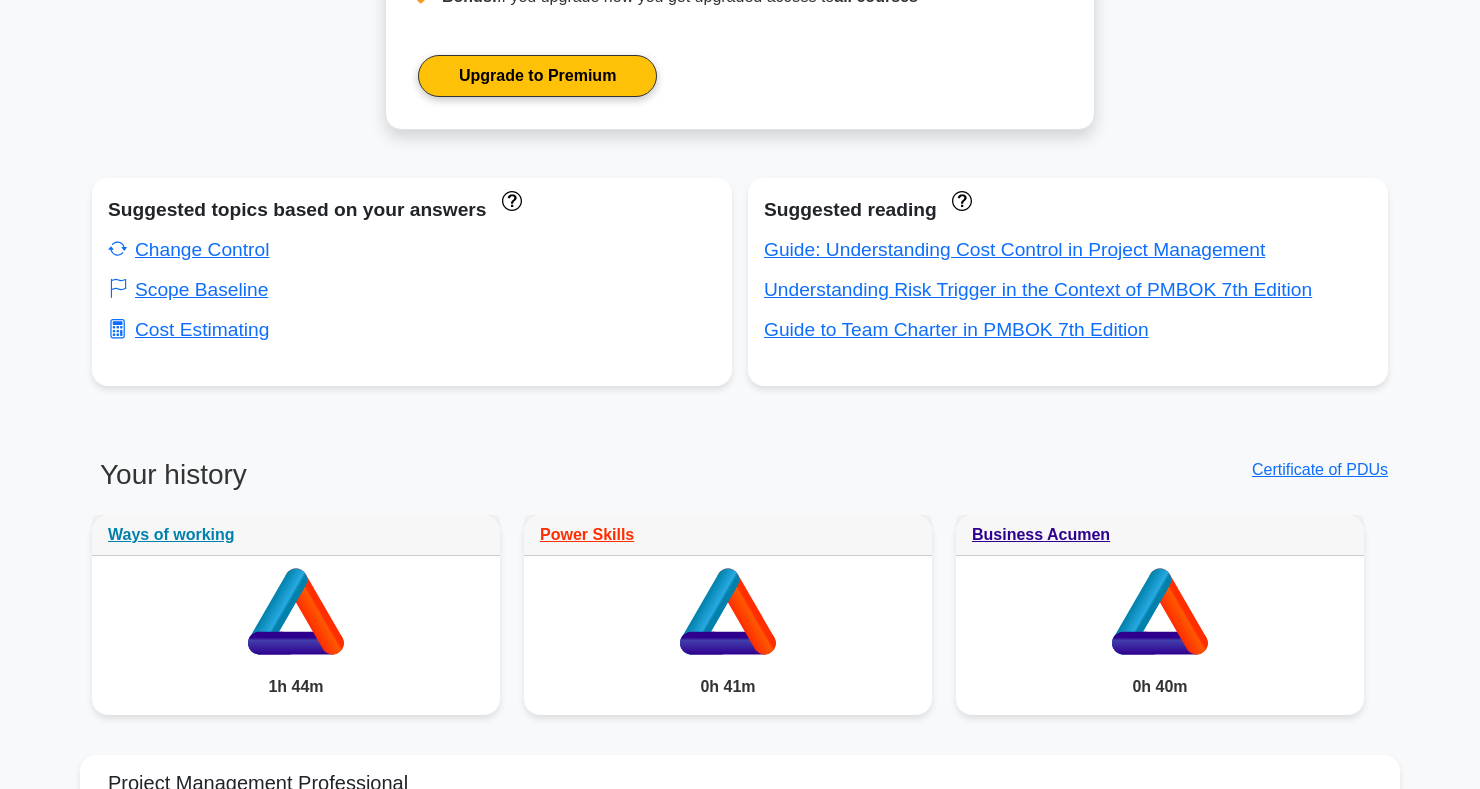 scroll, scrollTop: 1163, scrollLeft: 0, axis: vertical 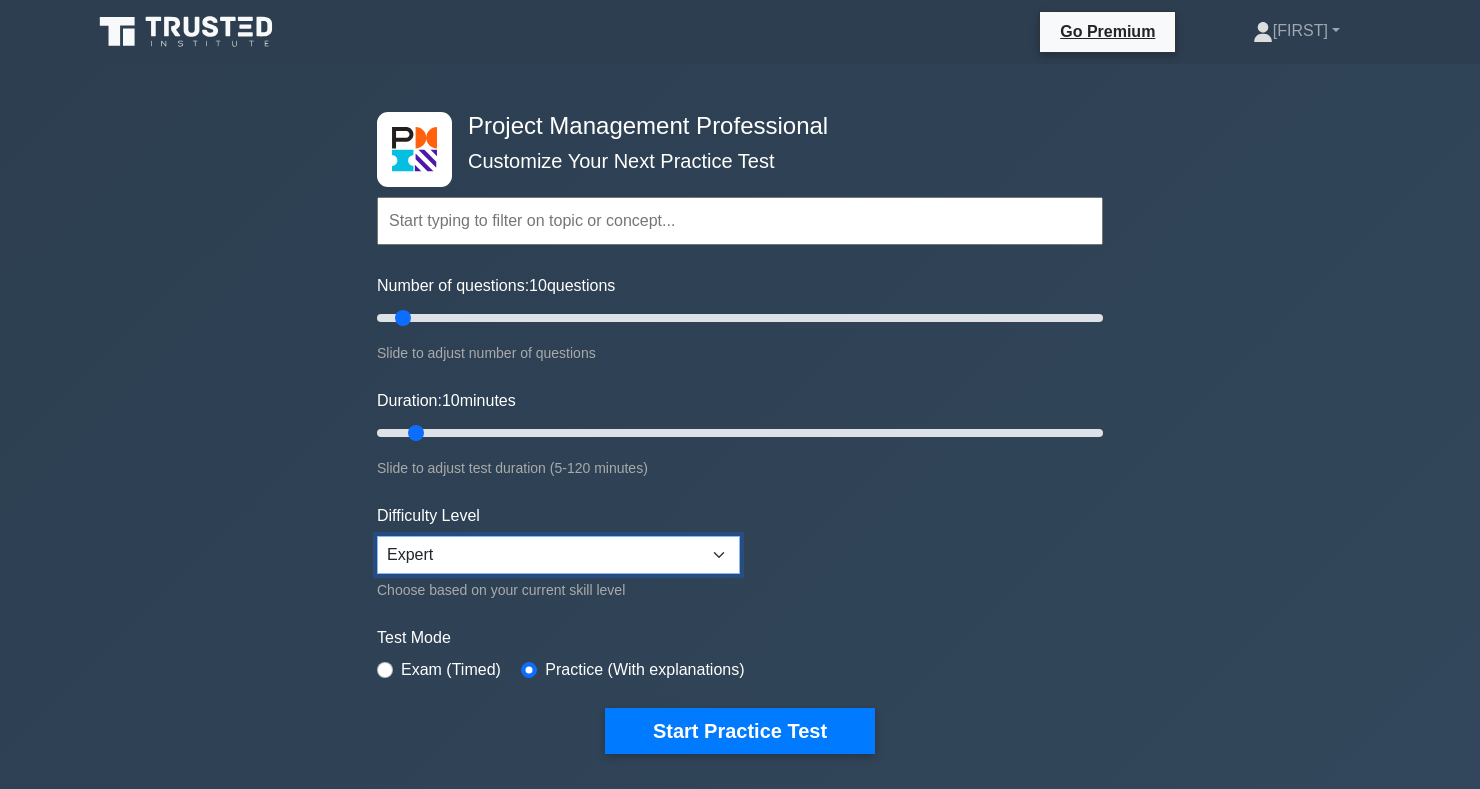 click on "Beginner
Intermediate
Expert" at bounding box center (558, 555) 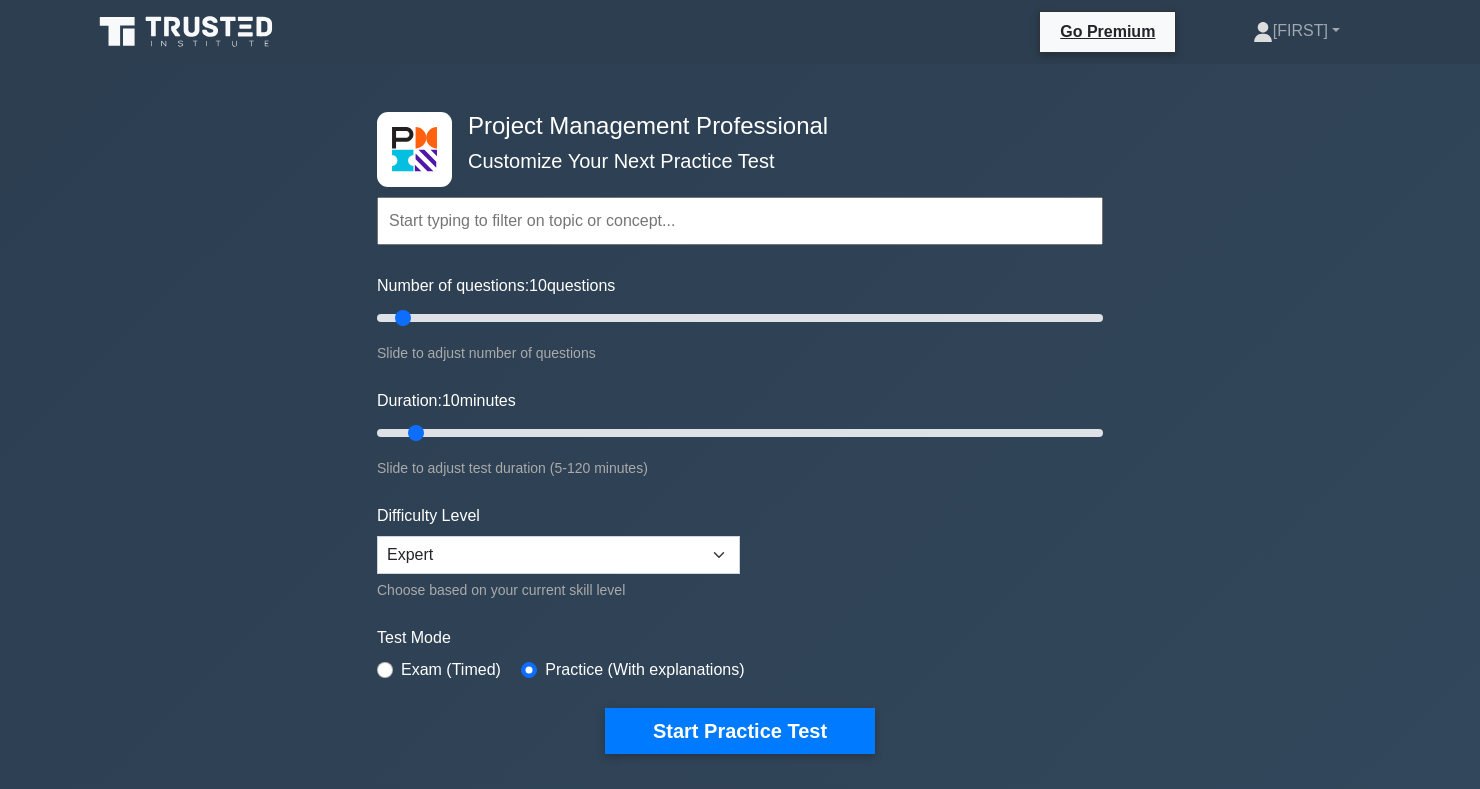 click on "Project Management Professional
Customize Your Next Practice Test
Topics
Scope Management
Time Management
Cost Management
Quality Management
Risk Management
Integration Management
Human Resource Management
Concepts" at bounding box center [740, 674] 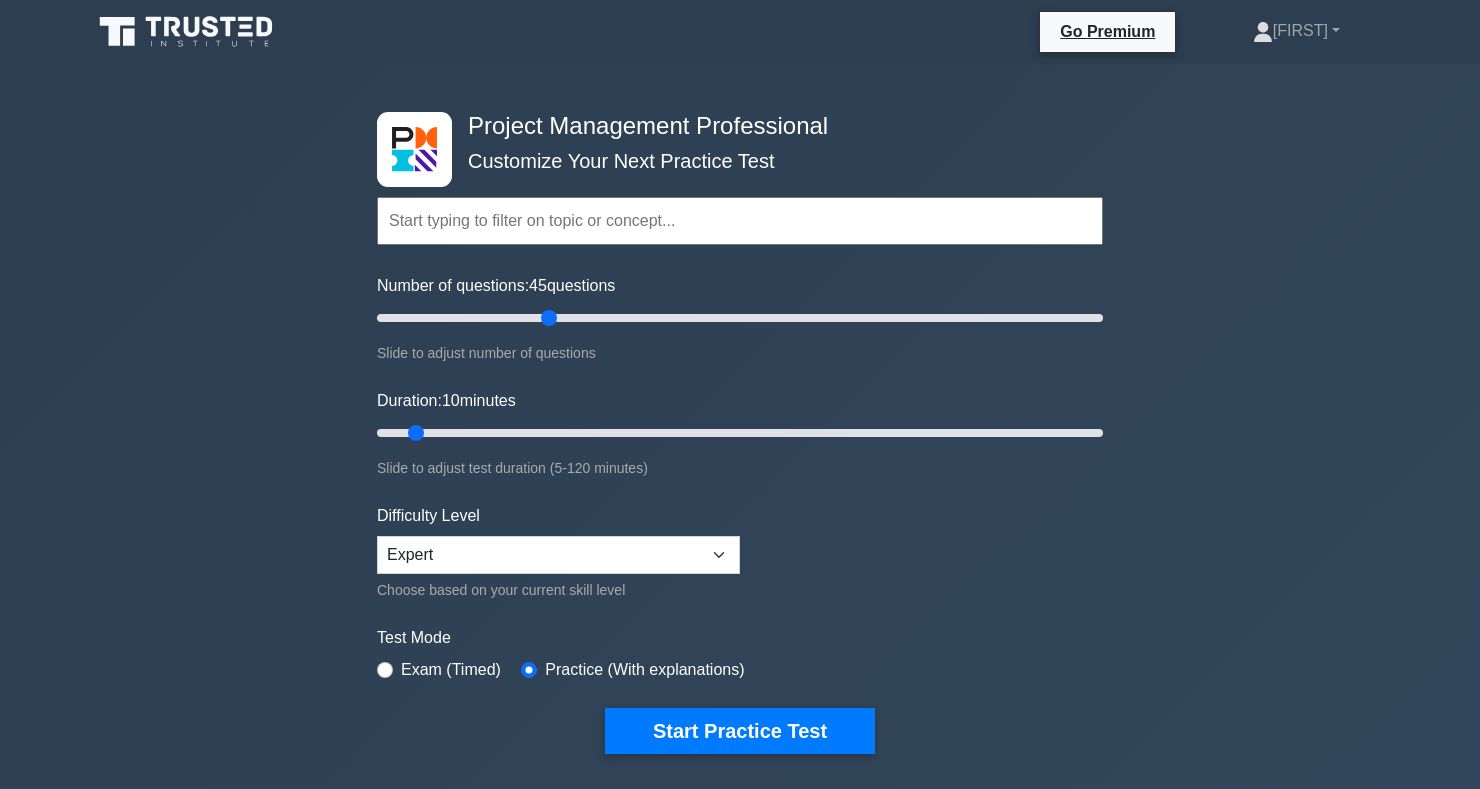 type on "50" 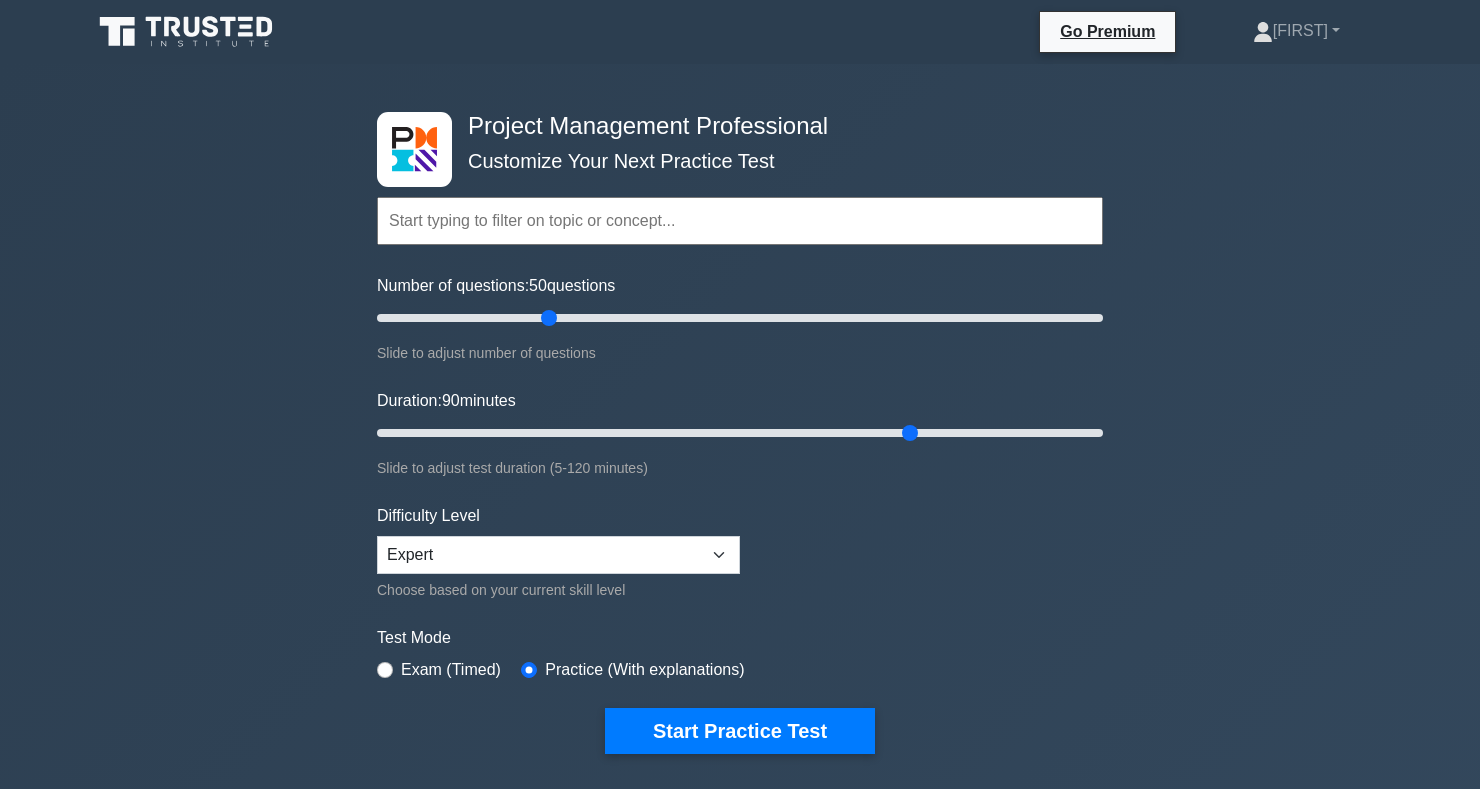 click on "Project Management Professional
Customize Your Next Practice Test
Topics
Scope Management
Time Management
Cost Management
Quality Management
Risk Management
Integration Management
Human Resource Management
Concepts" at bounding box center [740, 674] 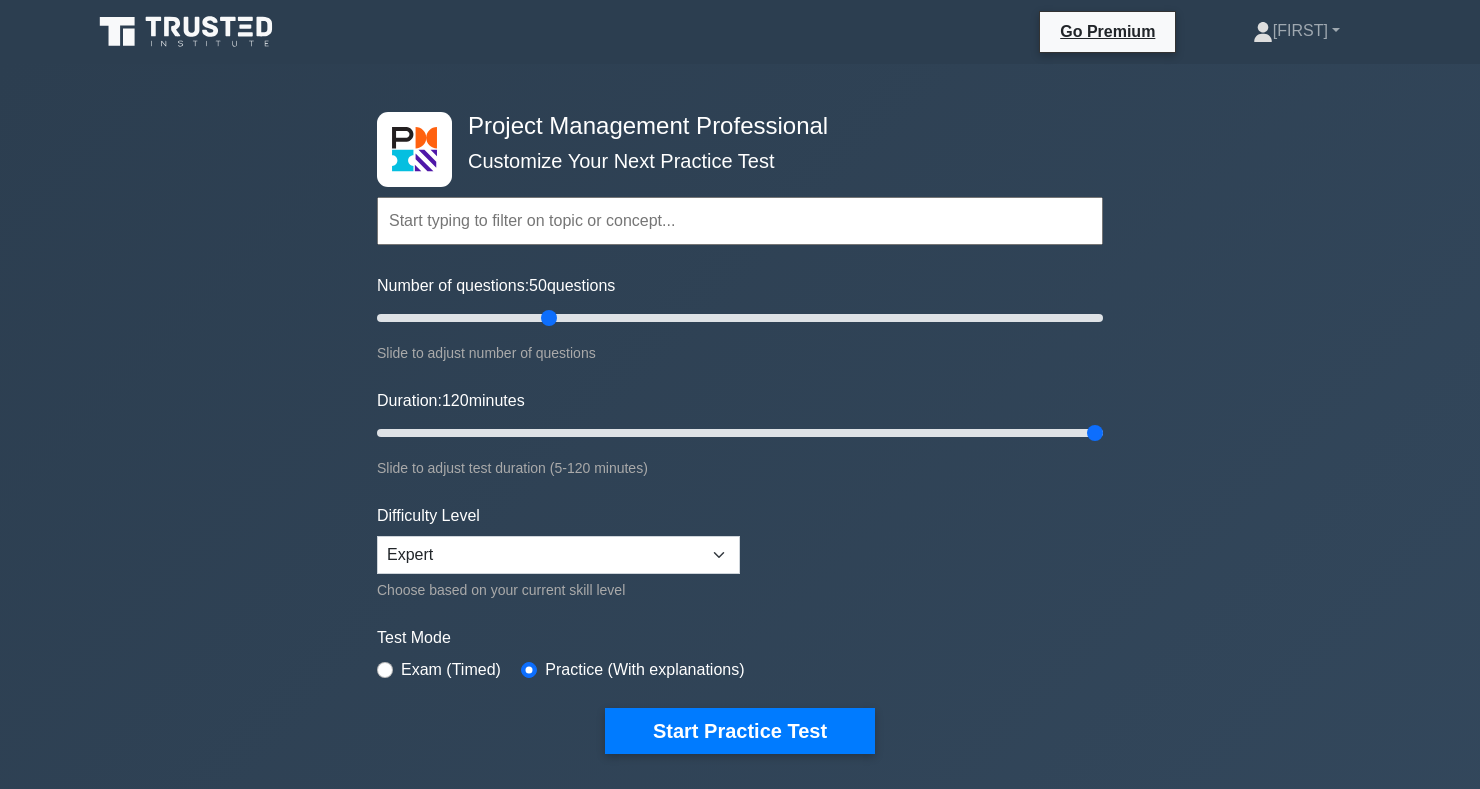 type on "120" 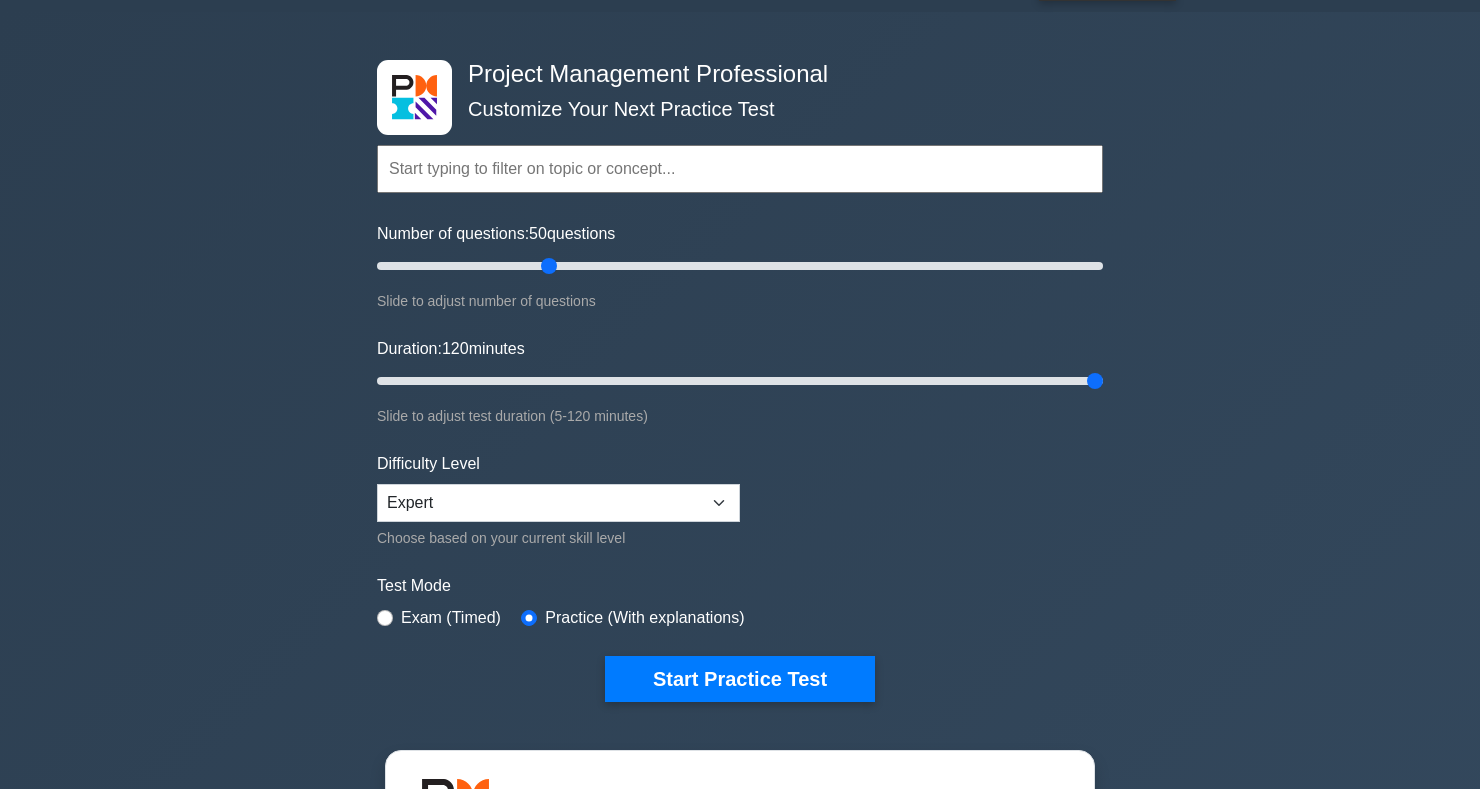 scroll, scrollTop: 0, scrollLeft: 0, axis: both 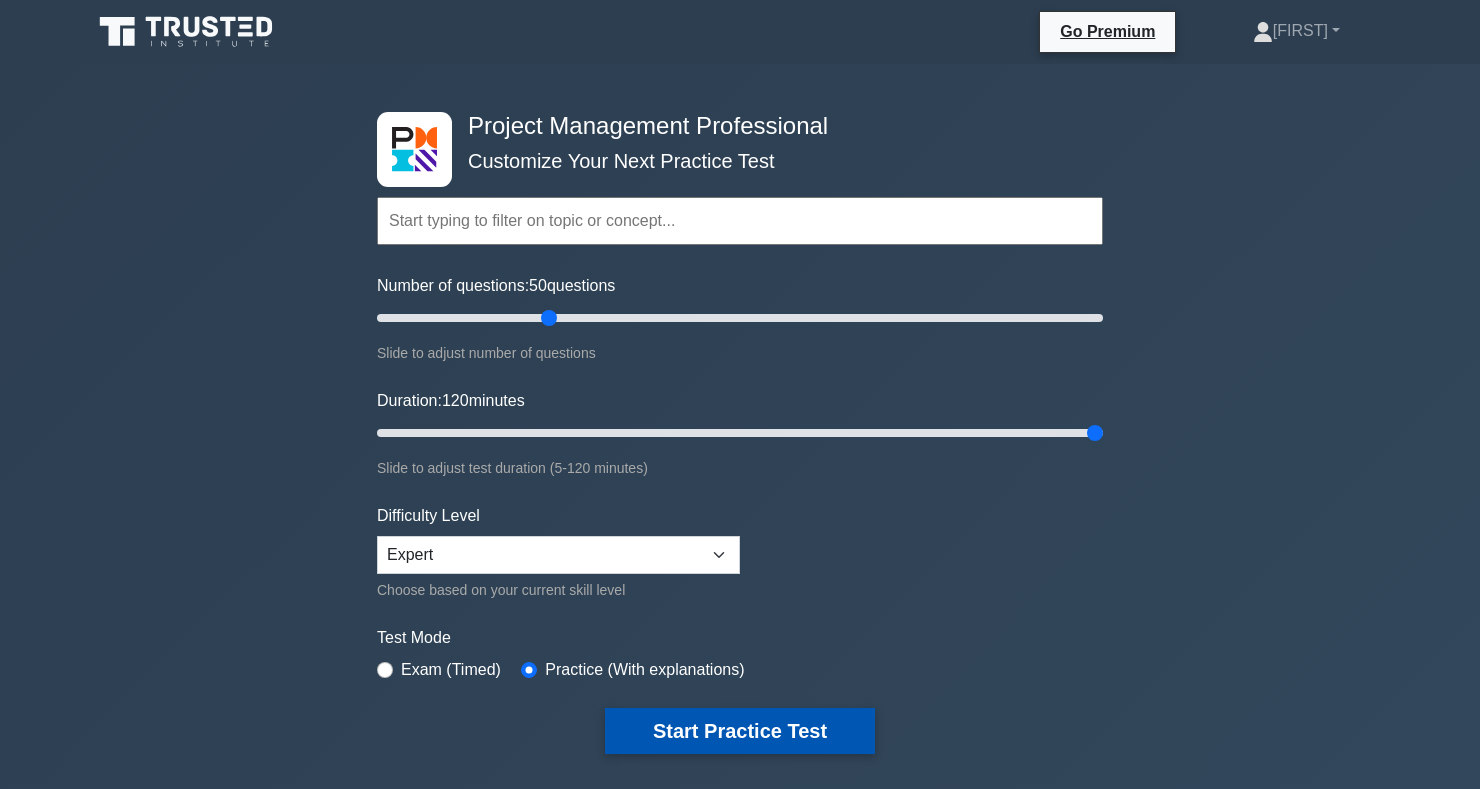 click on "Start Practice Test" at bounding box center [740, 731] 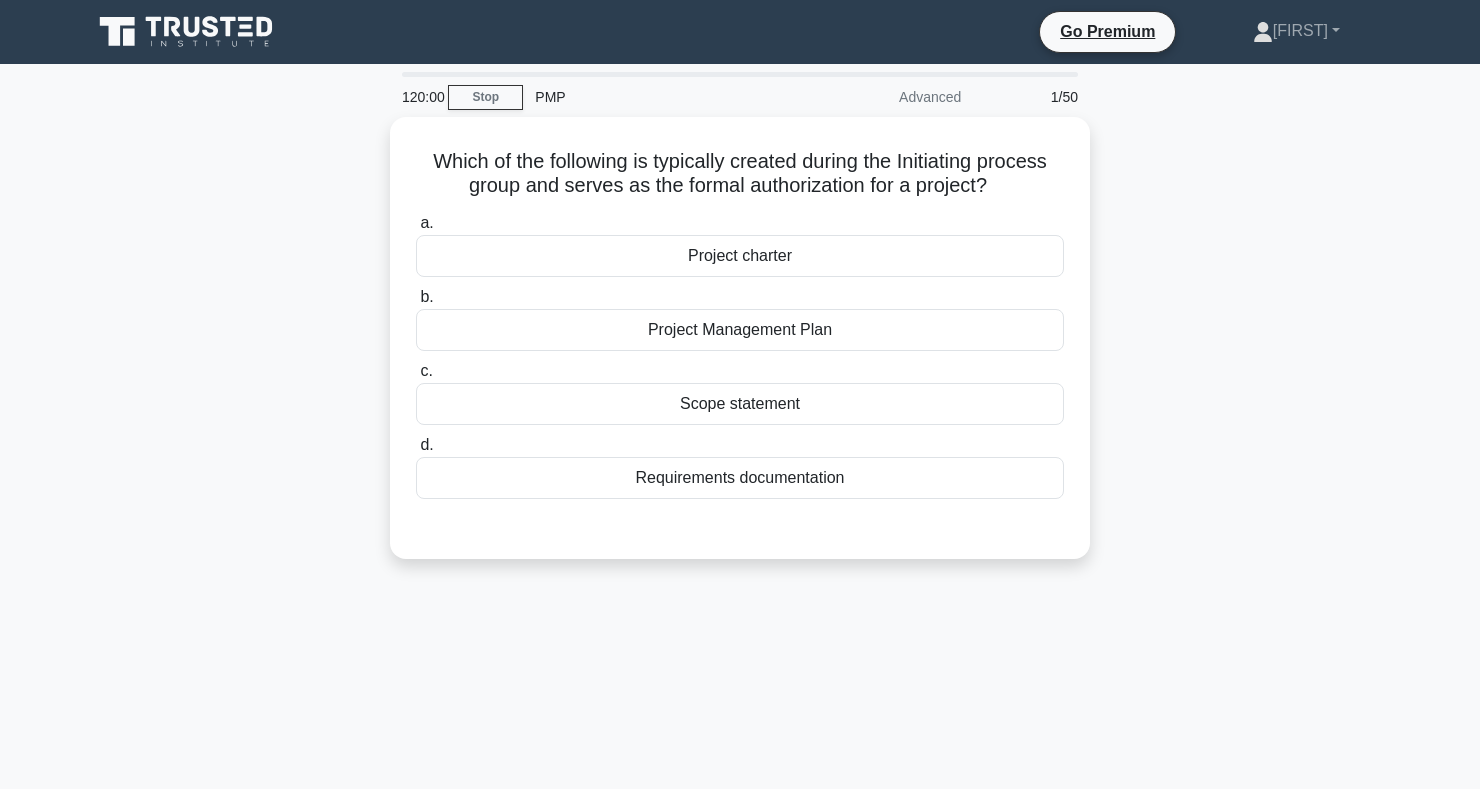 scroll, scrollTop: 0, scrollLeft: 0, axis: both 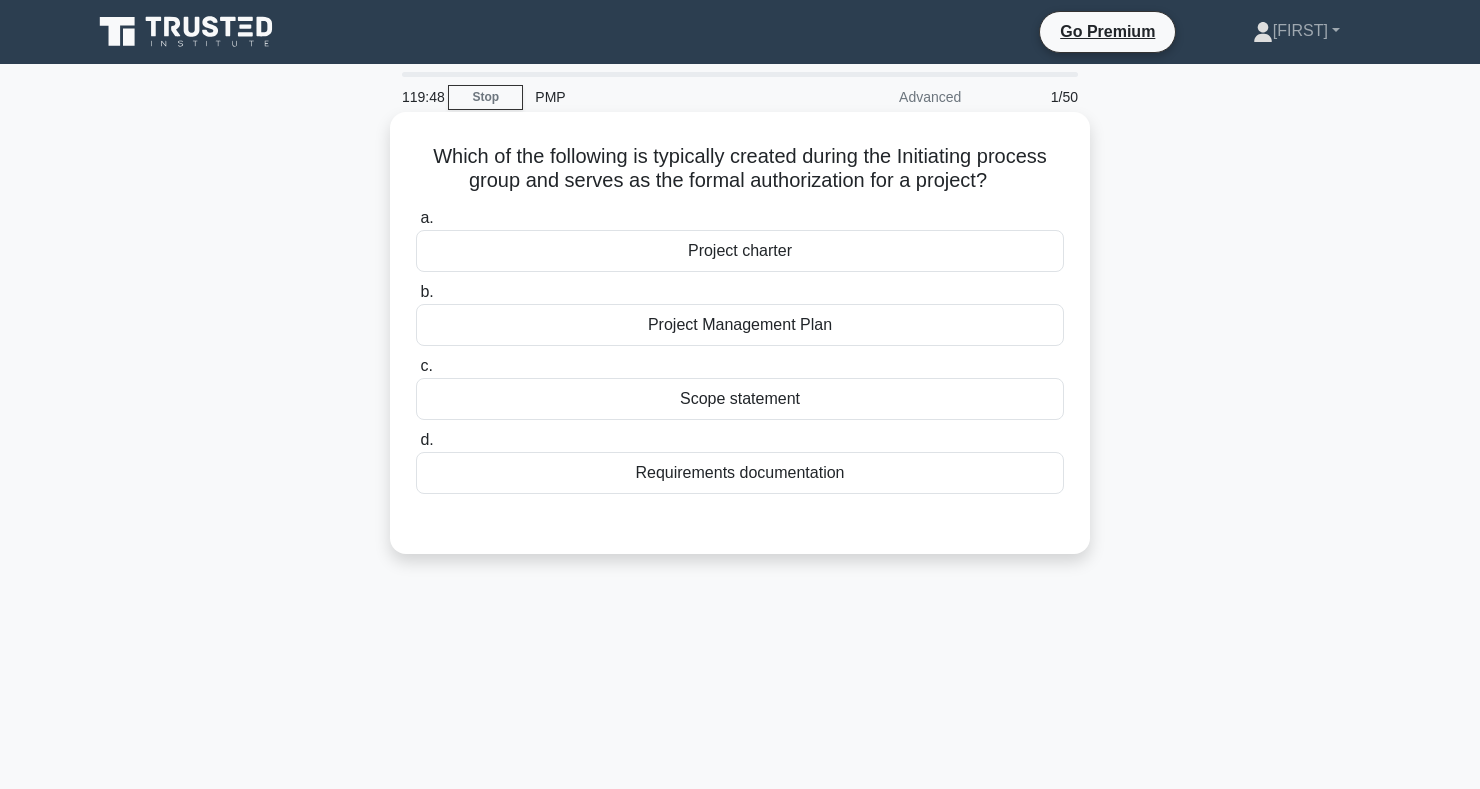 click on "Project charter" at bounding box center [740, 251] 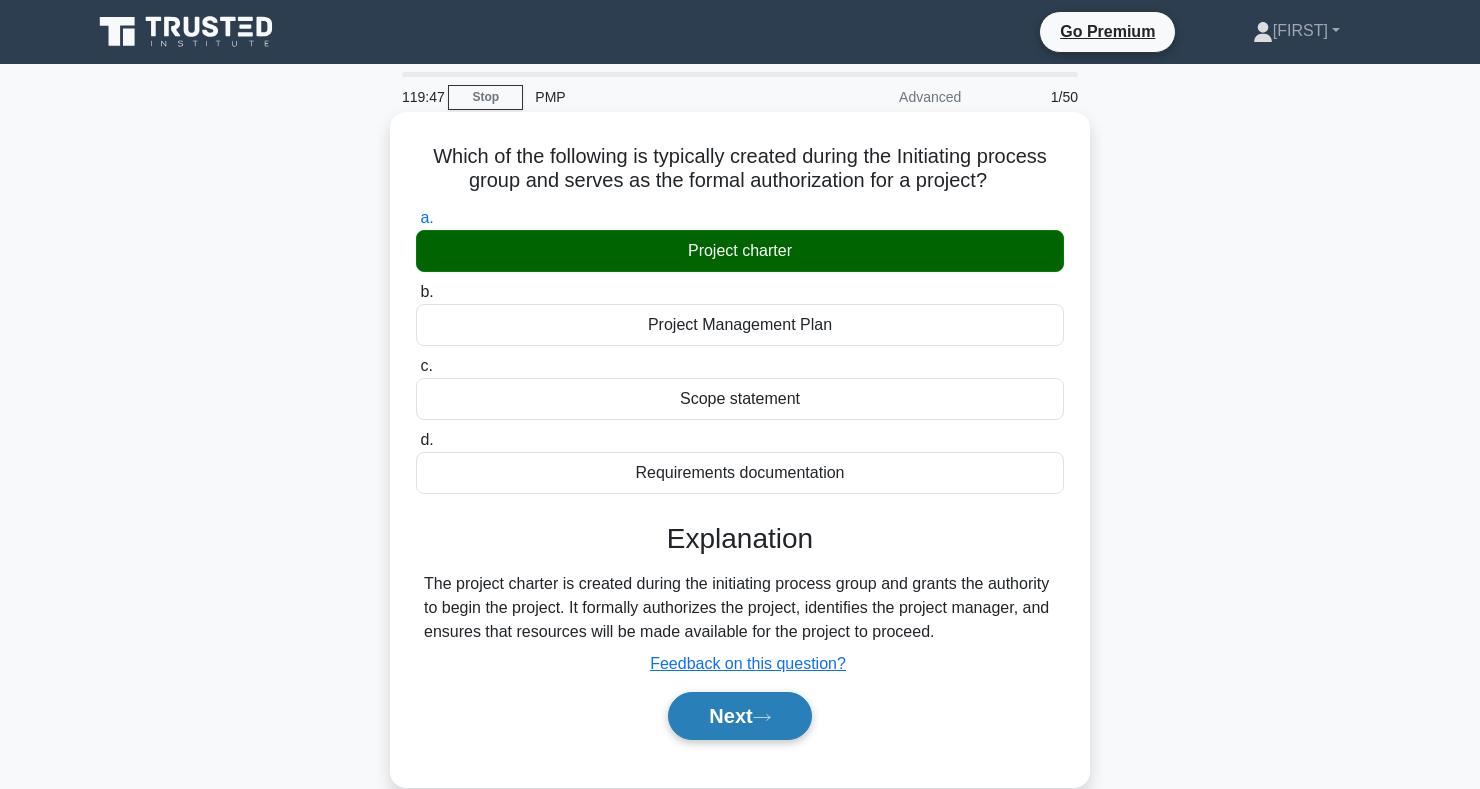 click 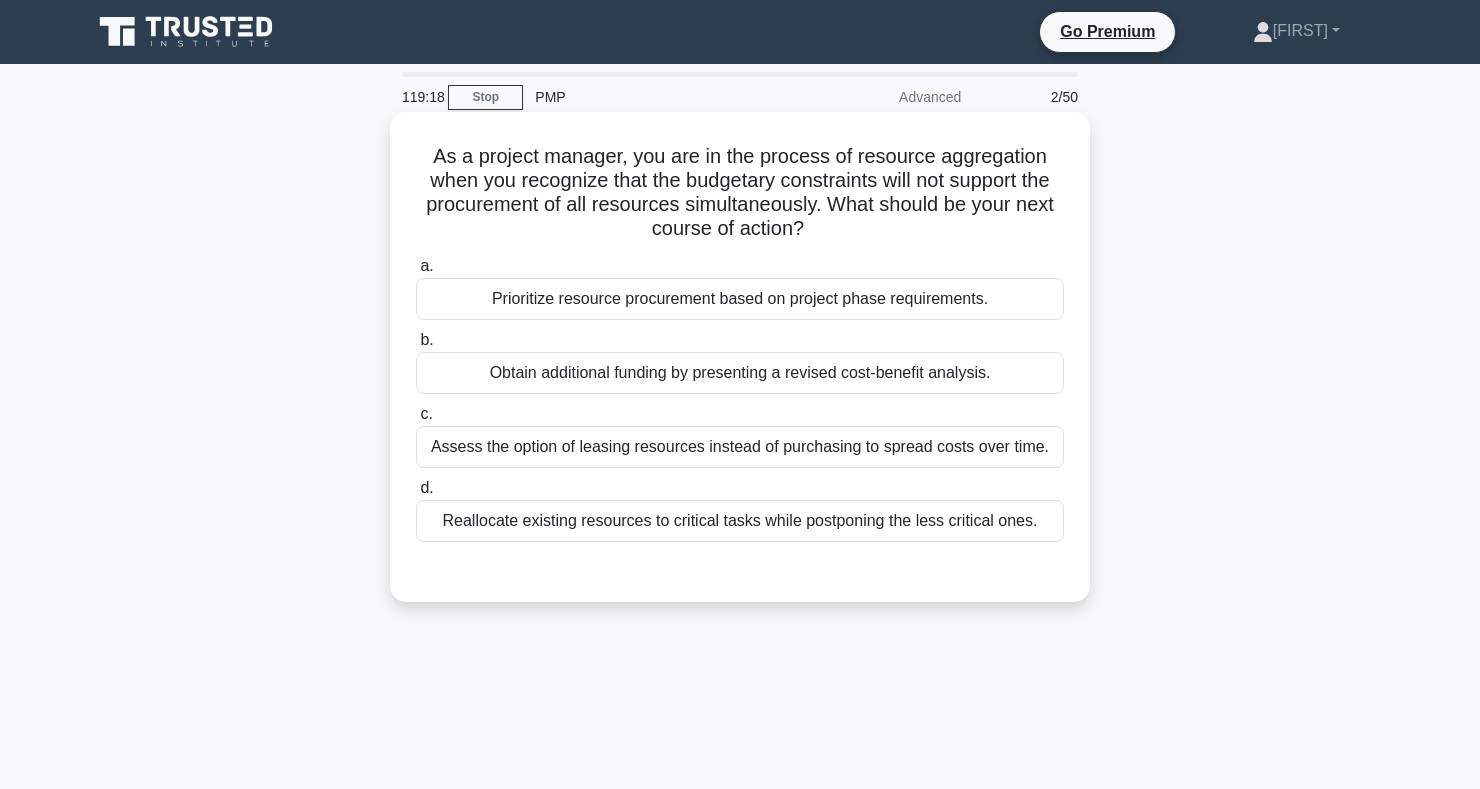 click on "Assess the option of leasing resources instead of purchasing to spread costs over time." at bounding box center (740, 447) 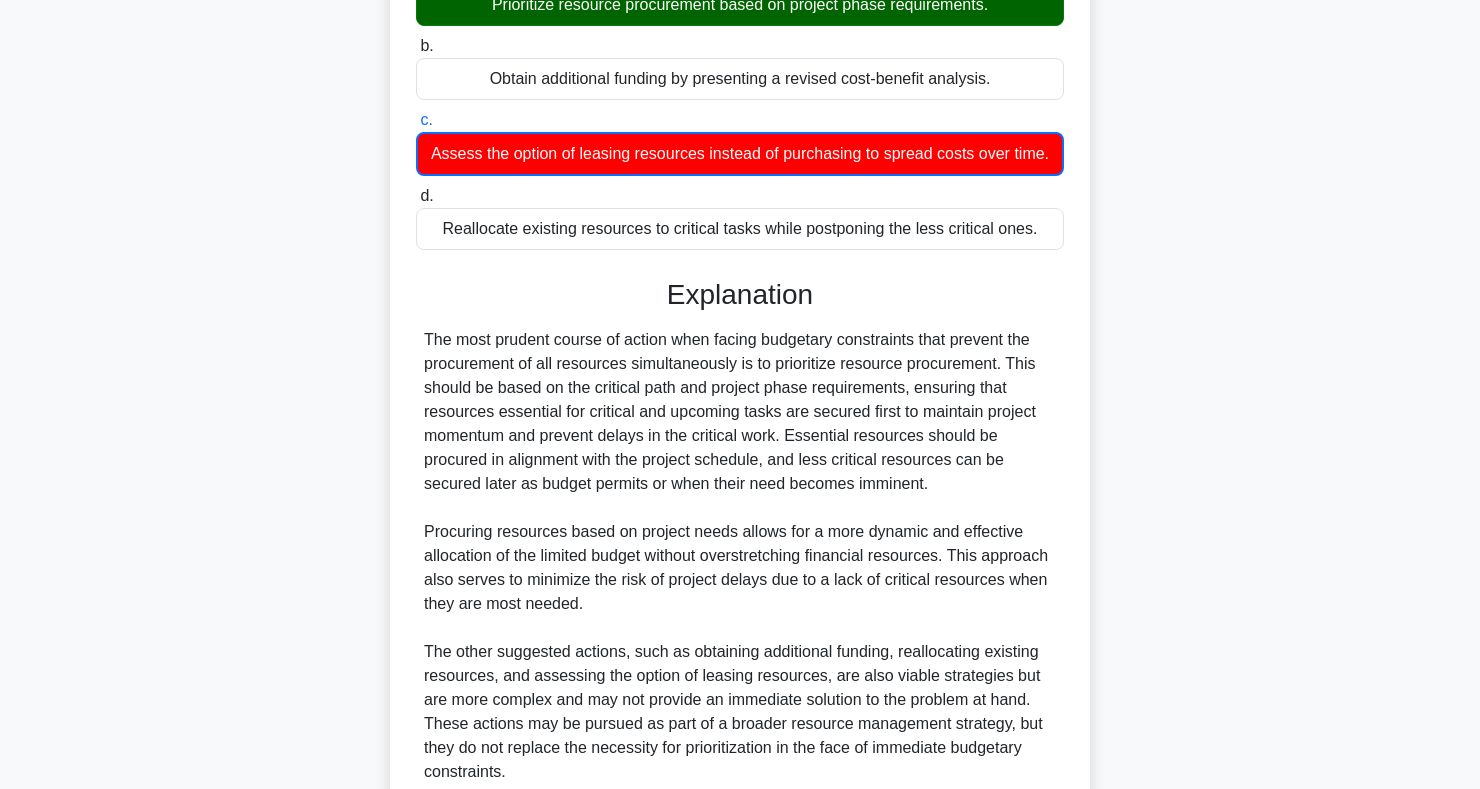 scroll, scrollTop: 469, scrollLeft: 0, axis: vertical 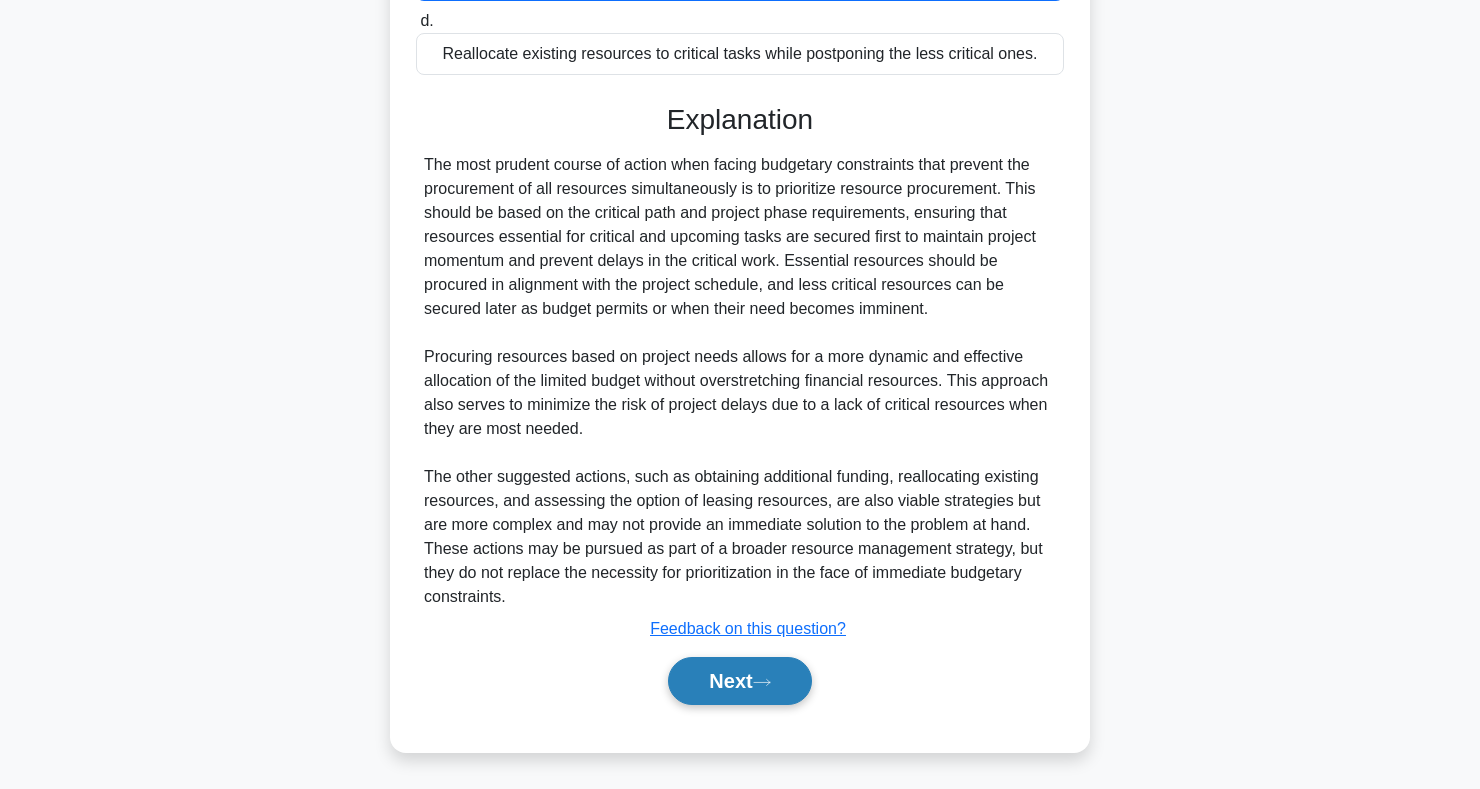 click on "Next" at bounding box center [739, 681] 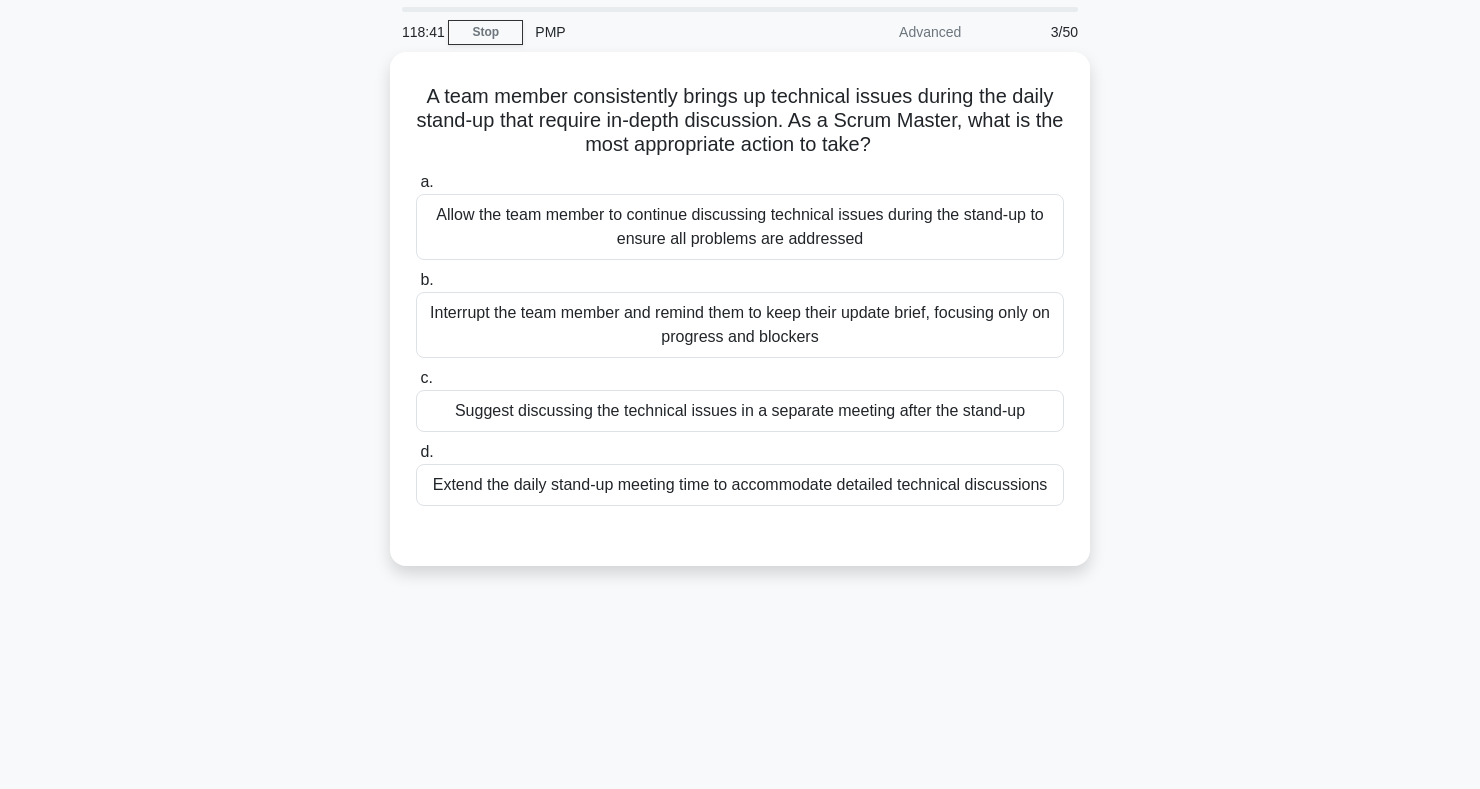 scroll, scrollTop: 0, scrollLeft: 0, axis: both 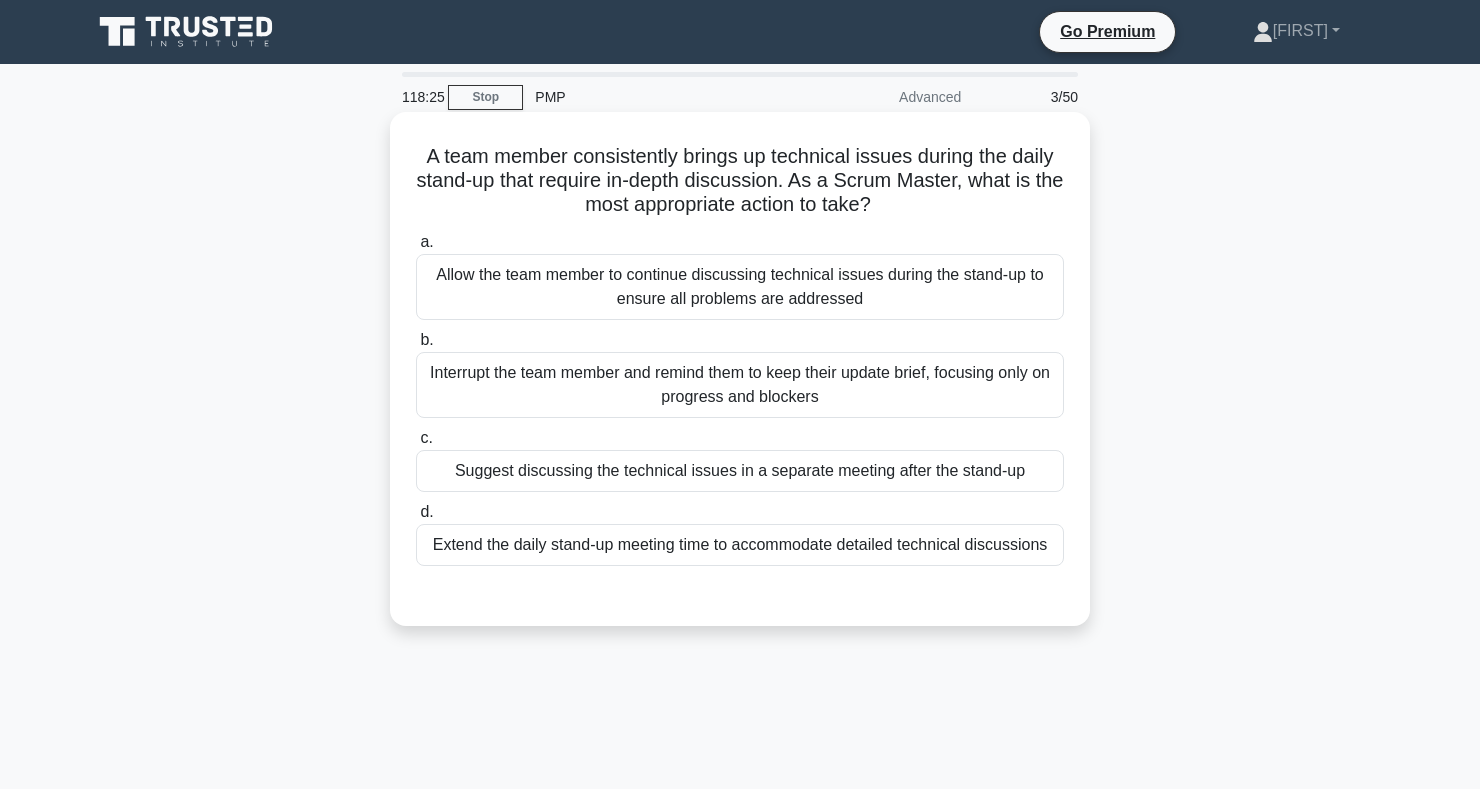 click on "Suggest discussing the technical issues in a separate meeting after the stand-up" at bounding box center (740, 471) 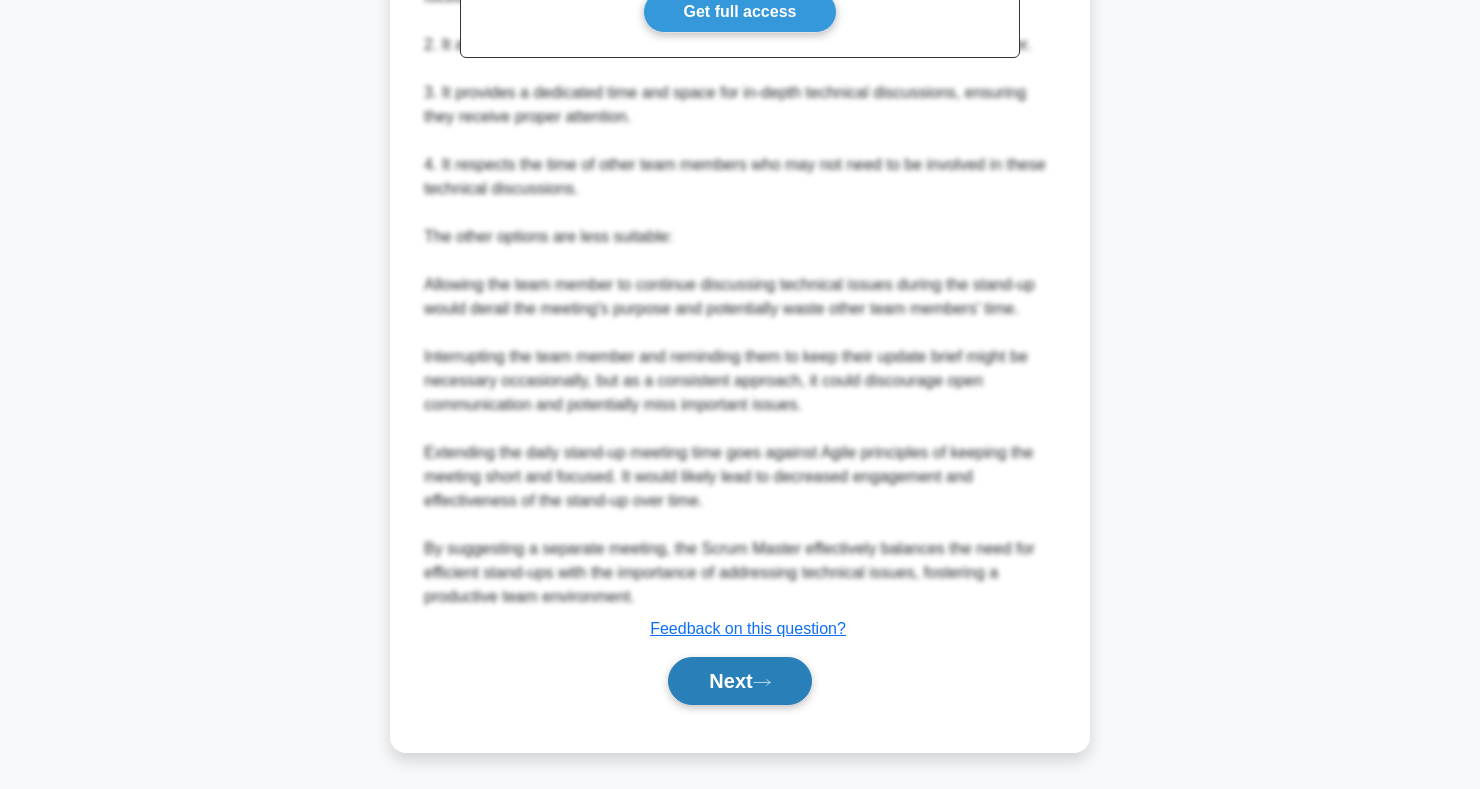 click on "Next" at bounding box center (739, 681) 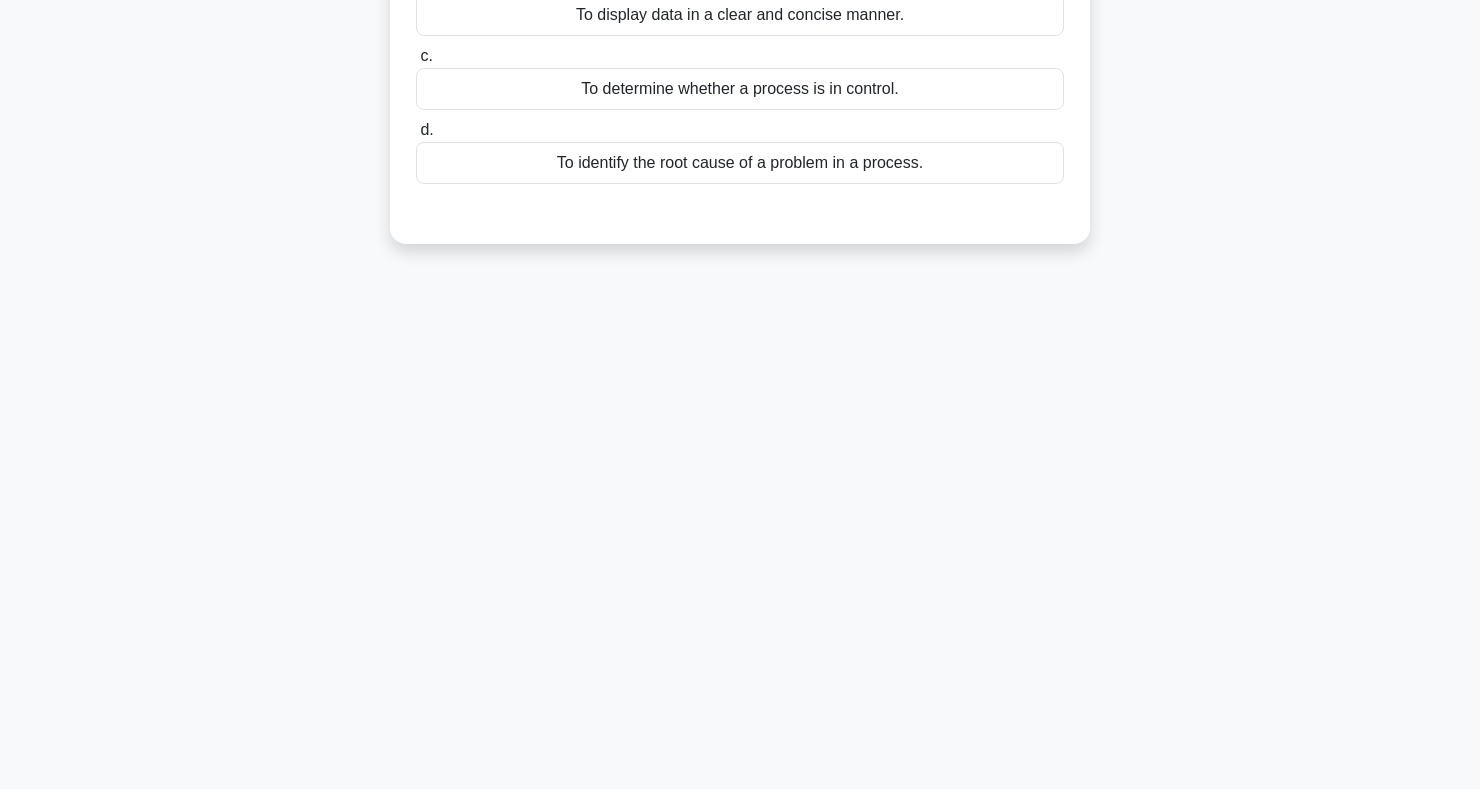 scroll, scrollTop: 0, scrollLeft: 0, axis: both 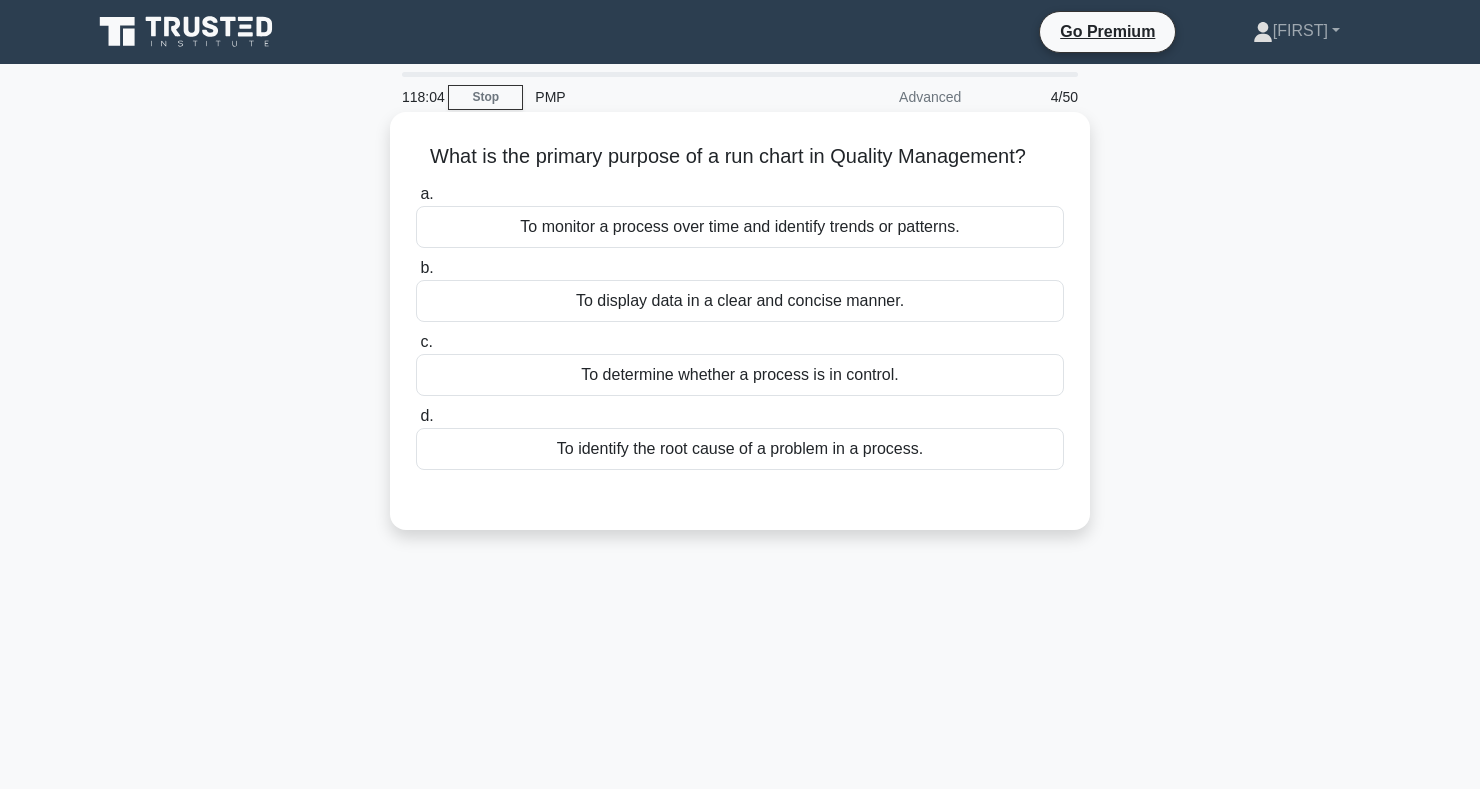 click on "To monitor a process over time and identify trends or patterns." at bounding box center (740, 227) 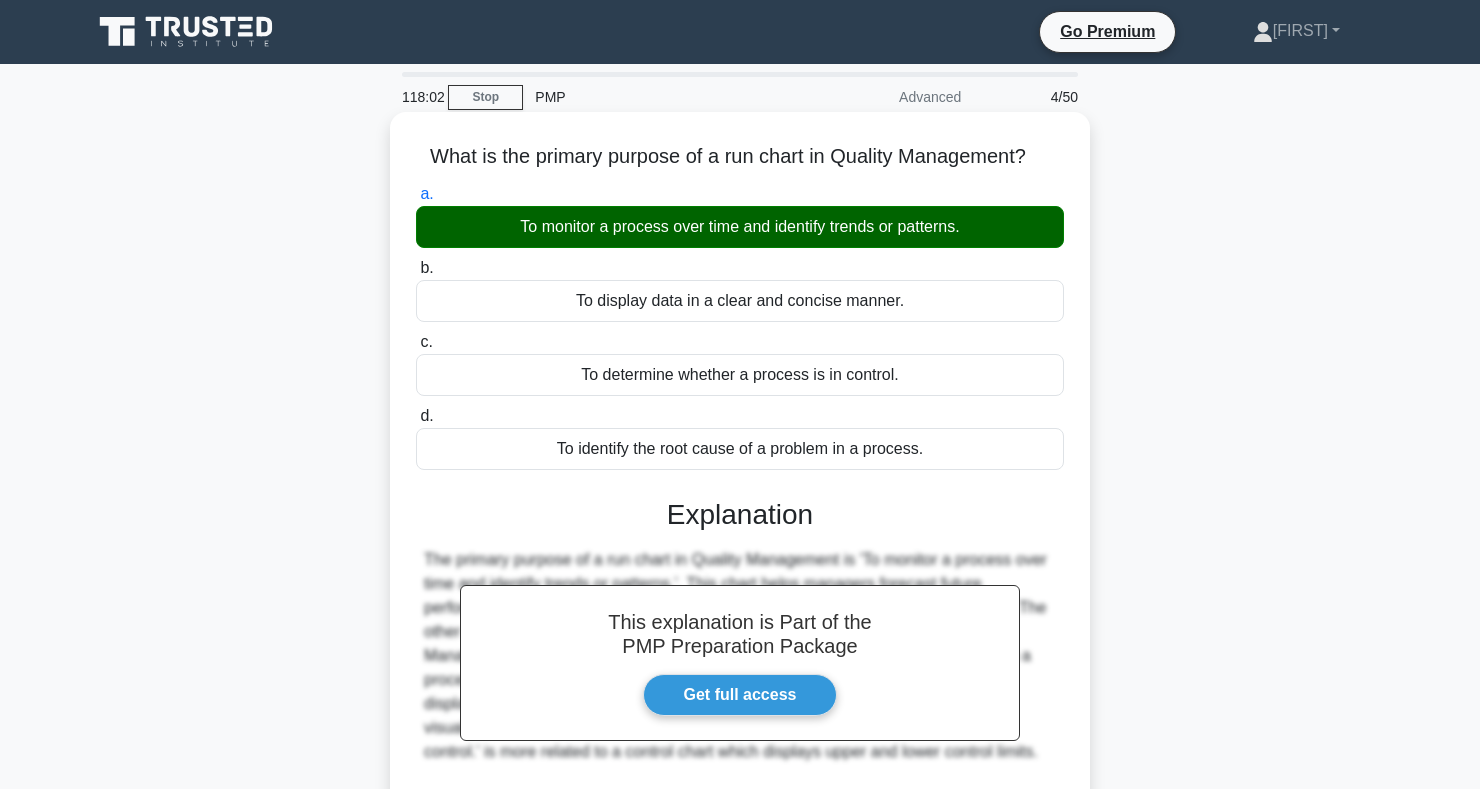 scroll, scrollTop: 291, scrollLeft: 0, axis: vertical 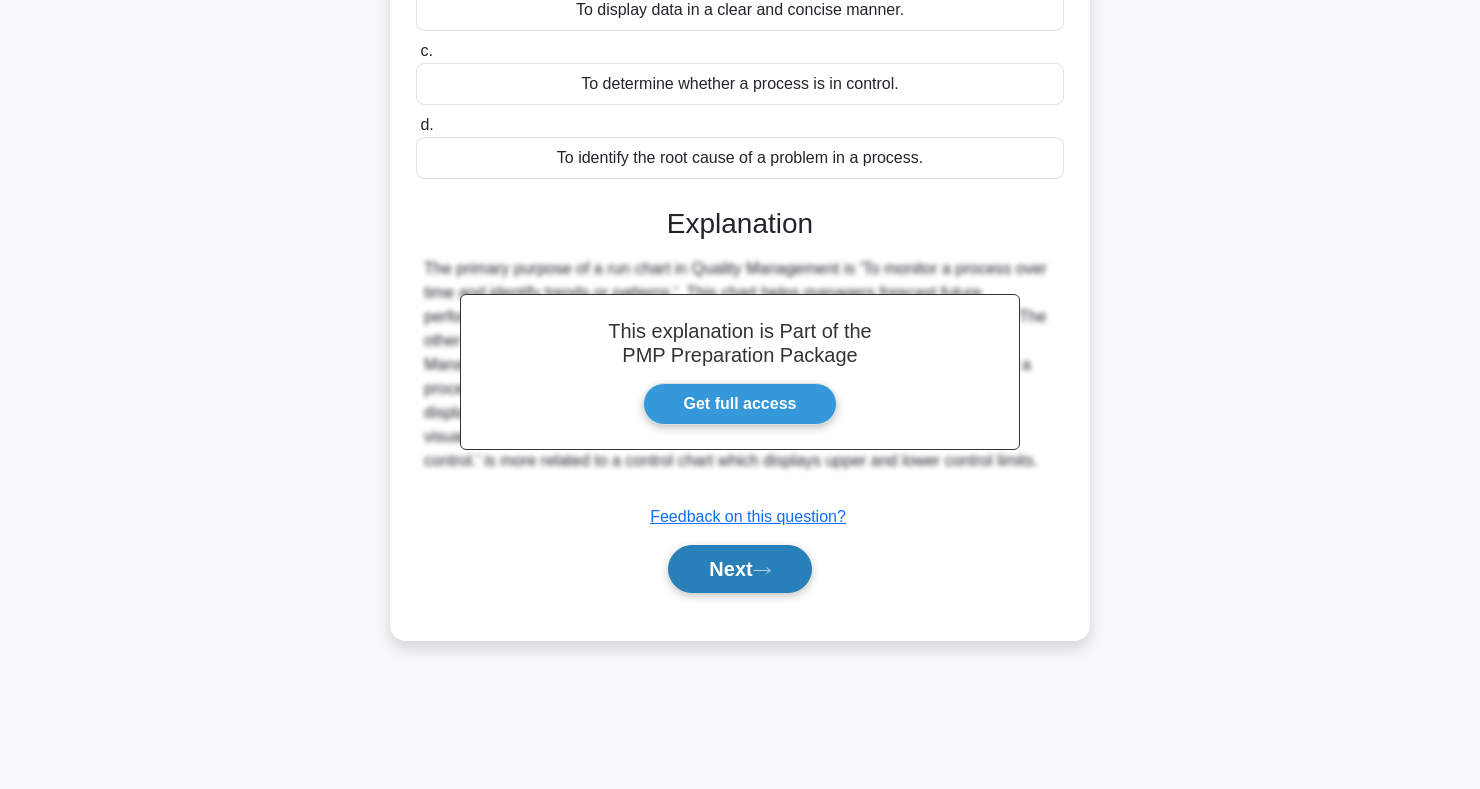 click 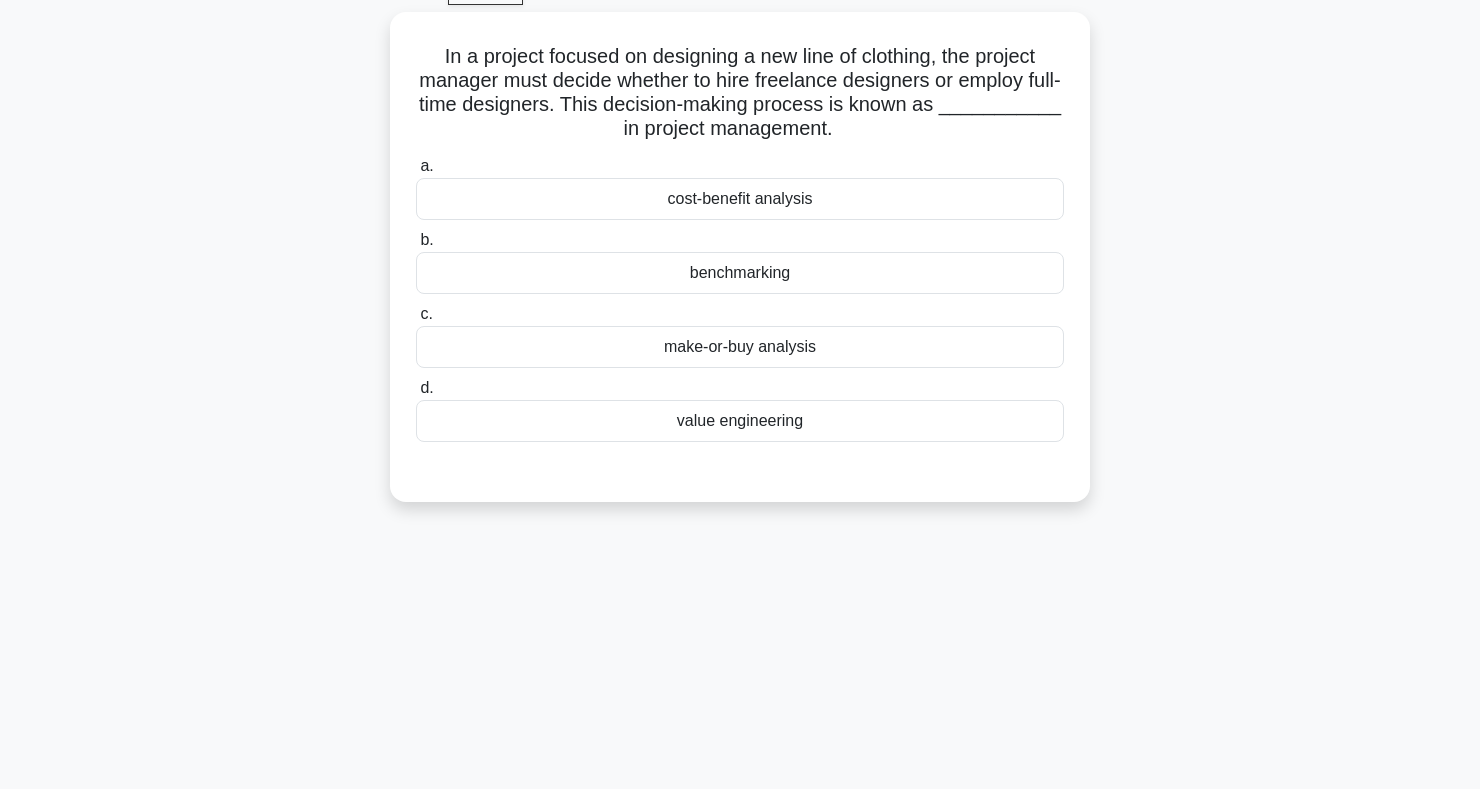 scroll, scrollTop: 0, scrollLeft: 0, axis: both 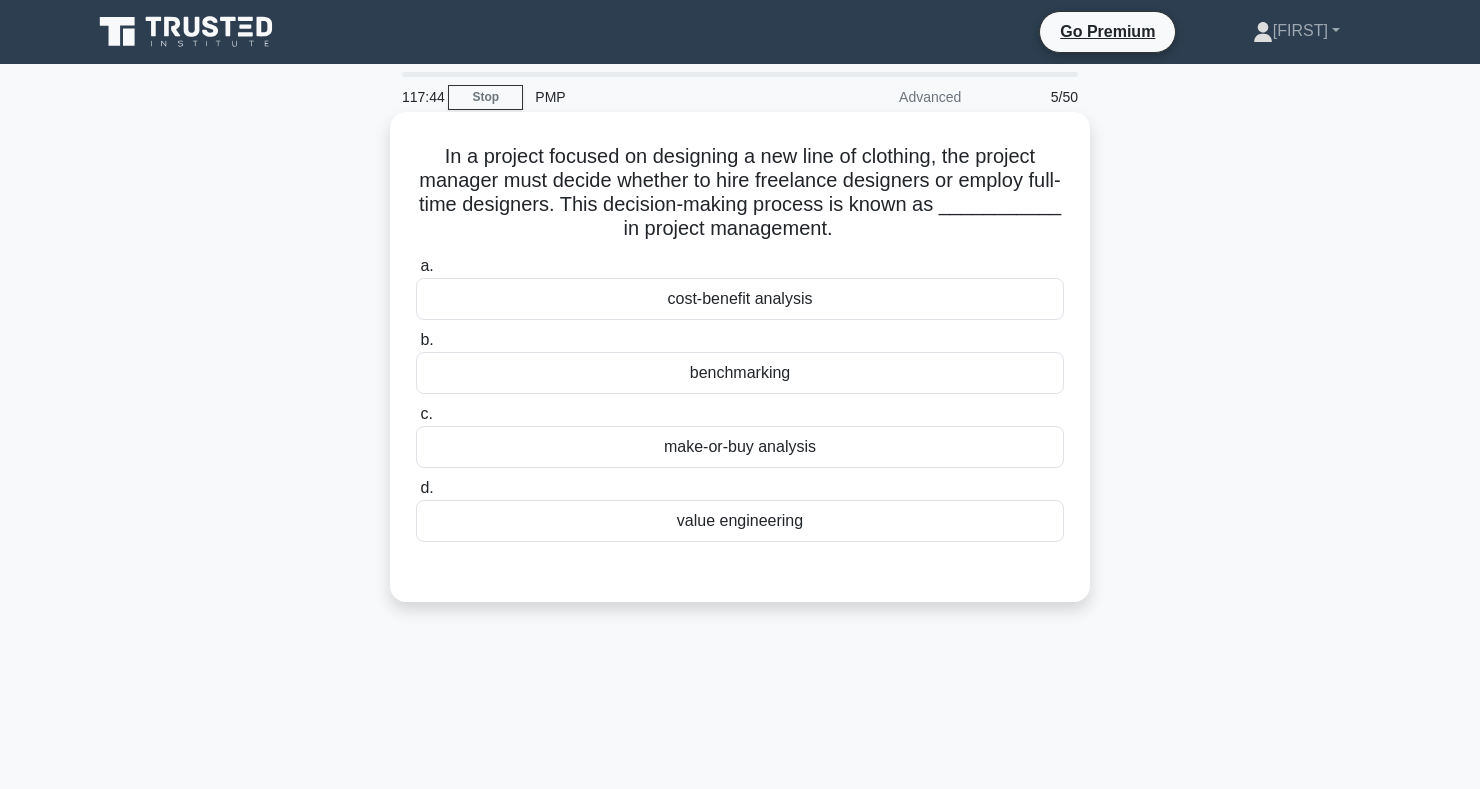 click on "make-or-buy analysis" at bounding box center (740, 447) 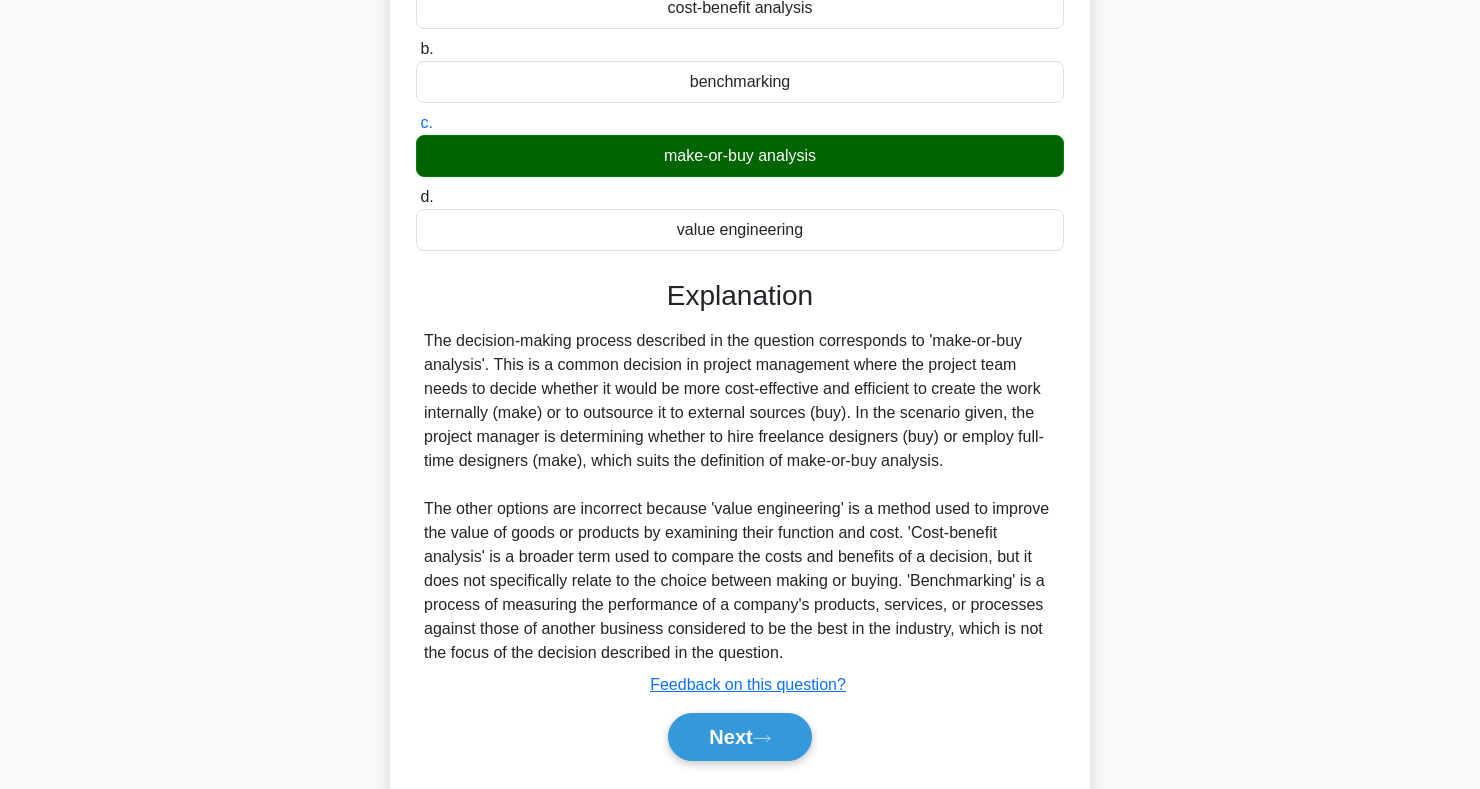 scroll, scrollTop: 347, scrollLeft: 0, axis: vertical 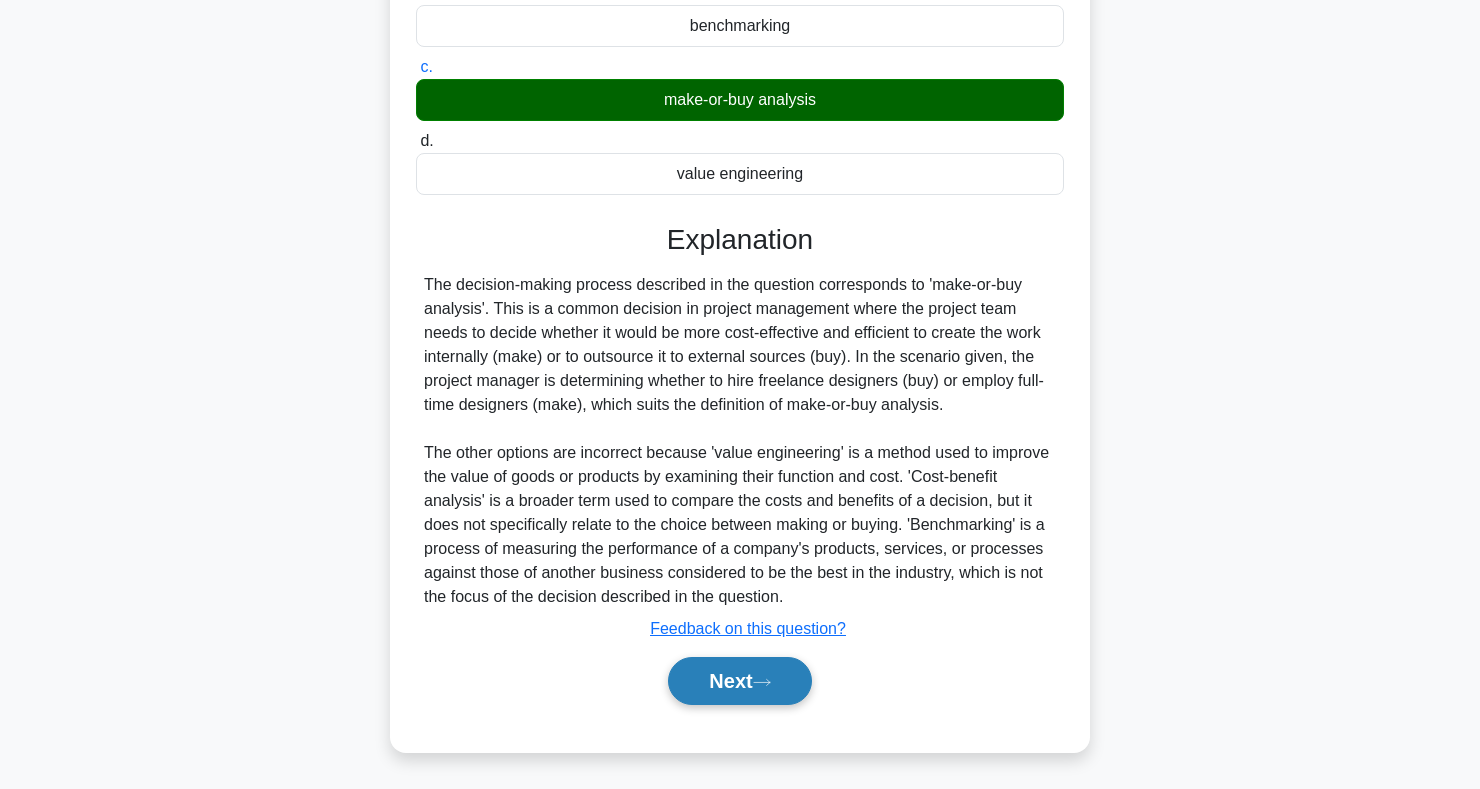 click on "Next" at bounding box center (739, 681) 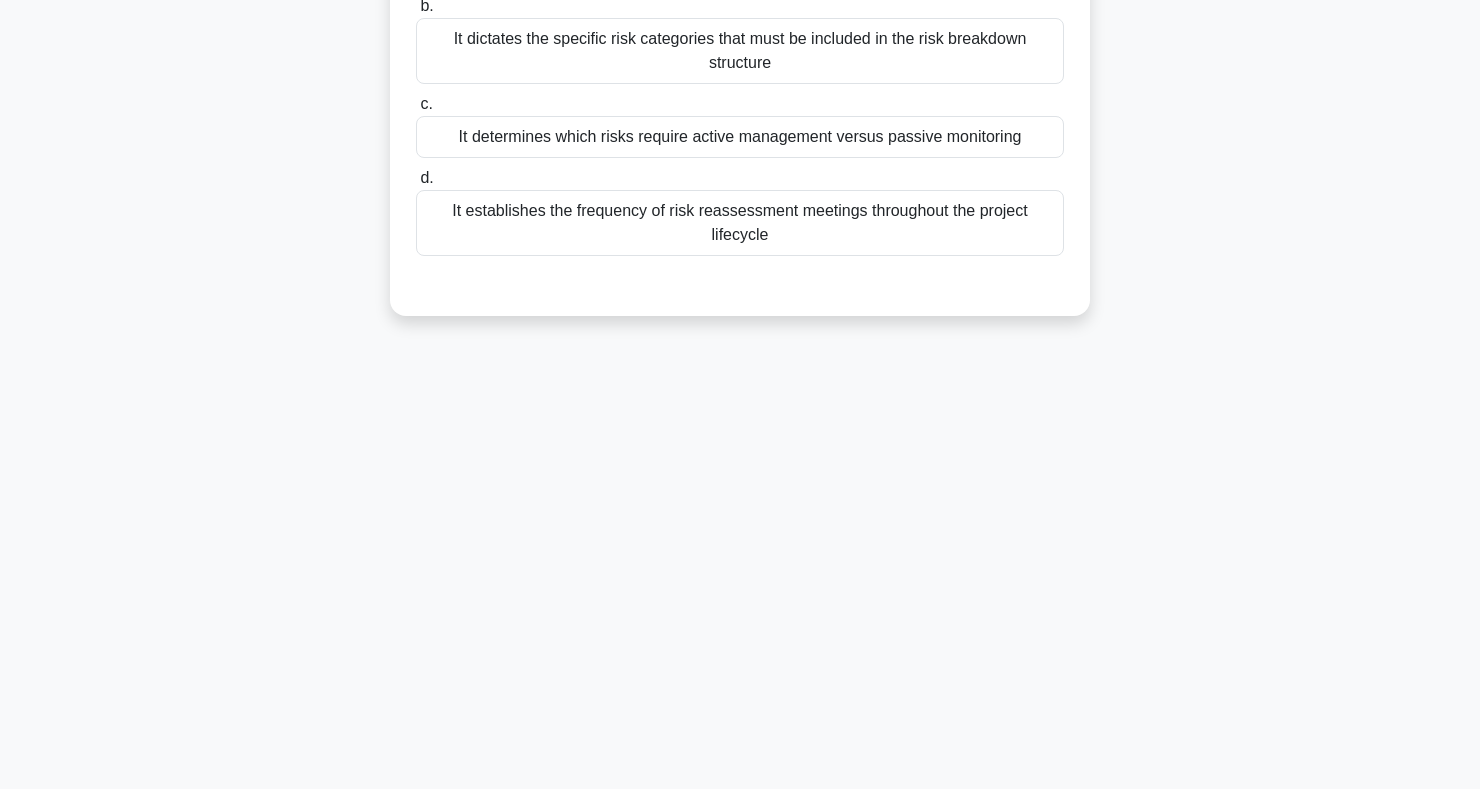 scroll, scrollTop: 0, scrollLeft: 0, axis: both 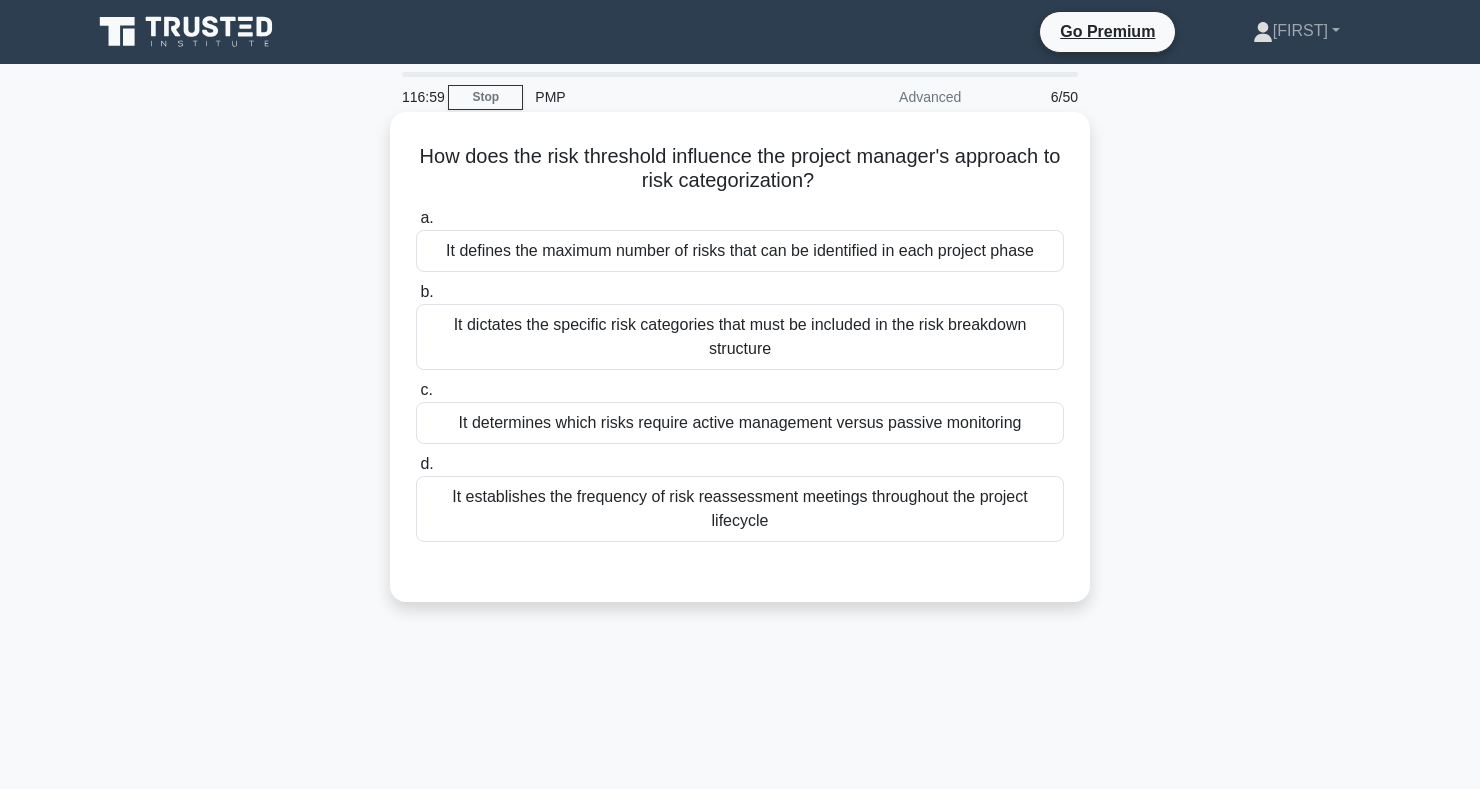 click on "It dictates the specific risk categories that must be included in the risk breakdown structure" at bounding box center (740, 337) 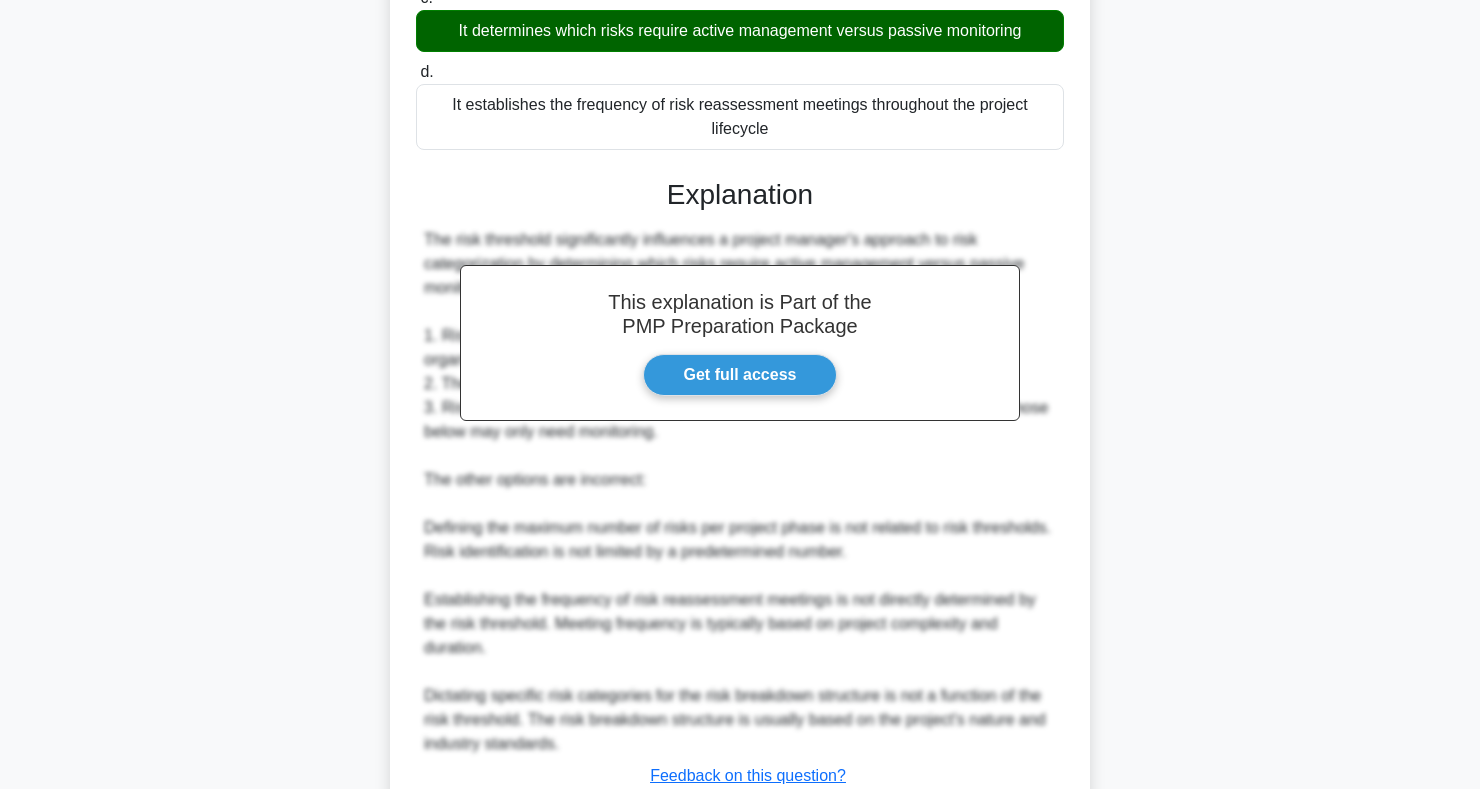 scroll, scrollTop: 541, scrollLeft: 0, axis: vertical 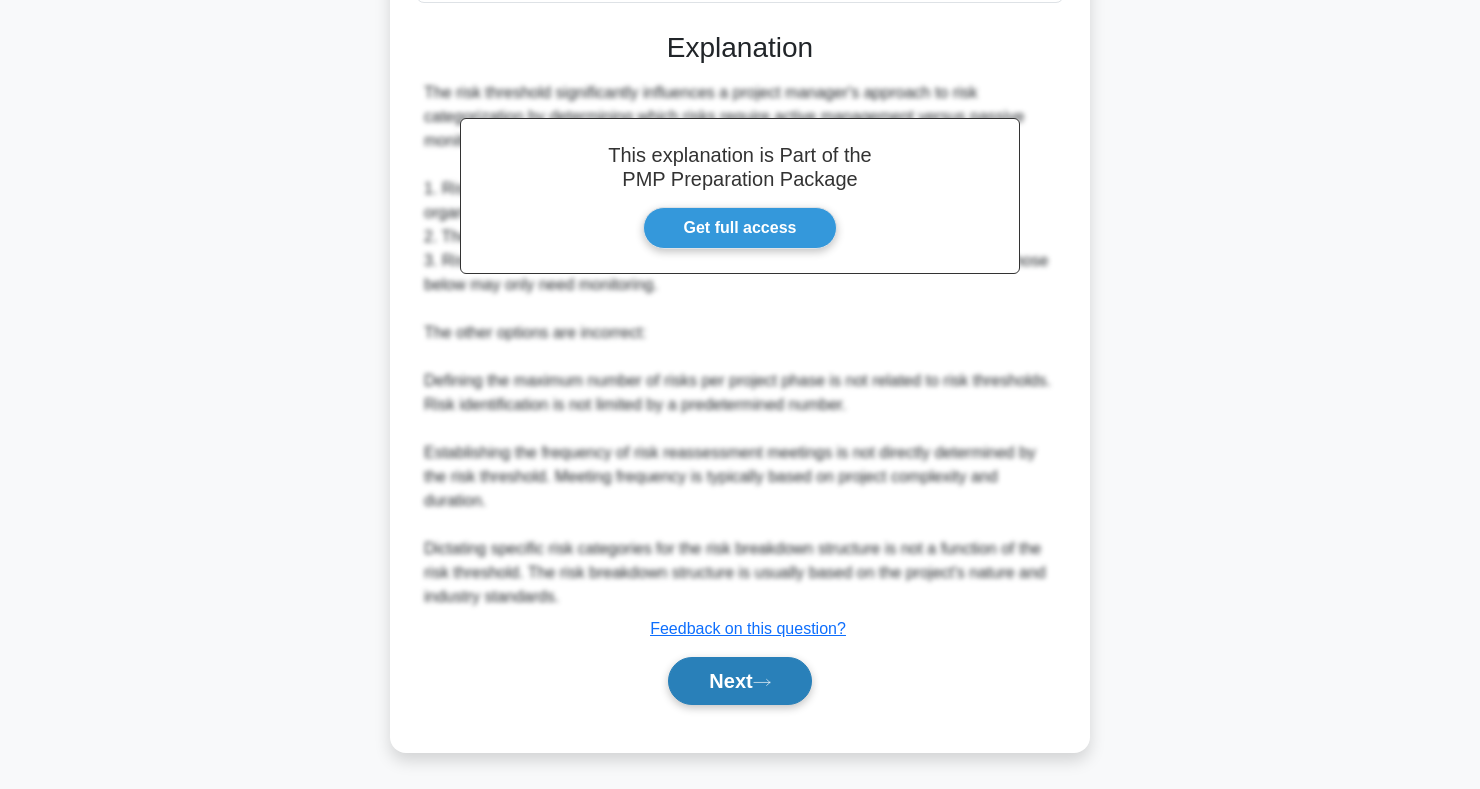 click on "Next" at bounding box center (739, 681) 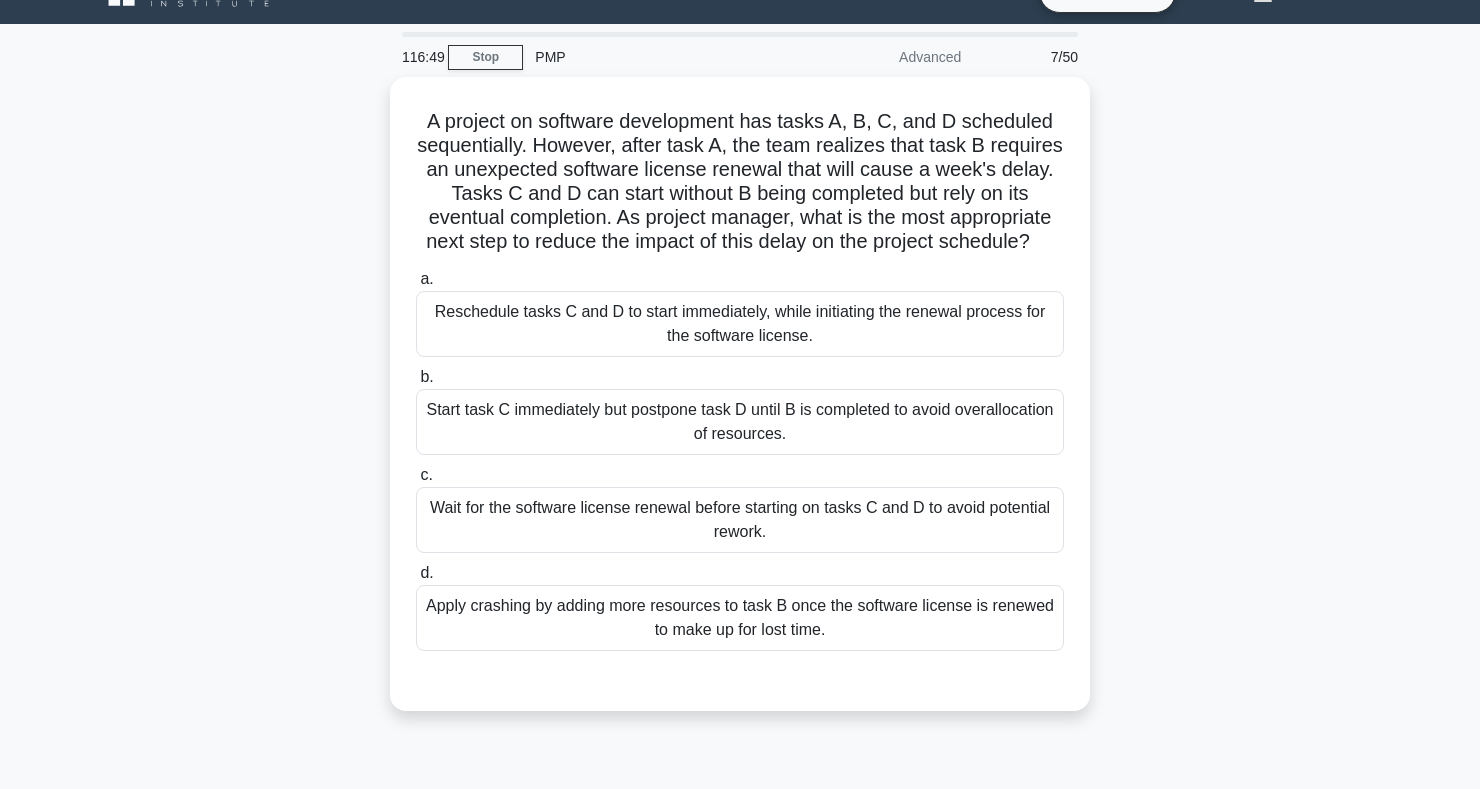 scroll, scrollTop: 0, scrollLeft: 0, axis: both 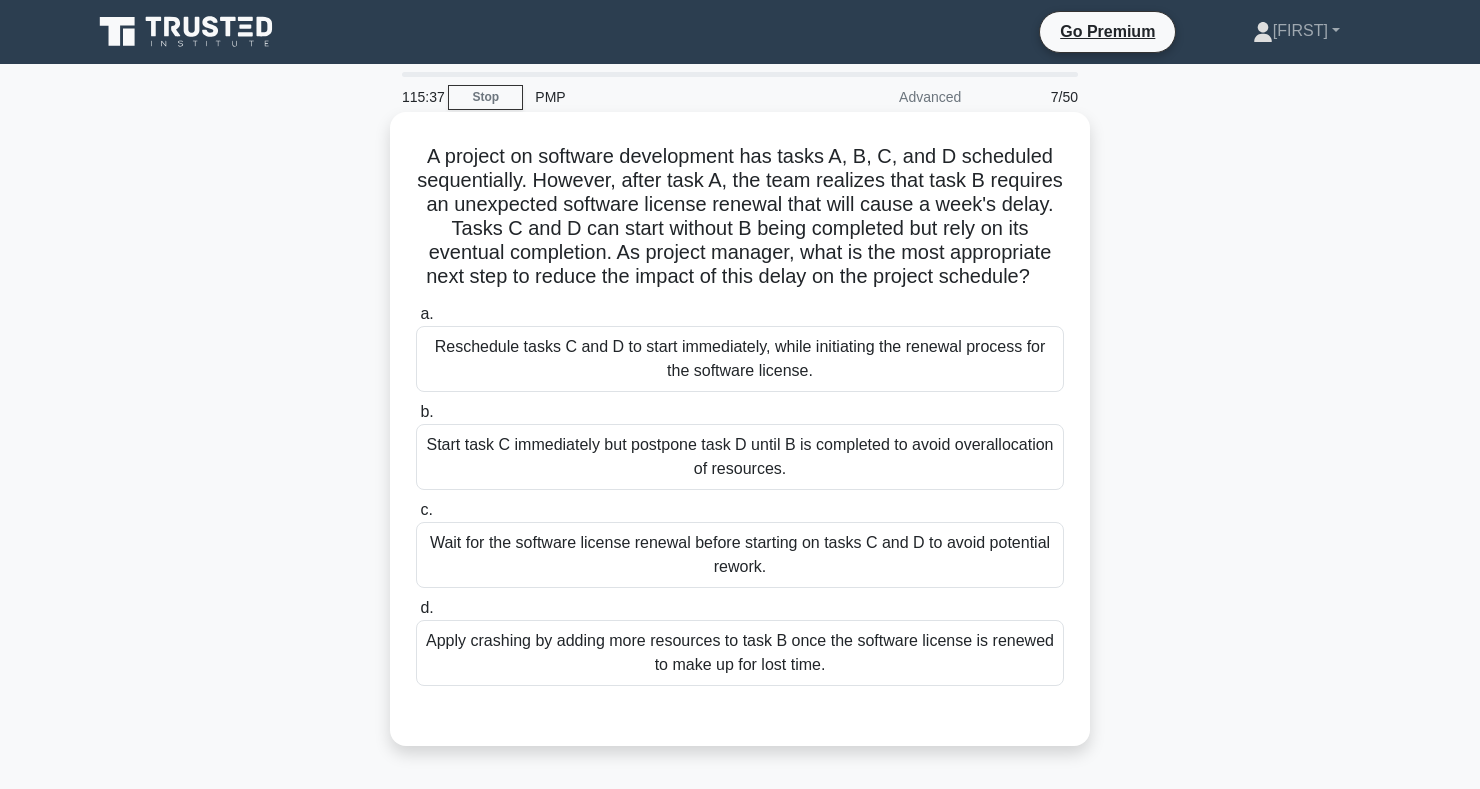 click on "Start task C immediately but postpone task D until B is completed to avoid overallocation of resources." at bounding box center (740, 457) 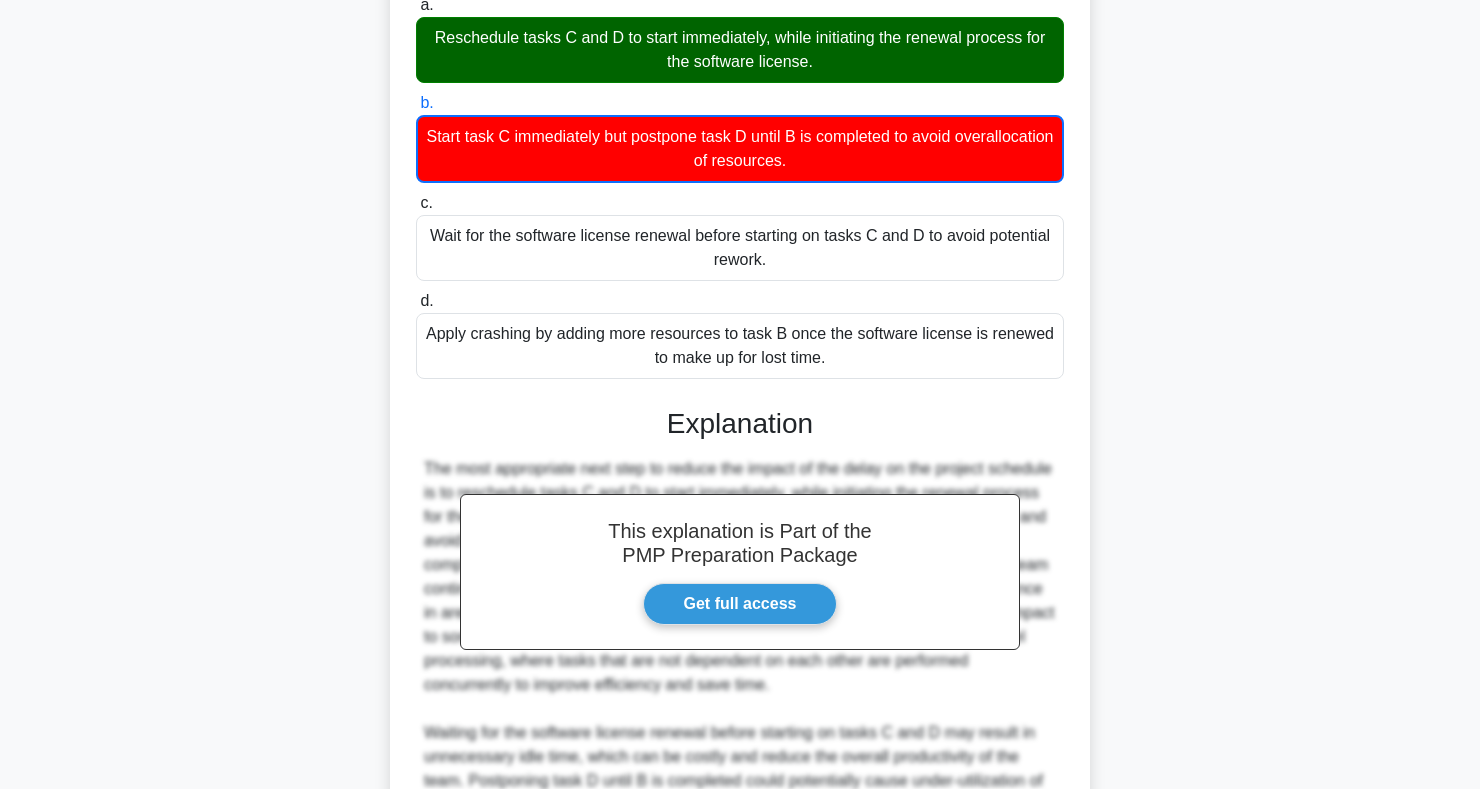 scroll, scrollTop: 0, scrollLeft: 0, axis: both 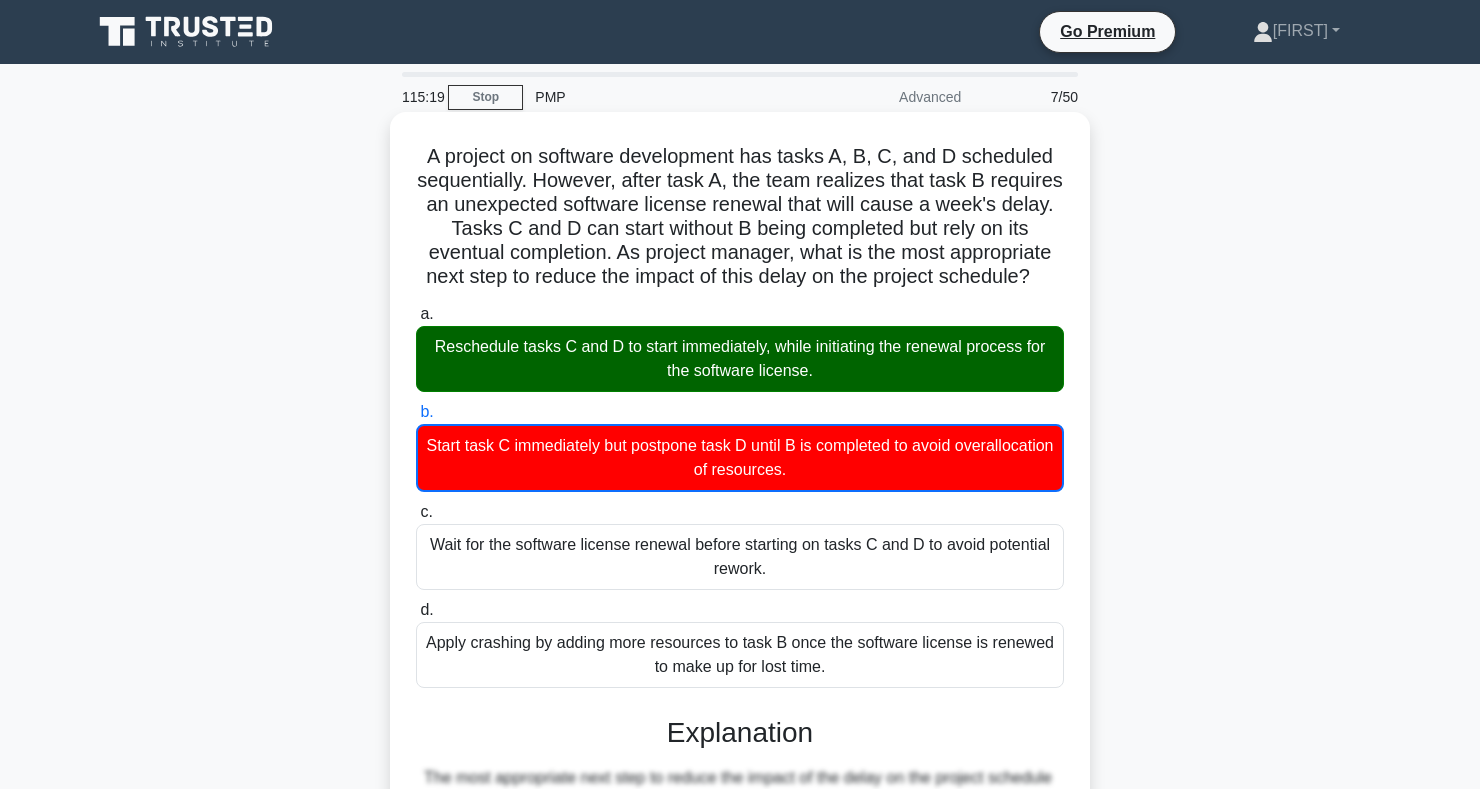 copy on "A project on software development has tasks A, B, C, and D scheduled sequentially. However, after task A, the team realizes that task B requires an unexpected software license renewal that will cause a week's delay. Tasks C and D can start without B being completed but rely on its eventual completion. As project manager, what is the most appropriate next step to reduce the impact of this delay on the project schedule?
.spinner_0XTQ{transform-origin:center;animation:spinner_y6GP .75s linear infinite}@keyframes spinner_y6GP{100%{transform:rotate(360deg)}}
a.
Reschedule tasks C and D to start immediately, while initiating the renewal process for the software license.
b.
Start task C immediately but postpone task D until B is completed to avoid overallocation of resources.
c.
Wa..." 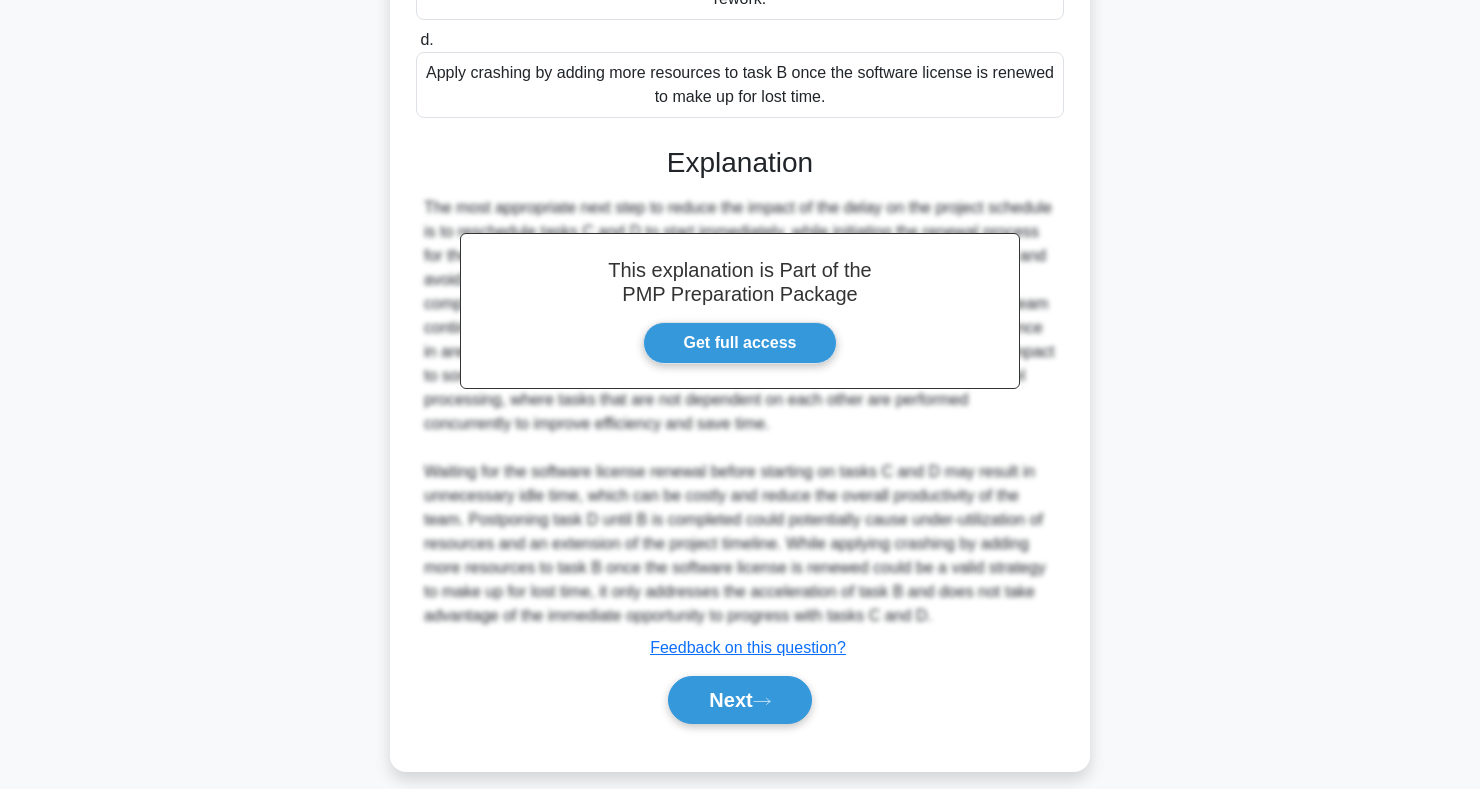 scroll, scrollTop: 589, scrollLeft: 0, axis: vertical 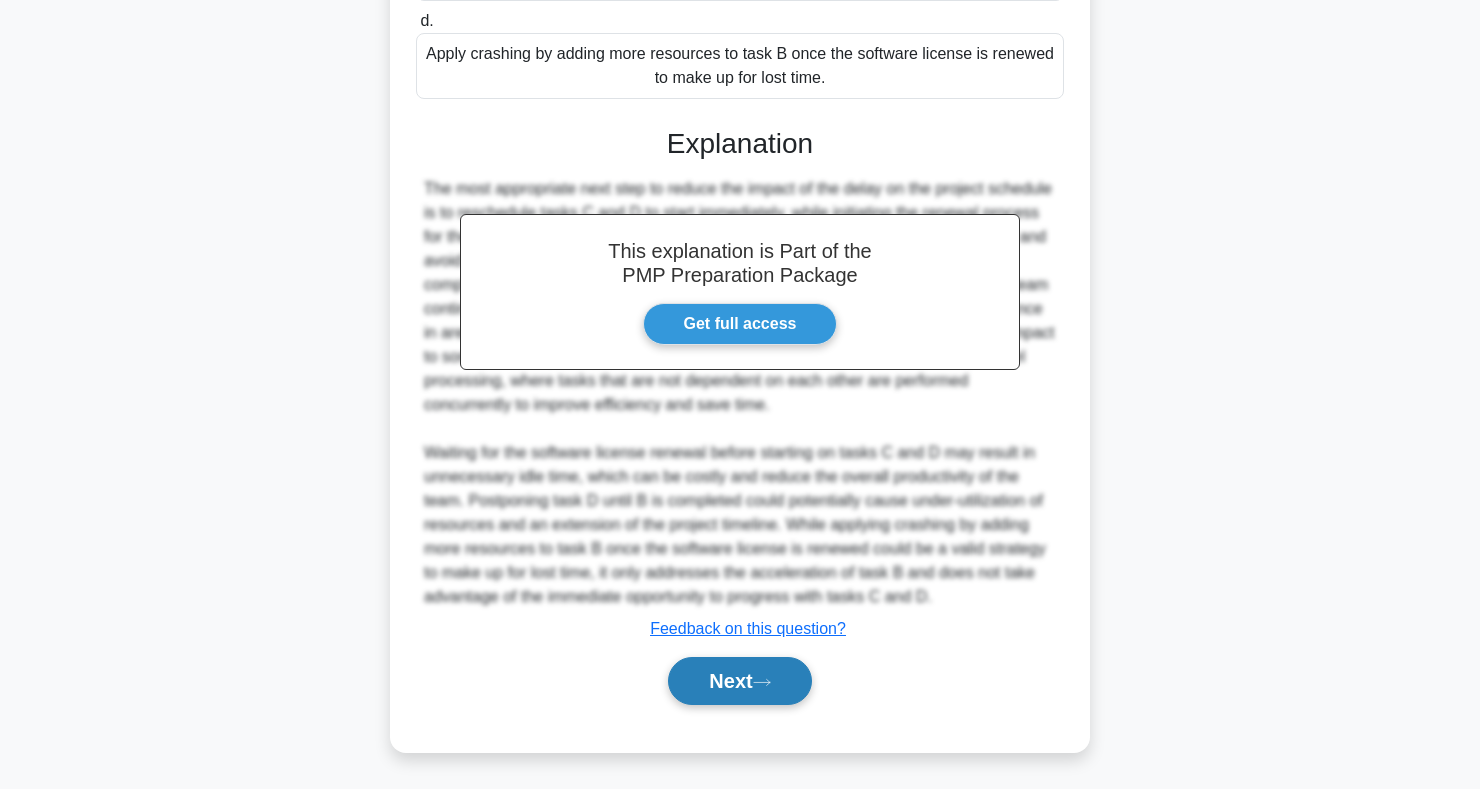 click on "Next" at bounding box center [739, 681] 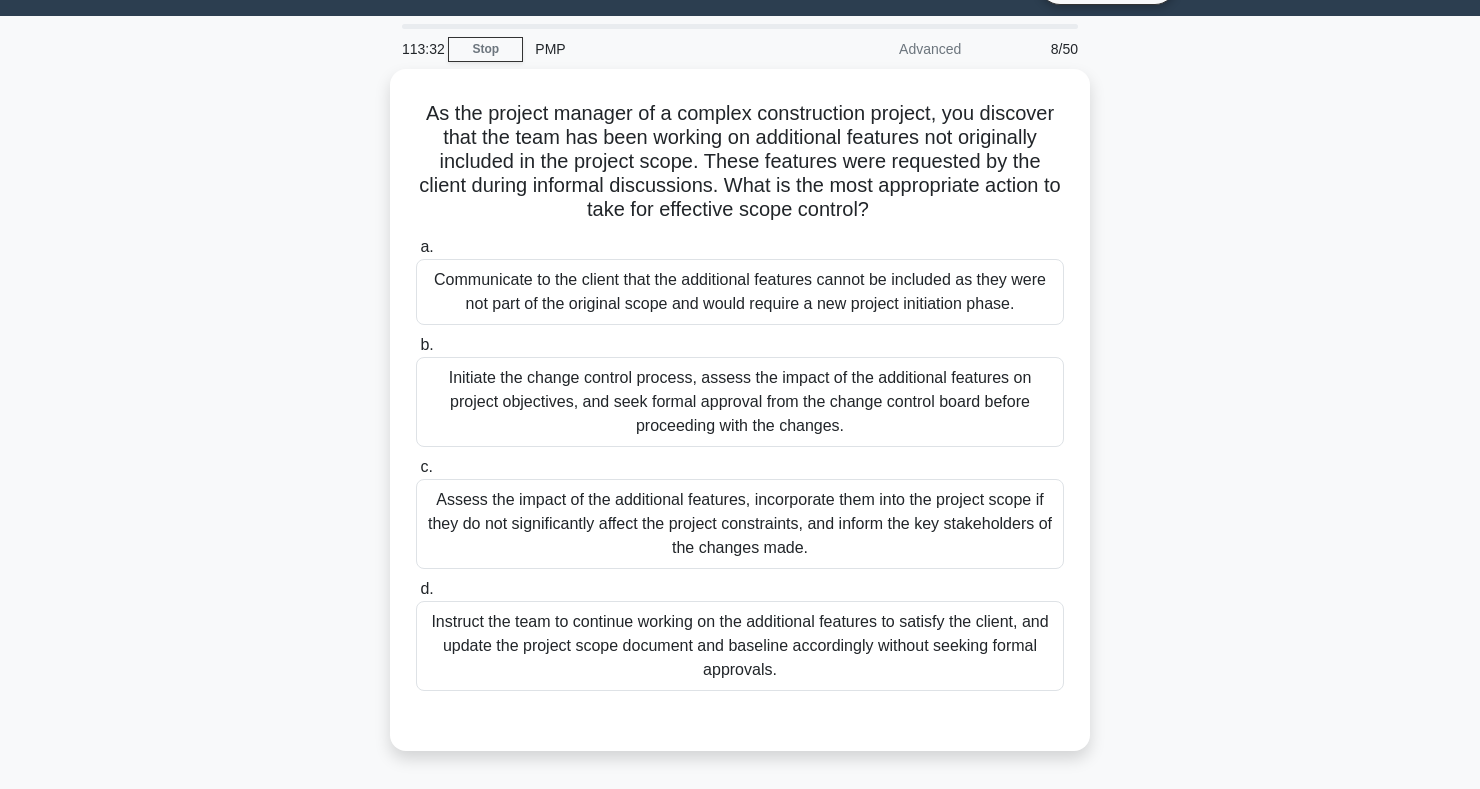 scroll, scrollTop: 47, scrollLeft: 0, axis: vertical 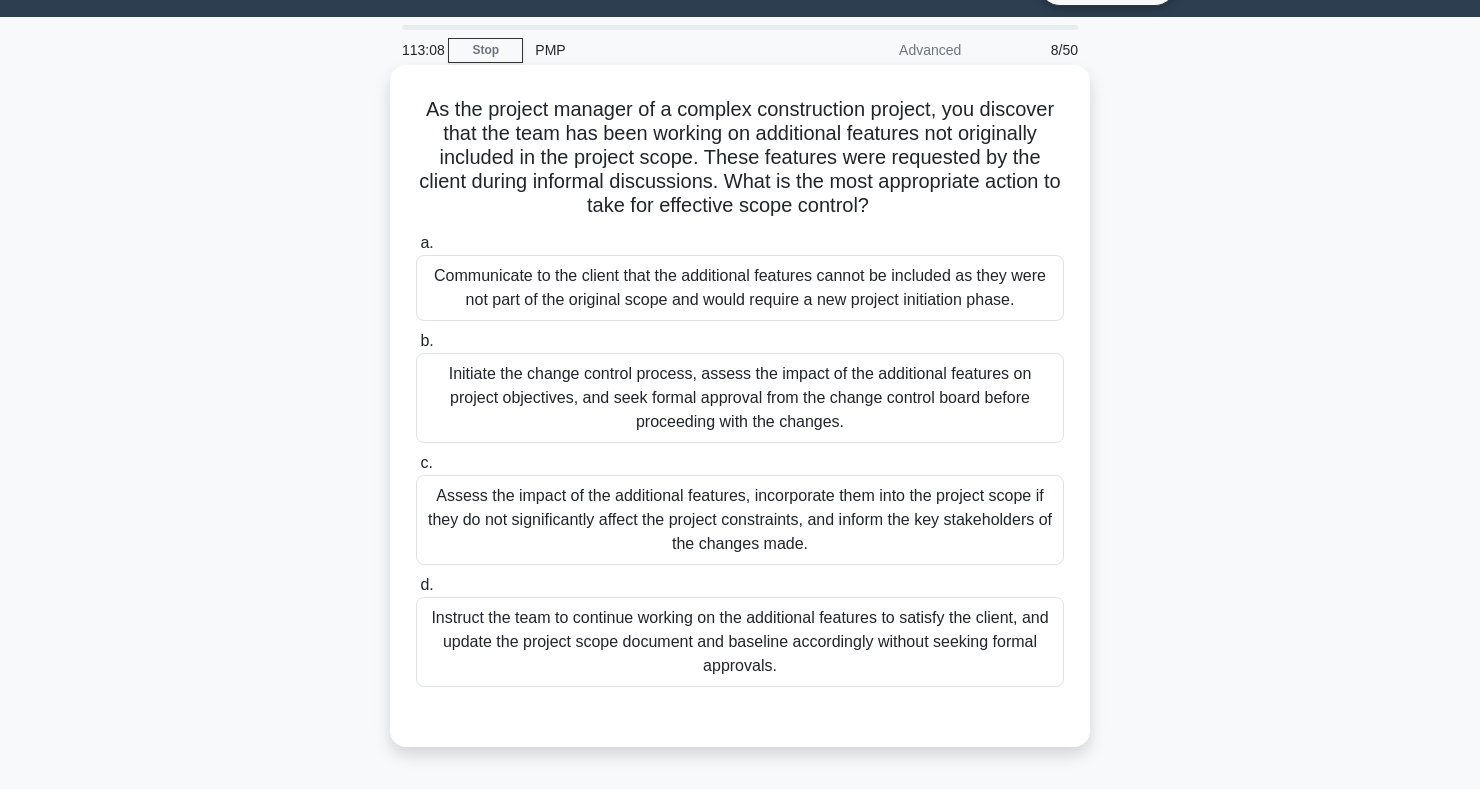 click on "Assess the impact of the additional features, incorporate them into the project scope if they do not significantly affect the project constraints, and inform the key stakeholders of the changes made." at bounding box center (740, 520) 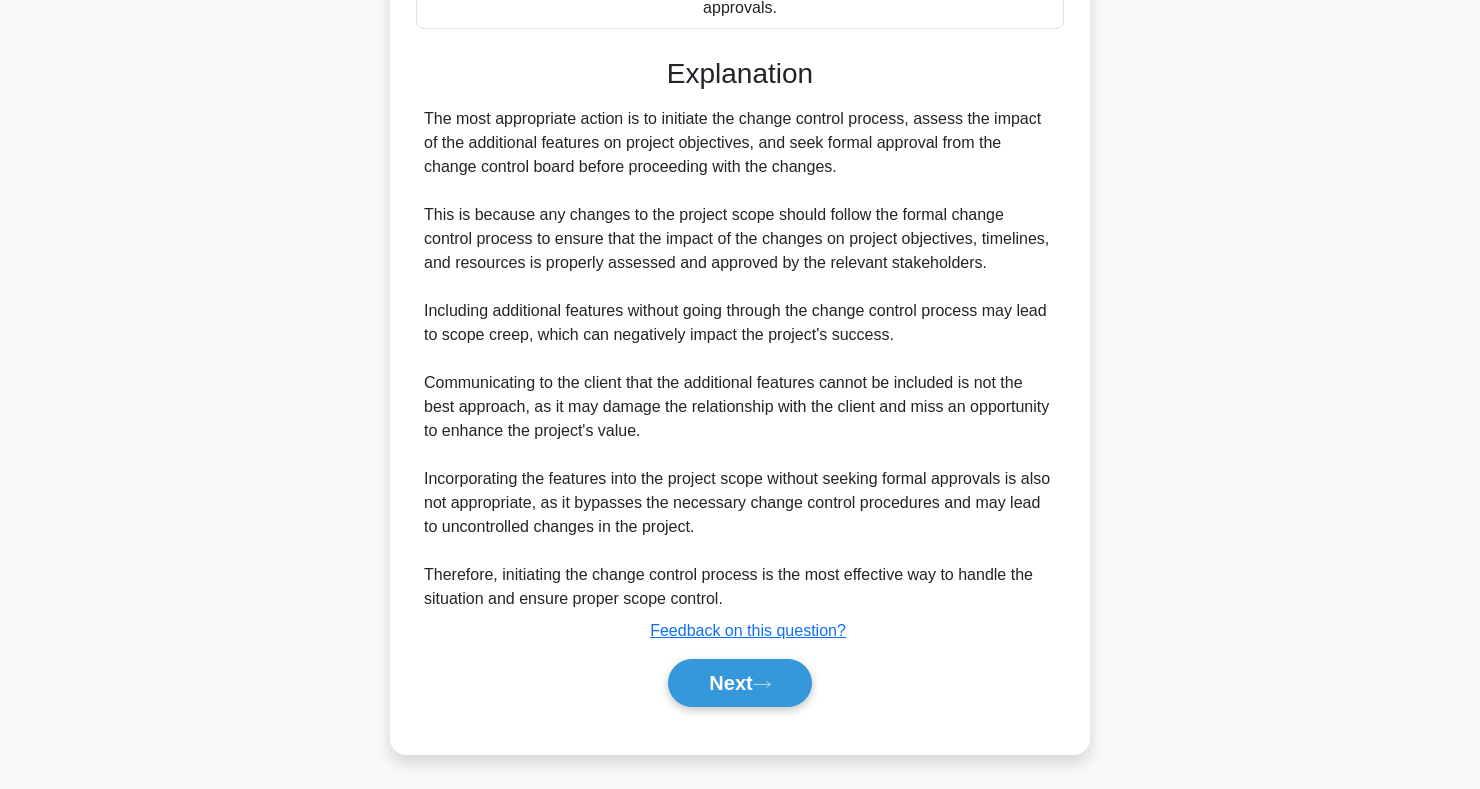 scroll, scrollTop: 709, scrollLeft: 0, axis: vertical 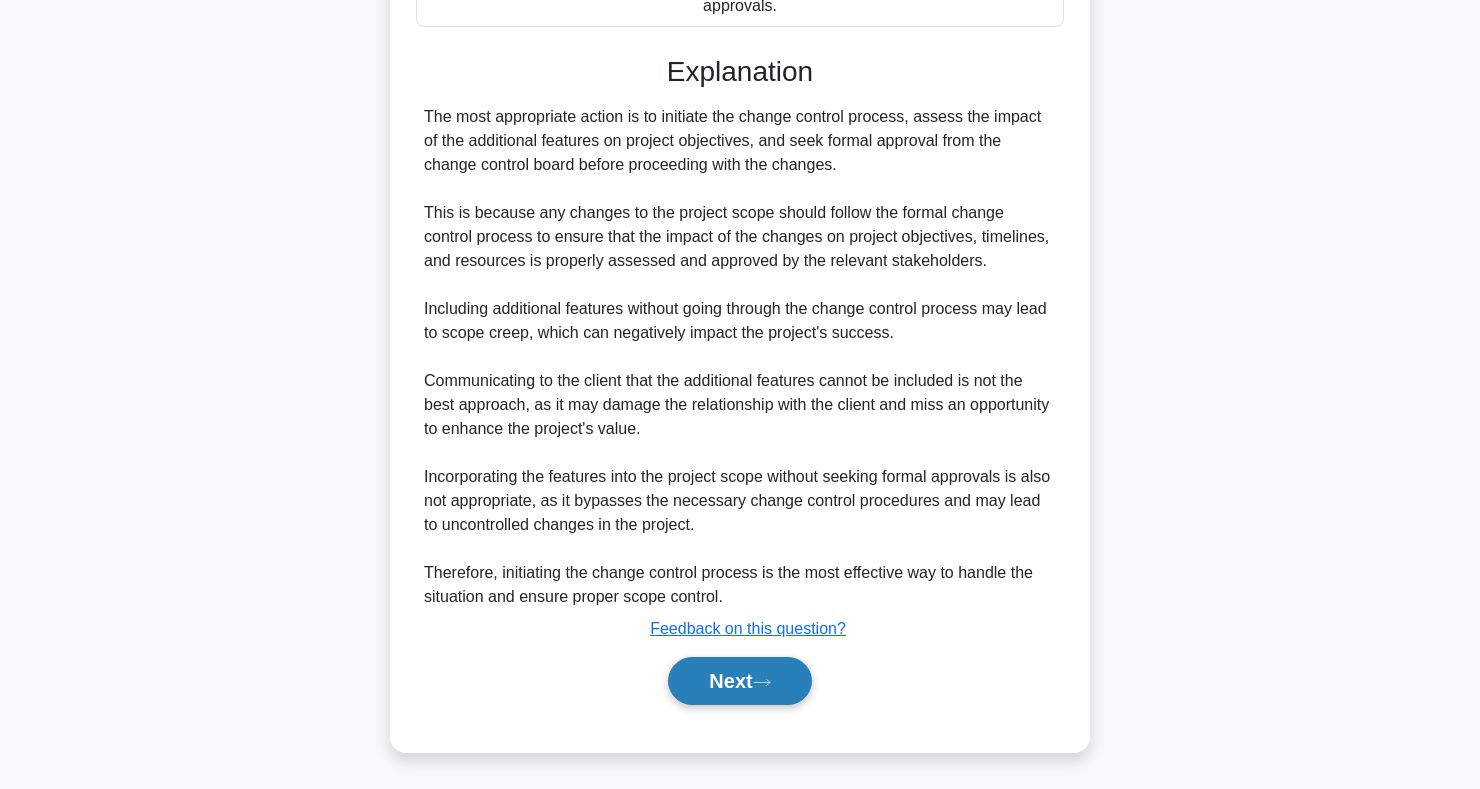 click on "Next" at bounding box center (739, 681) 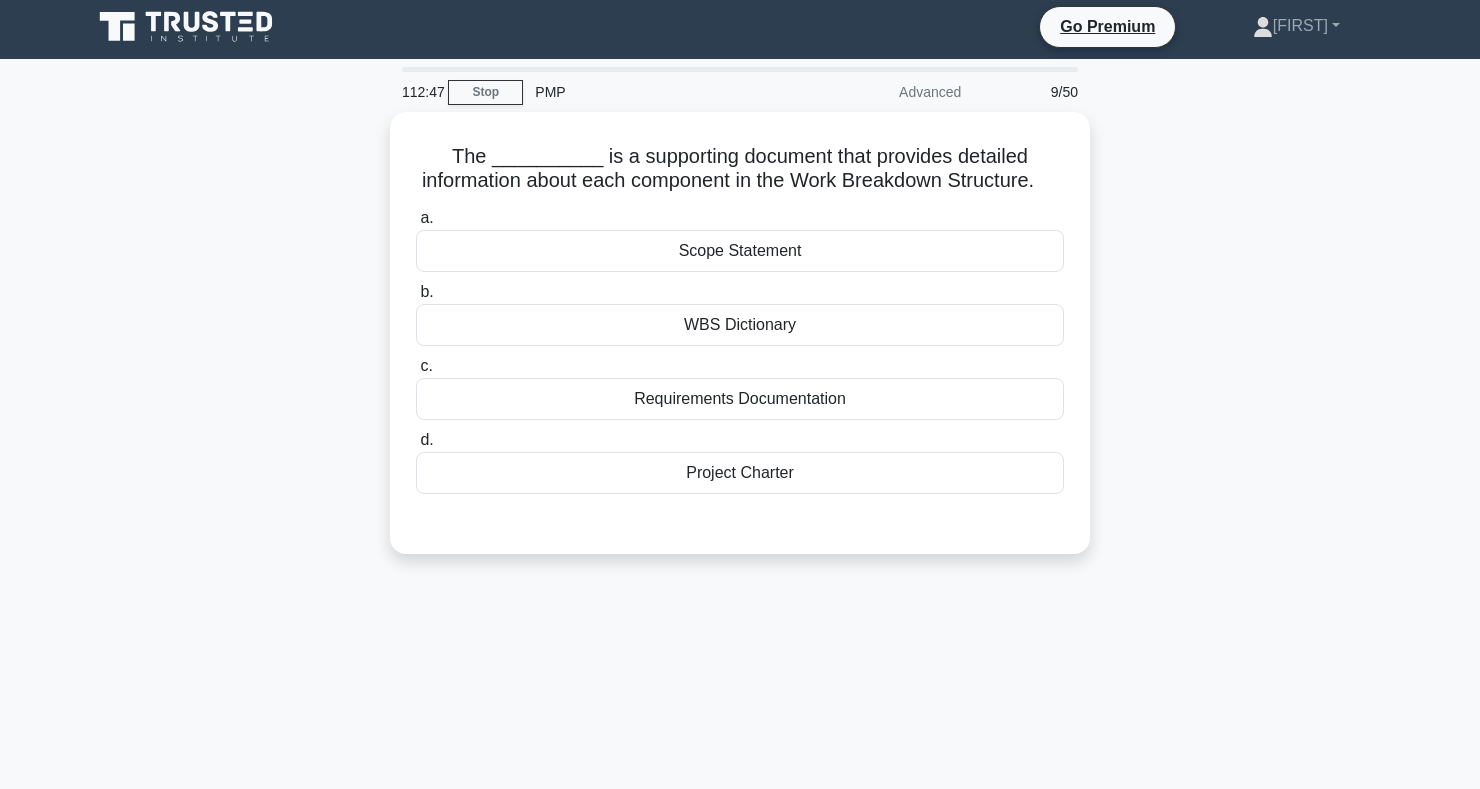 scroll, scrollTop: 0, scrollLeft: 0, axis: both 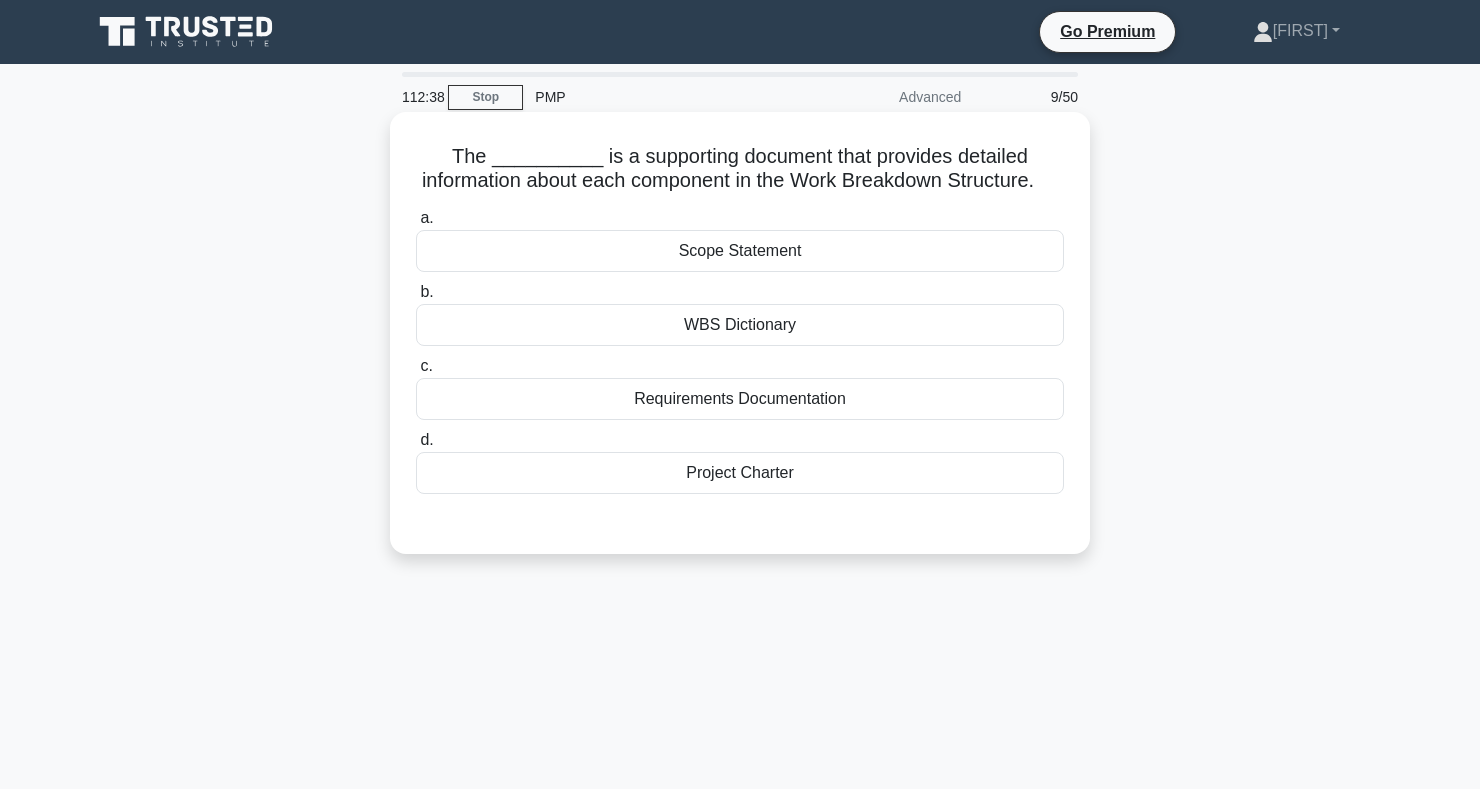 click on "WBS Dictionary" at bounding box center [740, 325] 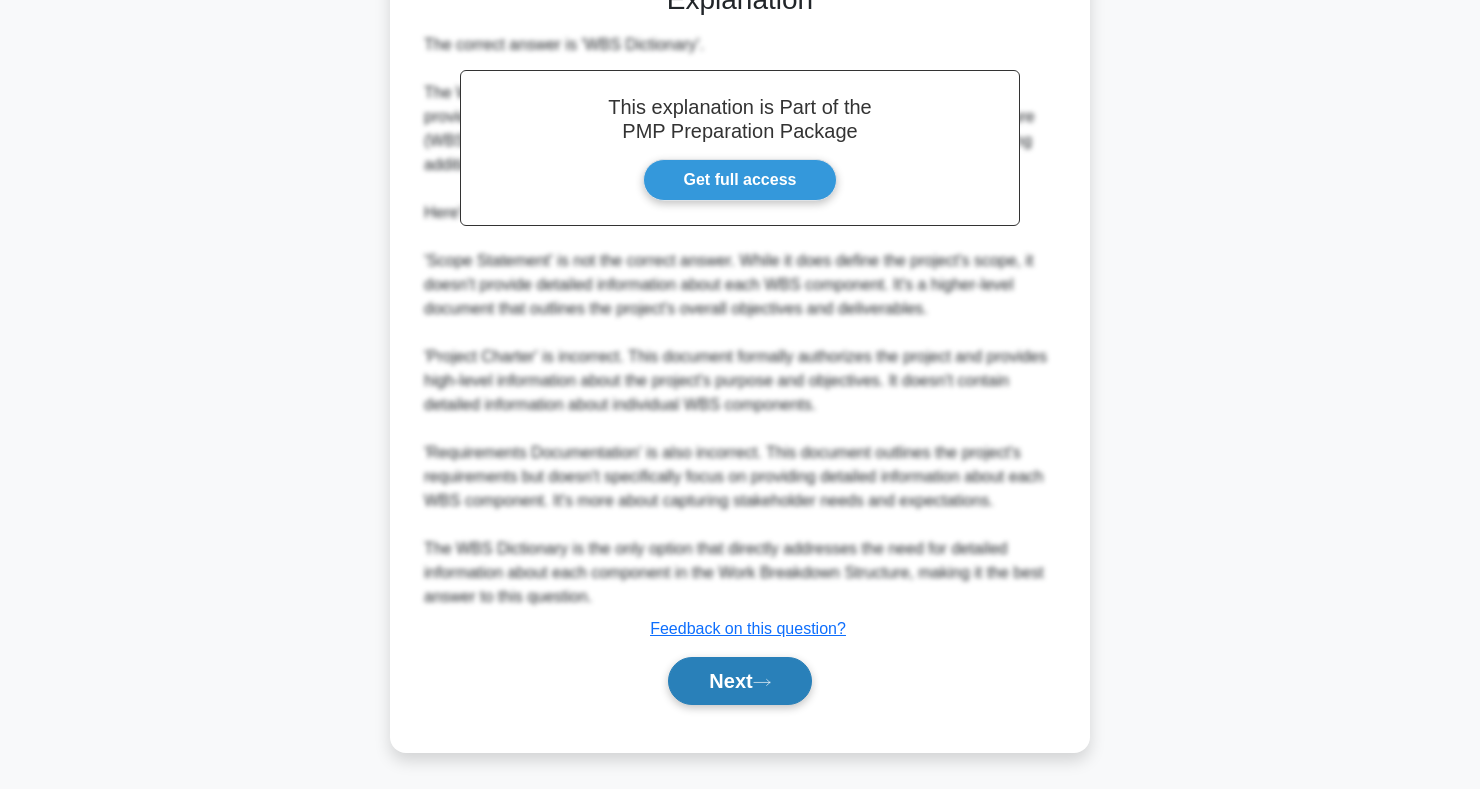 click on "Next" at bounding box center [739, 681] 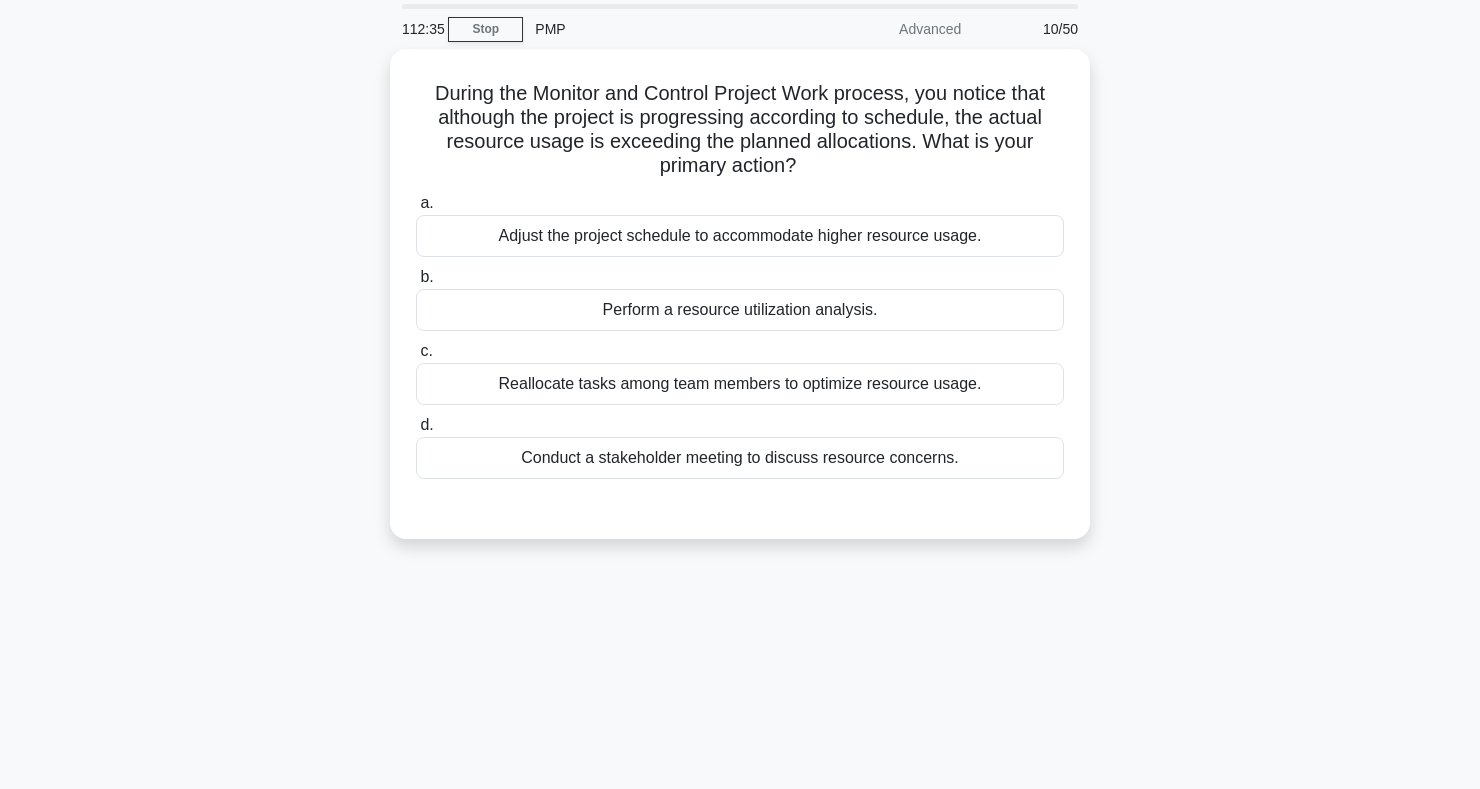 scroll, scrollTop: 0, scrollLeft: 0, axis: both 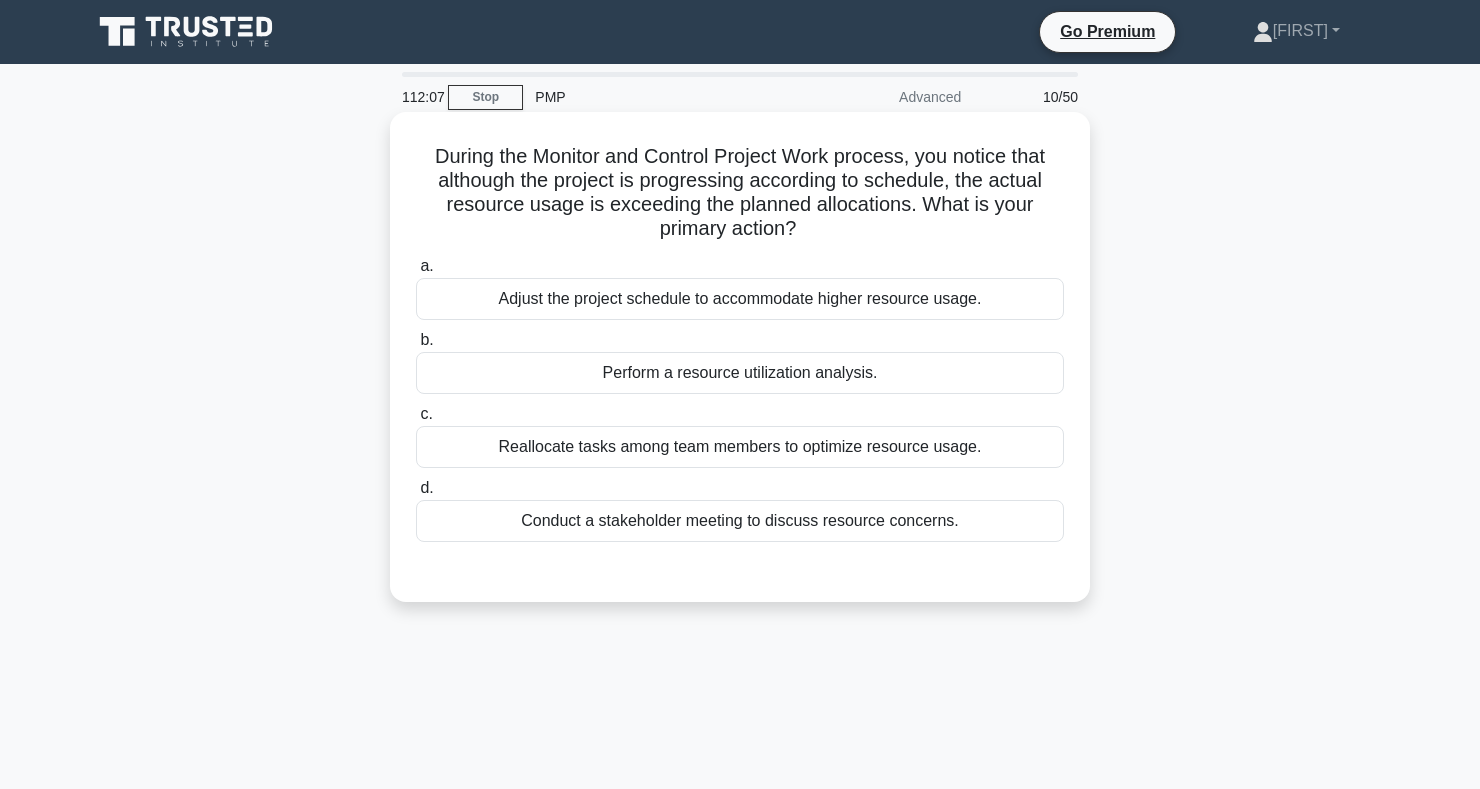 click on "Perform a resource utilization analysis." at bounding box center (740, 373) 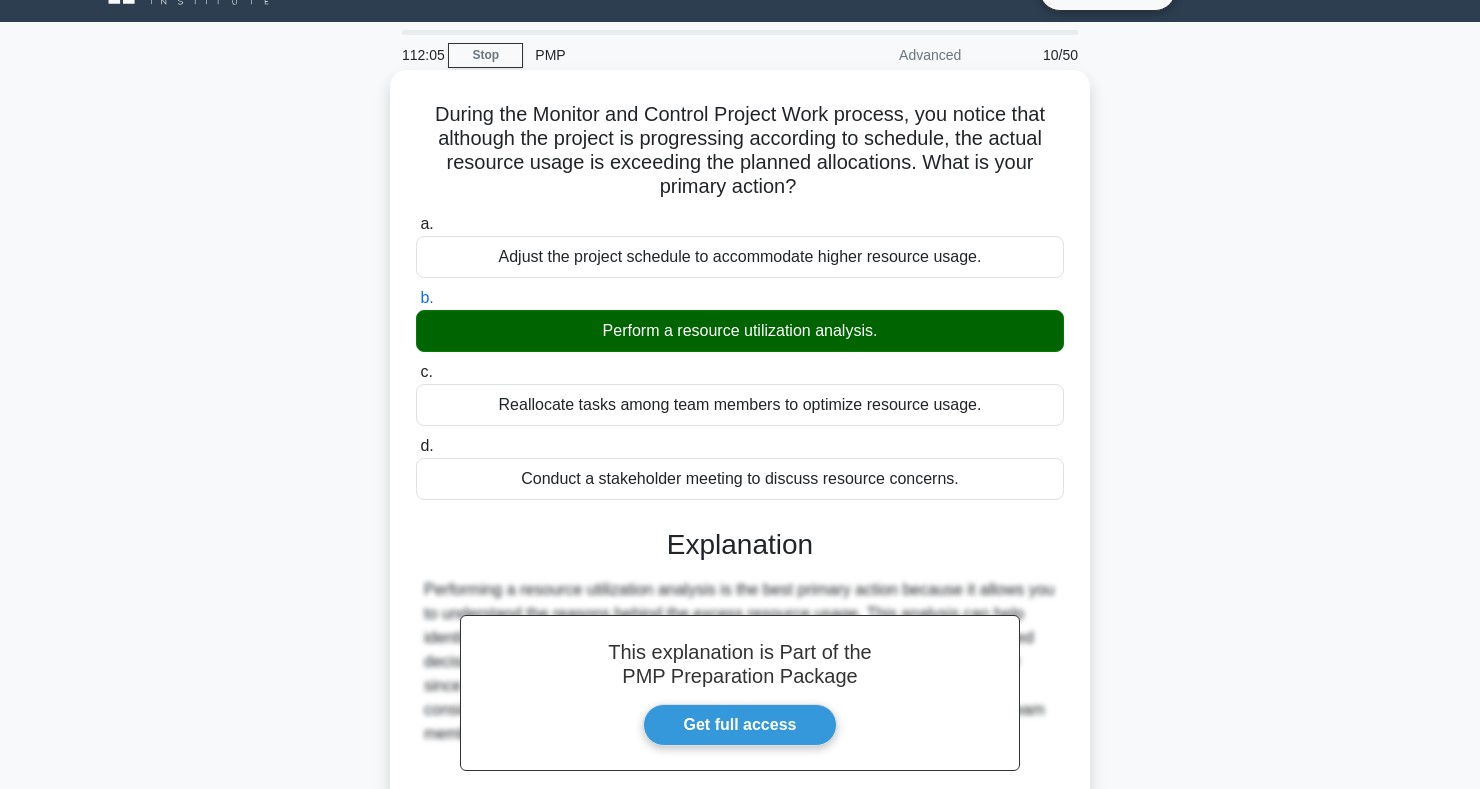 scroll, scrollTop: 291, scrollLeft: 0, axis: vertical 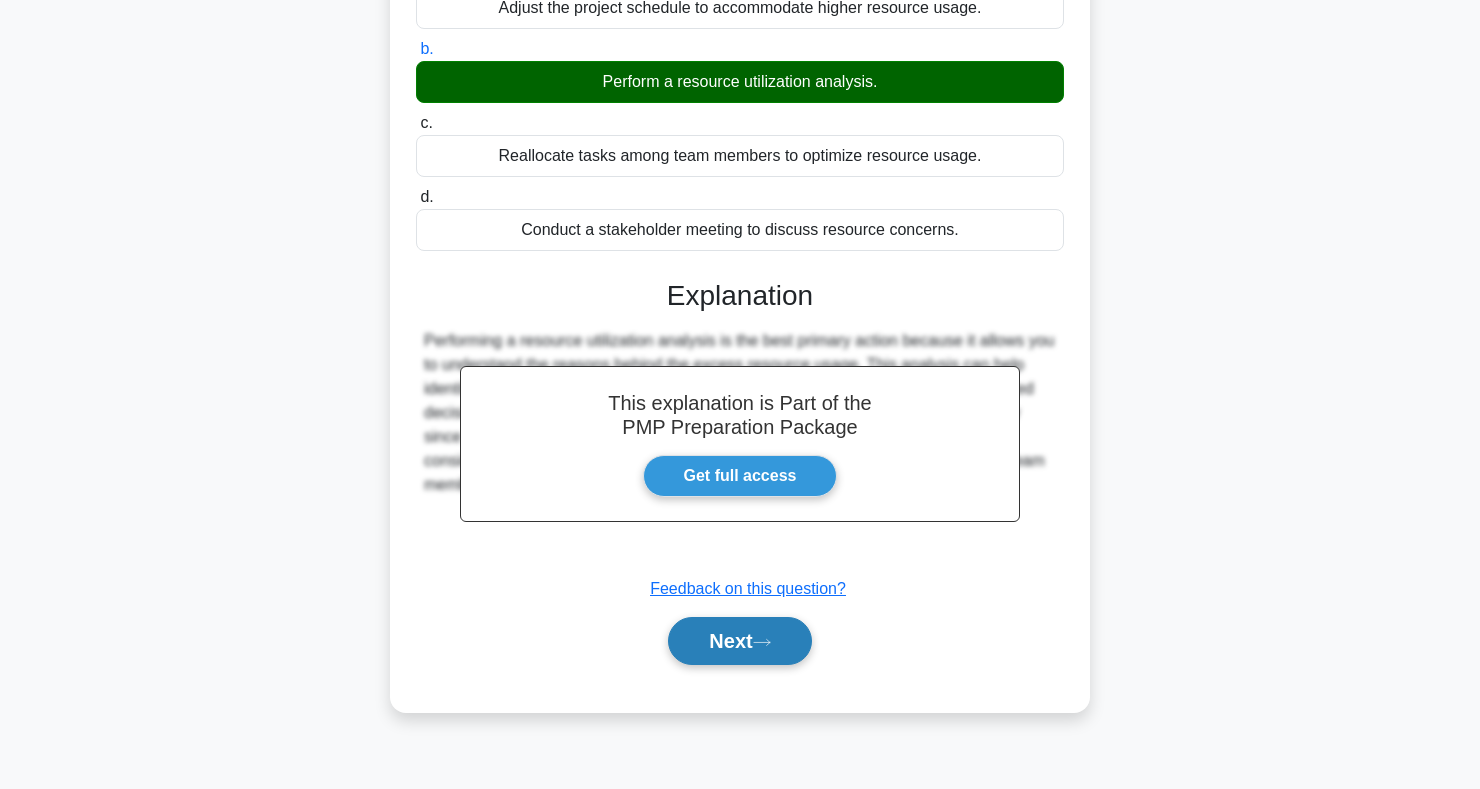 click on "Next" at bounding box center [739, 641] 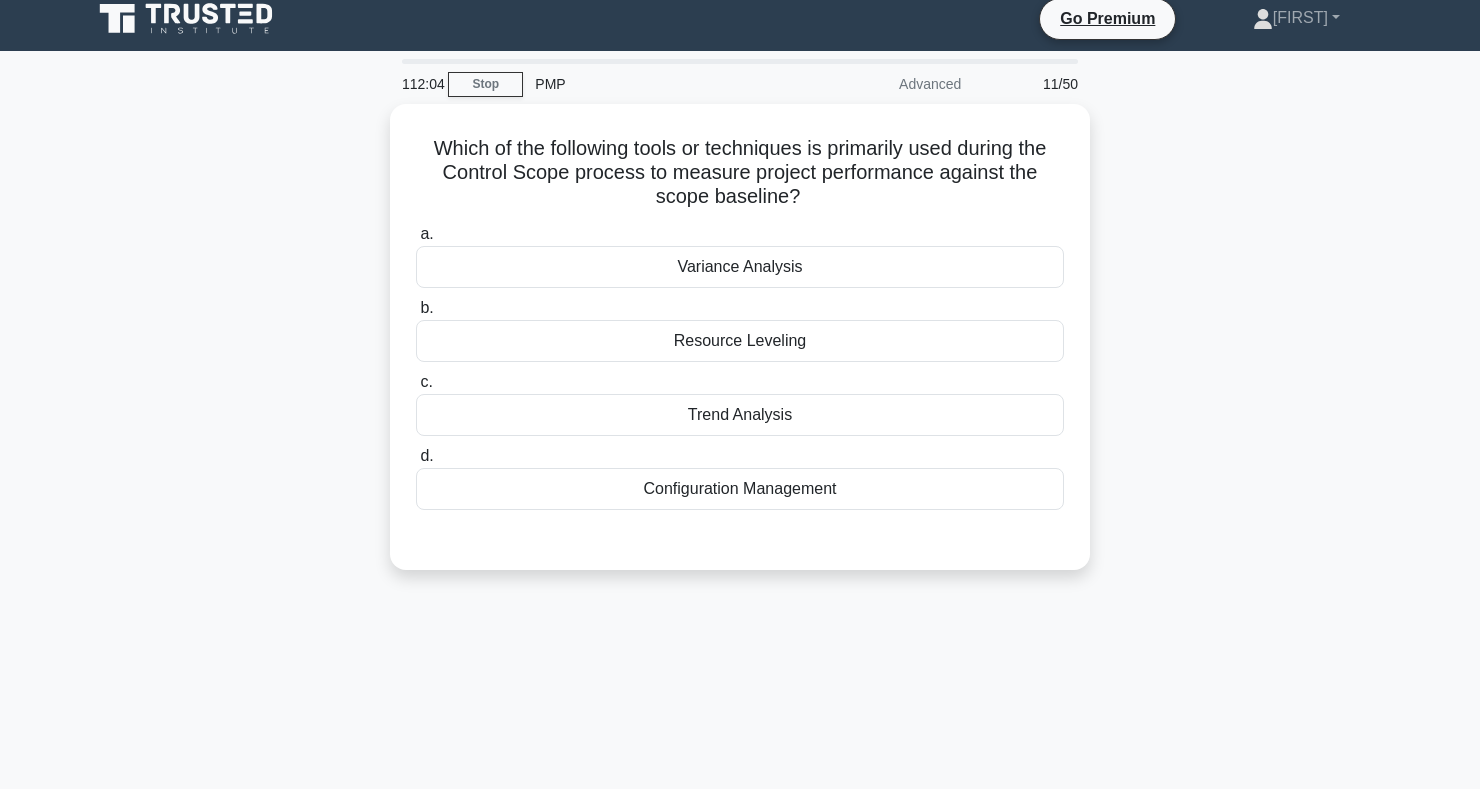 scroll, scrollTop: 0, scrollLeft: 0, axis: both 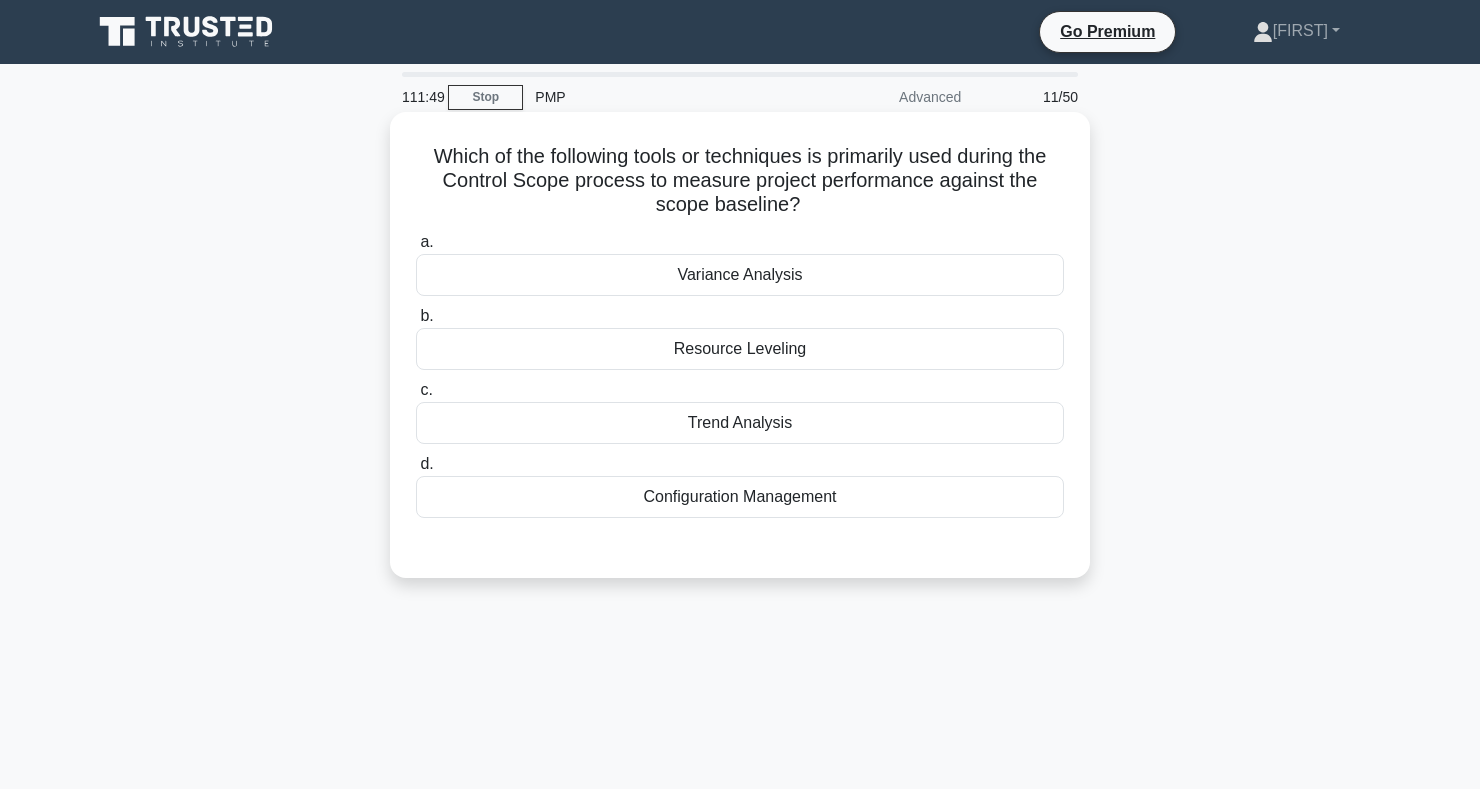click on "Variance Analysis" at bounding box center (740, 275) 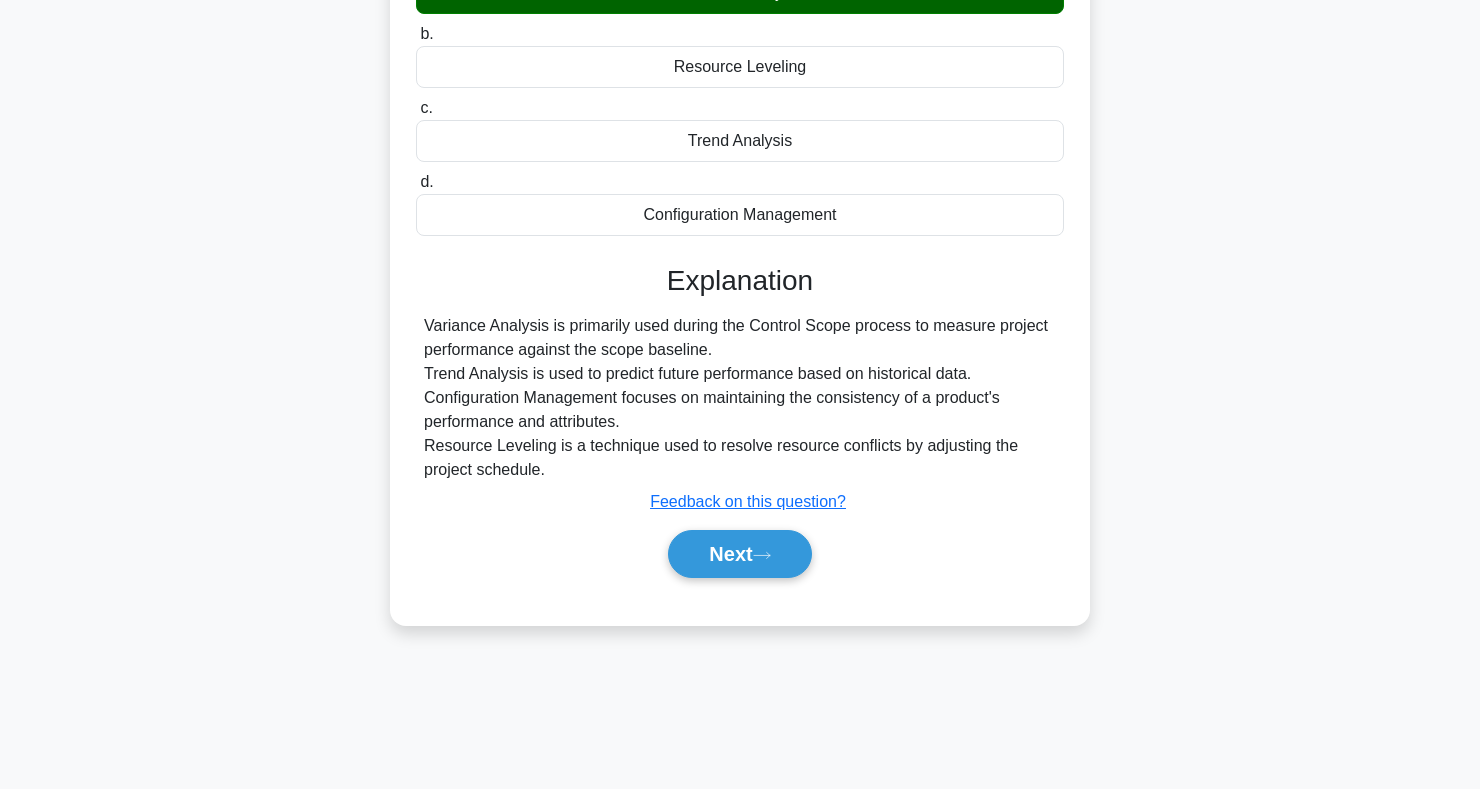 scroll, scrollTop: 291, scrollLeft: 0, axis: vertical 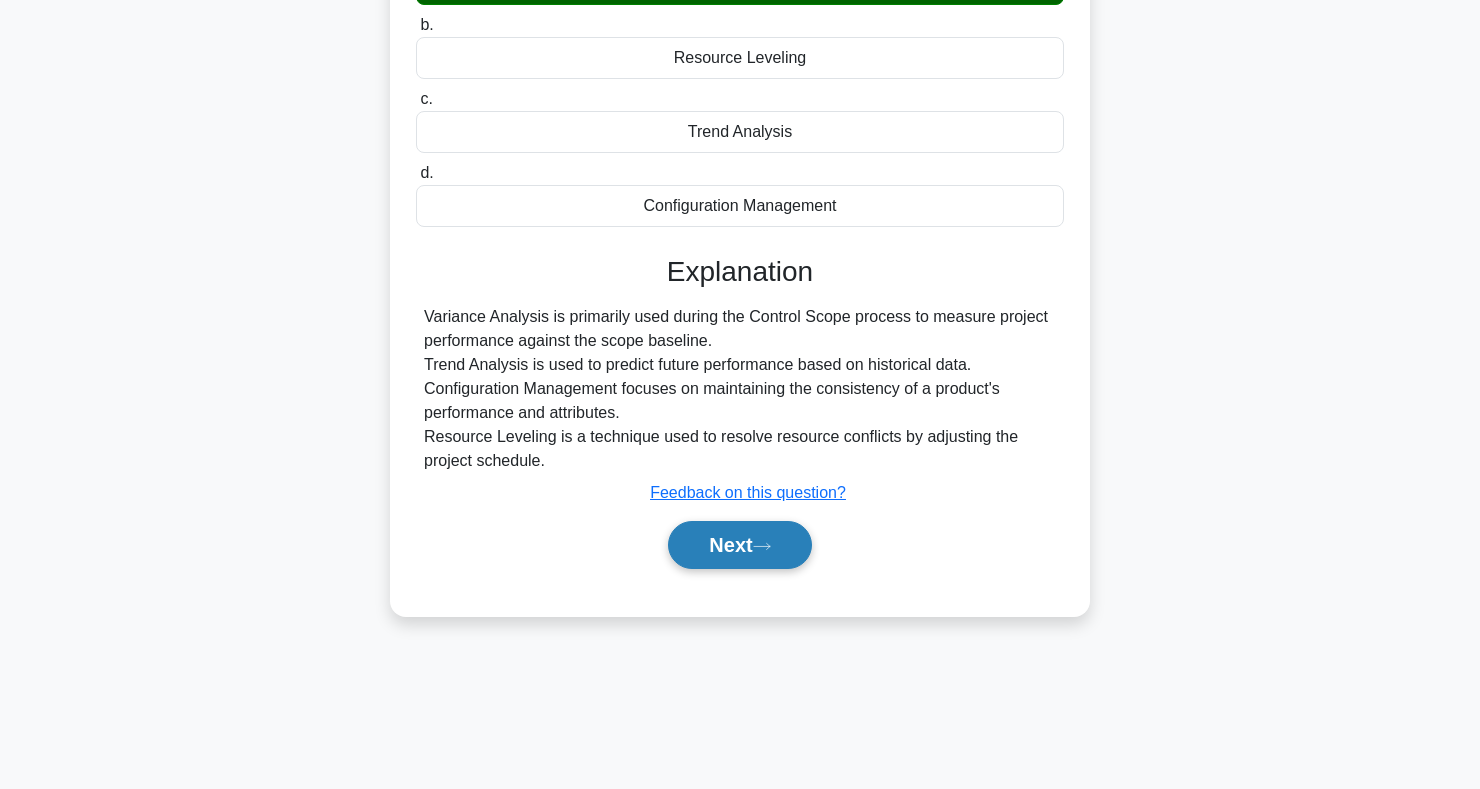 click on "Next" at bounding box center (739, 545) 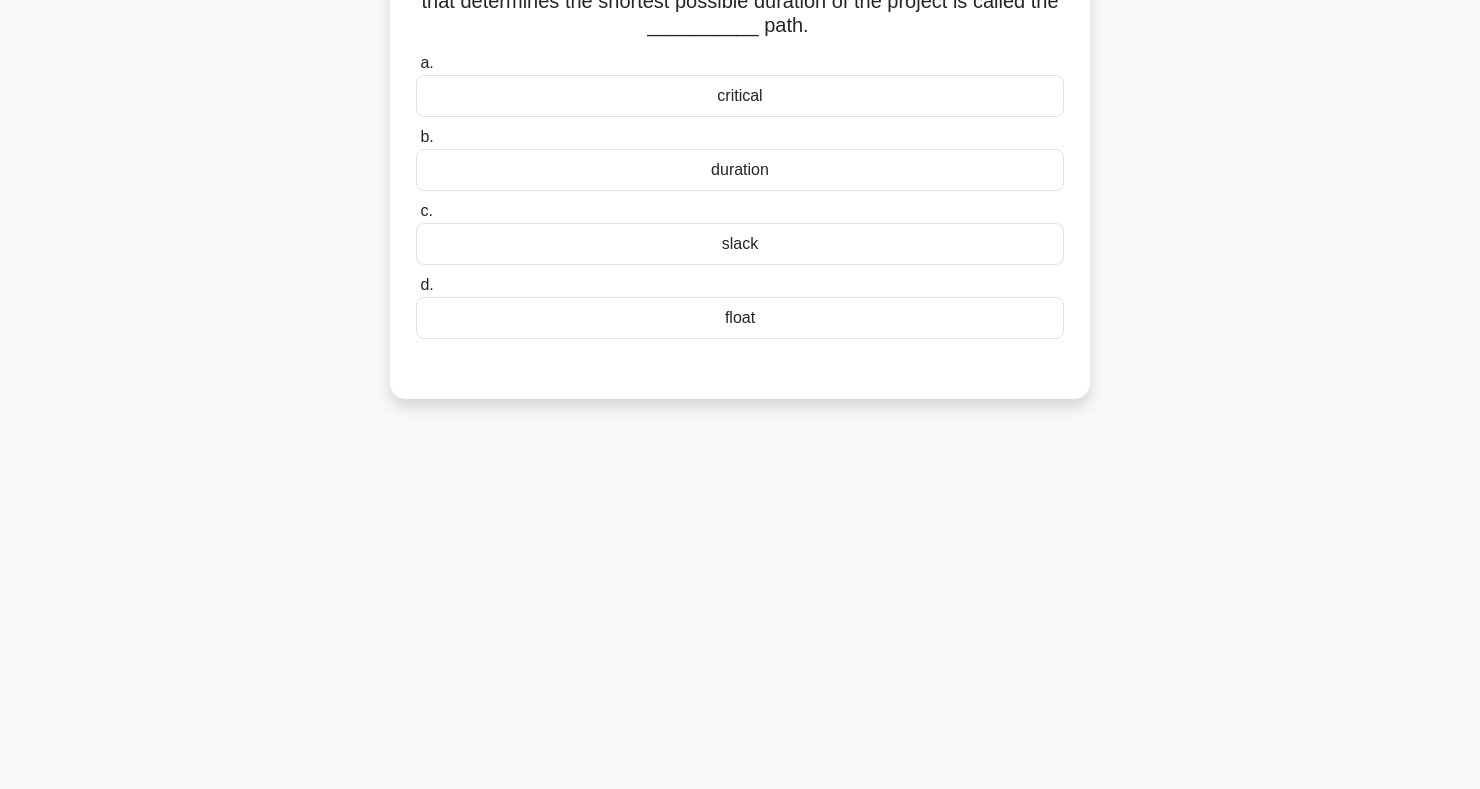 scroll, scrollTop: 0, scrollLeft: 0, axis: both 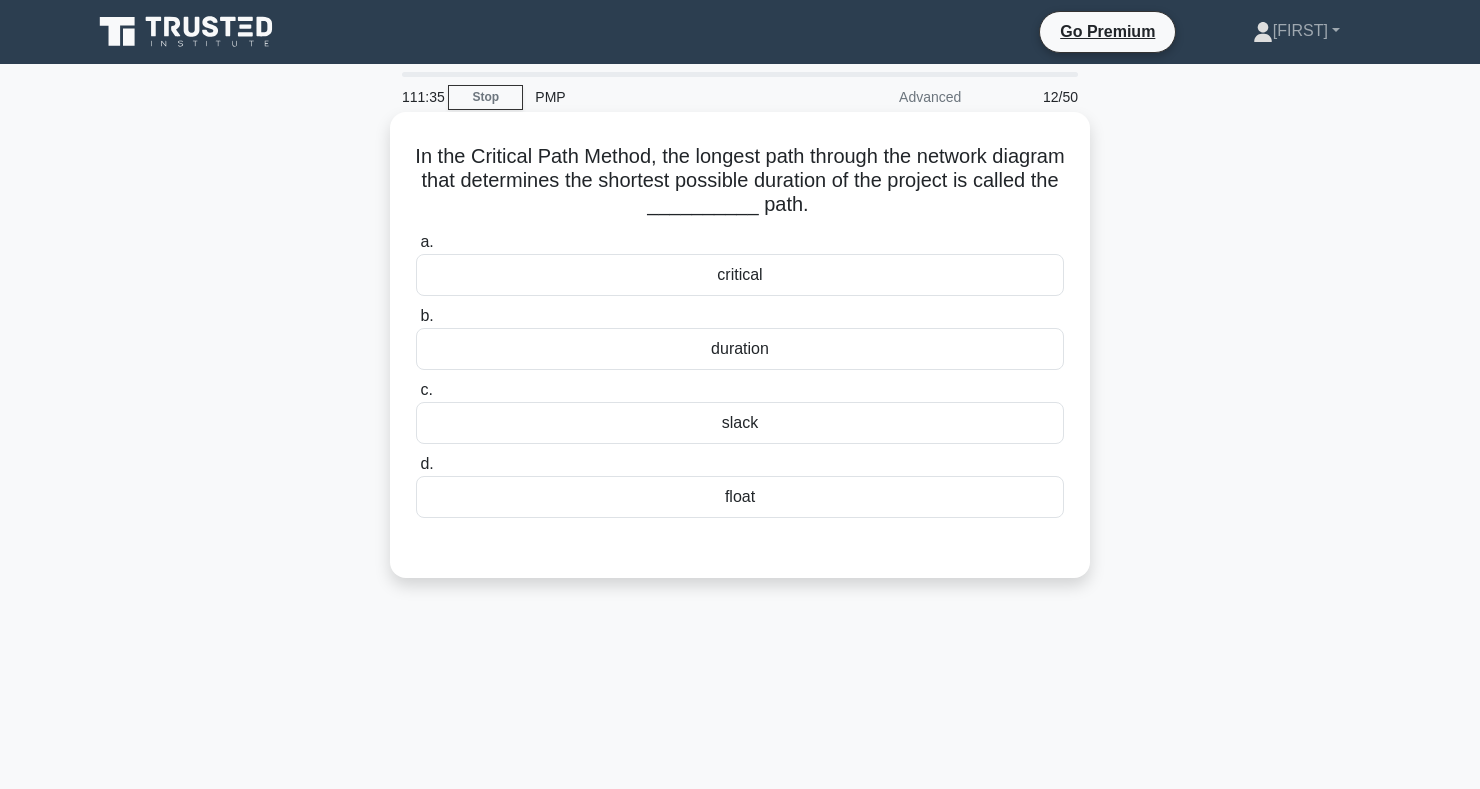 click on "critical" at bounding box center (740, 275) 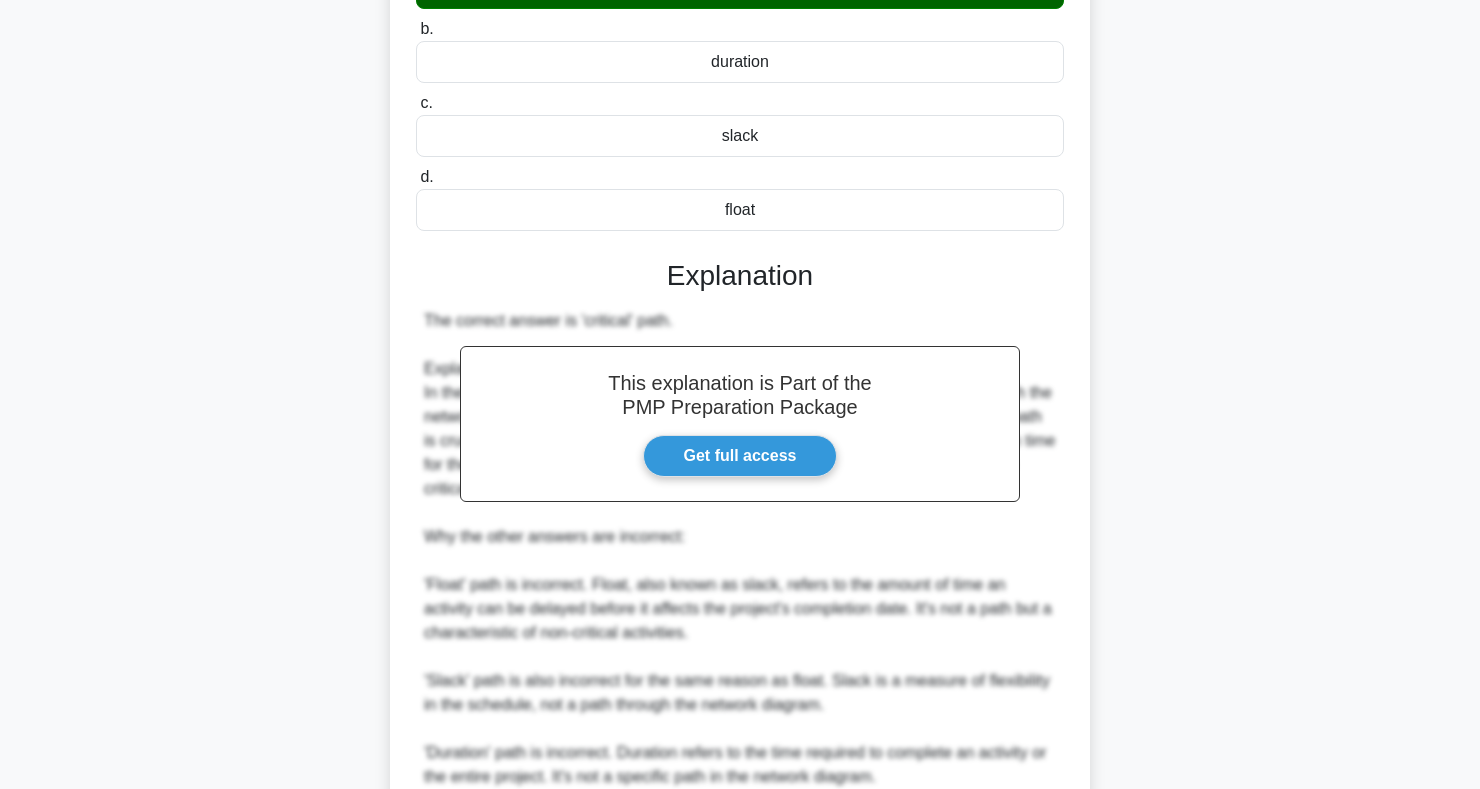 scroll, scrollTop: 467, scrollLeft: 0, axis: vertical 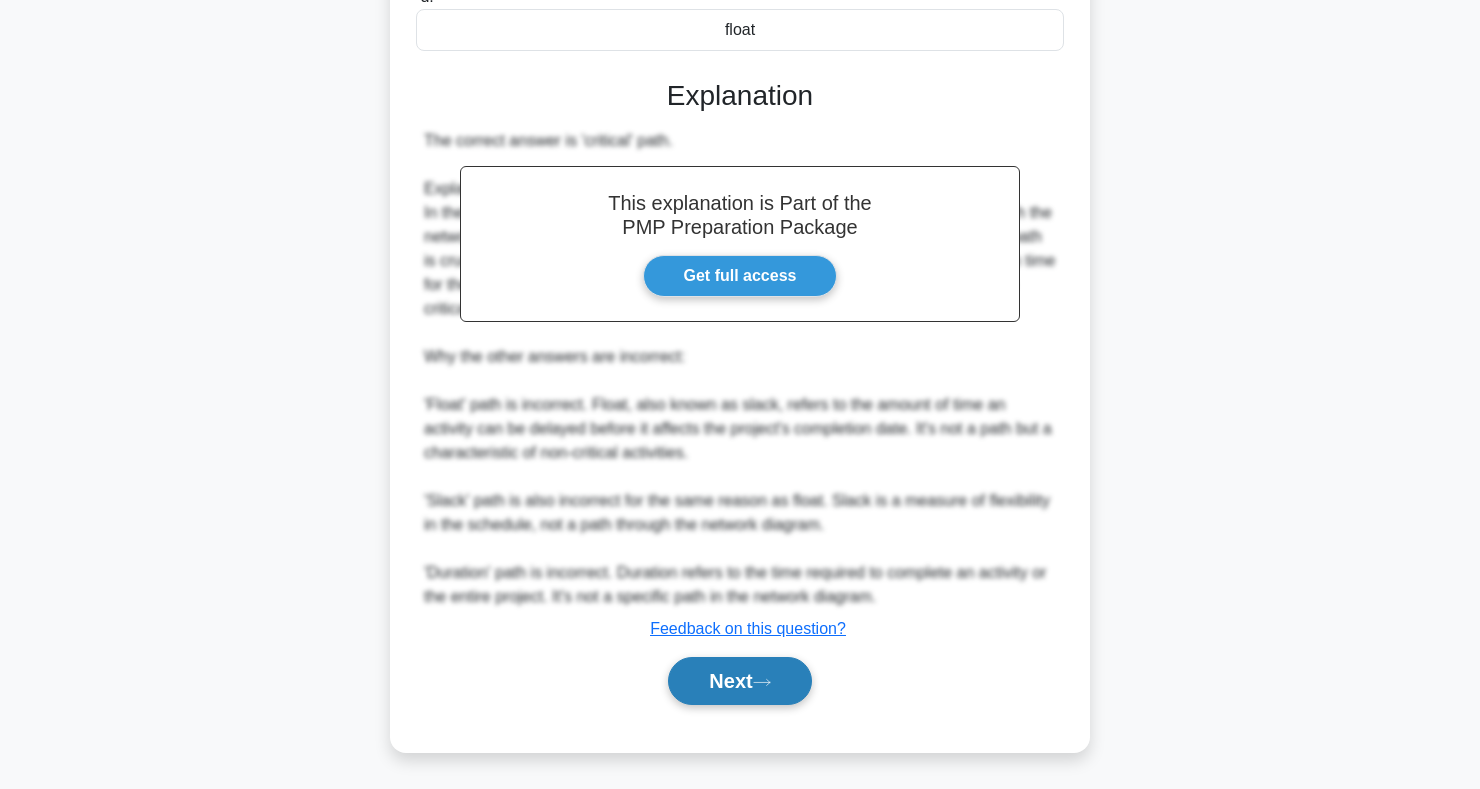 click on "Next" at bounding box center (739, 681) 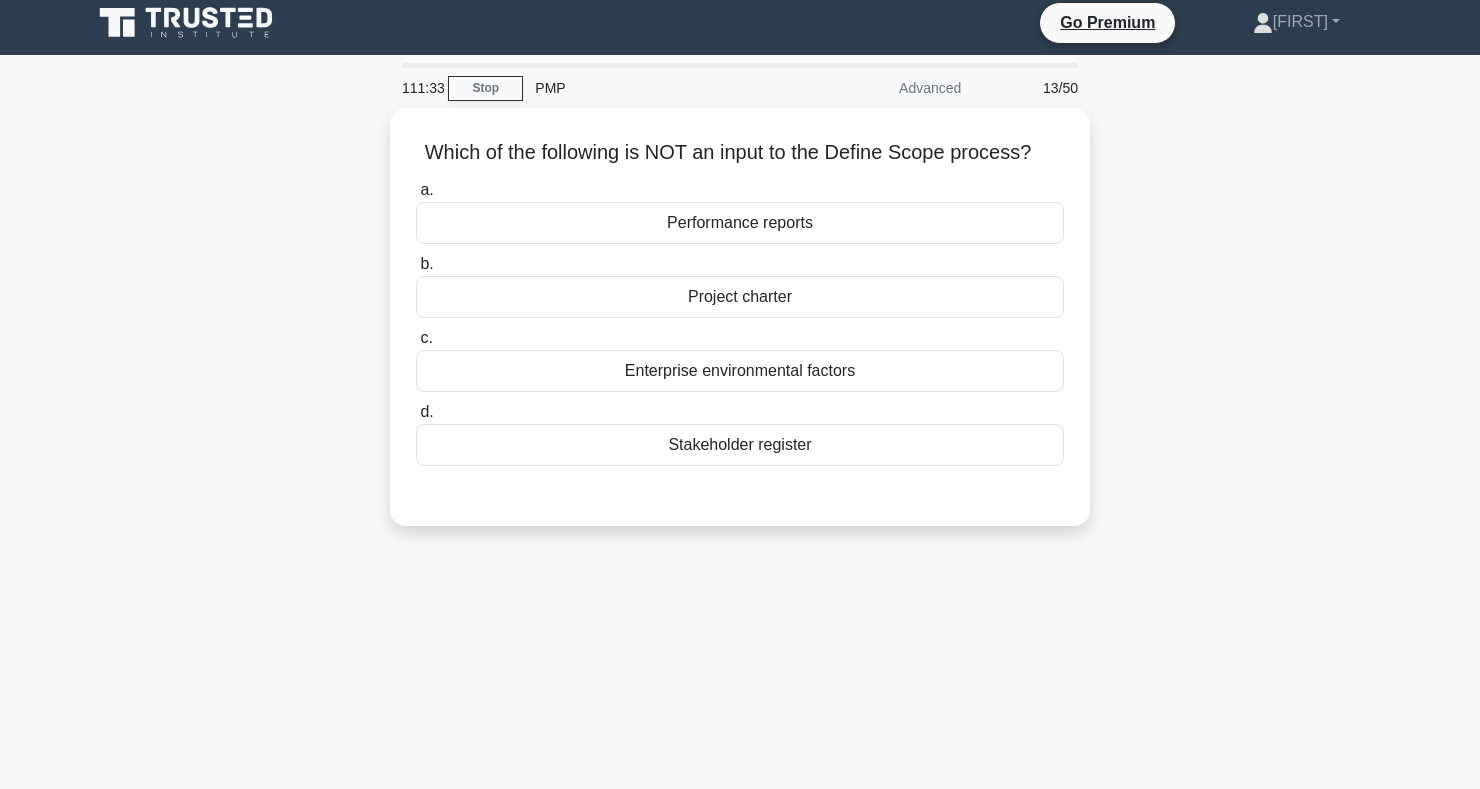 scroll, scrollTop: 0, scrollLeft: 0, axis: both 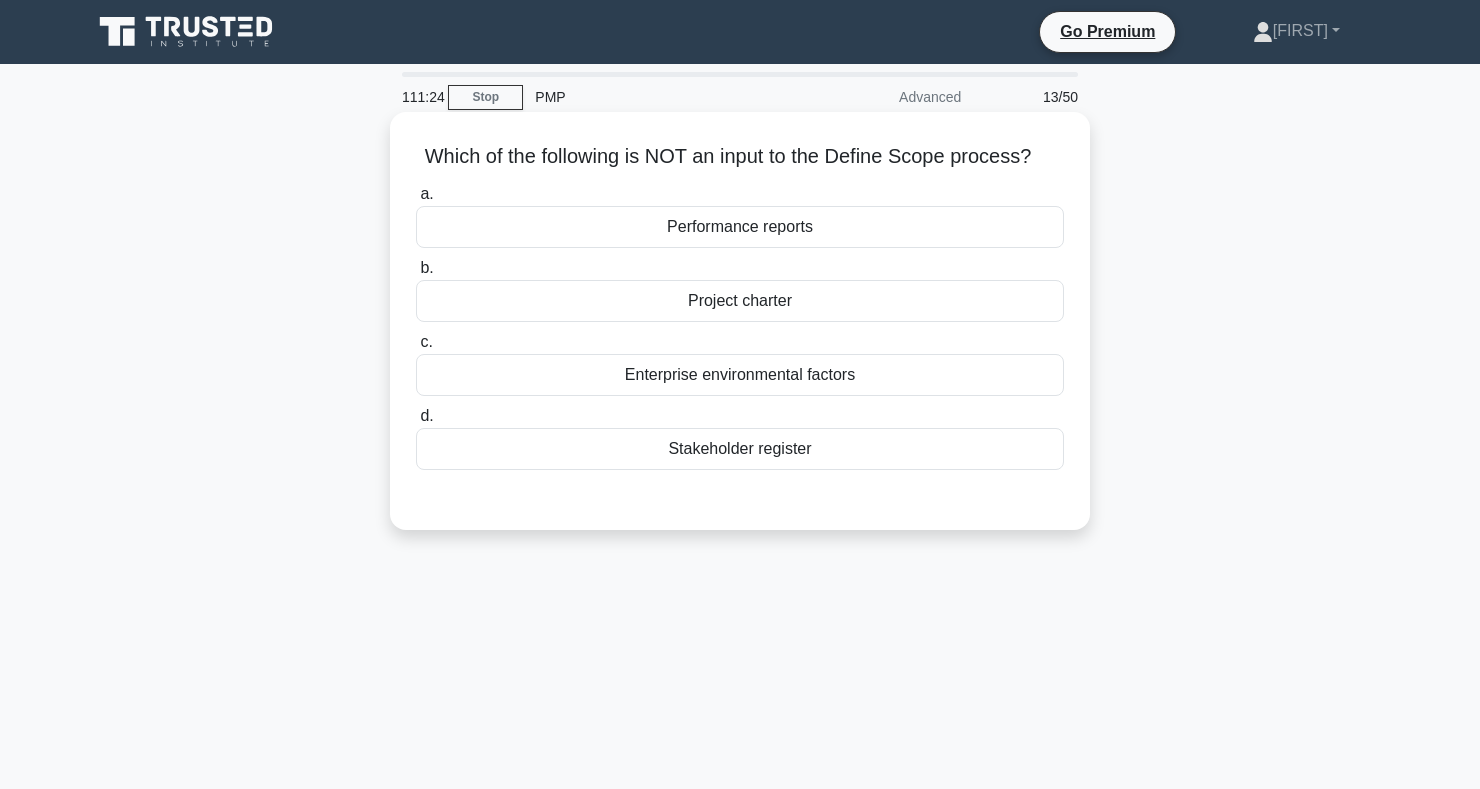 click on "Performance reports" at bounding box center (740, 227) 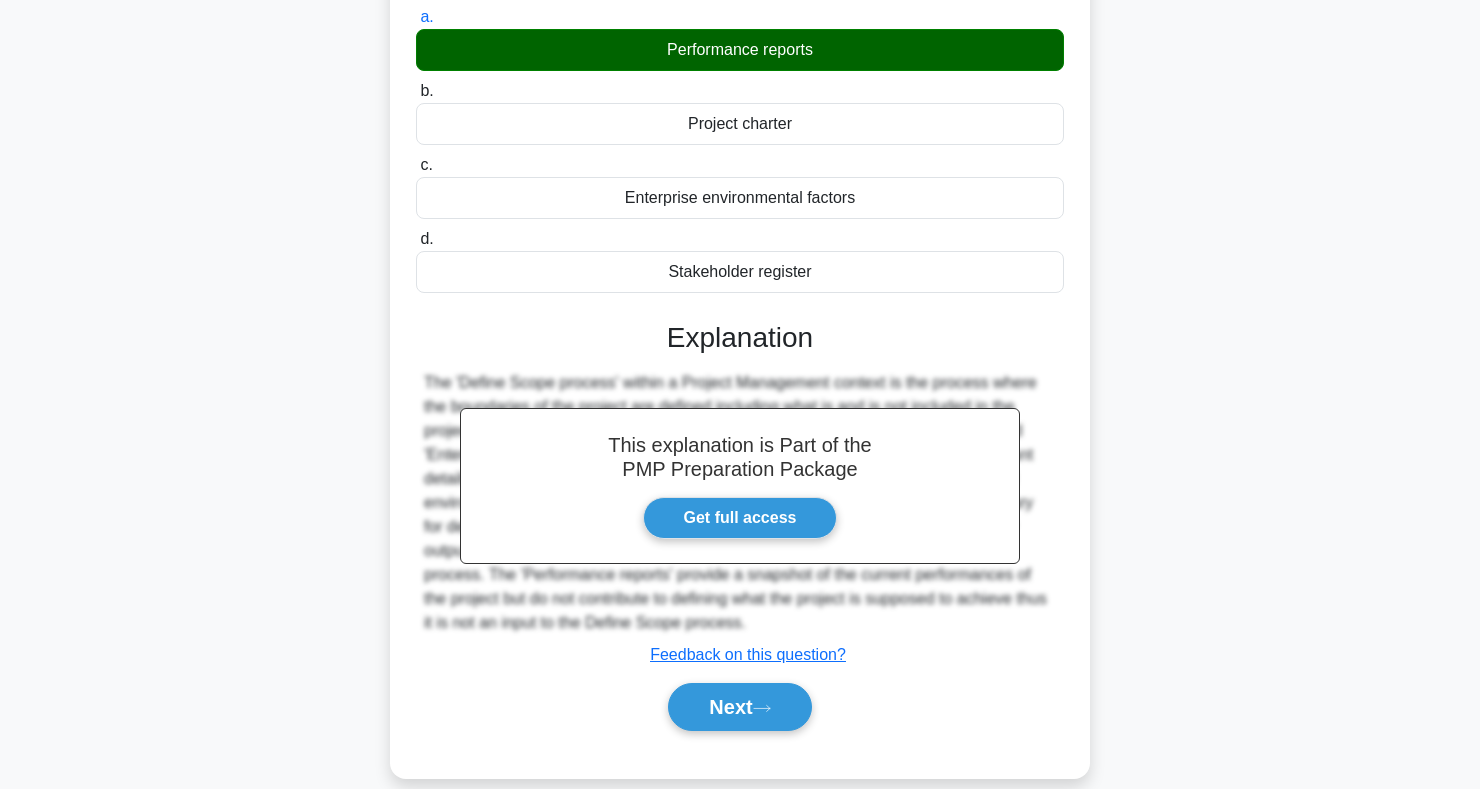 scroll, scrollTop: 291, scrollLeft: 0, axis: vertical 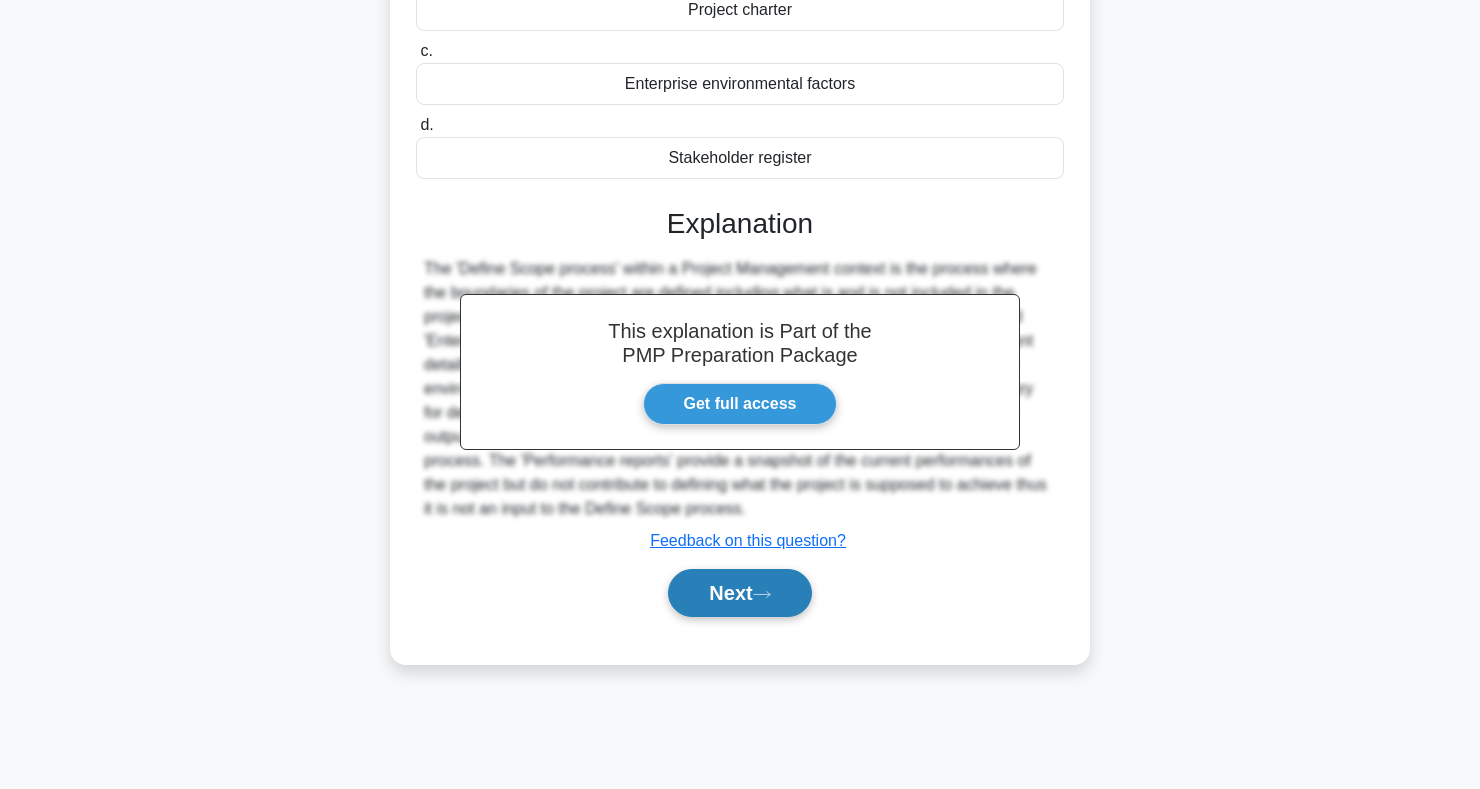 click on "Next" at bounding box center [739, 593] 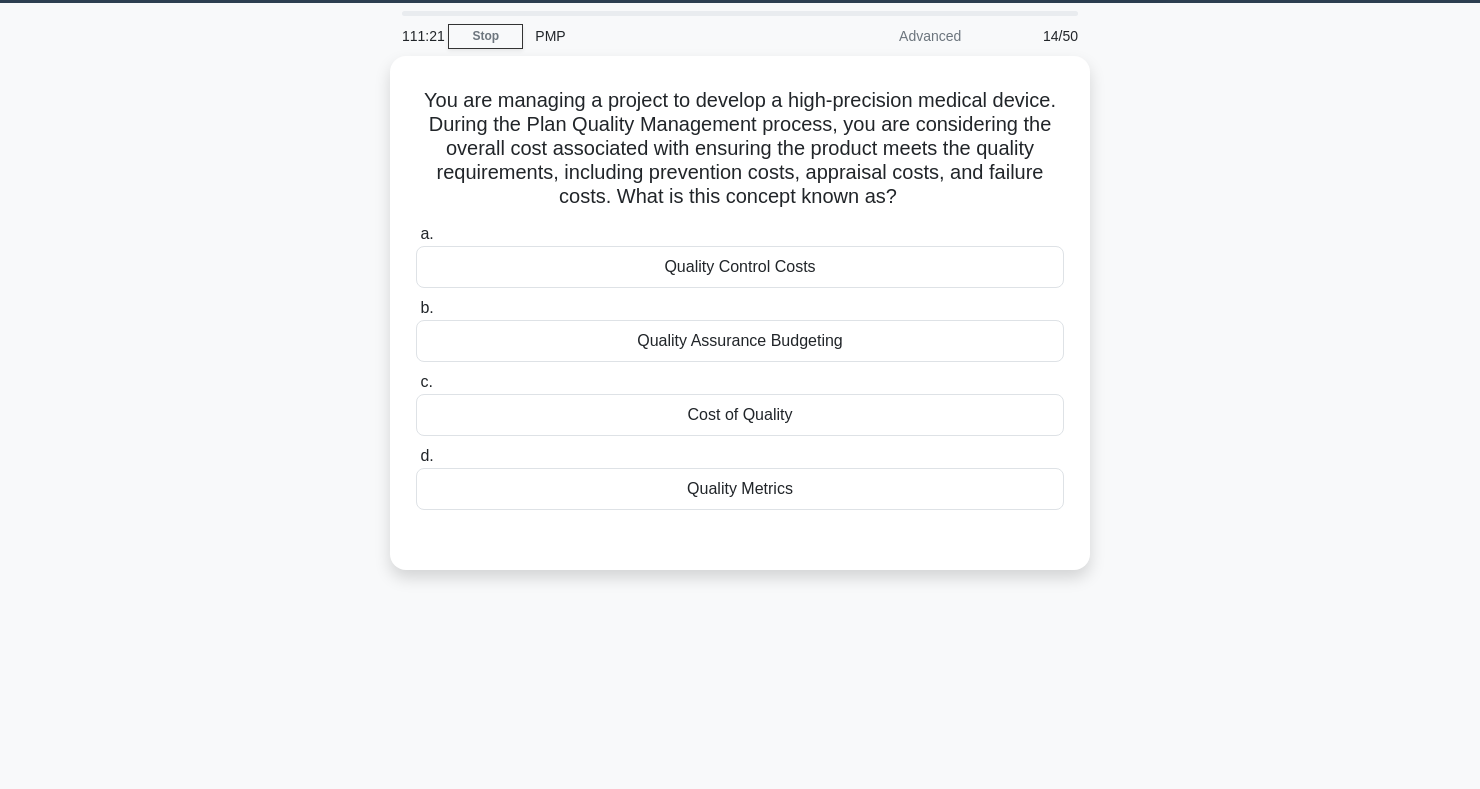 scroll, scrollTop: 0, scrollLeft: 0, axis: both 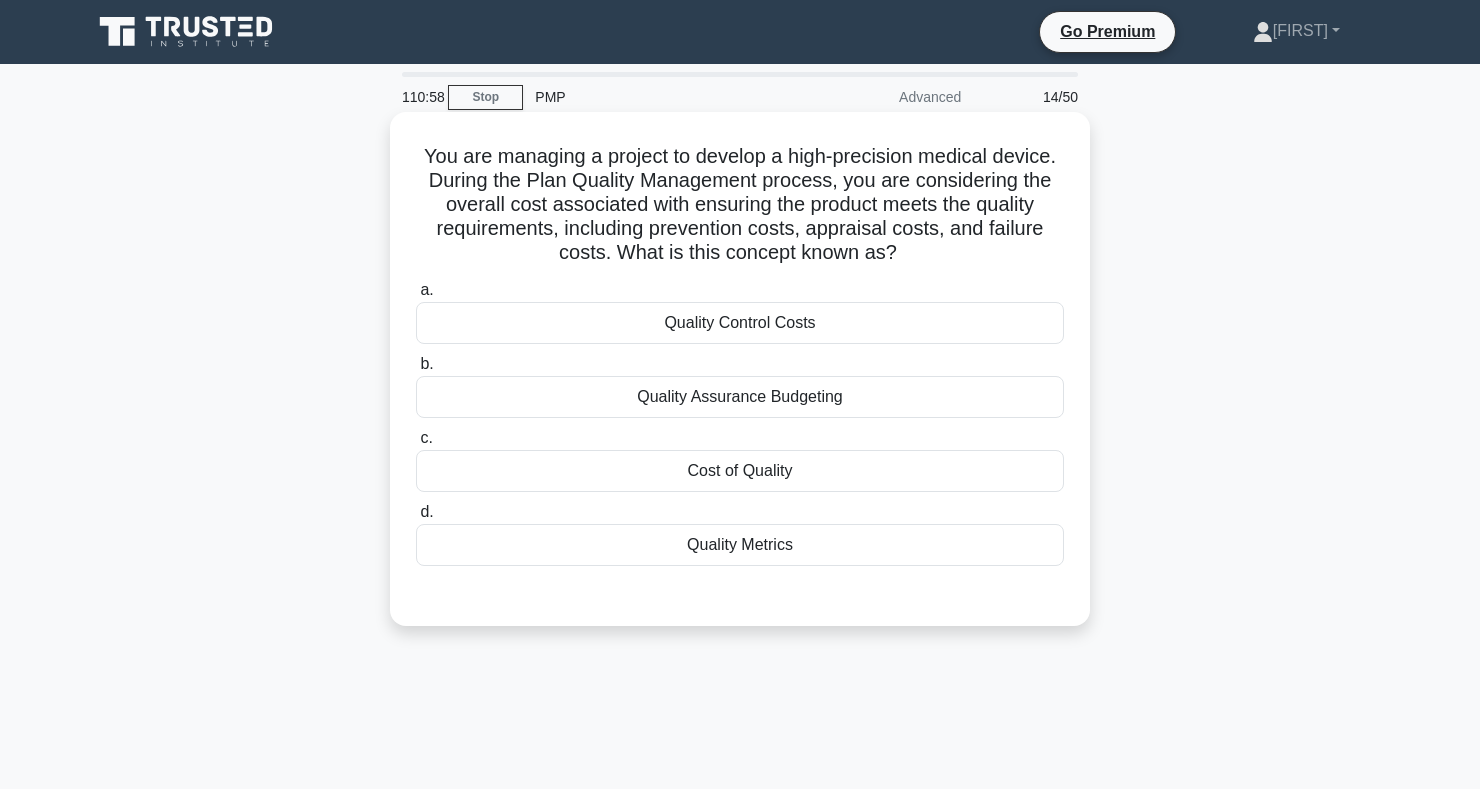 click on "Quality Control Costs" at bounding box center (740, 323) 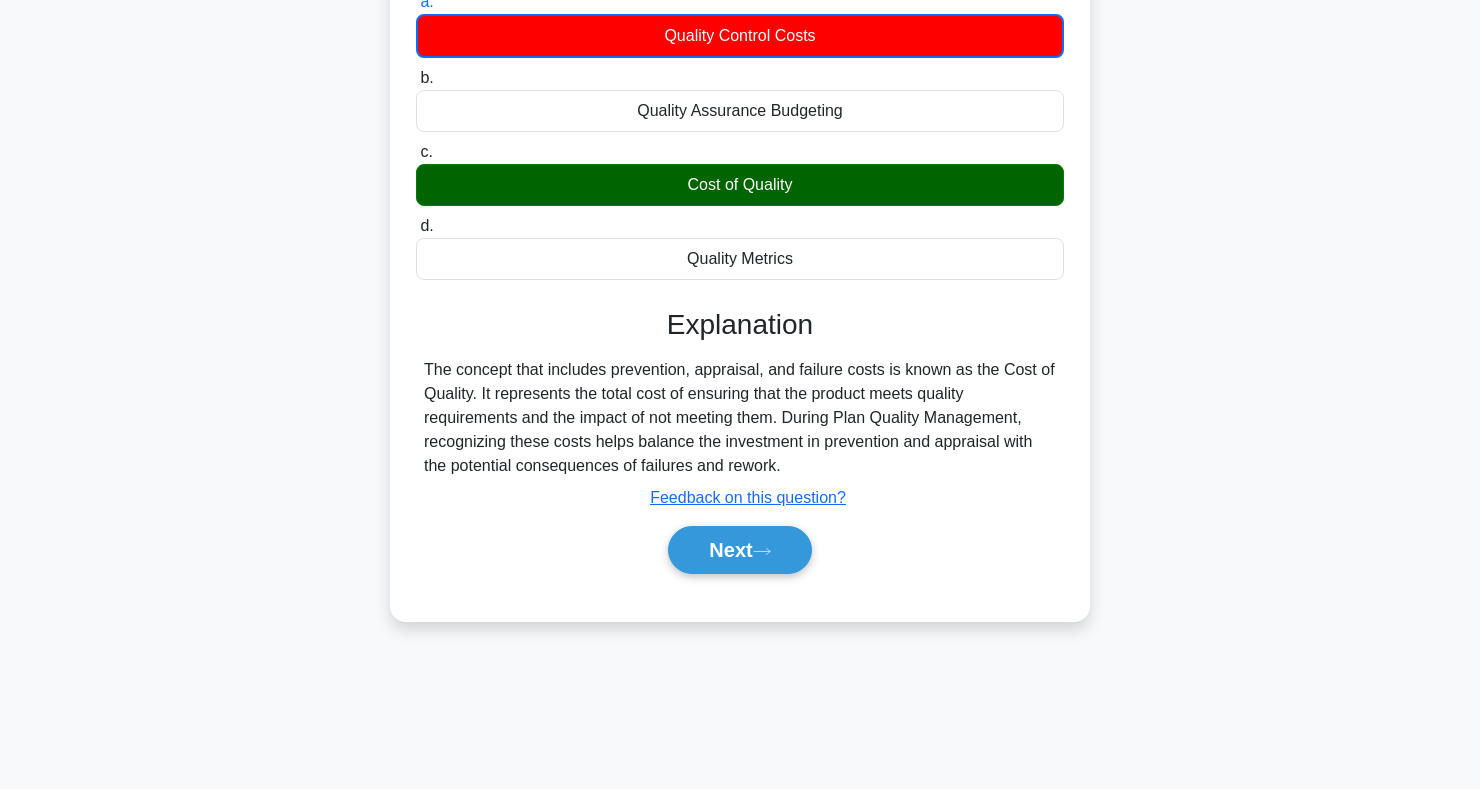 scroll, scrollTop: 291, scrollLeft: 0, axis: vertical 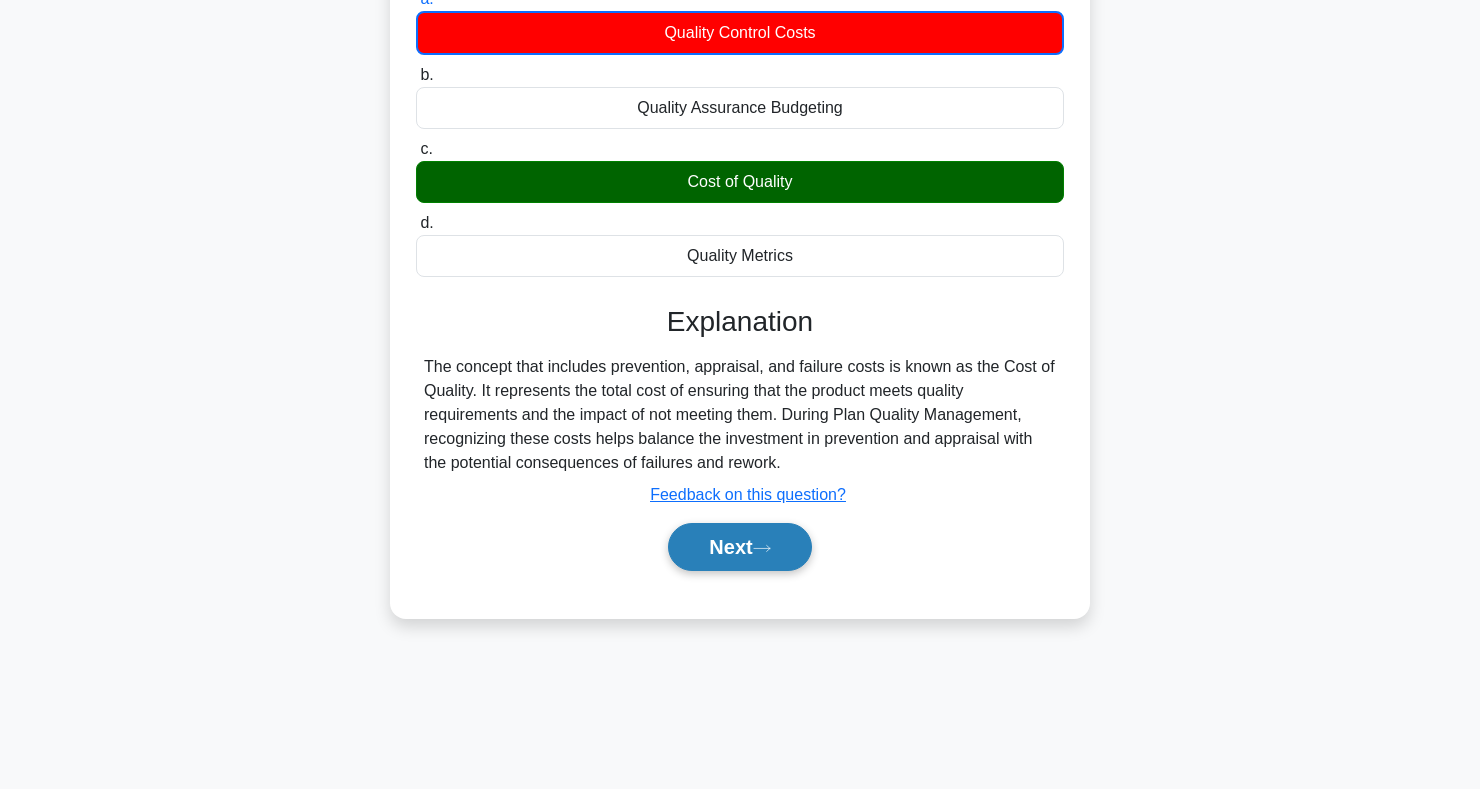 click on "Next" at bounding box center [739, 547] 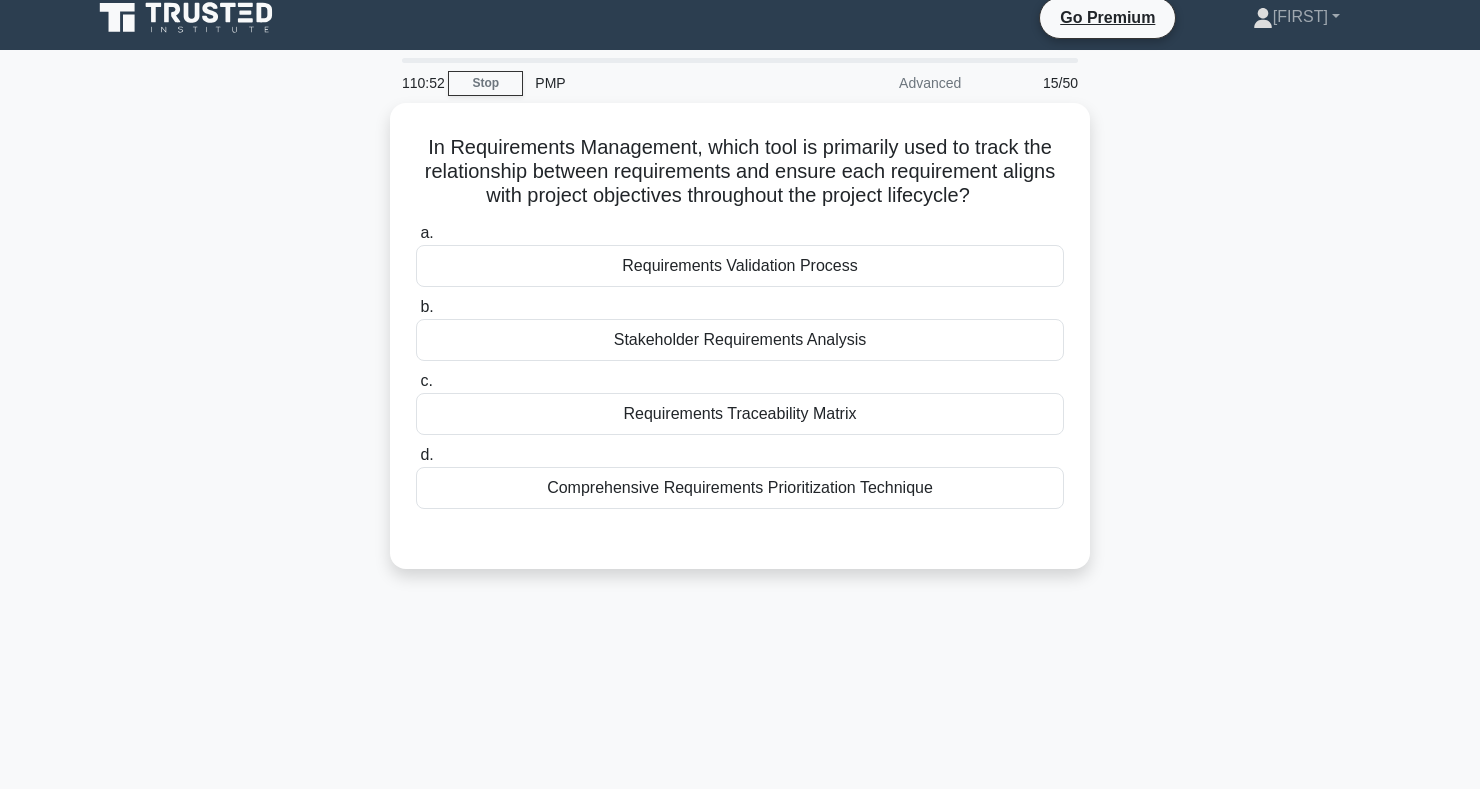 scroll, scrollTop: 0, scrollLeft: 0, axis: both 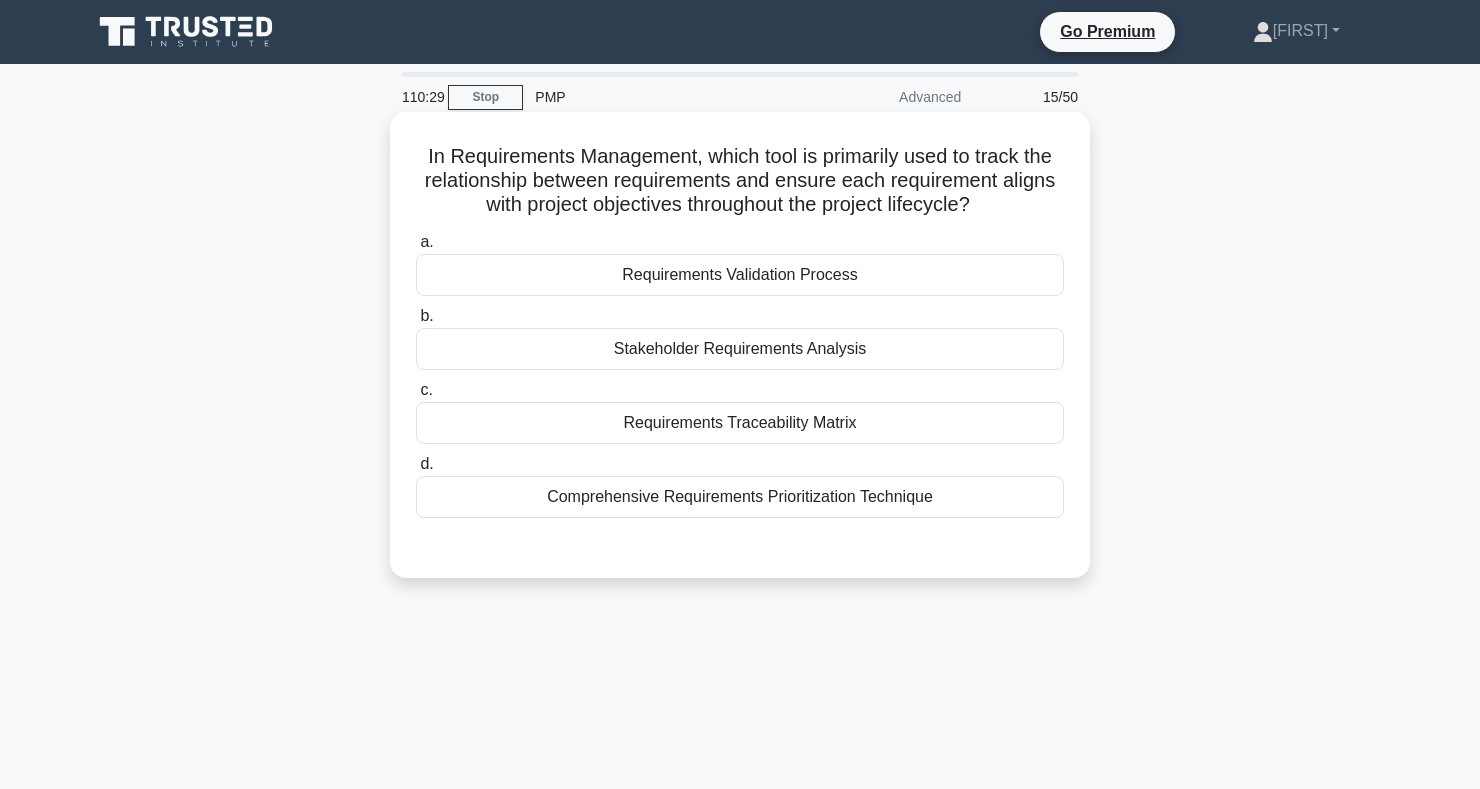 click on "Requirements Traceability Matrix" at bounding box center (740, 423) 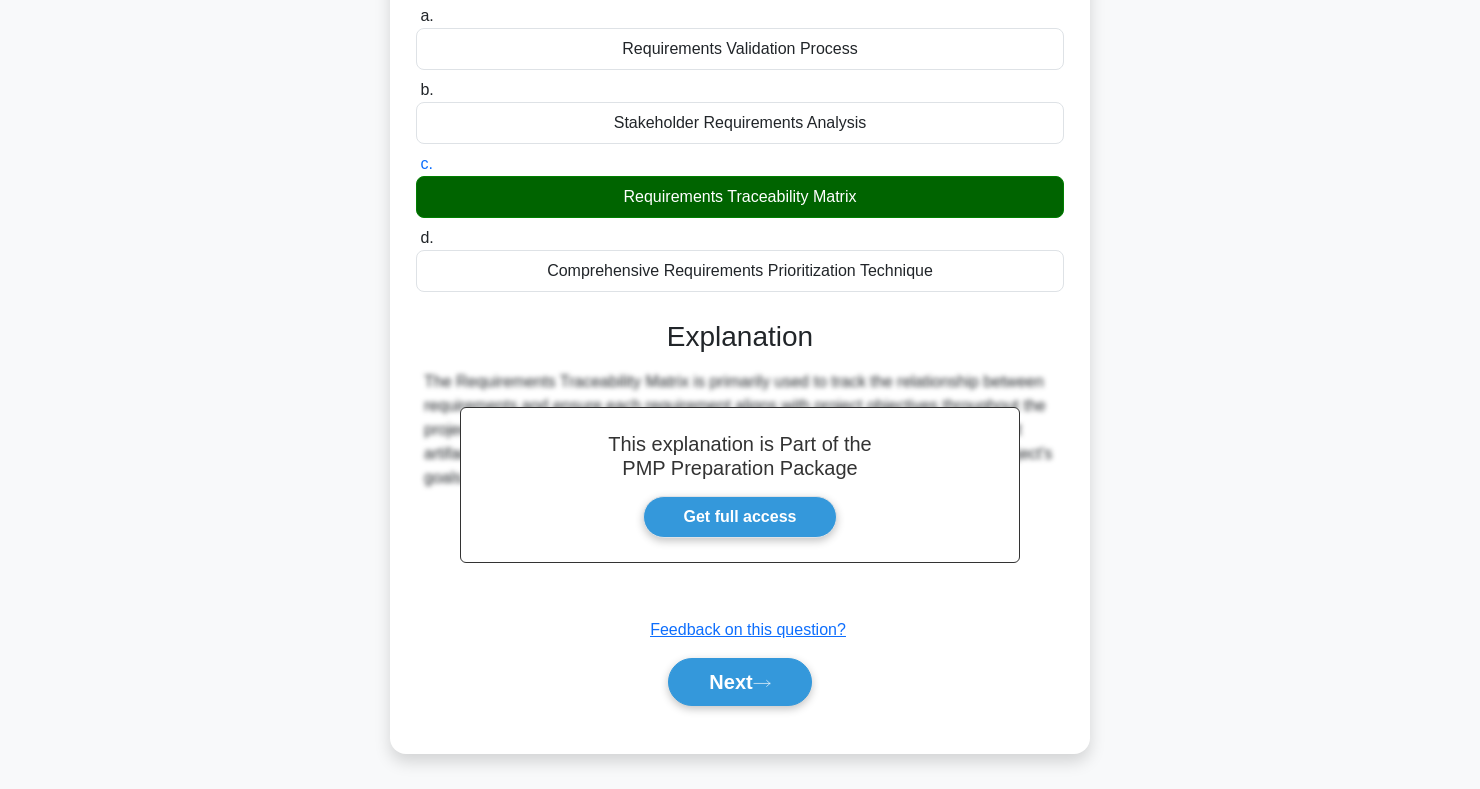 scroll, scrollTop: 291, scrollLeft: 0, axis: vertical 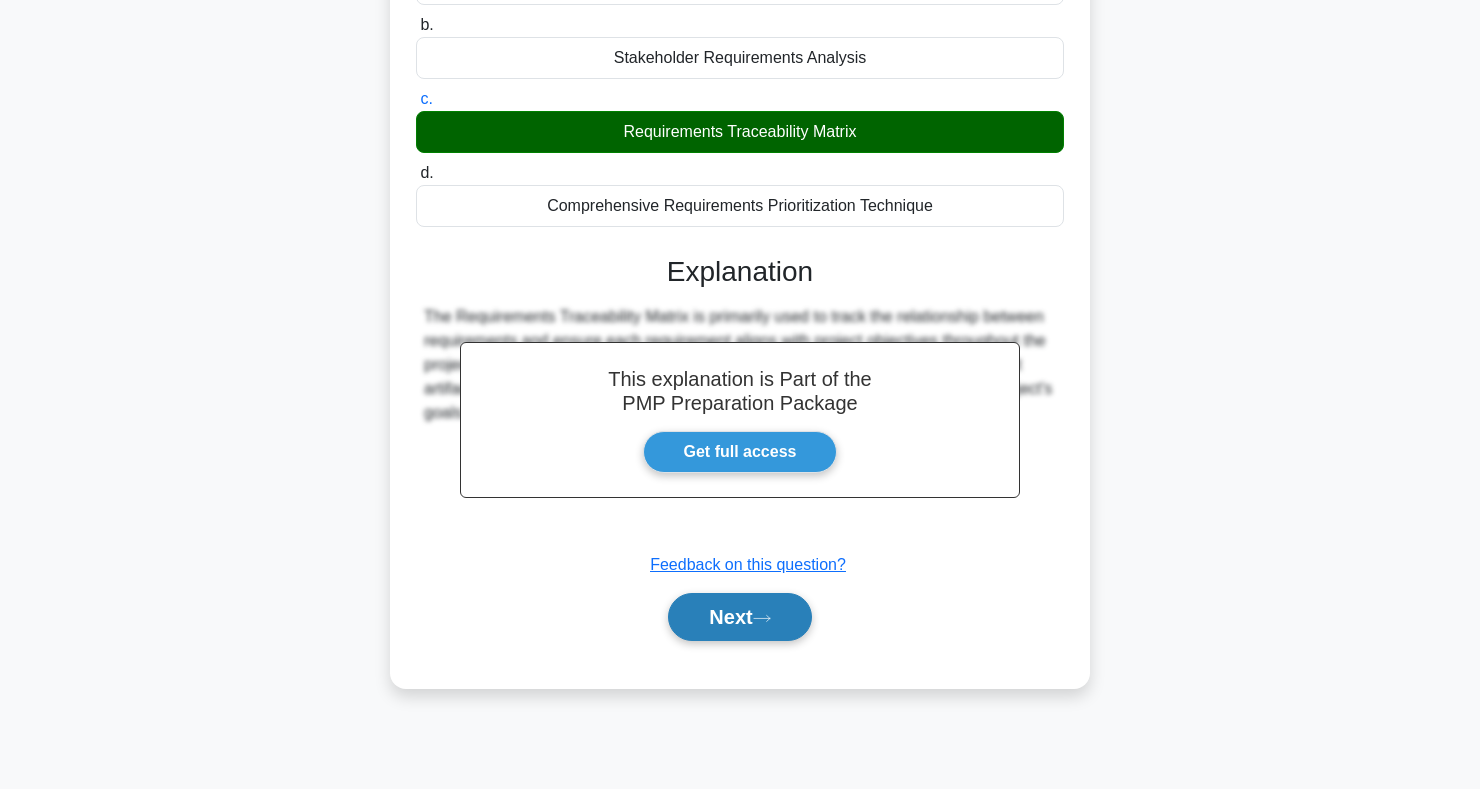 click on "Next" at bounding box center [739, 617] 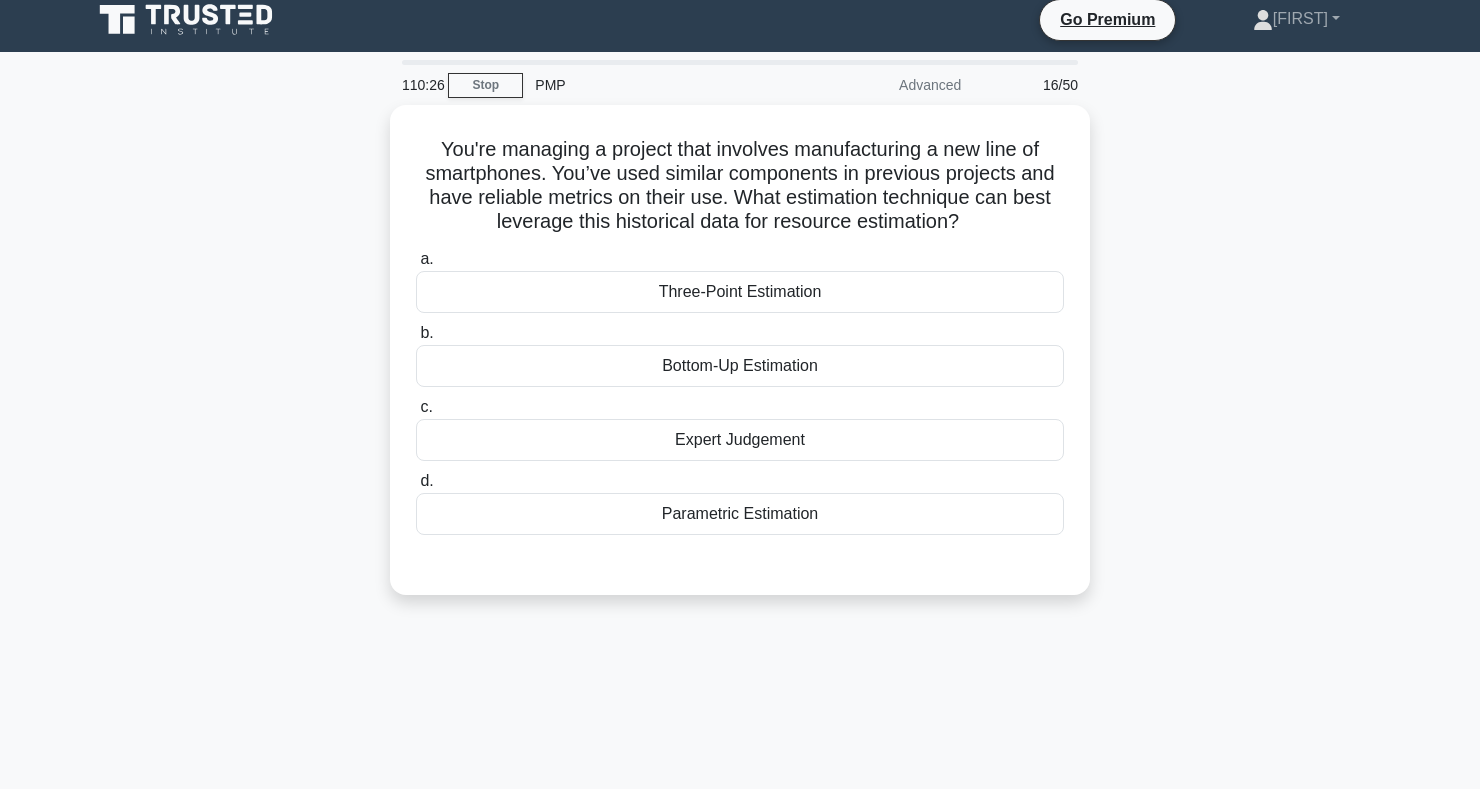 scroll, scrollTop: 0, scrollLeft: 0, axis: both 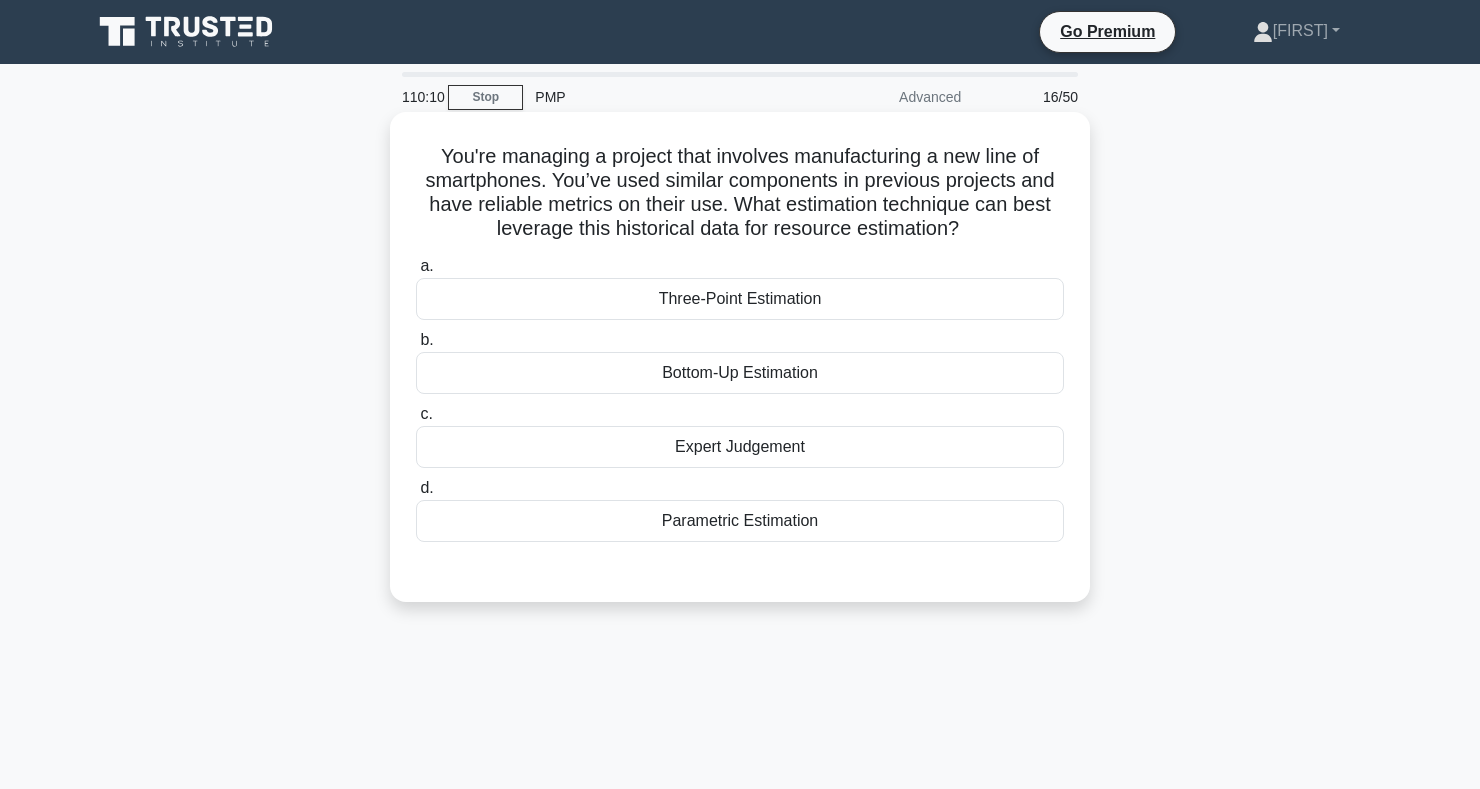 click on "Expert Judgement" at bounding box center [740, 447] 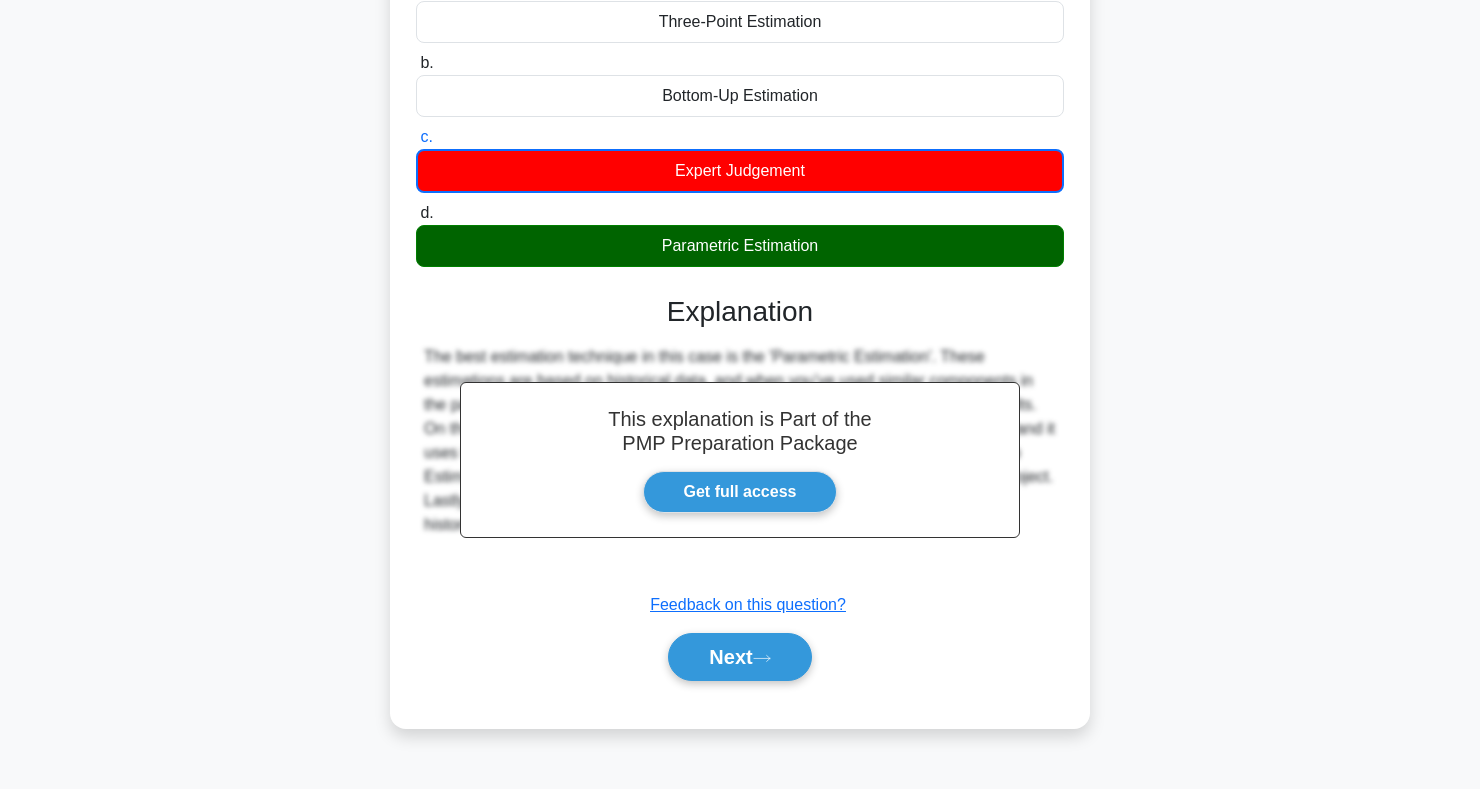 scroll, scrollTop: 289, scrollLeft: 0, axis: vertical 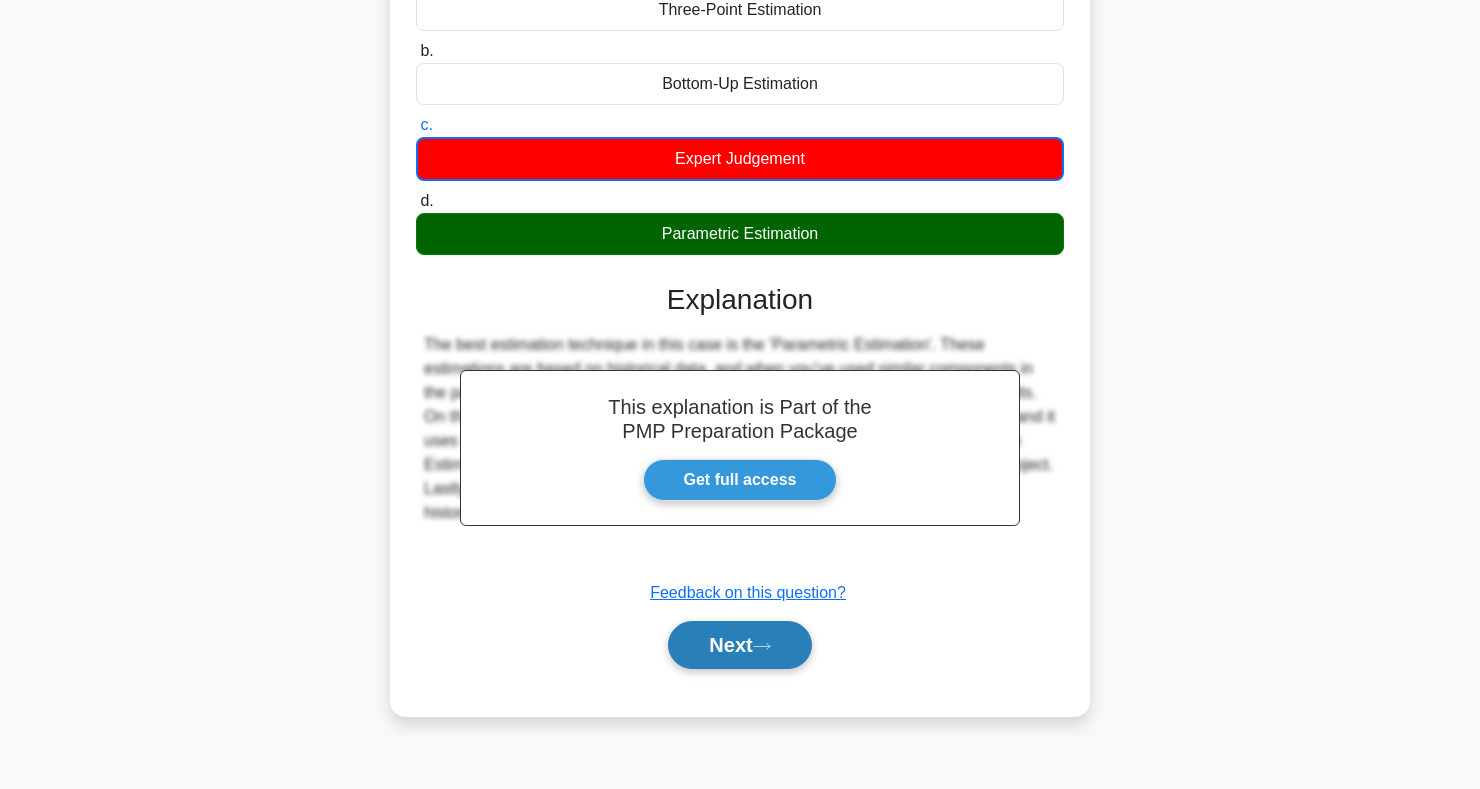 click on "Next" at bounding box center [739, 645] 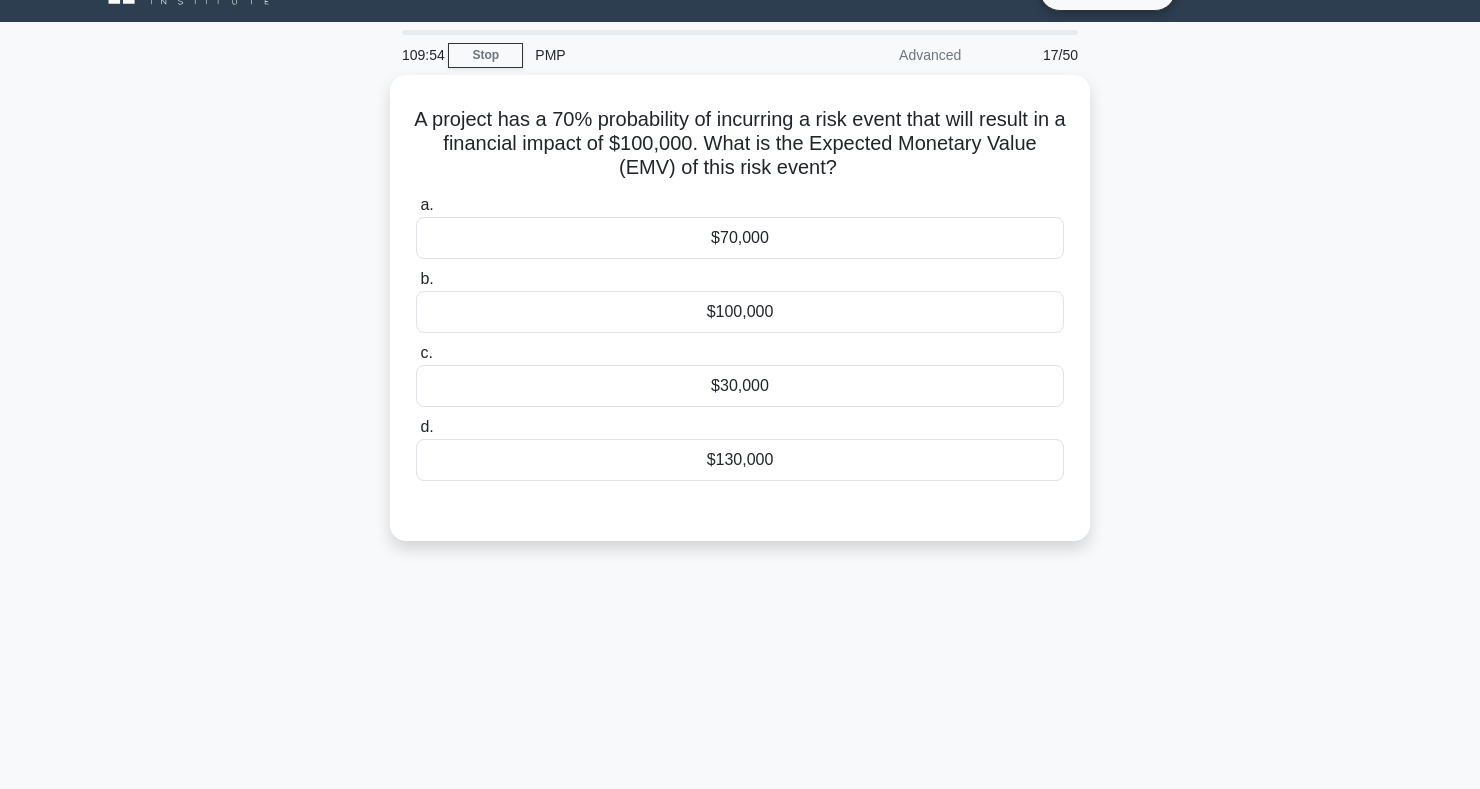 scroll, scrollTop: 0, scrollLeft: 0, axis: both 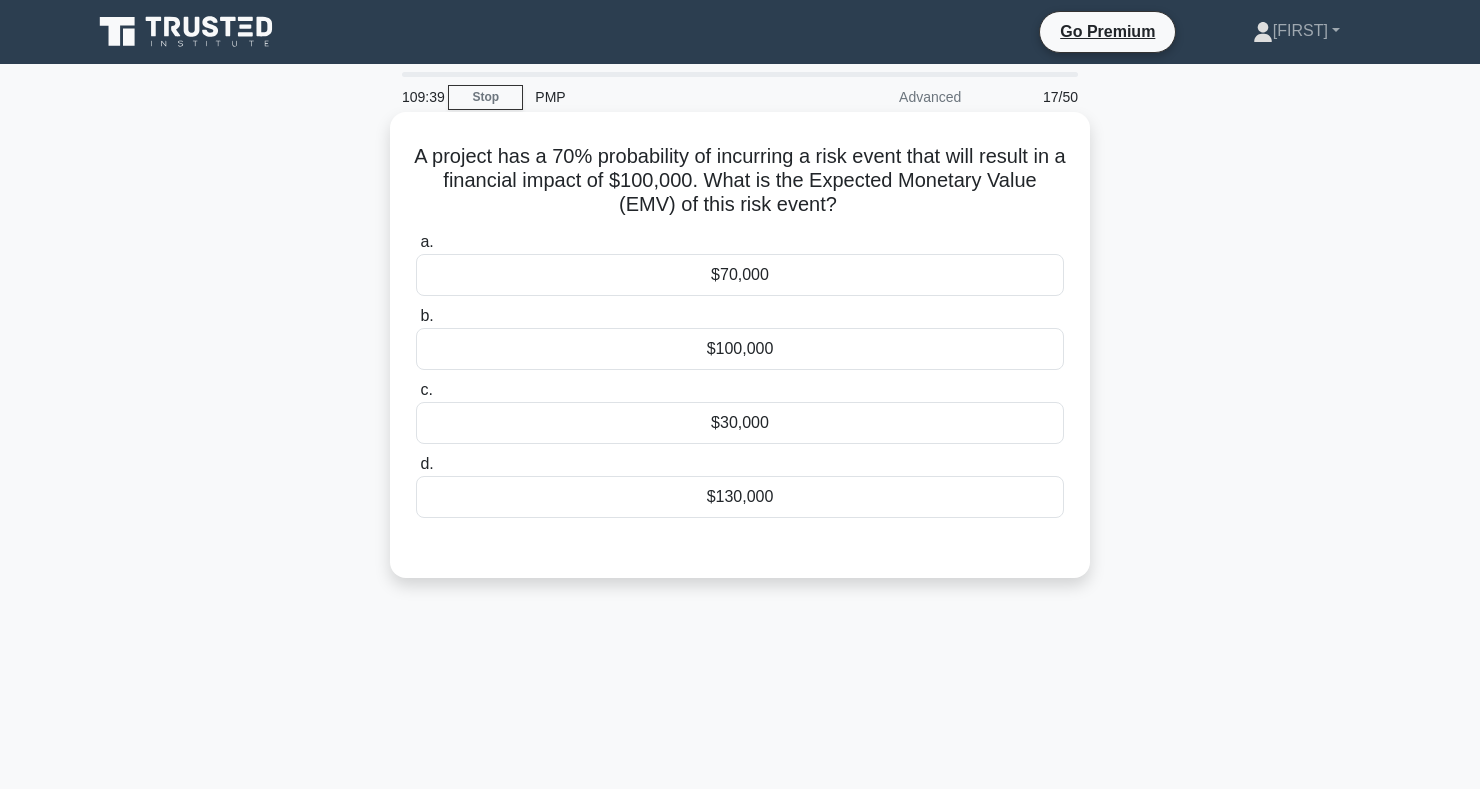click on "$70,000" at bounding box center [740, 275] 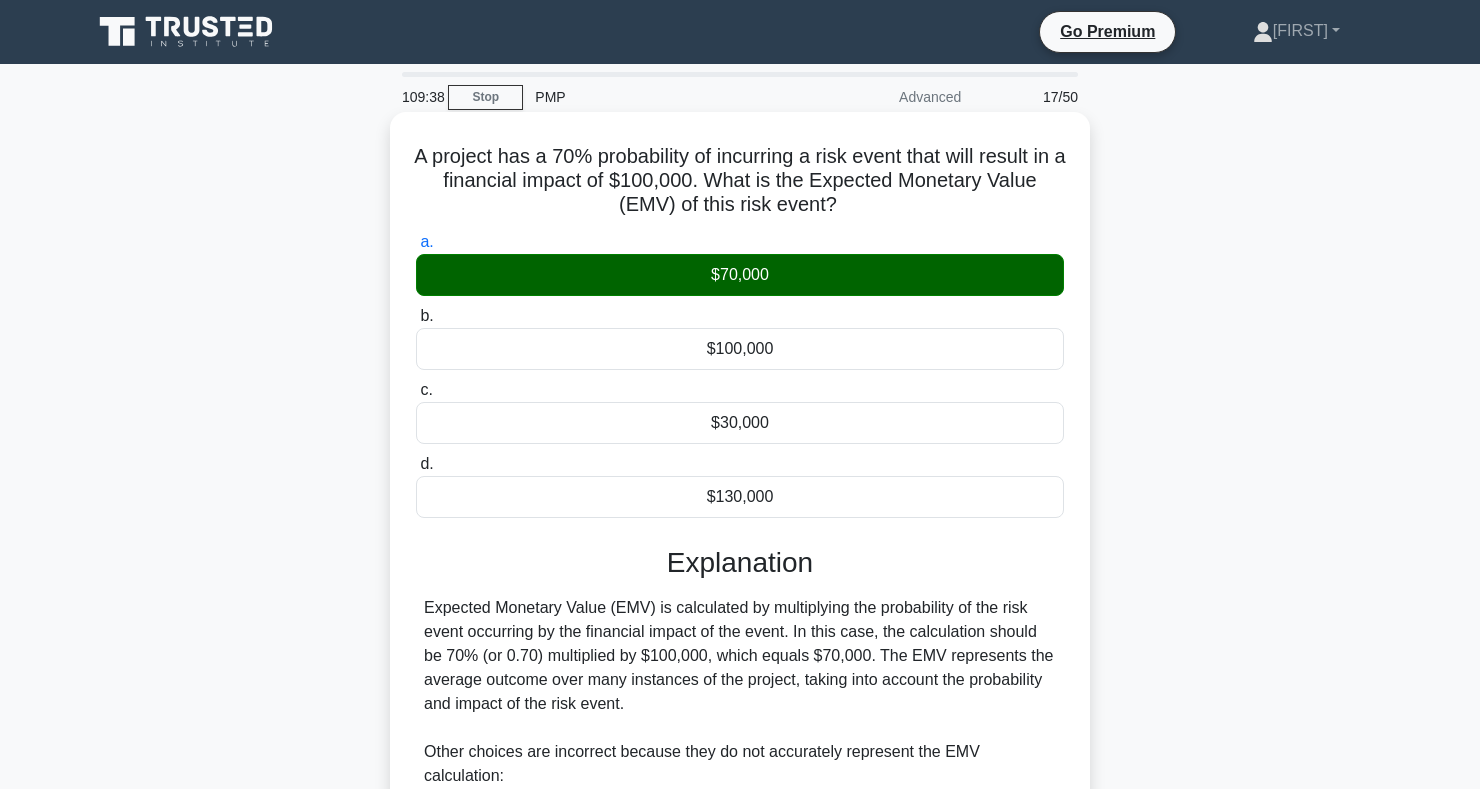 scroll, scrollTop: 299, scrollLeft: 0, axis: vertical 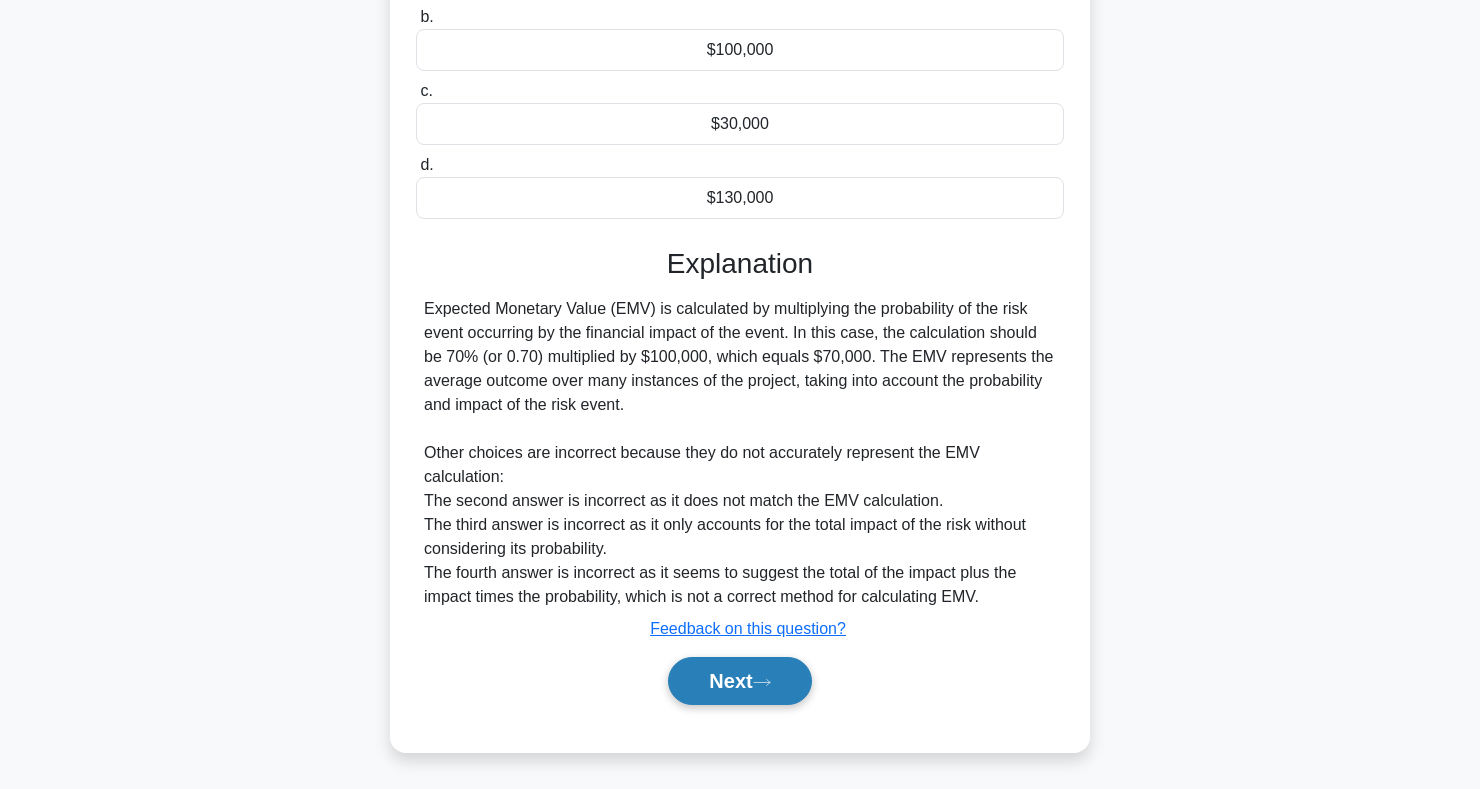 click 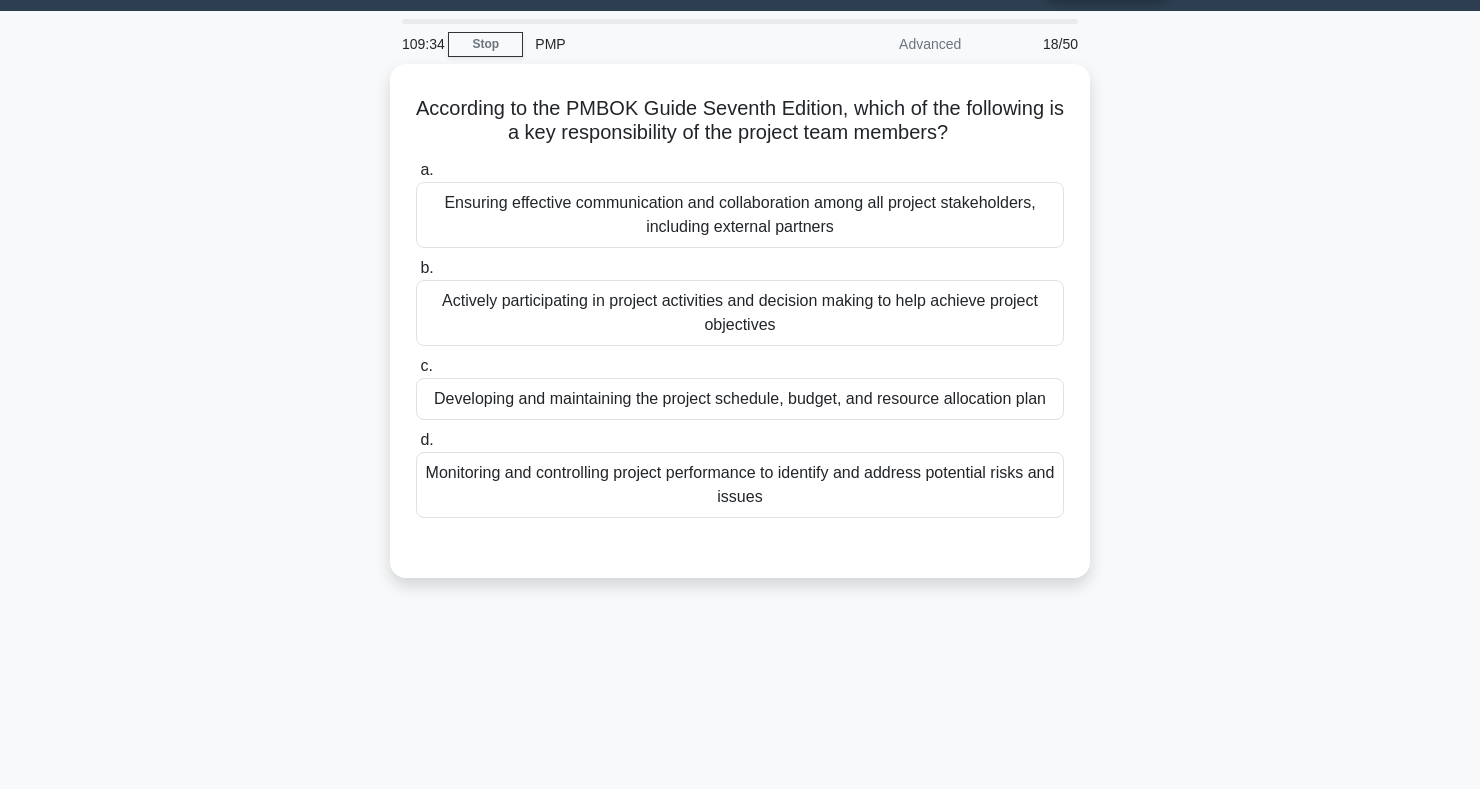 scroll, scrollTop: 0, scrollLeft: 0, axis: both 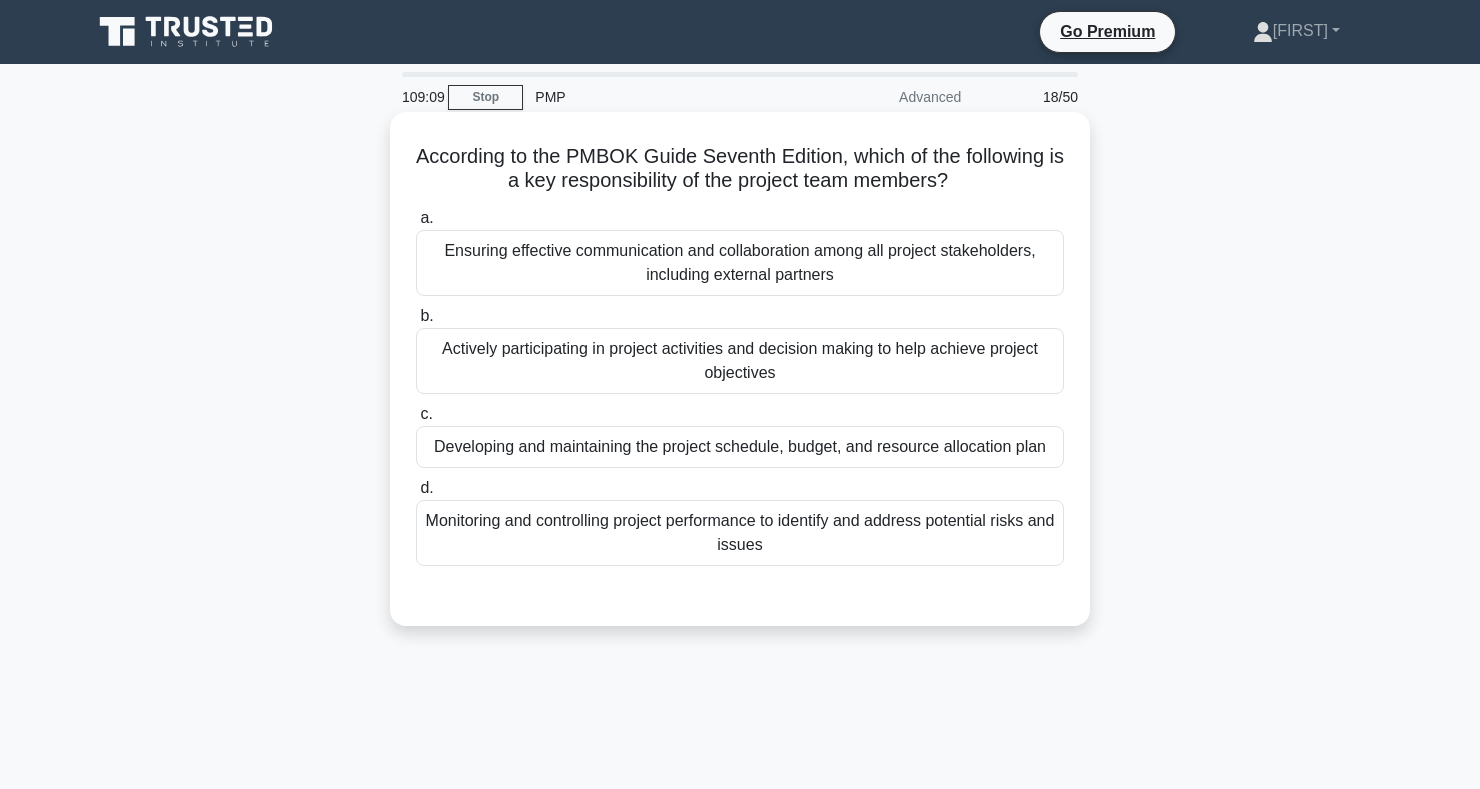 click on "Actively participating in project activities and decision making to help achieve project objectives" at bounding box center [740, 361] 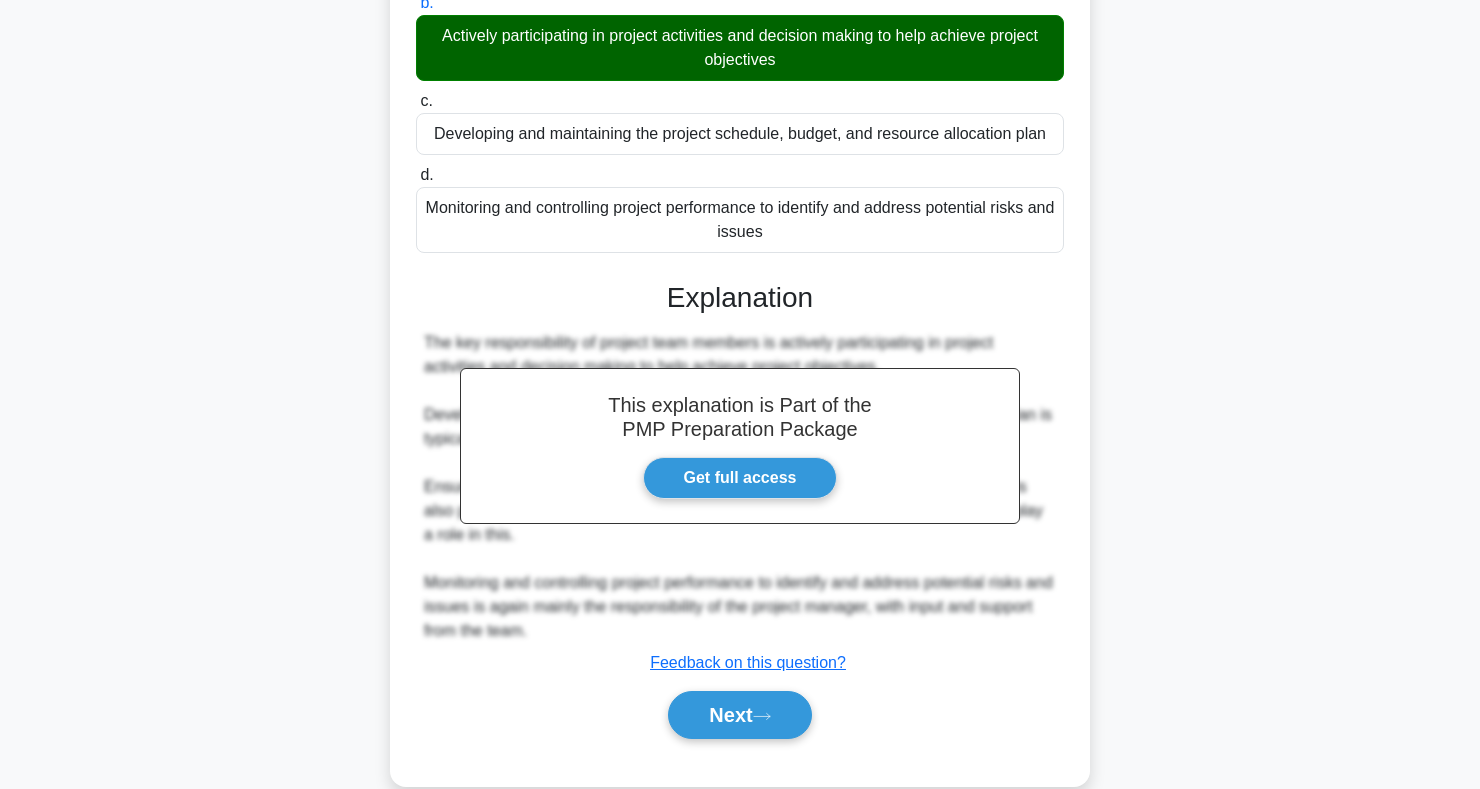 scroll, scrollTop: 347, scrollLeft: 0, axis: vertical 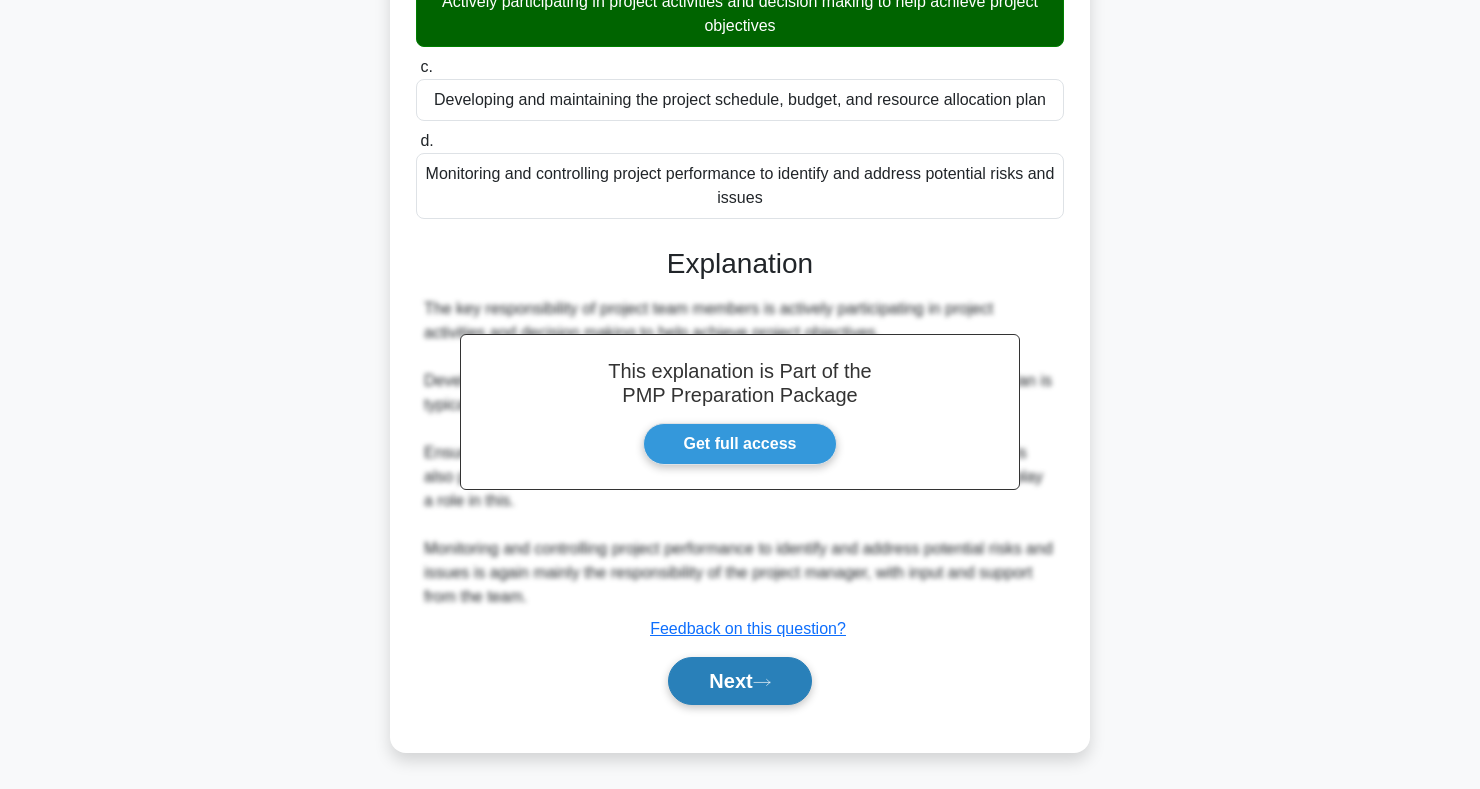 click on "Next" at bounding box center (739, 681) 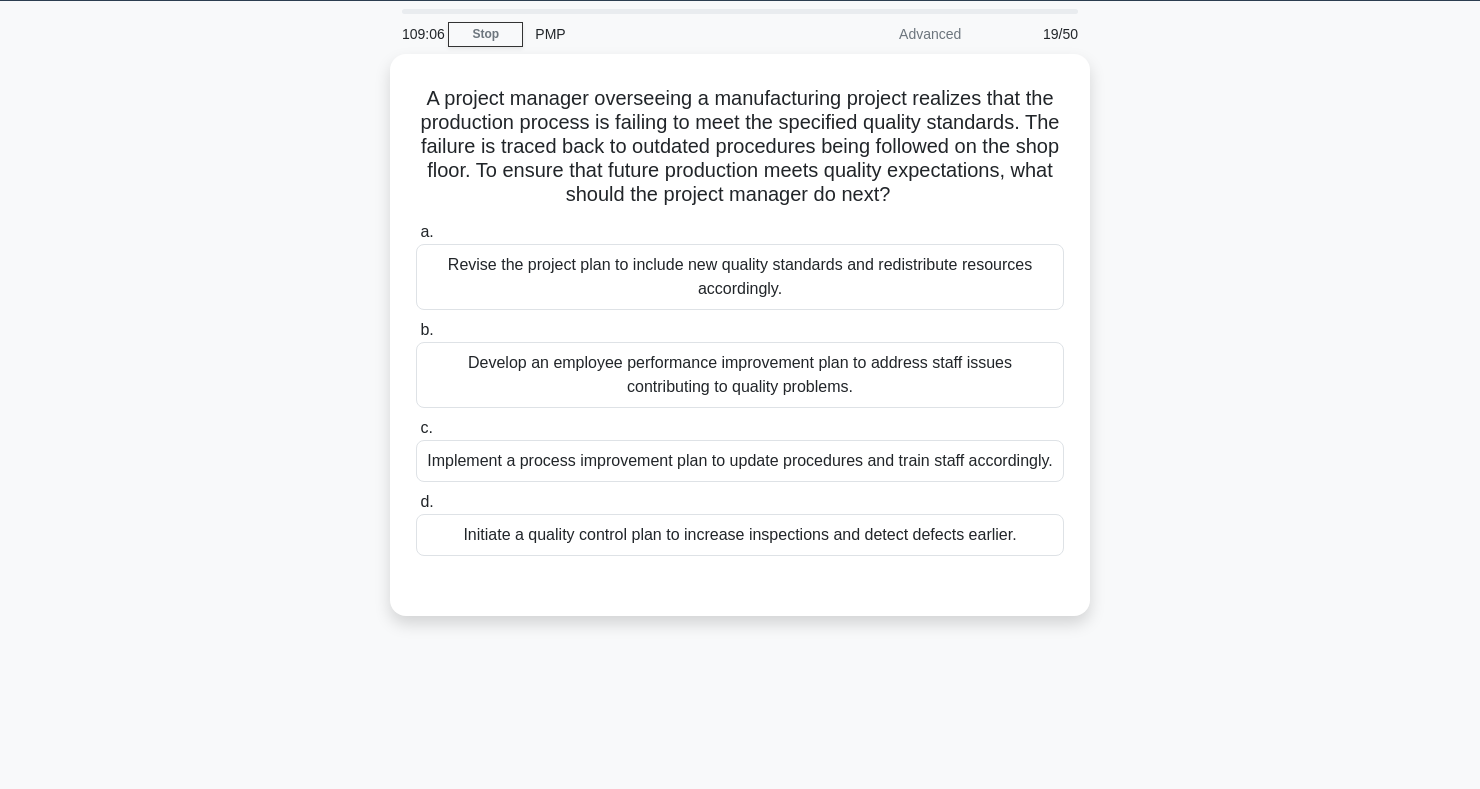 scroll, scrollTop: 0, scrollLeft: 0, axis: both 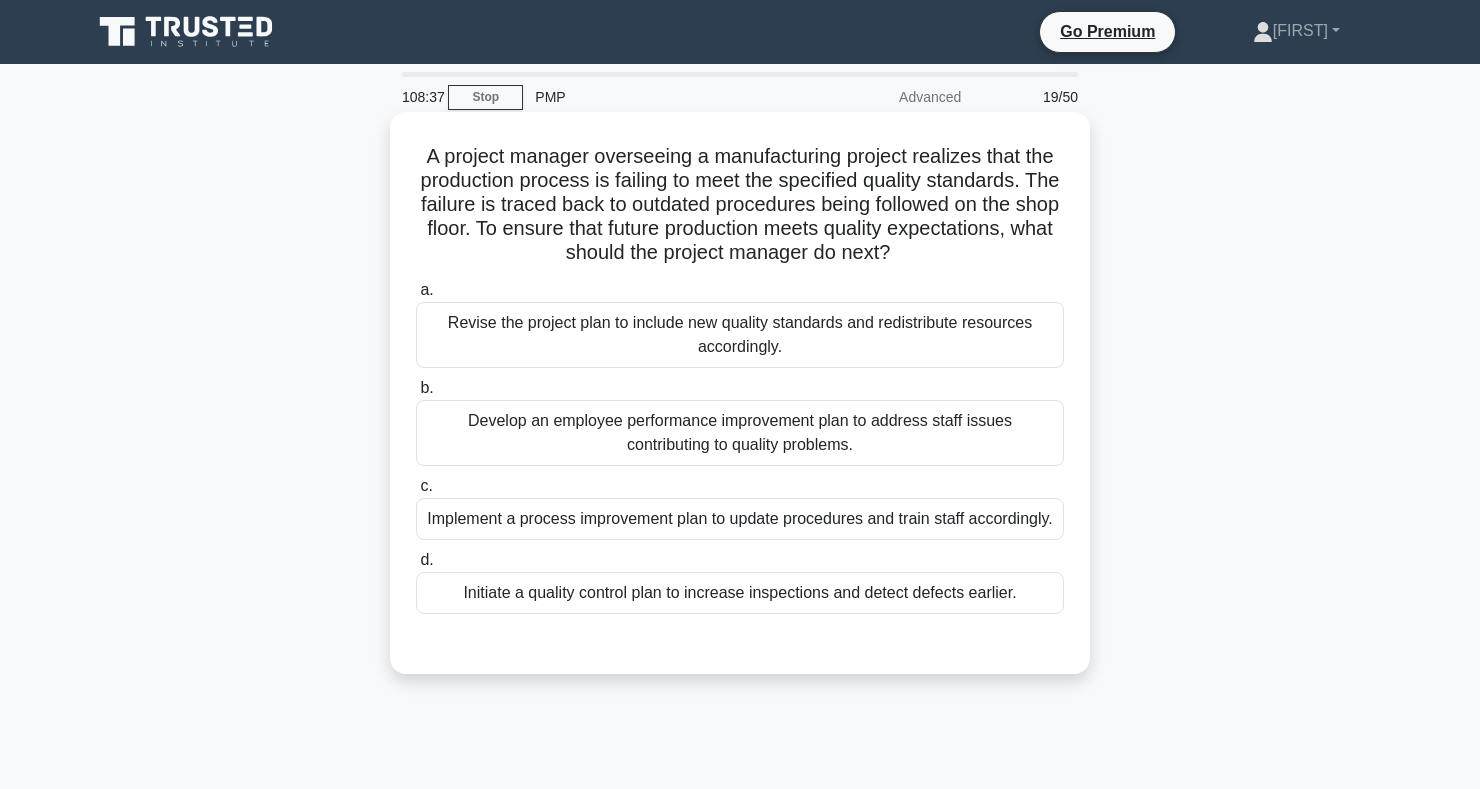 click on "Implement a process improvement plan to update procedures and train staff accordingly." at bounding box center [740, 519] 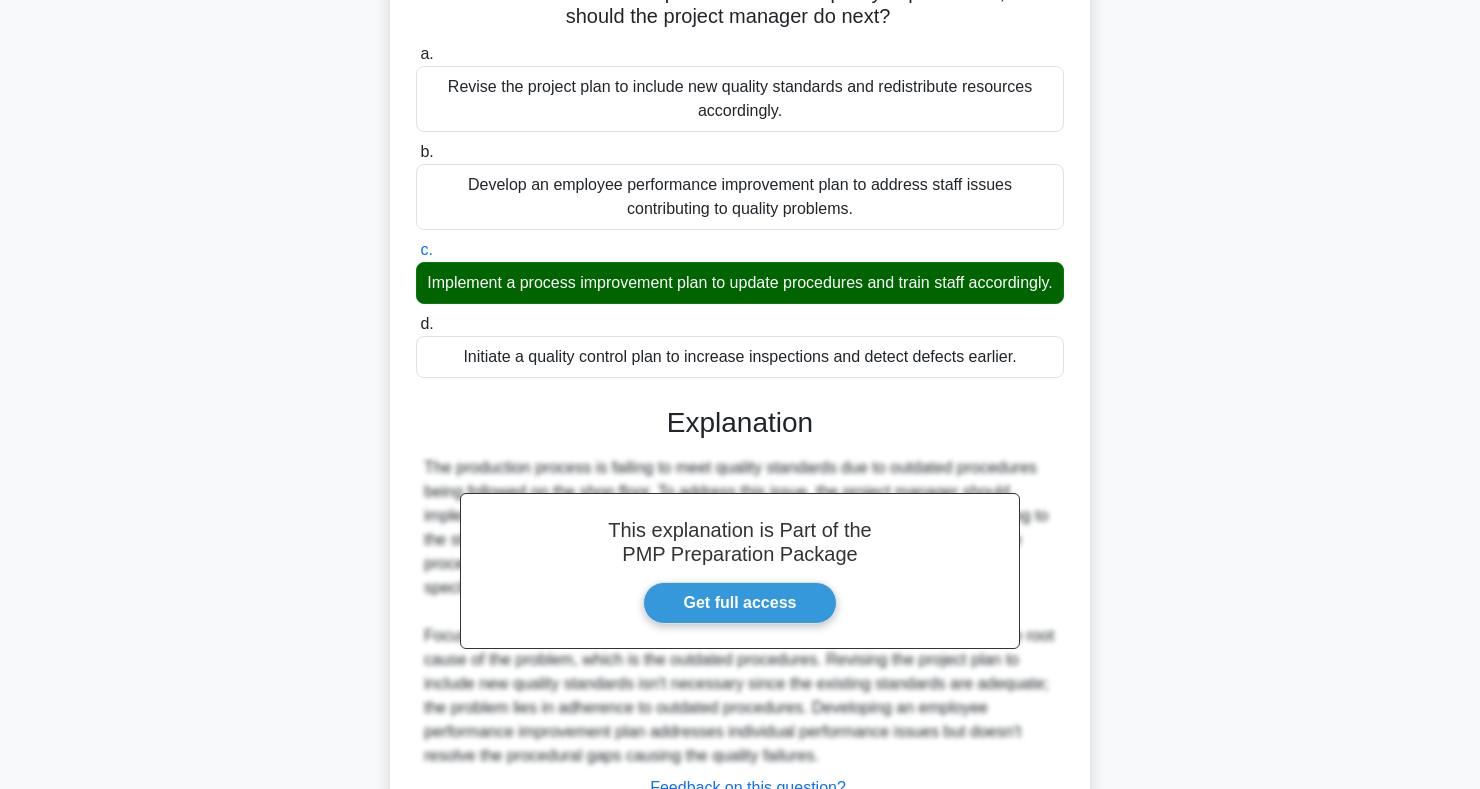 scroll, scrollTop: 419, scrollLeft: 0, axis: vertical 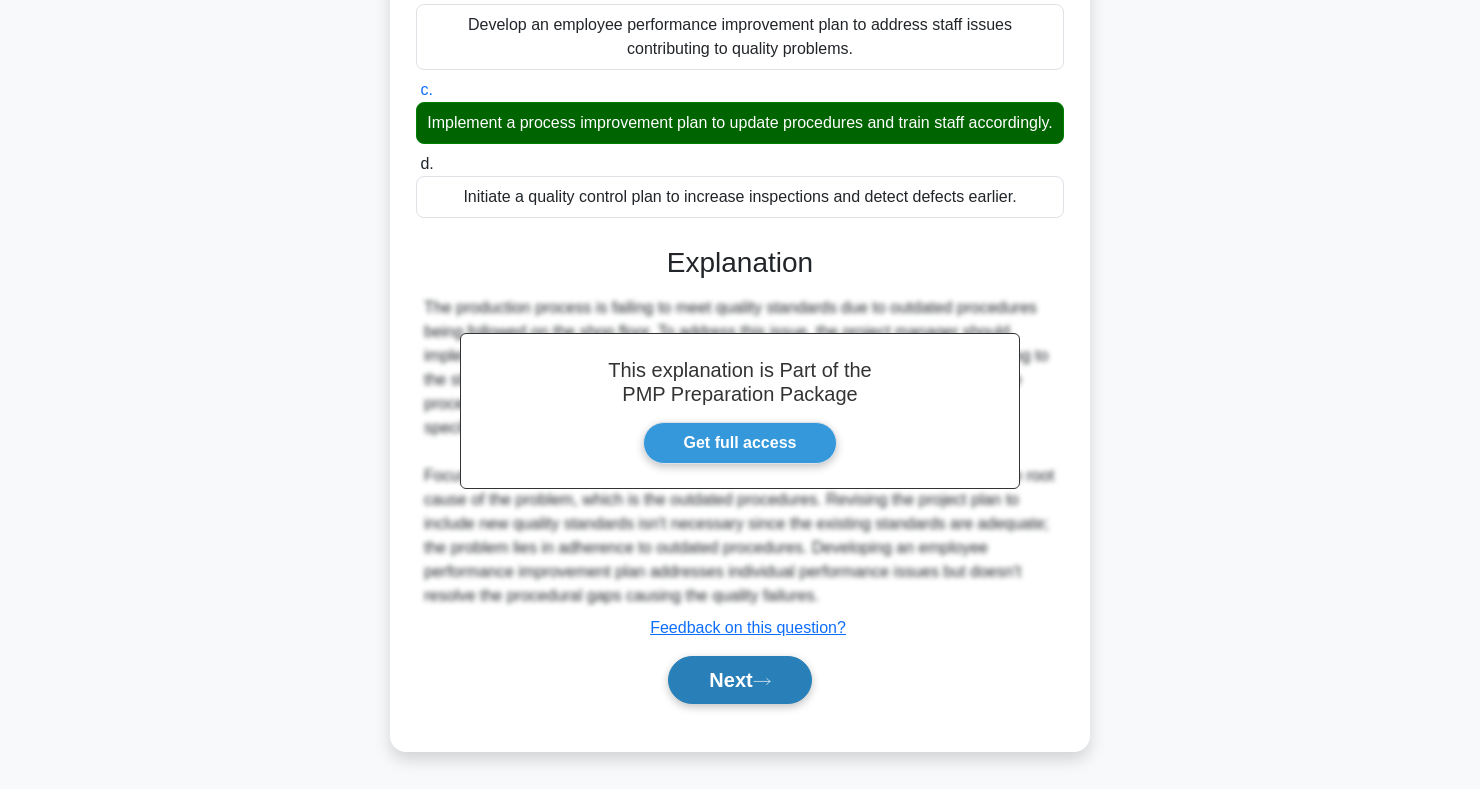 click on "Next" at bounding box center (739, 680) 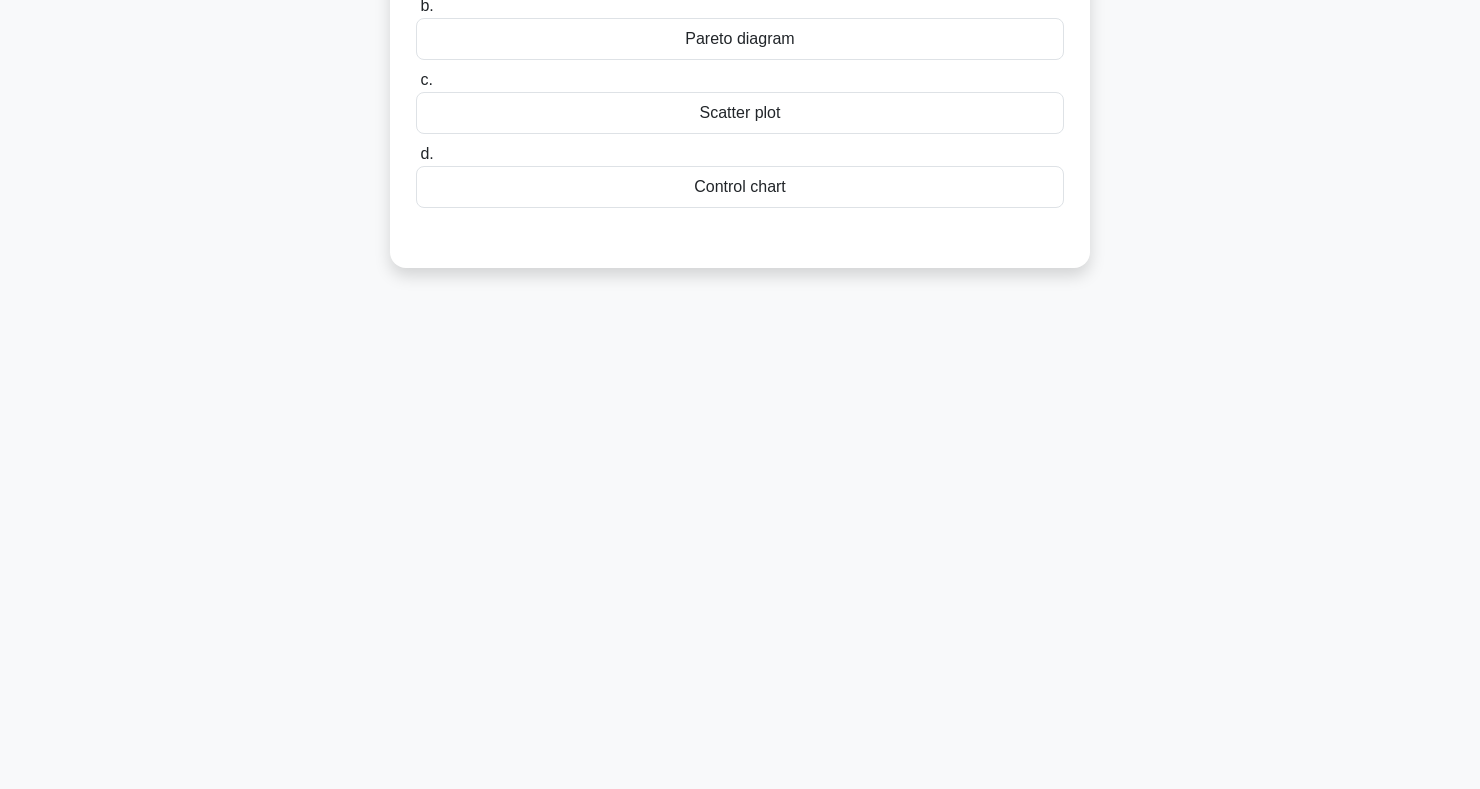 scroll, scrollTop: 0, scrollLeft: 0, axis: both 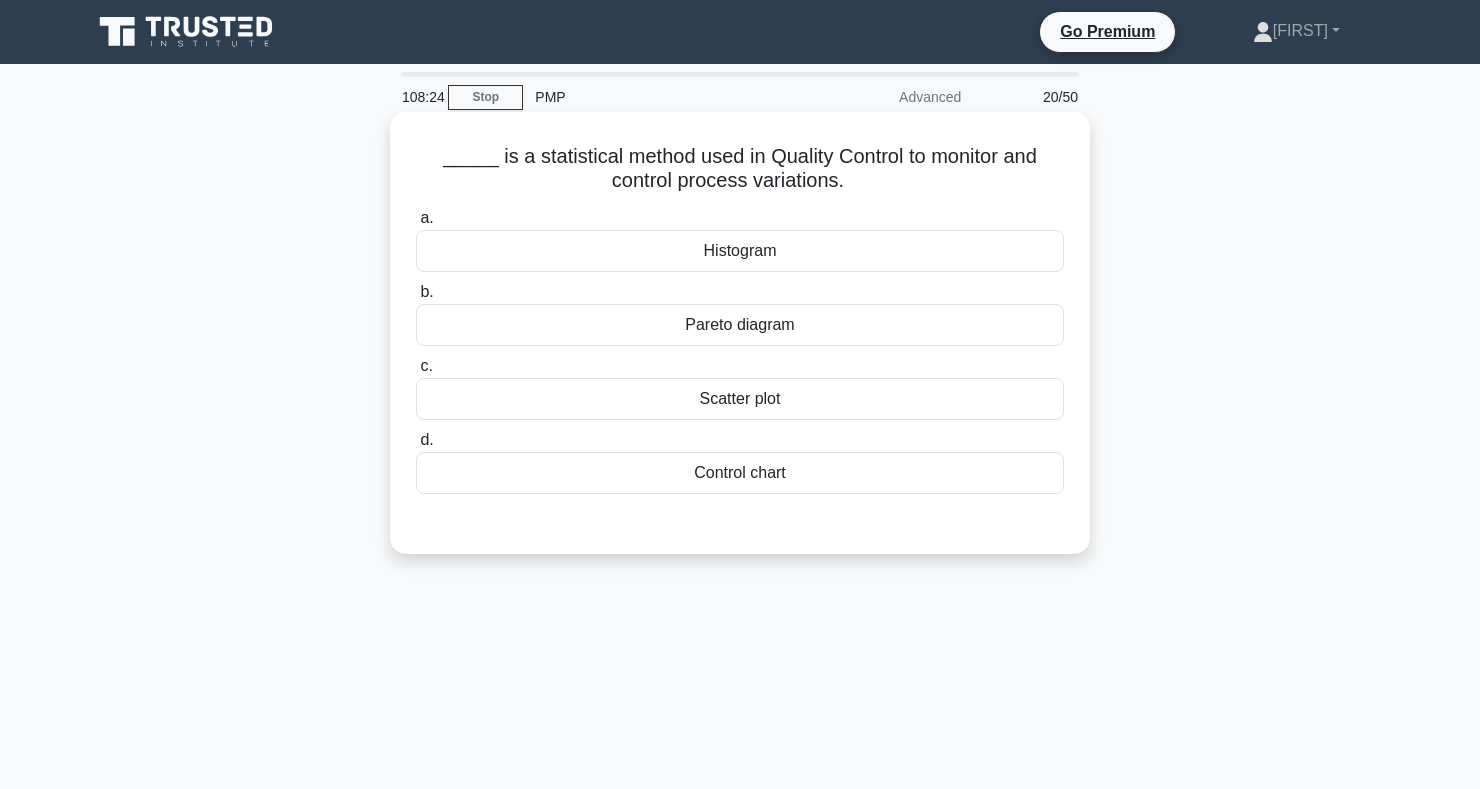 click on "Scatter plot" at bounding box center (740, 399) 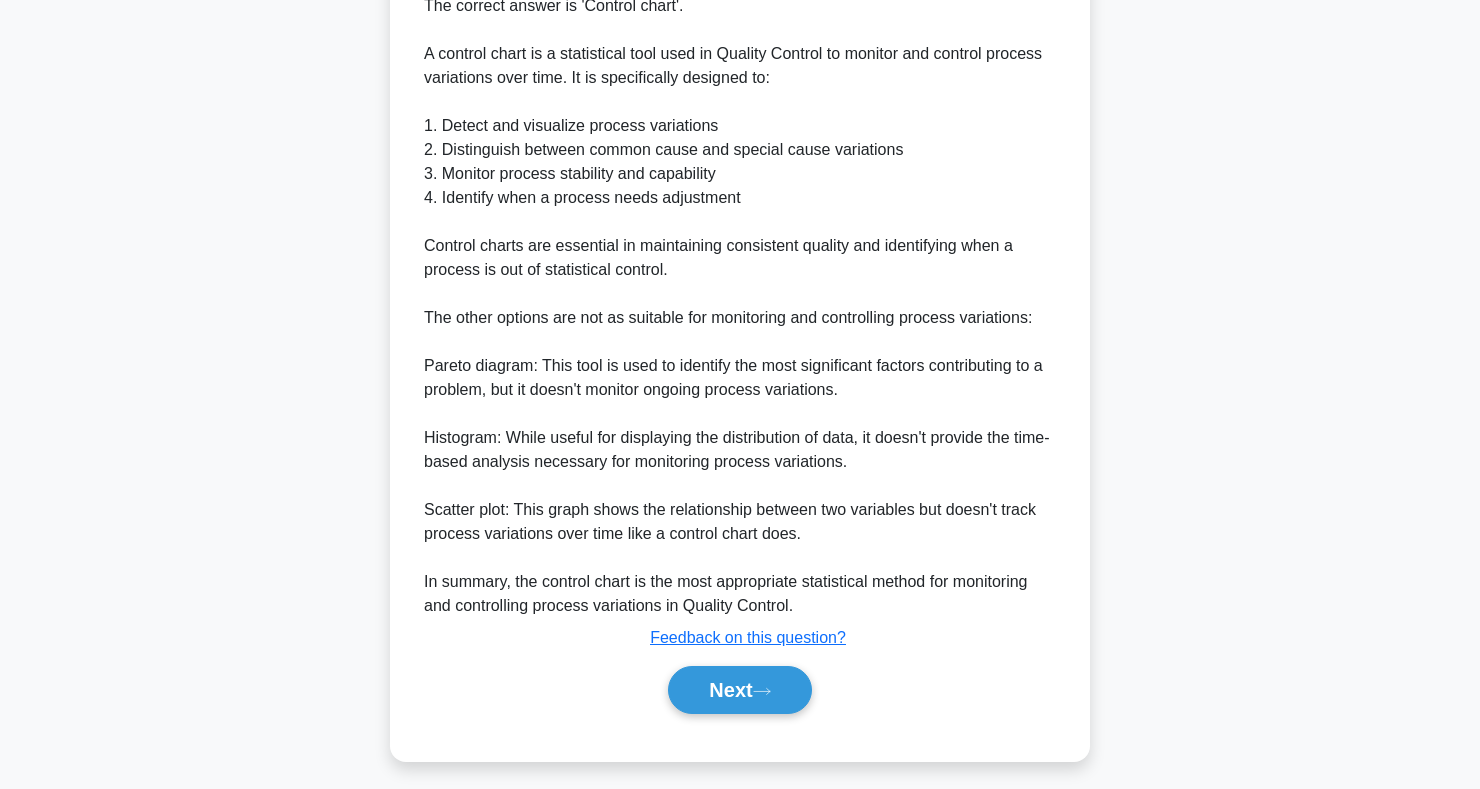 scroll, scrollTop: 589, scrollLeft: 0, axis: vertical 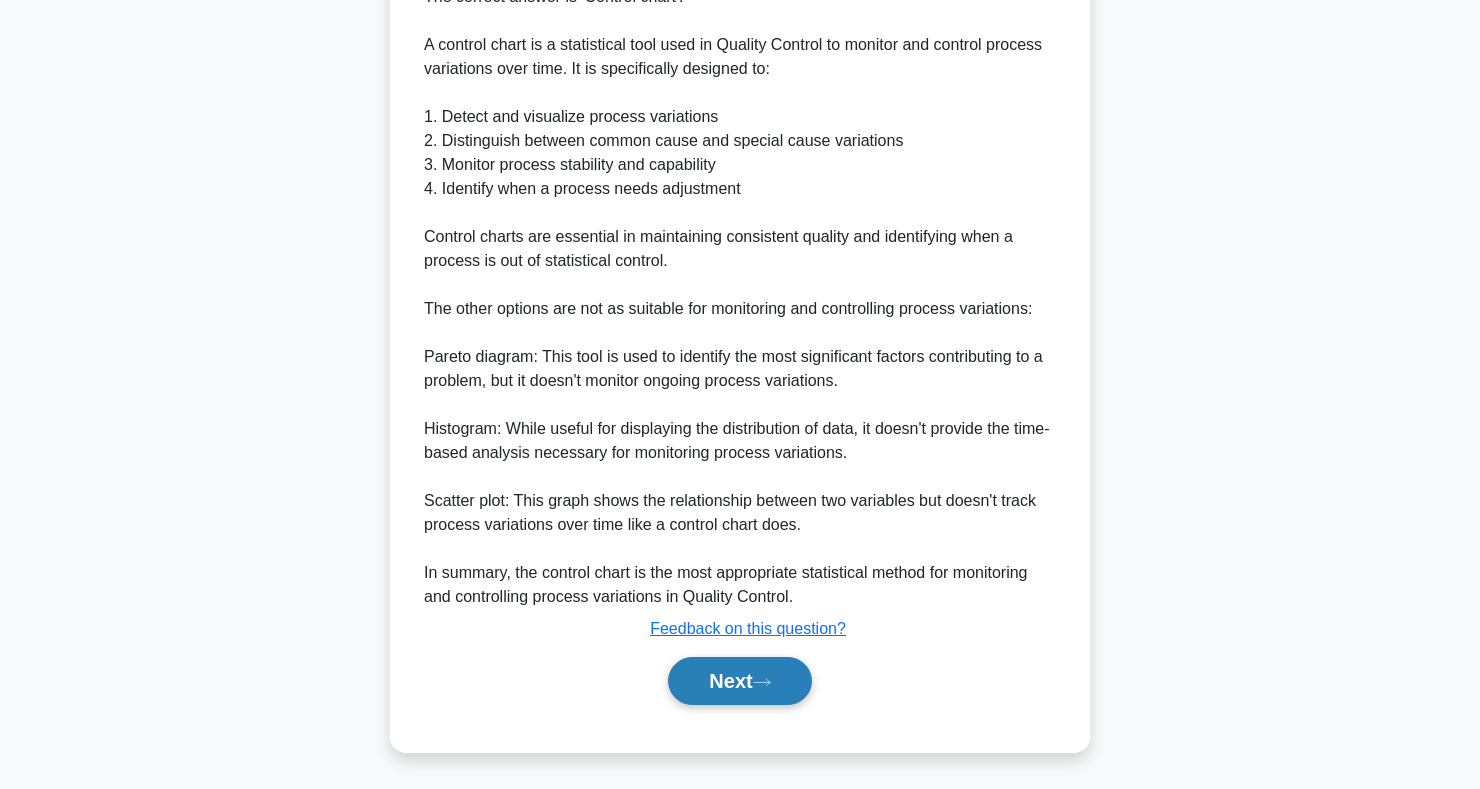 click on "Next" at bounding box center [739, 681] 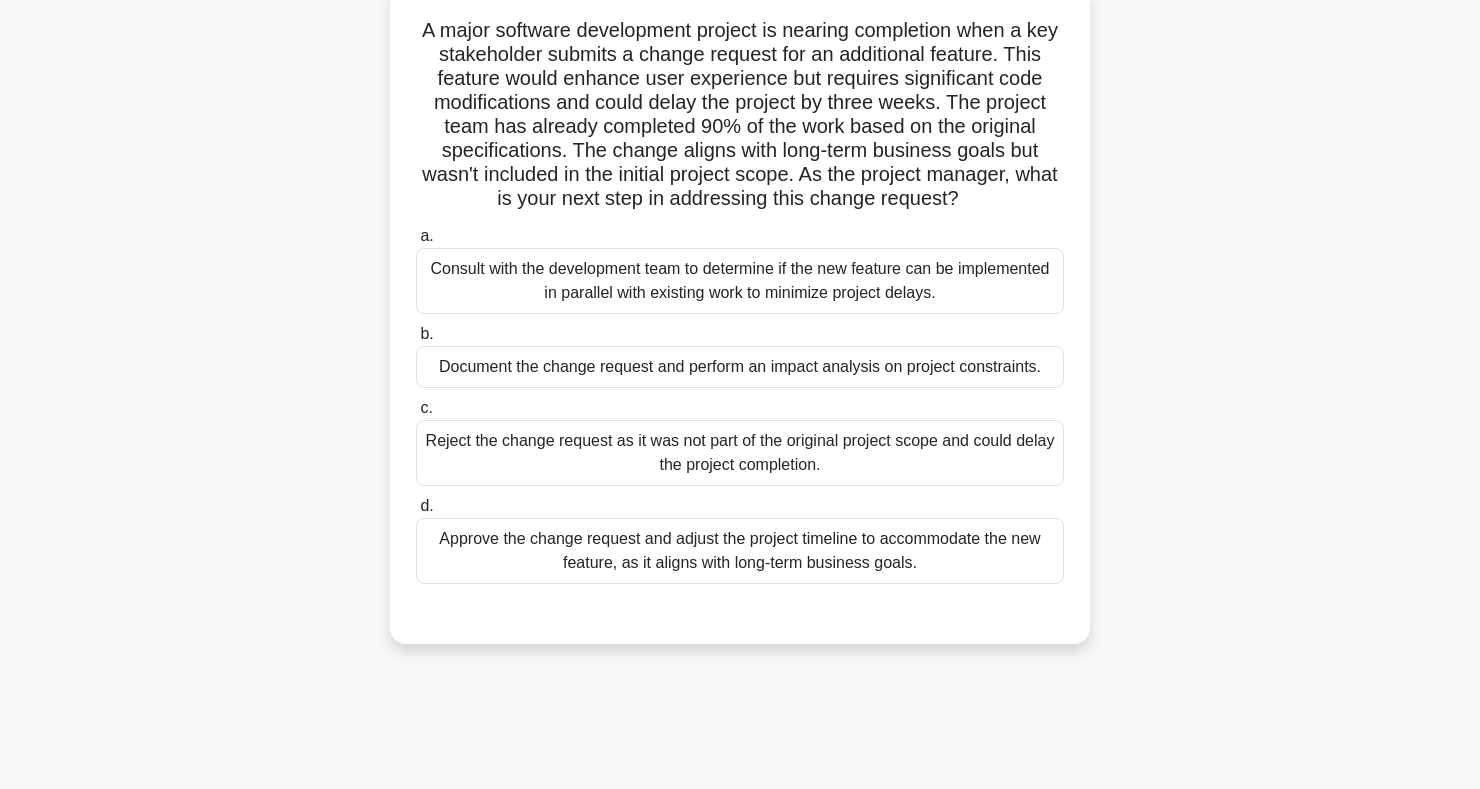scroll, scrollTop: 146, scrollLeft: 0, axis: vertical 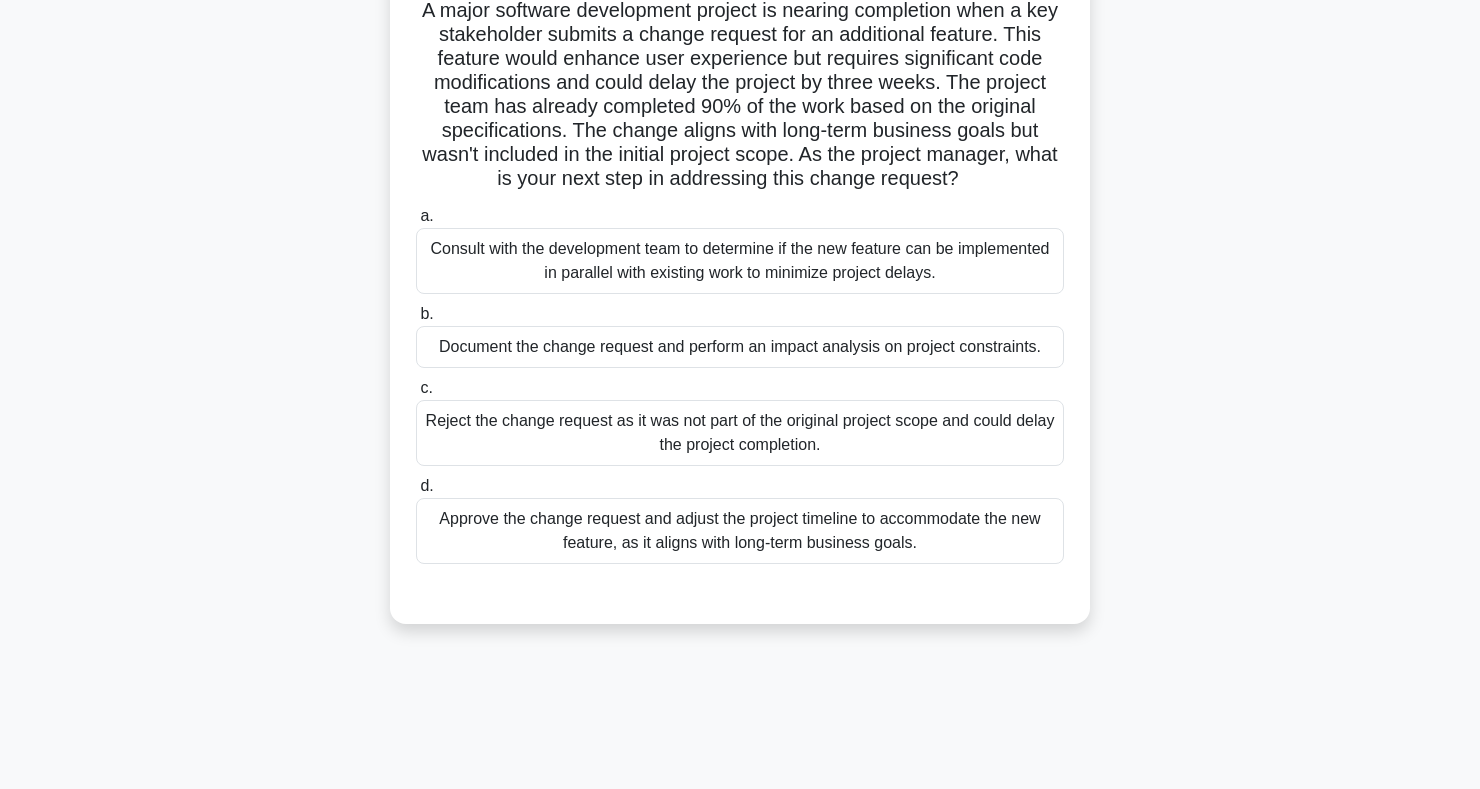 click on "Consult with the development team to determine if the new feature can be implemented in parallel with existing work to minimize project delays." at bounding box center [740, 261] 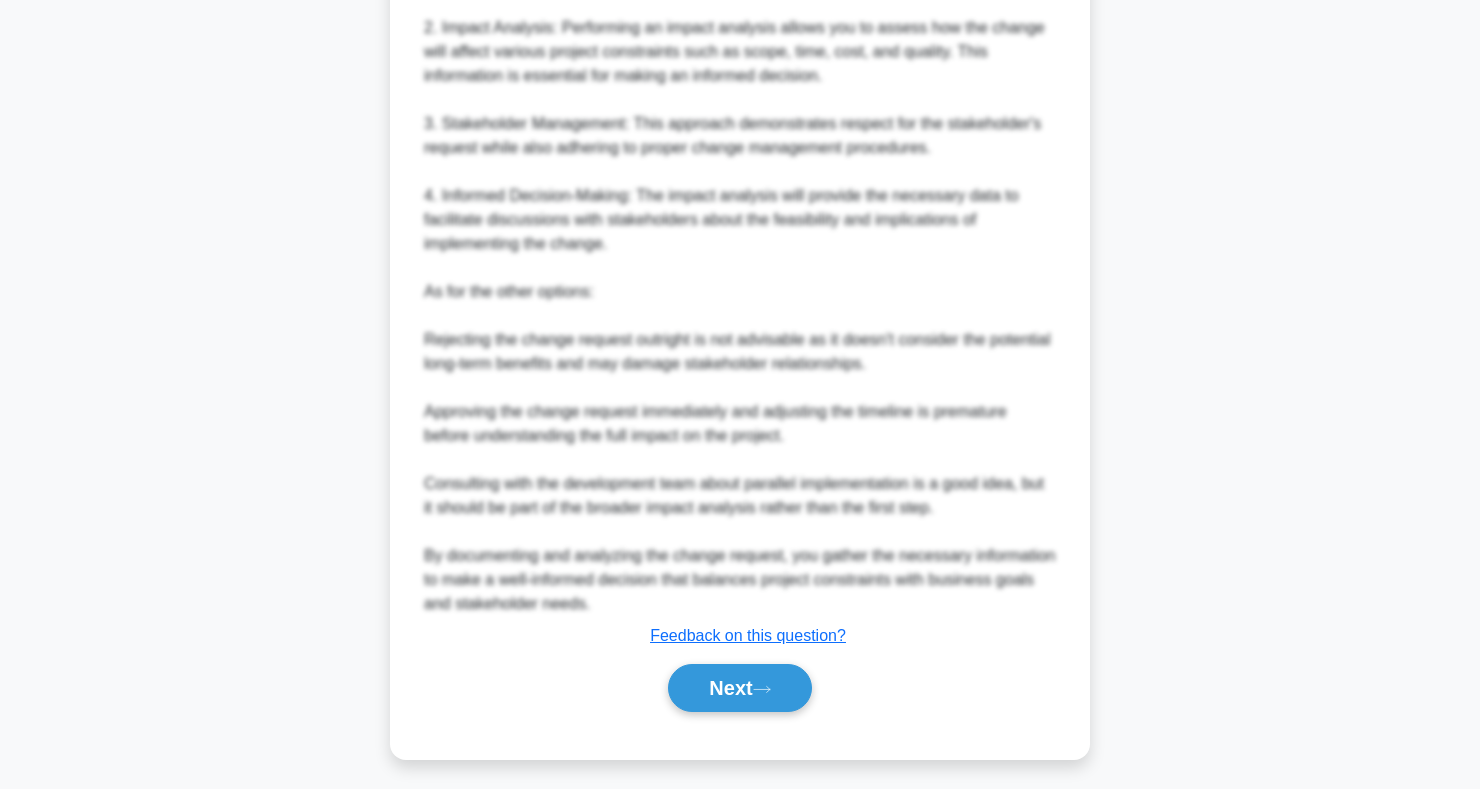 scroll, scrollTop: 997, scrollLeft: 0, axis: vertical 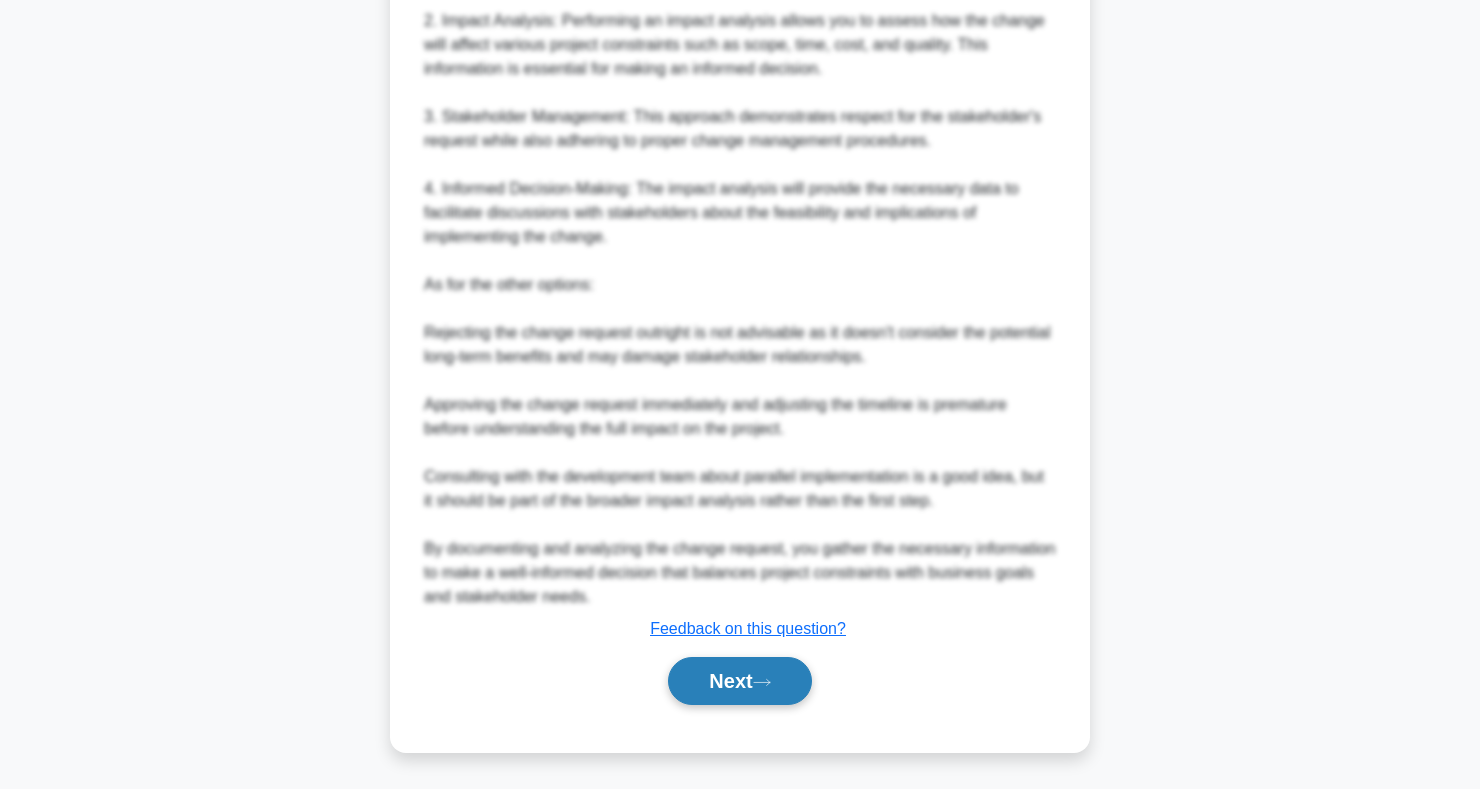 click on "Next" at bounding box center [739, 681] 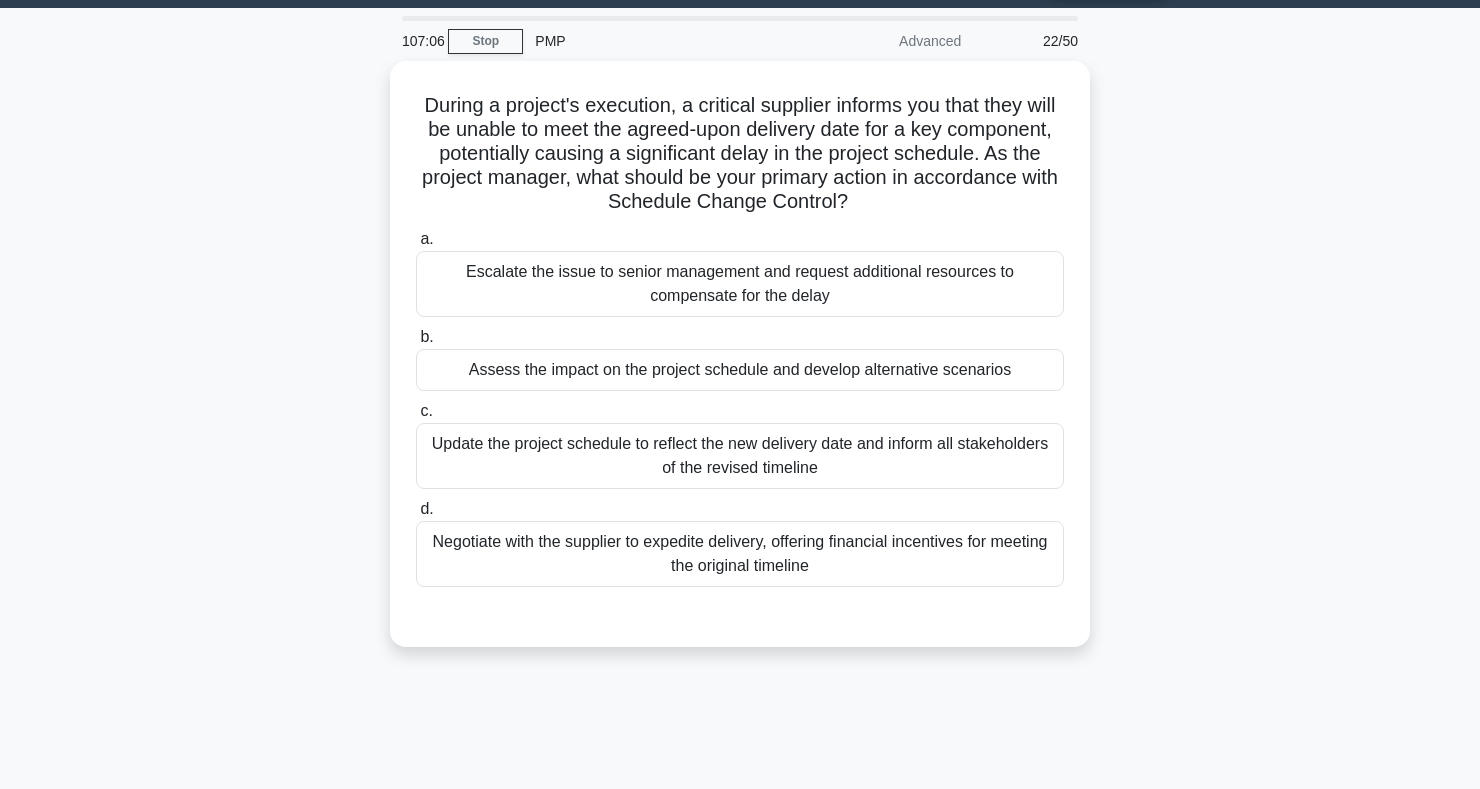 scroll, scrollTop: 0, scrollLeft: 0, axis: both 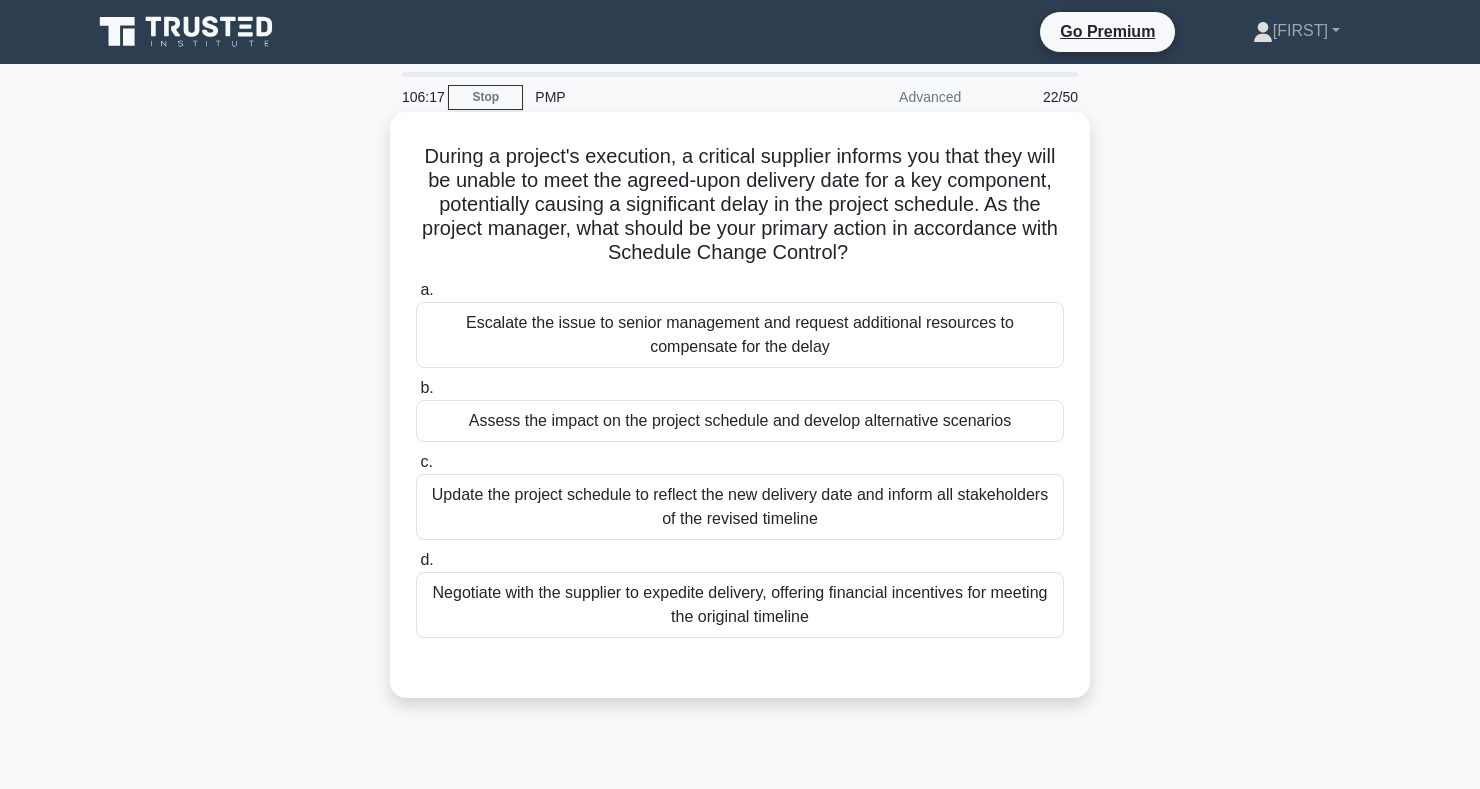click on "Assess the impact on the project schedule and develop alternative scenarios" at bounding box center [740, 421] 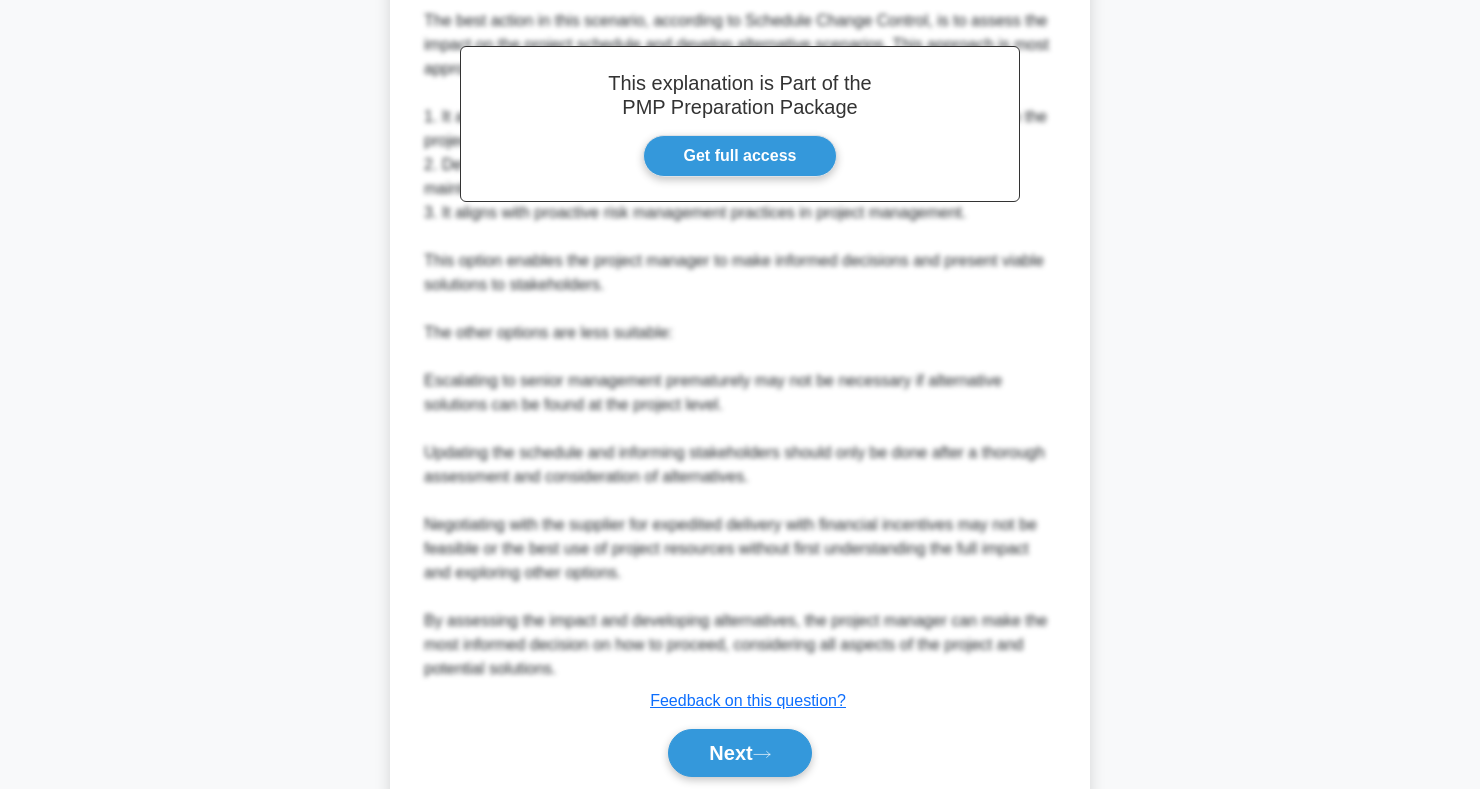 scroll, scrollTop: 779, scrollLeft: 0, axis: vertical 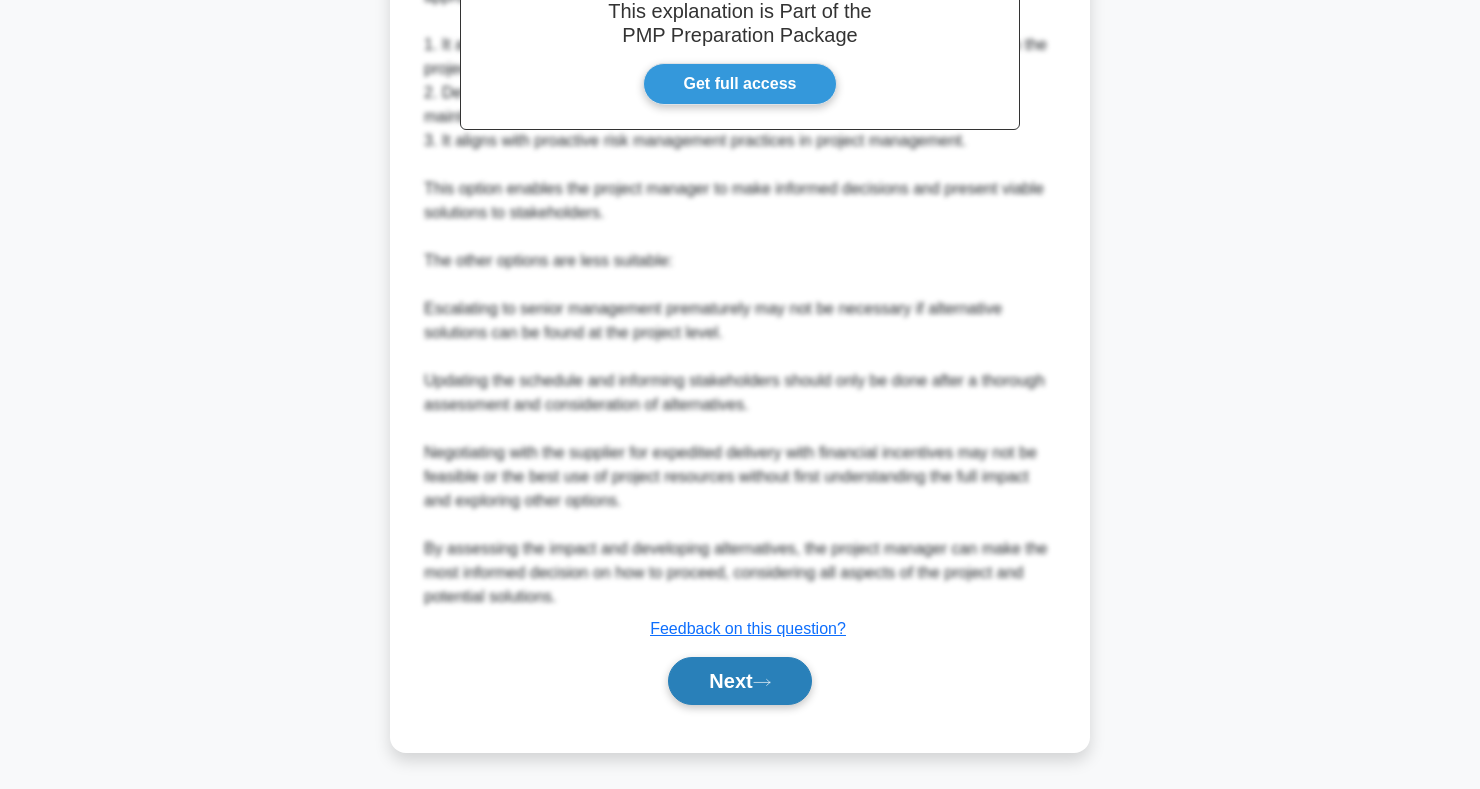 click on "Next" at bounding box center [739, 681] 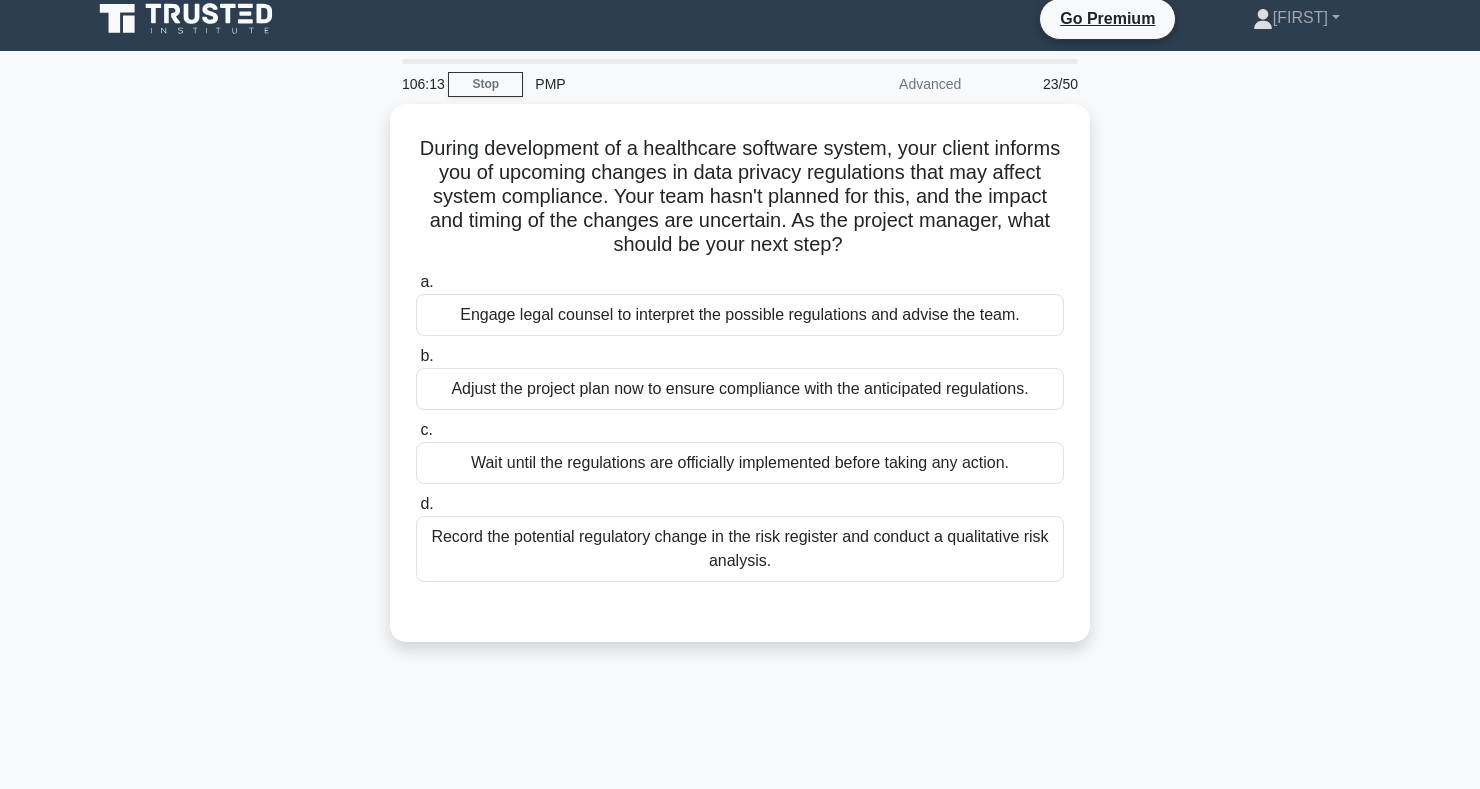 scroll, scrollTop: 0, scrollLeft: 0, axis: both 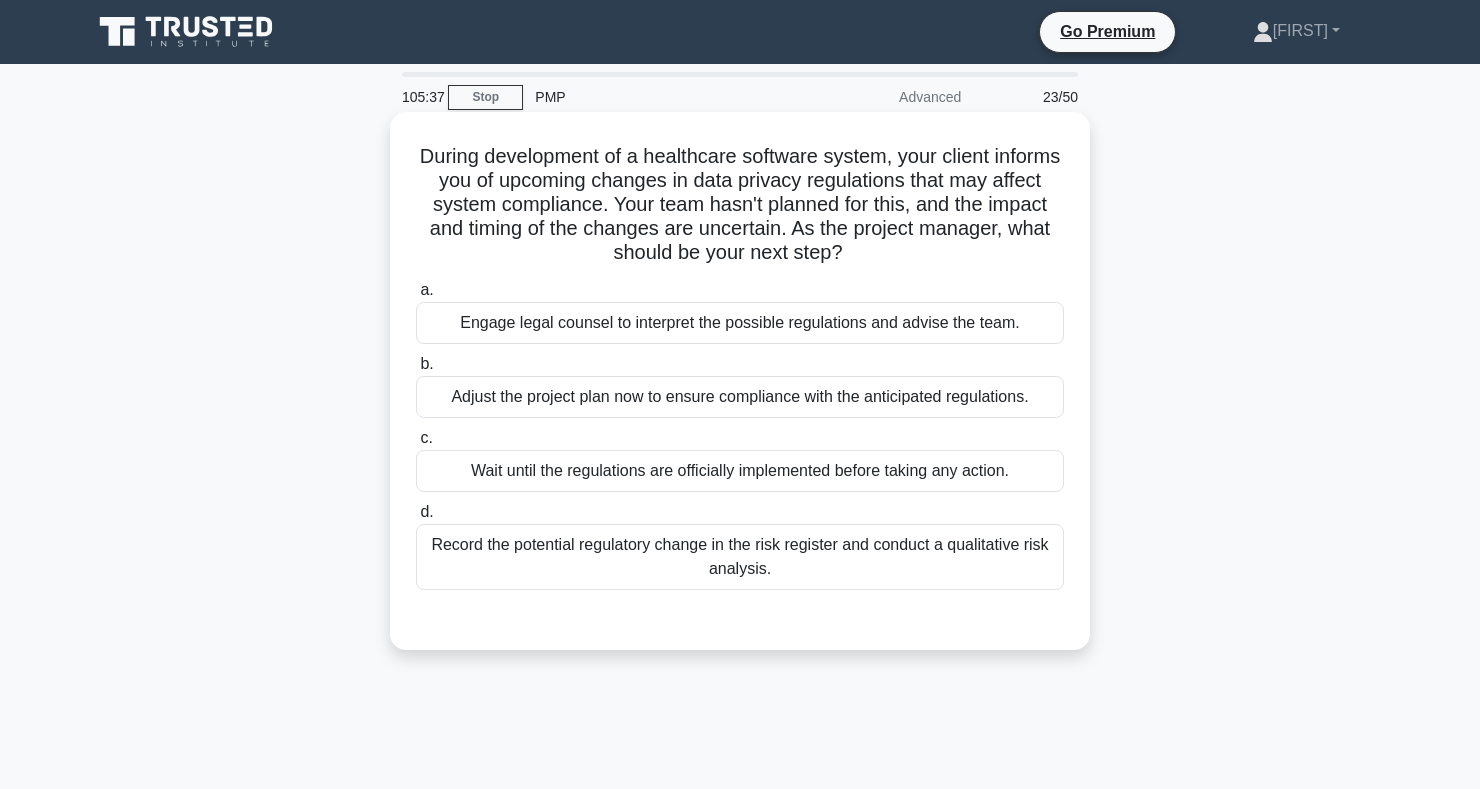 click on "Engage legal counsel to interpret the possible regulations and advise the team." at bounding box center [740, 323] 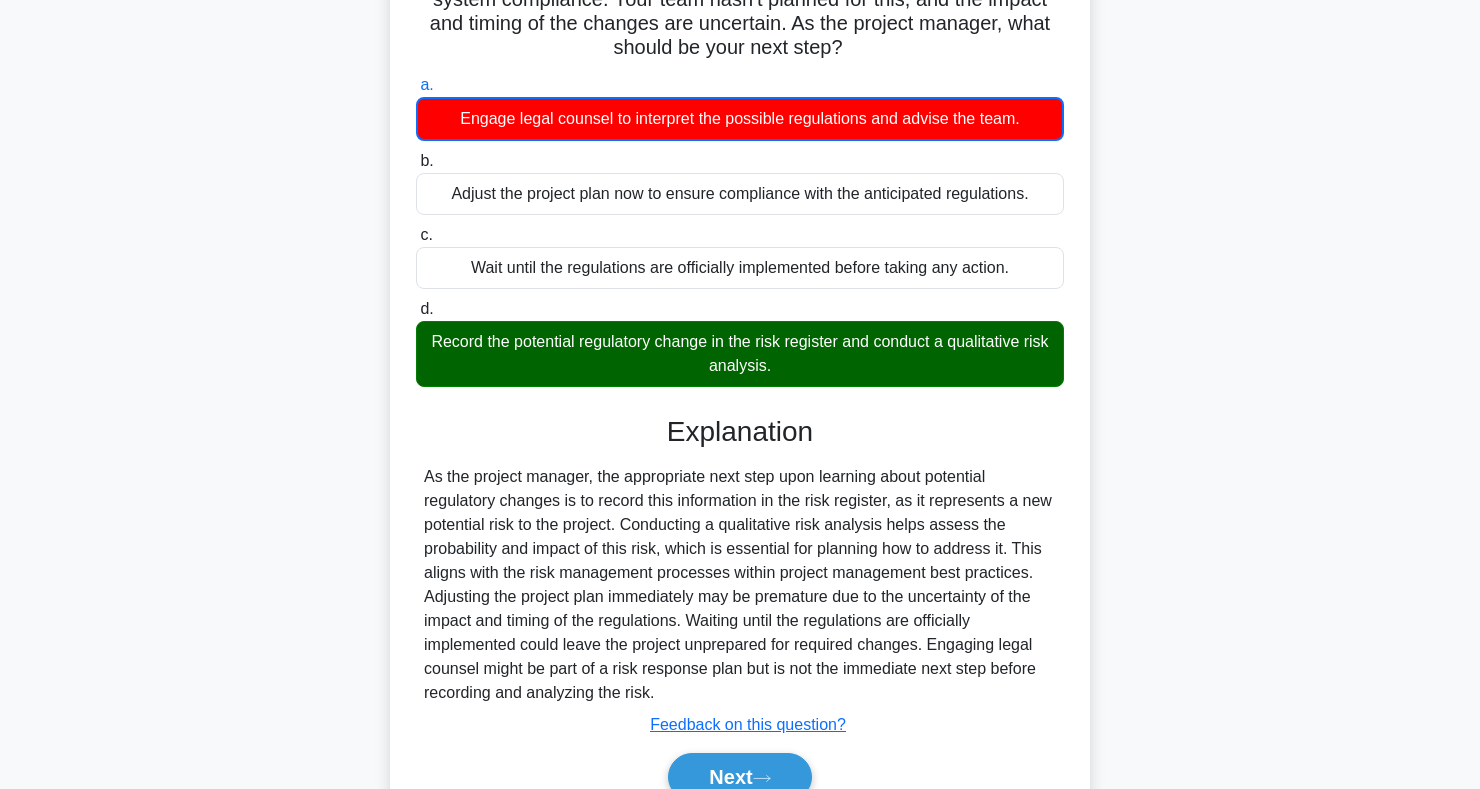 scroll, scrollTop: 301, scrollLeft: 0, axis: vertical 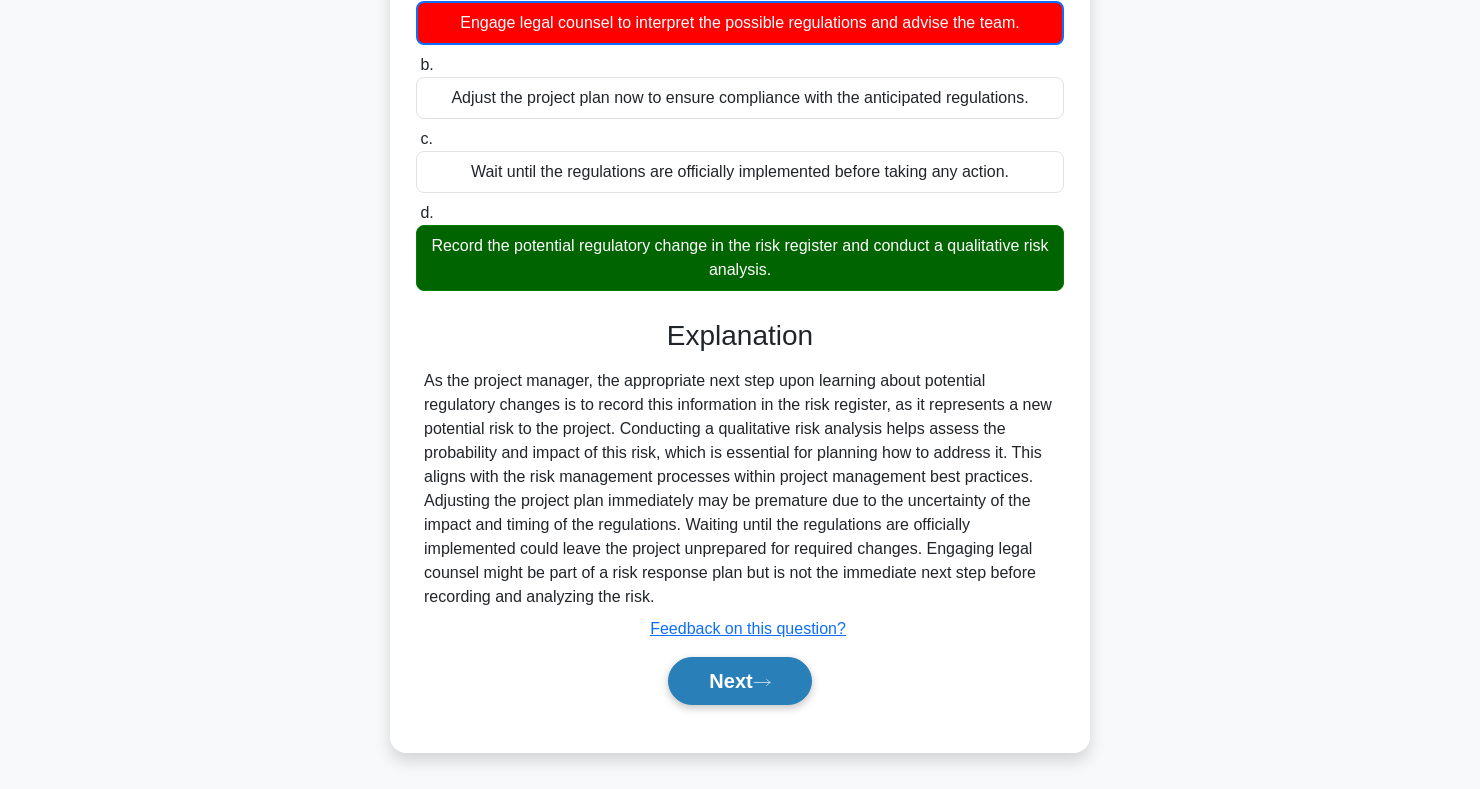 click on "Next" at bounding box center (739, 681) 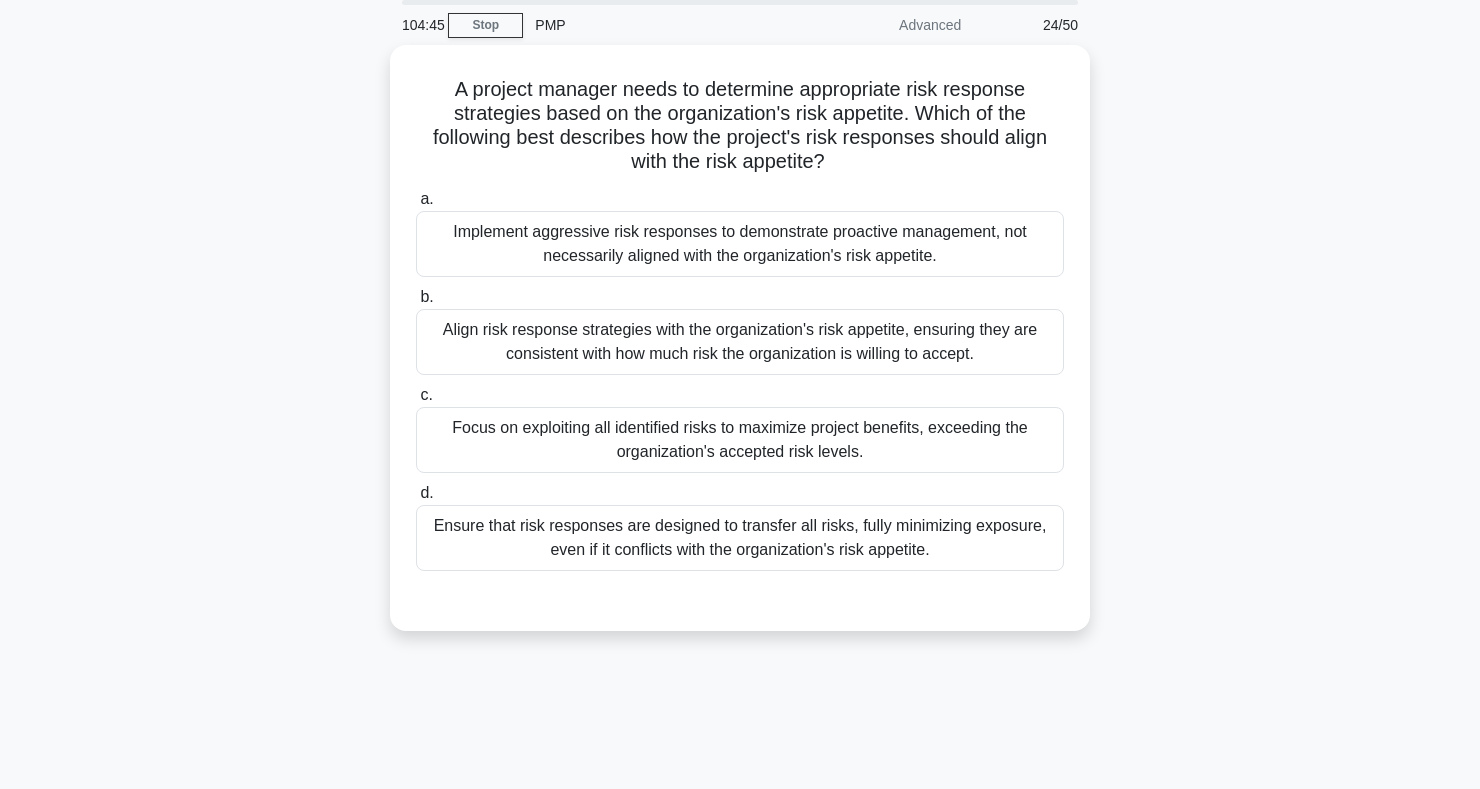 scroll, scrollTop: 89, scrollLeft: 0, axis: vertical 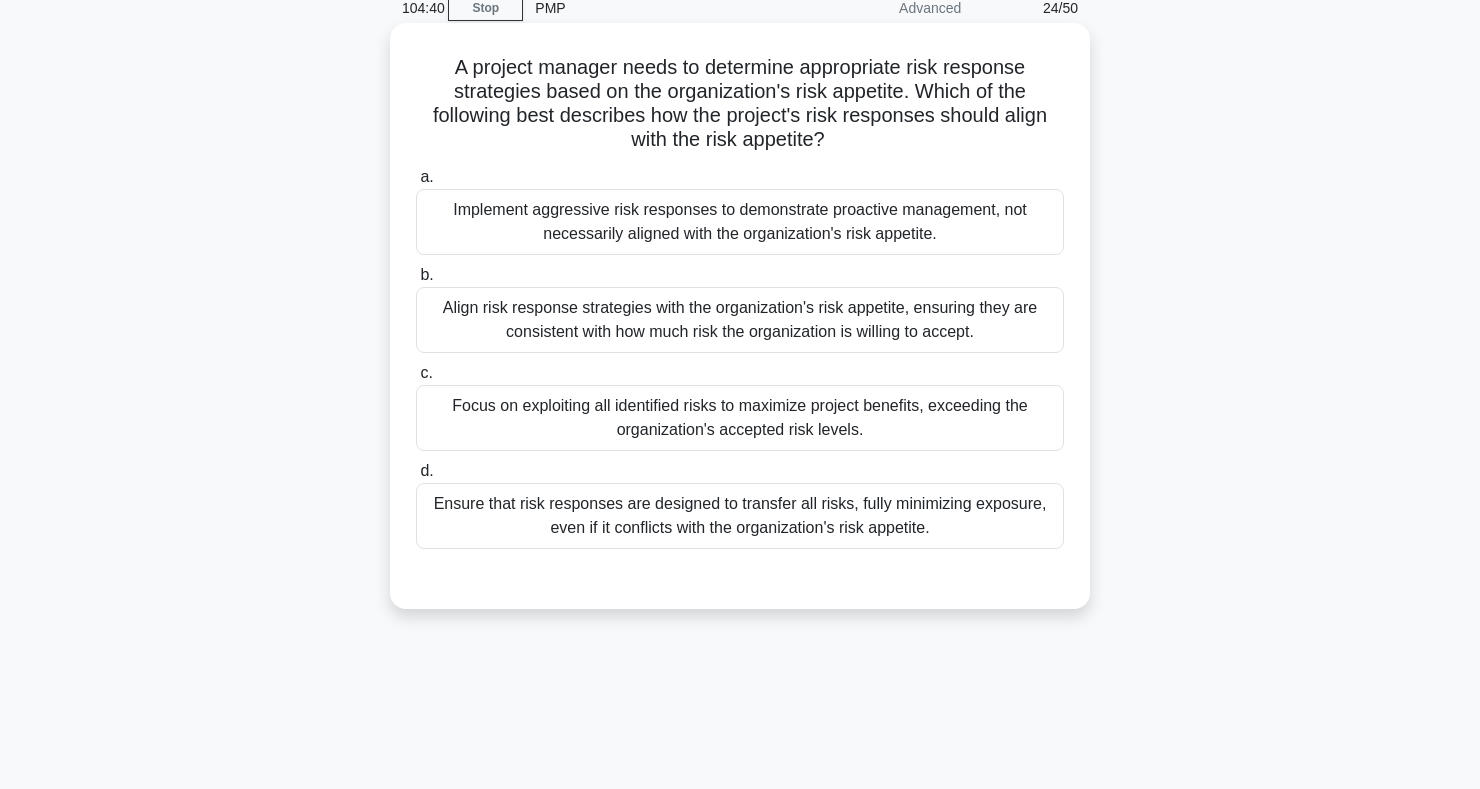 click on "Align risk response strategies with the organization's risk appetite, ensuring they are consistent with how much risk the organization is willing to accept." at bounding box center [740, 320] 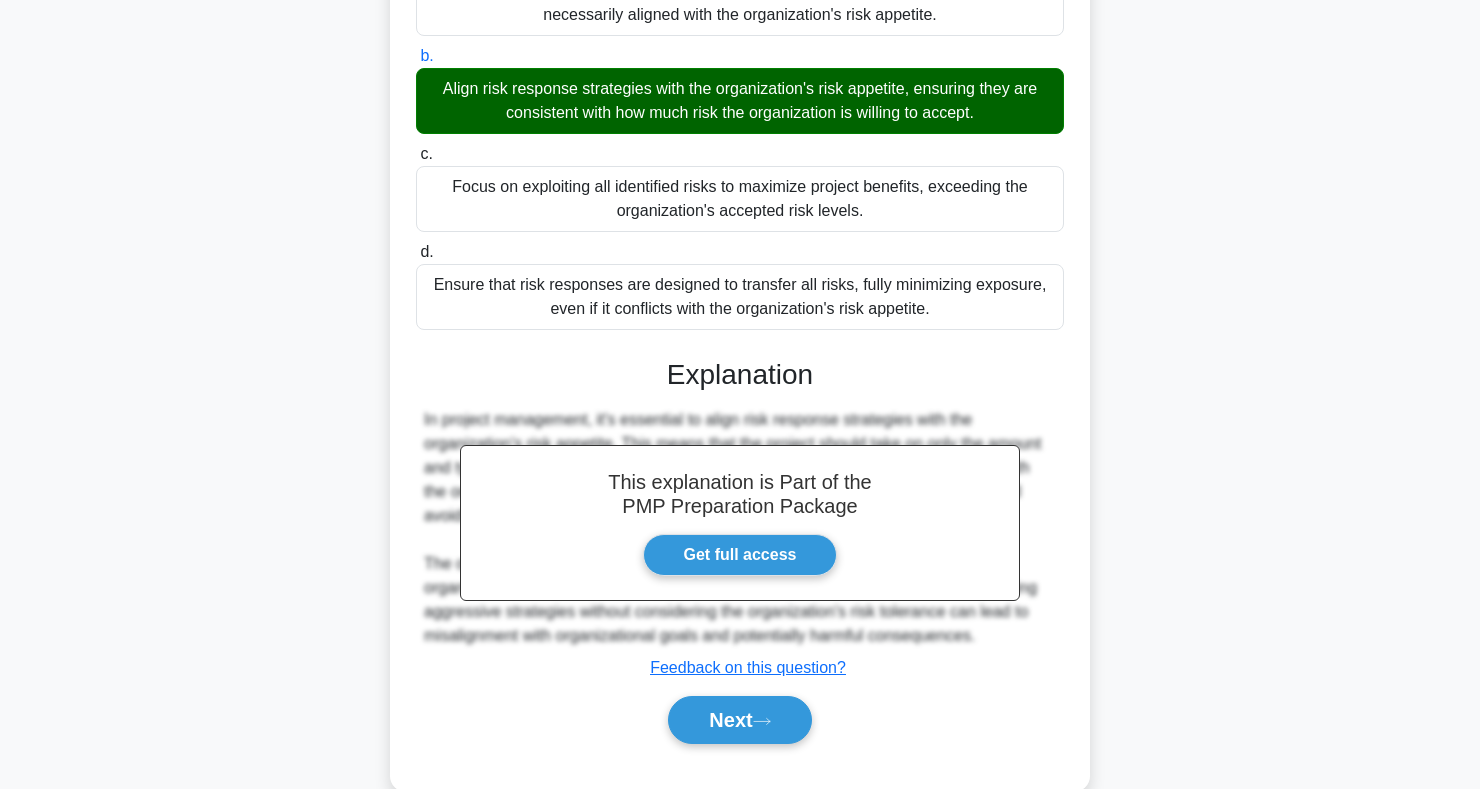 scroll, scrollTop: 347, scrollLeft: 0, axis: vertical 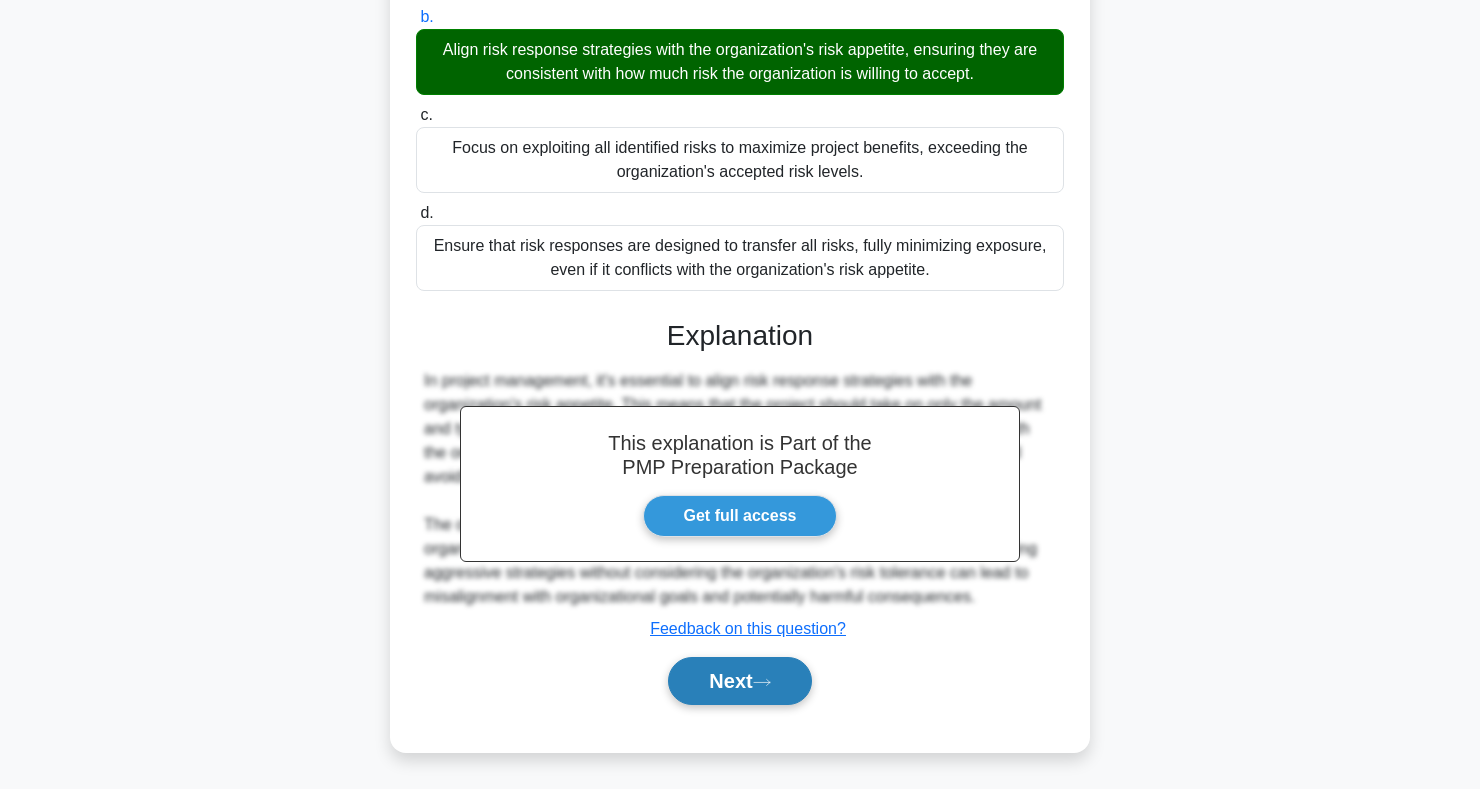 click 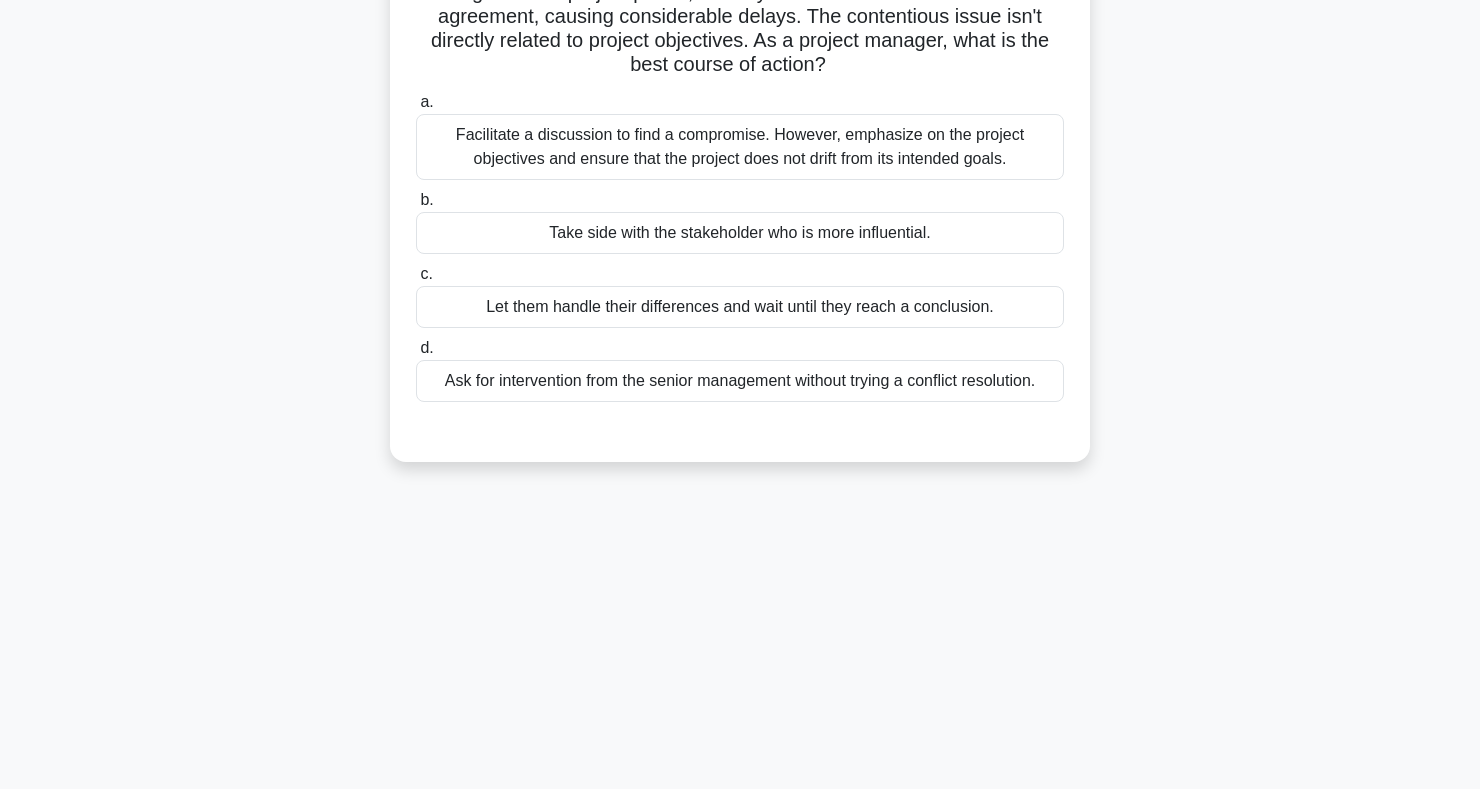 scroll, scrollTop: 0, scrollLeft: 0, axis: both 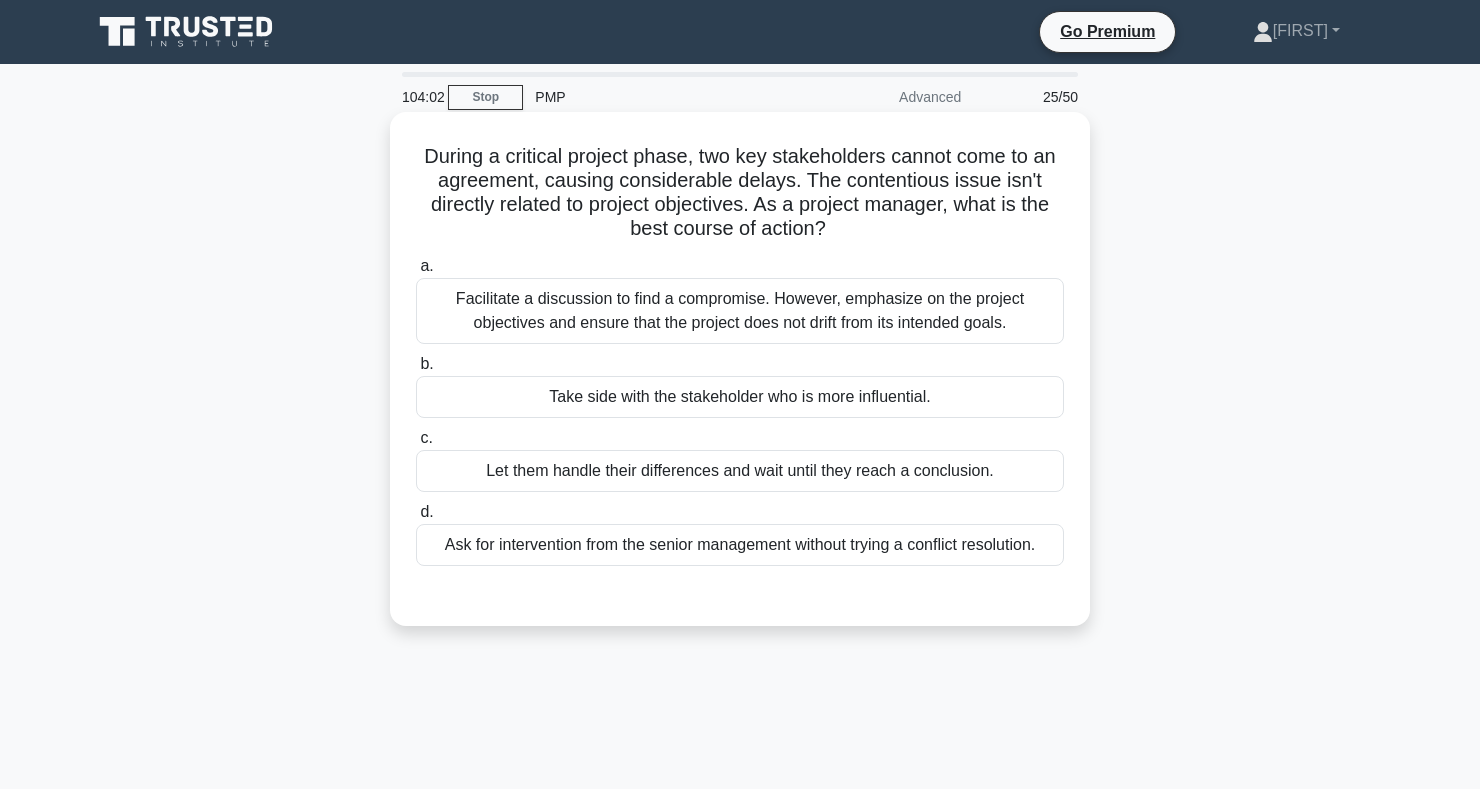 click on "Facilitate a discussion to find a compromise. However, emphasize on the project objectives and ensure that the project does not drift from its intended goals." at bounding box center (740, 311) 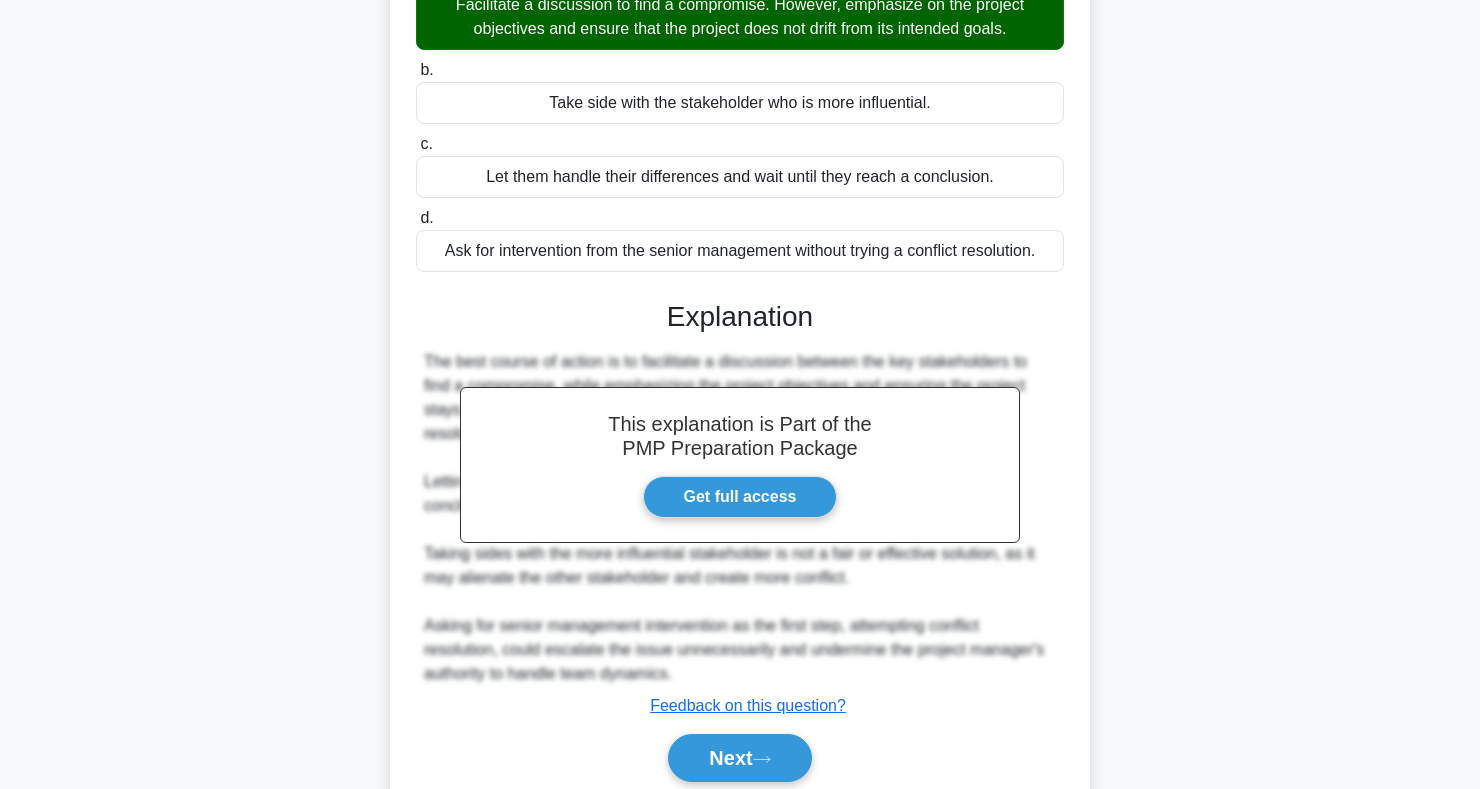 scroll, scrollTop: 371, scrollLeft: 0, axis: vertical 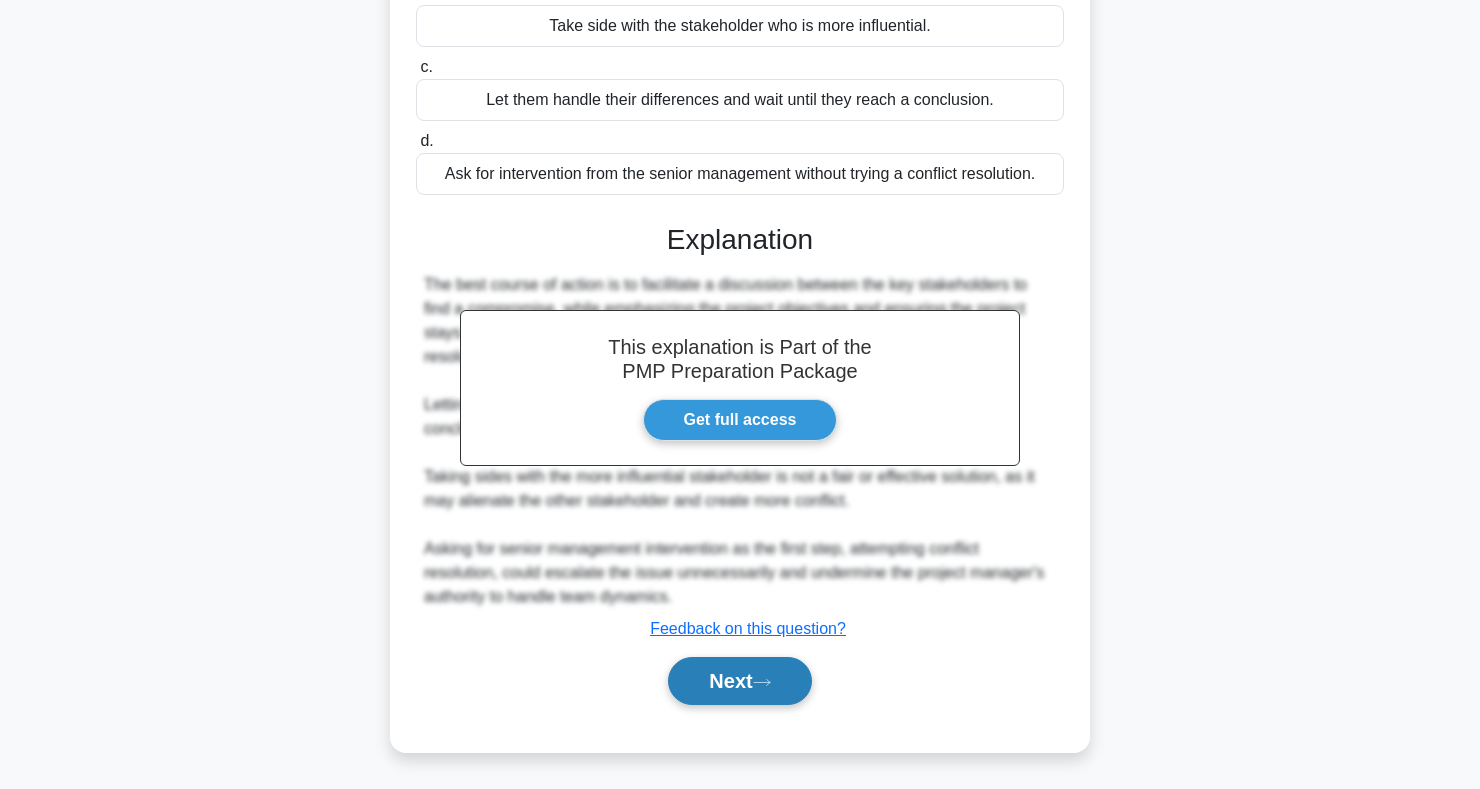click on "Next" at bounding box center (739, 681) 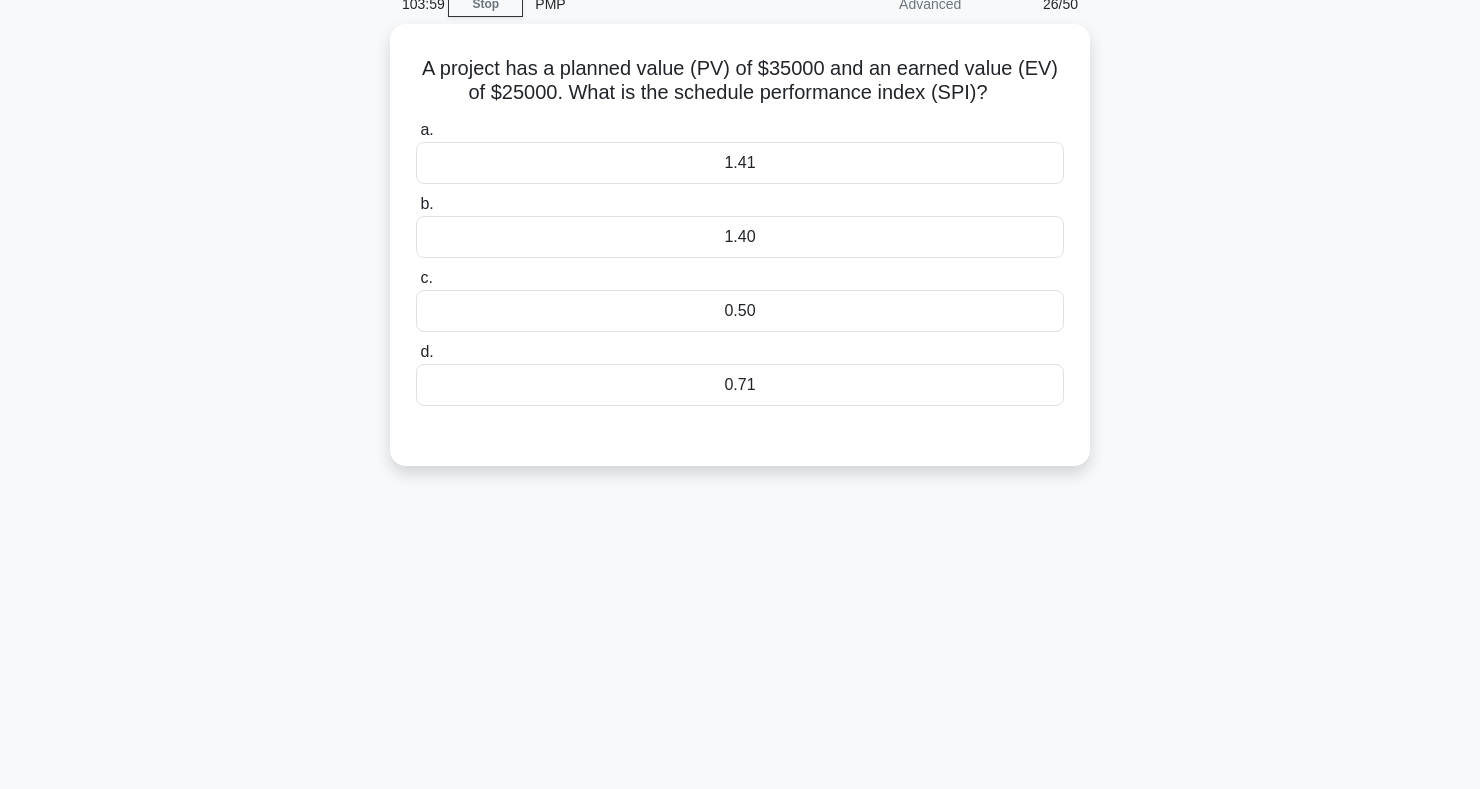 scroll, scrollTop: 0, scrollLeft: 0, axis: both 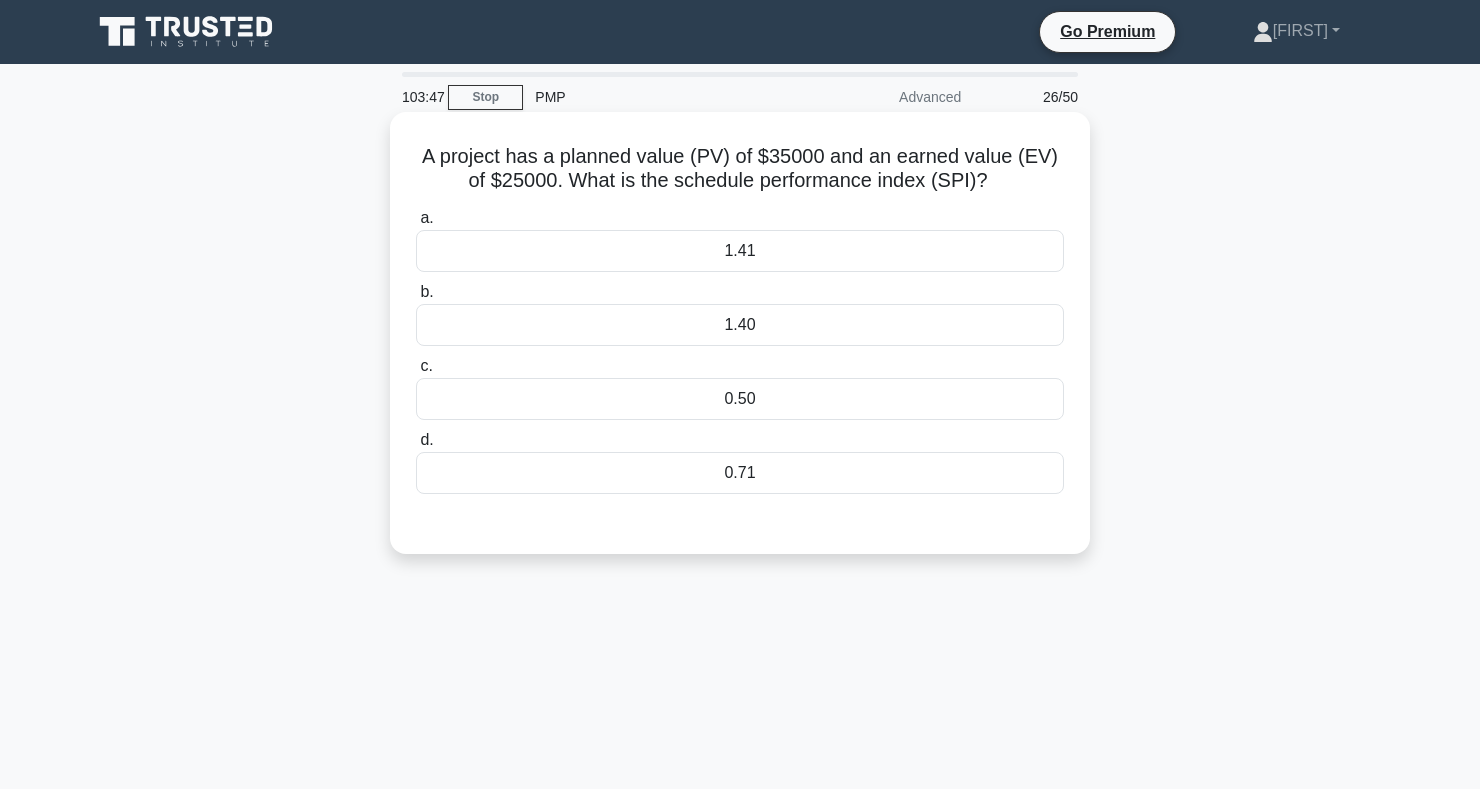 click on "0.71" at bounding box center (740, 473) 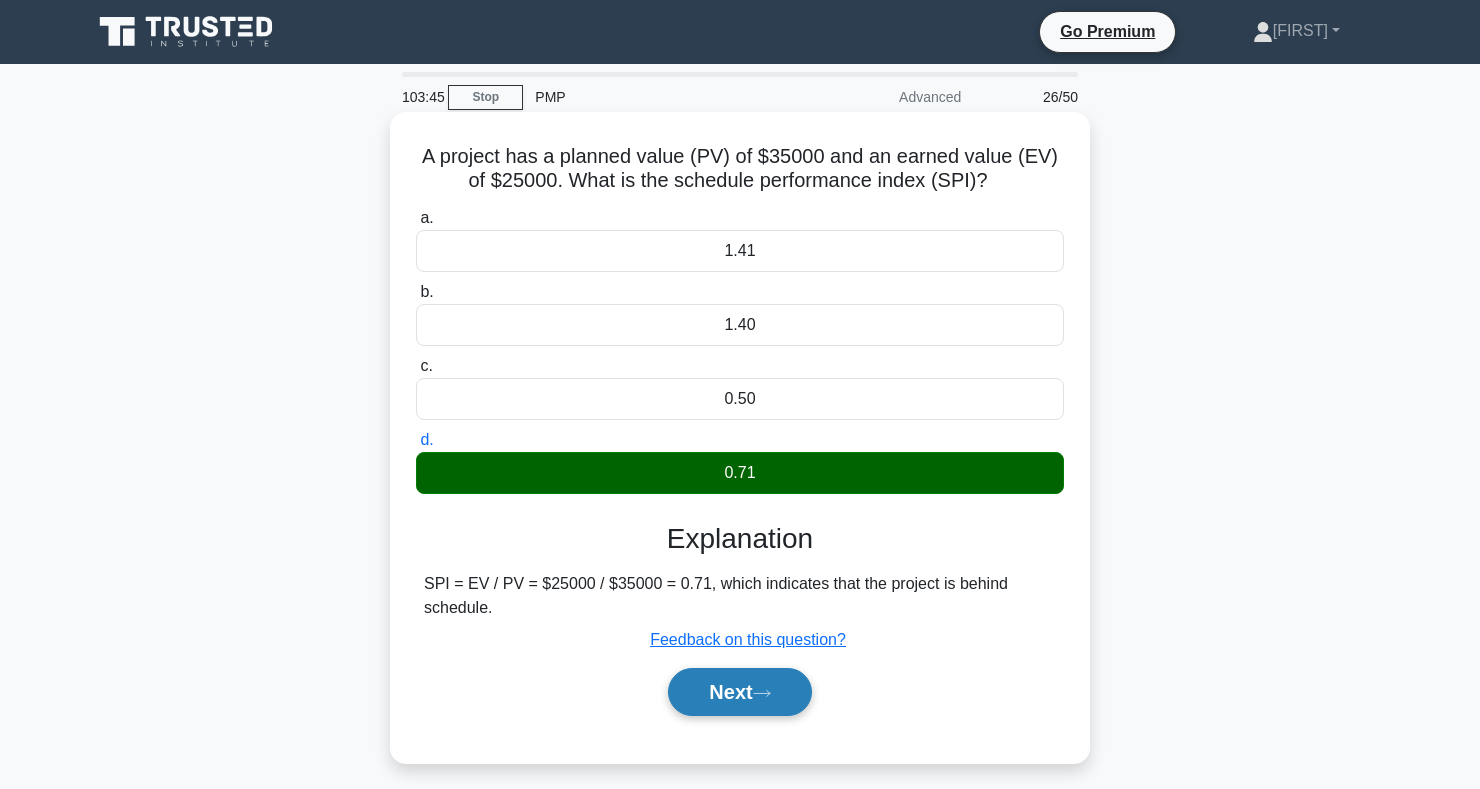 click on "Next" at bounding box center [739, 692] 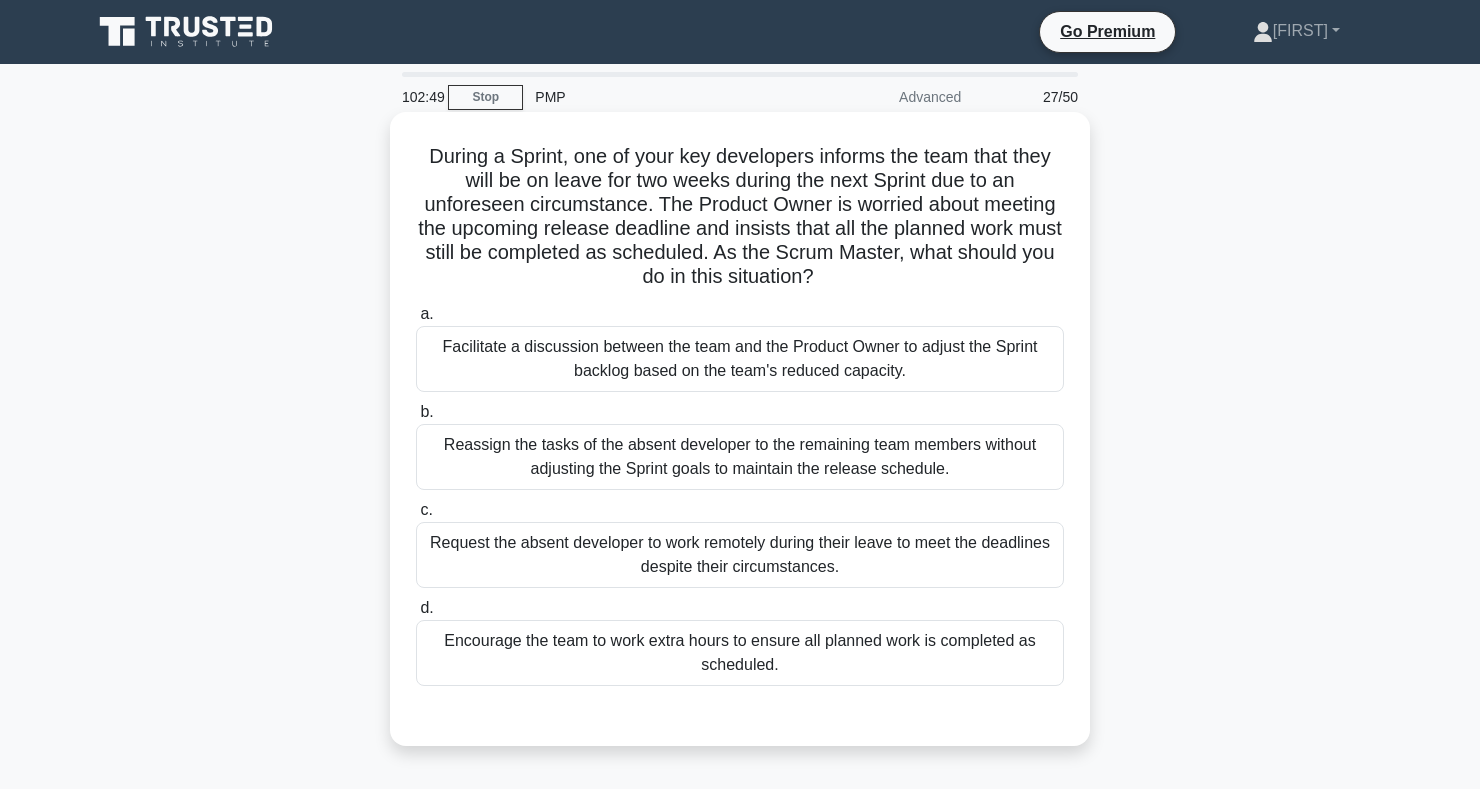 click on "Facilitate a discussion between the team and the Product Owner to adjust the Sprint backlog based on the team's reduced capacity." at bounding box center [740, 359] 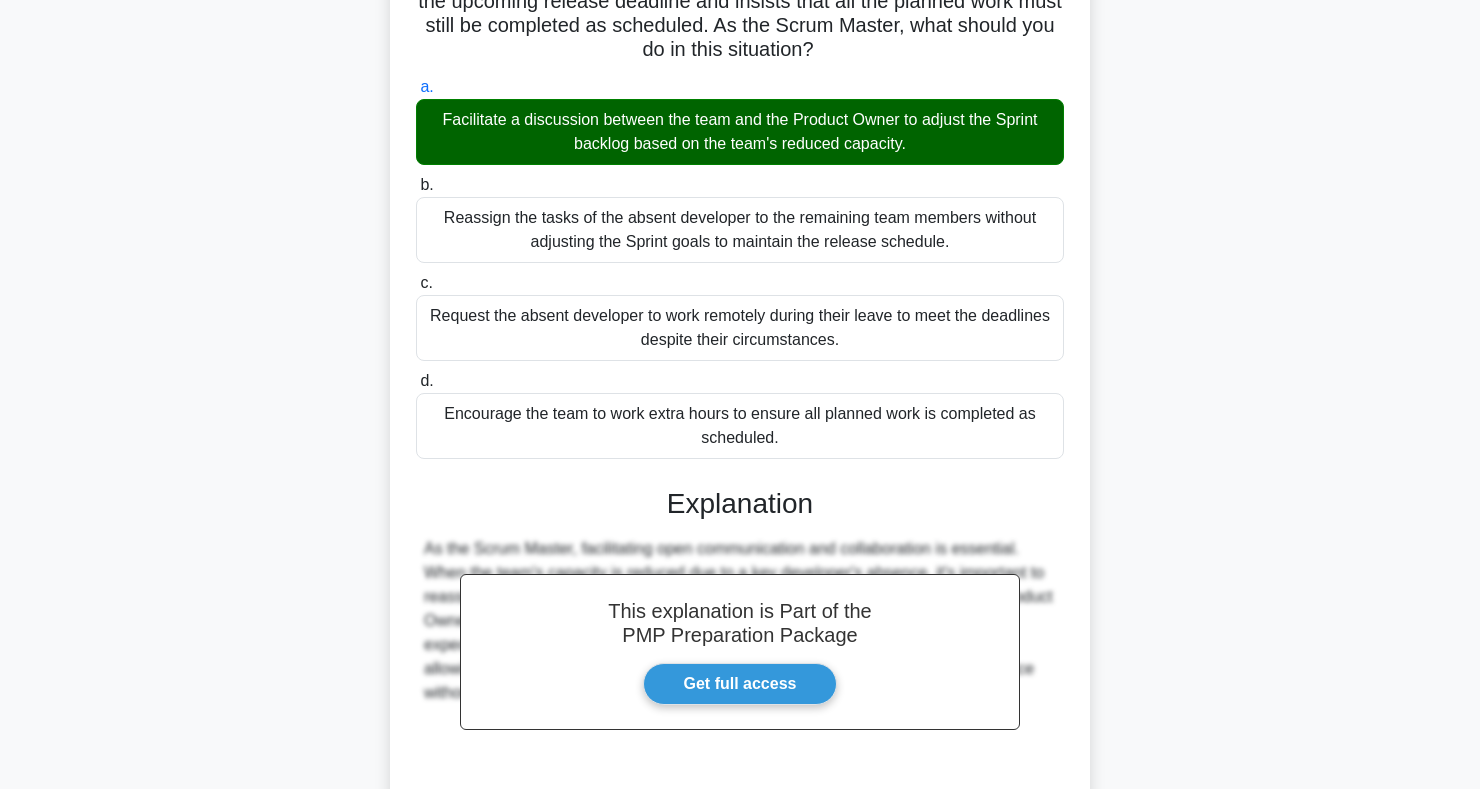 scroll, scrollTop: 395, scrollLeft: 0, axis: vertical 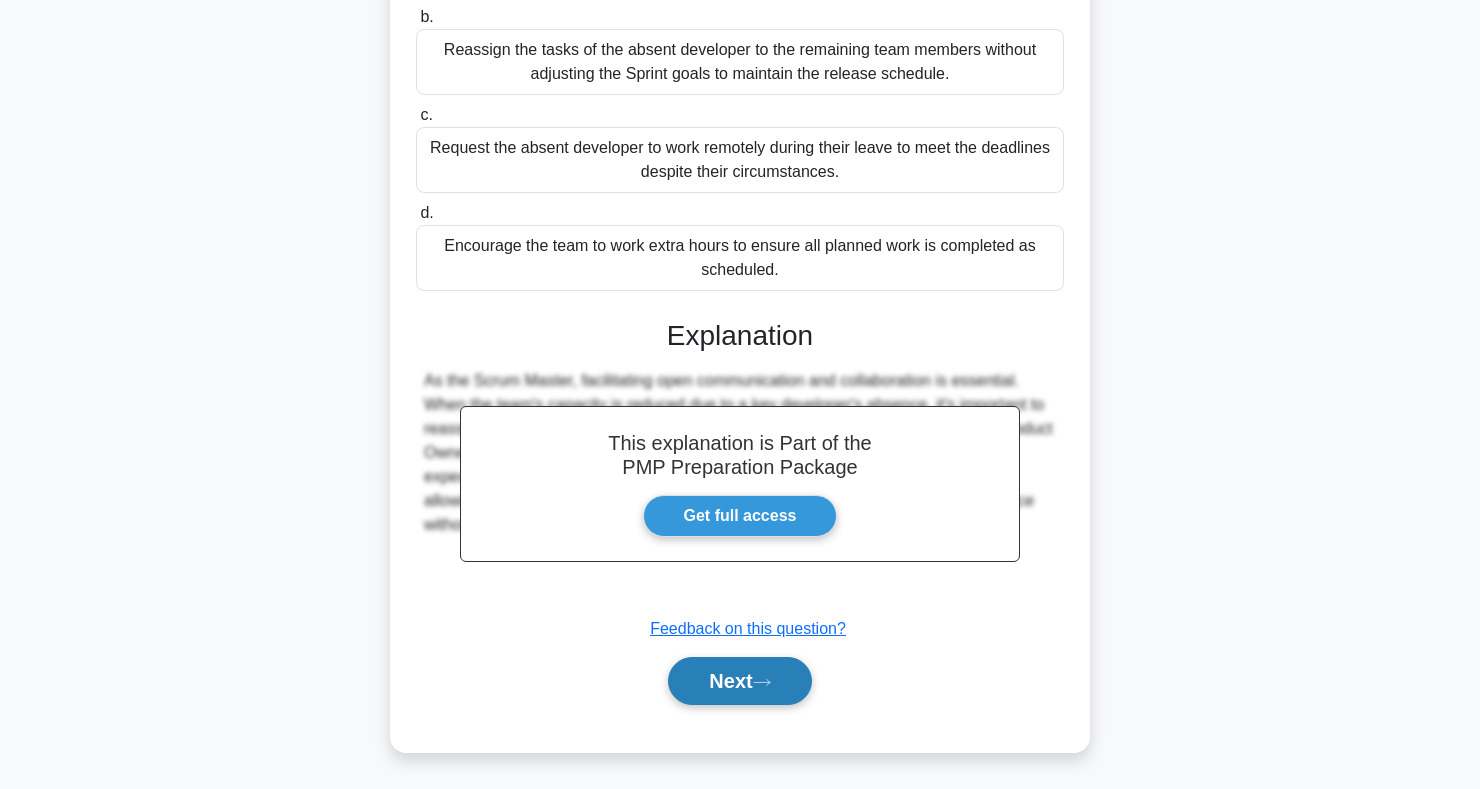 click on "Next" at bounding box center [739, 681] 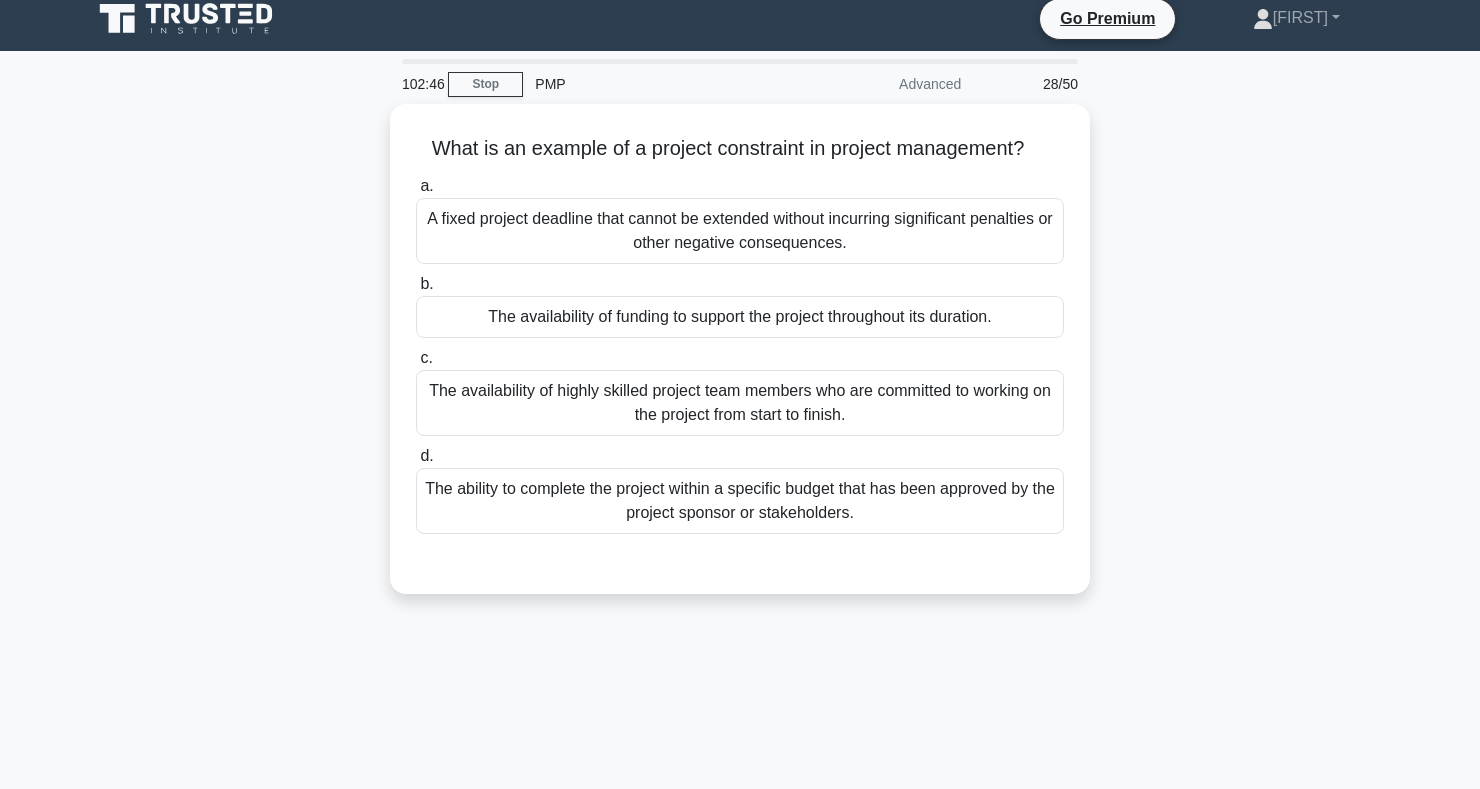 scroll, scrollTop: 0, scrollLeft: 0, axis: both 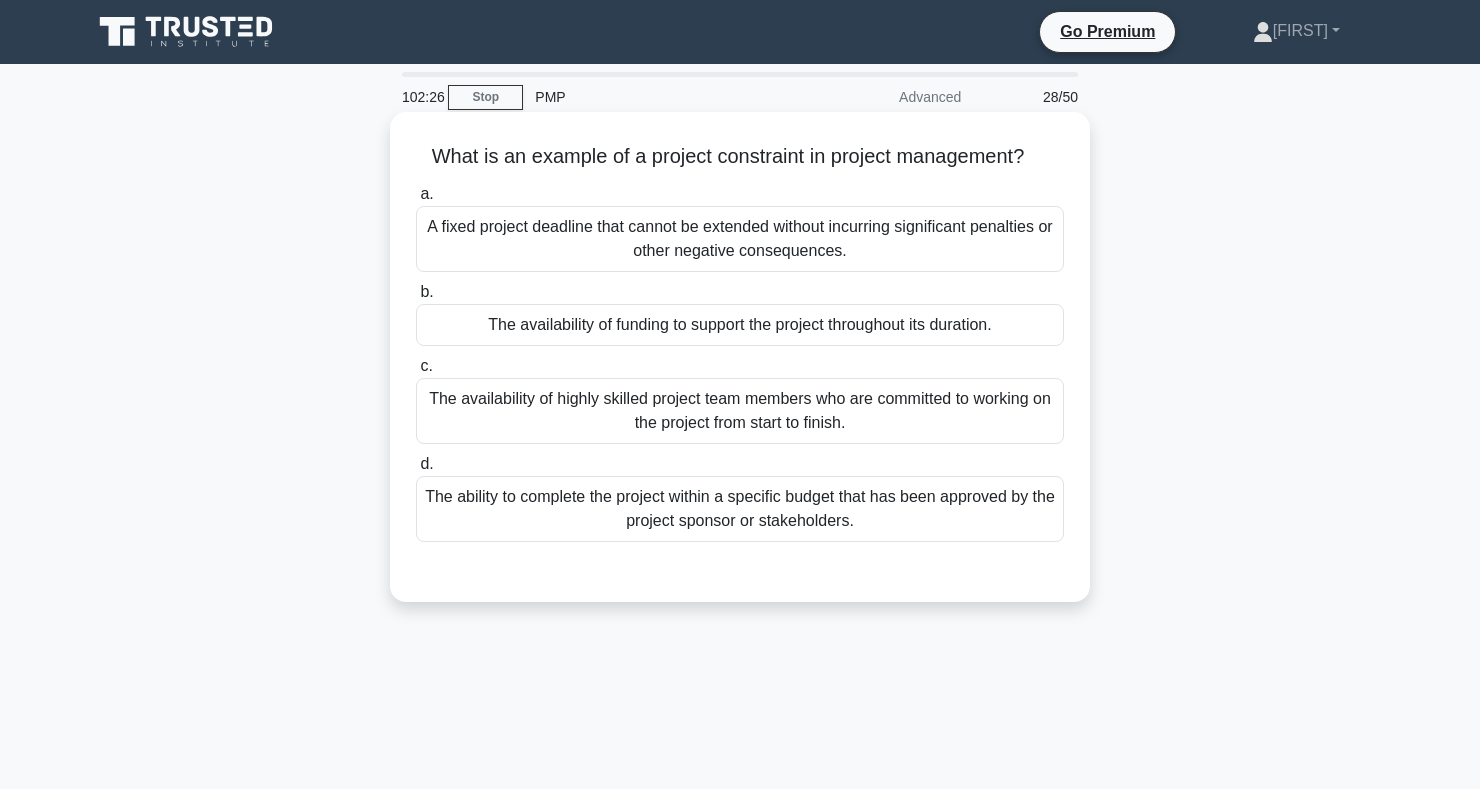 click on "A fixed project deadline that cannot be extended without incurring significant penalties or other negative consequences." at bounding box center [740, 239] 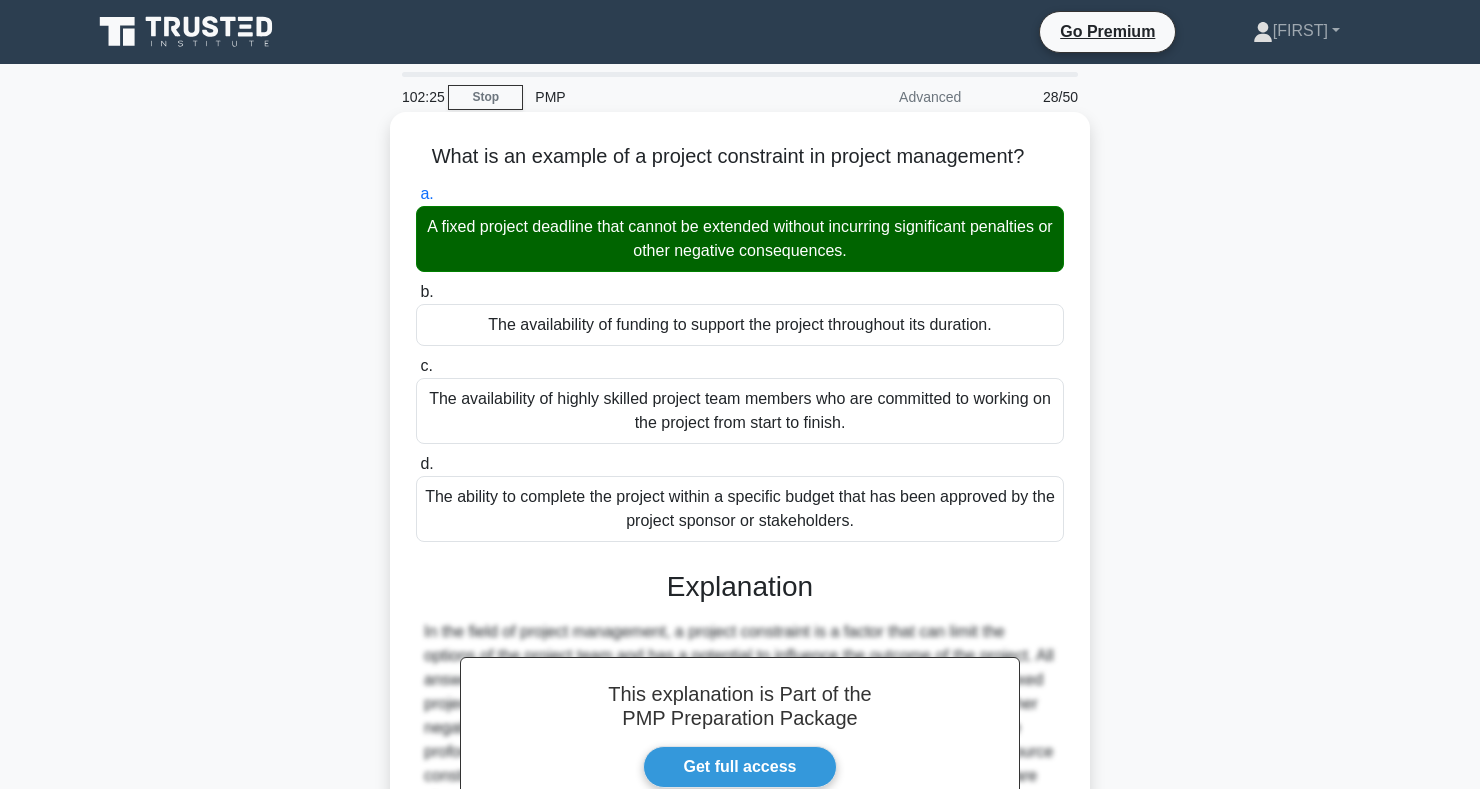 scroll, scrollTop: 291, scrollLeft: 0, axis: vertical 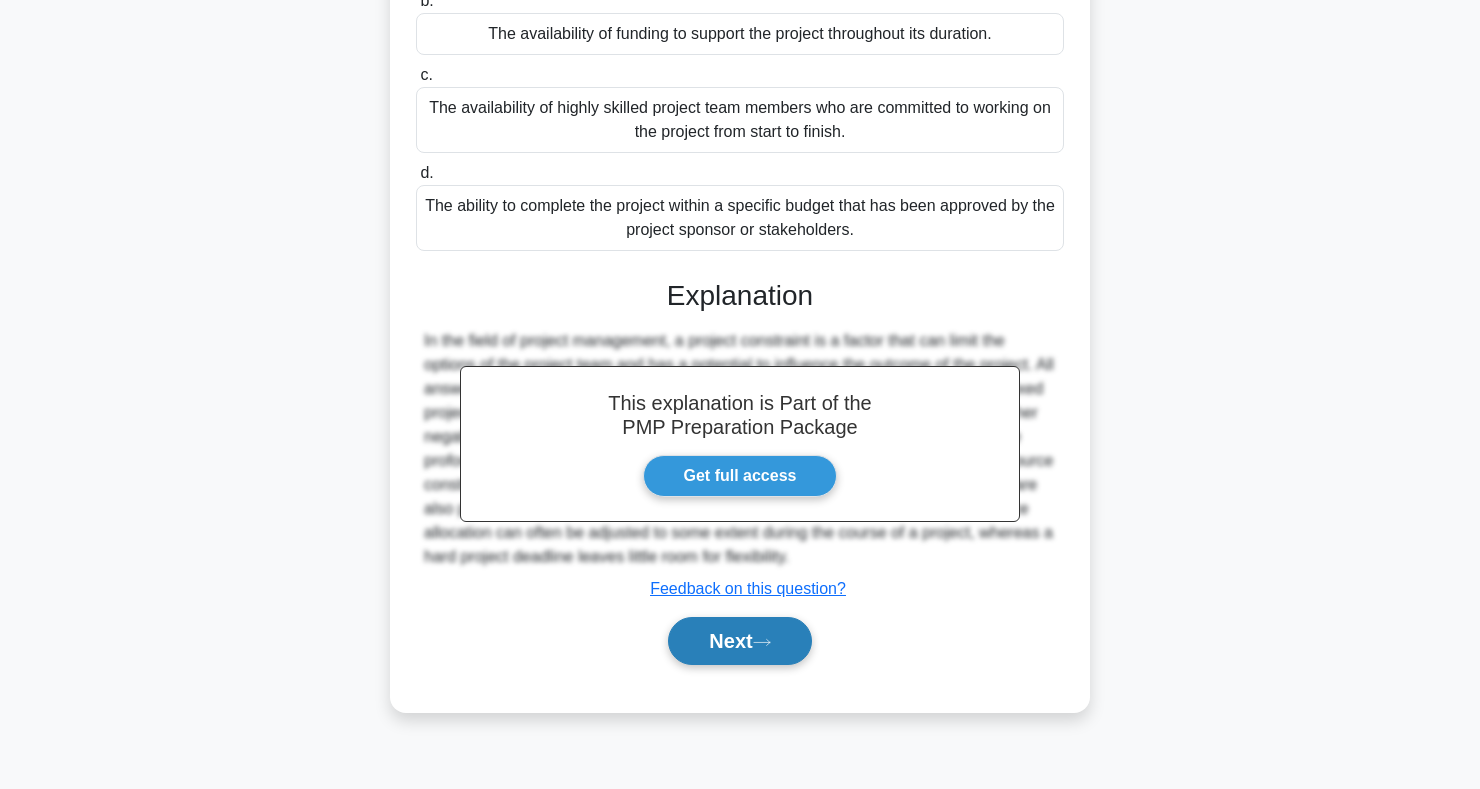 click on "Next" at bounding box center [739, 641] 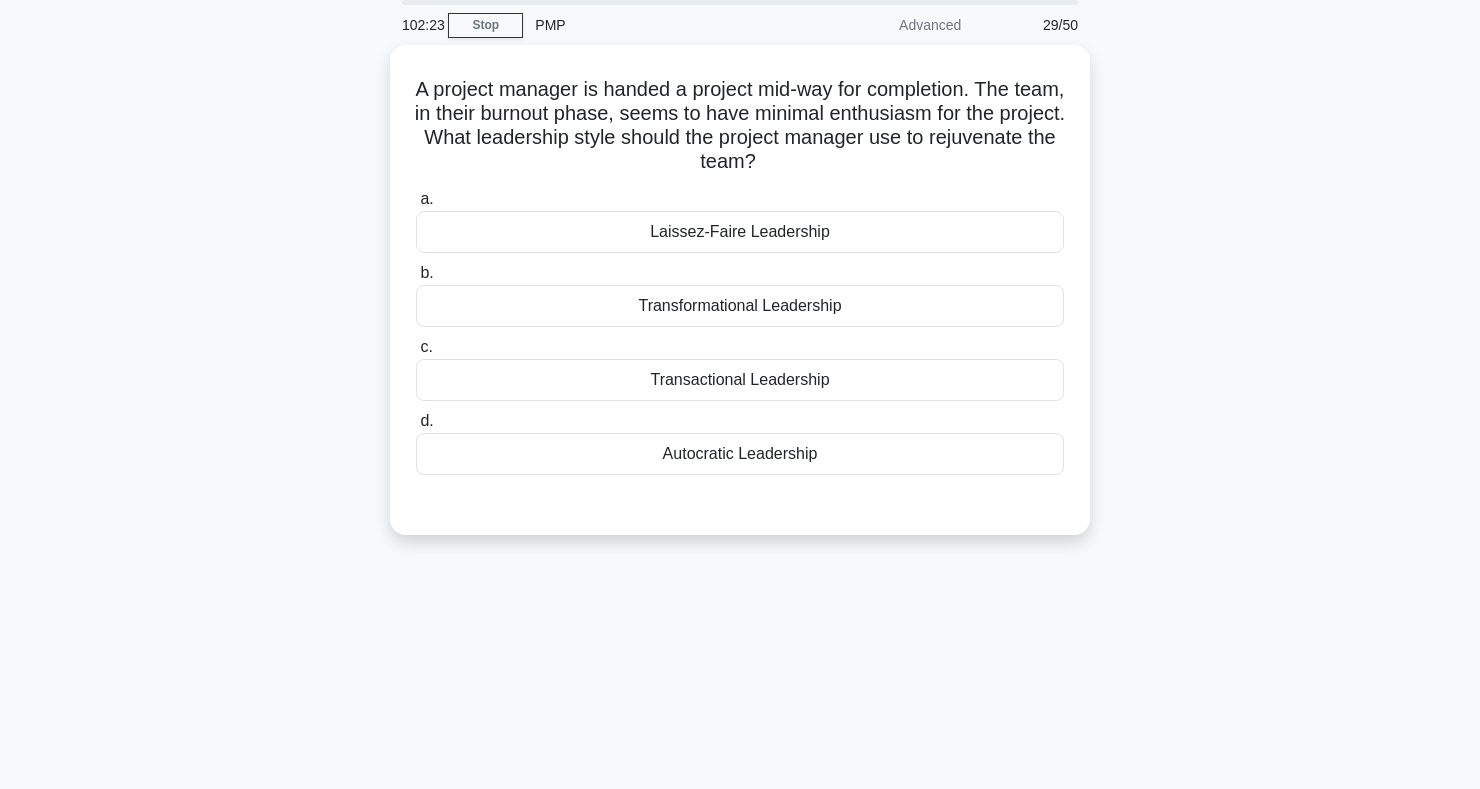 scroll, scrollTop: 0, scrollLeft: 0, axis: both 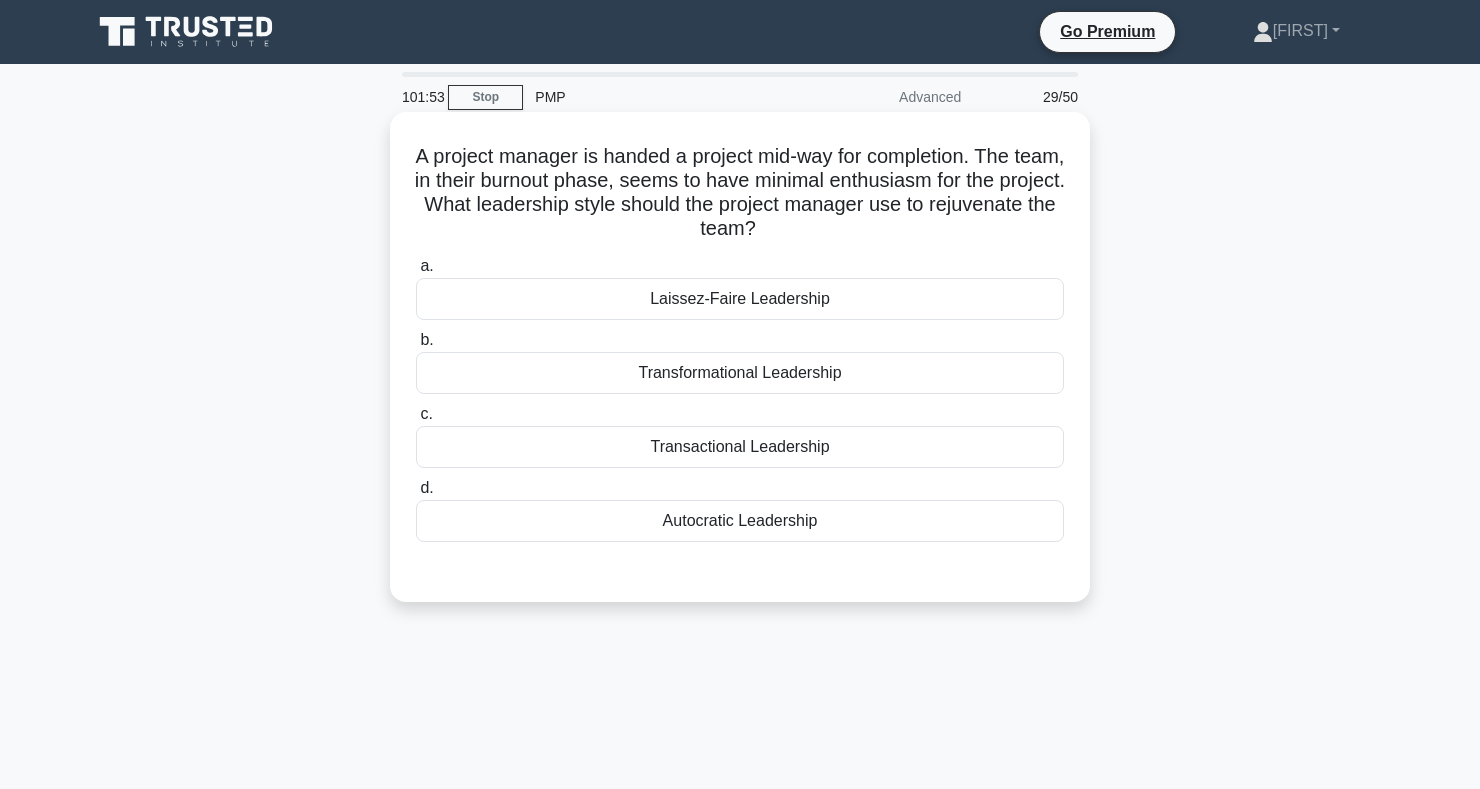click on "Laissez-Faire Leadership" at bounding box center (740, 299) 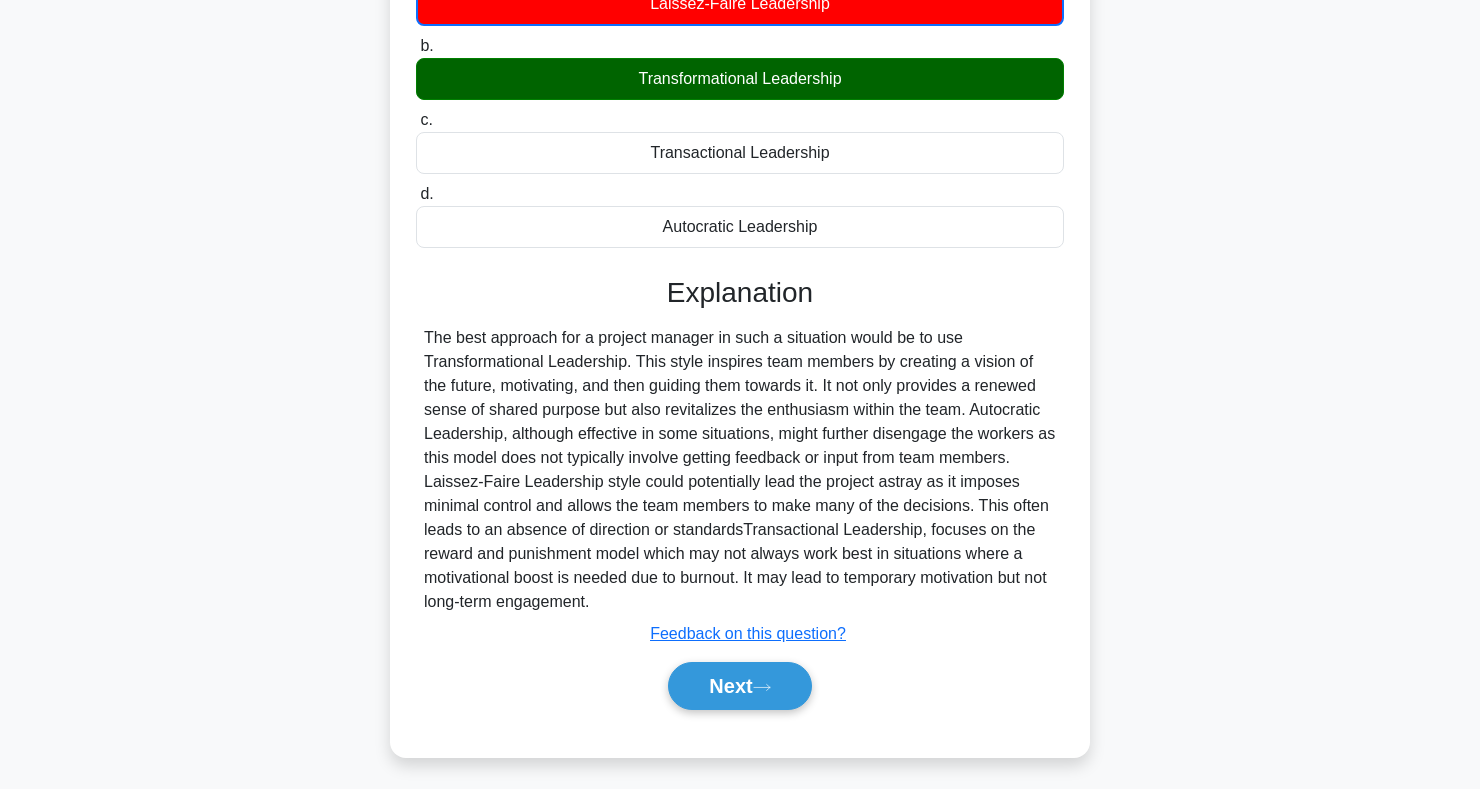 scroll, scrollTop: 298, scrollLeft: 0, axis: vertical 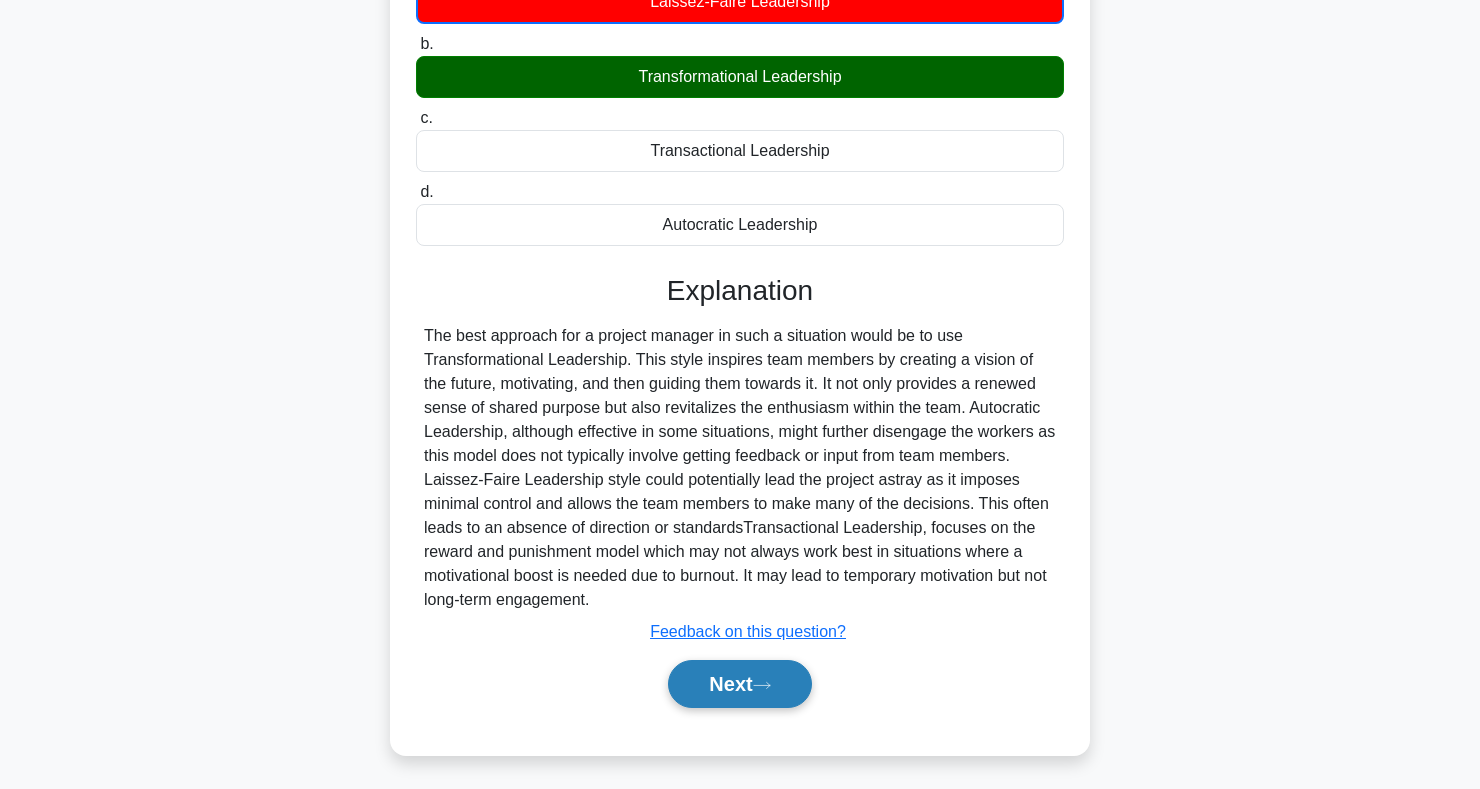 click on "Next" at bounding box center (739, 684) 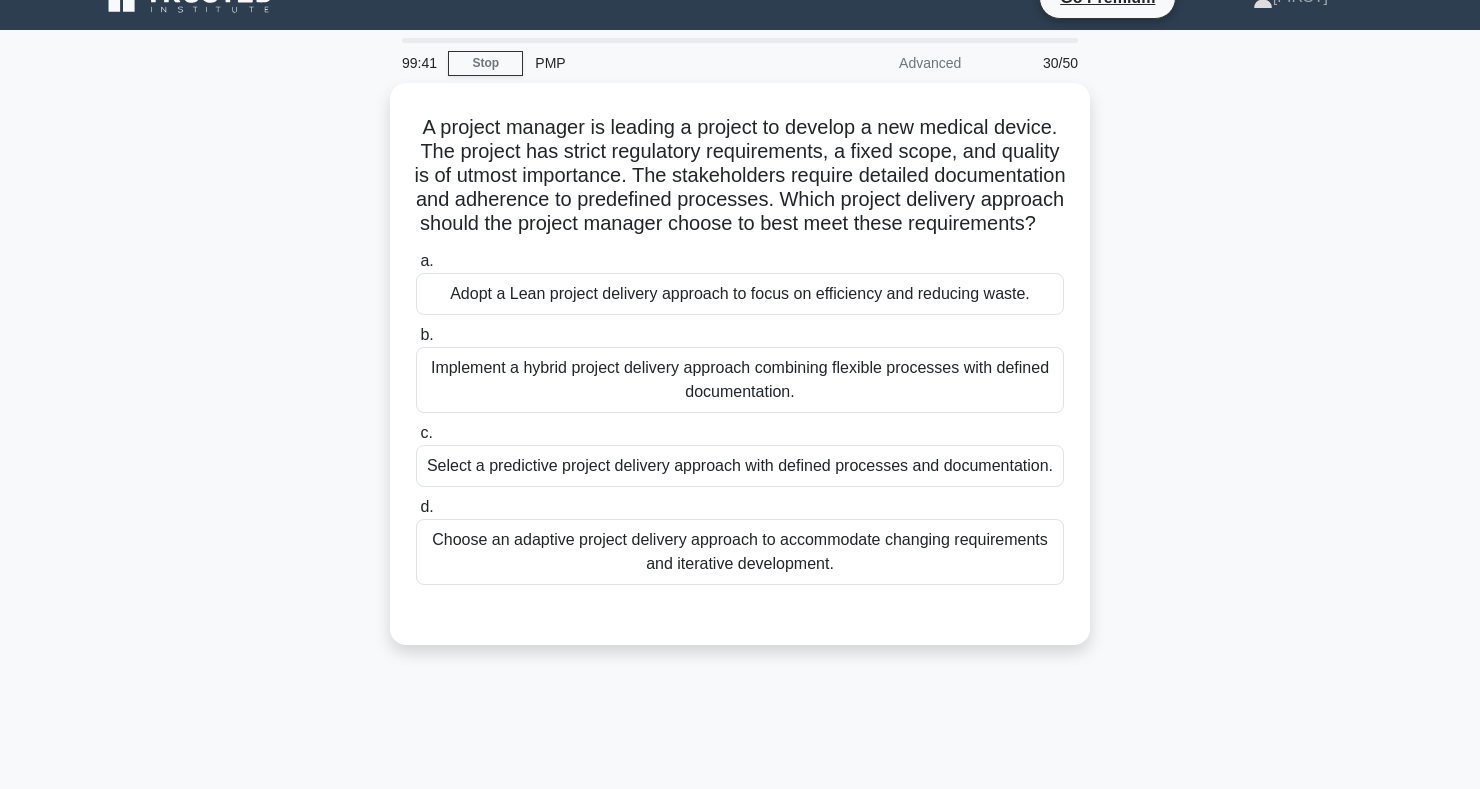scroll, scrollTop: 32, scrollLeft: 0, axis: vertical 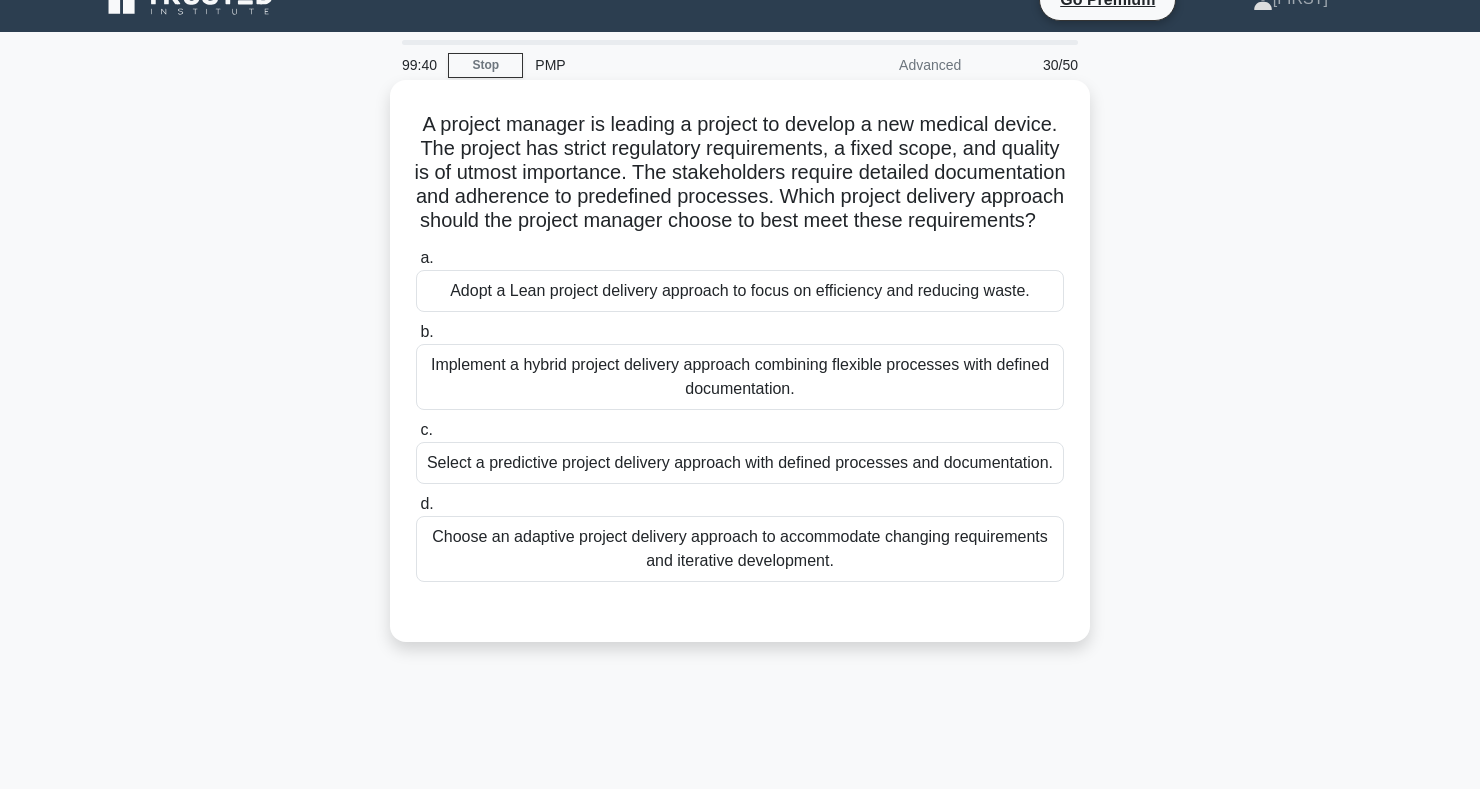 click on "Select a predictive project delivery approach with defined processes and documentation." at bounding box center [740, 463] 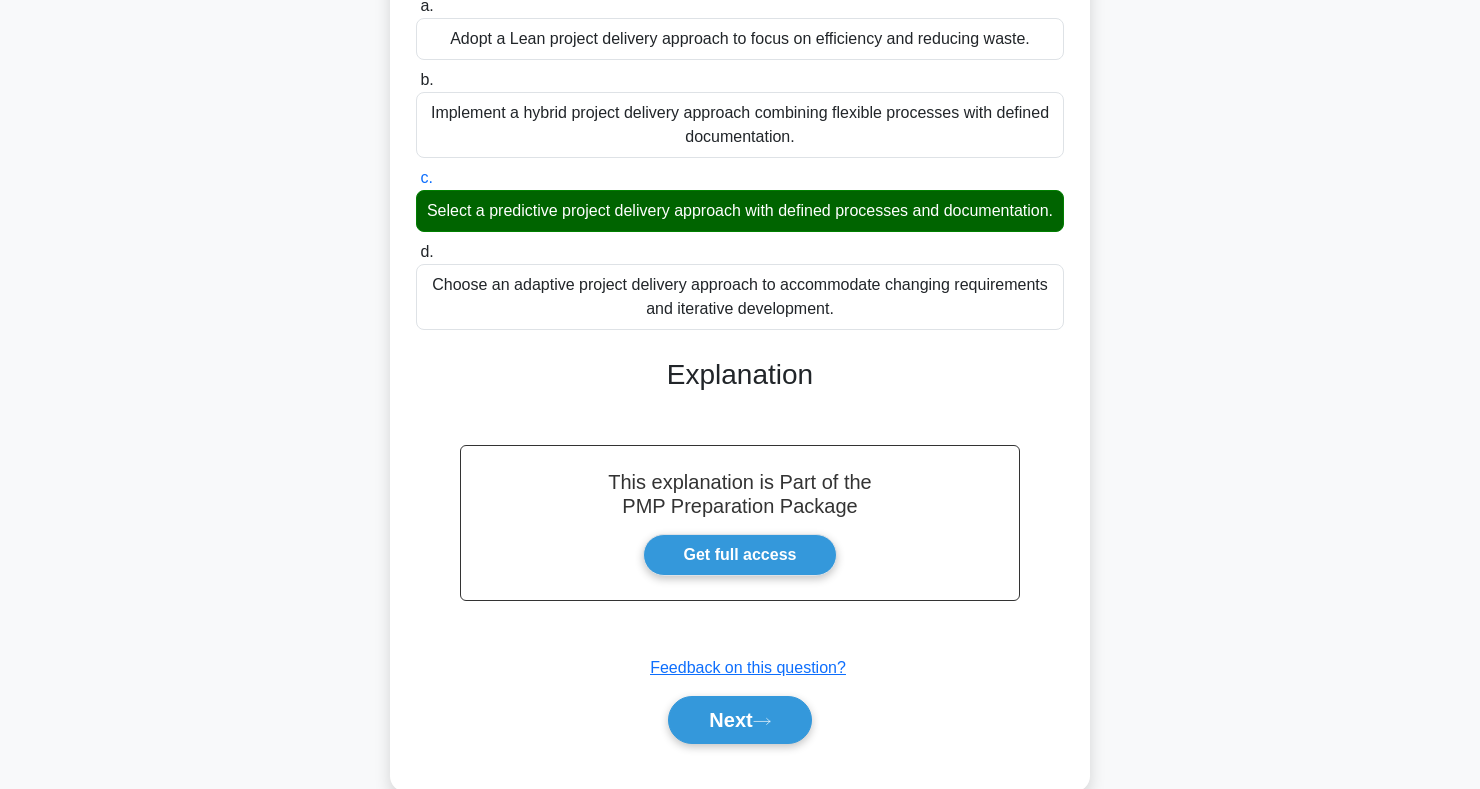 scroll, scrollTop: 371, scrollLeft: 0, axis: vertical 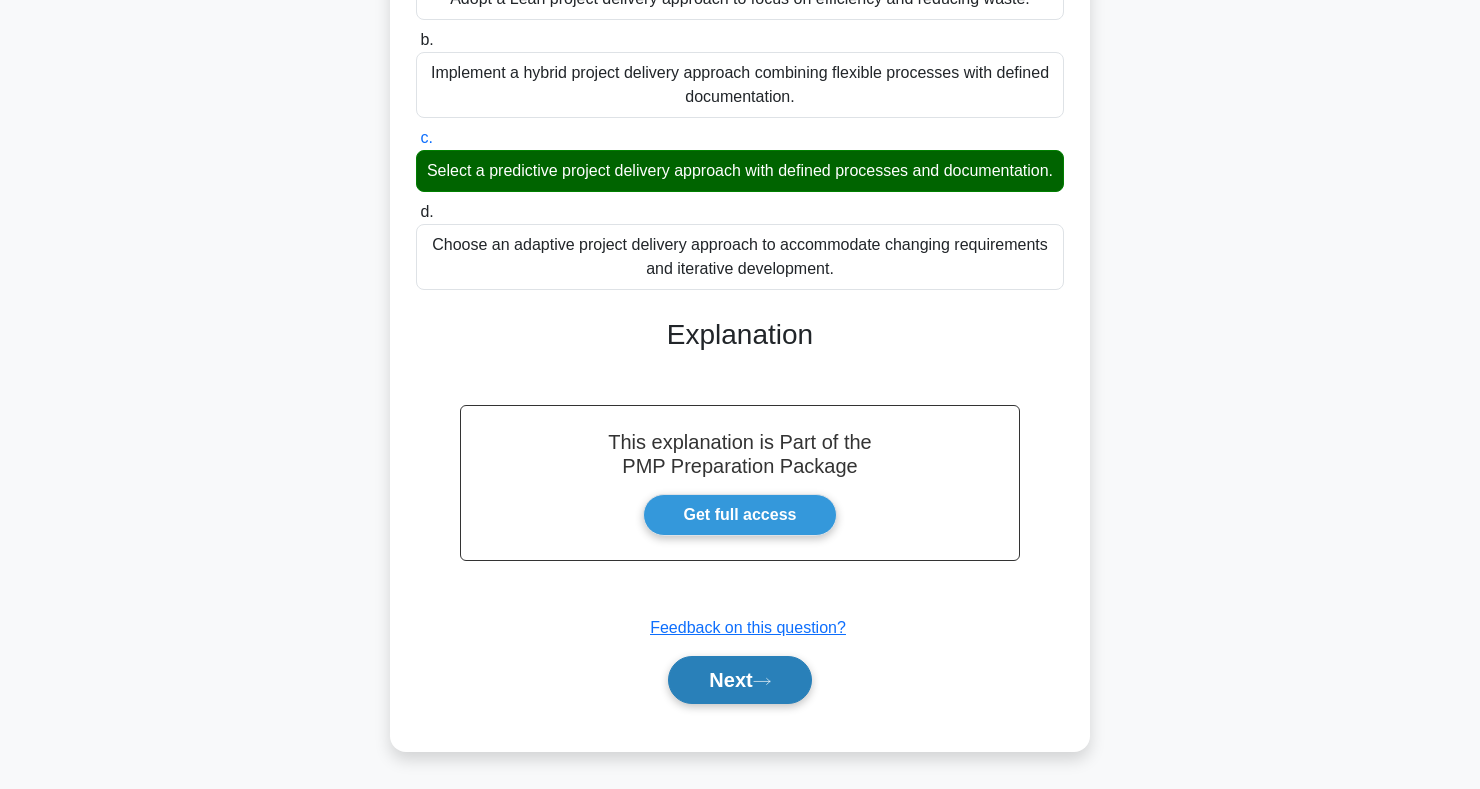 click on "Next" at bounding box center [739, 680] 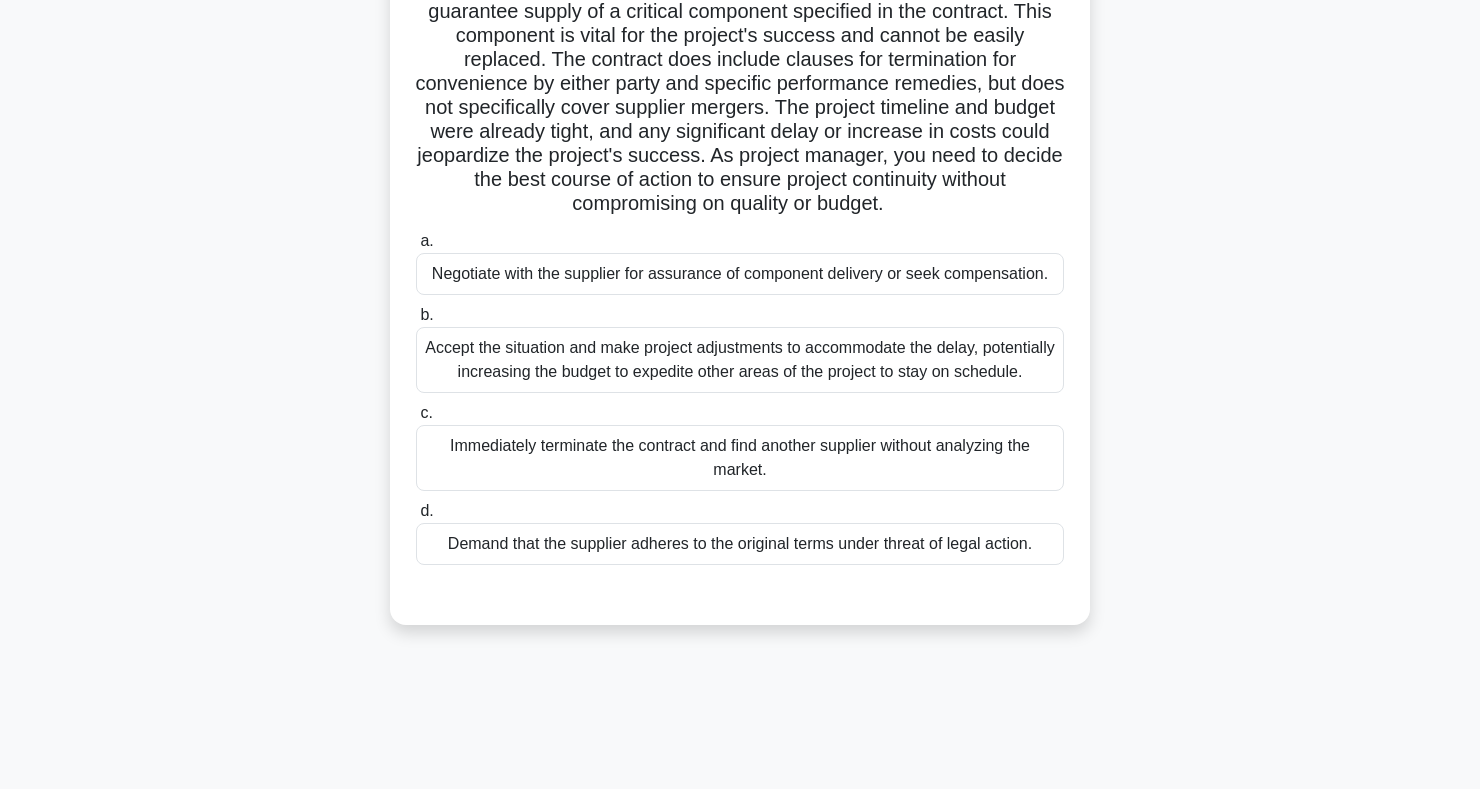 scroll, scrollTop: 198, scrollLeft: 0, axis: vertical 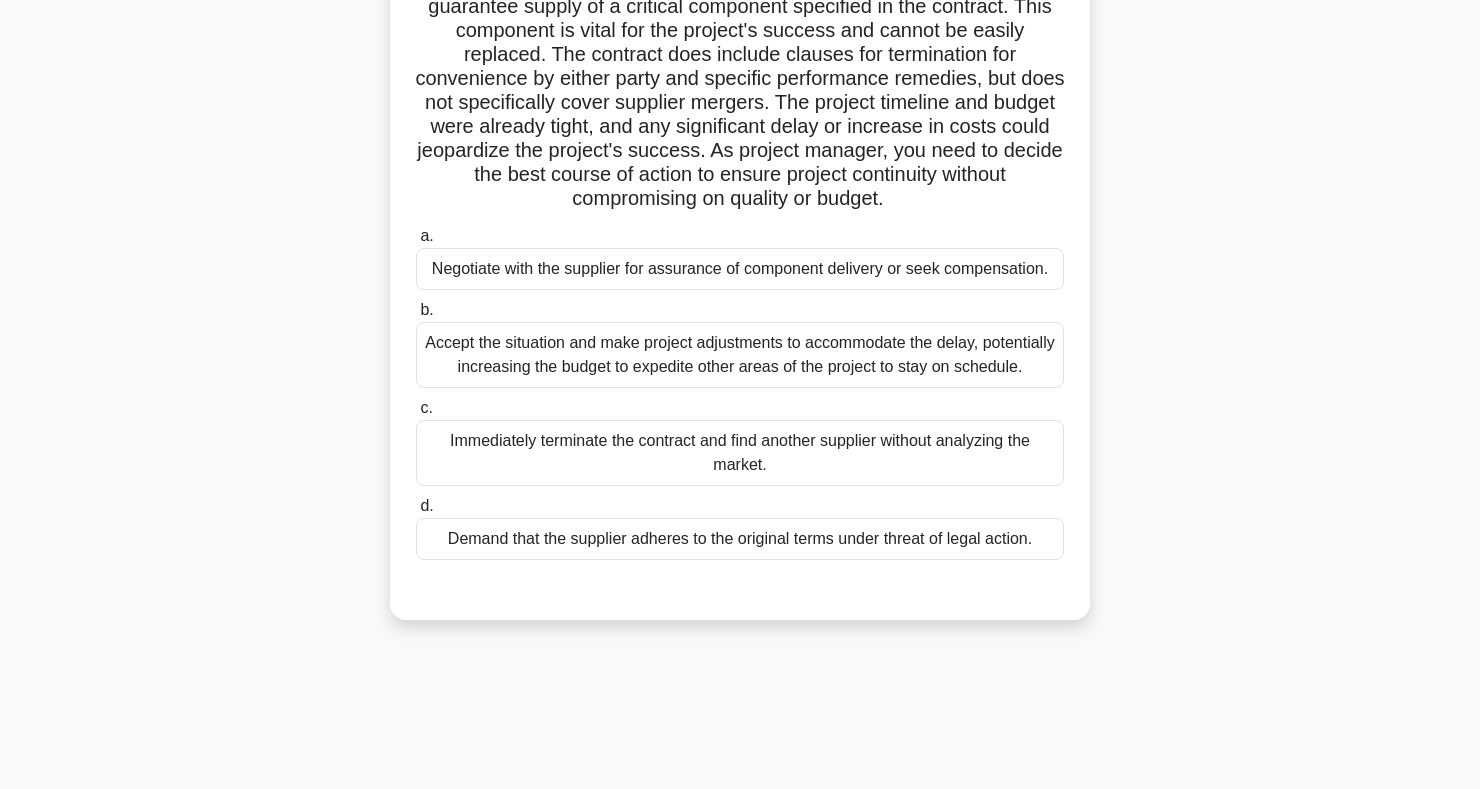 click on "Negotiate with the supplier for assurance of component delivery or seek compensation." at bounding box center [740, 269] 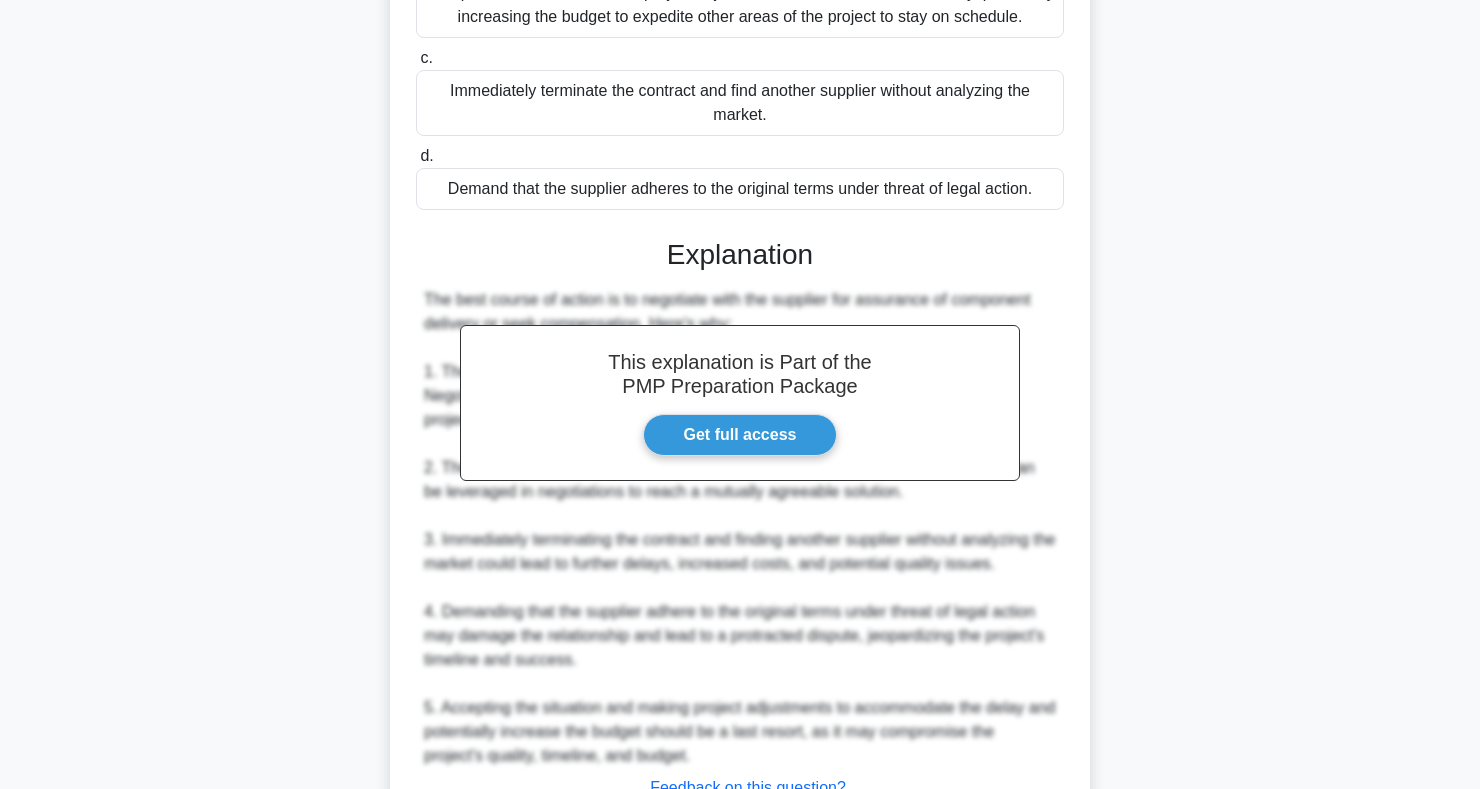 scroll, scrollTop: 731, scrollLeft: 0, axis: vertical 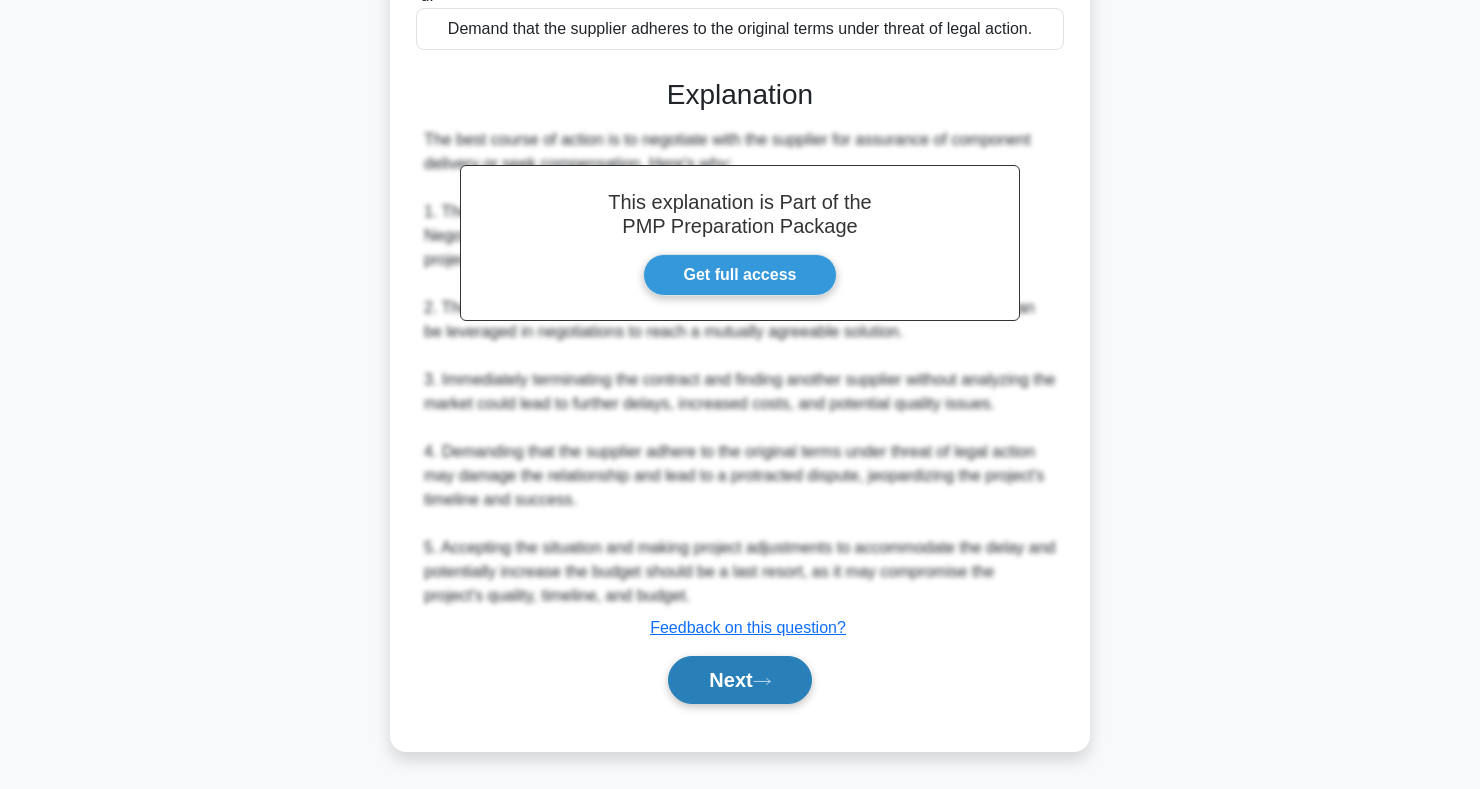 click on "Next" at bounding box center [739, 680] 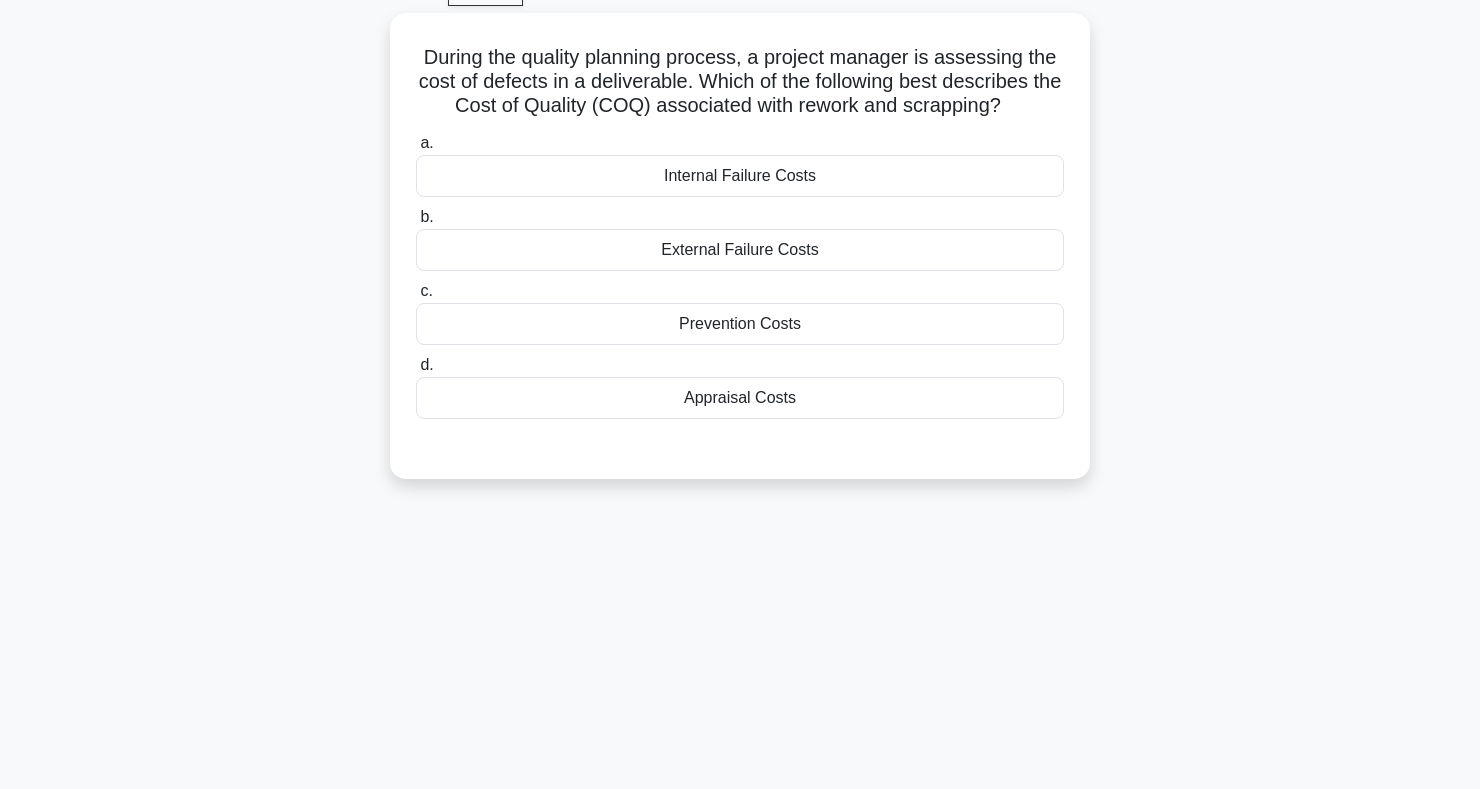 scroll, scrollTop: 0, scrollLeft: 0, axis: both 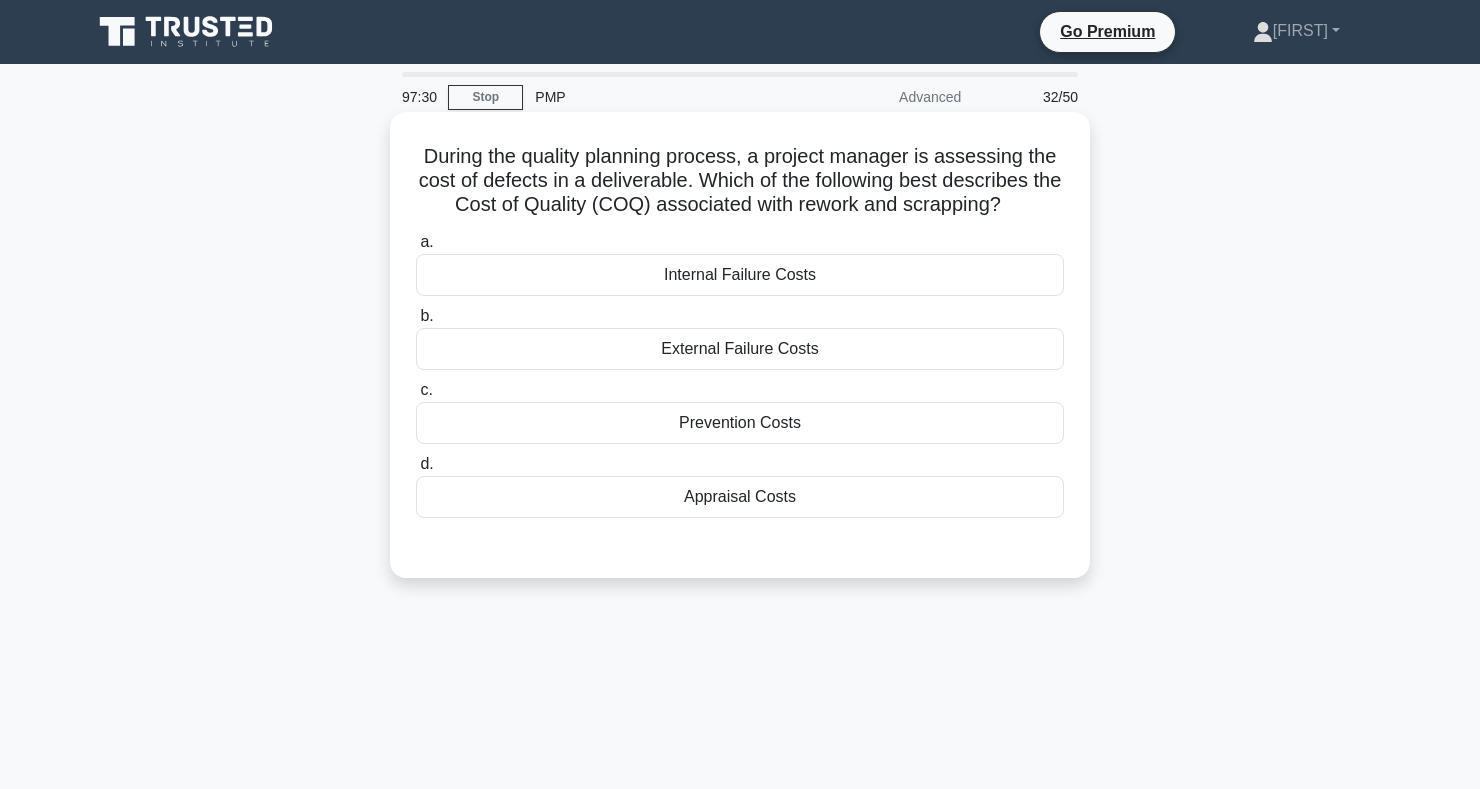 click on "Prevention Costs" at bounding box center [740, 423] 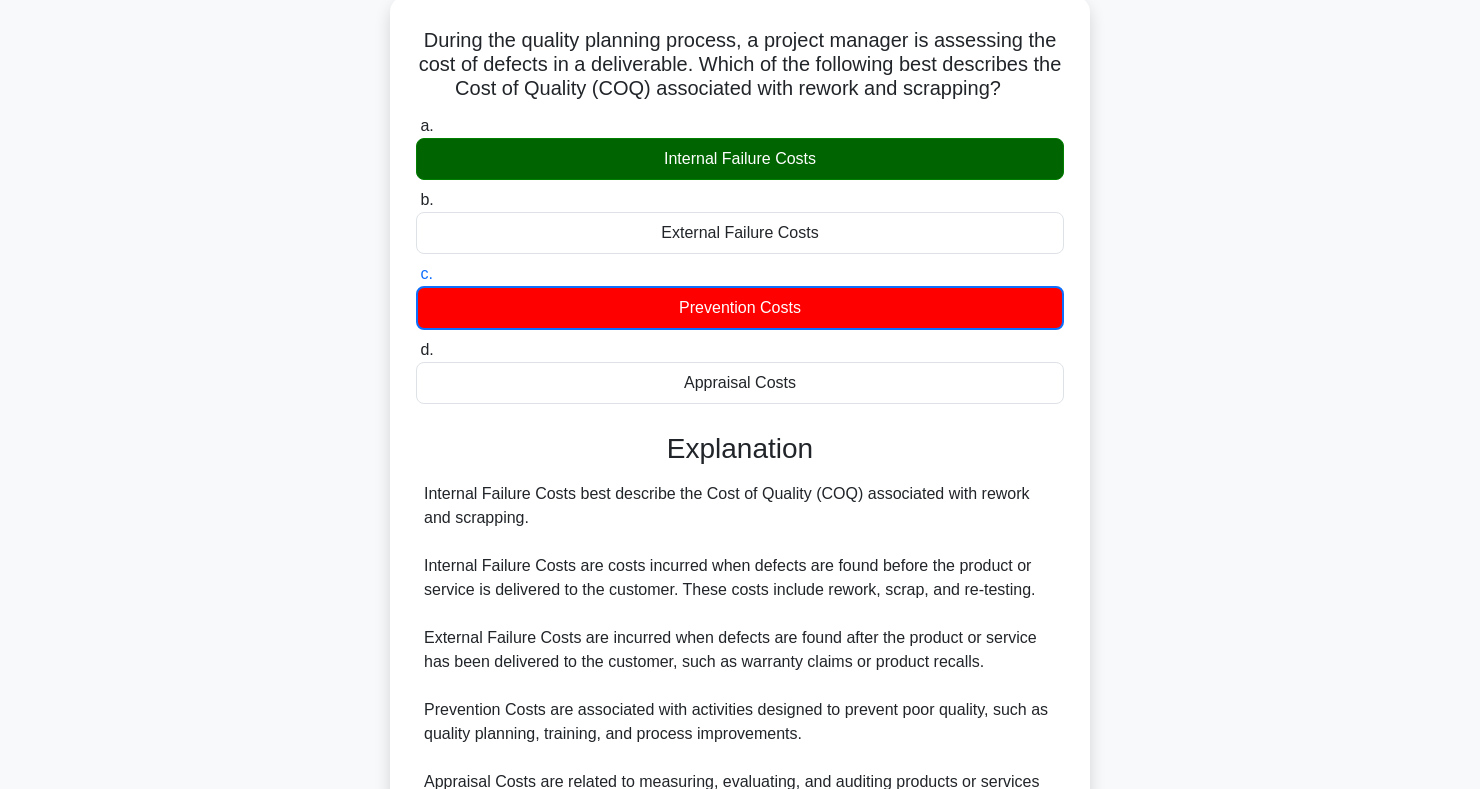scroll, scrollTop: 325, scrollLeft: 0, axis: vertical 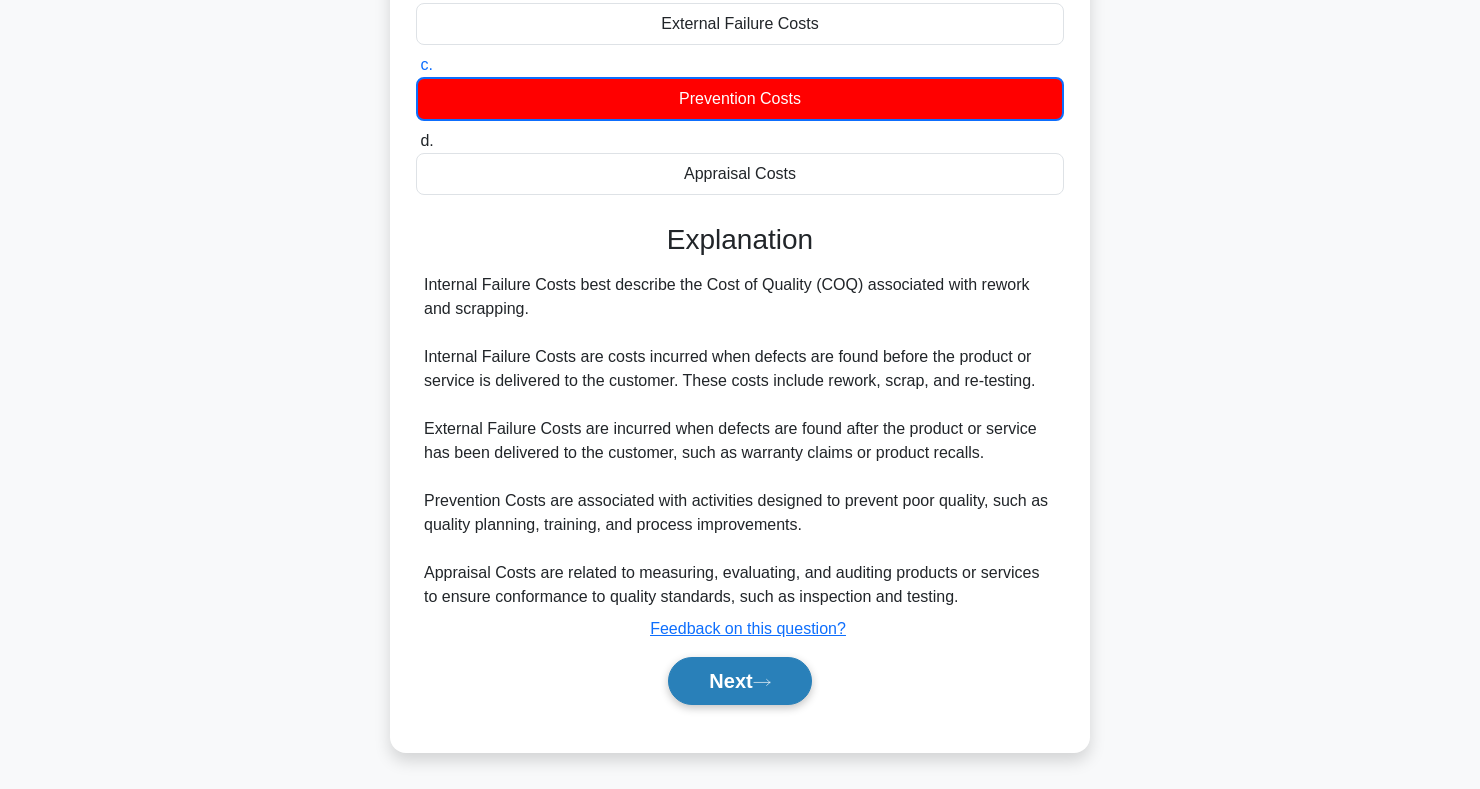 click on "Next" at bounding box center [739, 681] 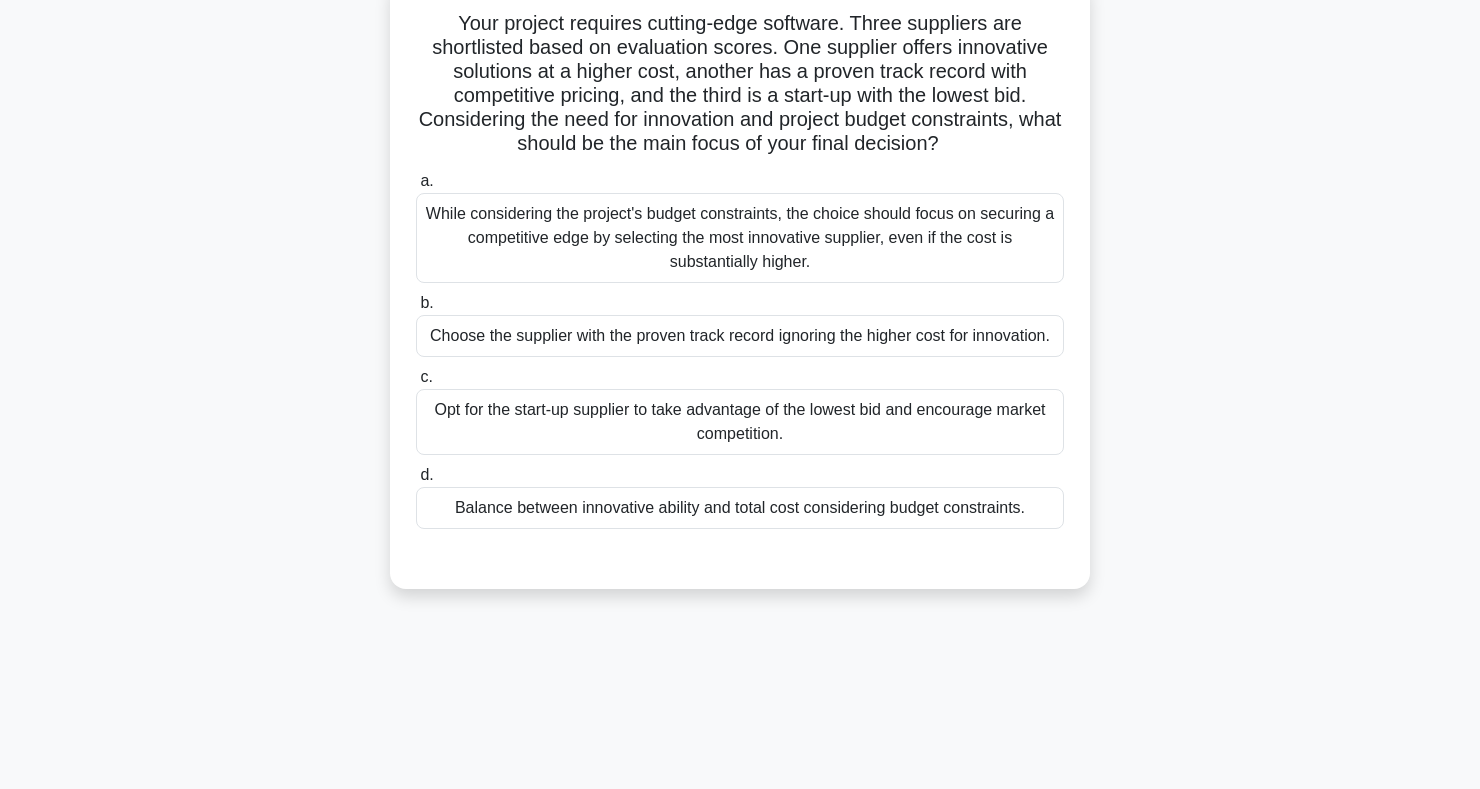 scroll, scrollTop: 138, scrollLeft: 0, axis: vertical 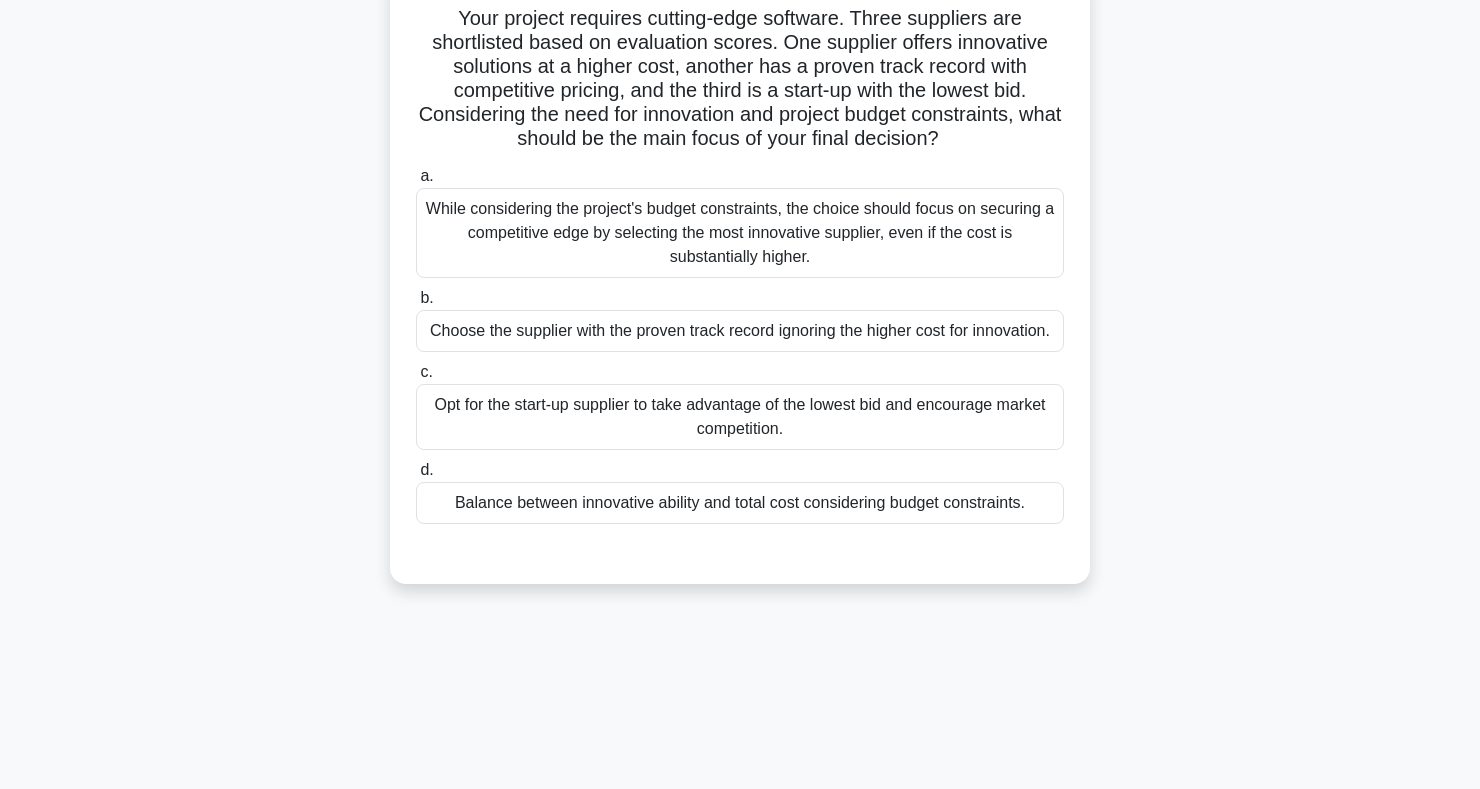 click on "Balance between innovative ability and total cost considering budget constraints." at bounding box center (740, 503) 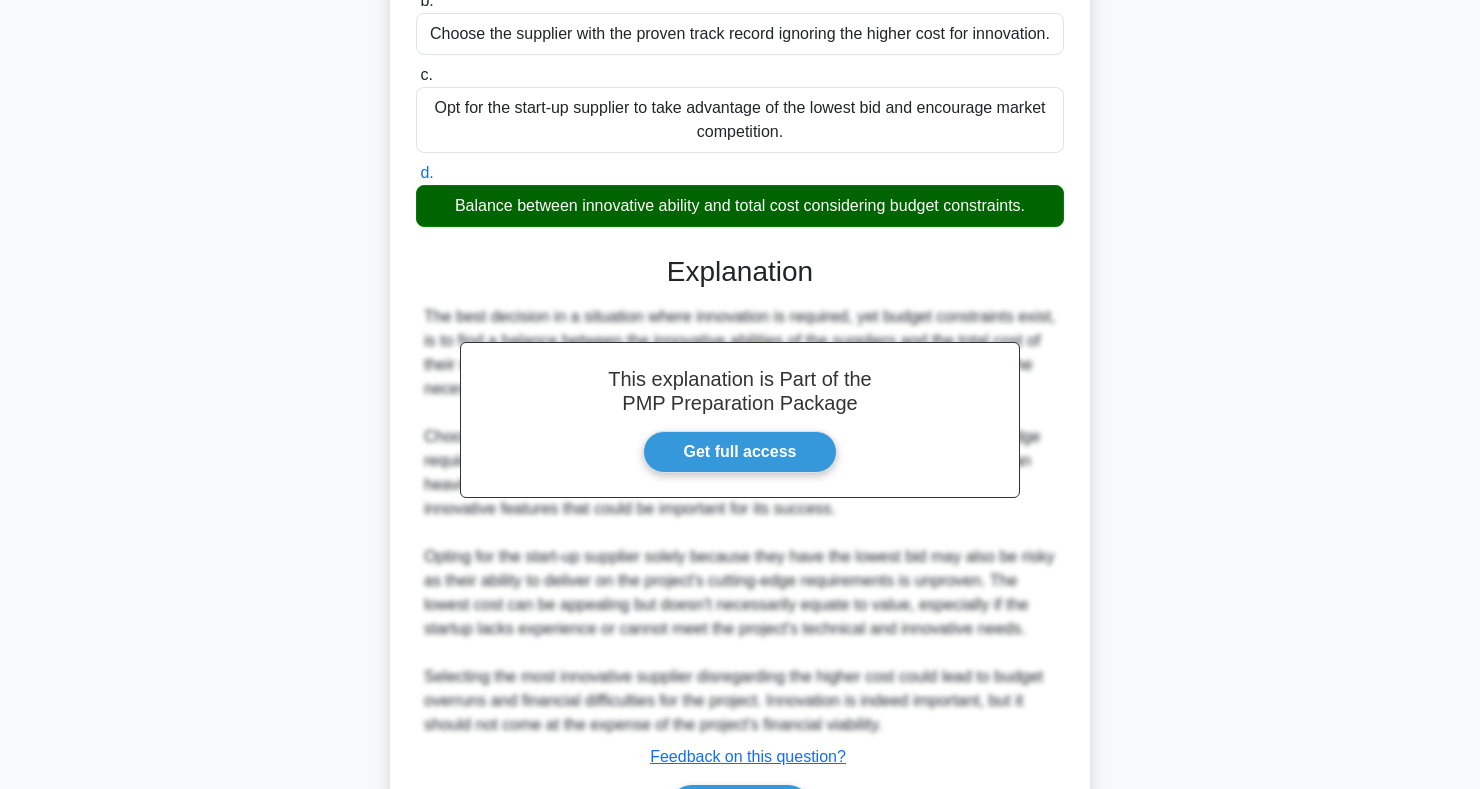 scroll, scrollTop: 563, scrollLeft: 0, axis: vertical 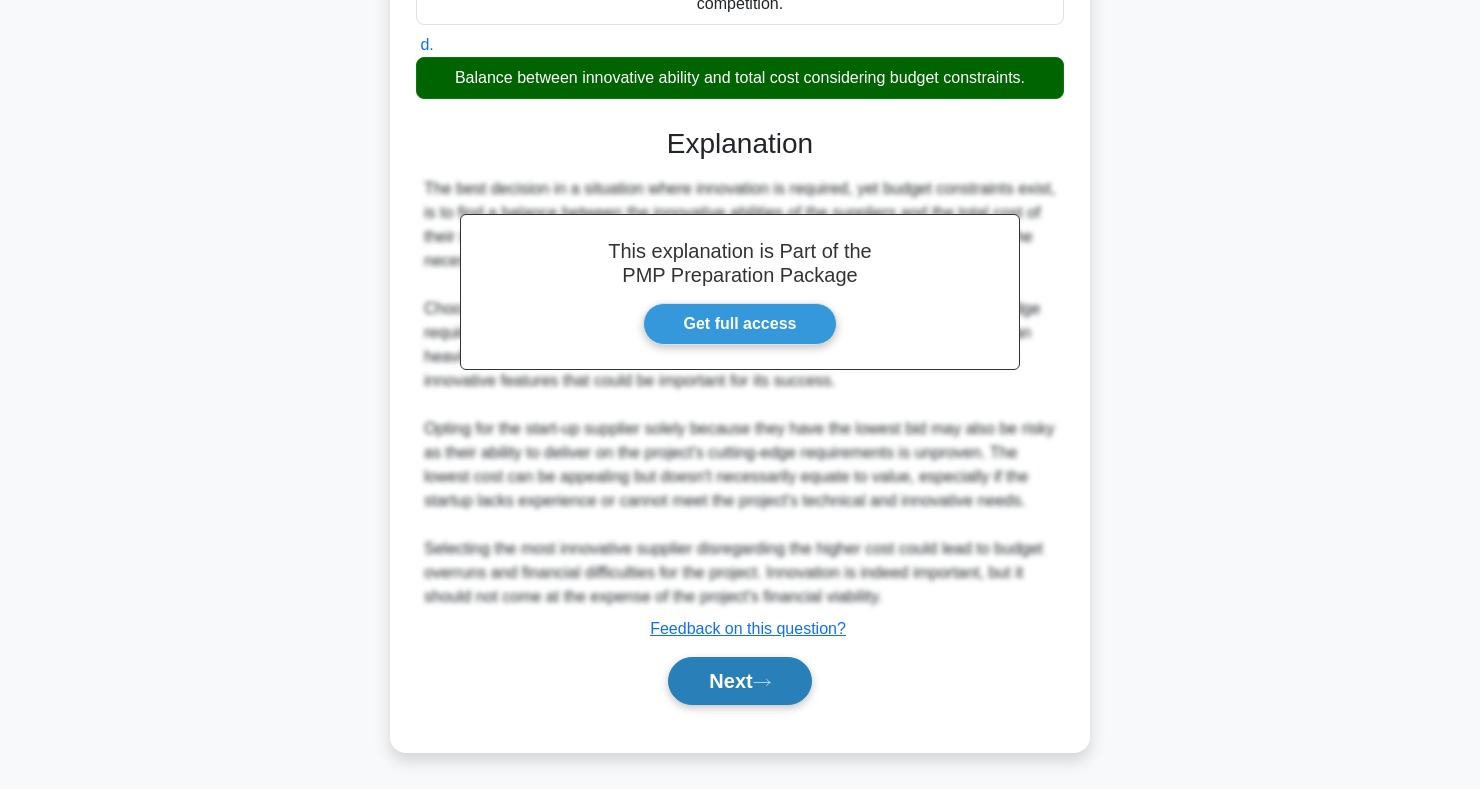 click on "Next" at bounding box center [739, 681] 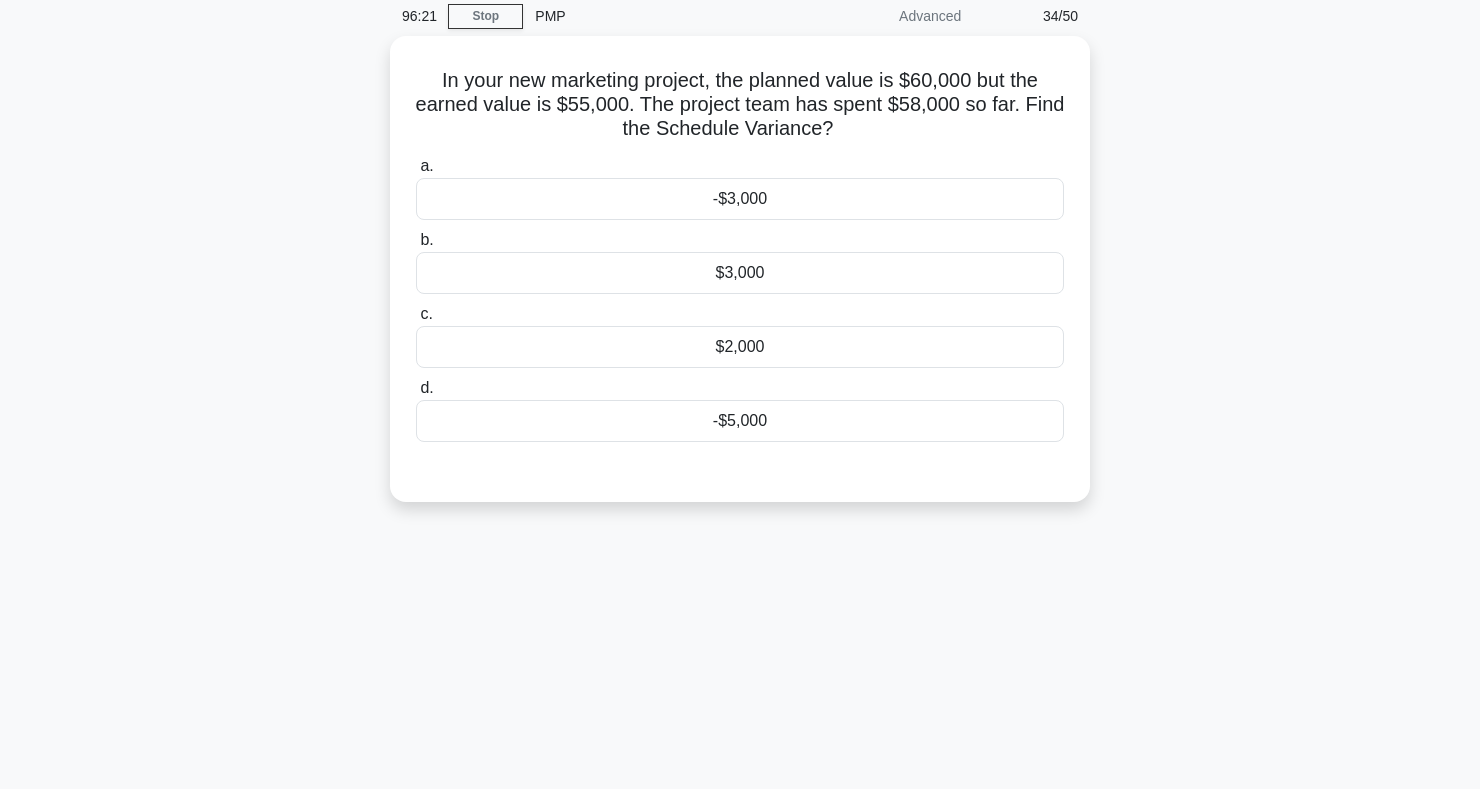 scroll, scrollTop: 0, scrollLeft: 0, axis: both 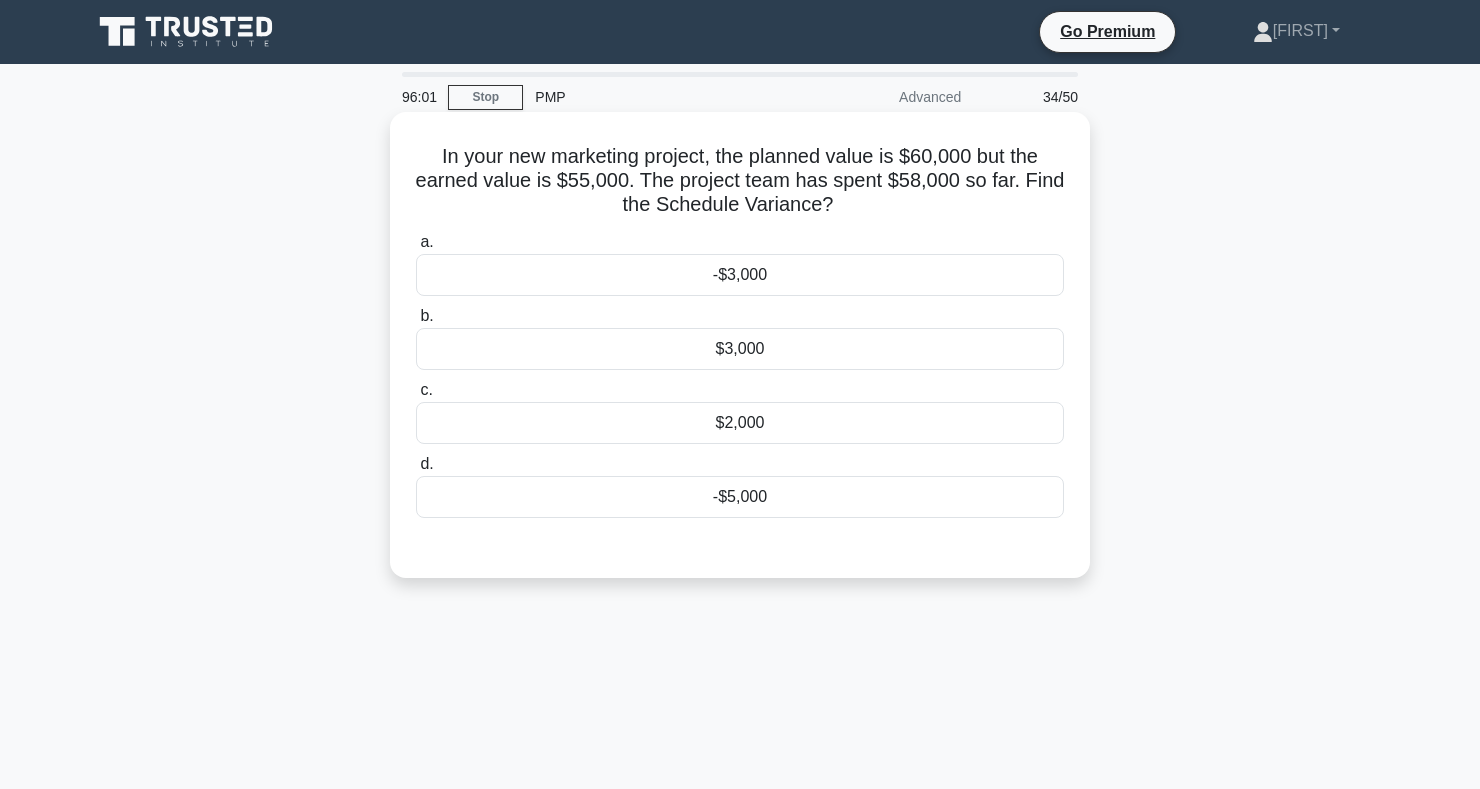 click on "-$5,000" at bounding box center [740, 497] 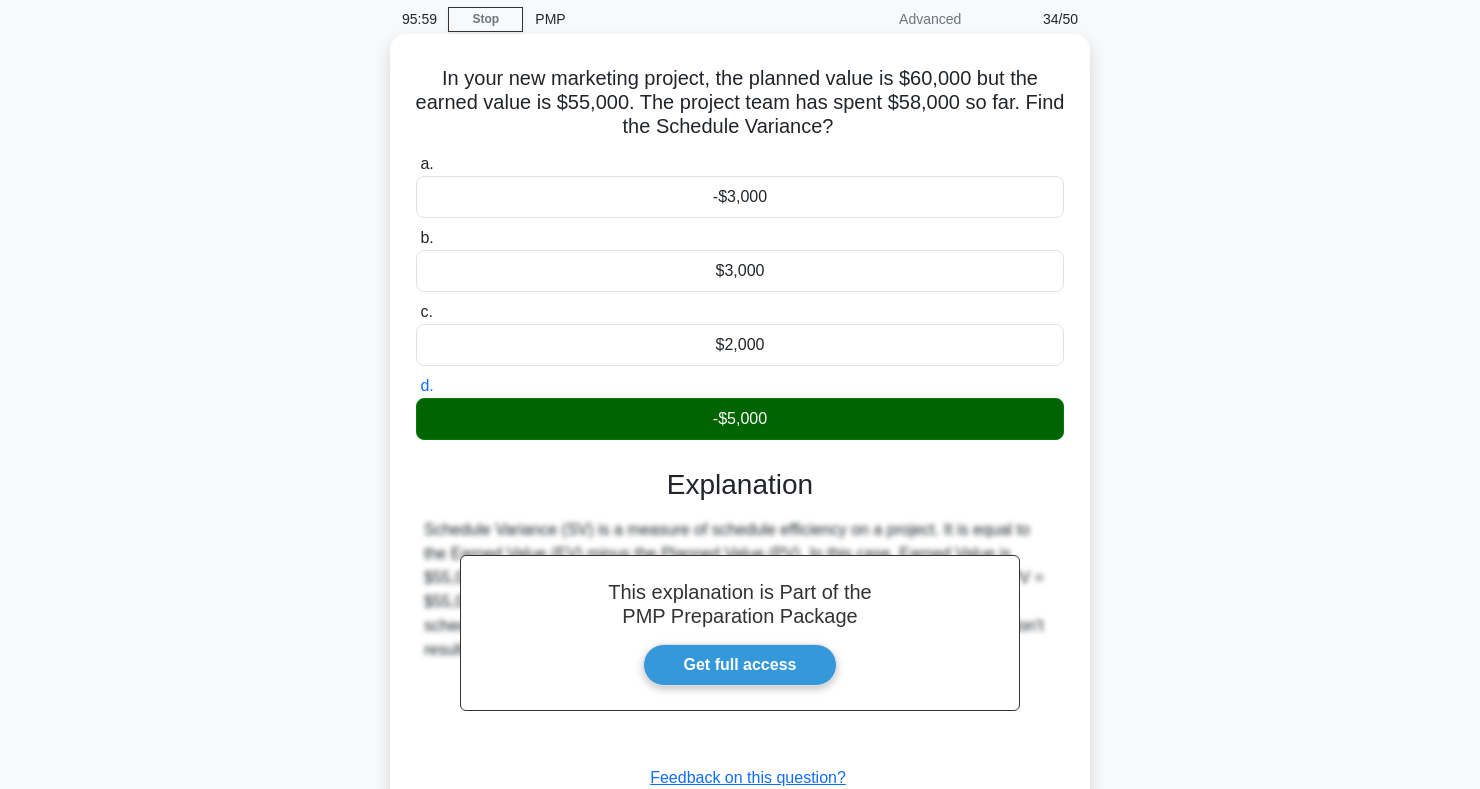 scroll, scrollTop: 291, scrollLeft: 0, axis: vertical 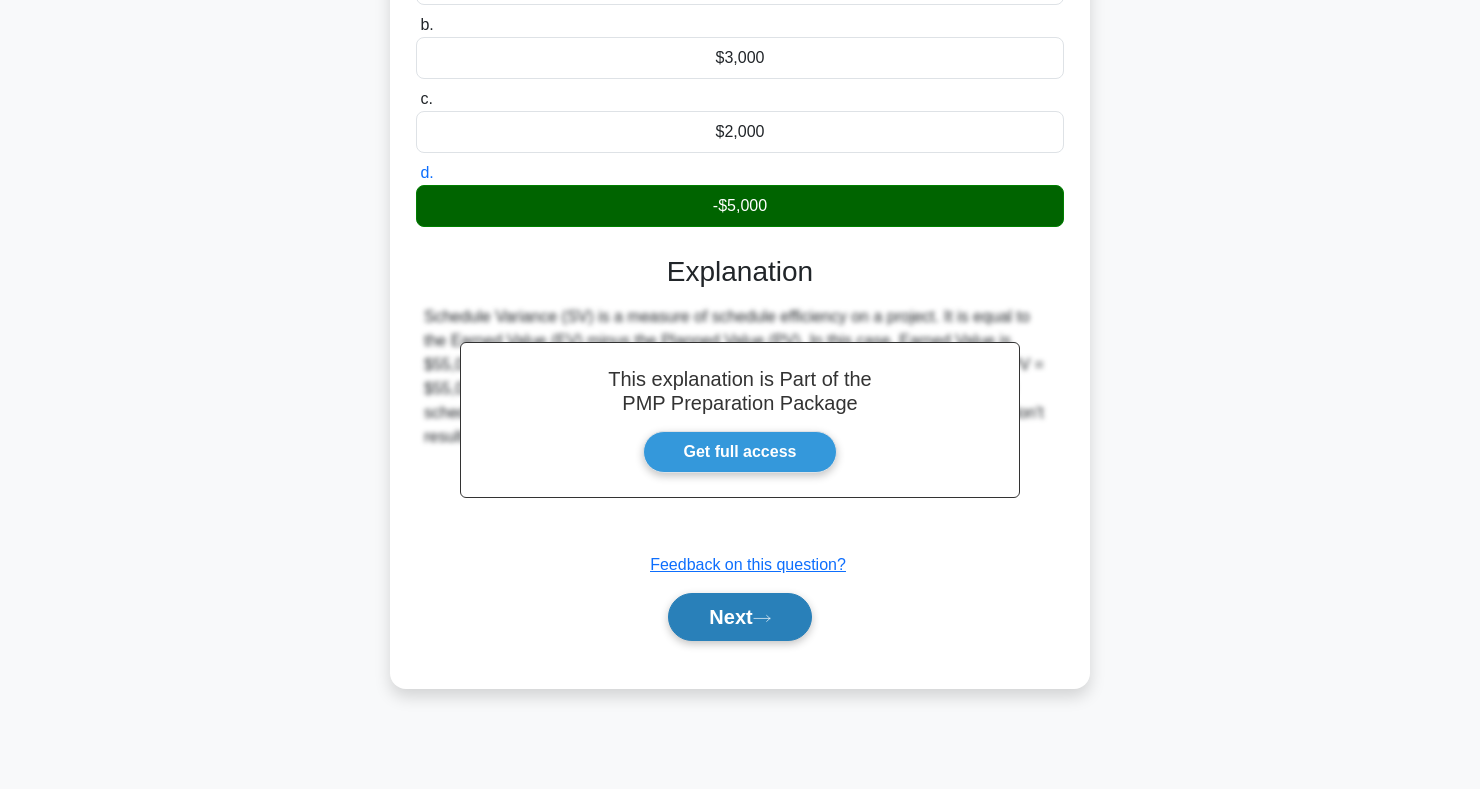 click on "Next" at bounding box center (739, 617) 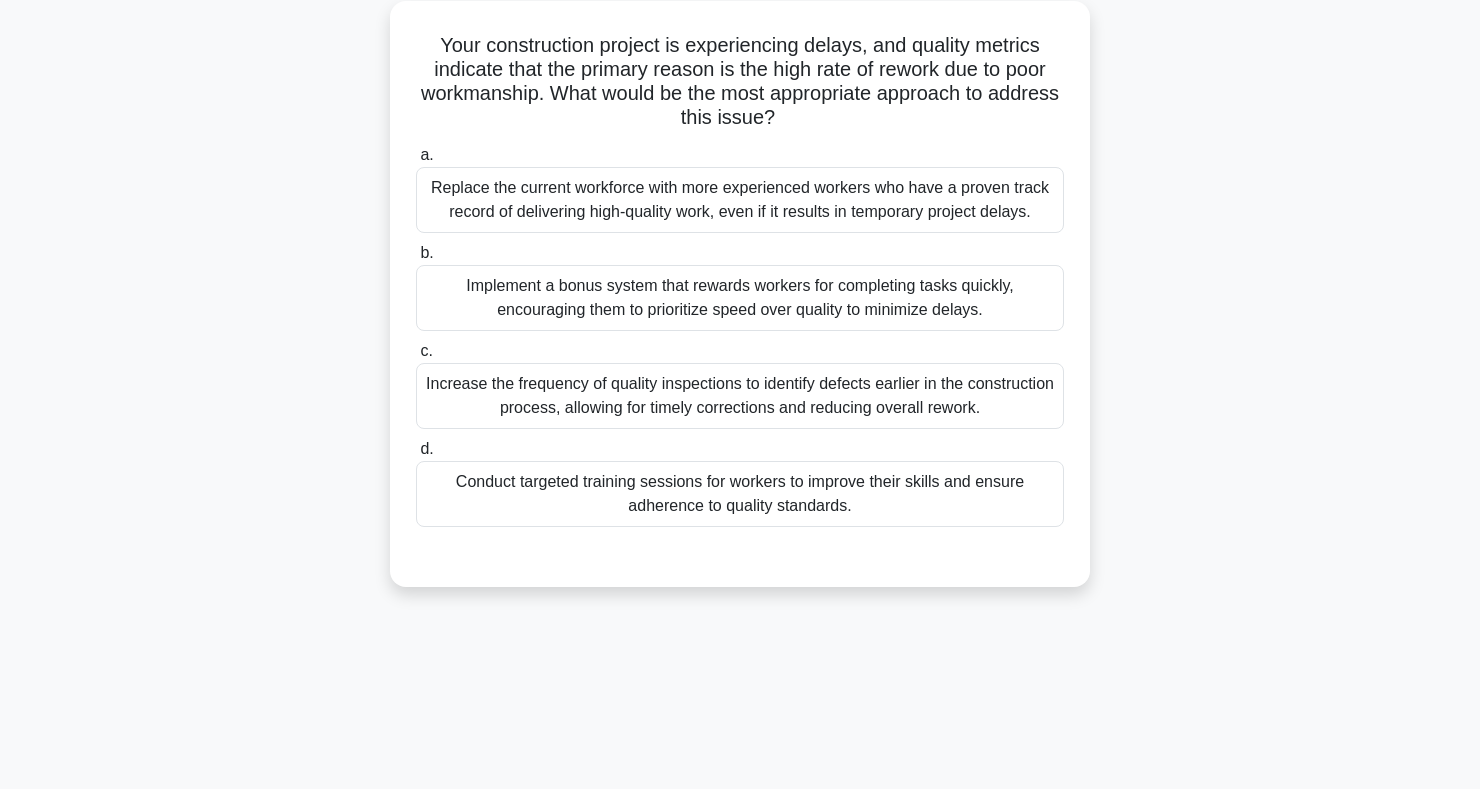 scroll, scrollTop: 119, scrollLeft: 0, axis: vertical 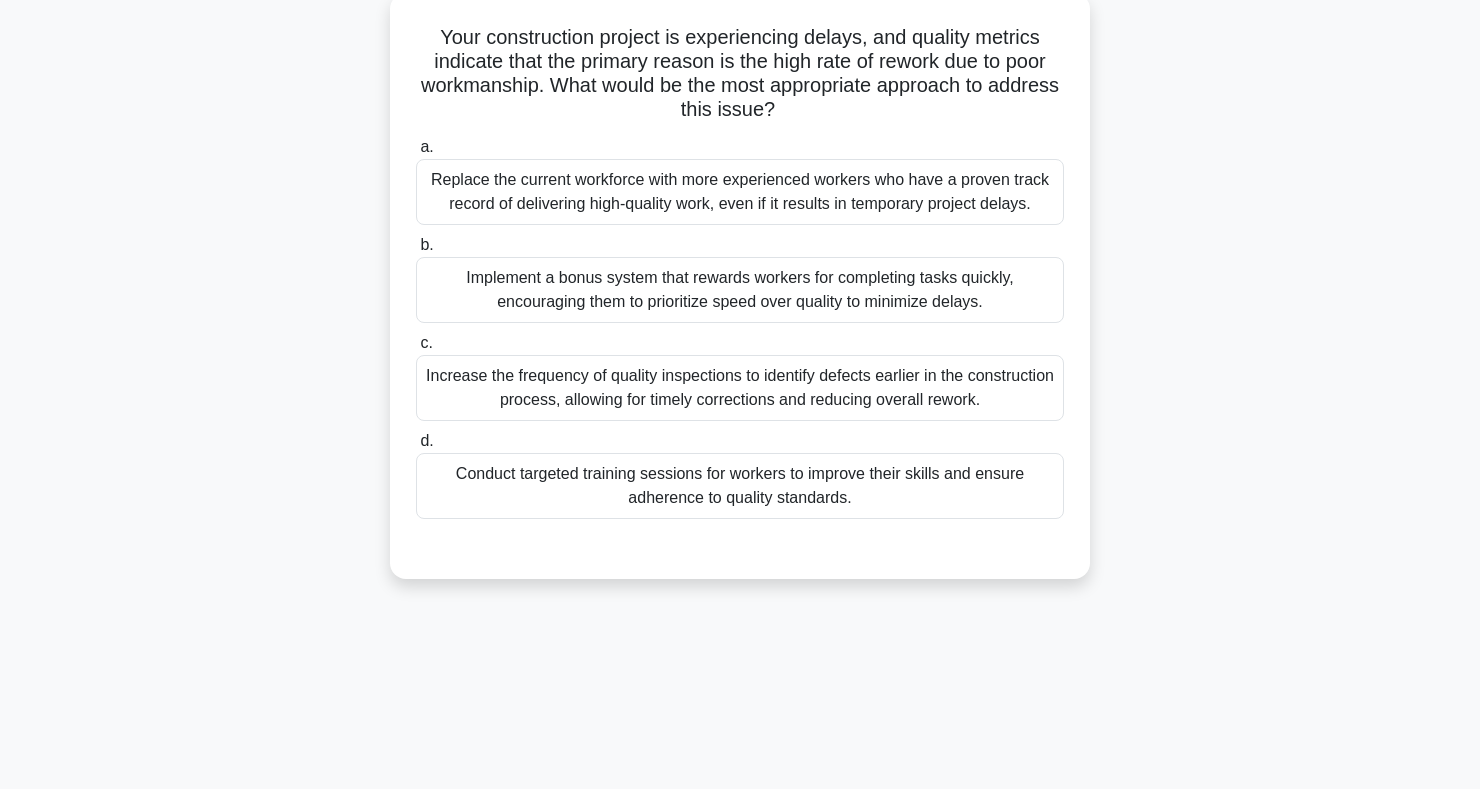click on "Conduct targeted training sessions for workers to improve their skills and ensure adherence to quality standards." at bounding box center [740, 486] 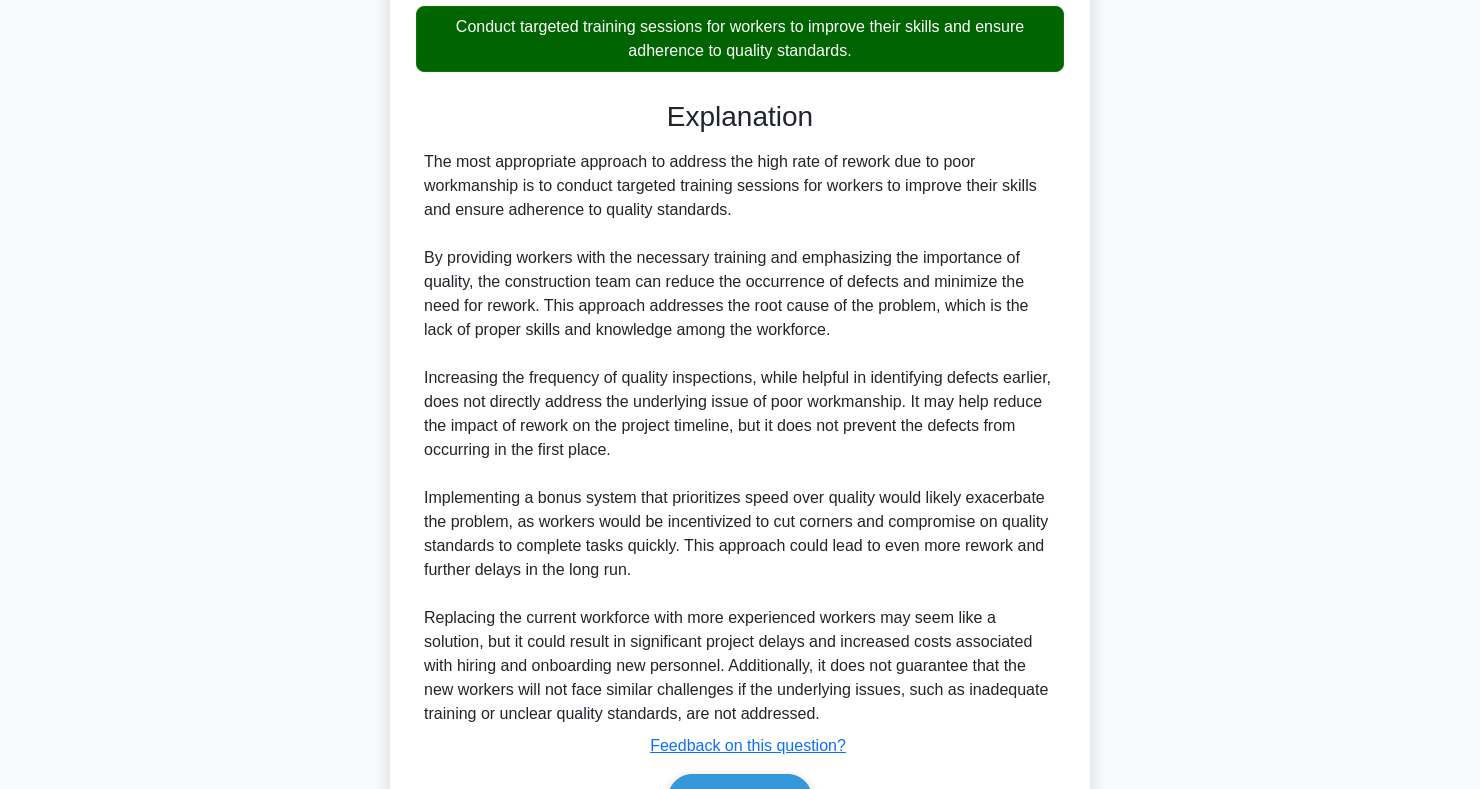 scroll, scrollTop: 683, scrollLeft: 0, axis: vertical 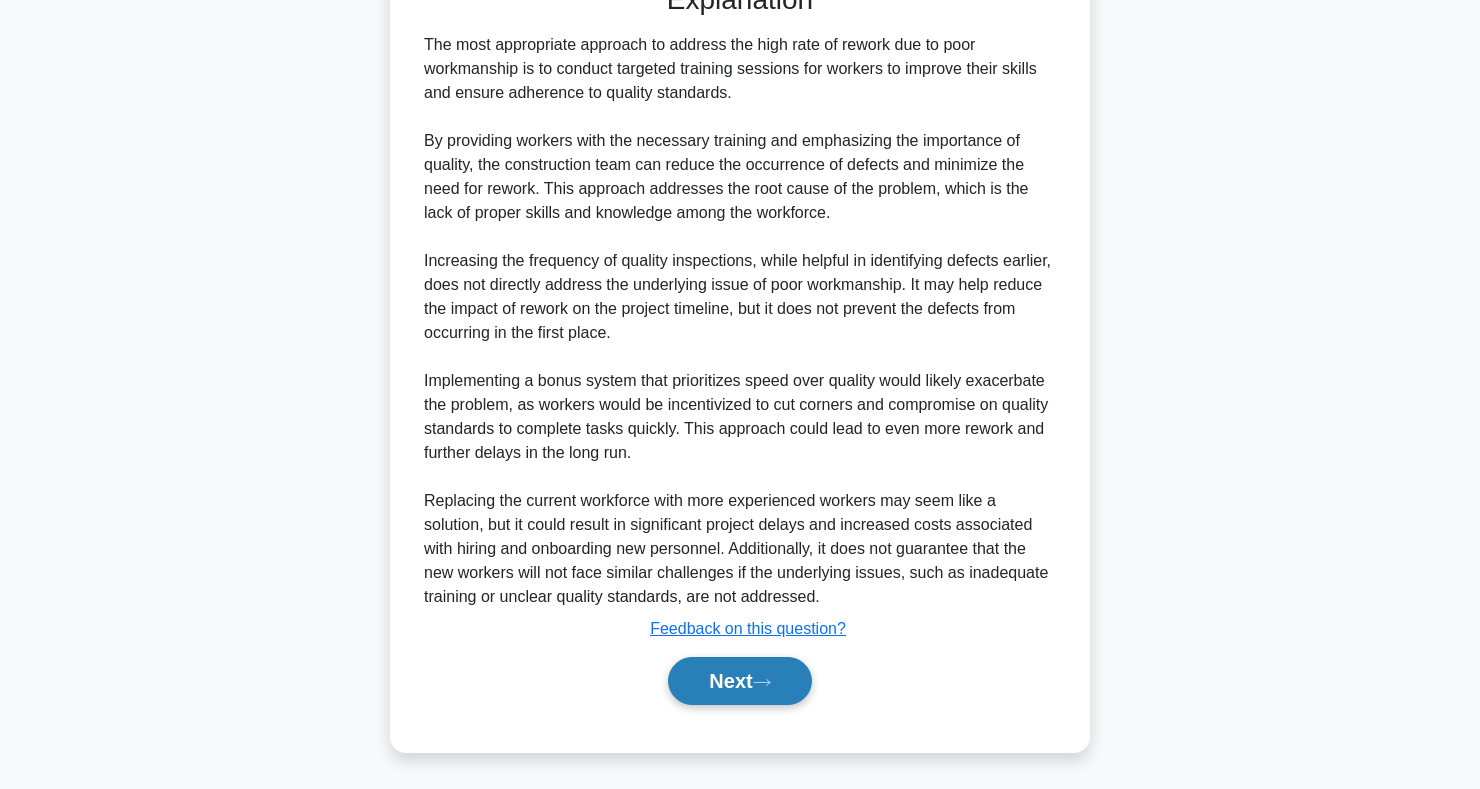 click on "Next" at bounding box center [739, 681] 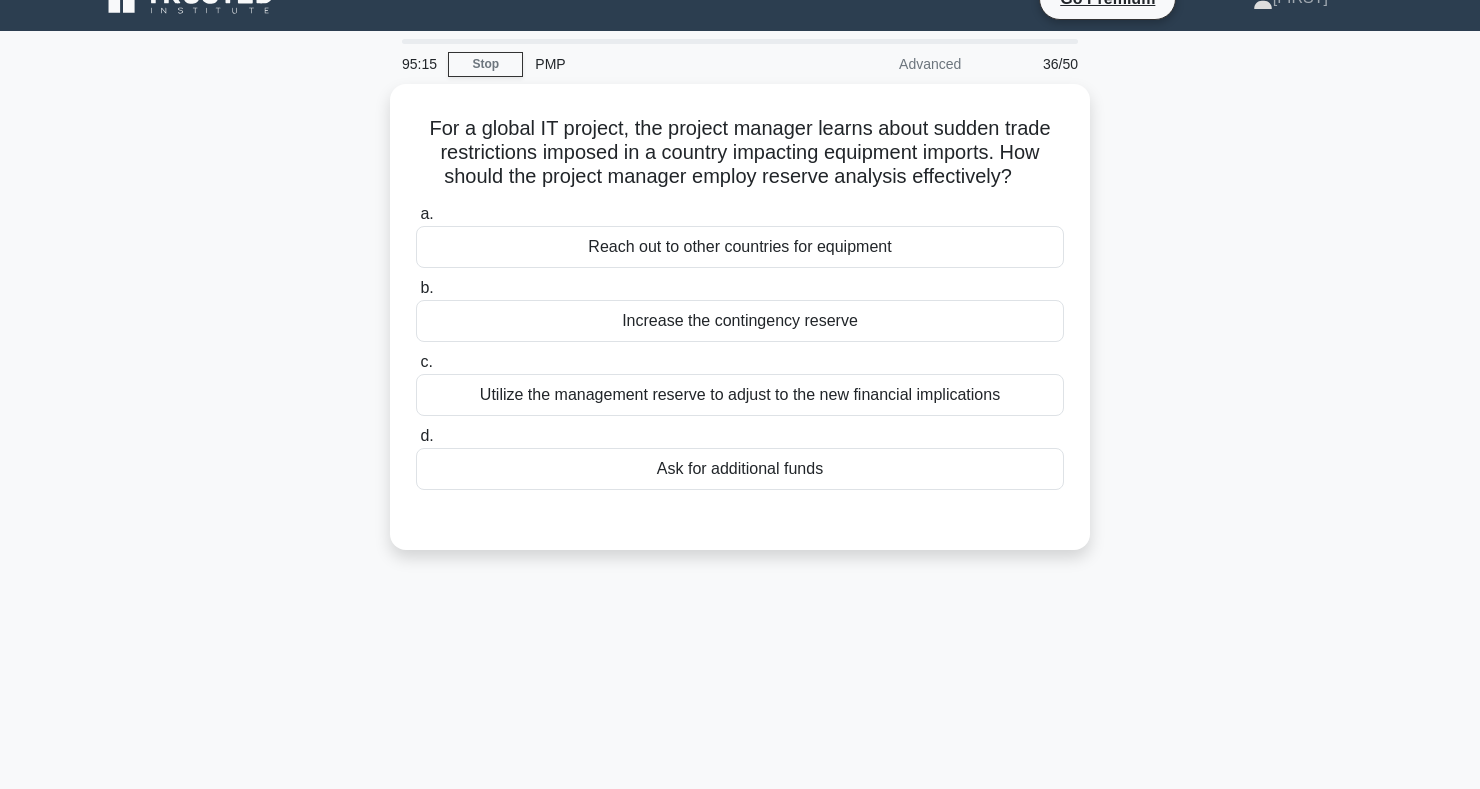 scroll, scrollTop: 0, scrollLeft: 0, axis: both 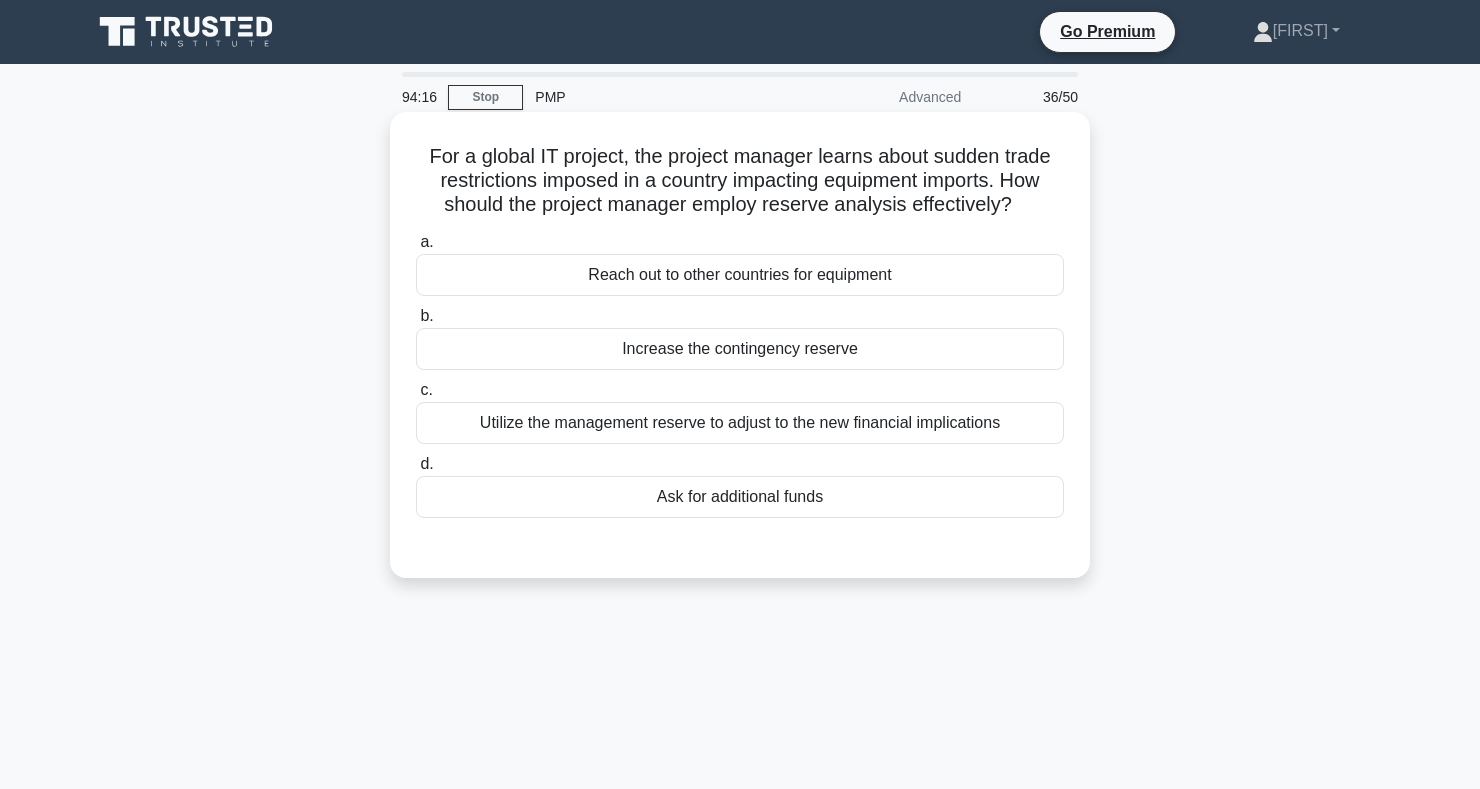 click on "Increase the contingency reserve" at bounding box center (740, 349) 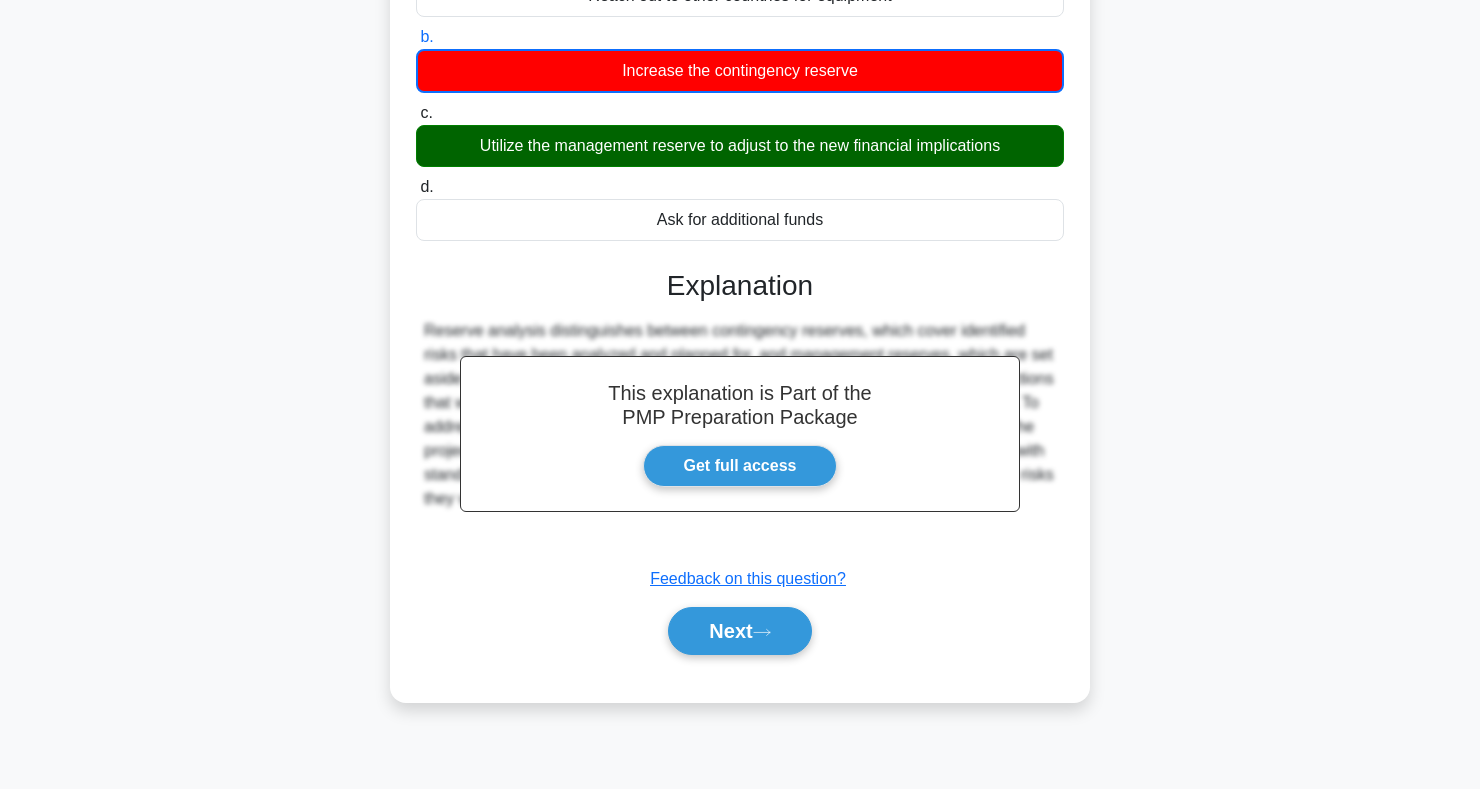 scroll, scrollTop: 291, scrollLeft: 0, axis: vertical 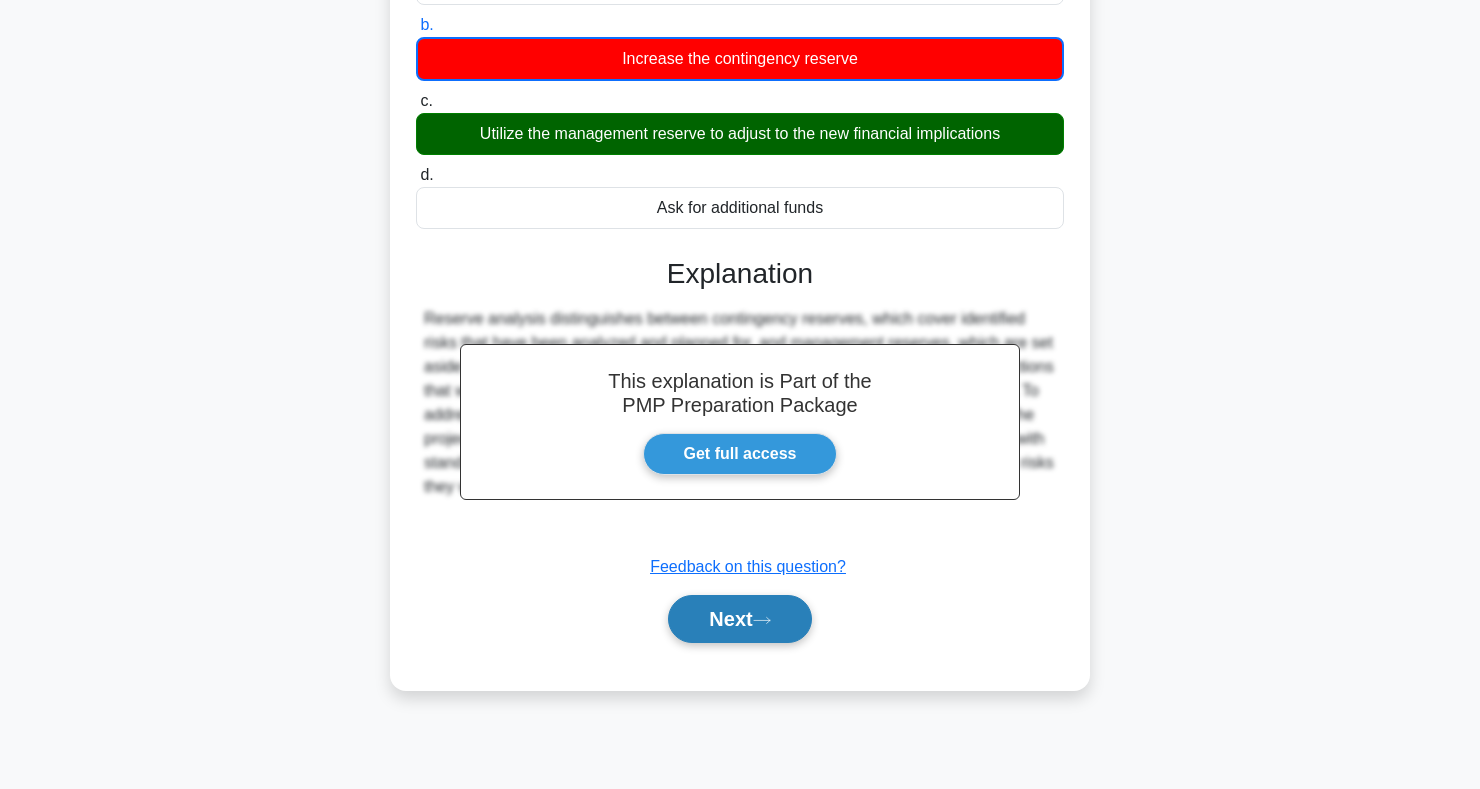 click on "Next" at bounding box center [739, 619] 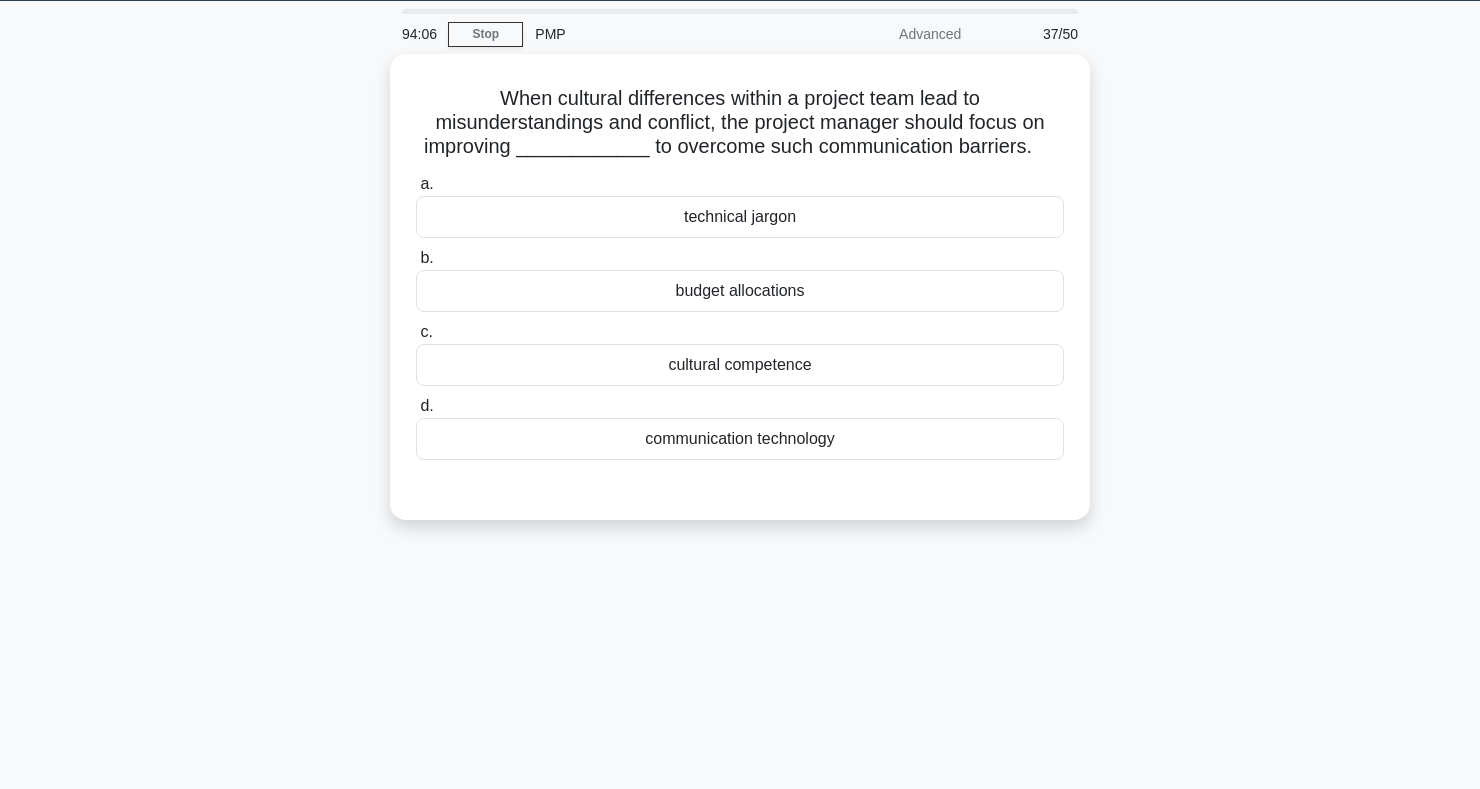 scroll, scrollTop: 24, scrollLeft: 0, axis: vertical 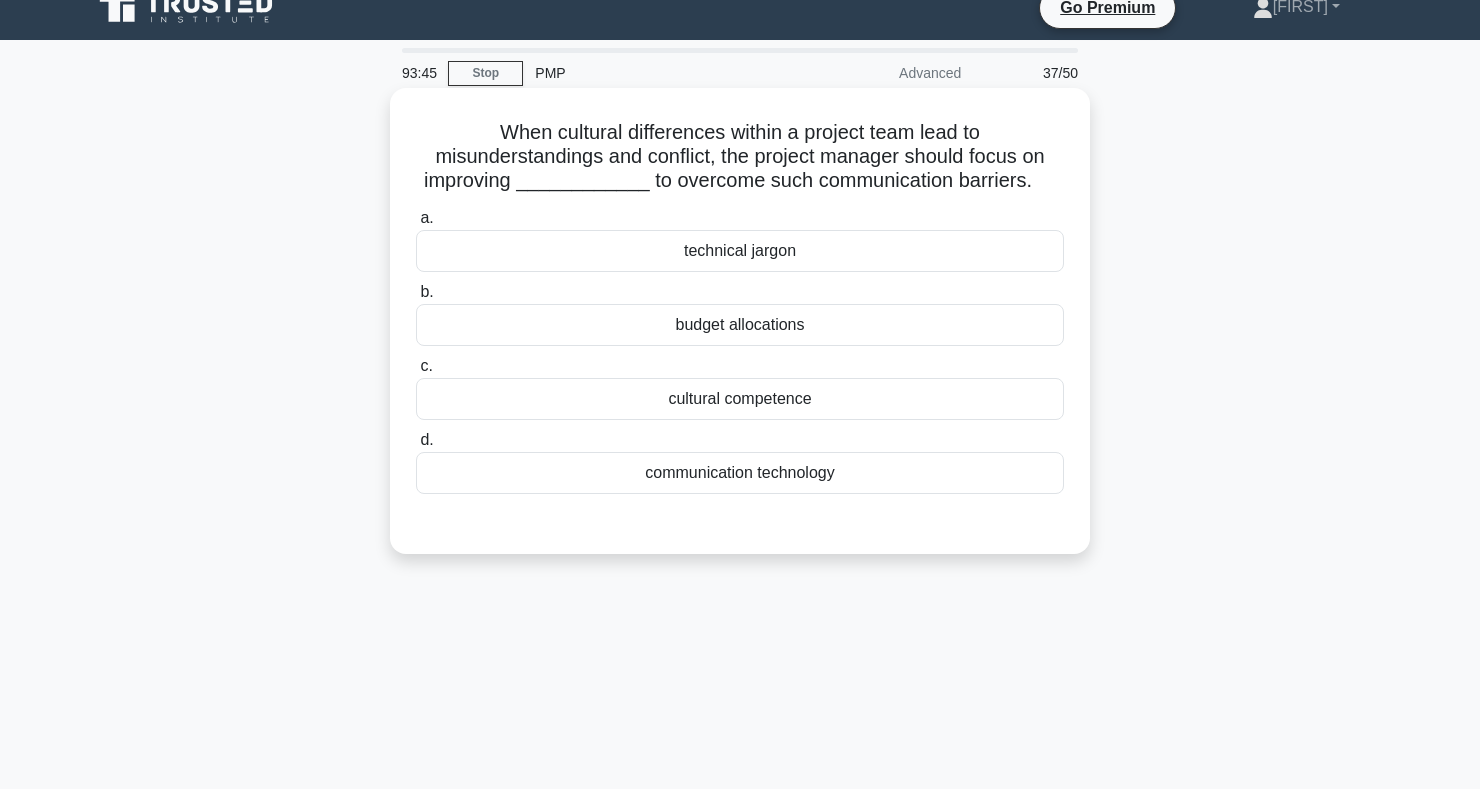 click on "cultural competence" at bounding box center [740, 399] 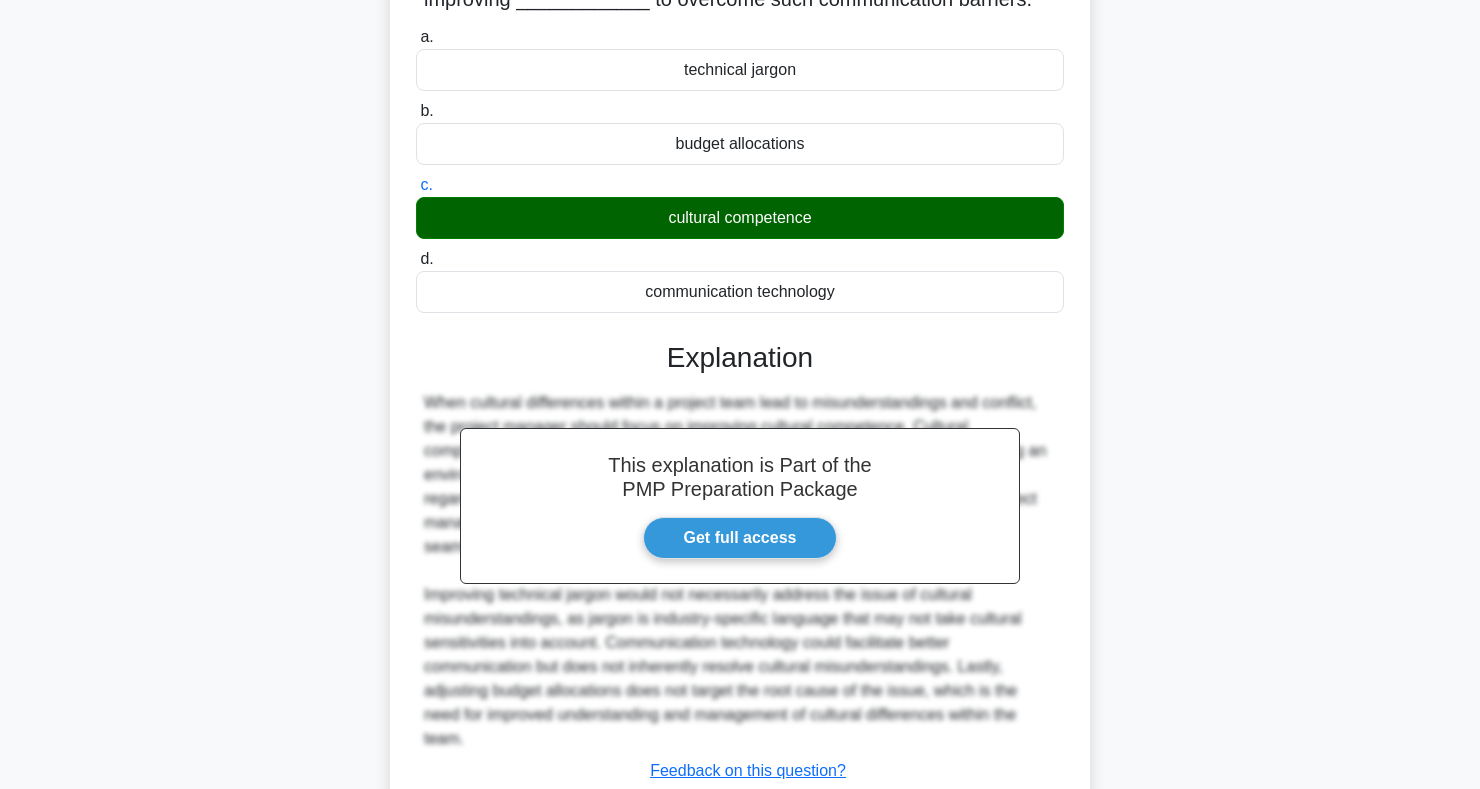 scroll, scrollTop: 347, scrollLeft: 0, axis: vertical 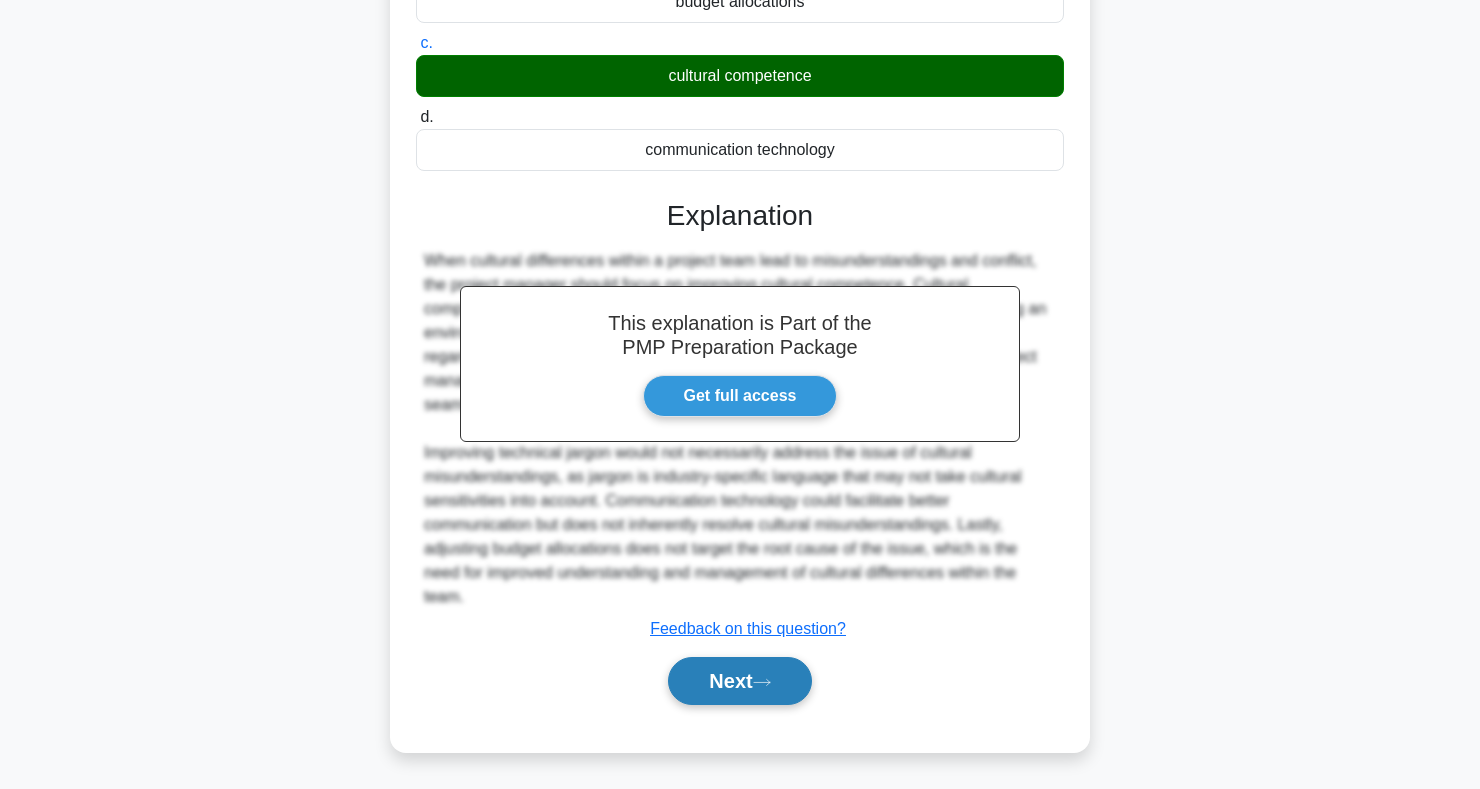 click on "Next" at bounding box center (739, 681) 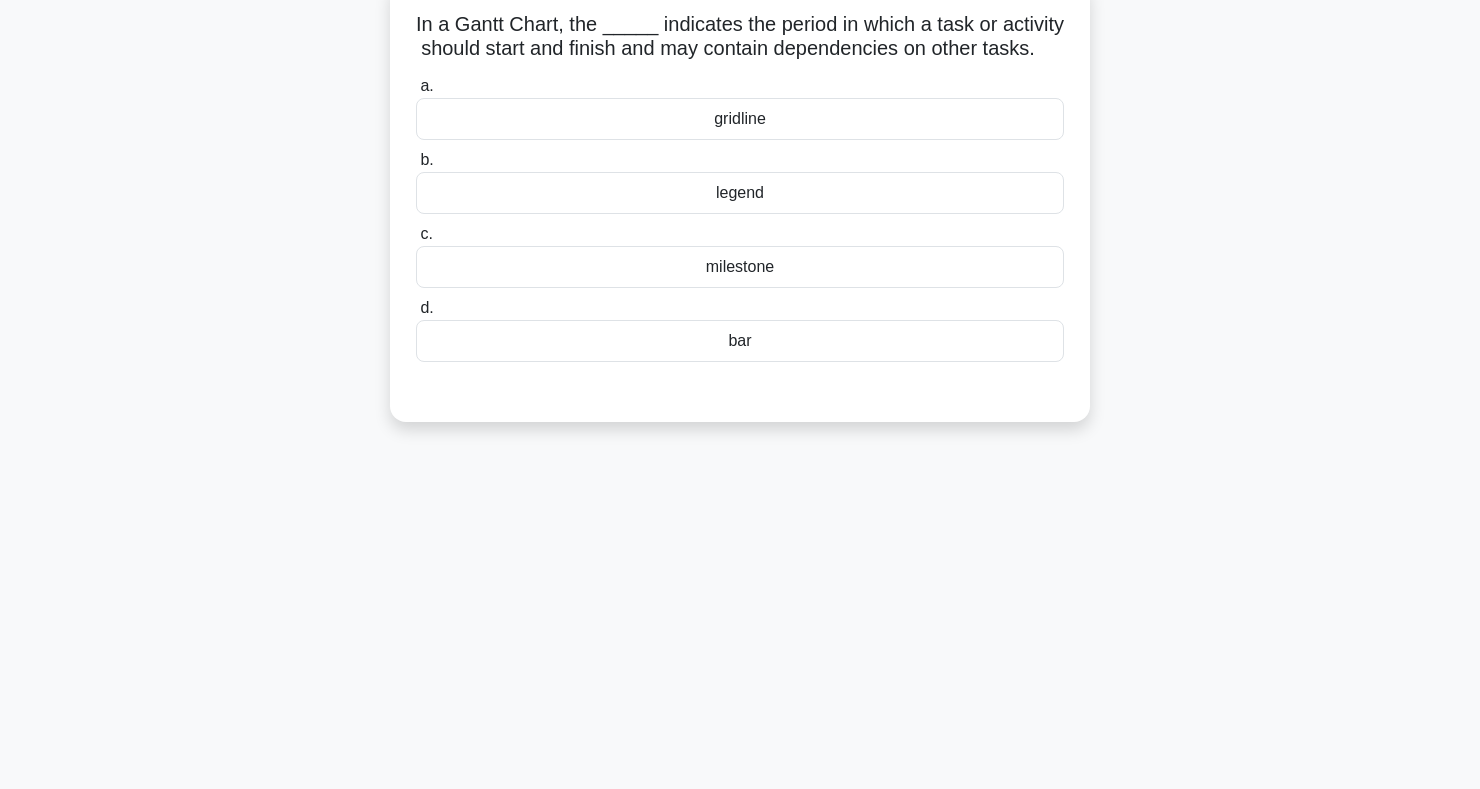 scroll, scrollTop: 0, scrollLeft: 0, axis: both 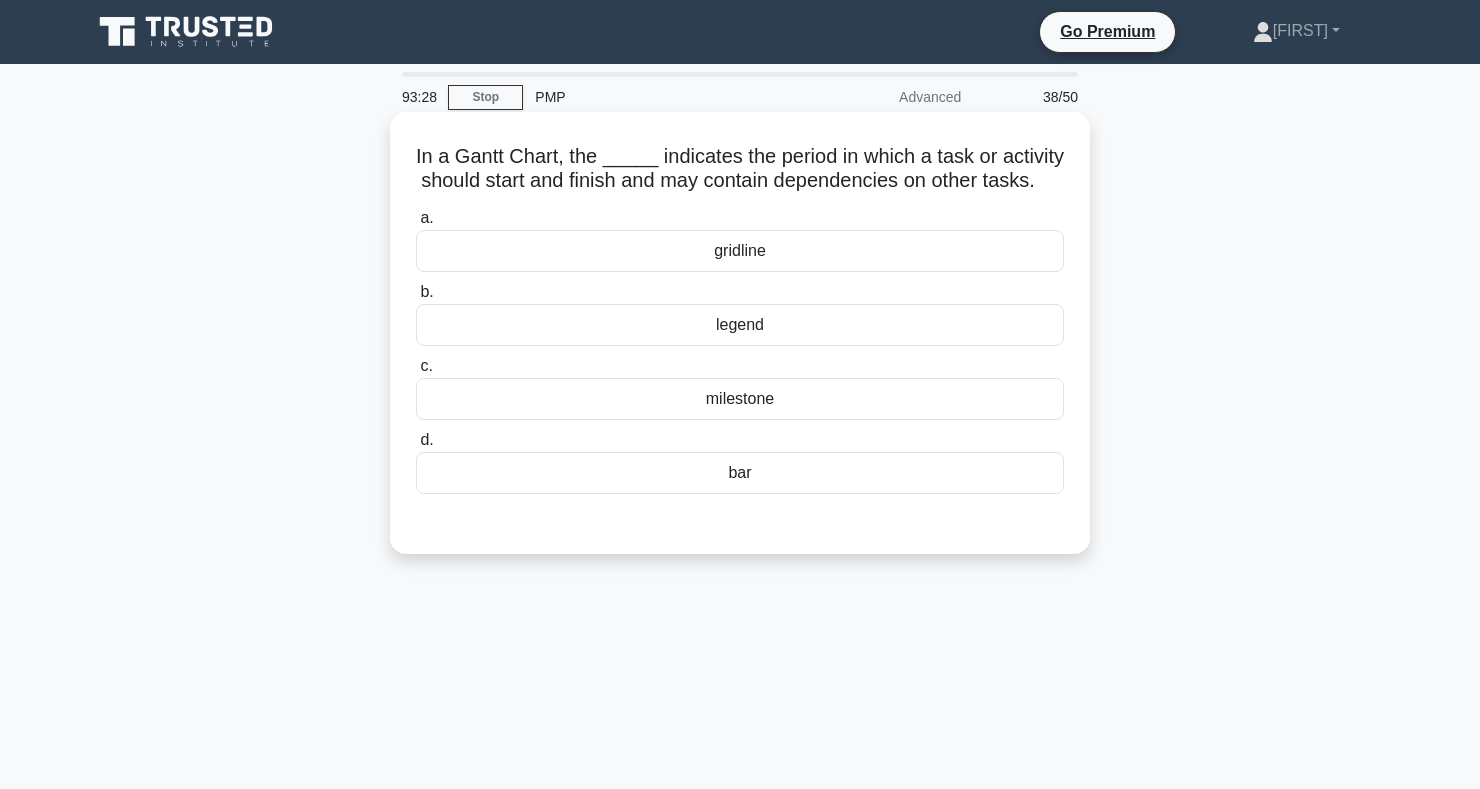 click on "bar" at bounding box center (740, 473) 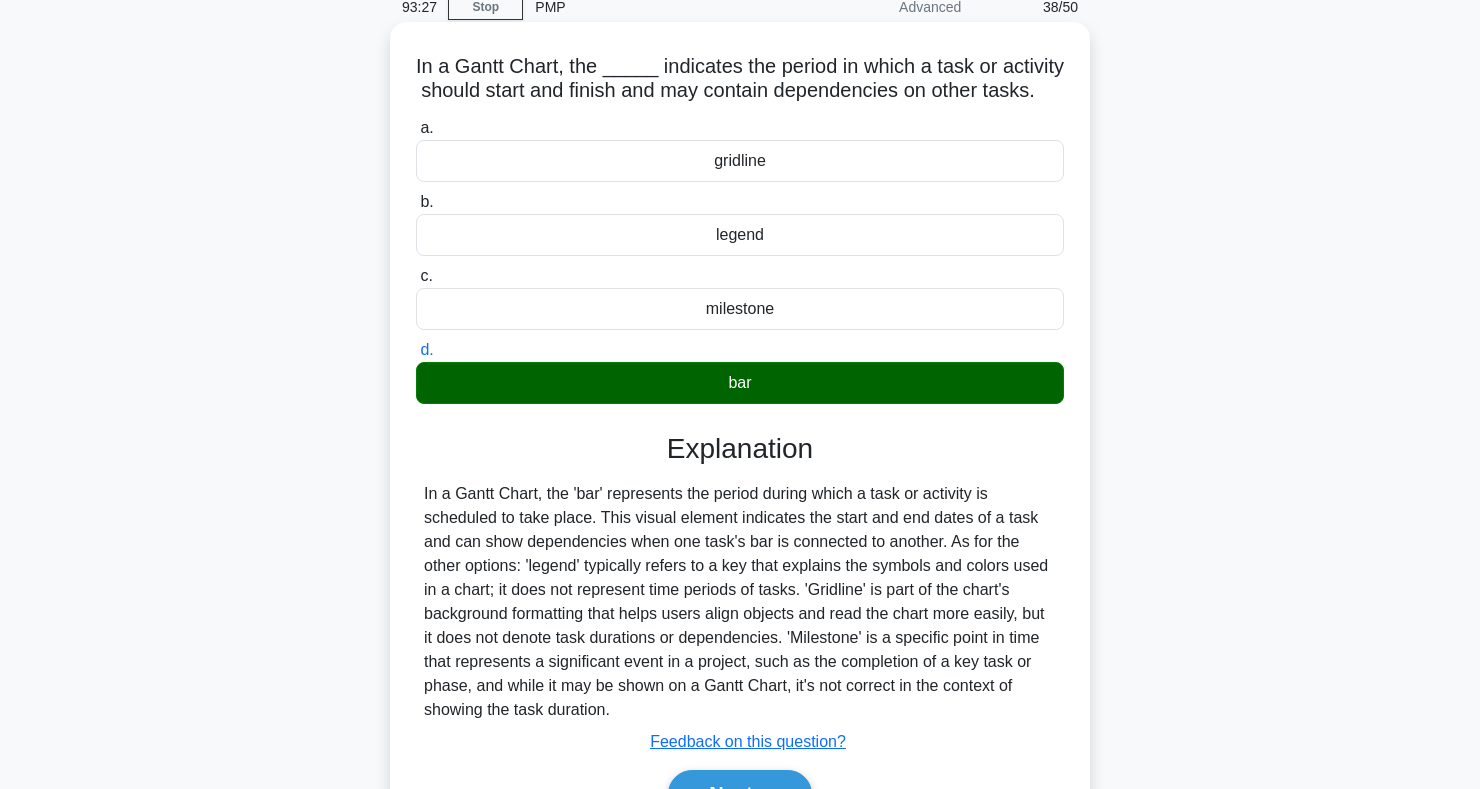 scroll, scrollTop: 291, scrollLeft: 0, axis: vertical 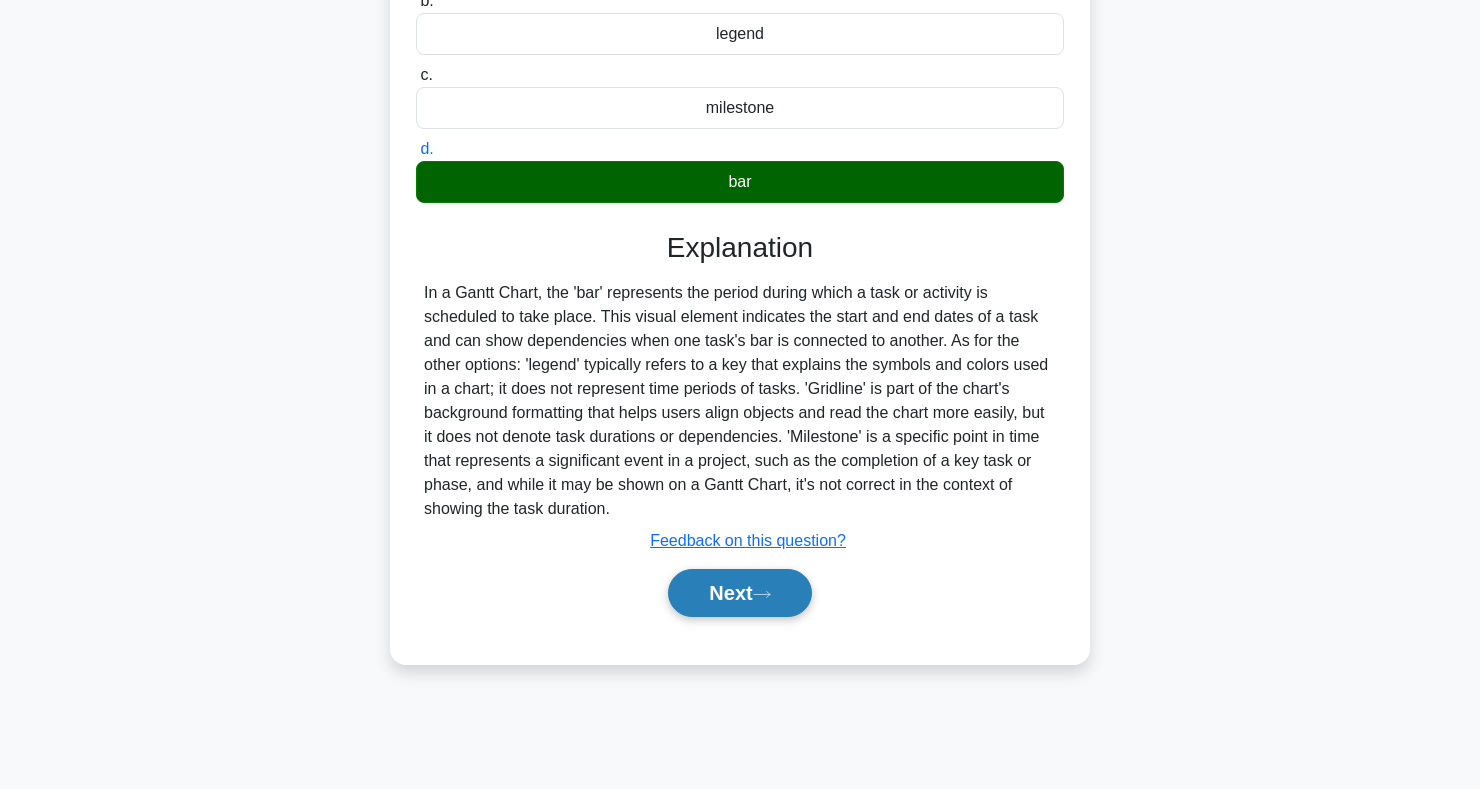 click on "Next" at bounding box center [739, 593] 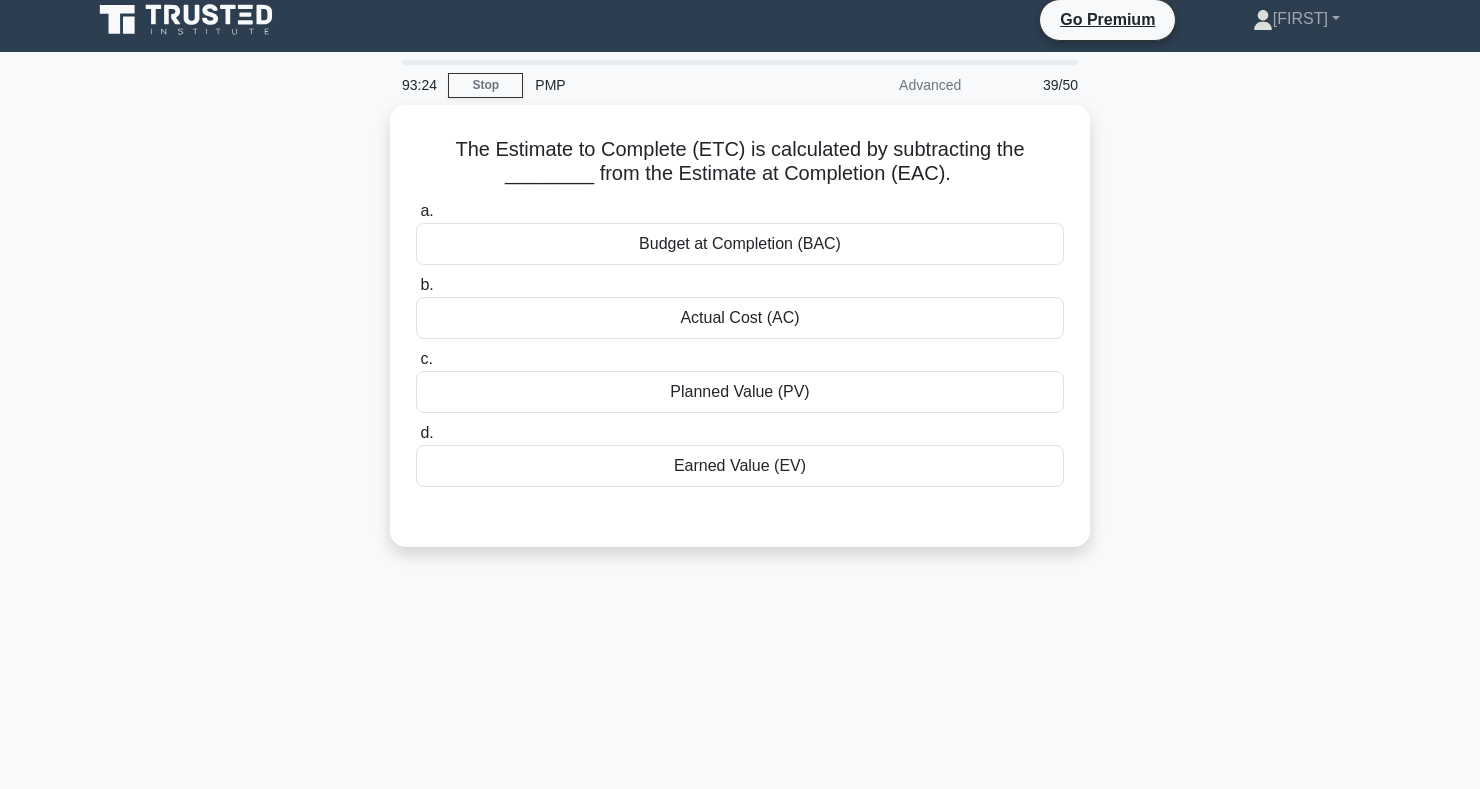 scroll, scrollTop: 0, scrollLeft: 0, axis: both 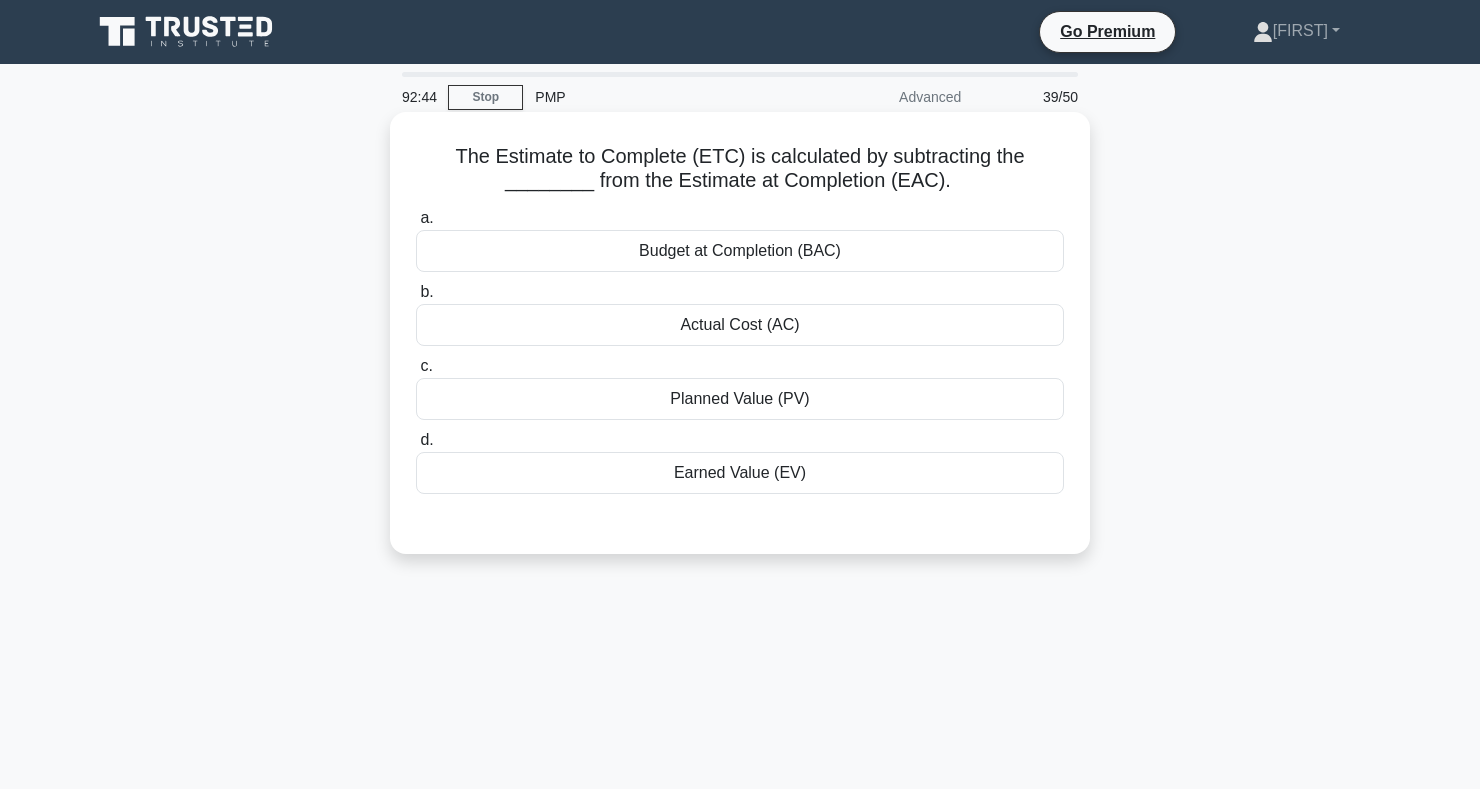 click on "Actual Cost (AC)" at bounding box center (740, 325) 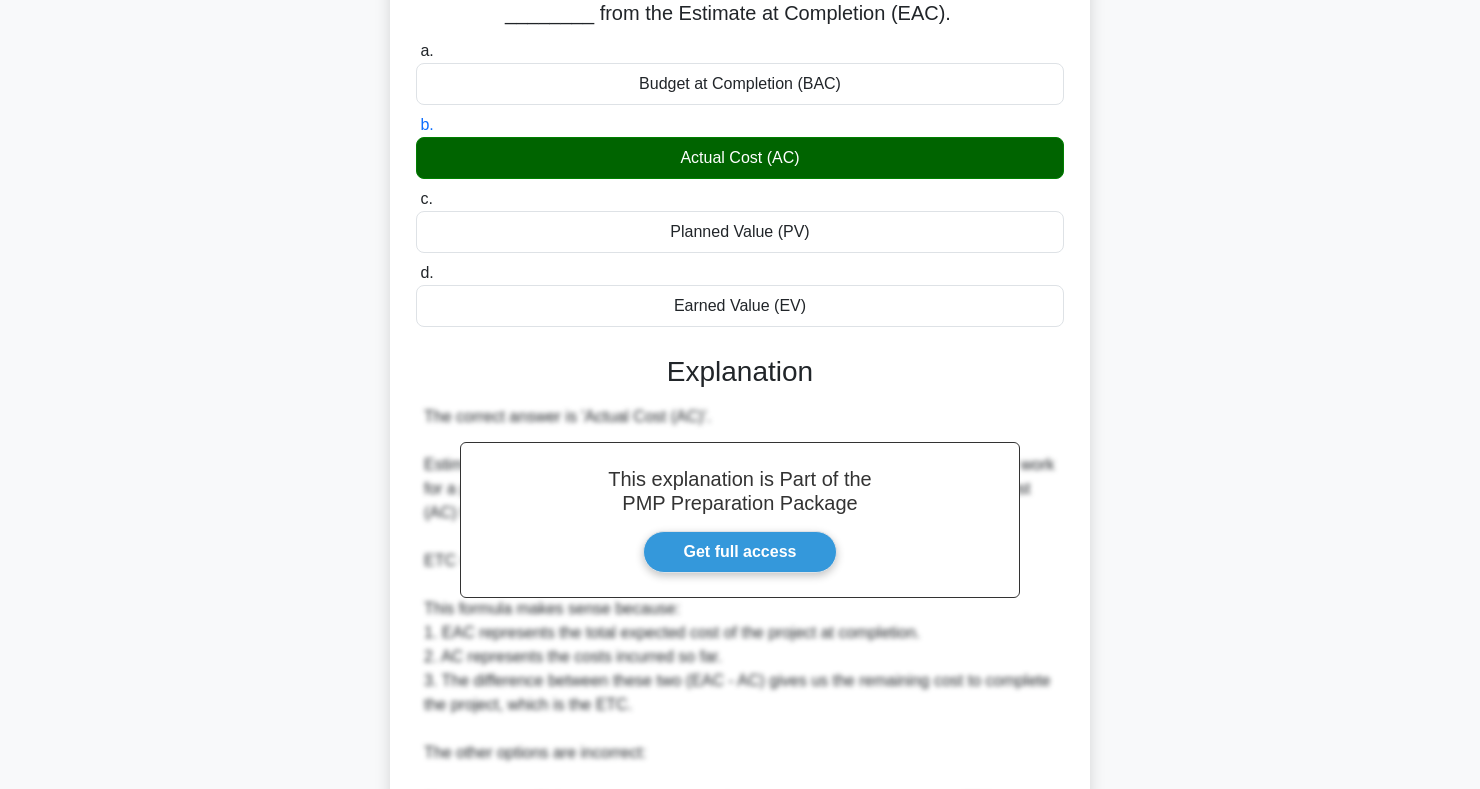 scroll, scrollTop: 539, scrollLeft: 0, axis: vertical 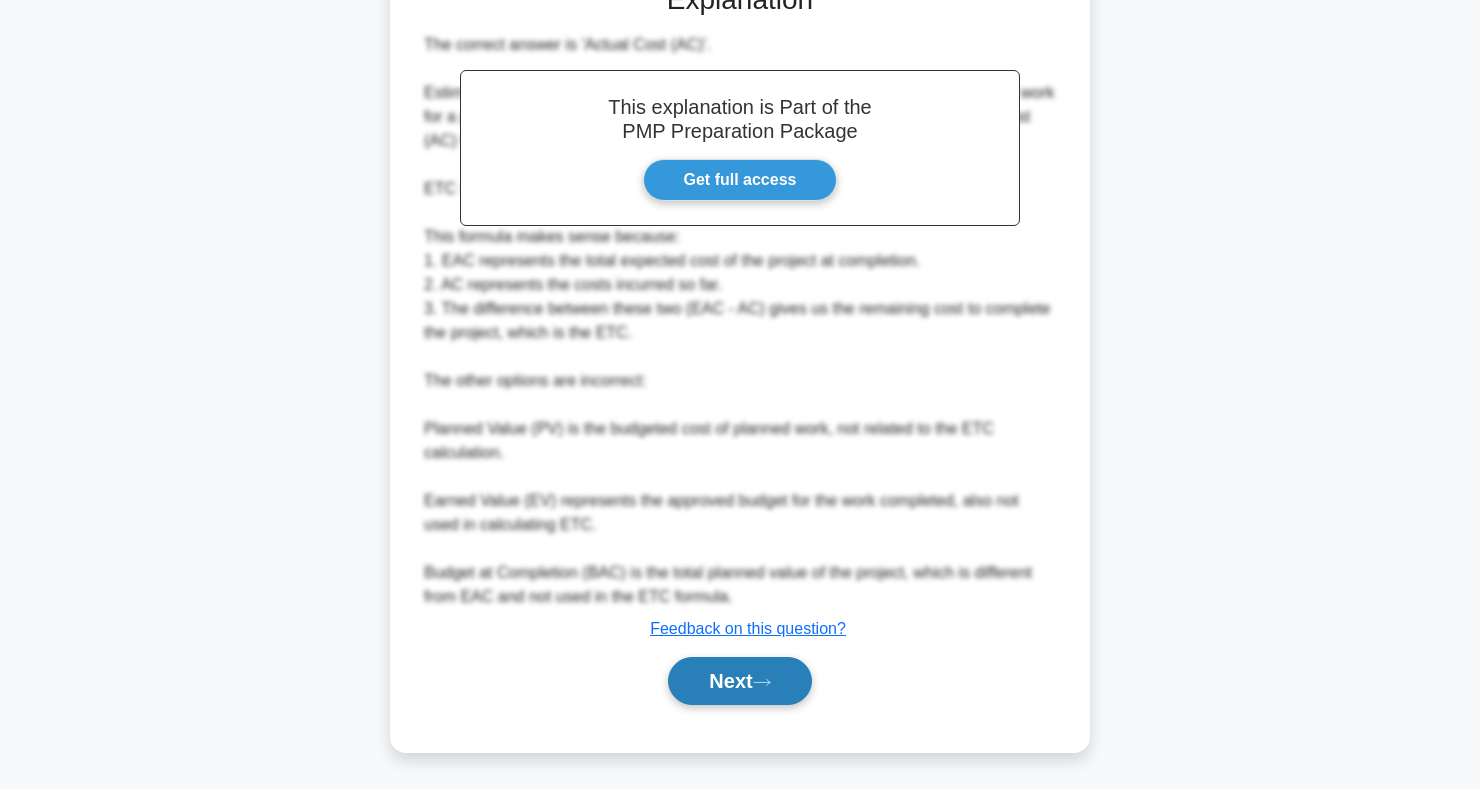 click on "Next" at bounding box center (739, 681) 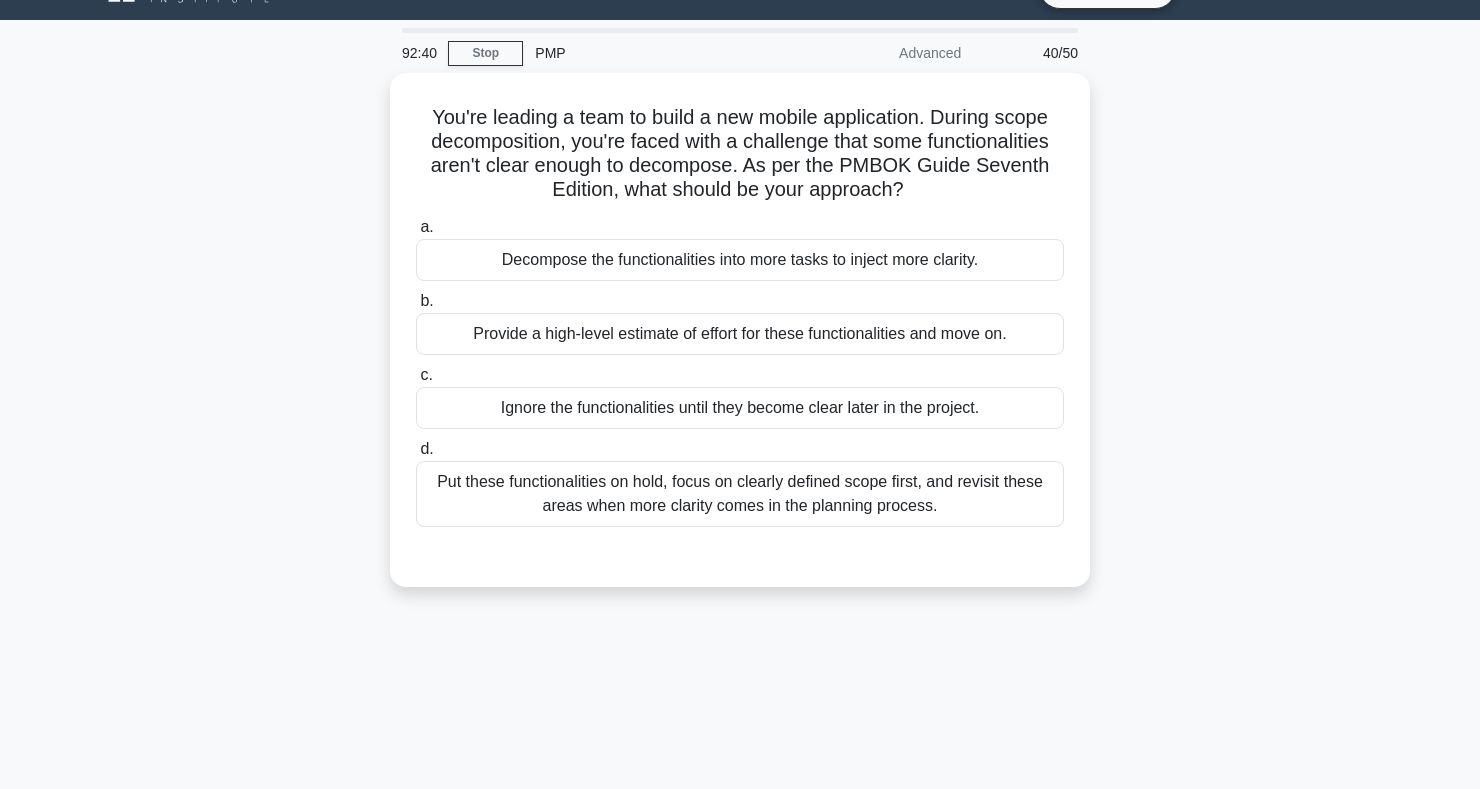 scroll, scrollTop: 0, scrollLeft: 0, axis: both 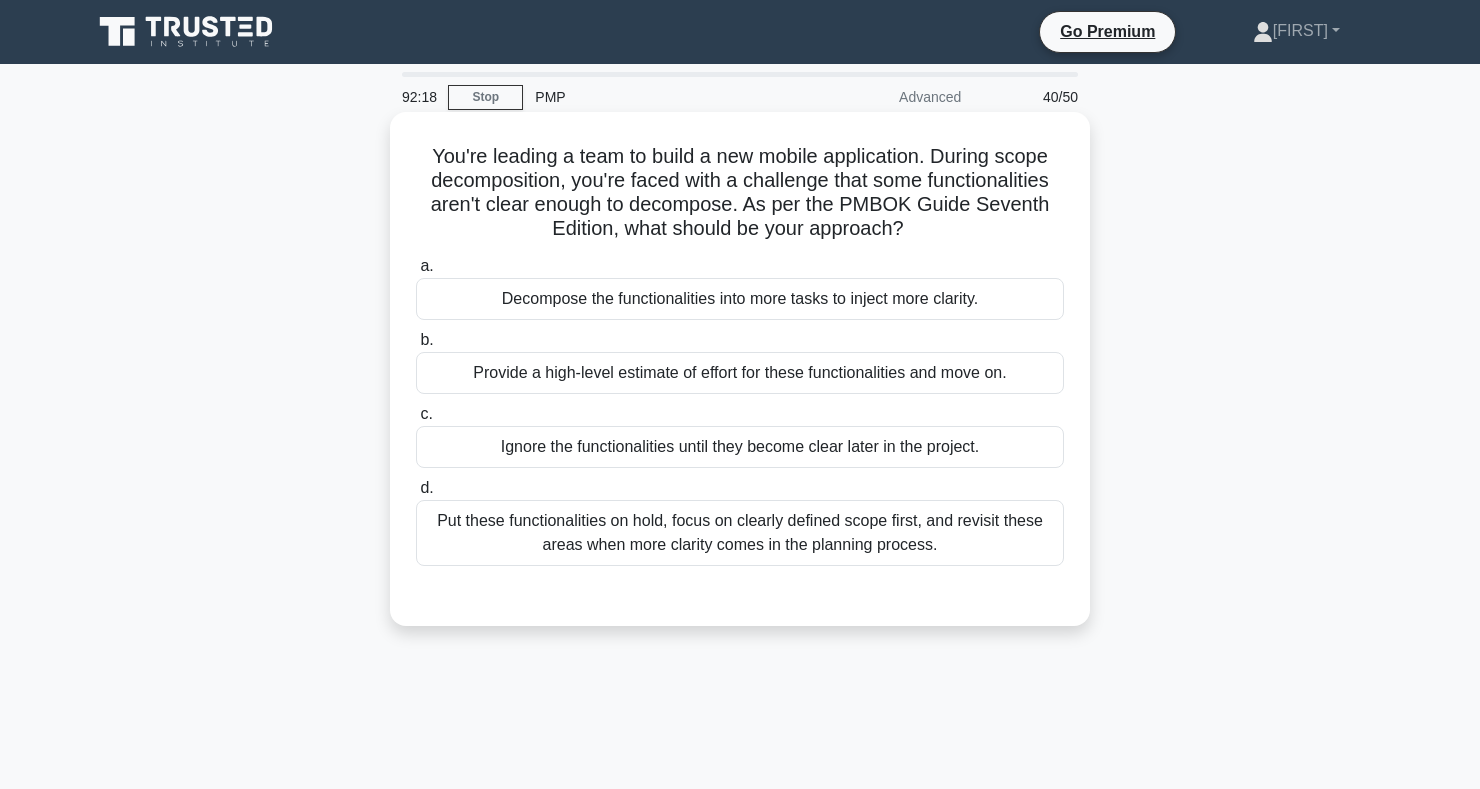 click on "Decompose the functionalities into more tasks to inject more clarity." at bounding box center (740, 299) 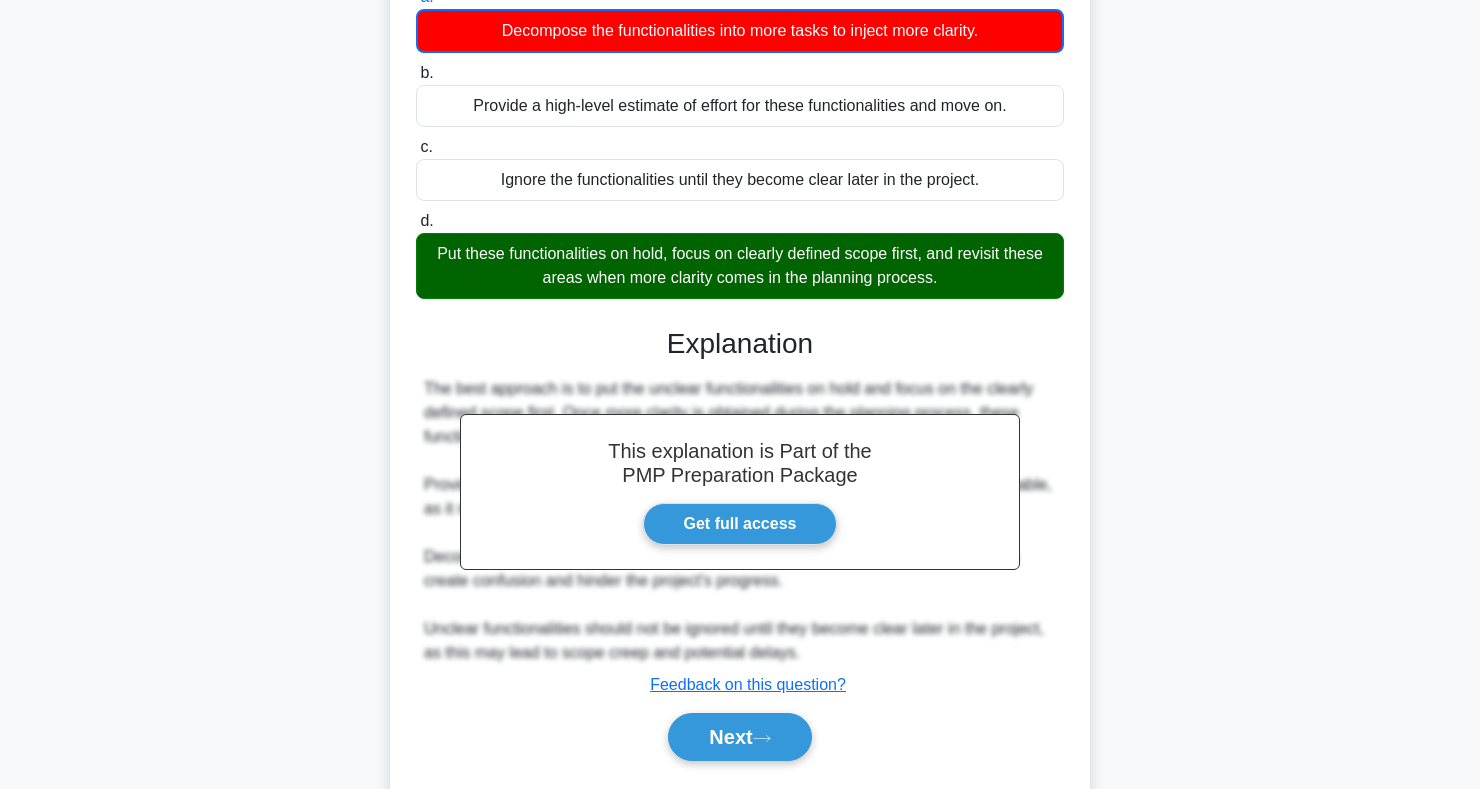scroll, scrollTop: 325, scrollLeft: 0, axis: vertical 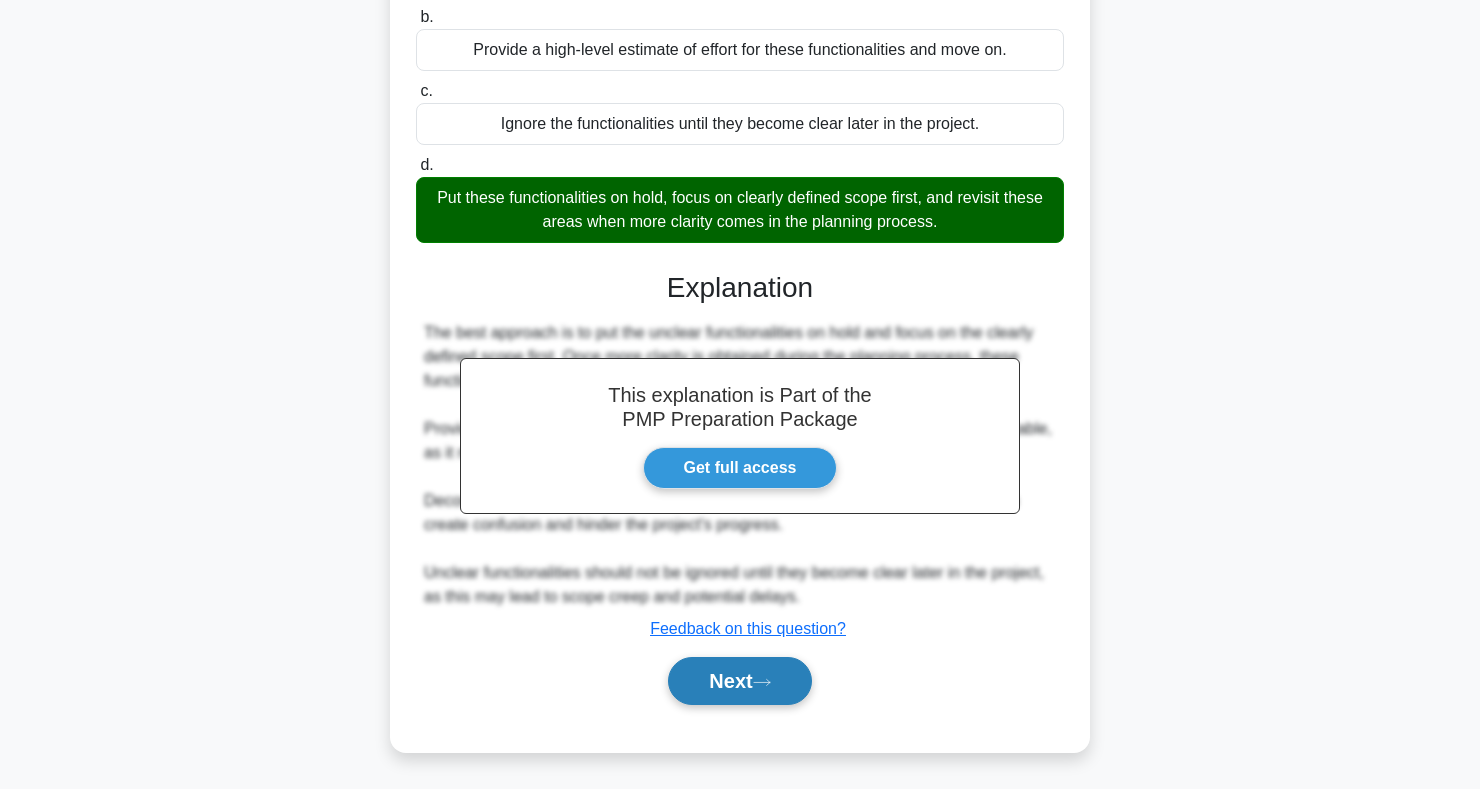 click on "Next" at bounding box center [739, 681] 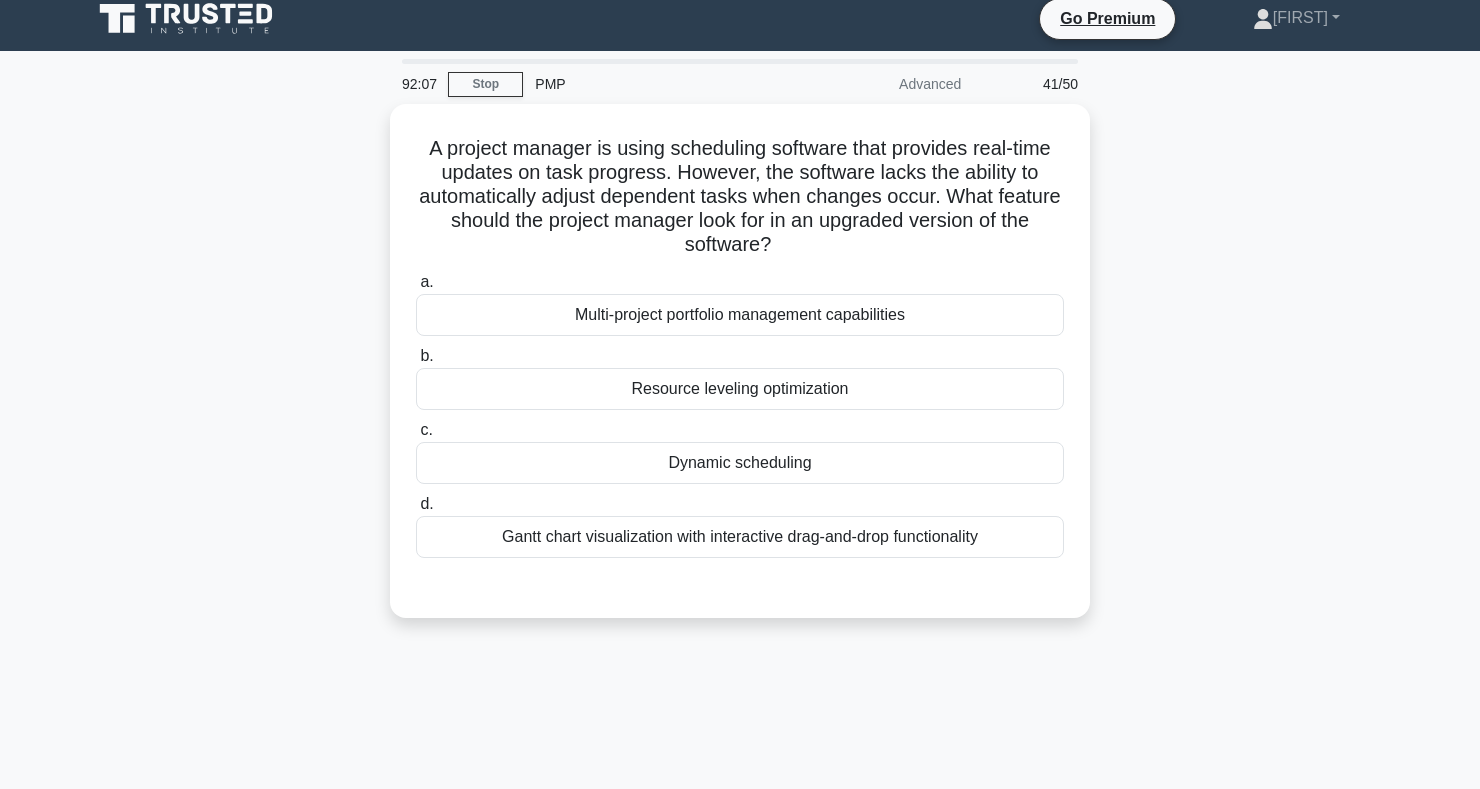 scroll, scrollTop: 0, scrollLeft: 0, axis: both 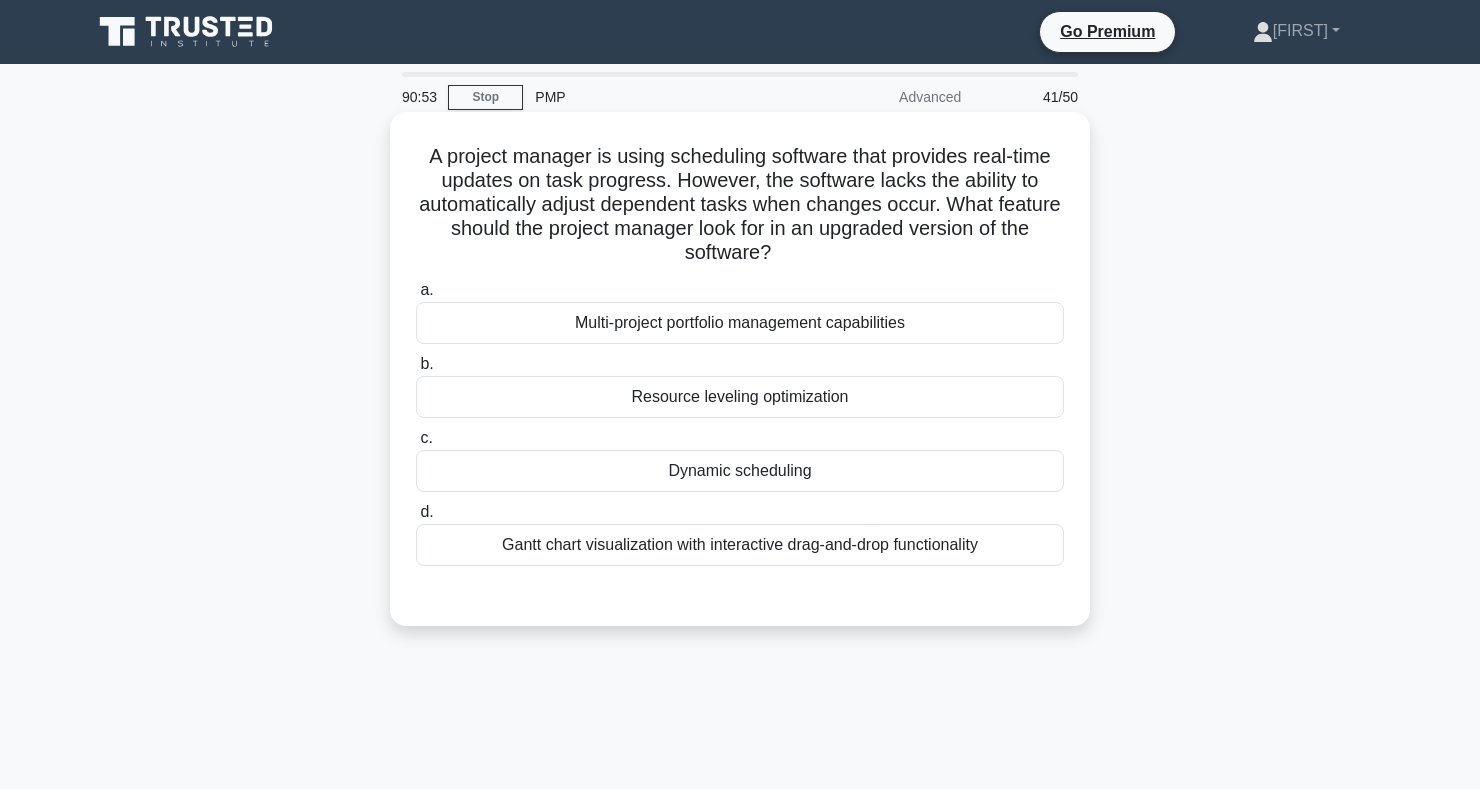 click on "Dynamic scheduling" at bounding box center [740, 471] 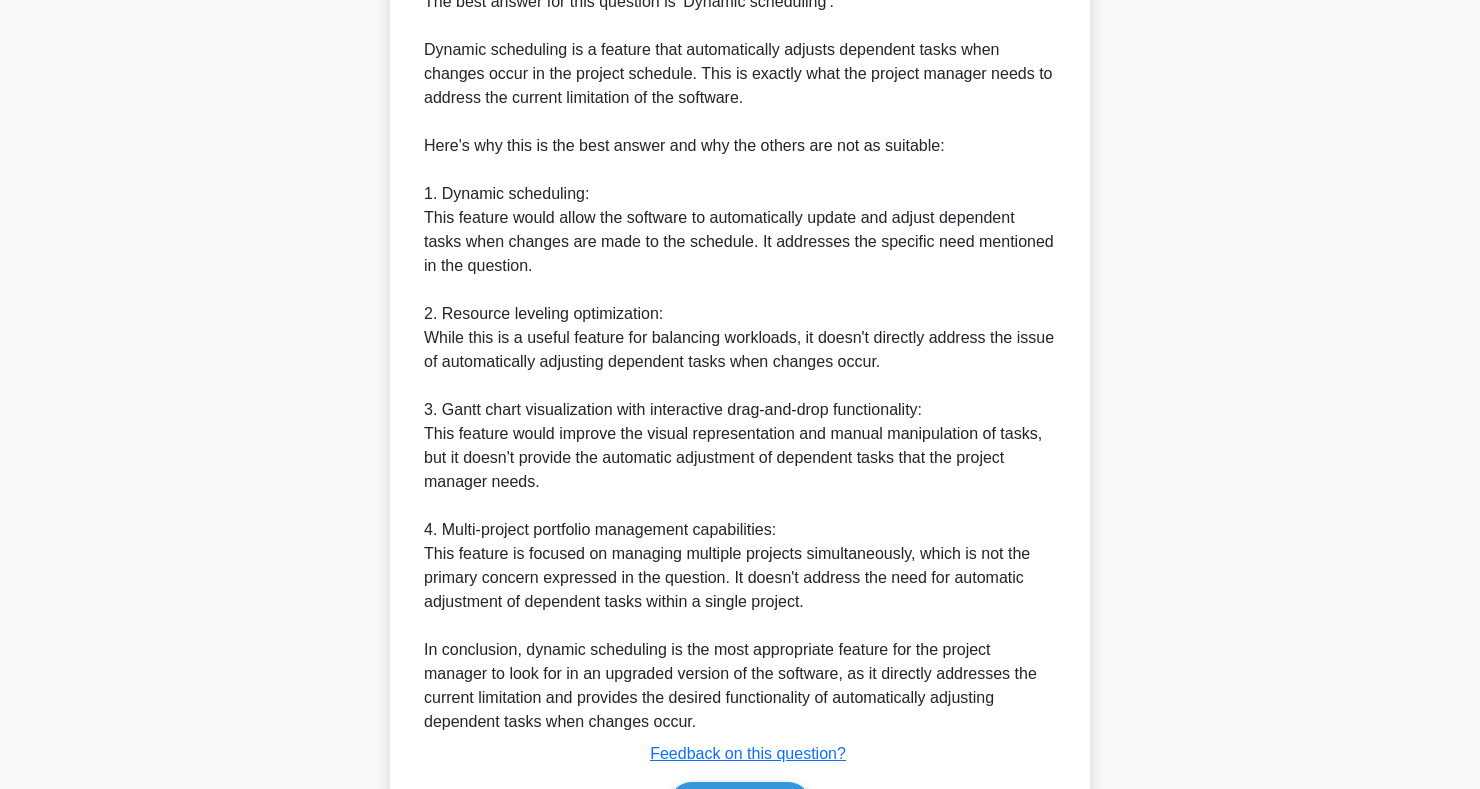 scroll, scrollTop: 779, scrollLeft: 0, axis: vertical 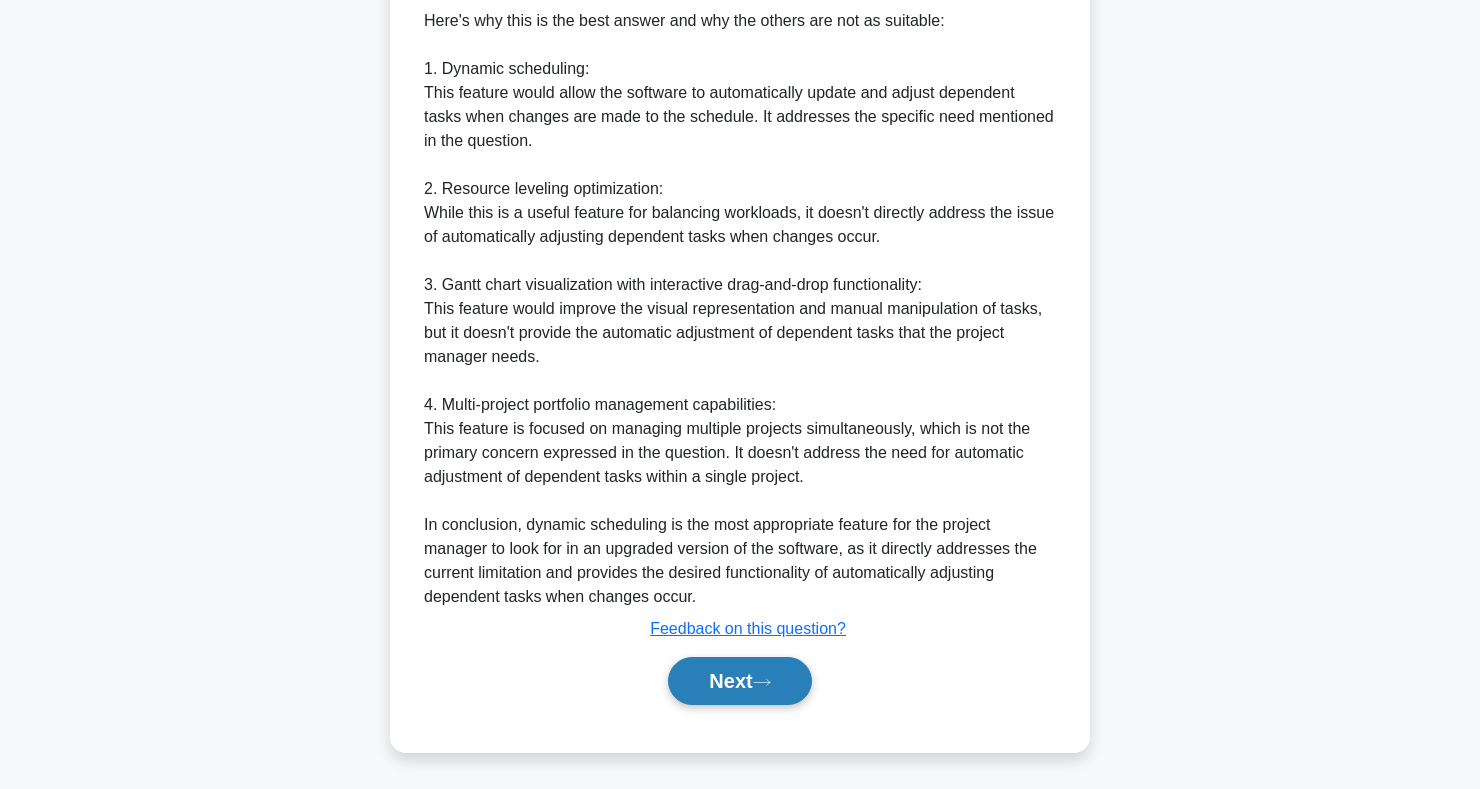 click on "Next" at bounding box center (739, 681) 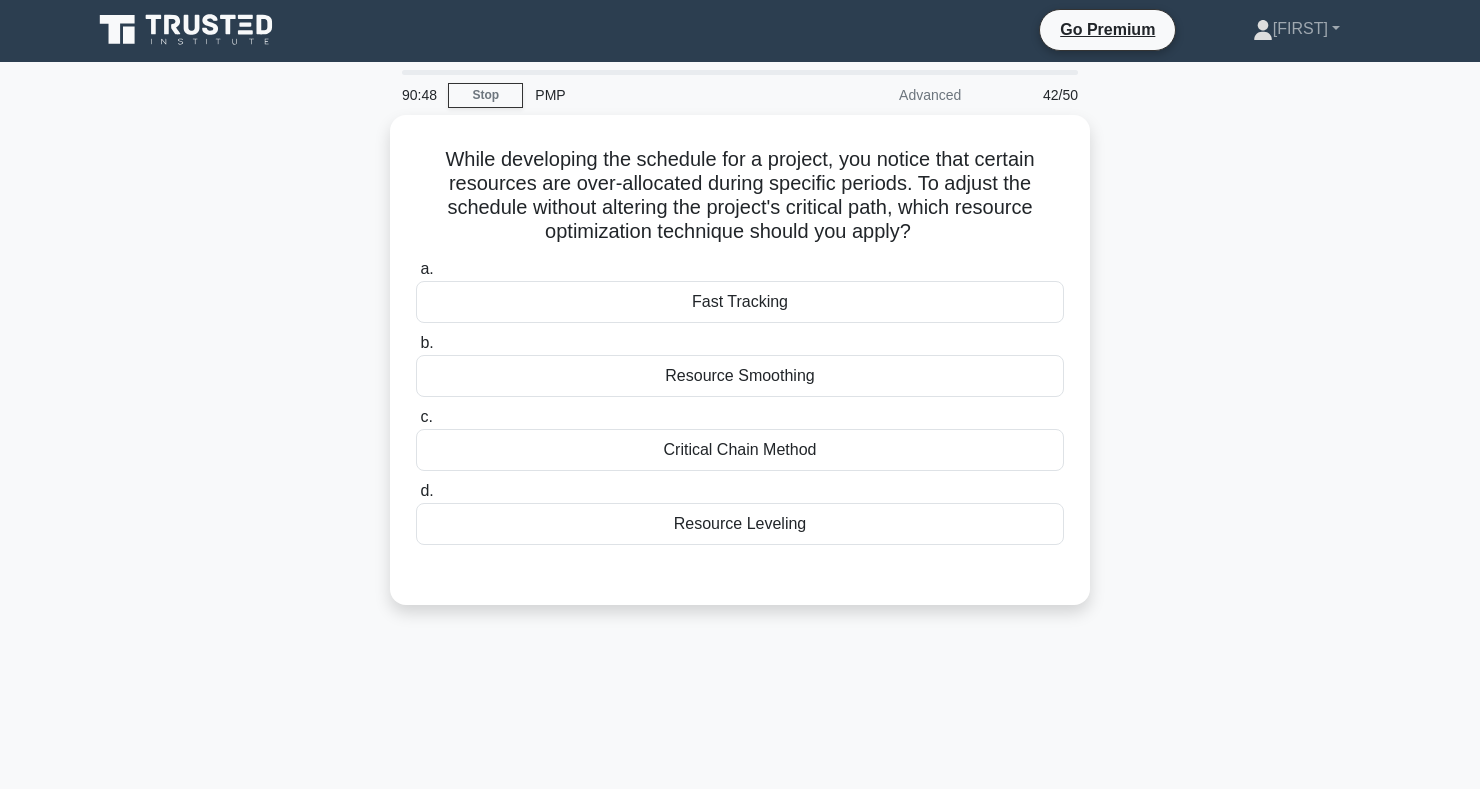 scroll, scrollTop: 0, scrollLeft: 0, axis: both 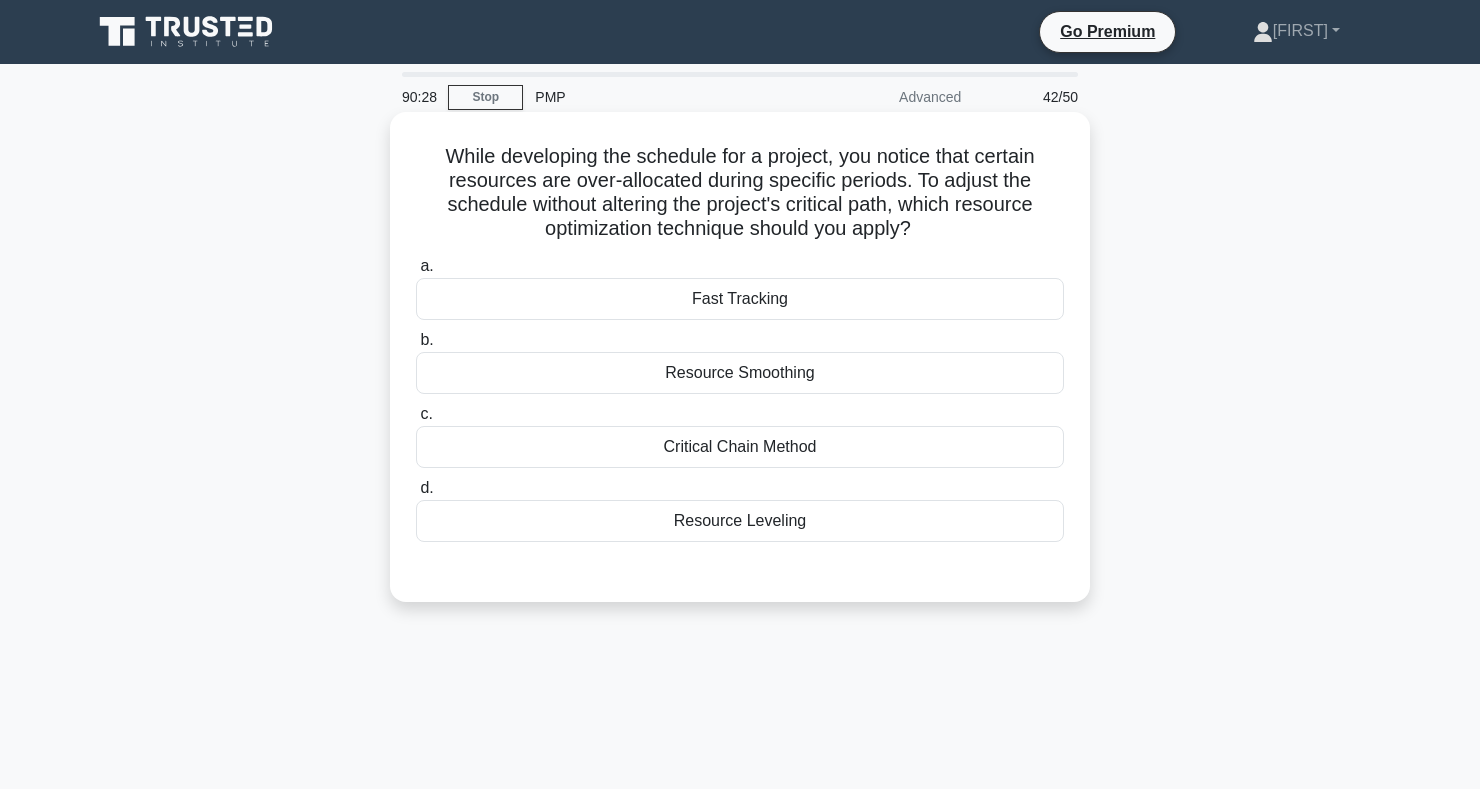 click on "Fast Tracking" at bounding box center (740, 299) 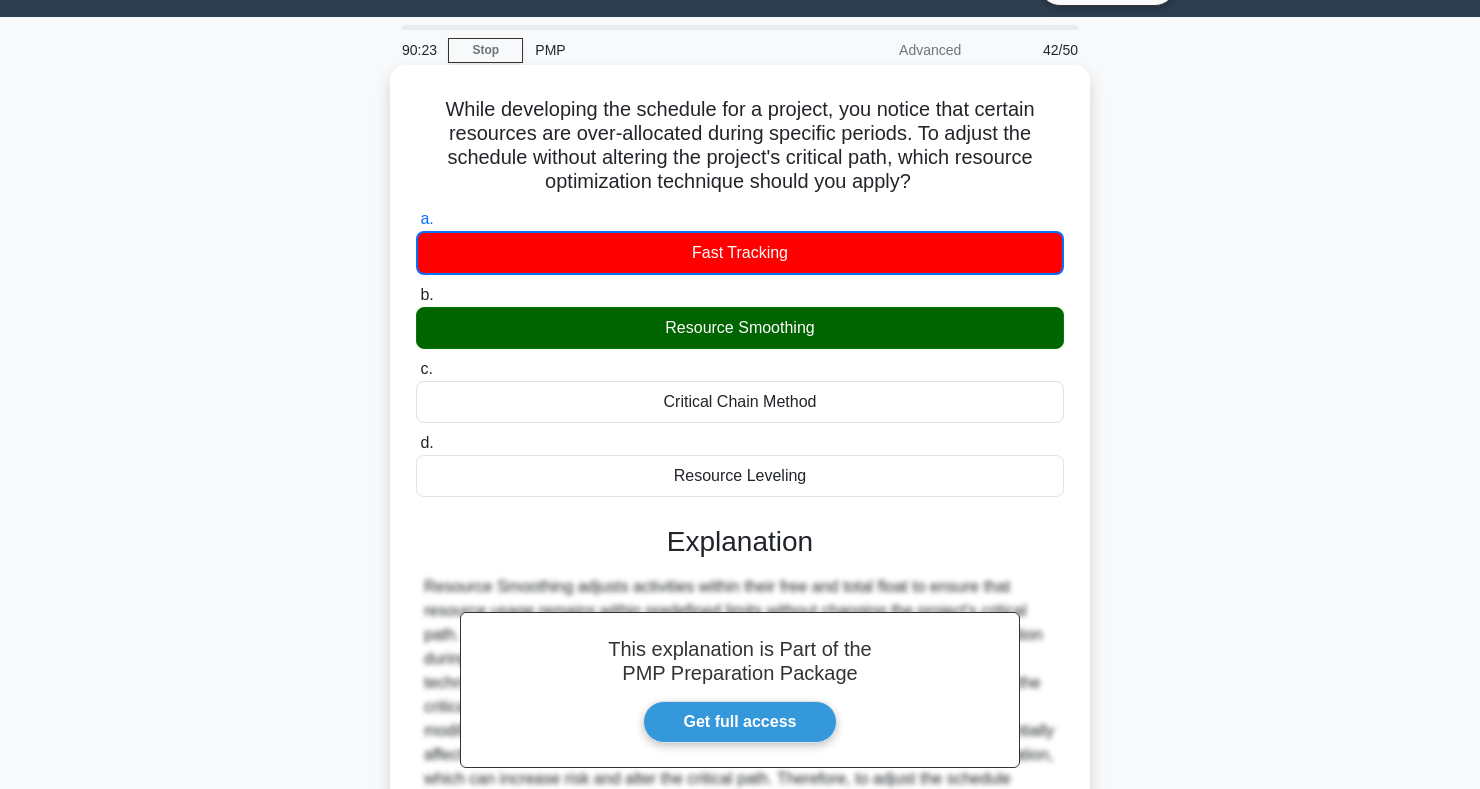 scroll, scrollTop: 291, scrollLeft: 0, axis: vertical 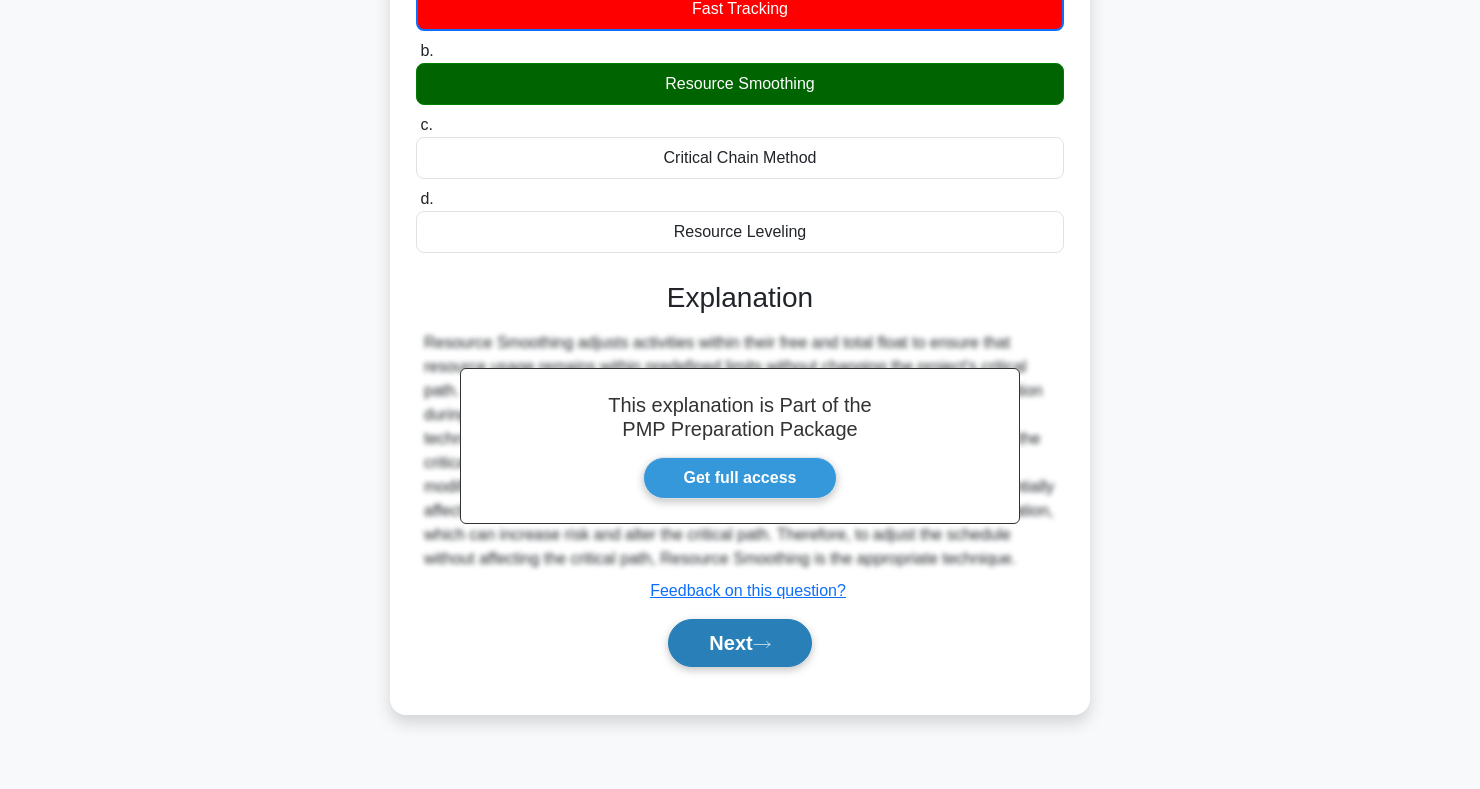 click on "Next" at bounding box center (739, 643) 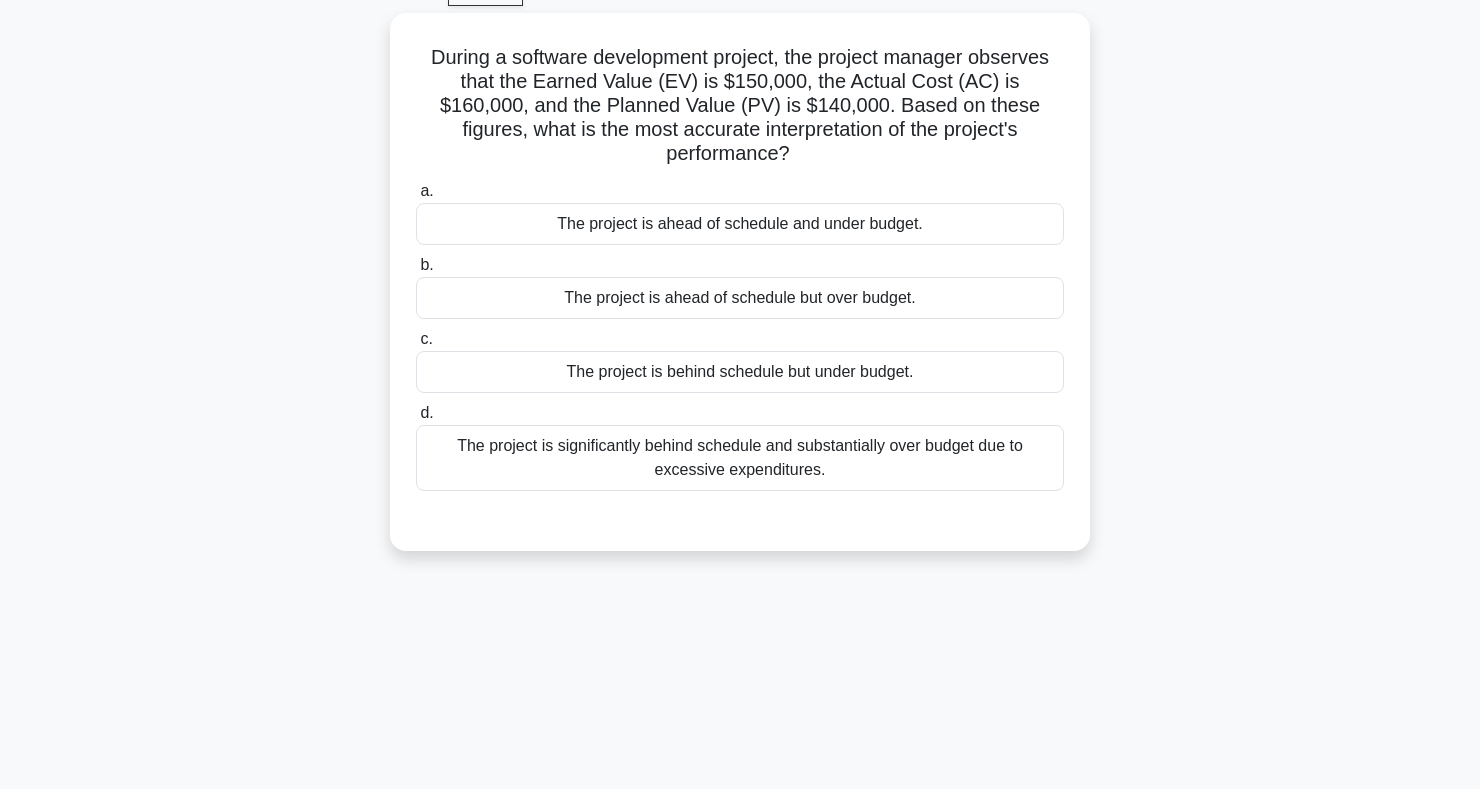 scroll, scrollTop: 0, scrollLeft: 0, axis: both 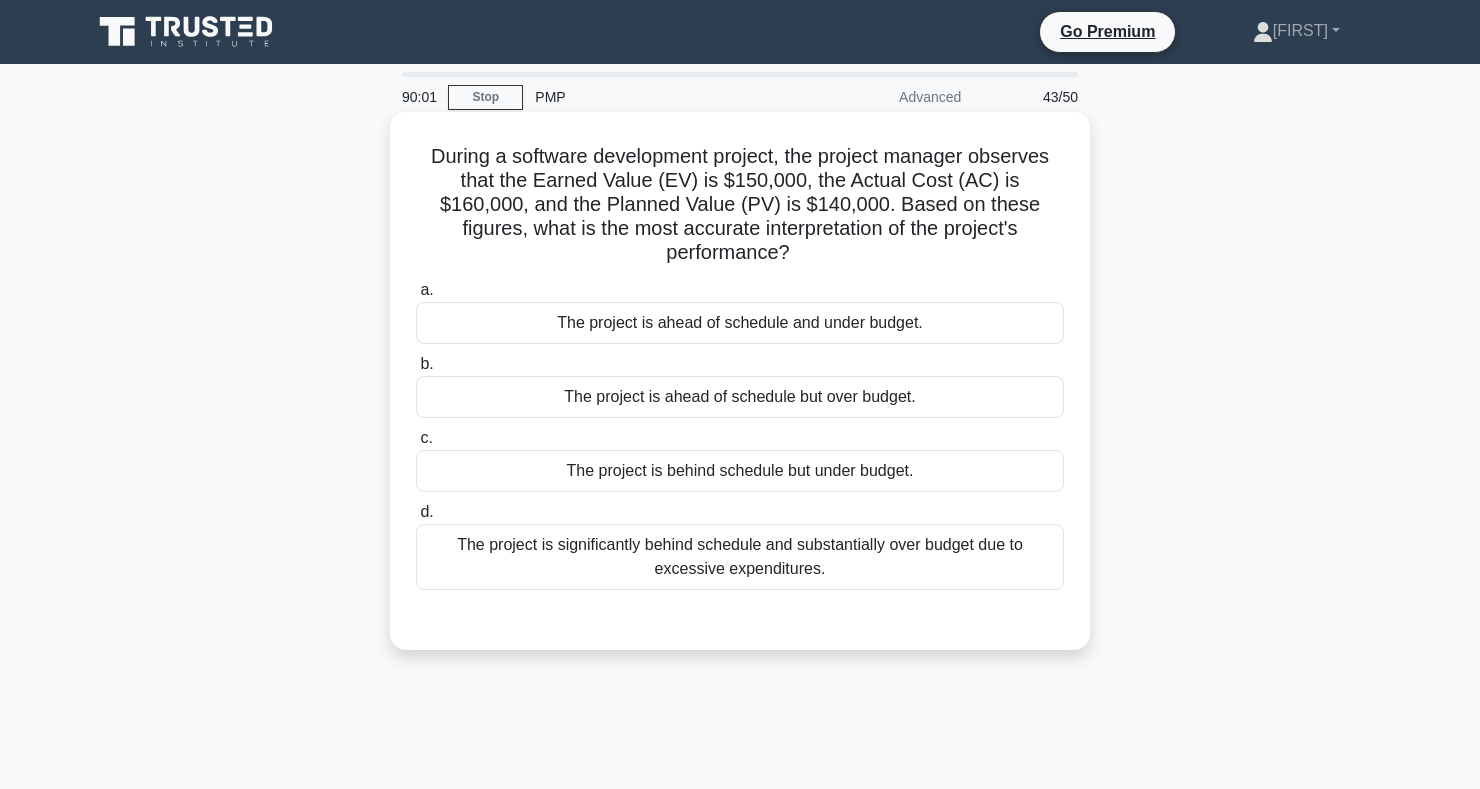 click on "The project is ahead of schedule but over budget." at bounding box center (740, 397) 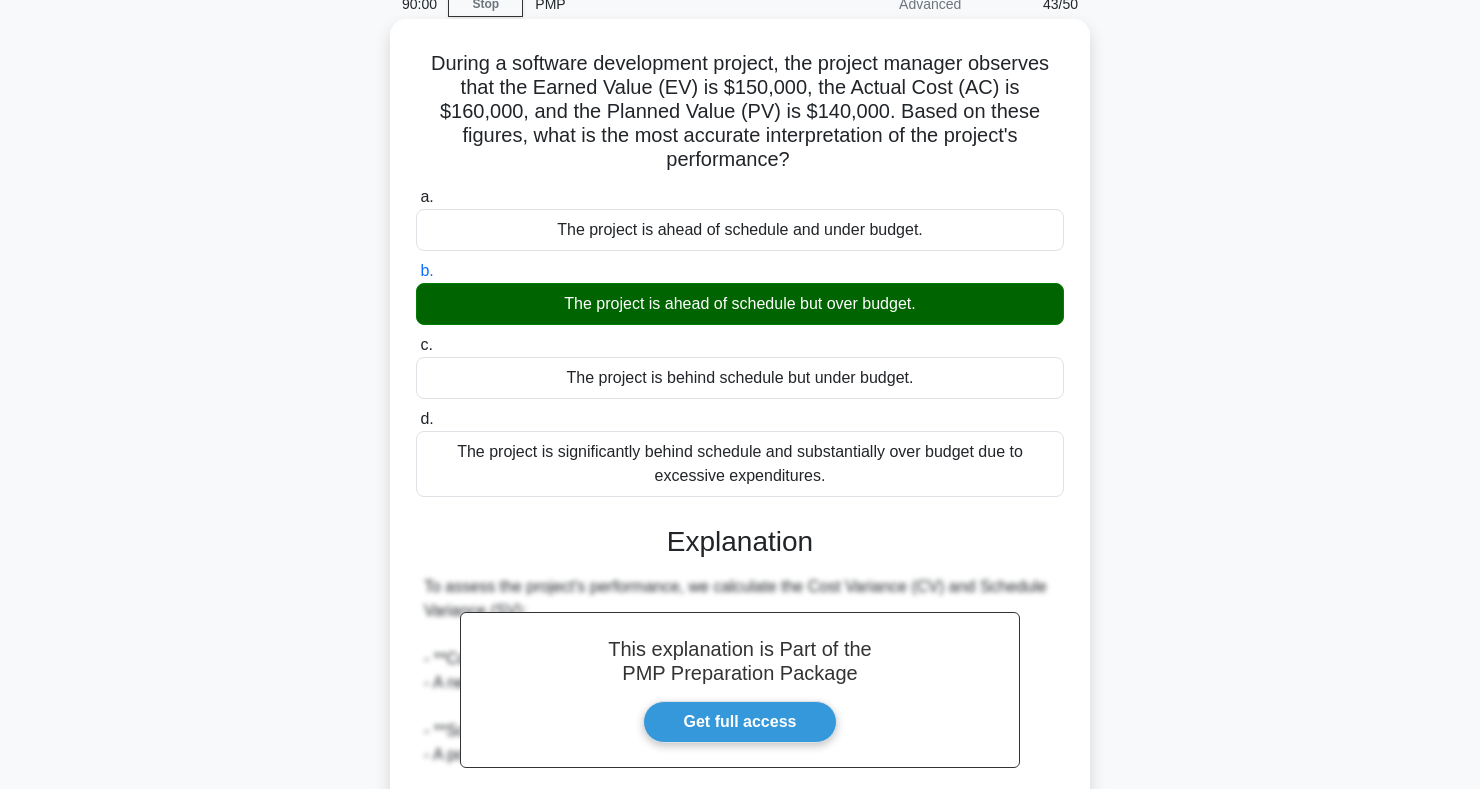 scroll, scrollTop: 299, scrollLeft: 0, axis: vertical 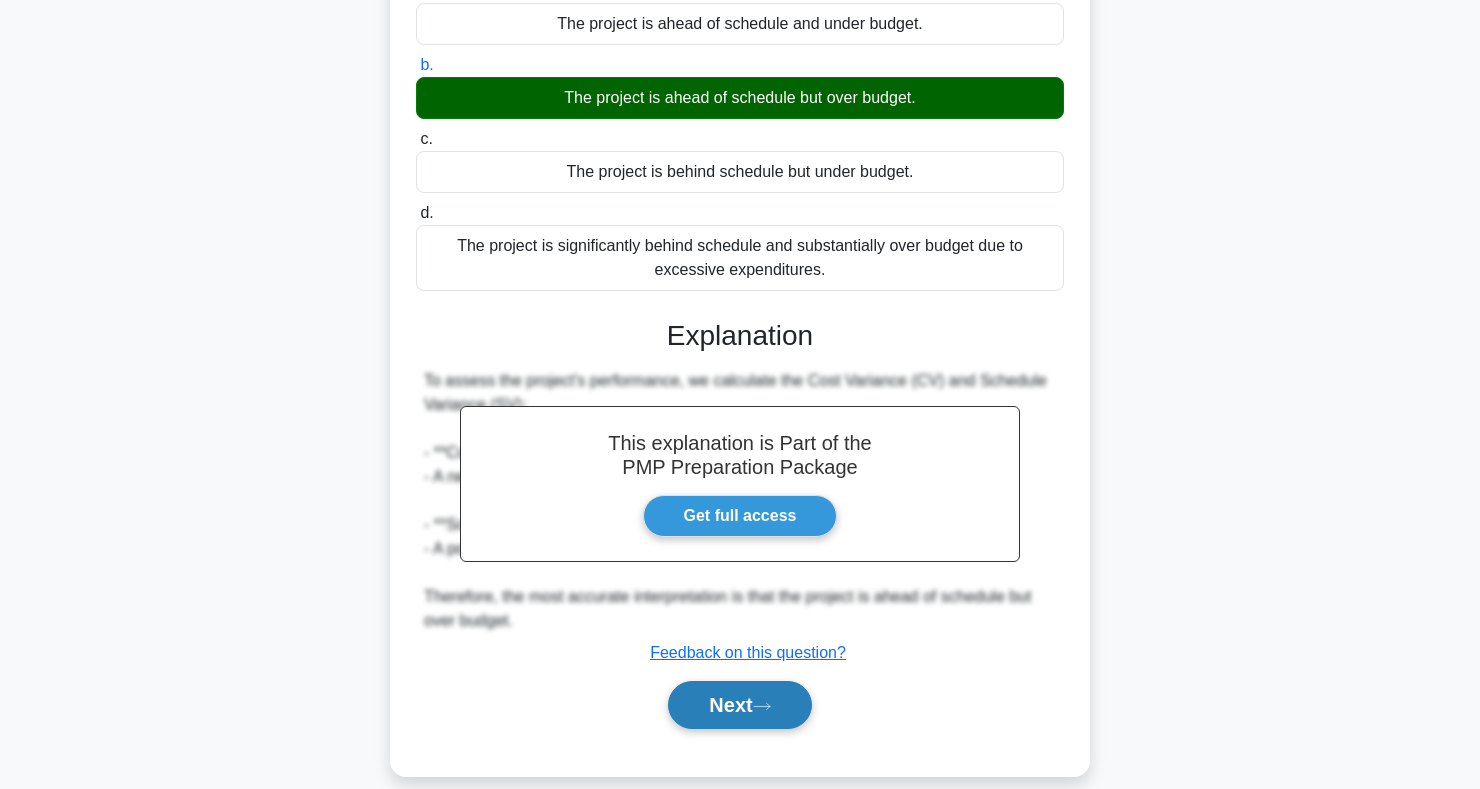 click on "Next" at bounding box center [739, 705] 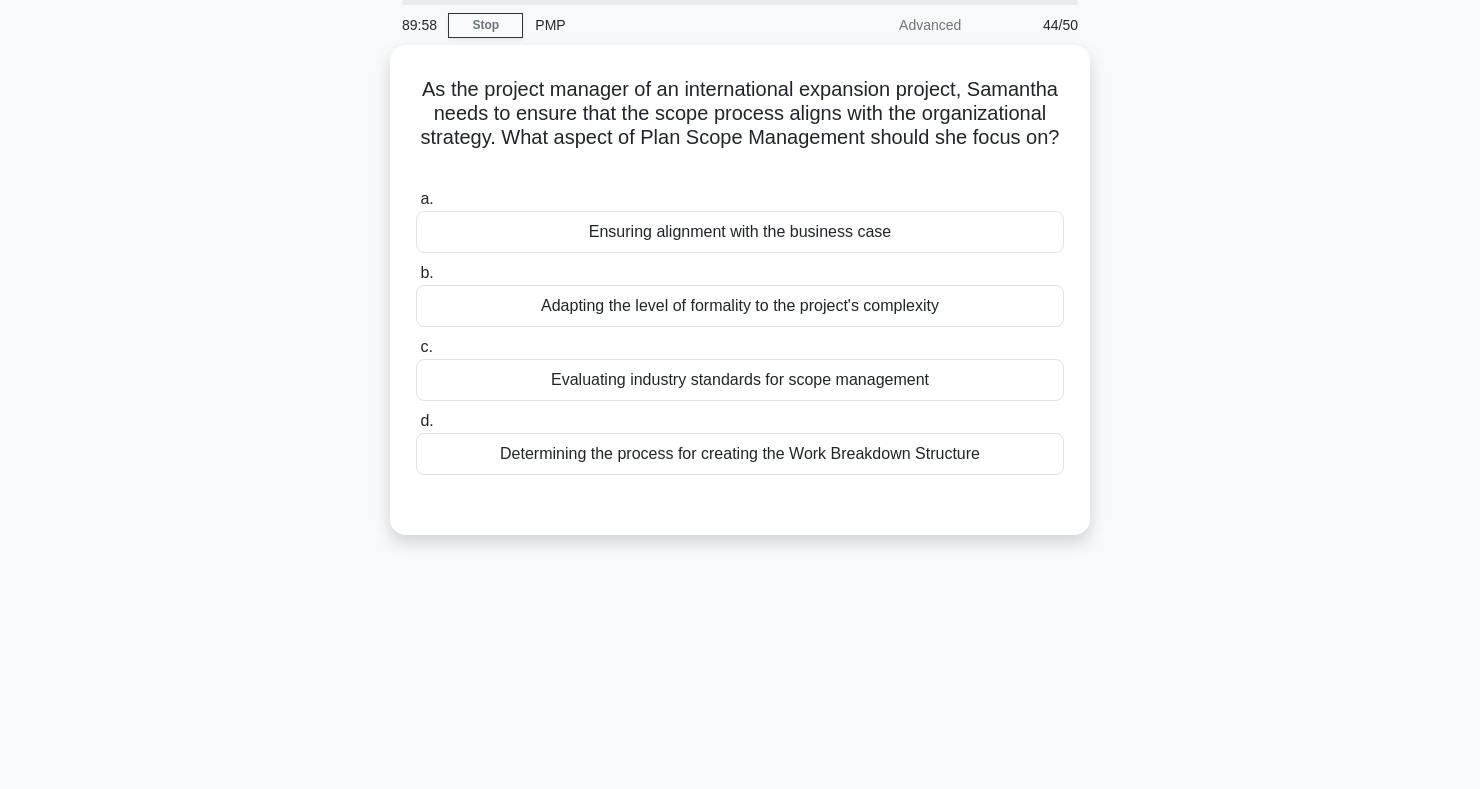 scroll, scrollTop: 0, scrollLeft: 0, axis: both 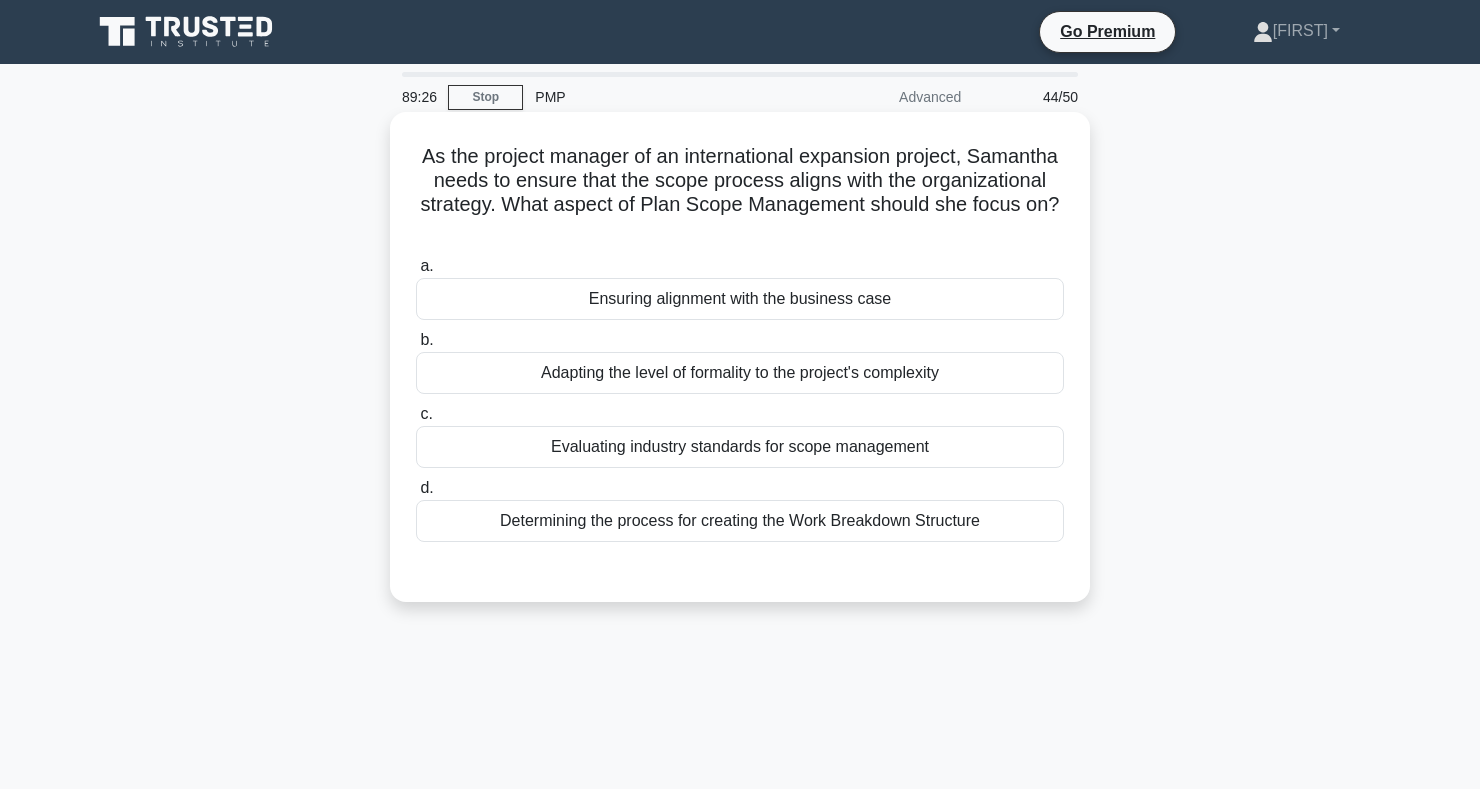 click on "Evaluating industry standards for scope management" at bounding box center (740, 447) 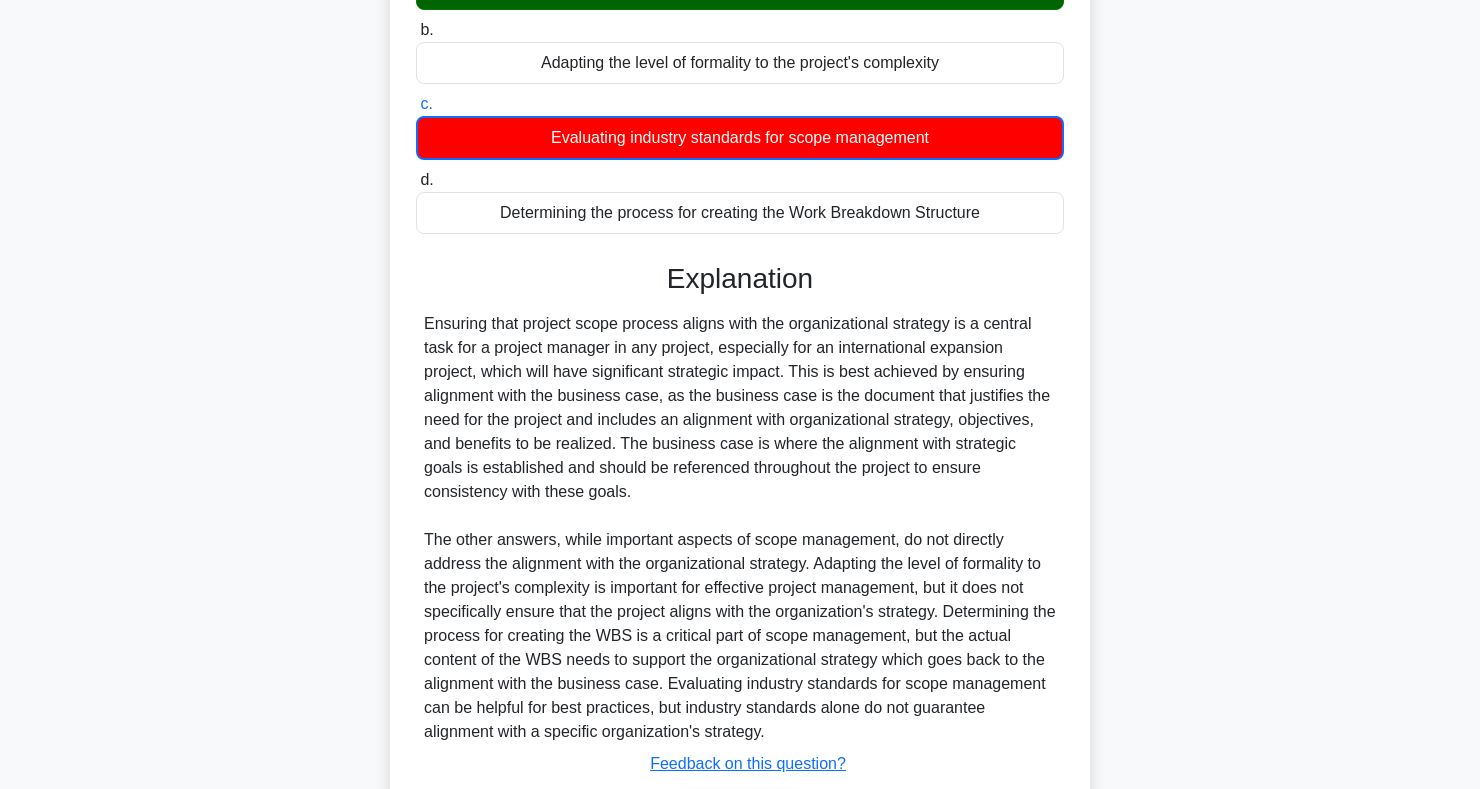 scroll, scrollTop: 445, scrollLeft: 0, axis: vertical 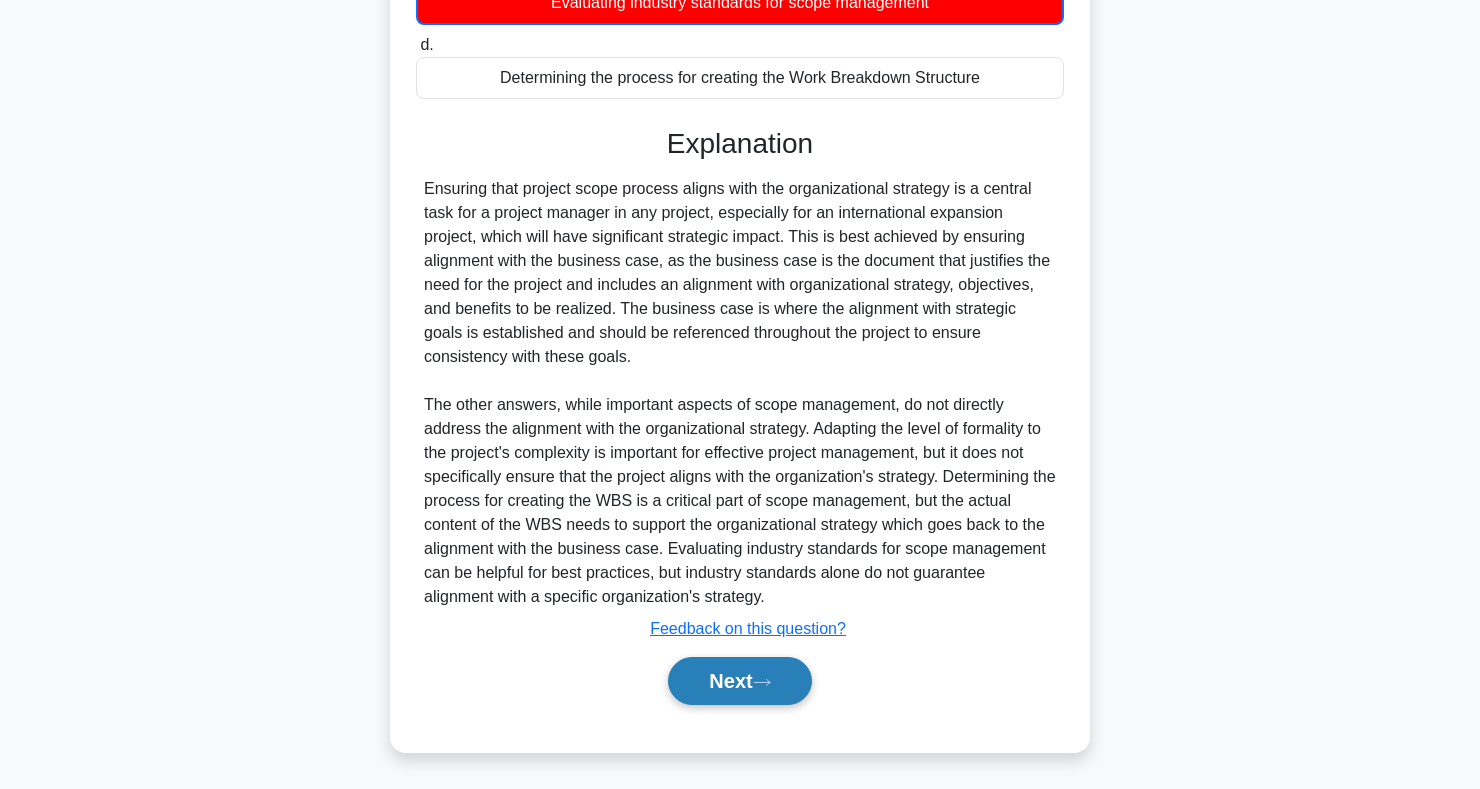click on "Next" at bounding box center (739, 681) 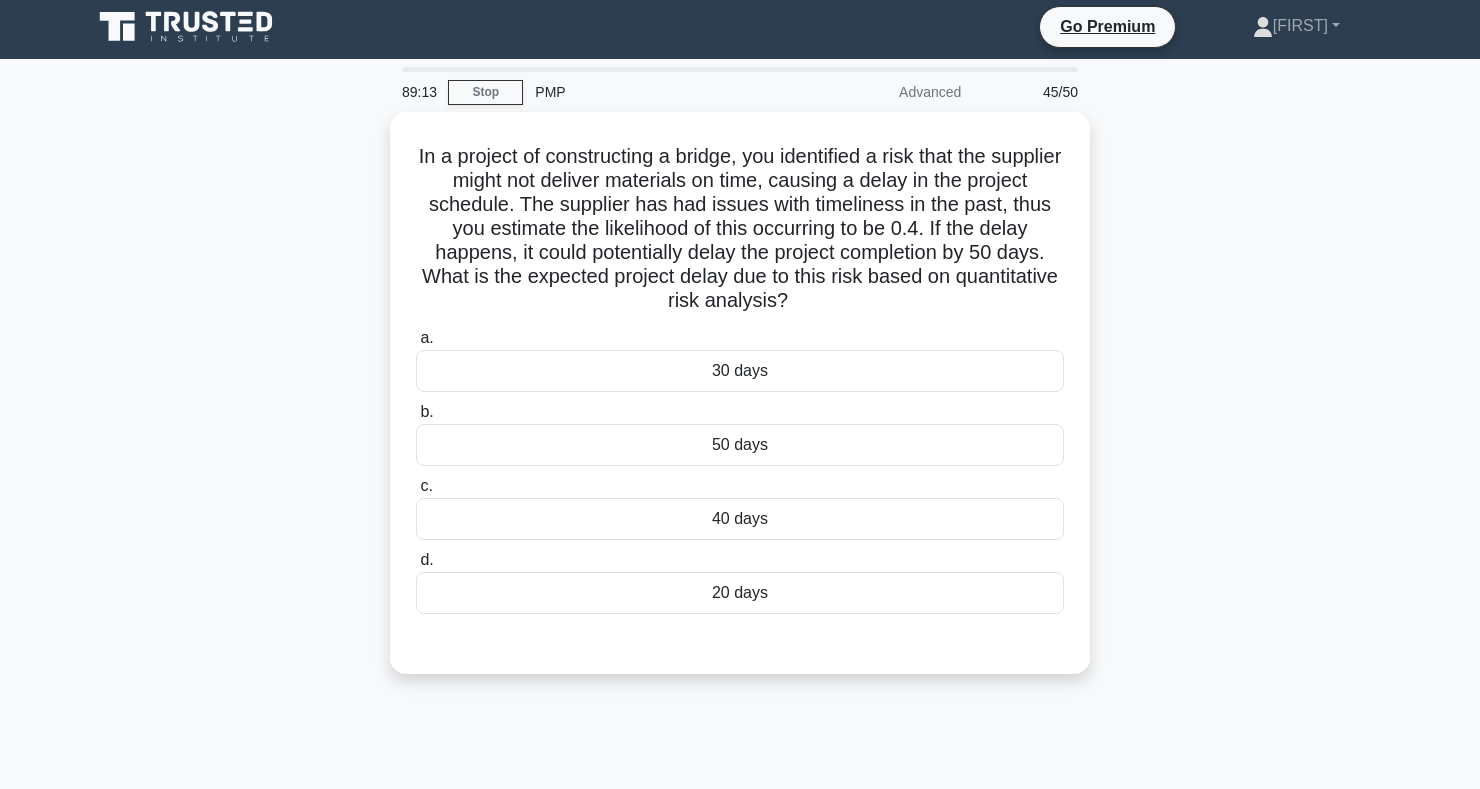 scroll, scrollTop: 0, scrollLeft: 0, axis: both 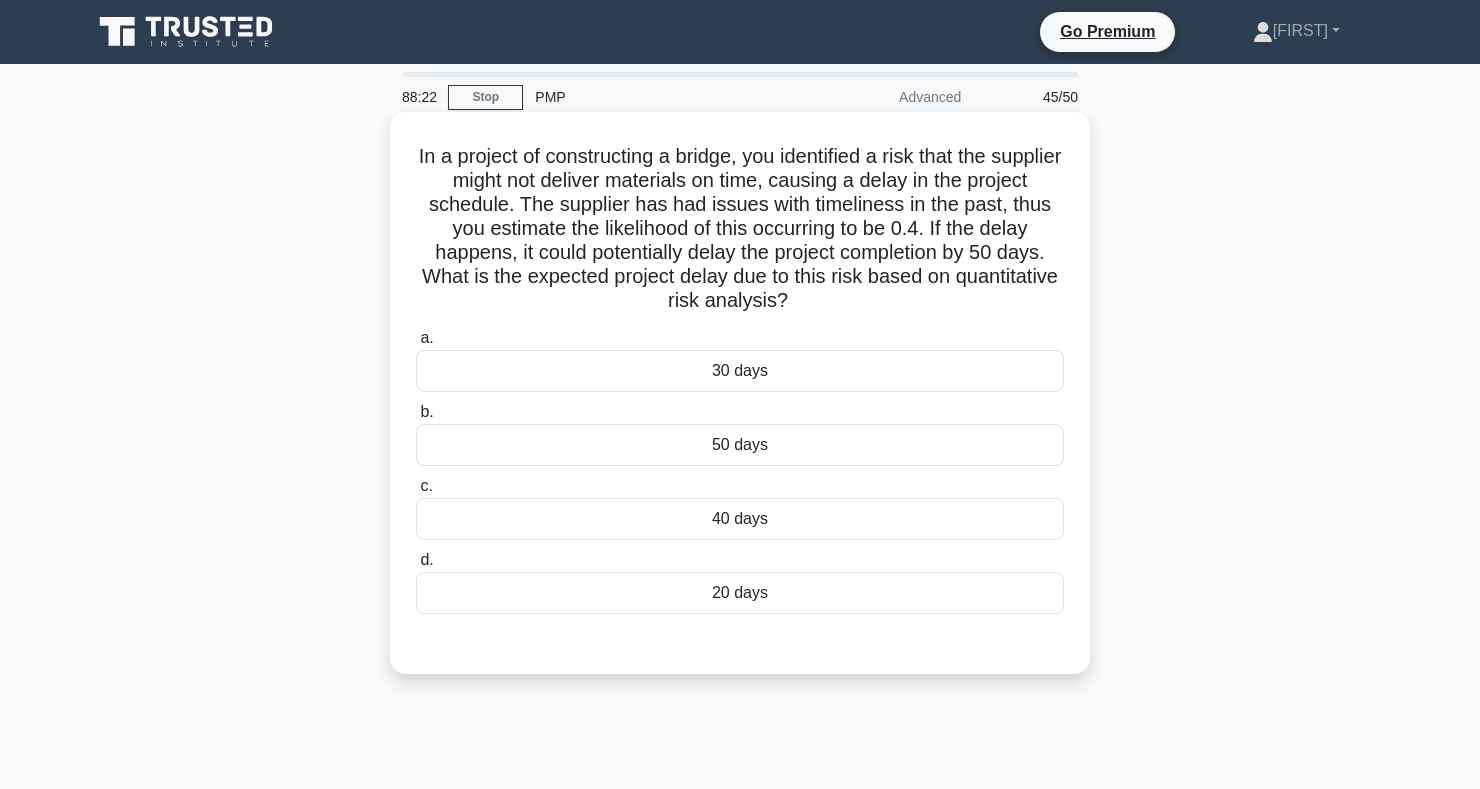 click on "20 days" at bounding box center (740, 593) 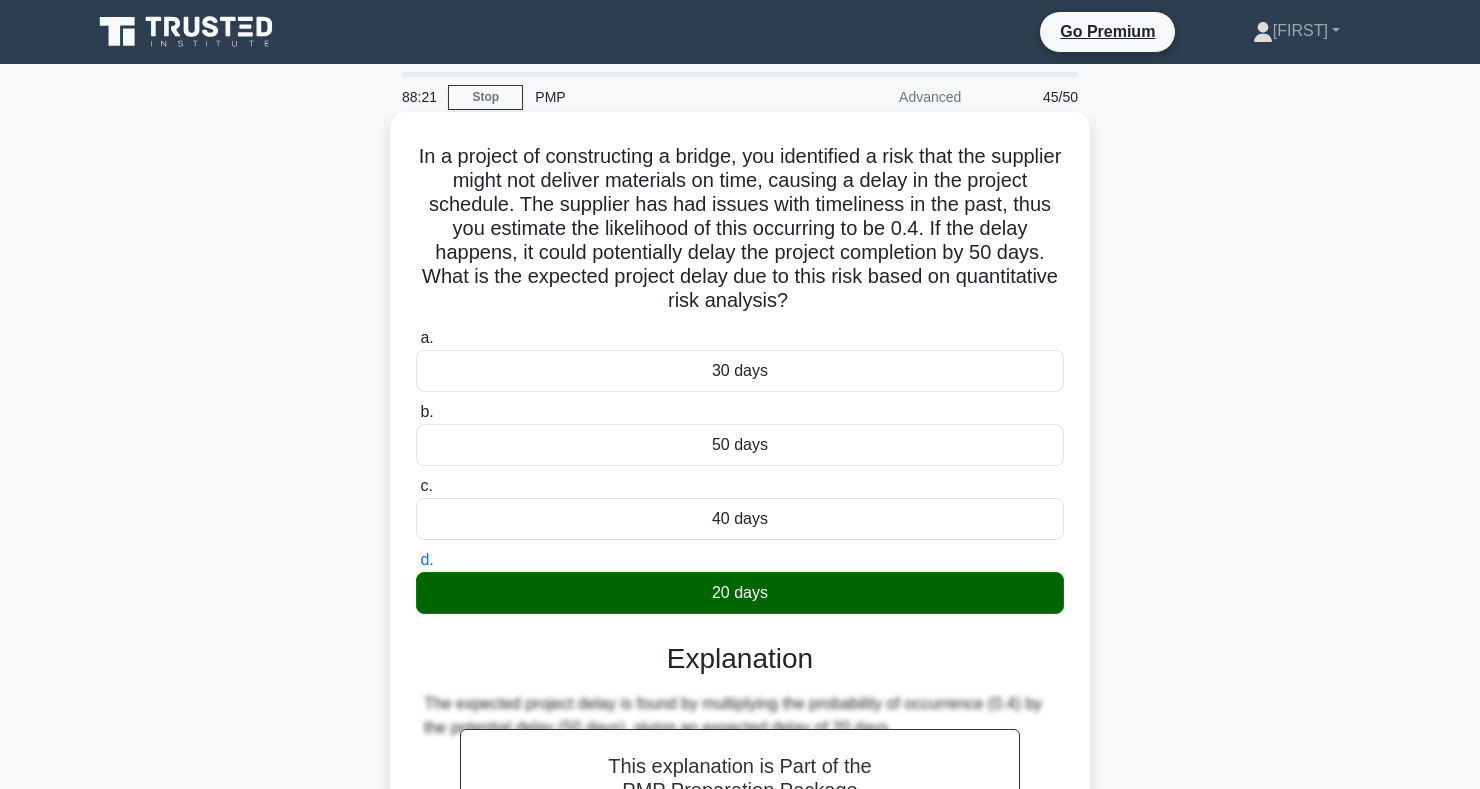 scroll, scrollTop: 323, scrollLeft: 0, axis: vertical 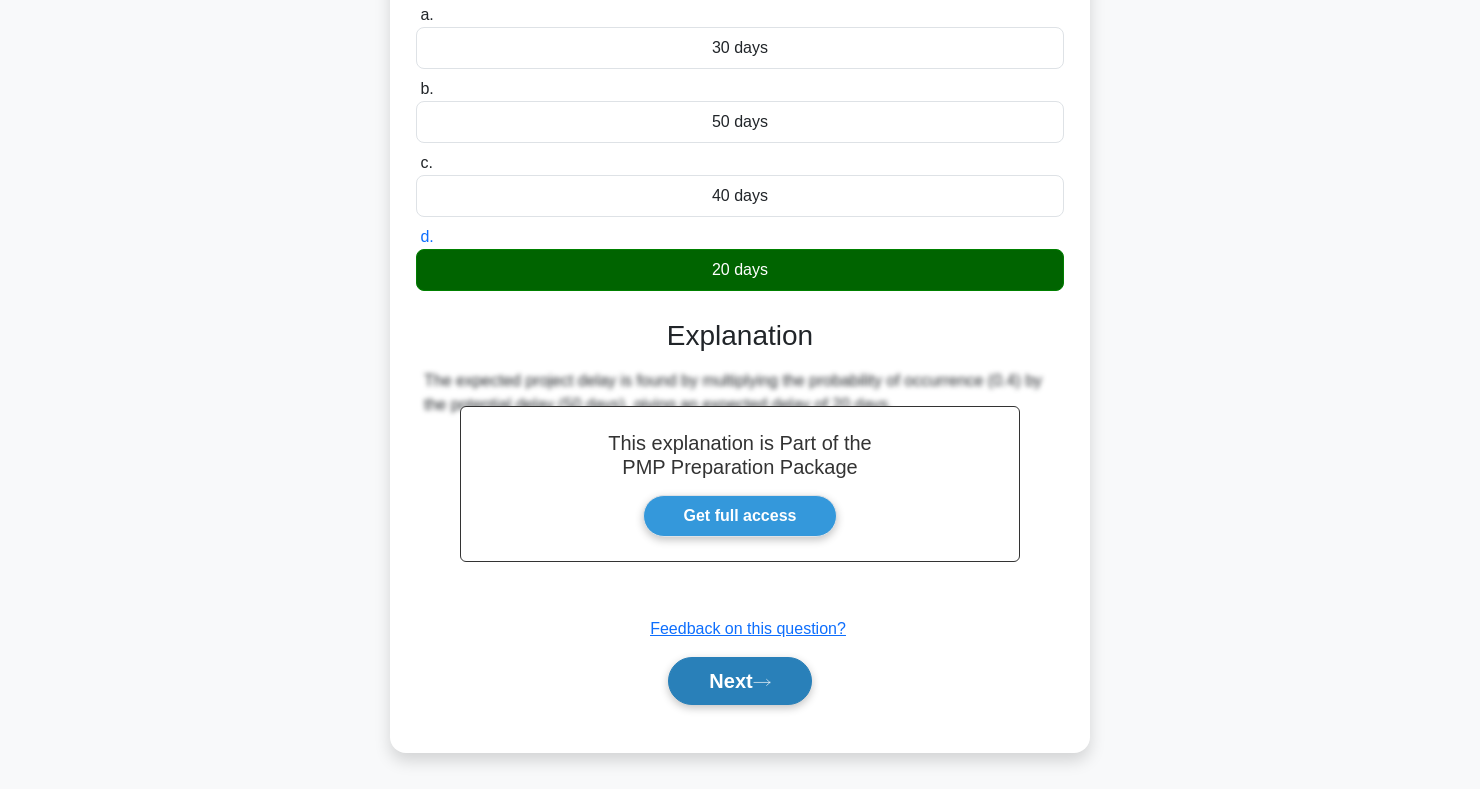 click on "Next" at bounding box center [739, 681] 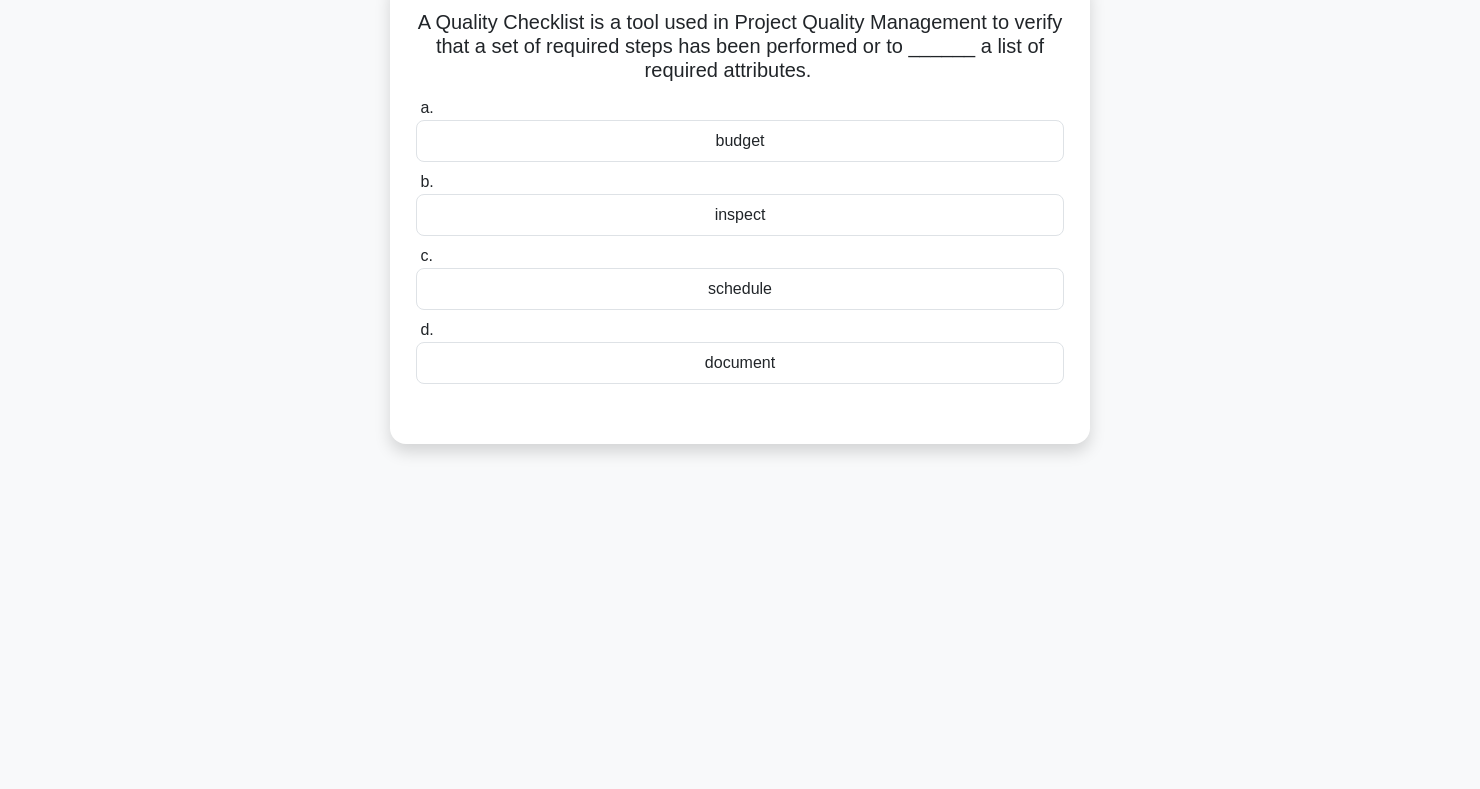 scroll, scrollTop: 0, scrollLeft: 0, axis: both 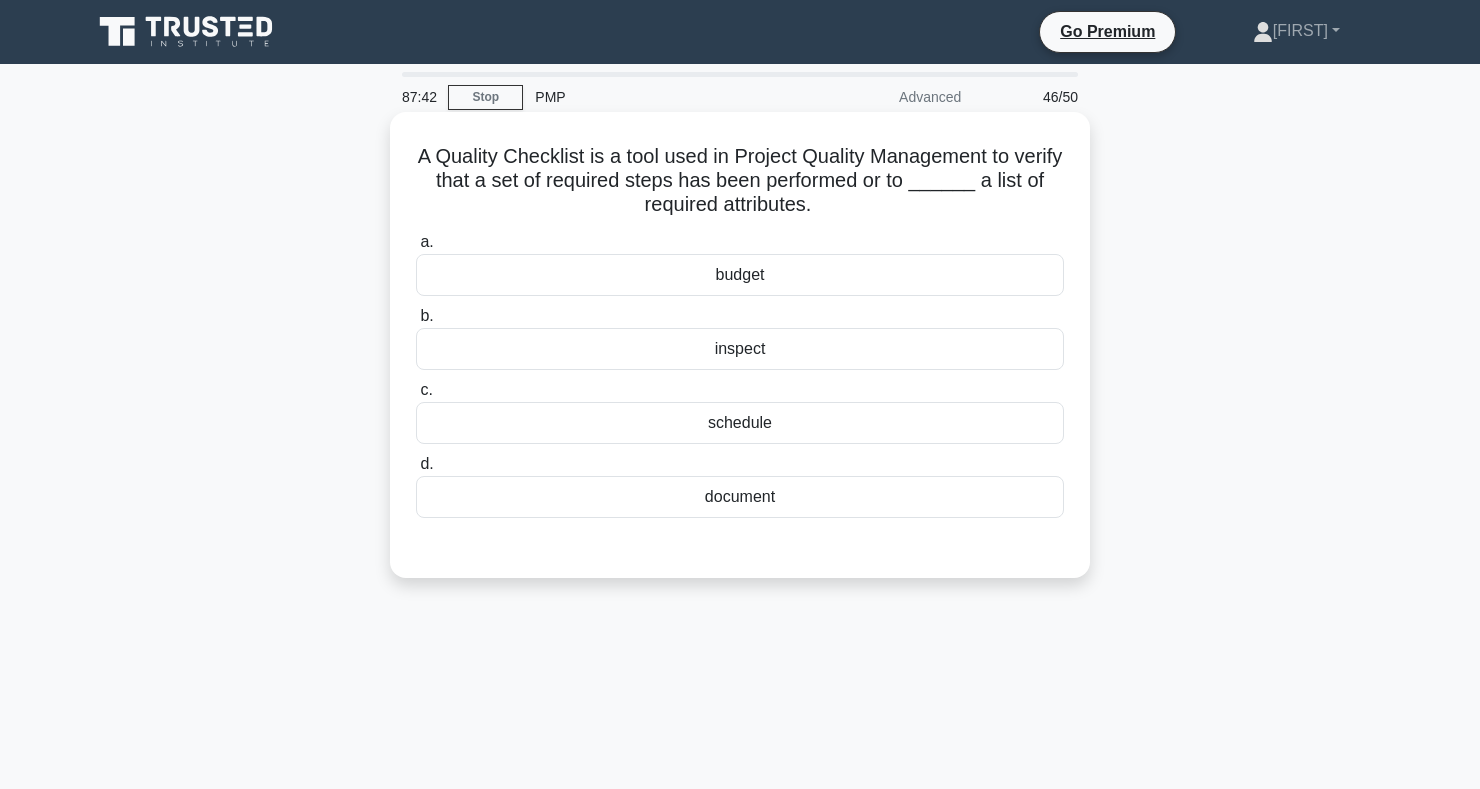 click on "inspect" at bounding box center [740, 349] 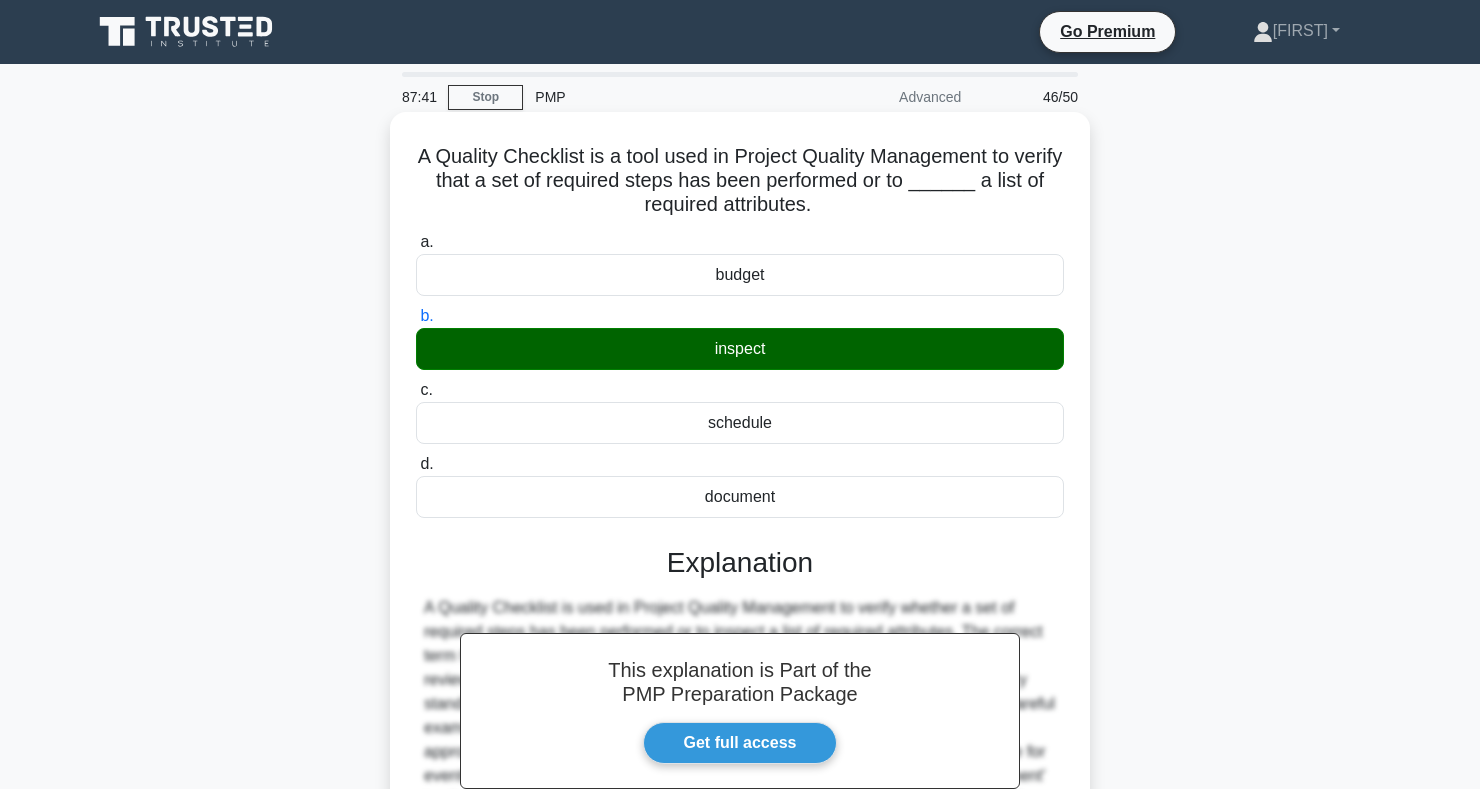 scroll, scrollTop: 291, scrollLeft: 0, axis: vertical 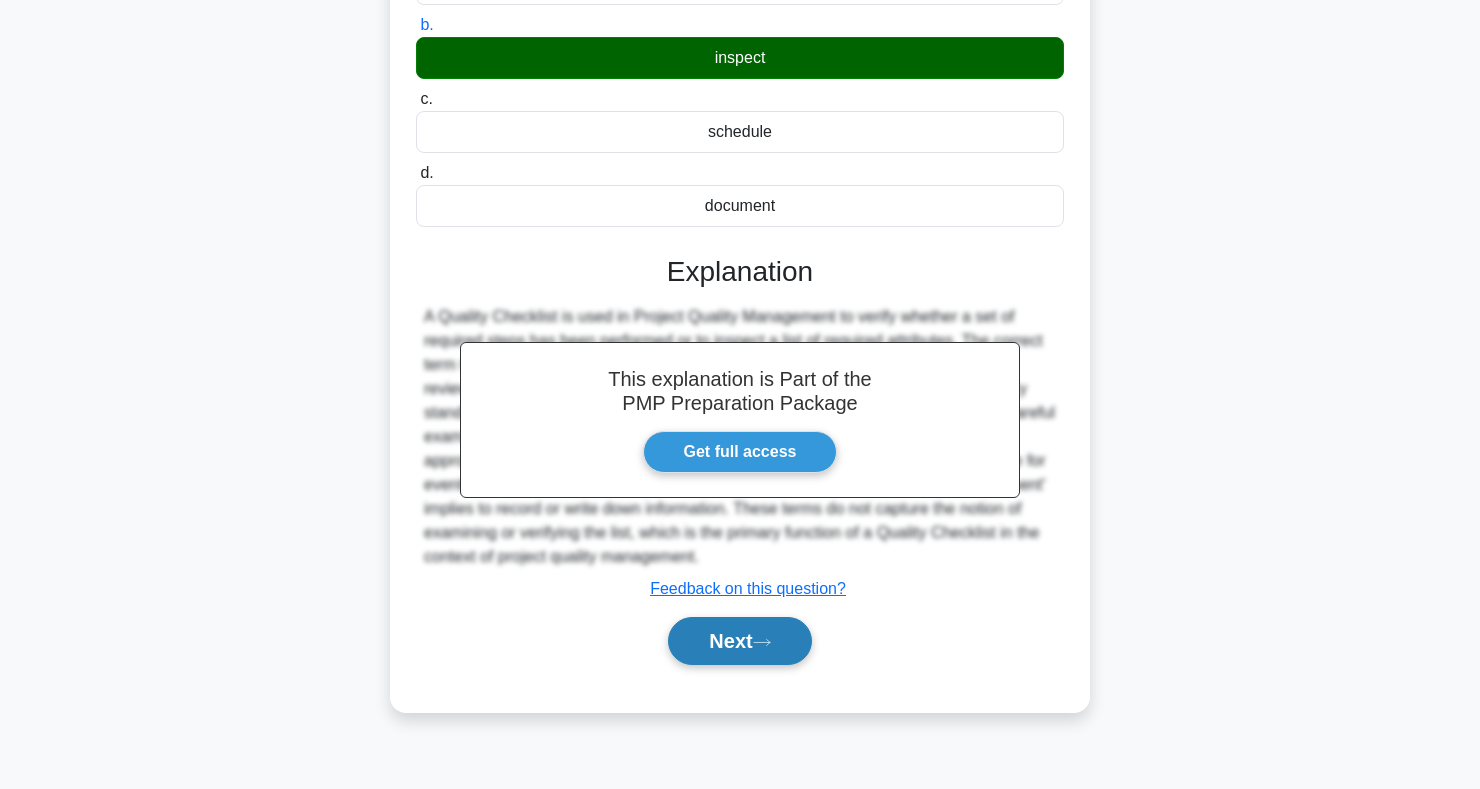 click on "Next" at bounding box center (739, 641) 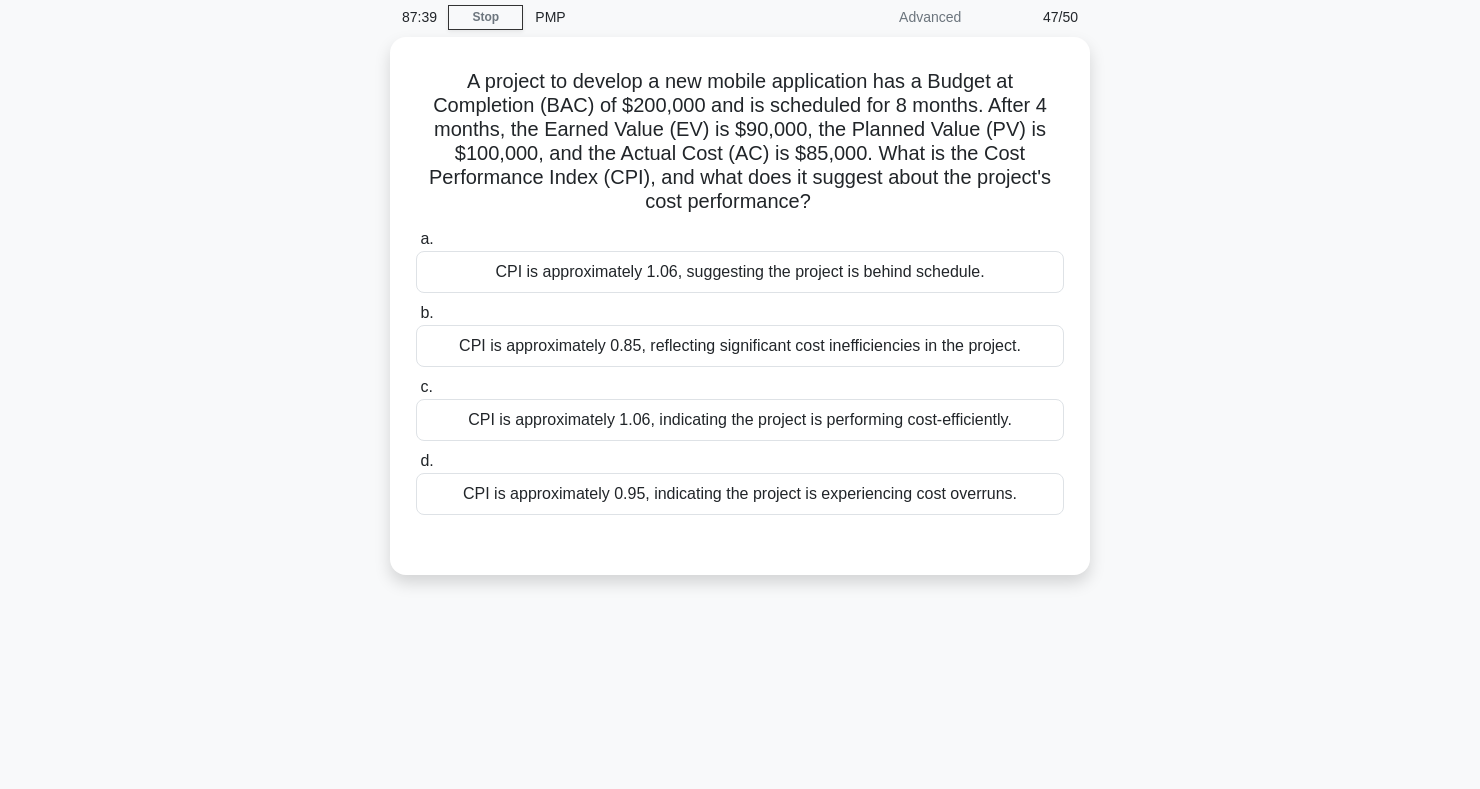 scroll, scrollTop: 0, scrollLeft: 0, axis: both 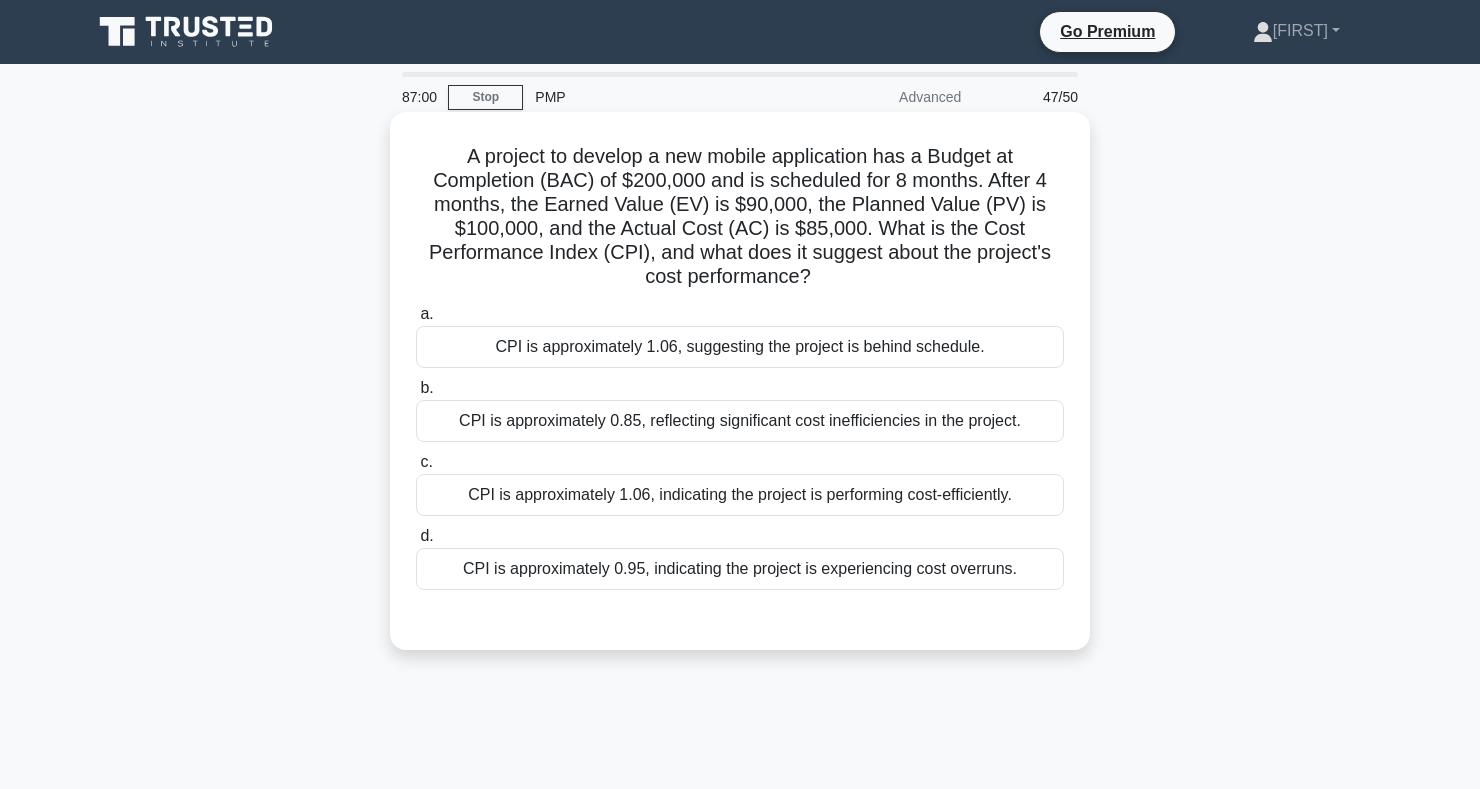 click on "CPI is approximately 0.95, indicating the project is experiencing cost overruns." at bounding box center [740, 569] 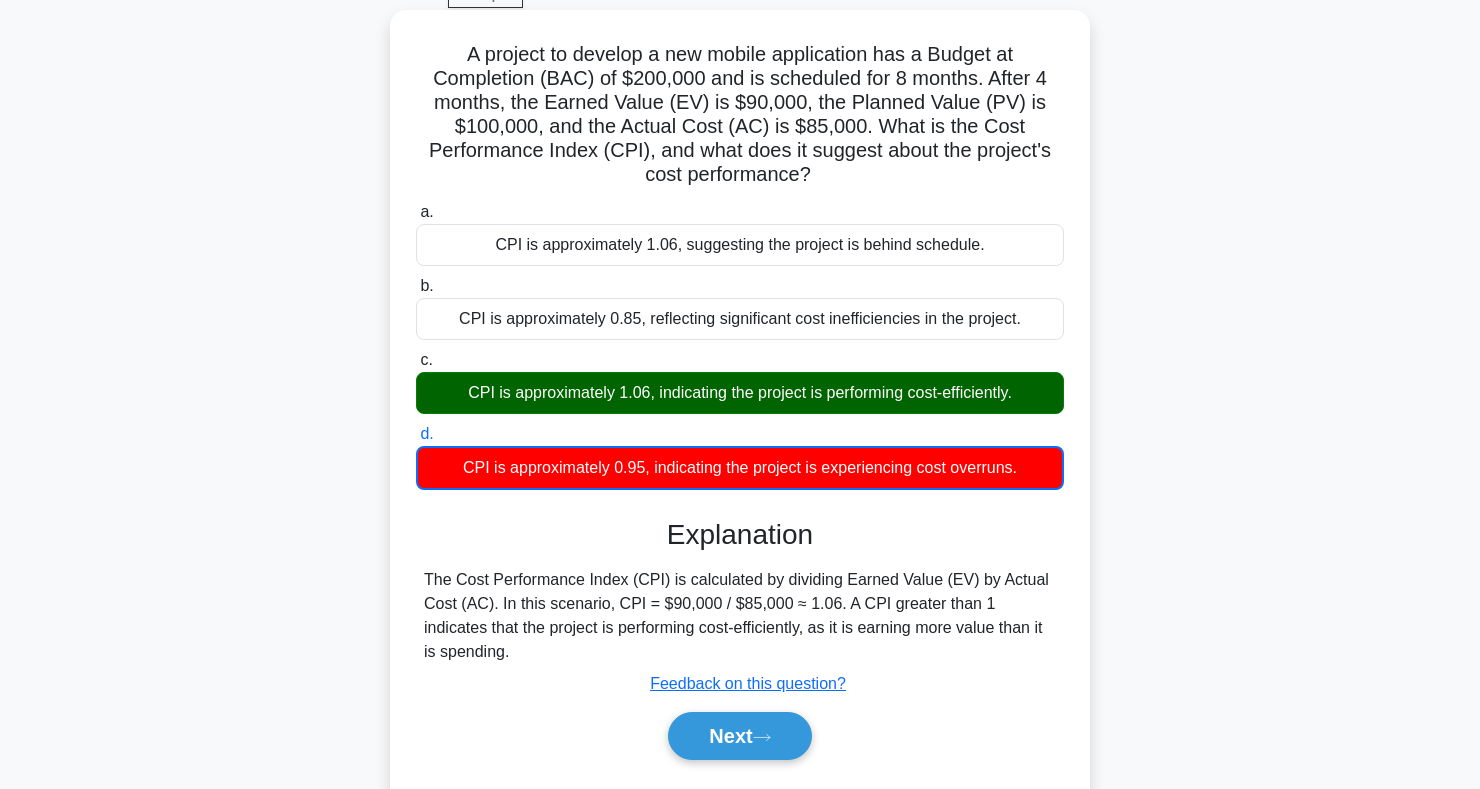 scroll, scrollTop: 291, scrollLeft: 0, axis: vertical 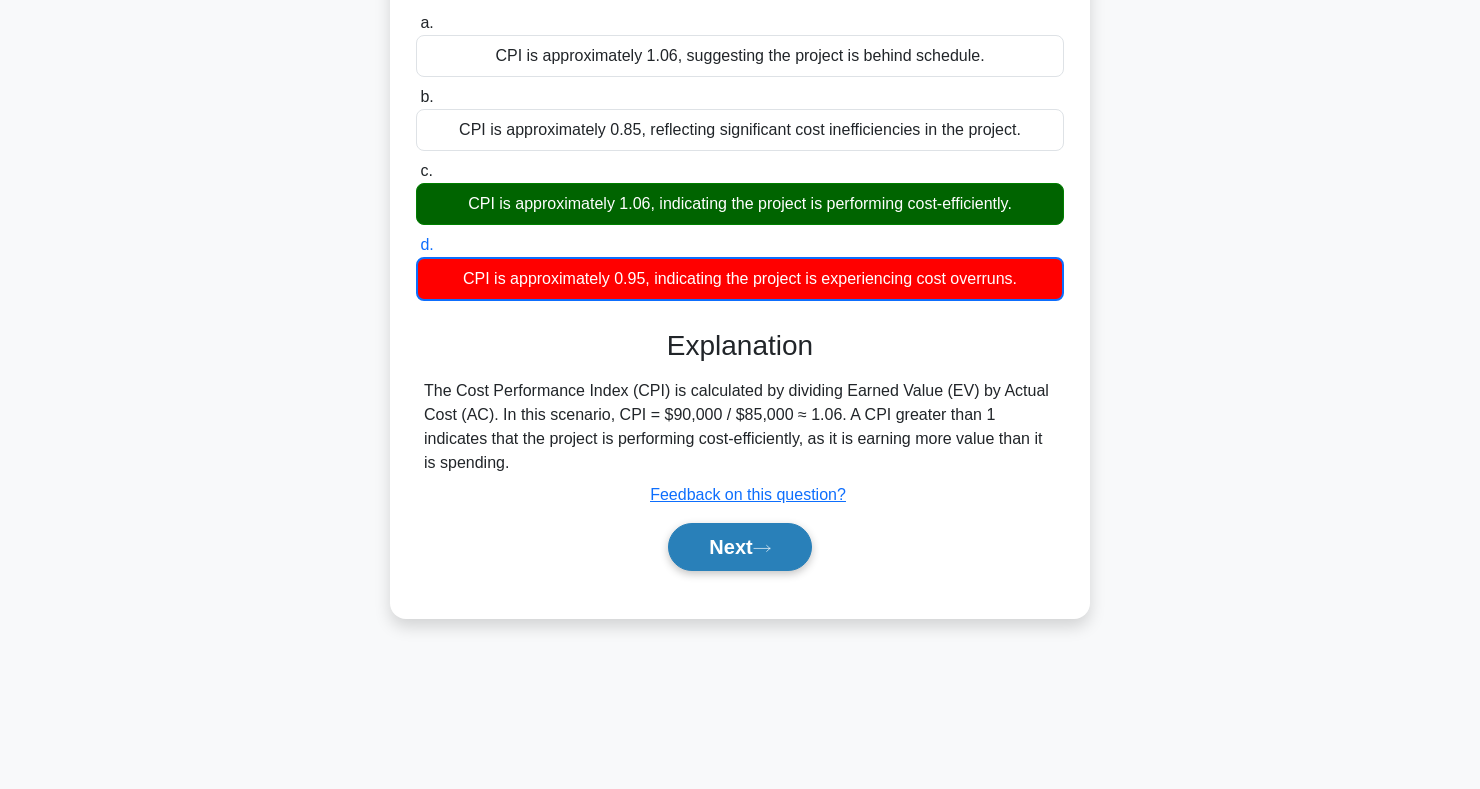 click on "Next" at bounding box center [739, 547] 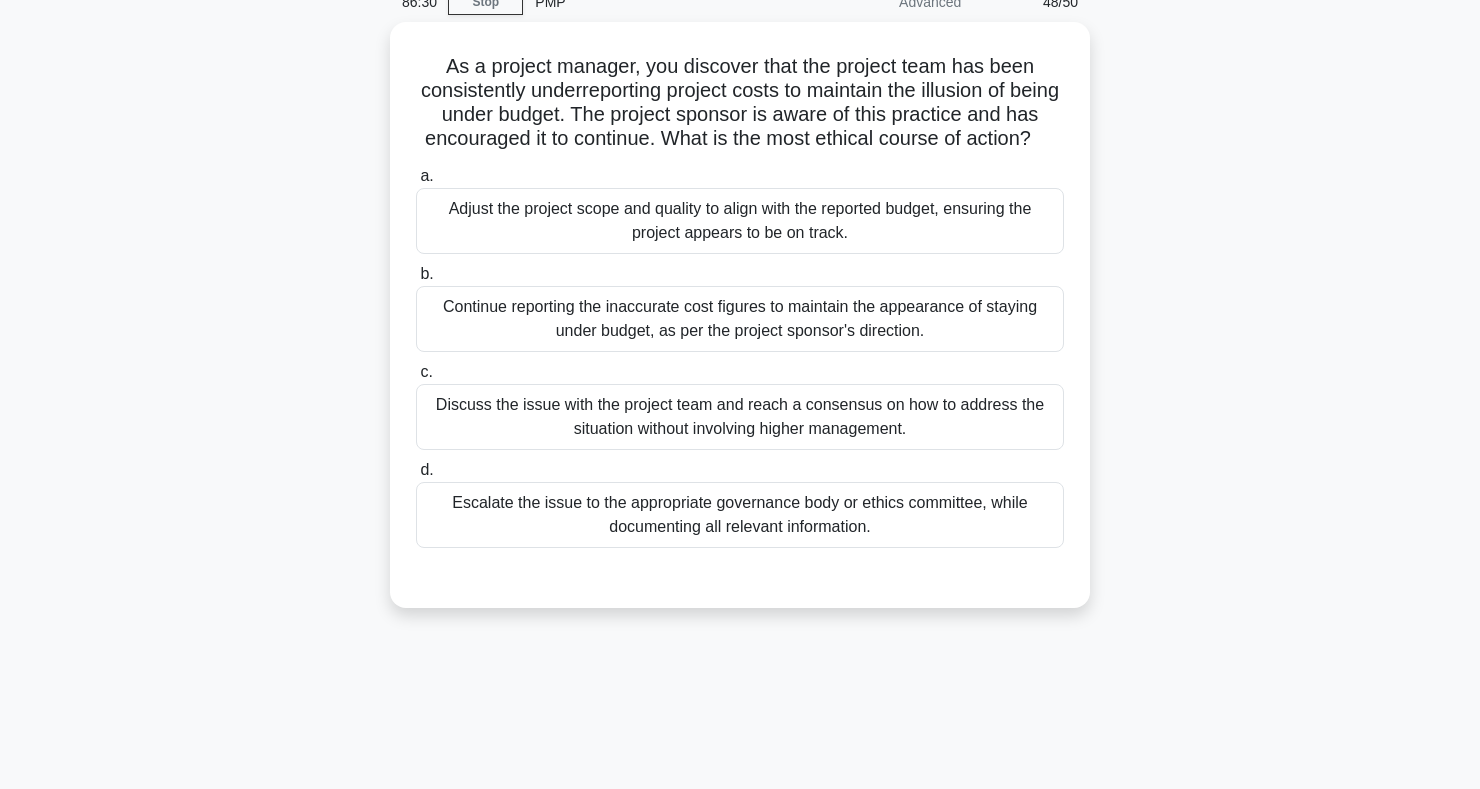 scroll, scrollTop: 94, scrollLeft: 0, axis: vertical 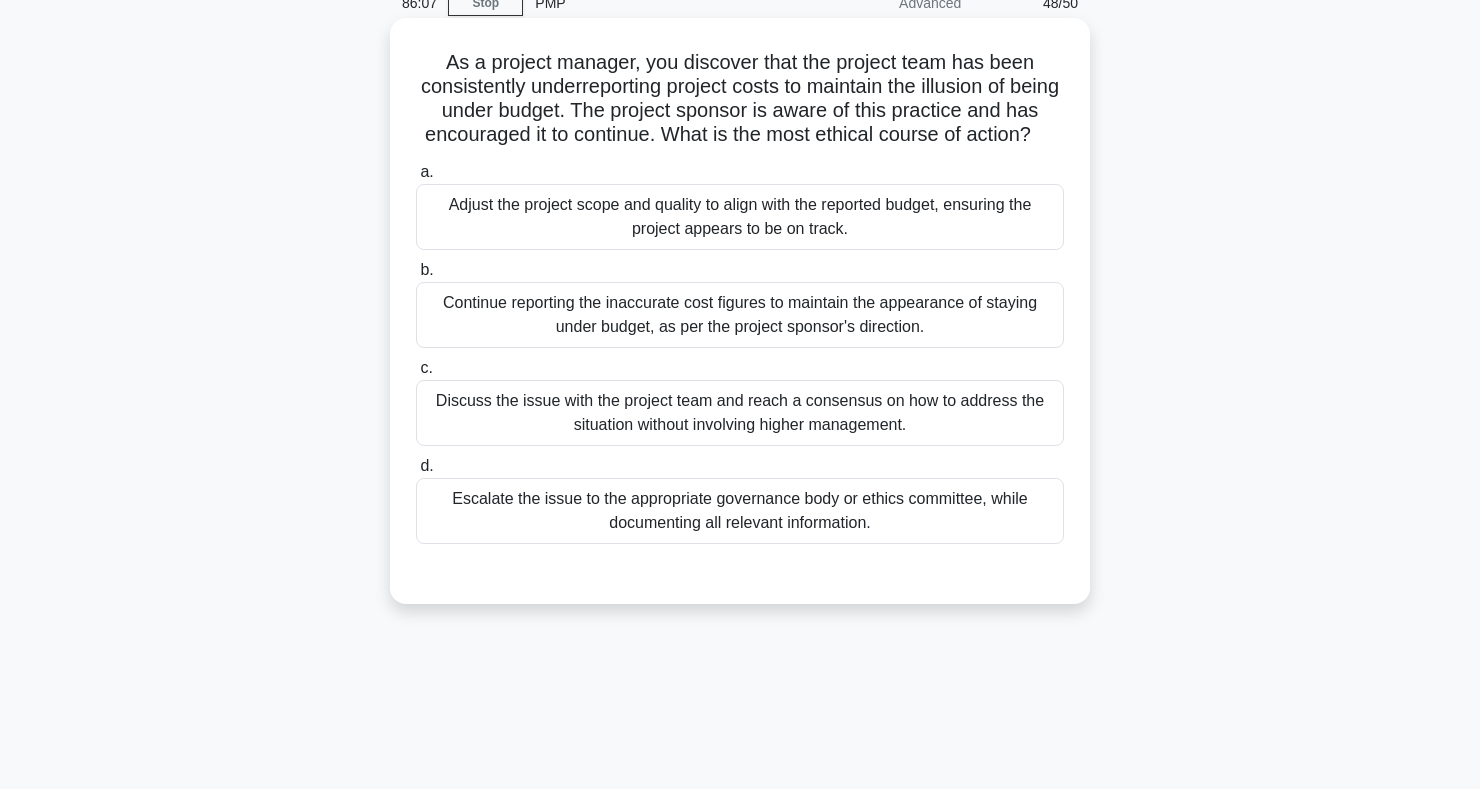click on "Escalate the issue to the appropriate governance body or ethics committee, while documenting all relevant information." at bounding box center [740, 511] 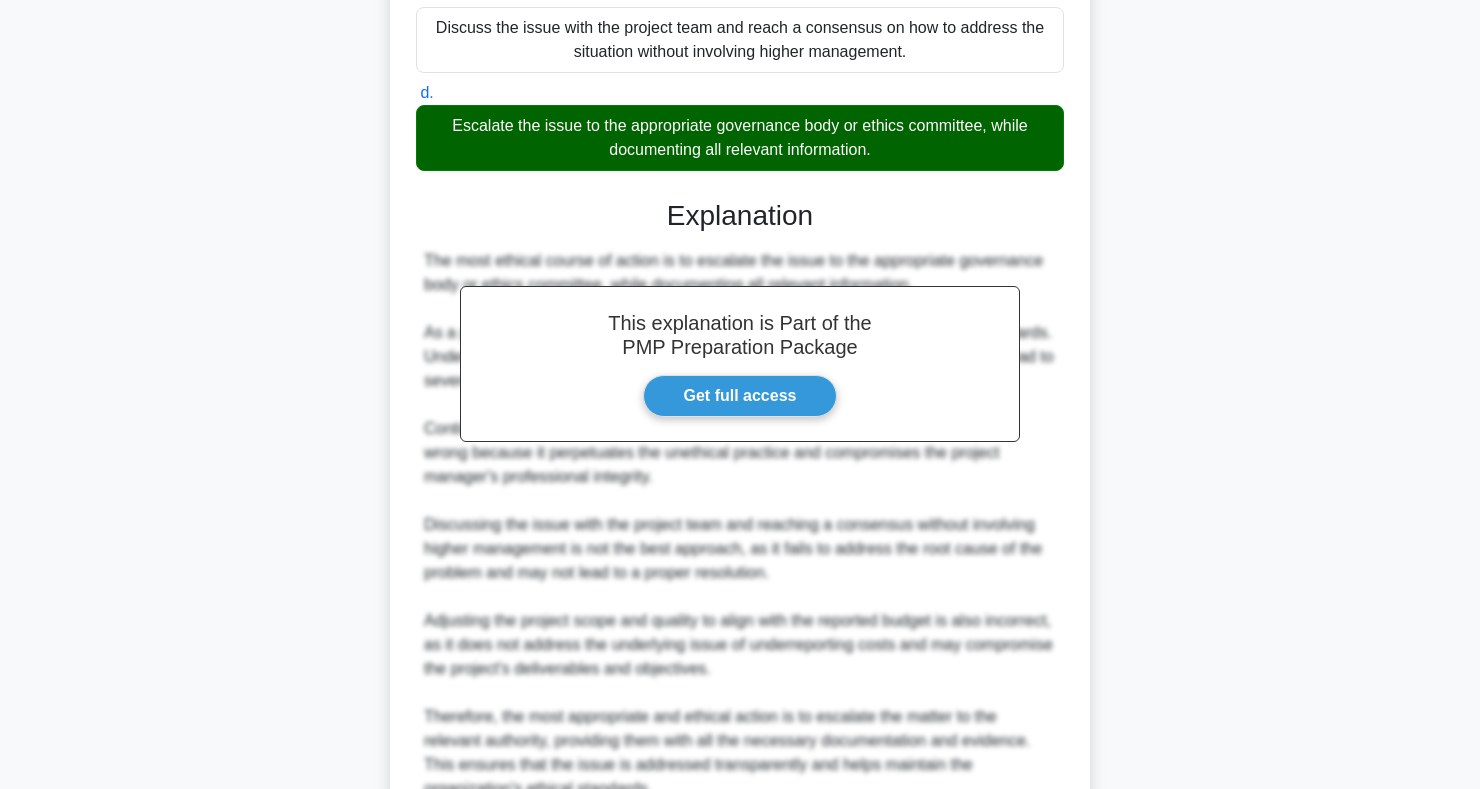 scroll, scrollTop: 683, scrollLeft: 0, axis: vertical 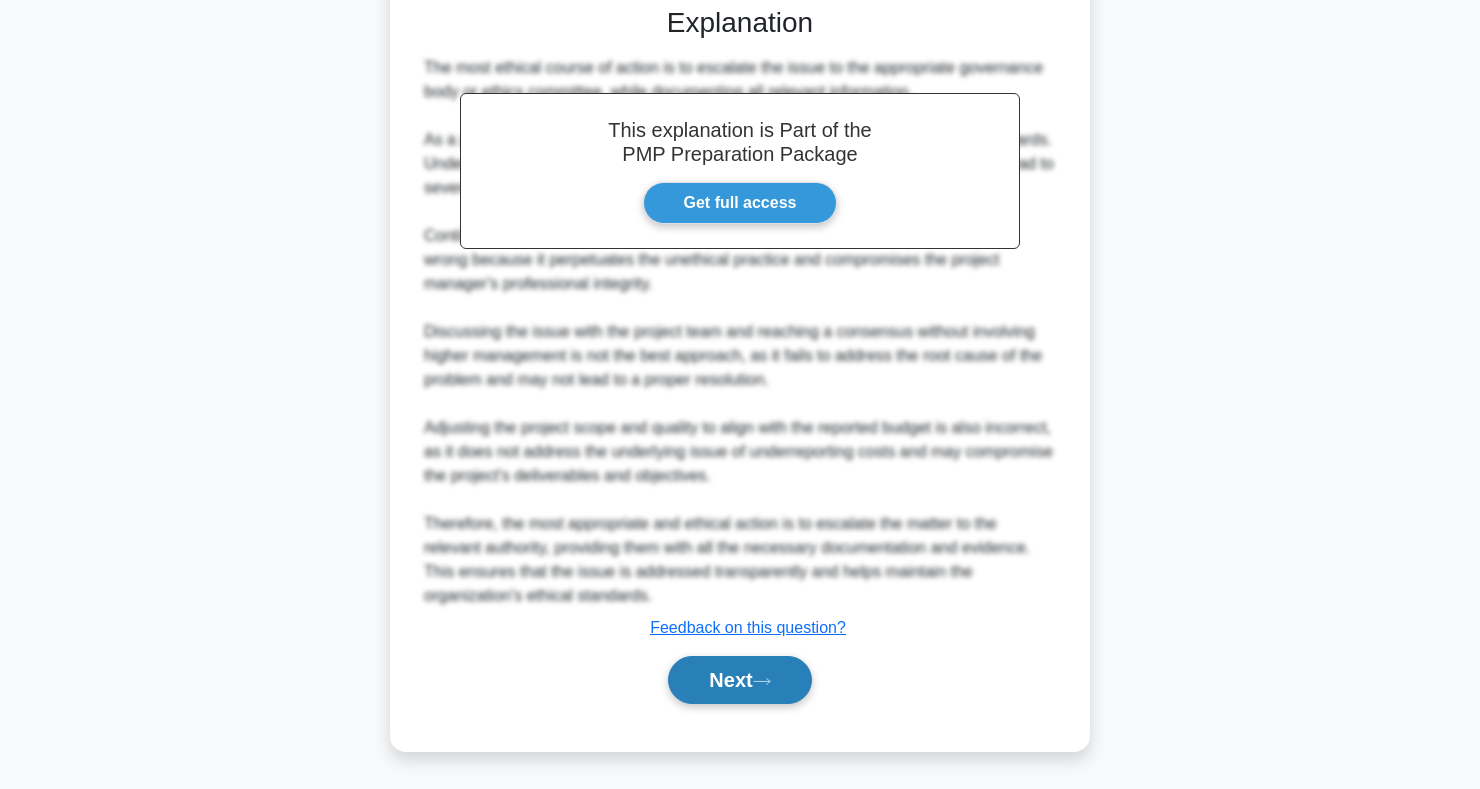 click 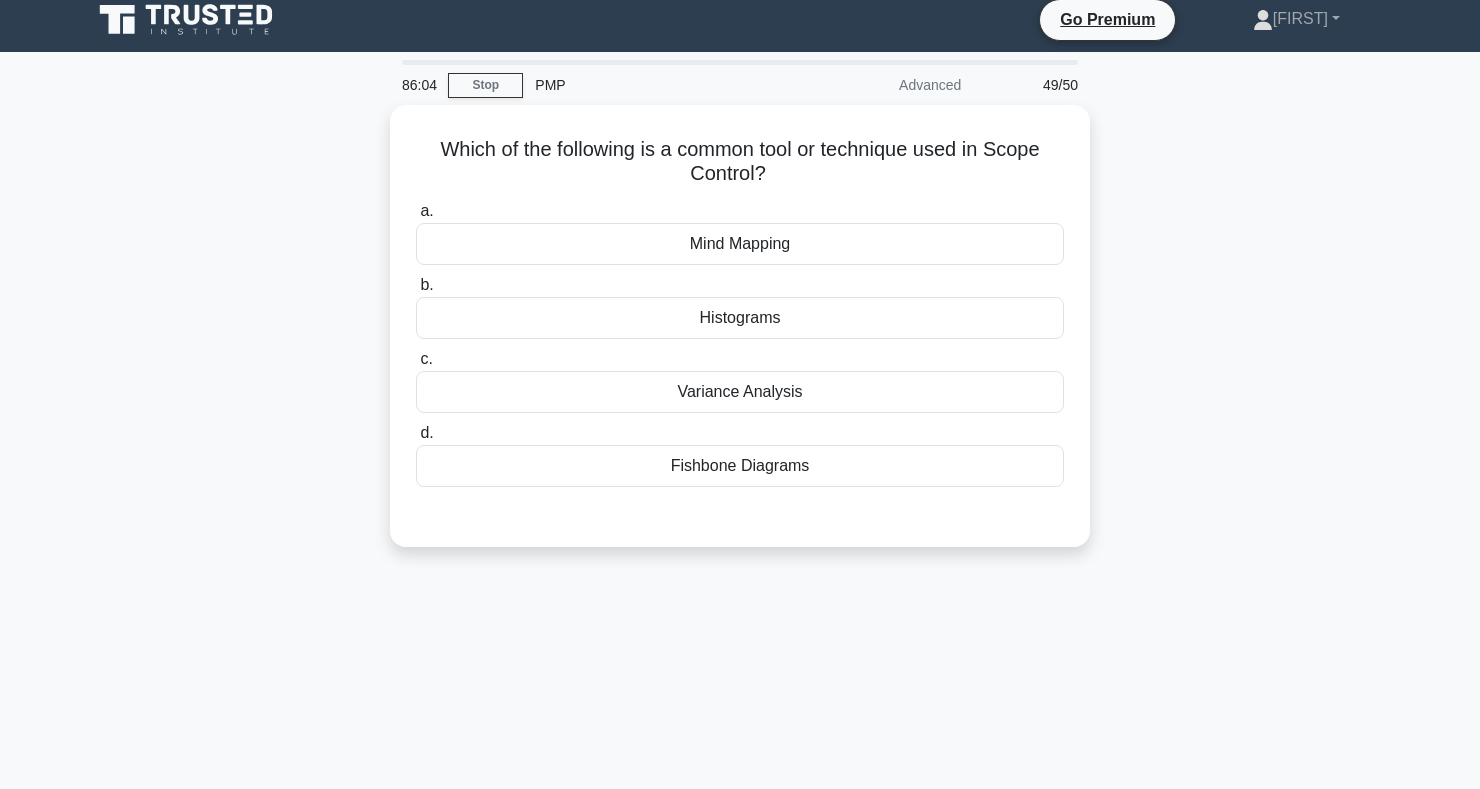 scroll, scrollTop: 0, scrollLeft: 0, axis: both 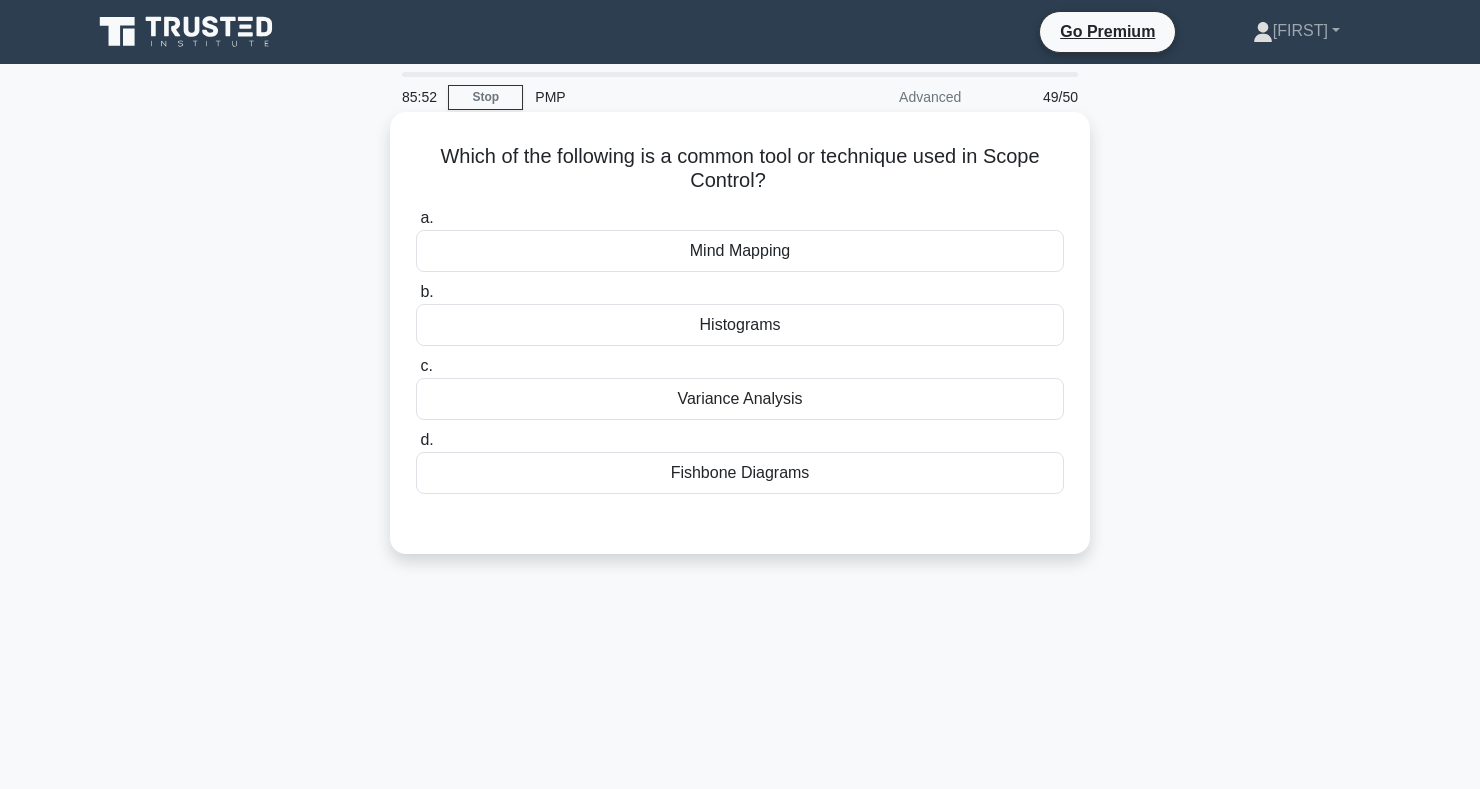 click on "Variance Analysis" at bounding box center [740, 399] 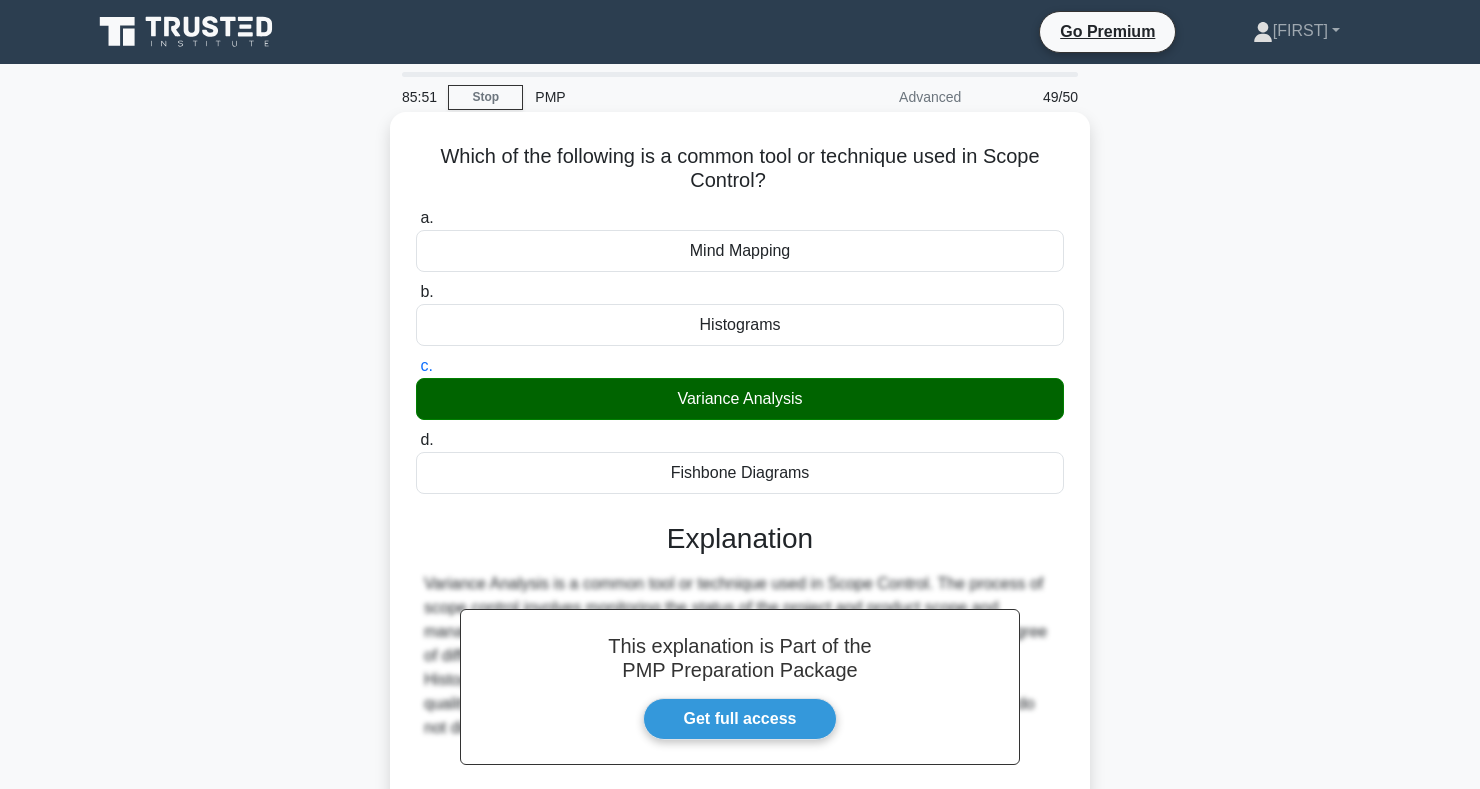 scroll, scrollTop: 291, scrollLeft: 0, axis: vertical 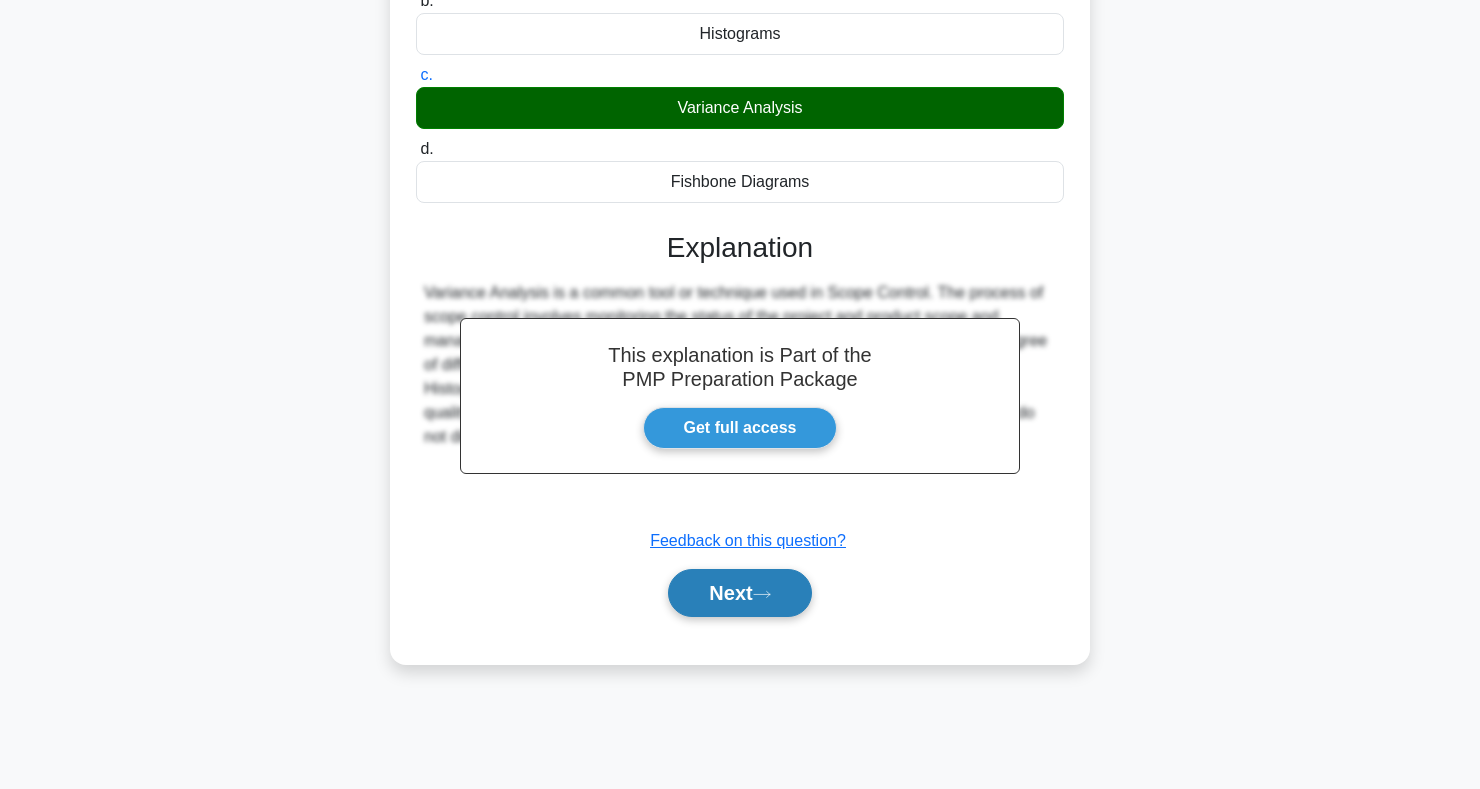 click 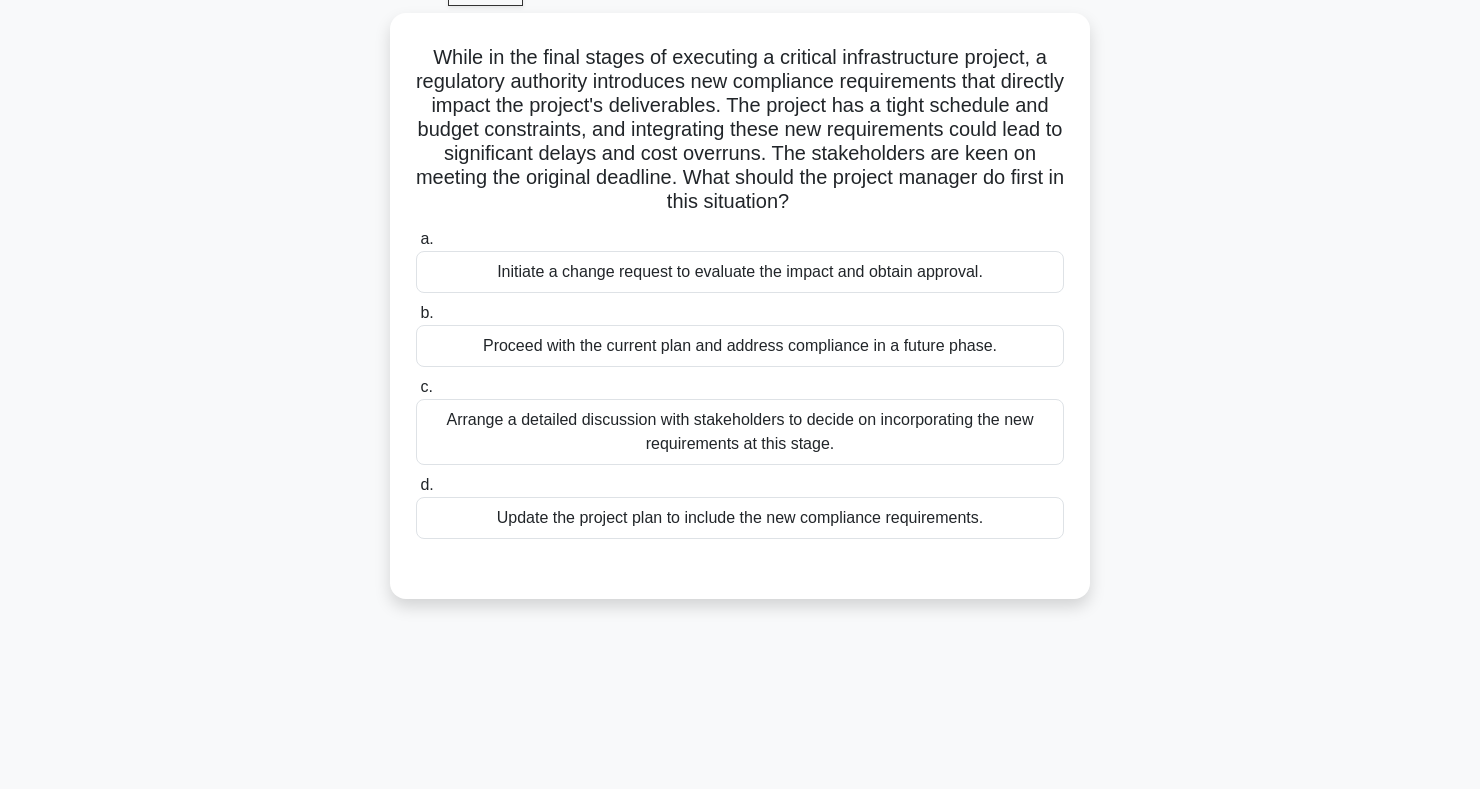 scroll, scrollTop: 0, scrollLeft: 0, axis: both 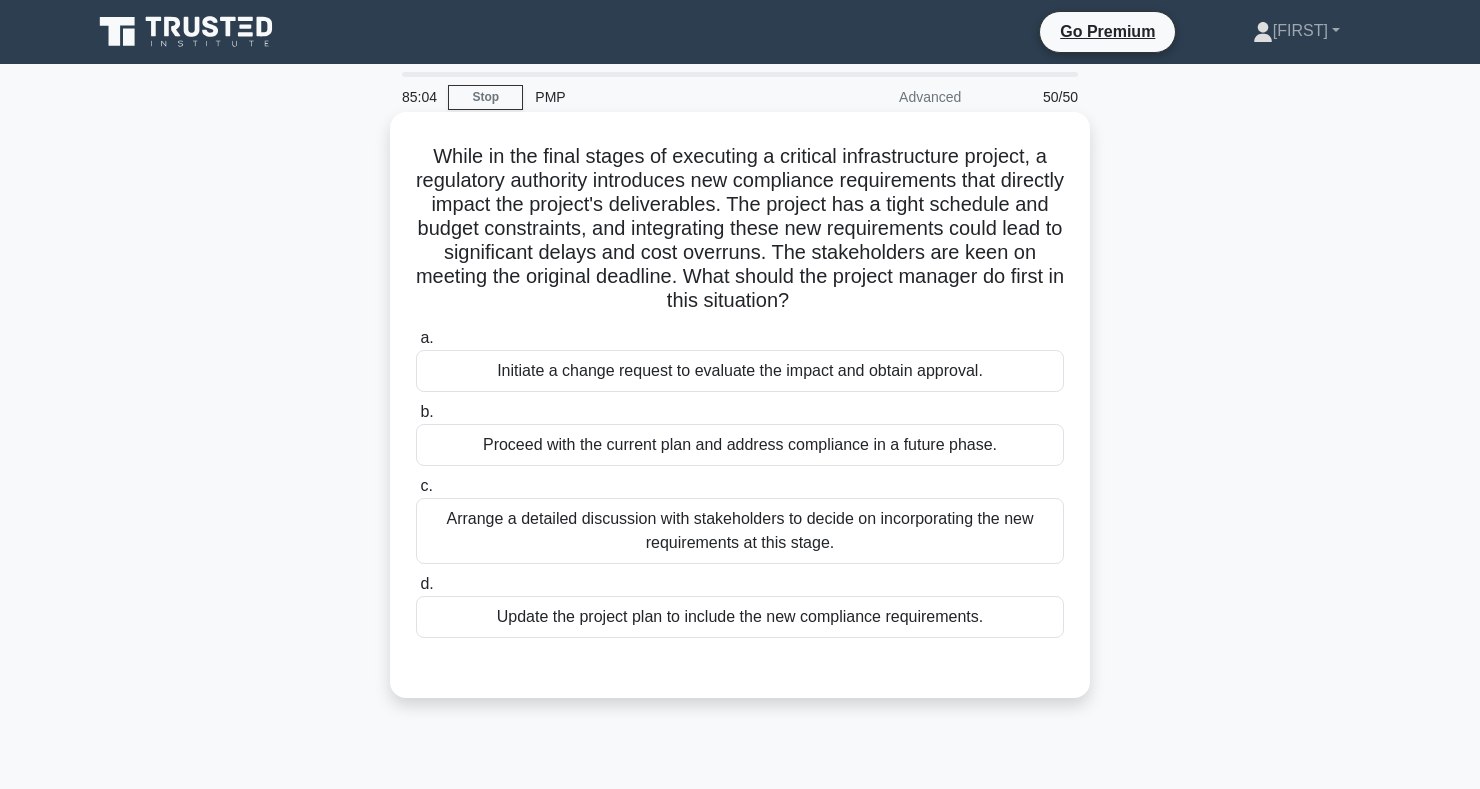 click on "Initiate a change request to evaluate the impact and obtain approval." at bounding box center (740, 371) 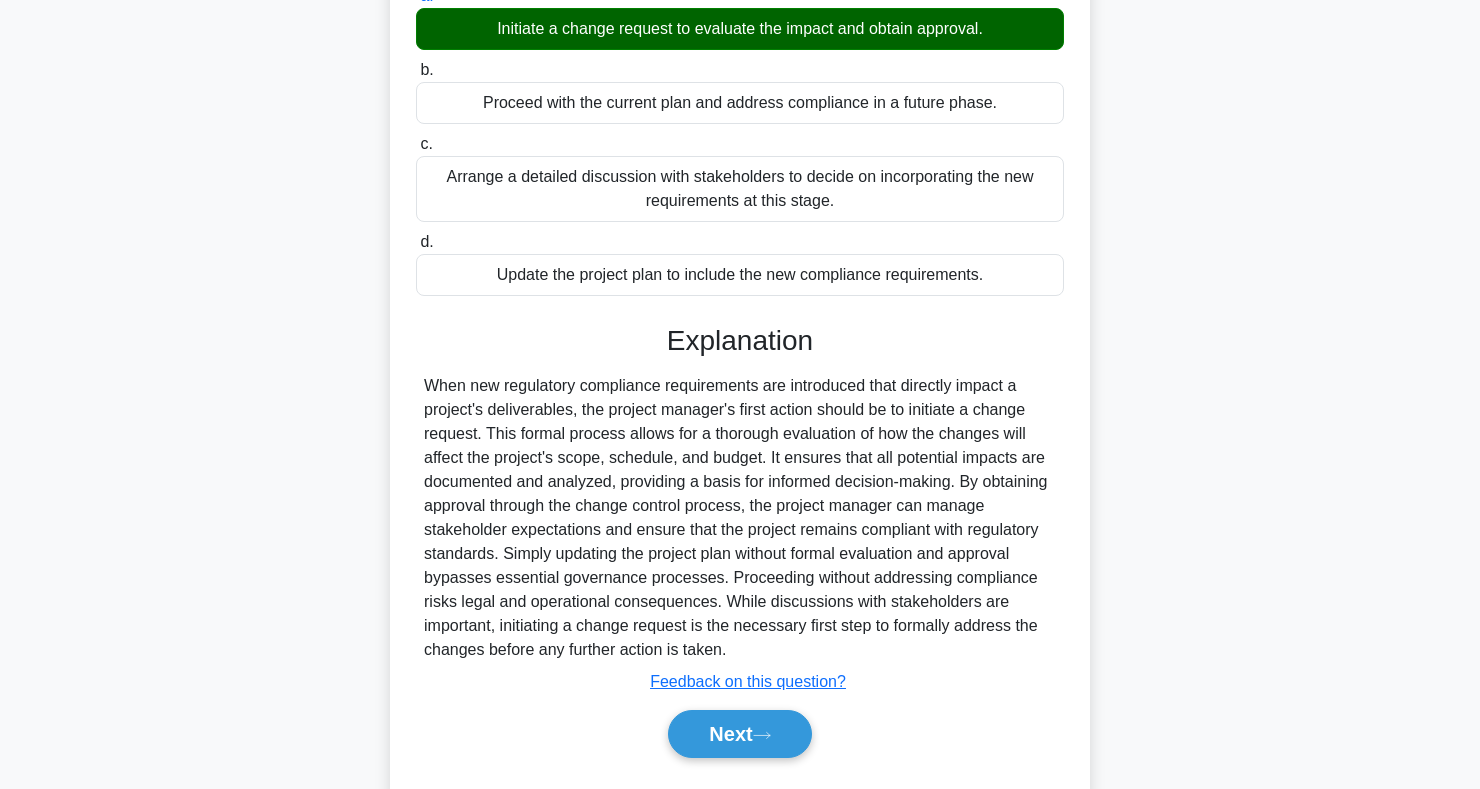 scroll, scrollTop: 395, scrollLeft: 0, axis: vertical 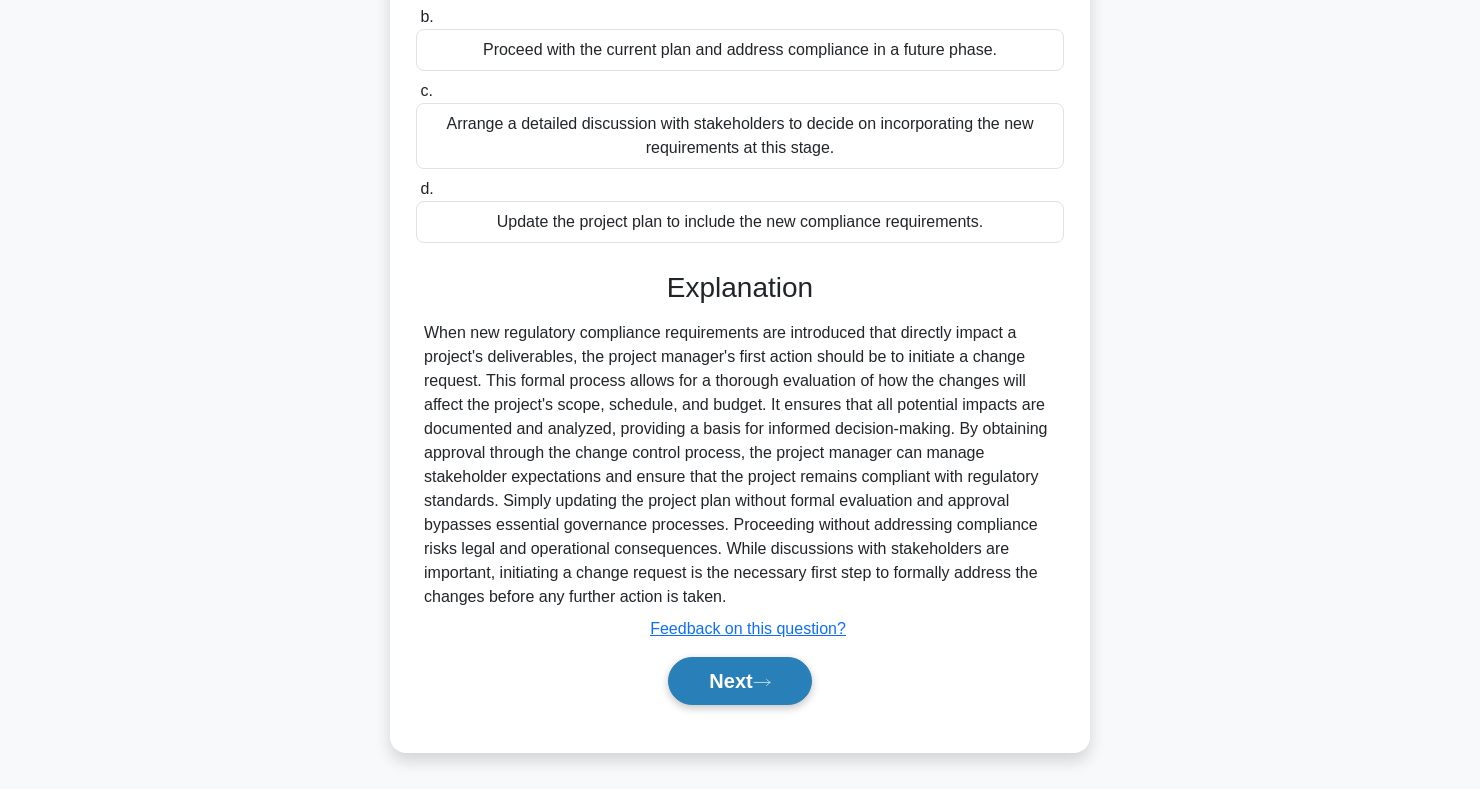 click on "Next" at bounding box center (739, 681) 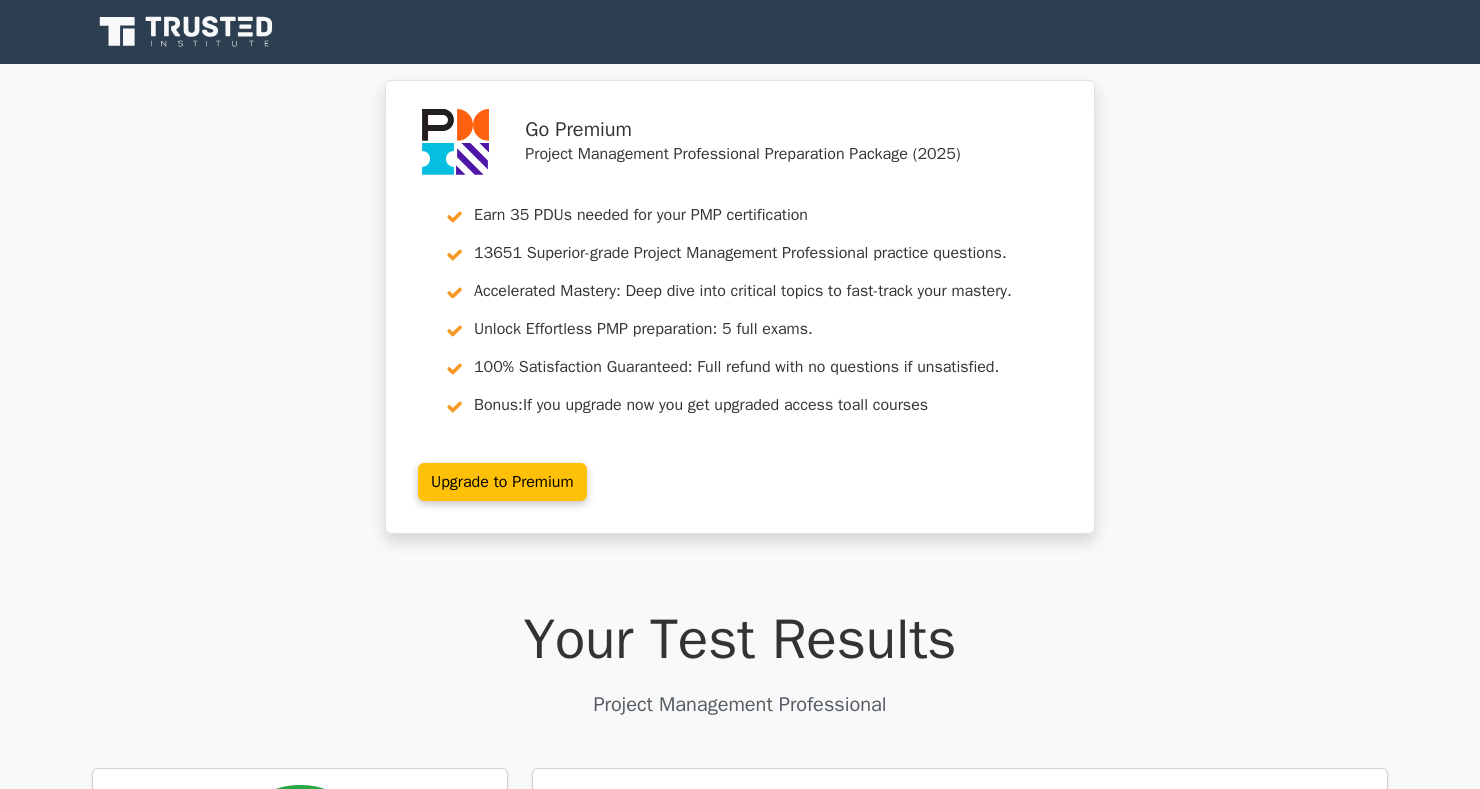 scroll, scrollTop: 283, scrollLeft: 0, axis: vertical 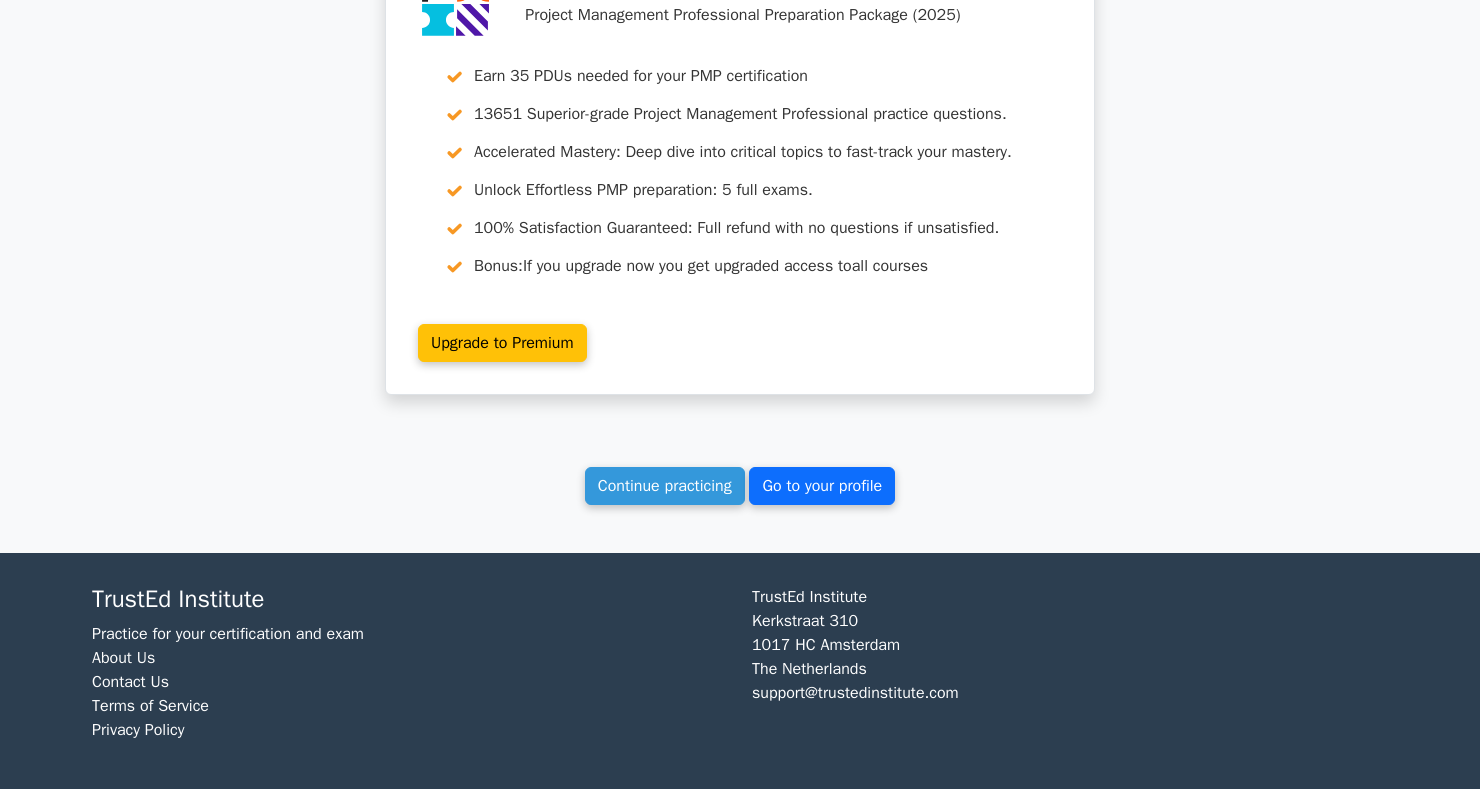 click on "Go to your profile" at bounding box center [822, 486] 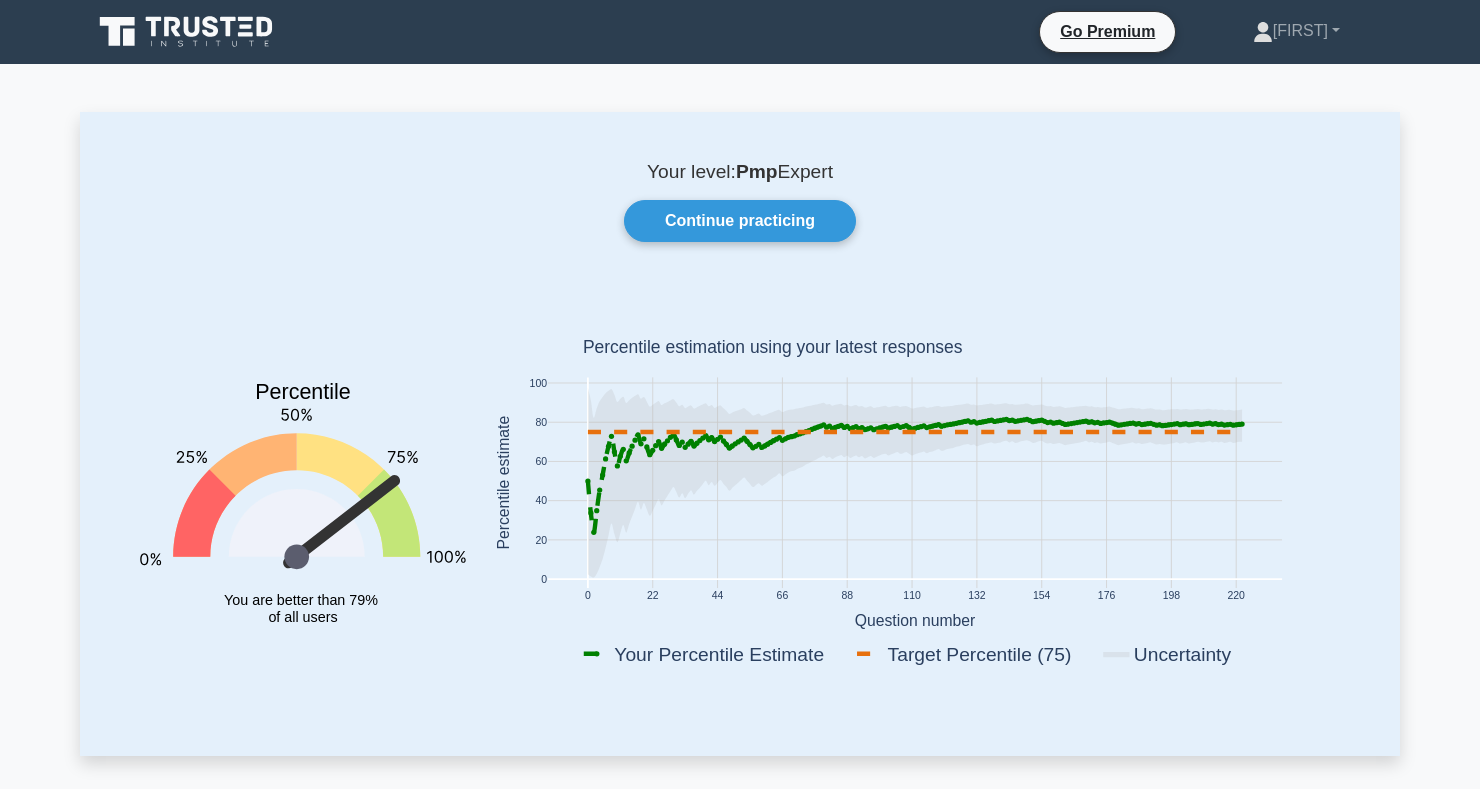scroll, scrollTop: 0, scrollLeft: 0, axis: both 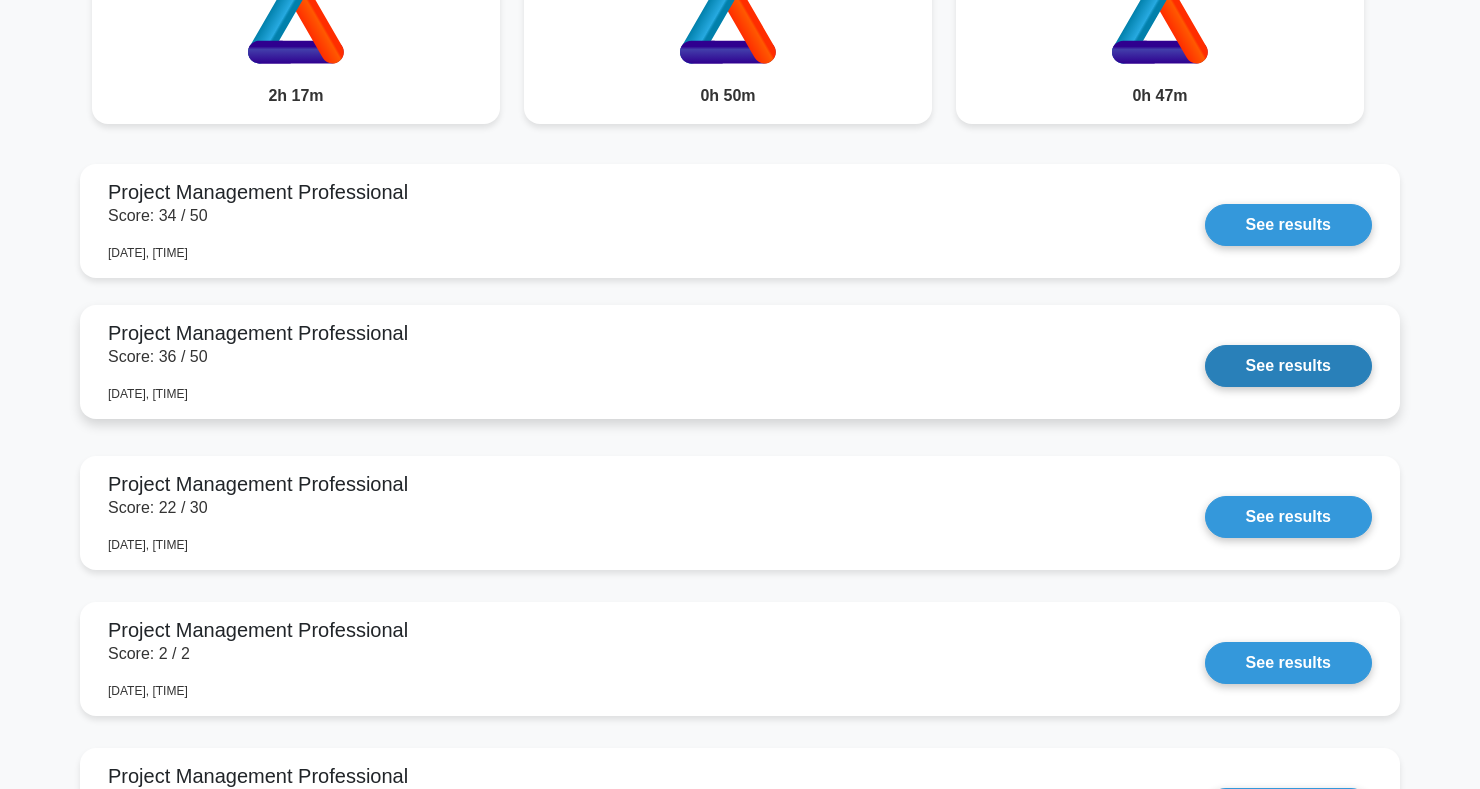 click on "See results" at bounding box center [1288, 366] 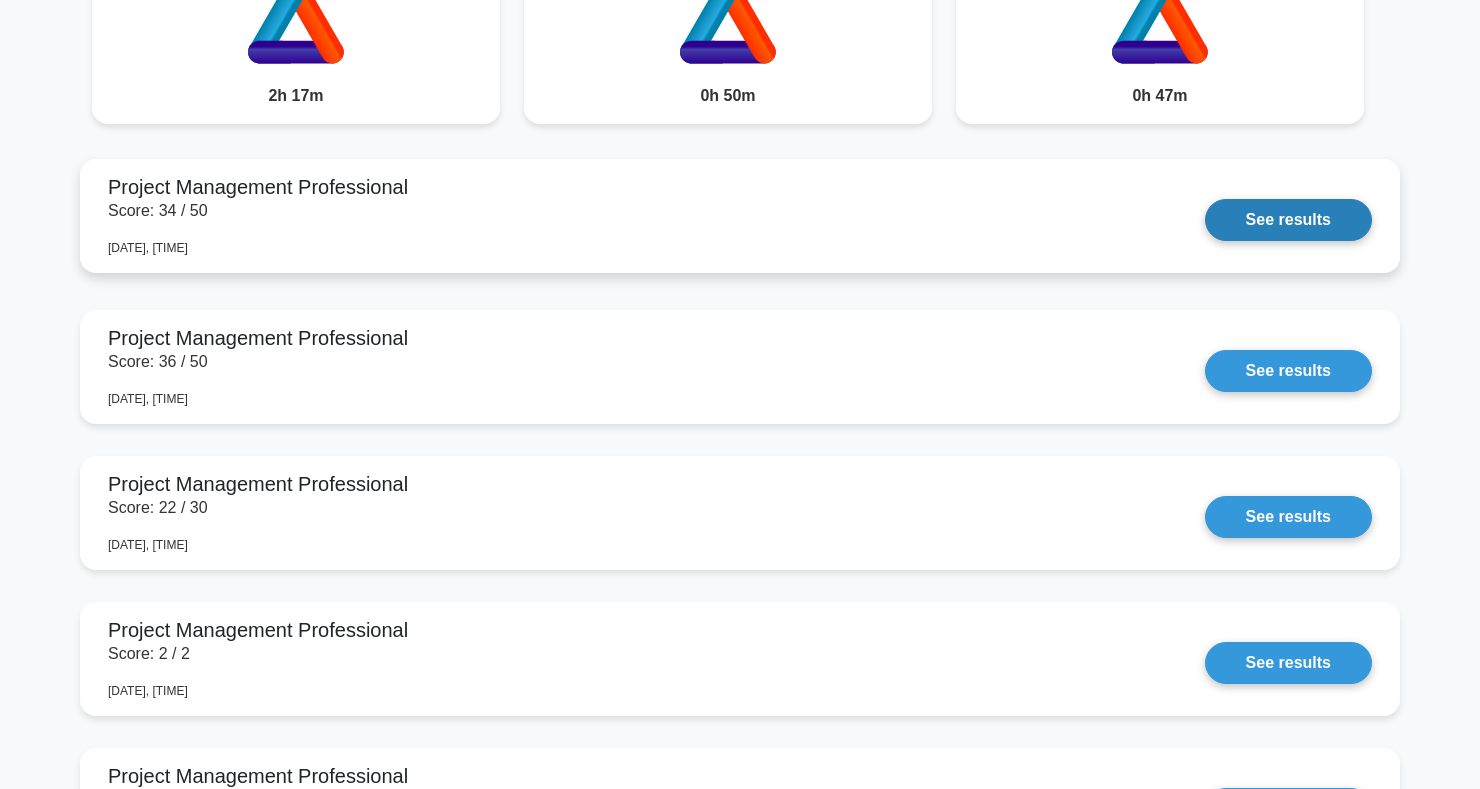 click on "See results" at bounding box center (1288, 220) 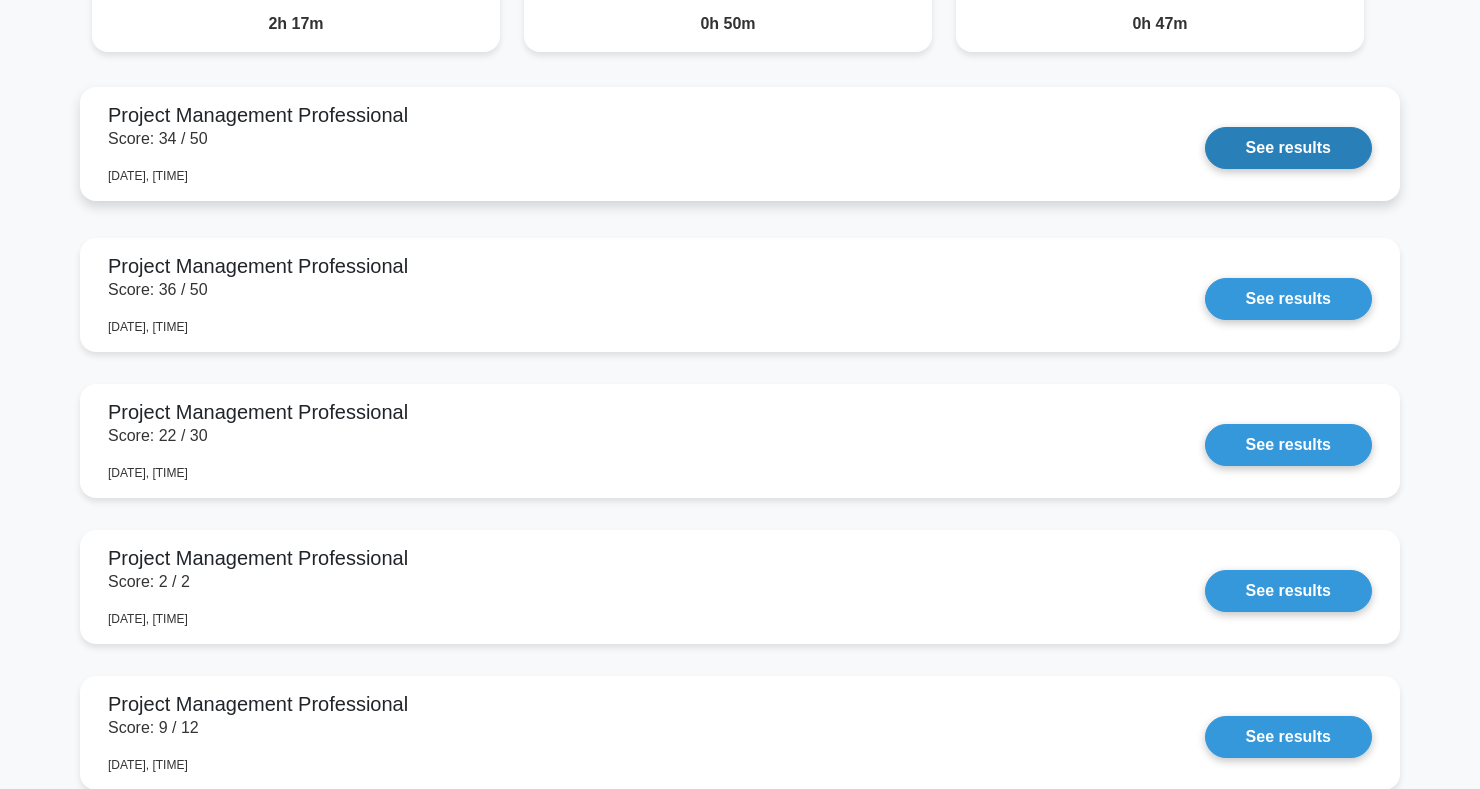 scroll, scrollTop: 1799, scrollLeft: 0, axis: vertical 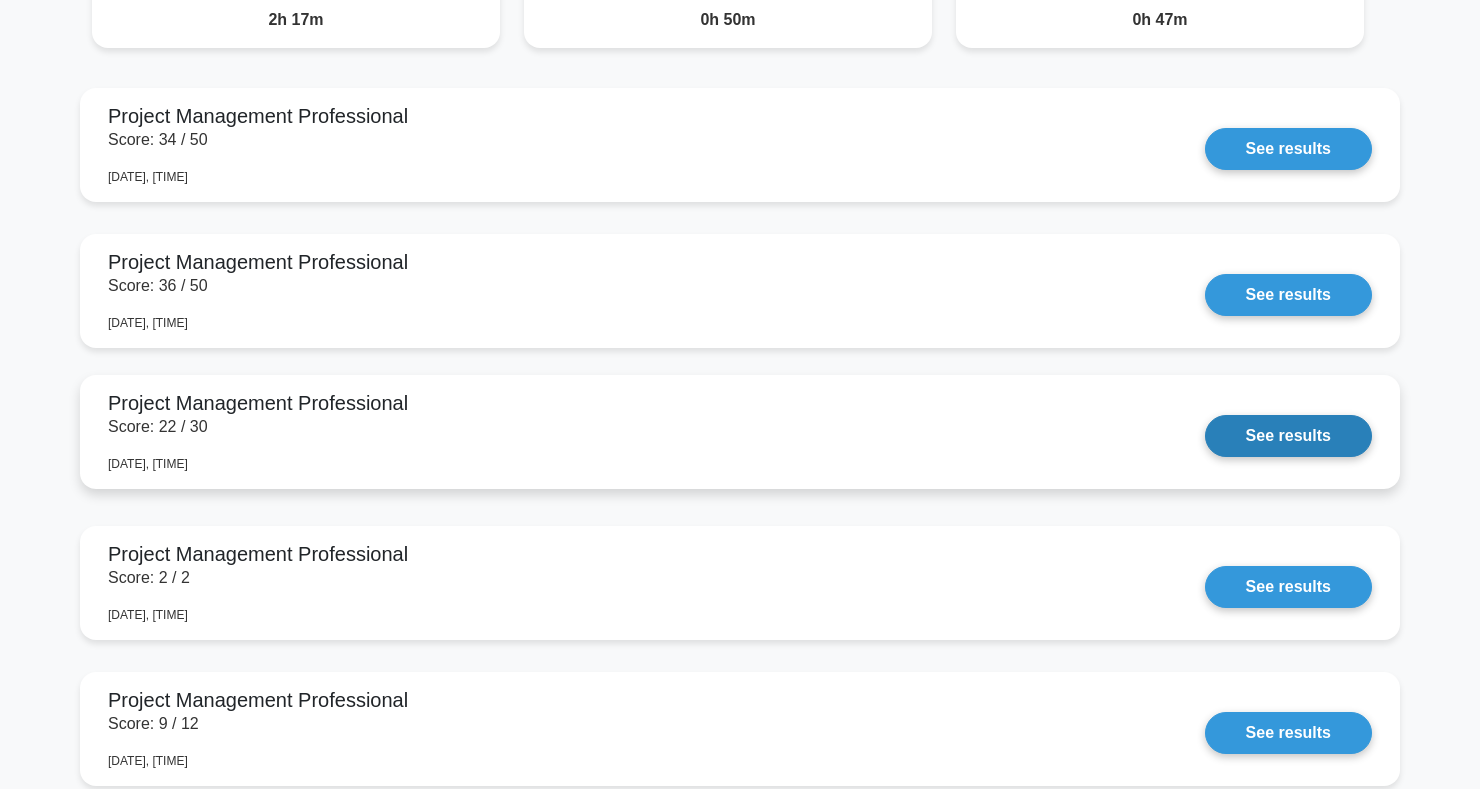 click on "See results" at bounding box center [1288, 436] 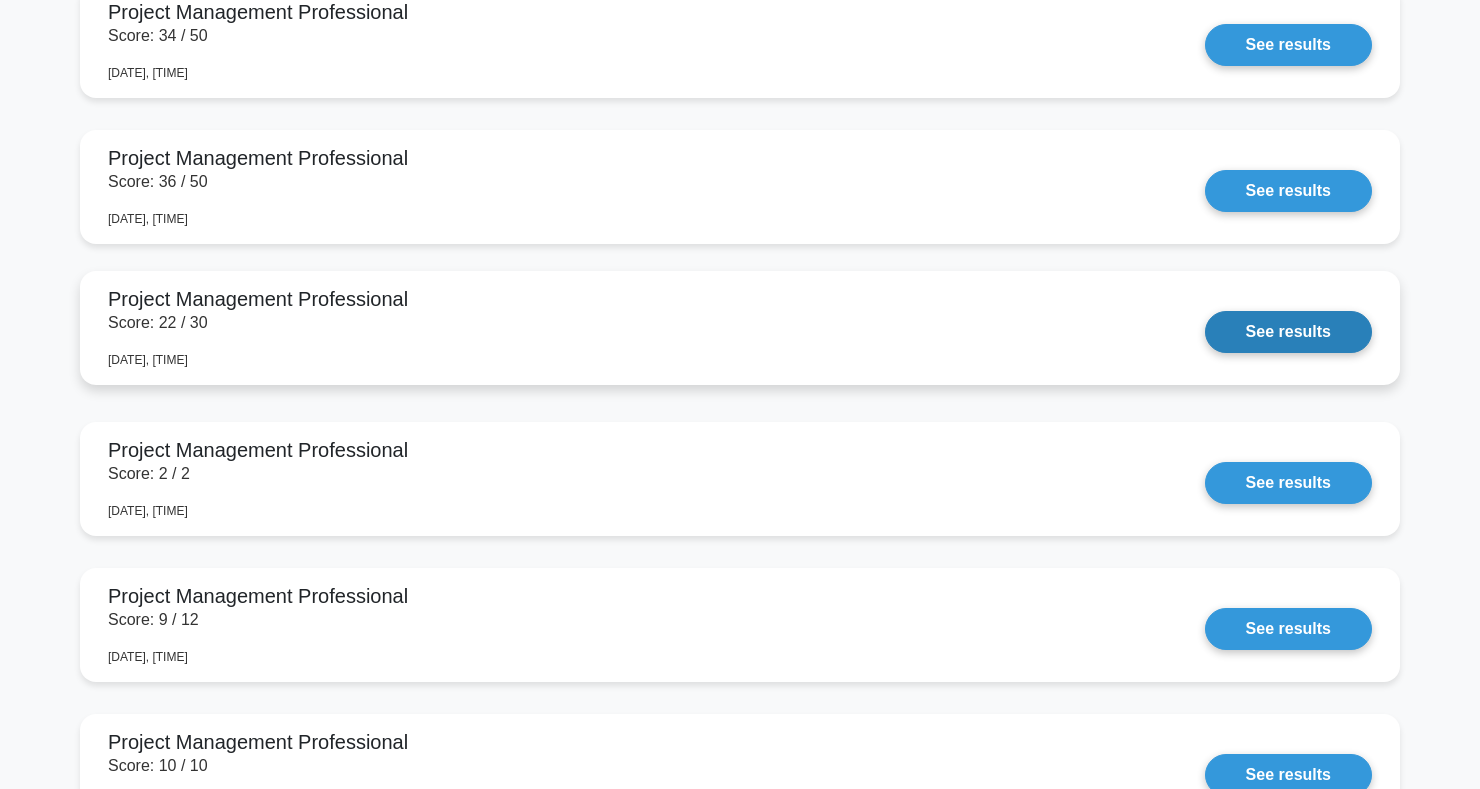 scroll, scrollTop: 1906, scrollLeft: 0, axis: vertical 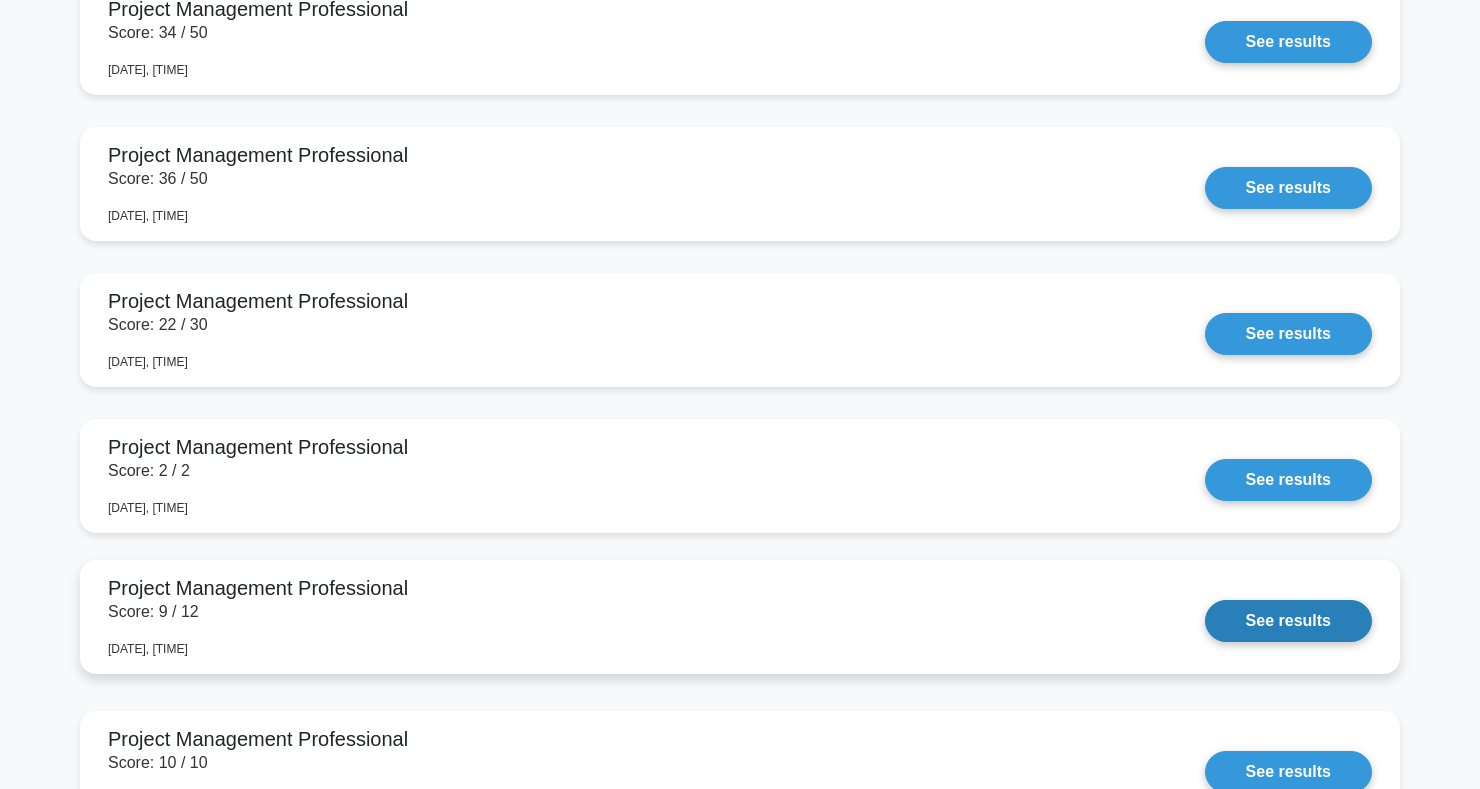 click on "See results" at bounding box center (1288, 621) 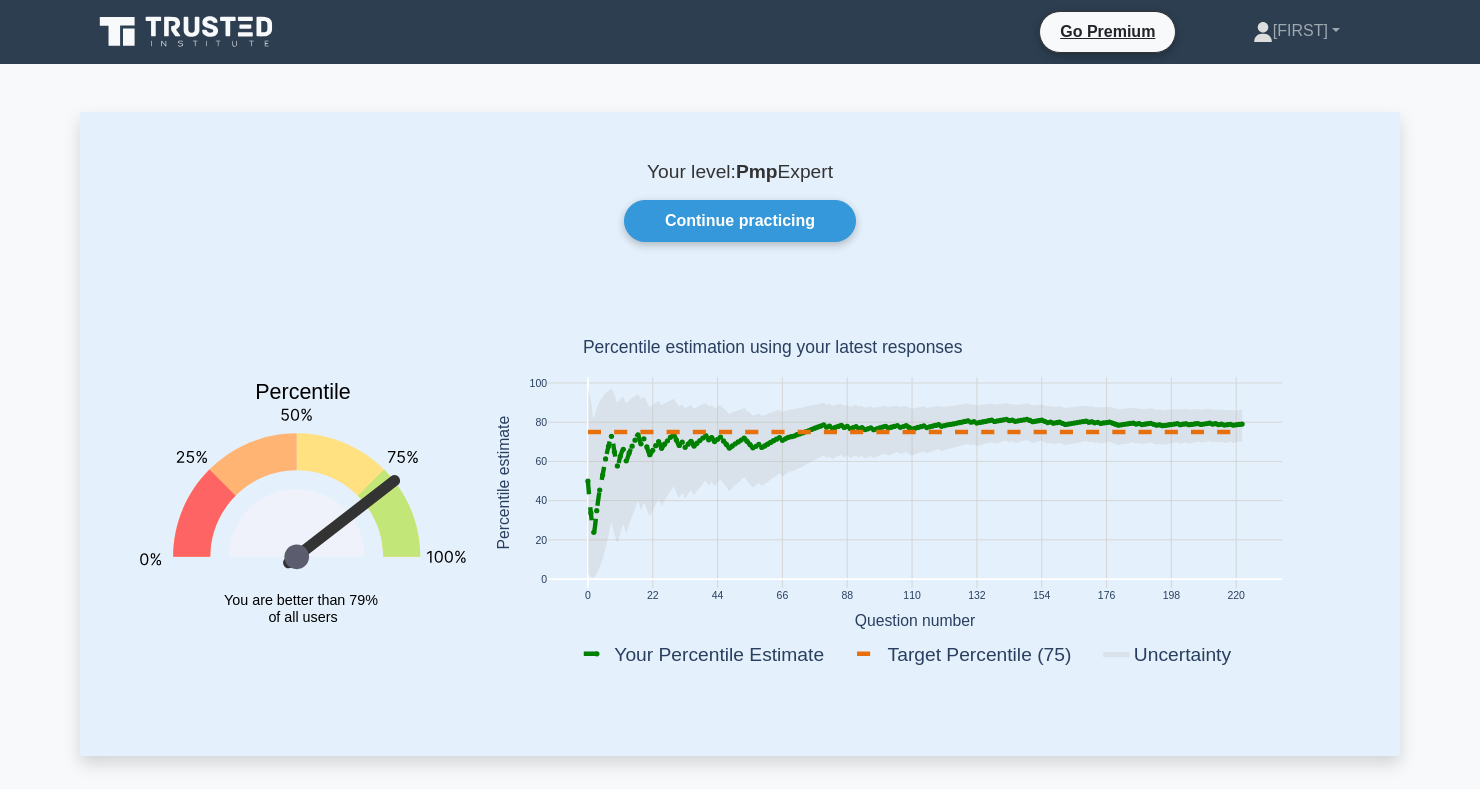 scroll, scrollTop: 20, scrollLeft: 0, axis: vertical 